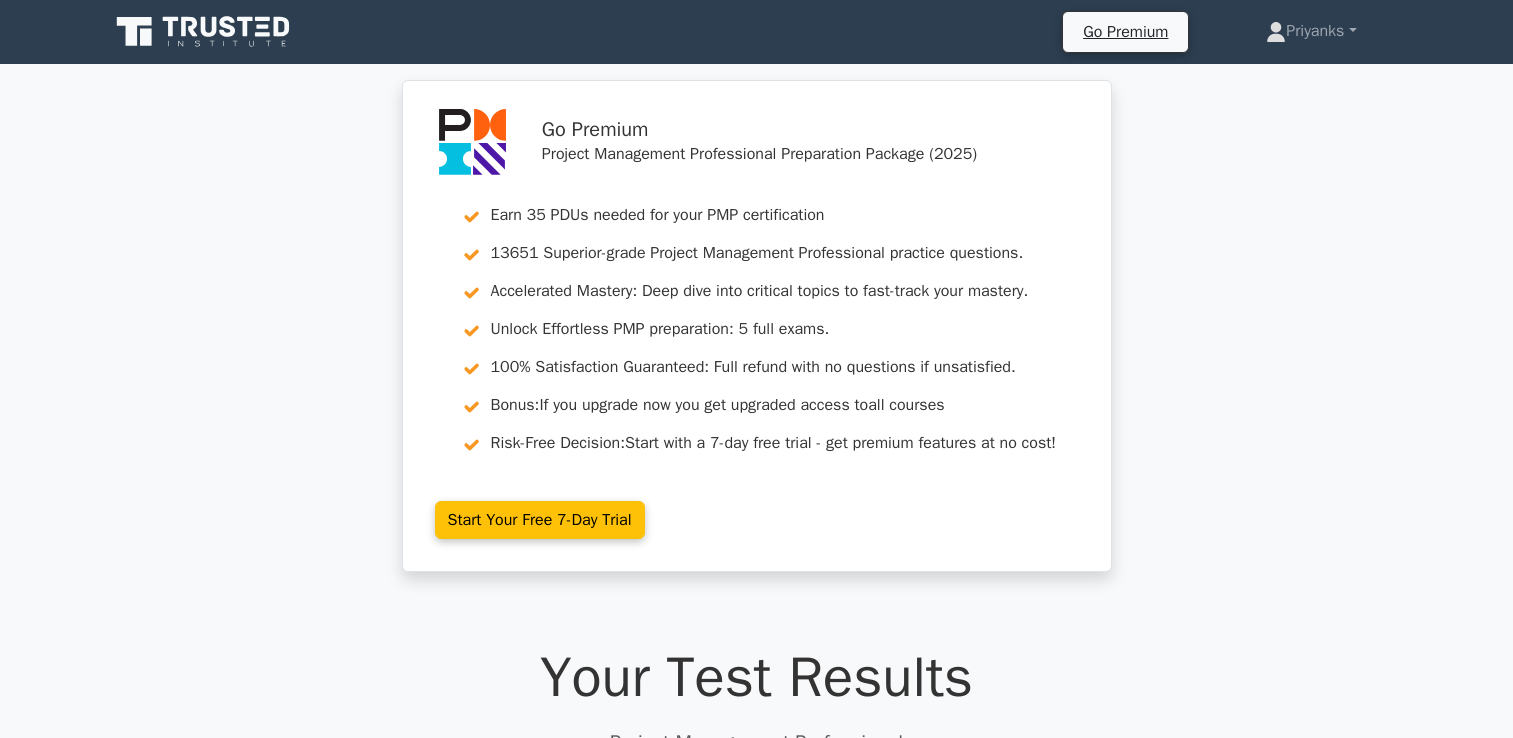 scroll, scrollTop: 2600, scrollLeft: 0, axis: vertical 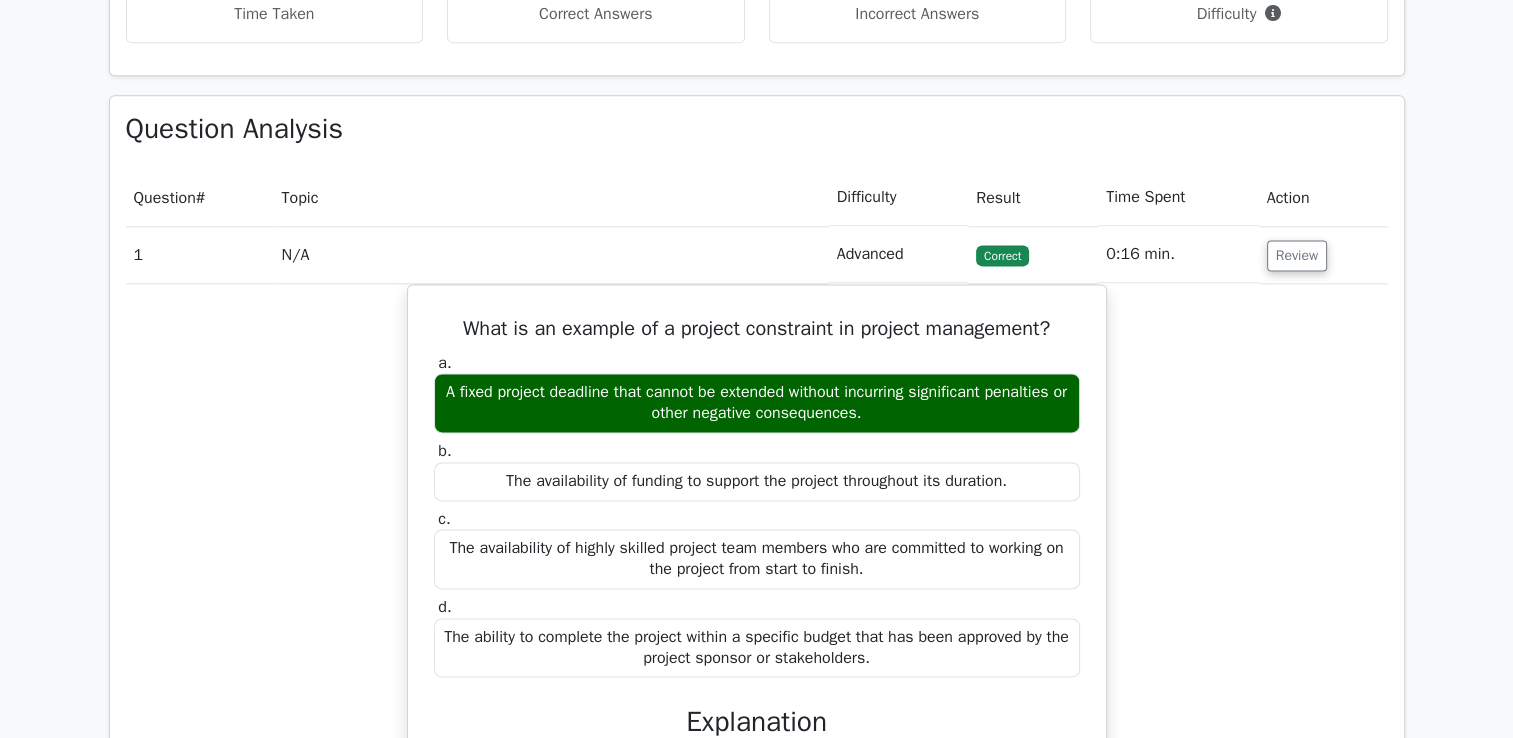 drag, startPoint x: 960, startPoint y: 712, endPoint x: 1351, endPoint y: 422, distance: 486.80695 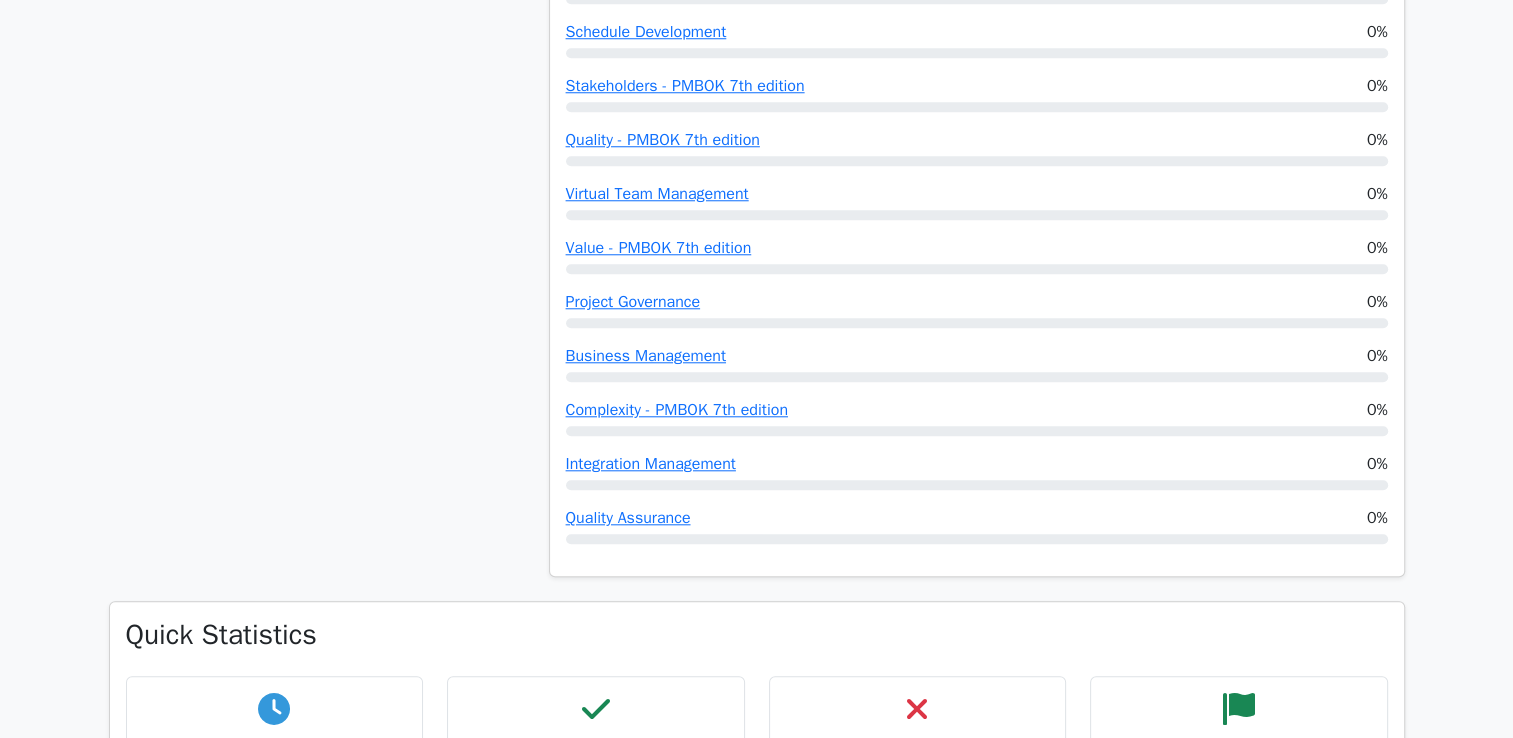 scroll, scrollTop: 296, scrollLeft: 0, axis: vertical 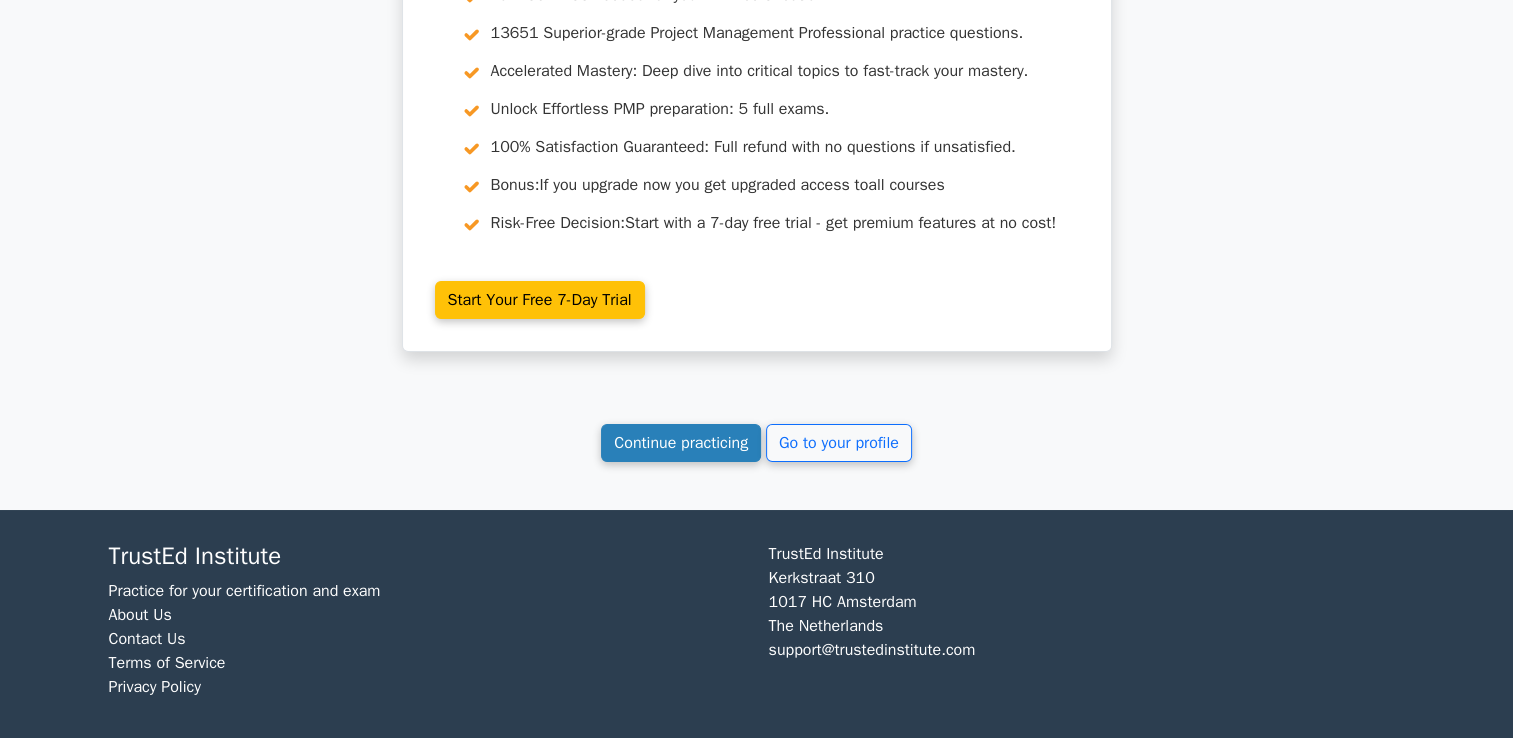 click on "Continue practicing" at bounding box center [681, 443] 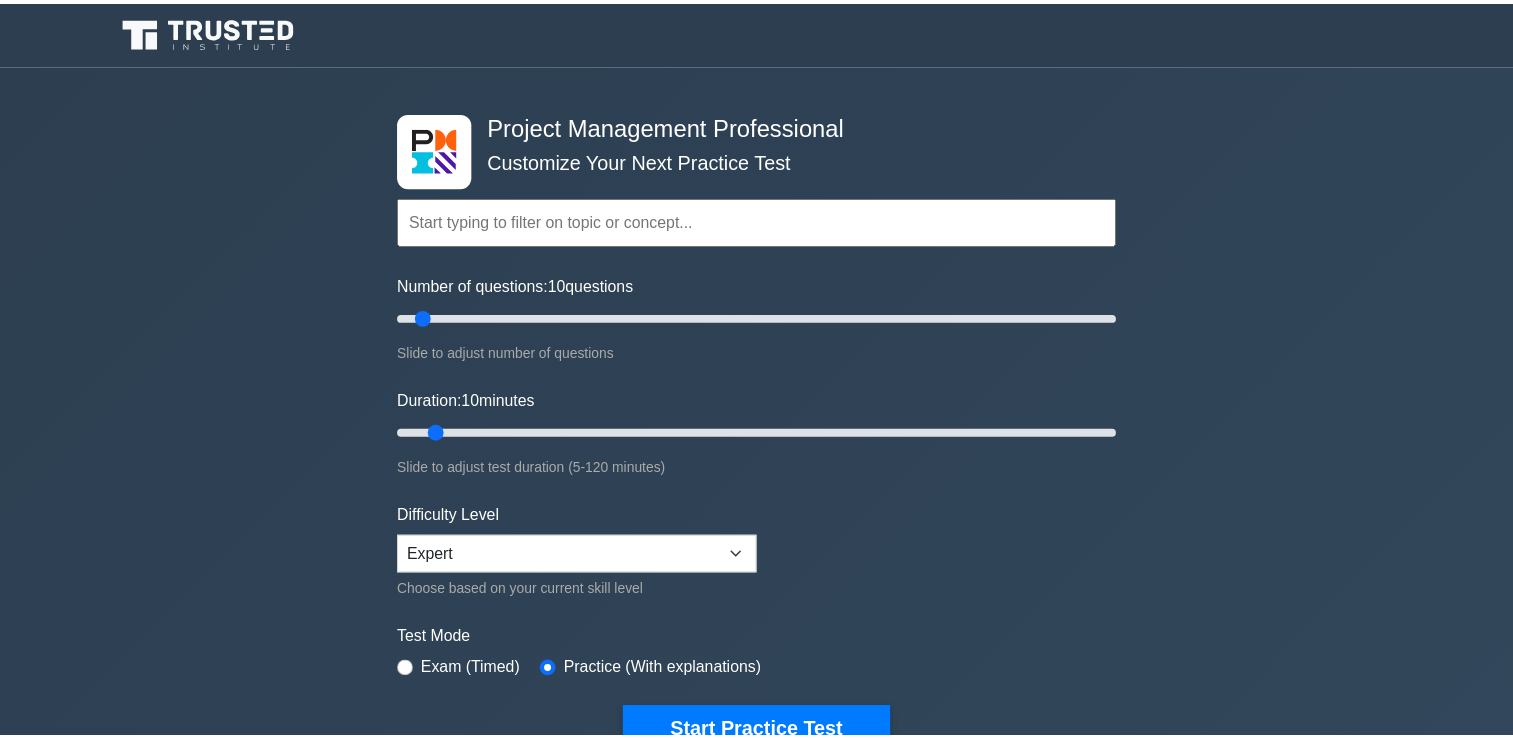 scroll, scrollTop: 0, scrollLeft: 0, axis: both 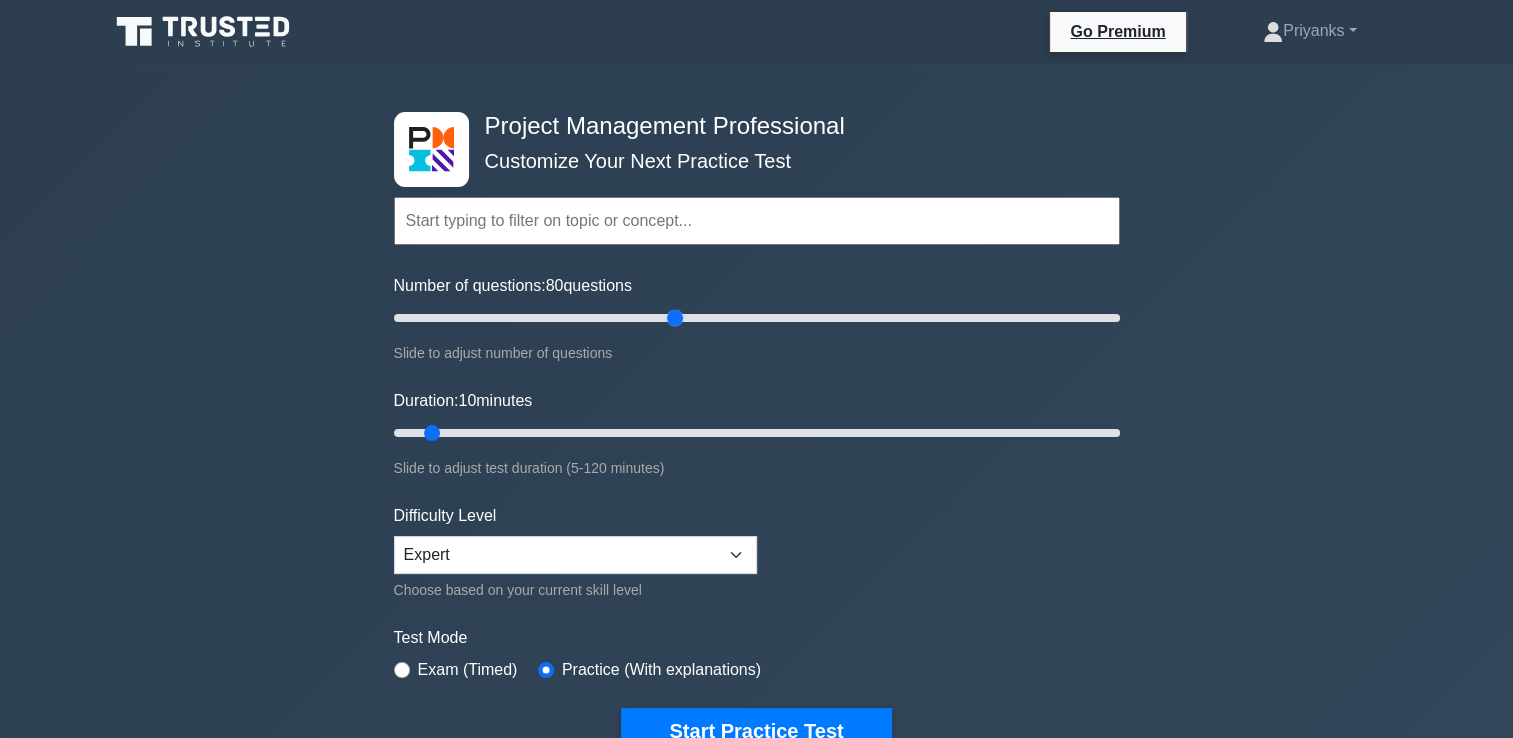 drag, startPoint x: 416, startPoint y: 314, endPoint x: 678, endPoint y: 318, distance: 262.03052 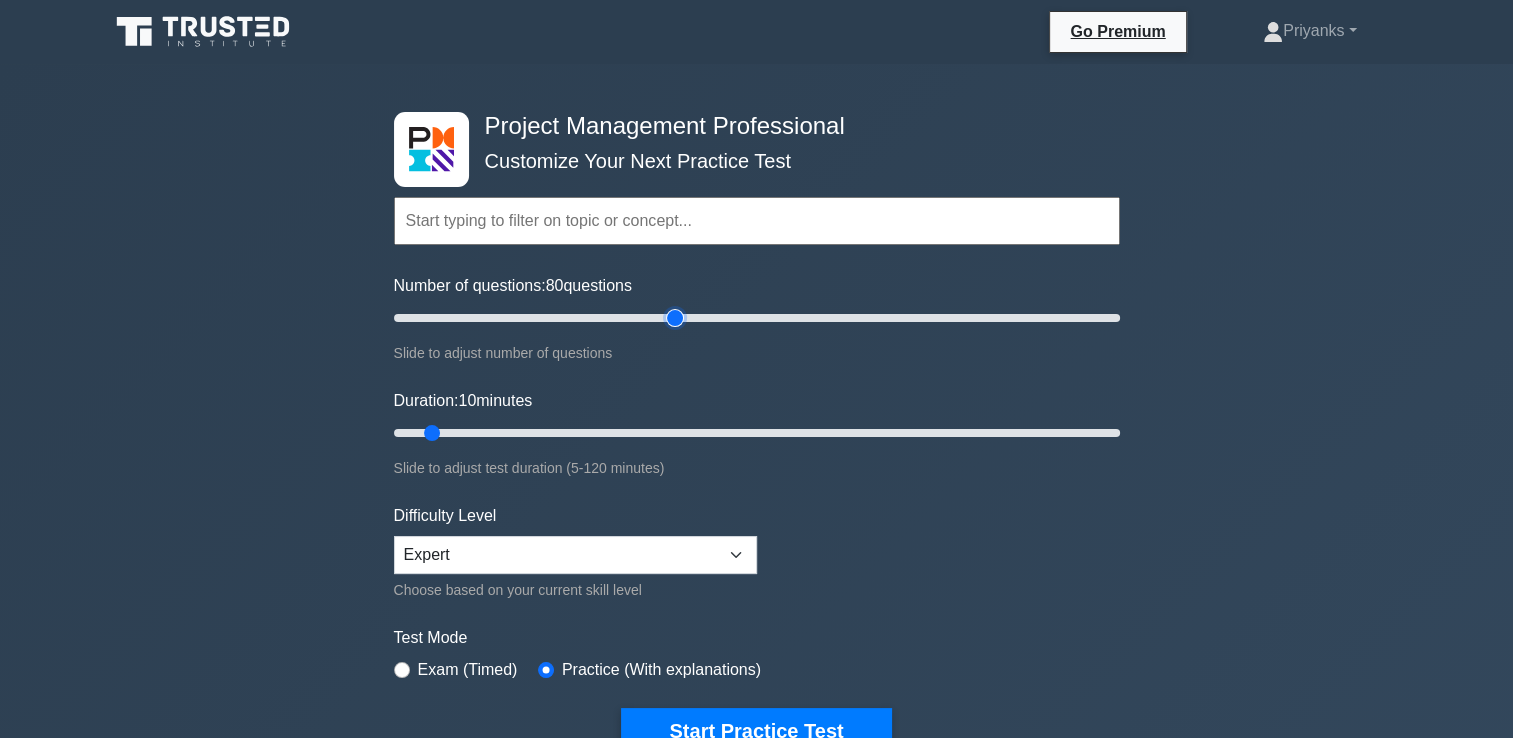 type on "80" 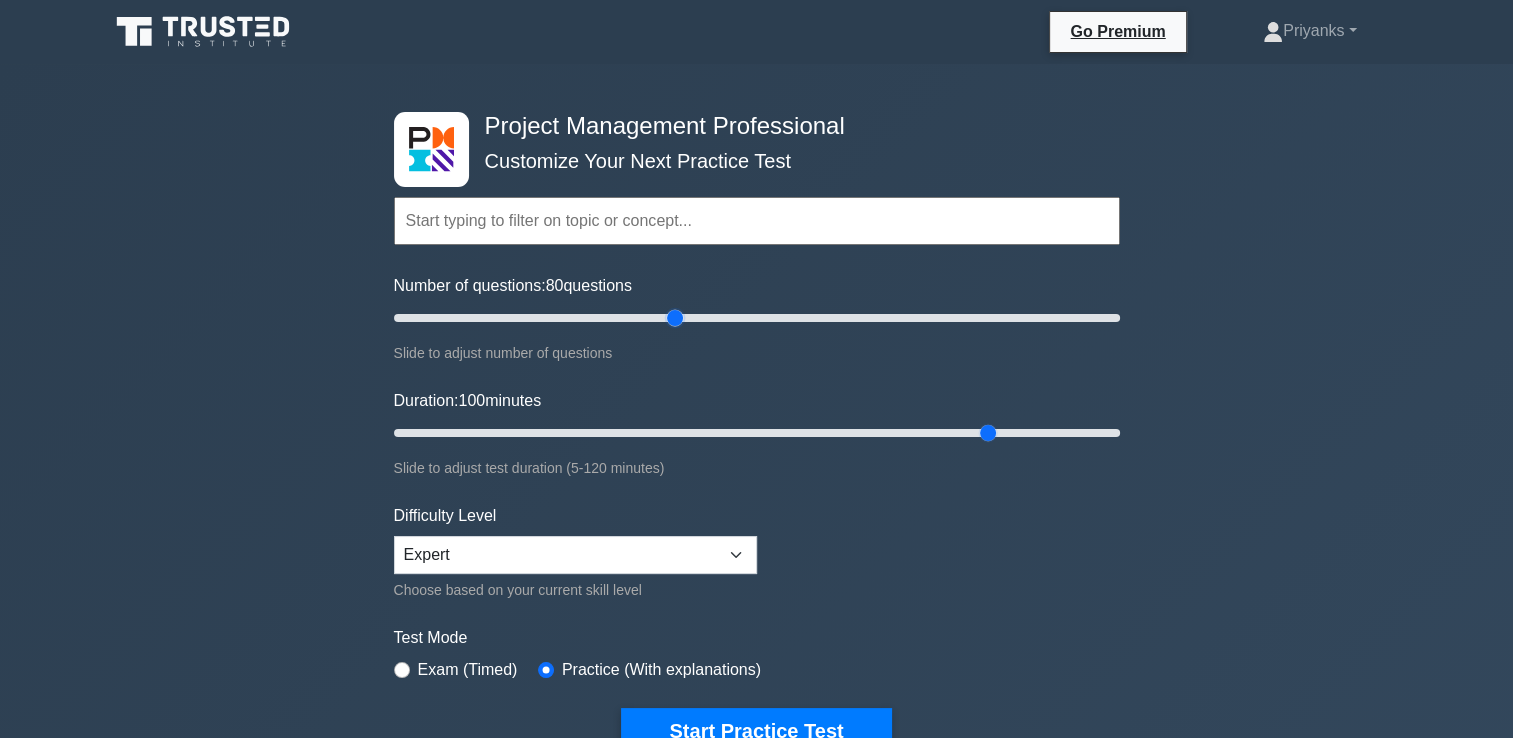 drag, startPoint x: 431, startPoint y: 430, endPoint x: 973, endPoint y: 435, distance: 542.0231 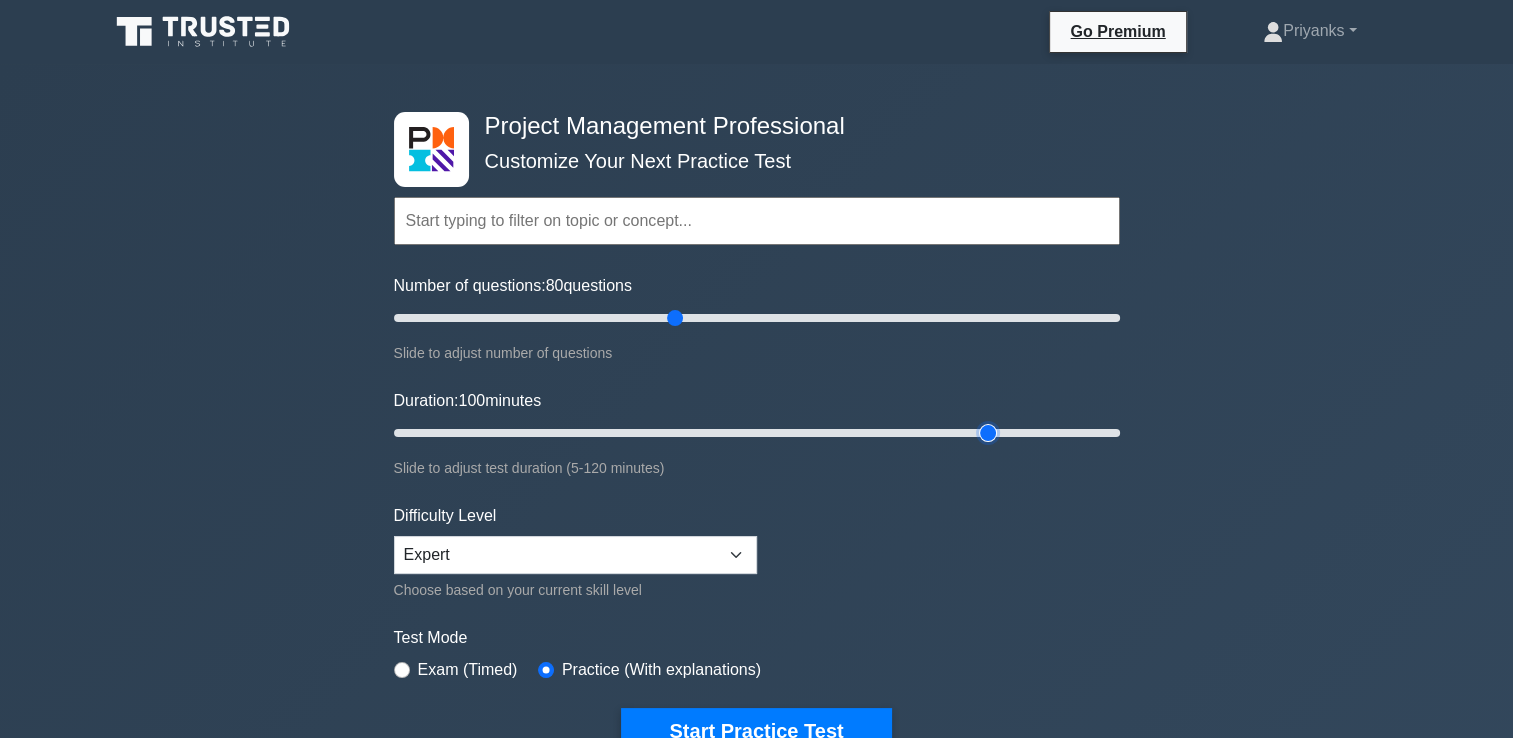type on "100" 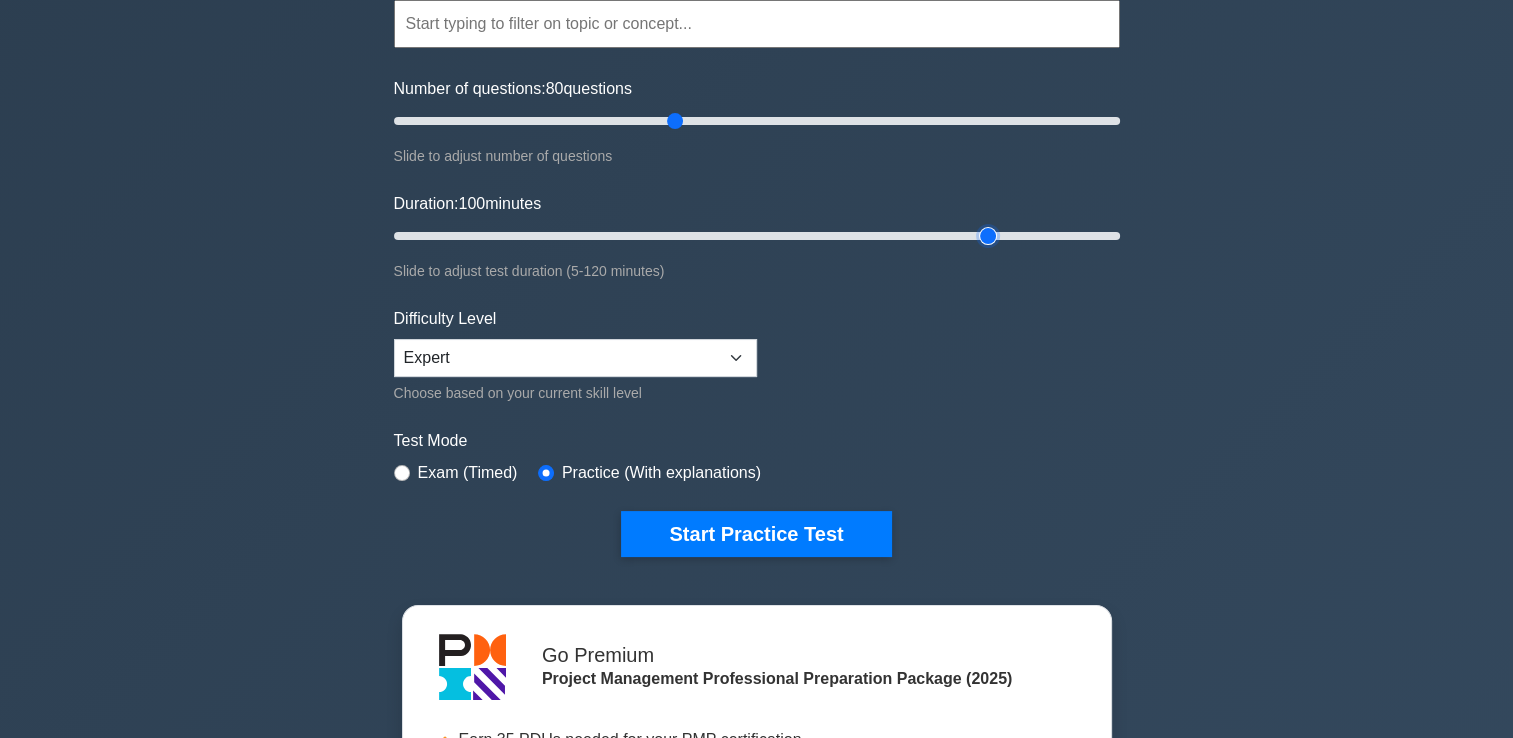 scroll, scrollTop: 400, scrollLeft: 0, axis: vertical 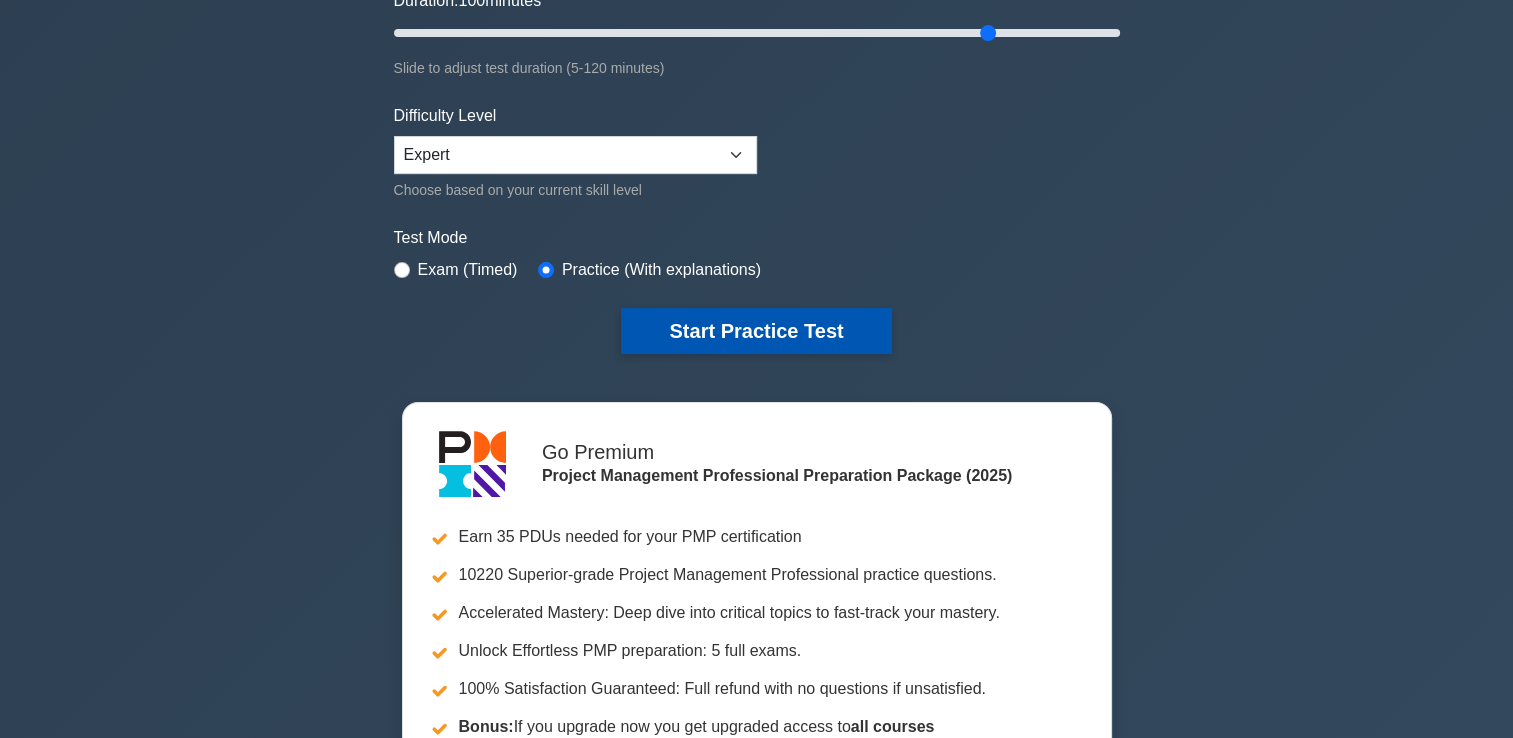 click on "Start Practice Test" at bounding box center (756, 331) 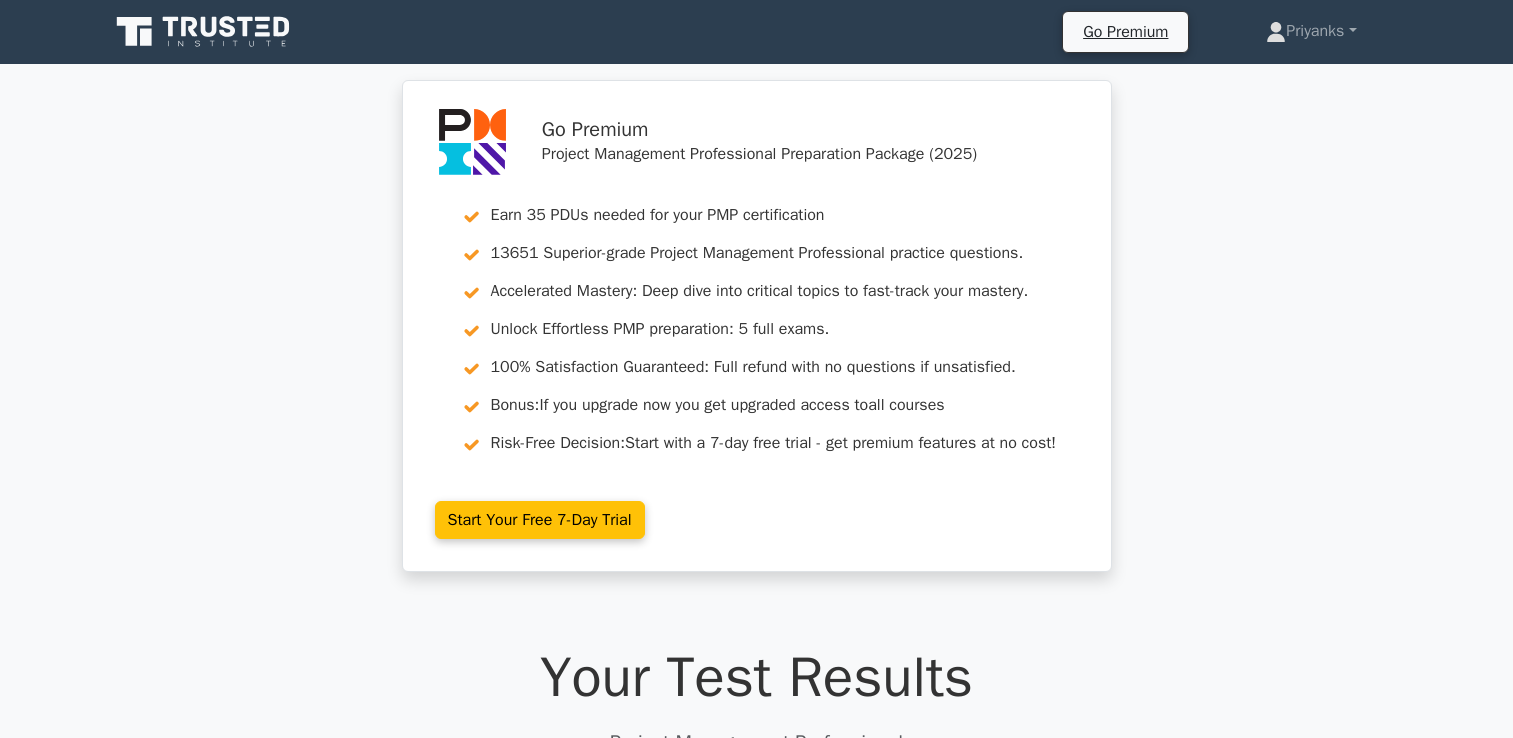 scroll, scrollTop: 0, scrollLeft: 0, axis: both 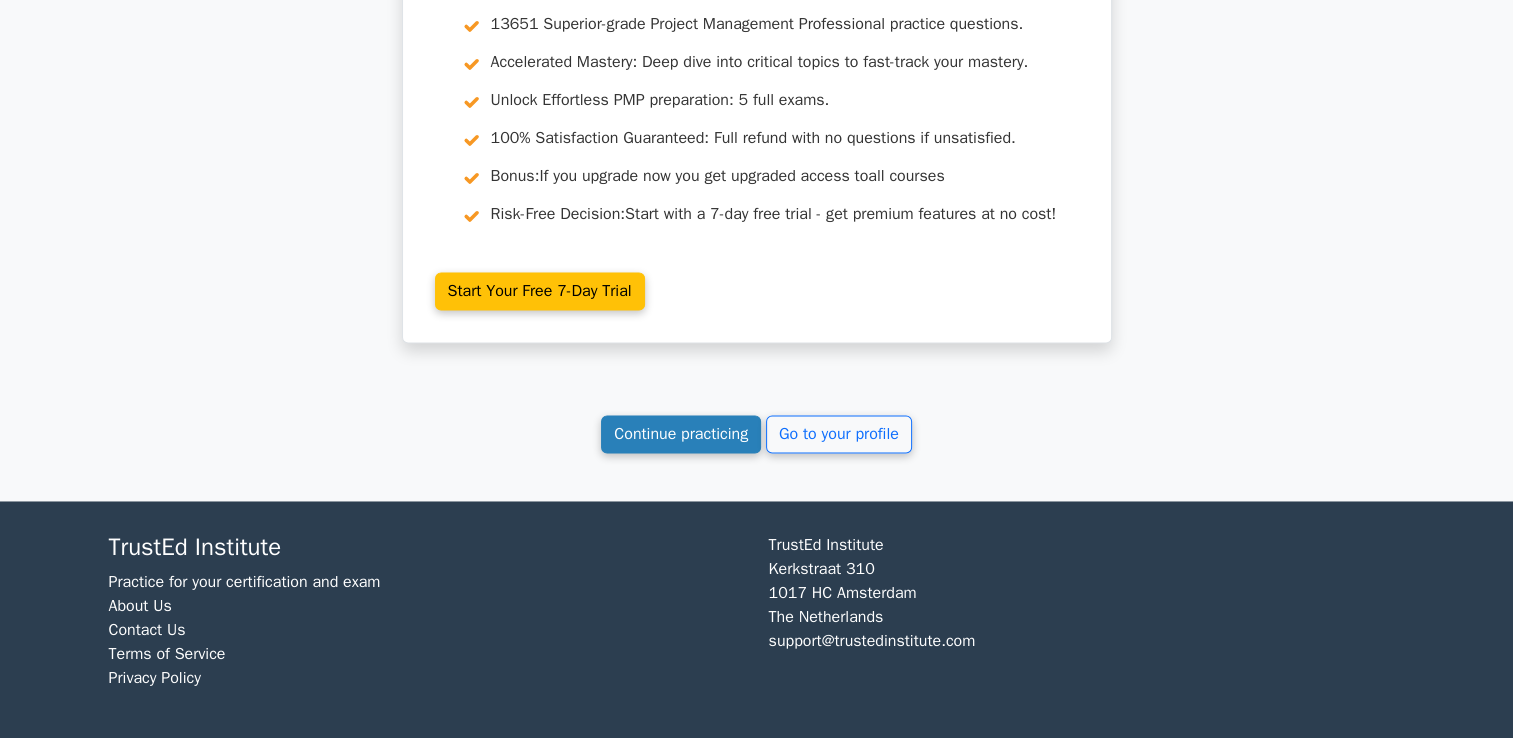 click on "Continue practicing" at bounding box center (681, 434) 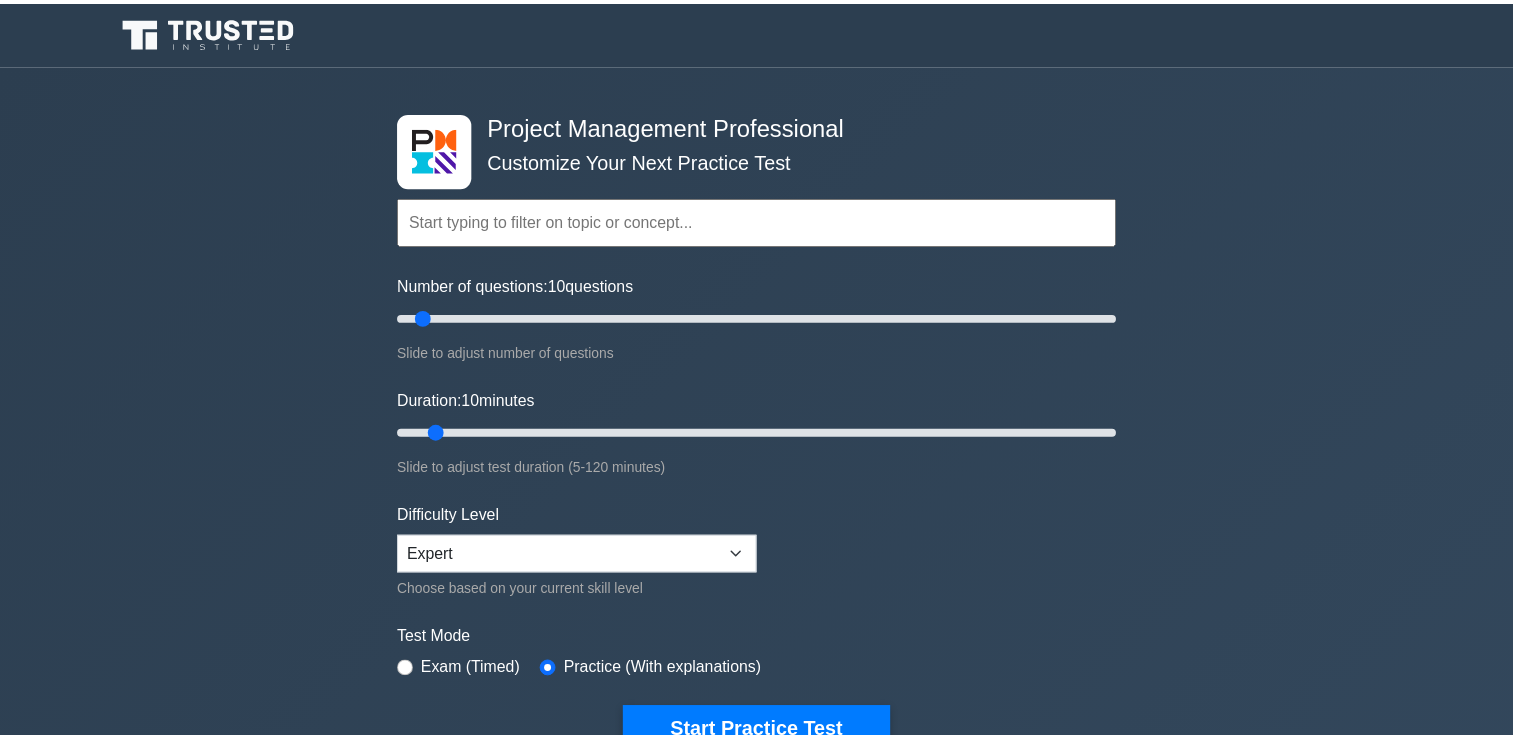 scroll, scrollTop: 0, scrollLeft: 0, axis: both 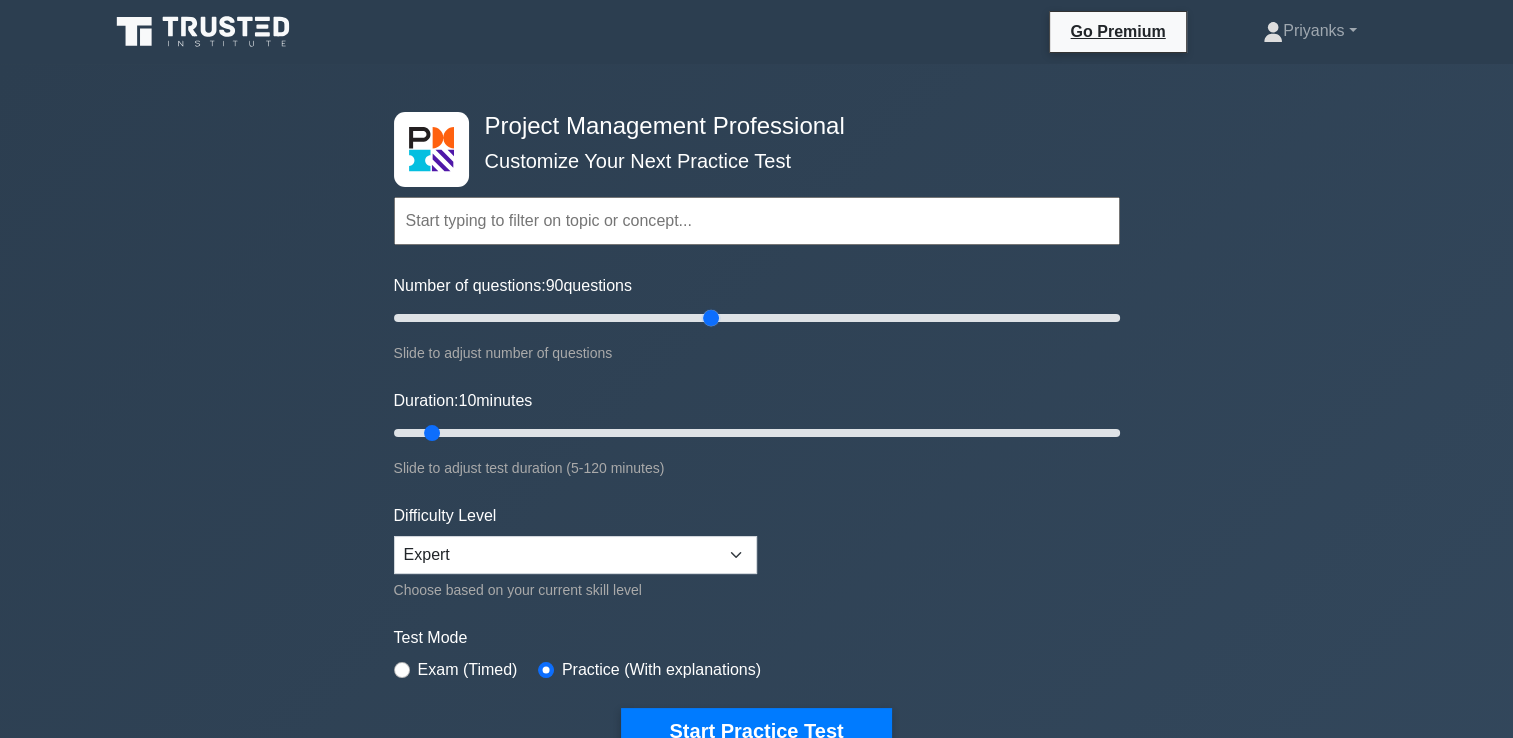 drag, startPoint x: 421, startPoint y: 317, endPoint x: 712, endPoint y: 311, distance: 291.06186 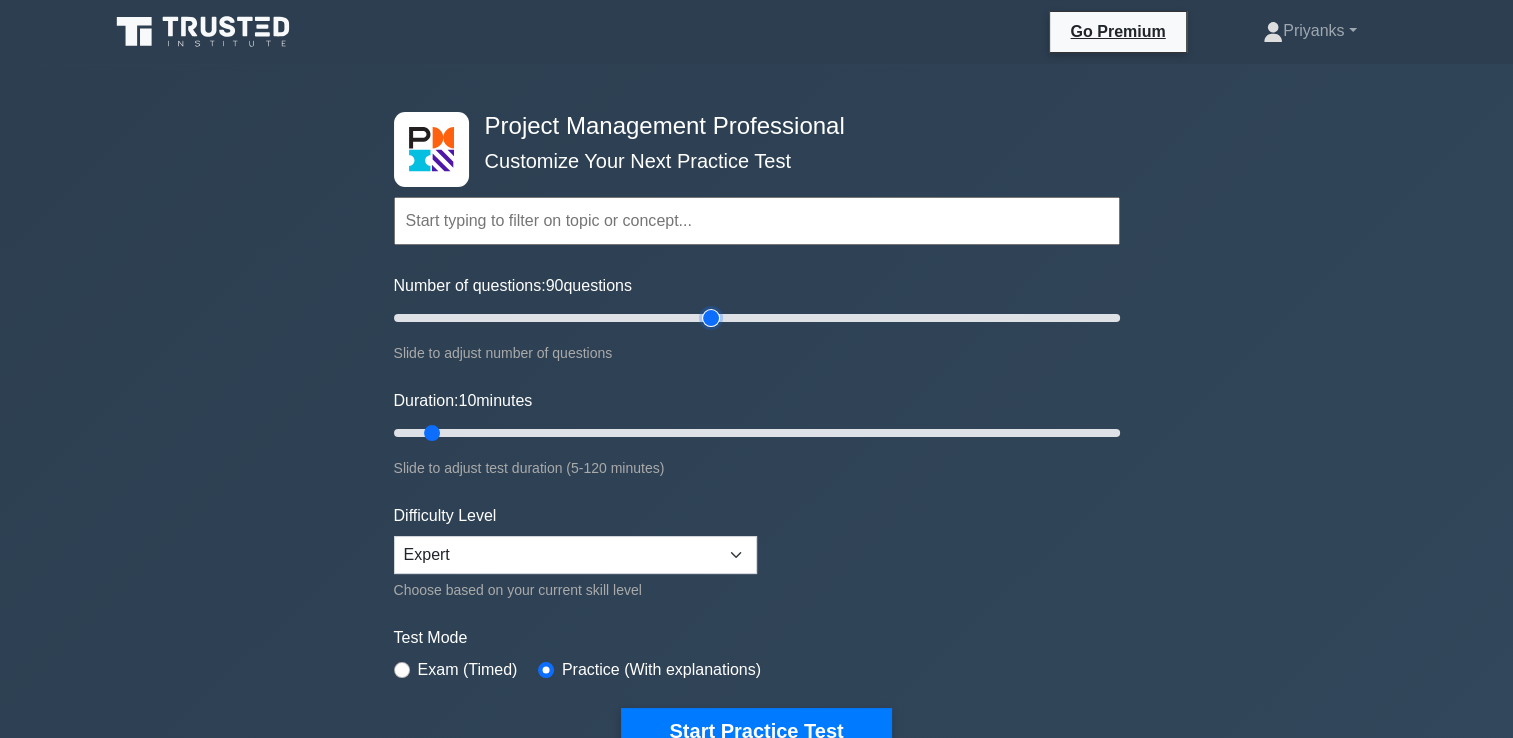 click on "Number of questions:  90  questions" at bounding box center [757, 318] 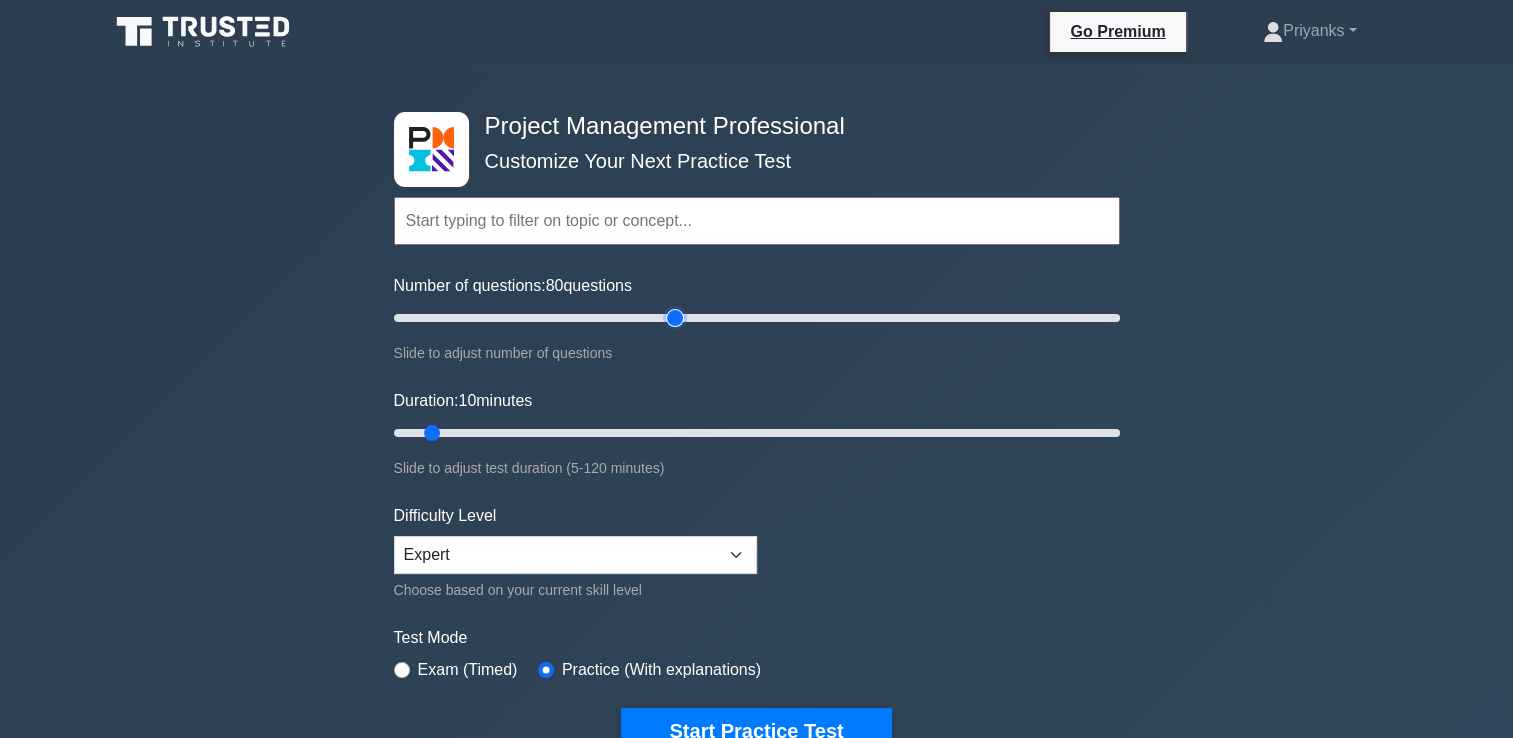 drag, startPoint x: 715, startPoint y: 318, endPoint x: 682, endPoint y: 318, distance: 33 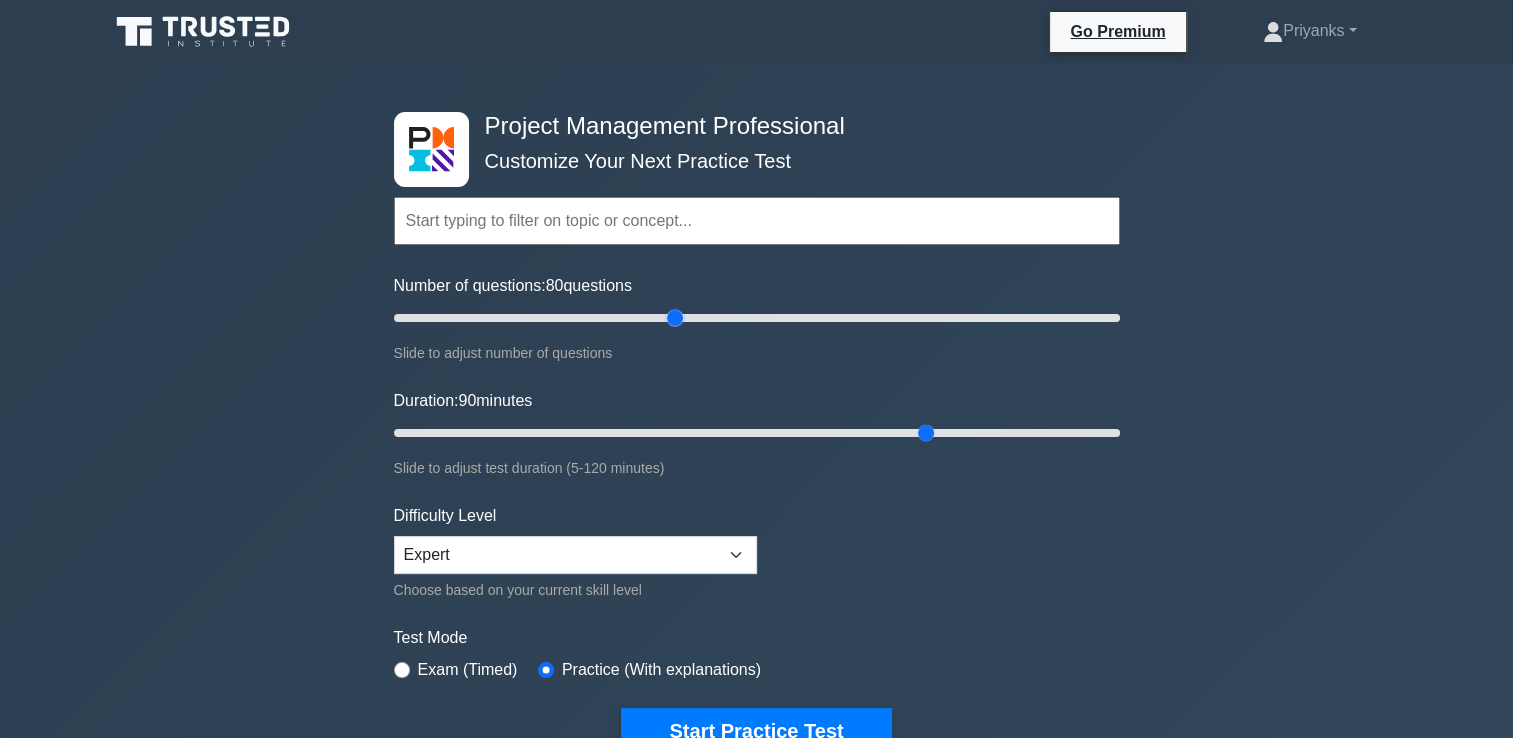 drag, startPoint x: 434, startPoint y: 430, endPoint x: 935, endPoint y: 436, distance: 501.03592 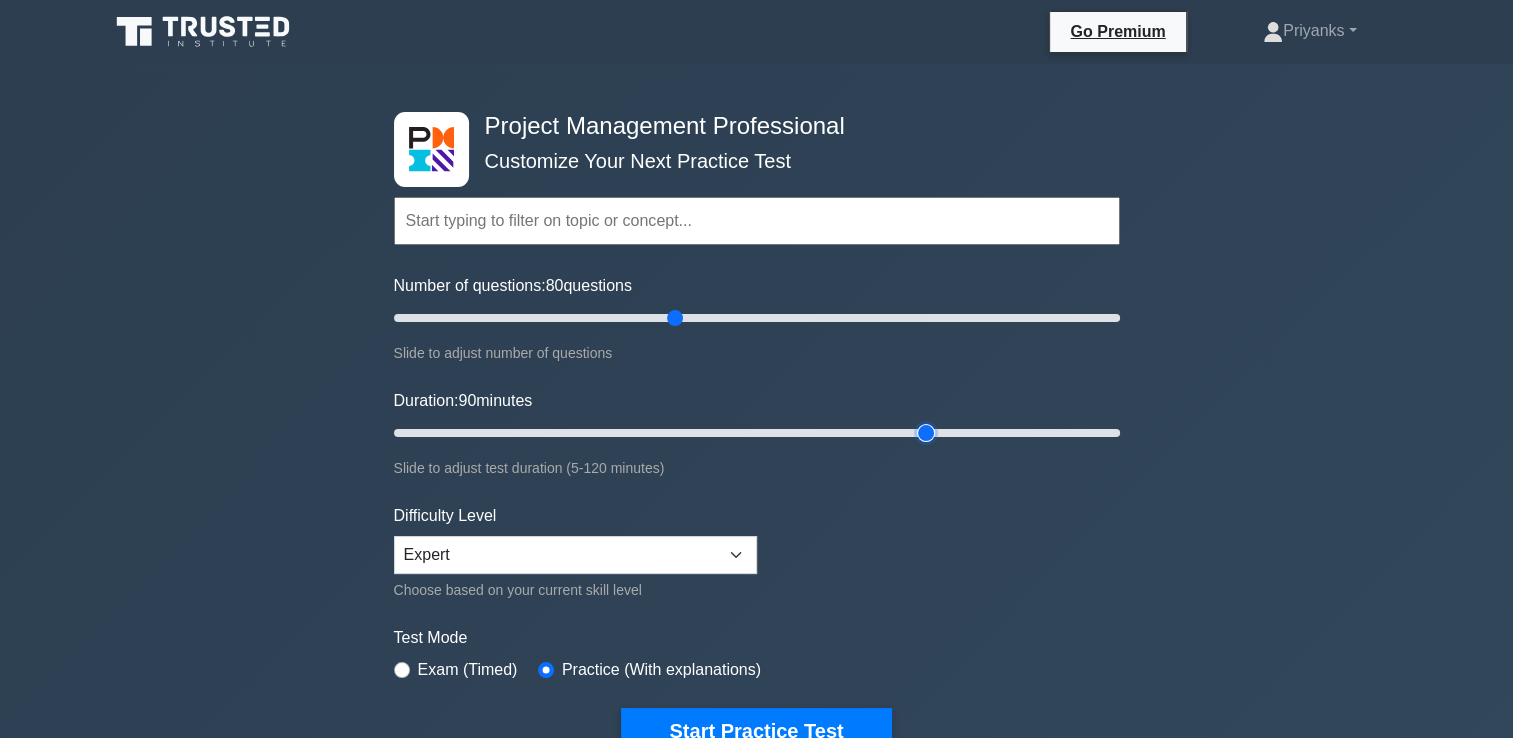 click on "Duration:  90  minutes" at bounding box center (757, 433) 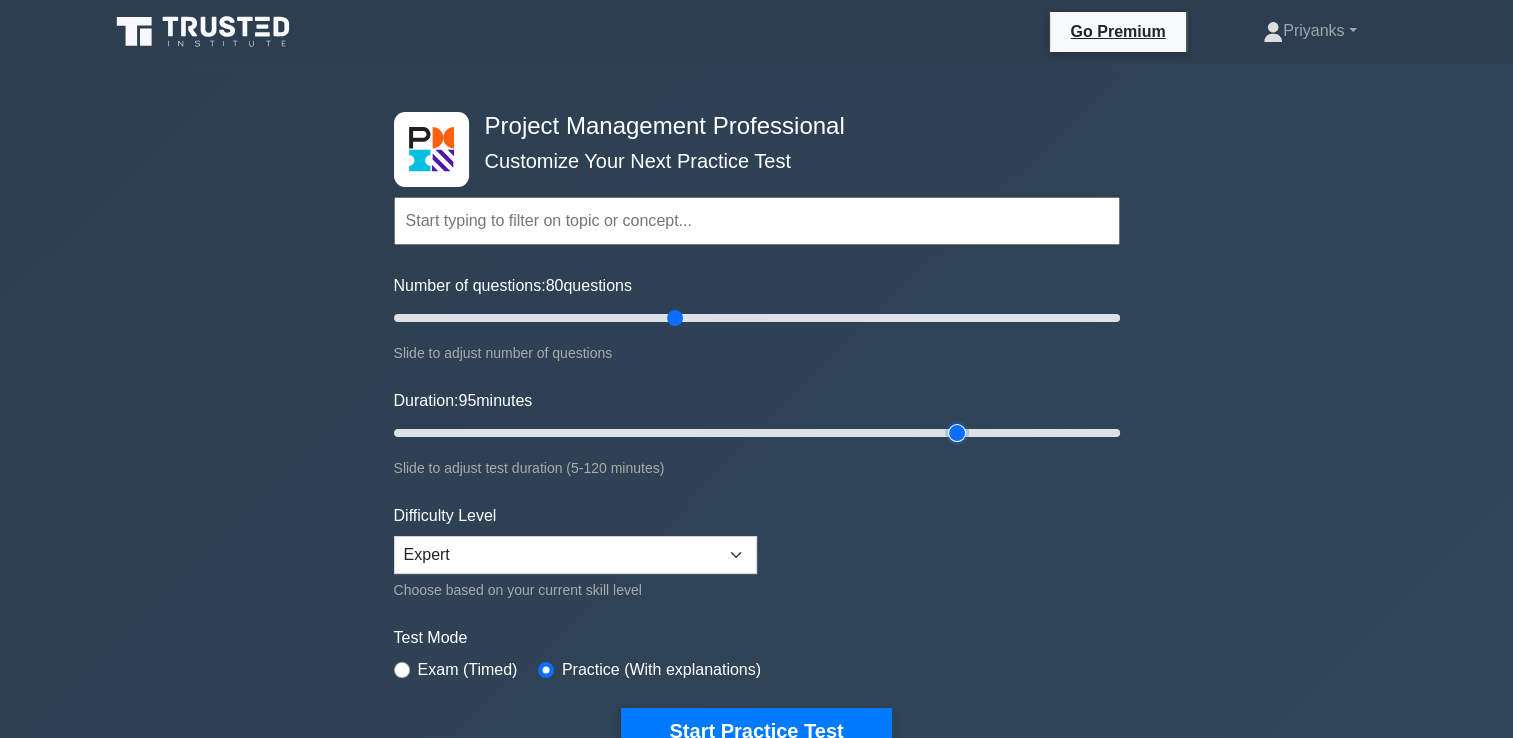 drag, startPoint x: 924, startPoint y: 423, endPoint x: 945, endPoint y: 428, distance: 21.587032 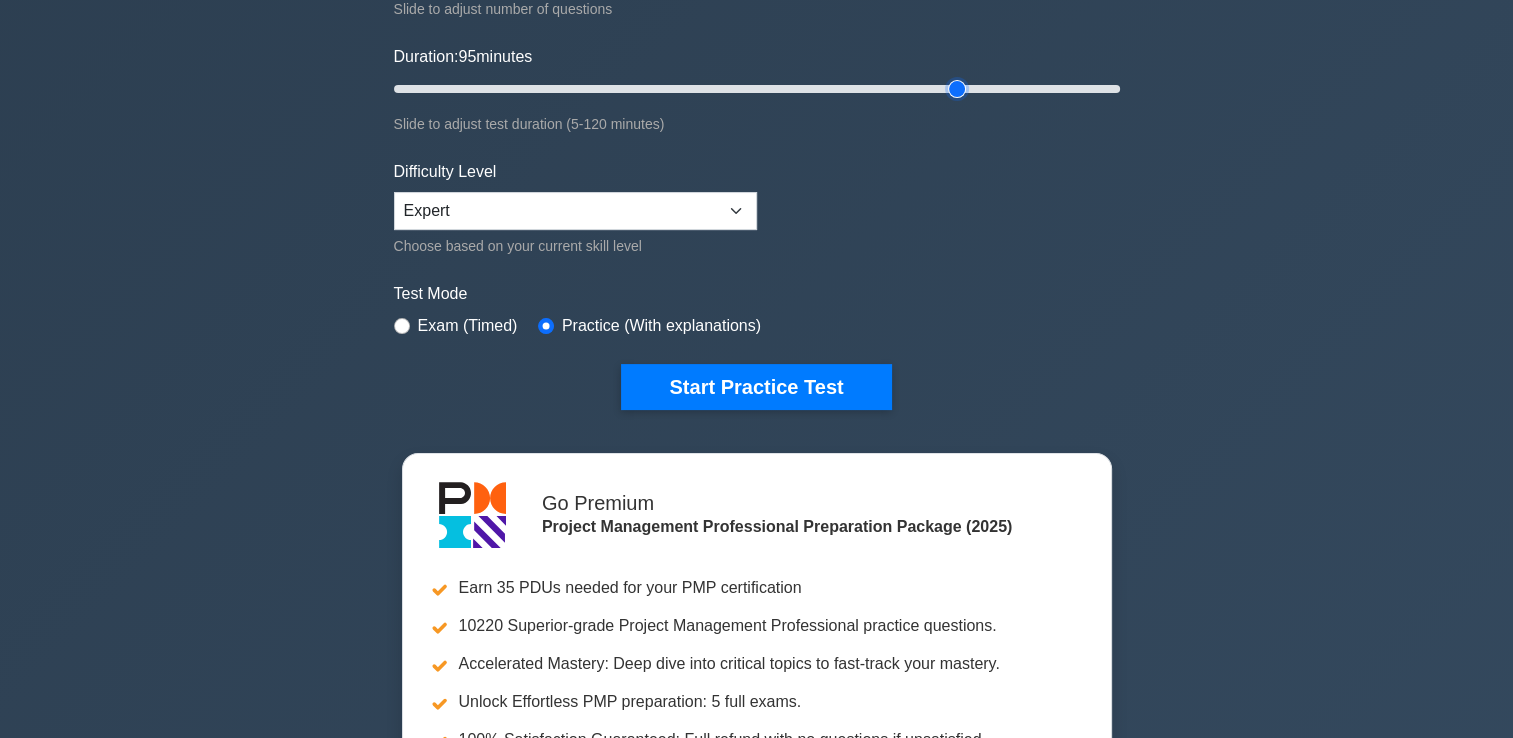 scroll, scrollTop: 400, scrollLeft: 0, axis: vertical 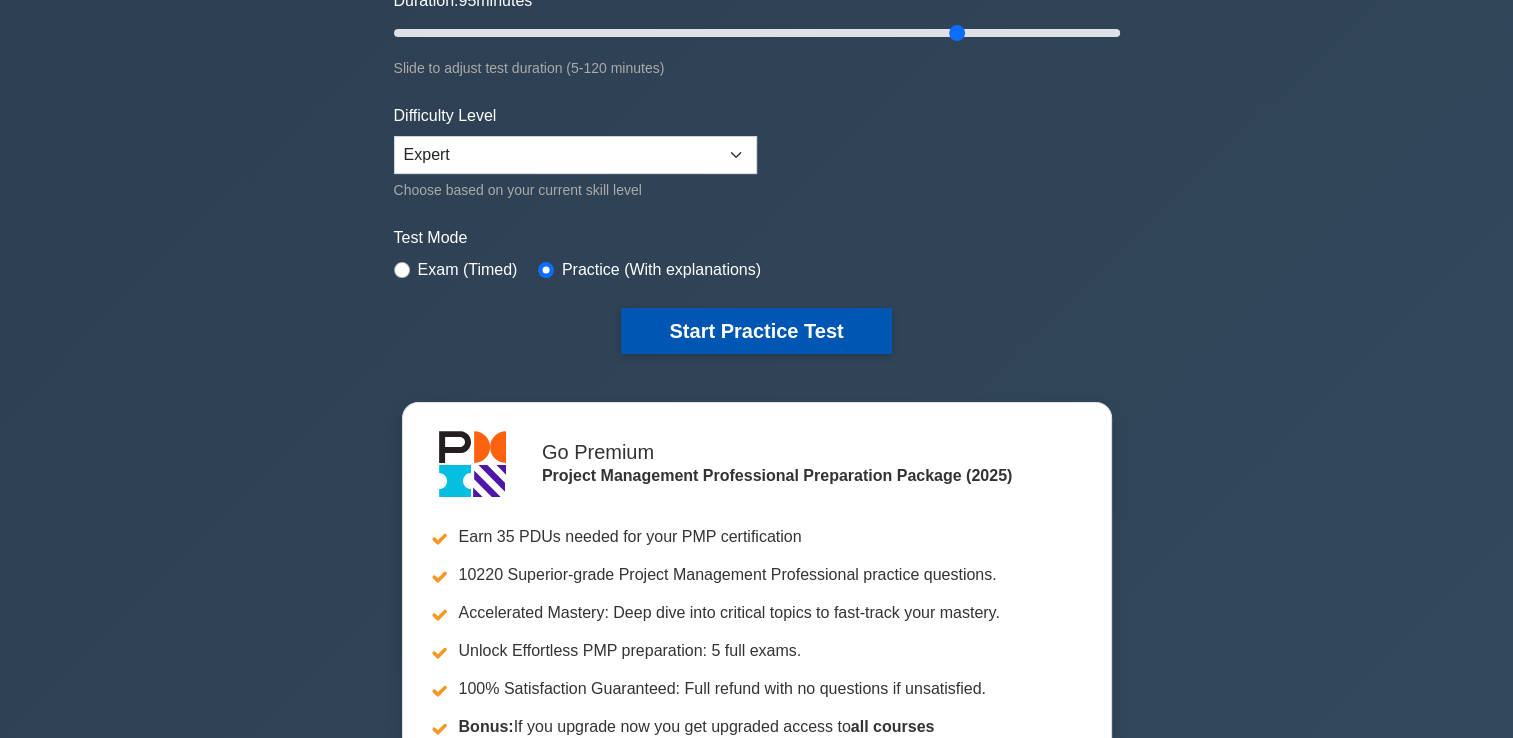 click on "Start Practice Test" at bounding box center (756, 331) 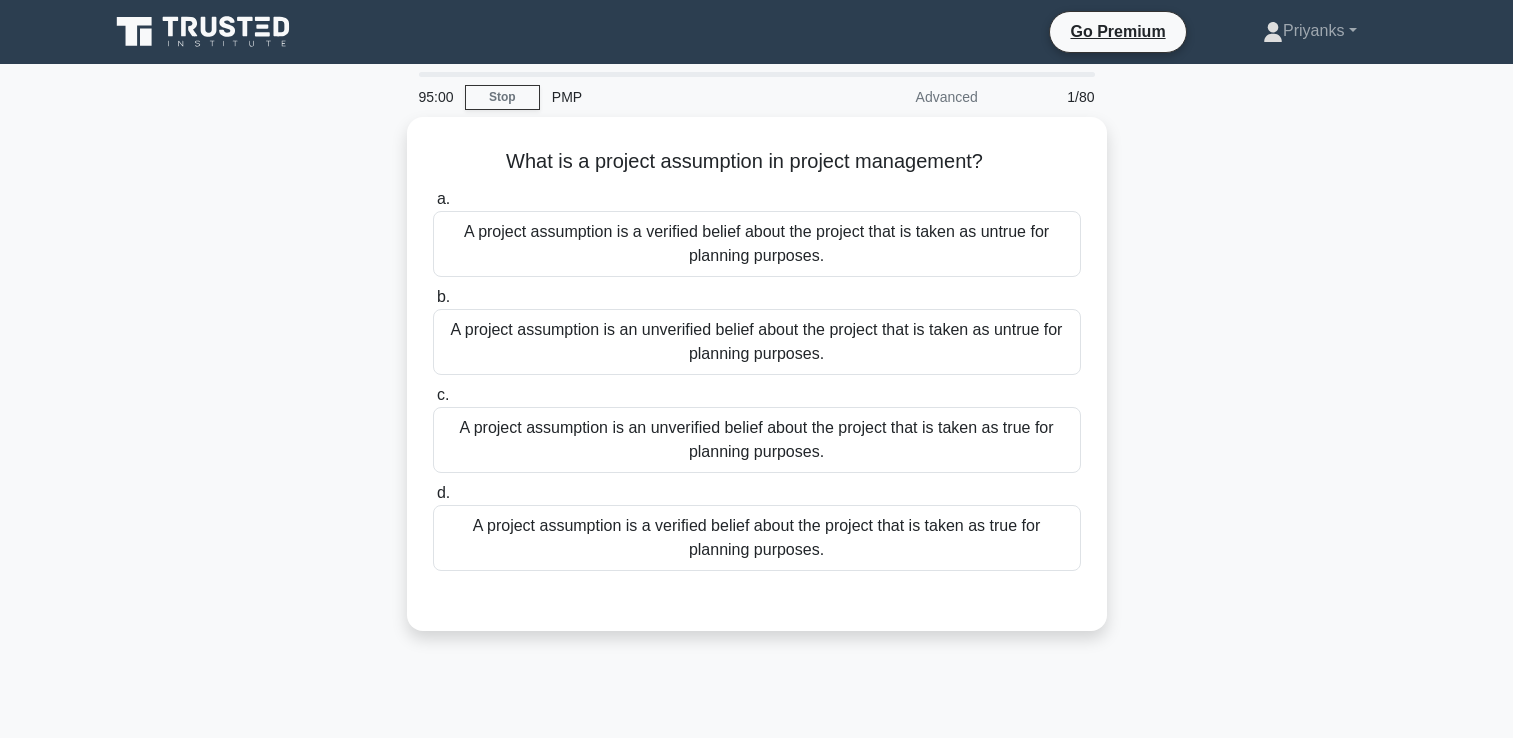 scroll, scrollTop: 0, scrollLeft: 0, axis: both 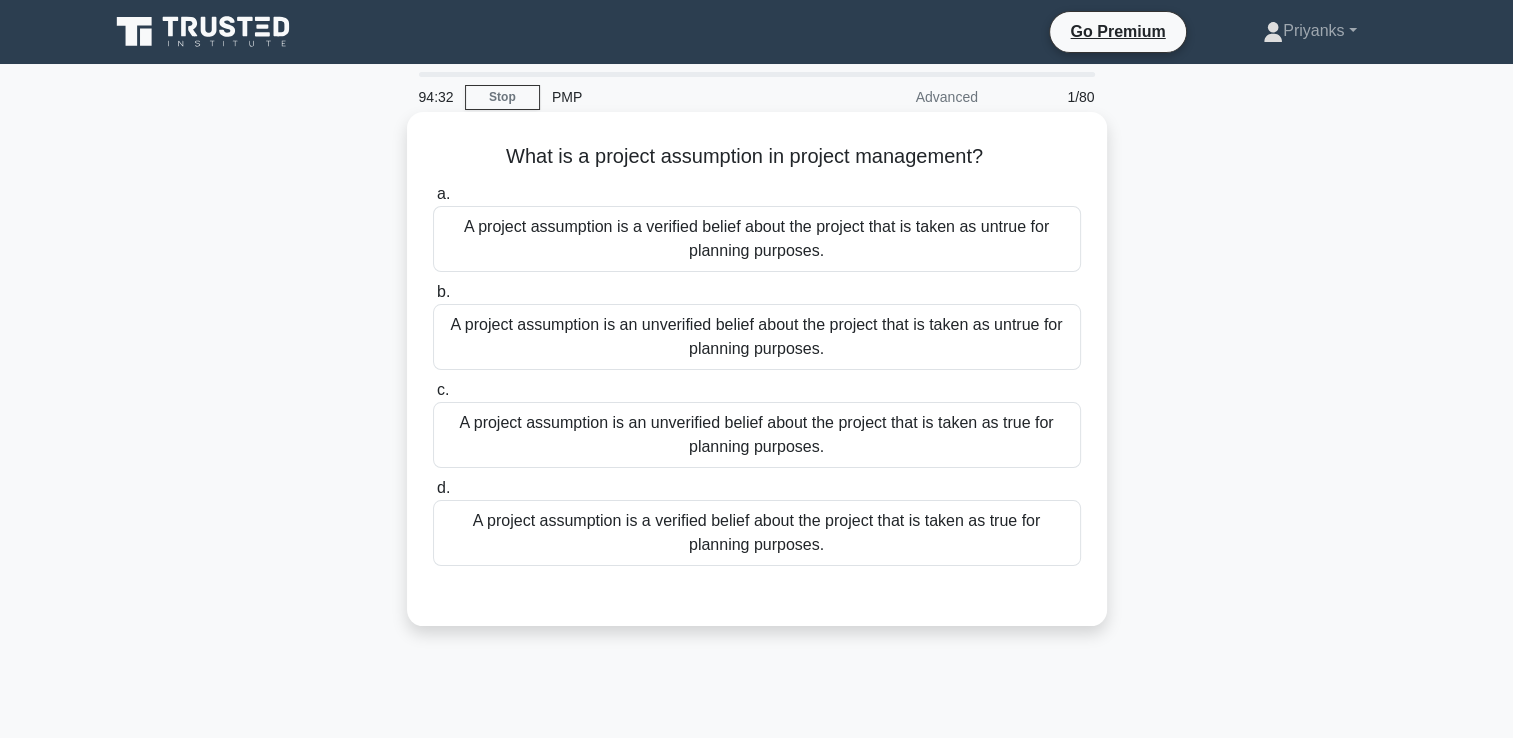 click on "A project assumption is an unverified belief about the project that is taken as true for planning purposes." at bounding box center (757, 435) 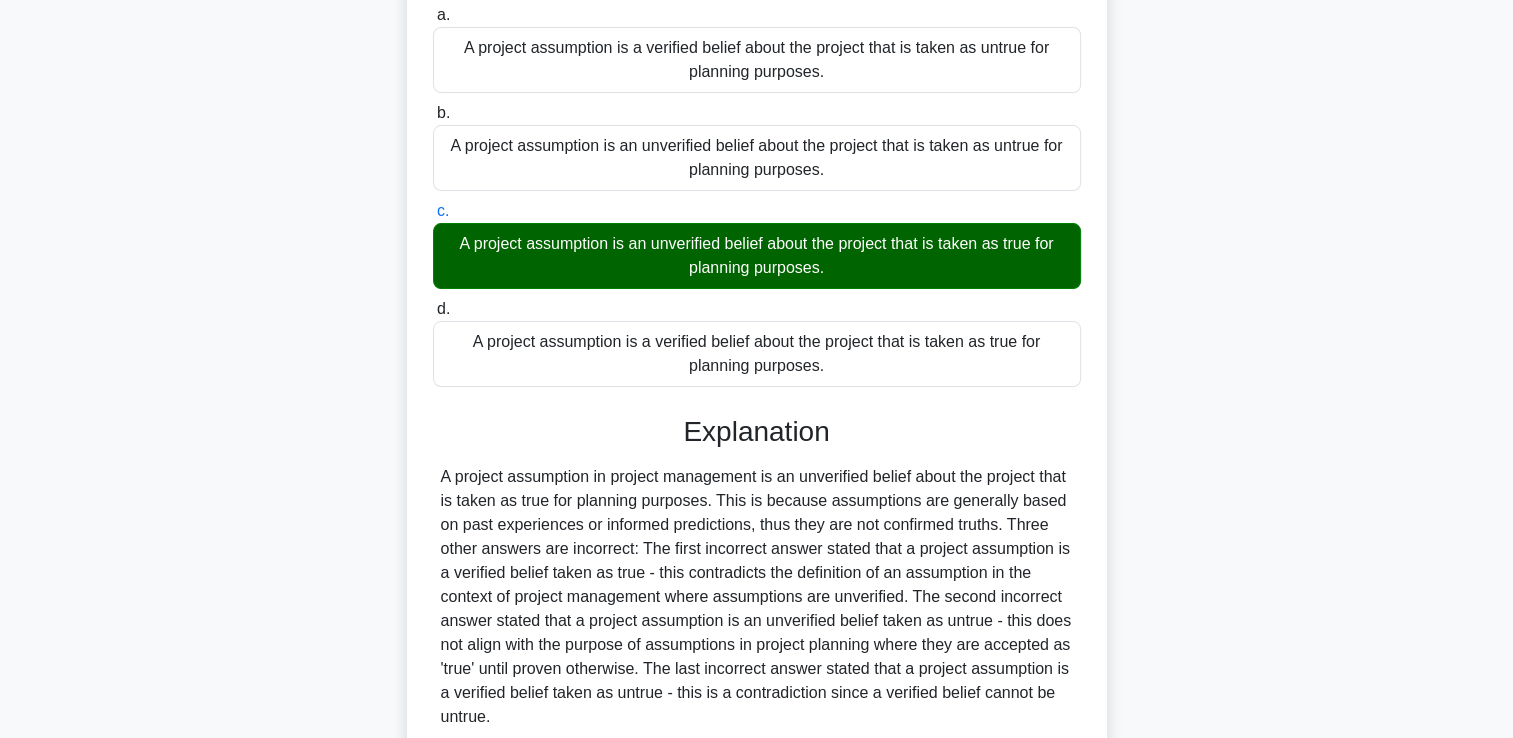 scroll, scrollTop: 349, scrollLeft: 0, axis: vertical 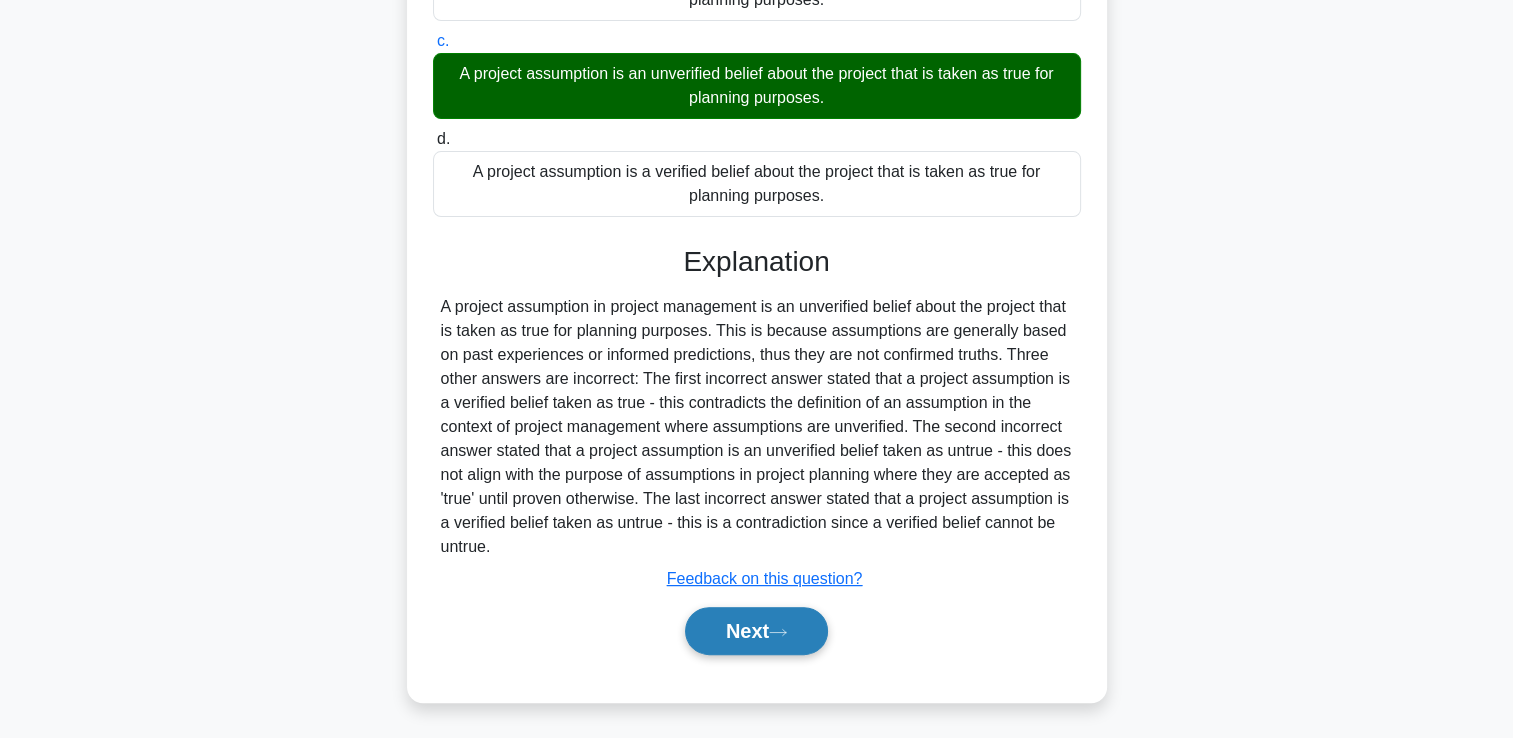 click on "Next" at bounding box center (756, 631) 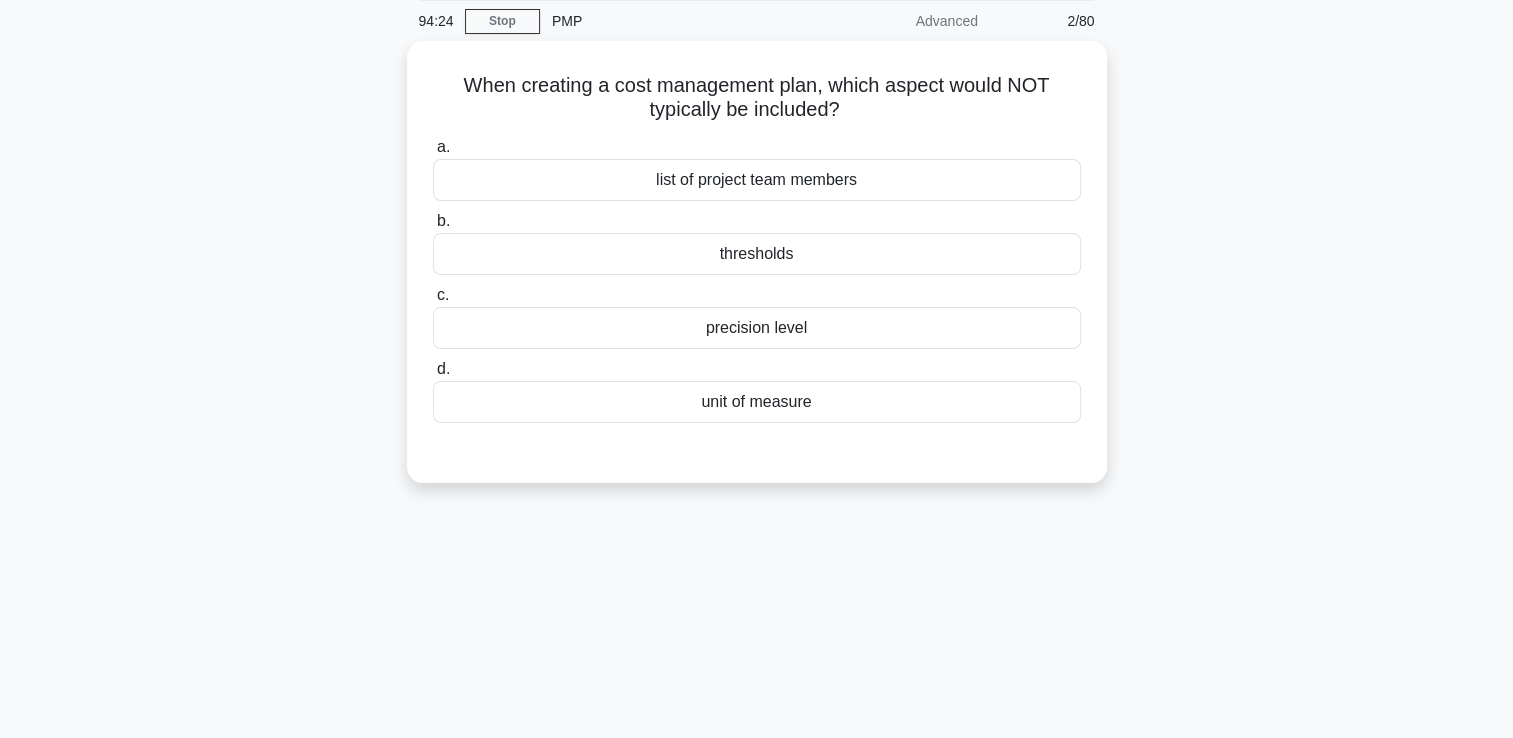 scroll, scrollTop: 42, scrollLeft: 0, axis: vertical 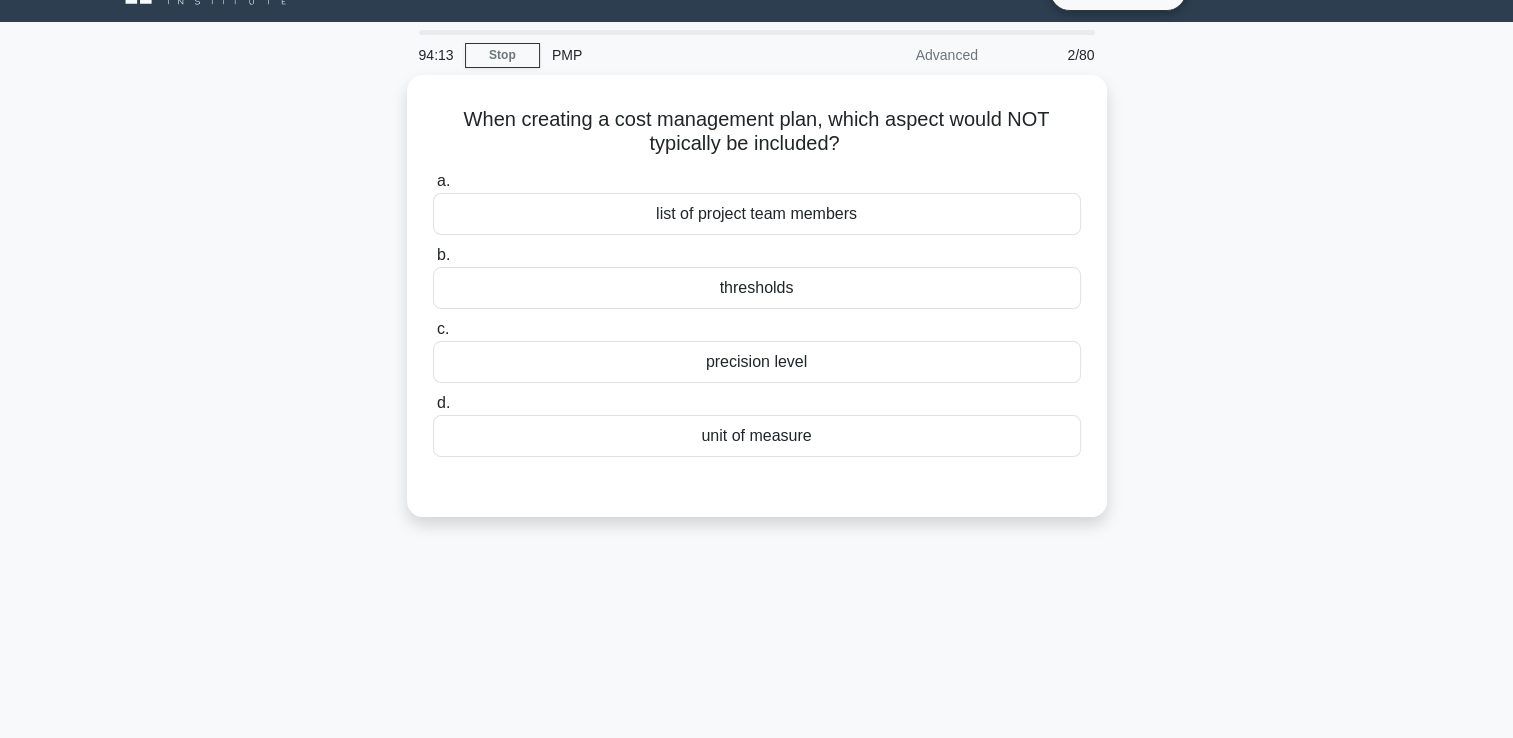 click on "When creating a cost management plan, which aspect would NOT typically be included?
.spinner_0XTQ{transform-origin:center;animation:spinner_y6GP .75s linear infinite}@keyframes spinner_y6GP{100%{transform:rotate(360deg)}}
list of project team members
b. c. d." at bounding box center [757, 308] 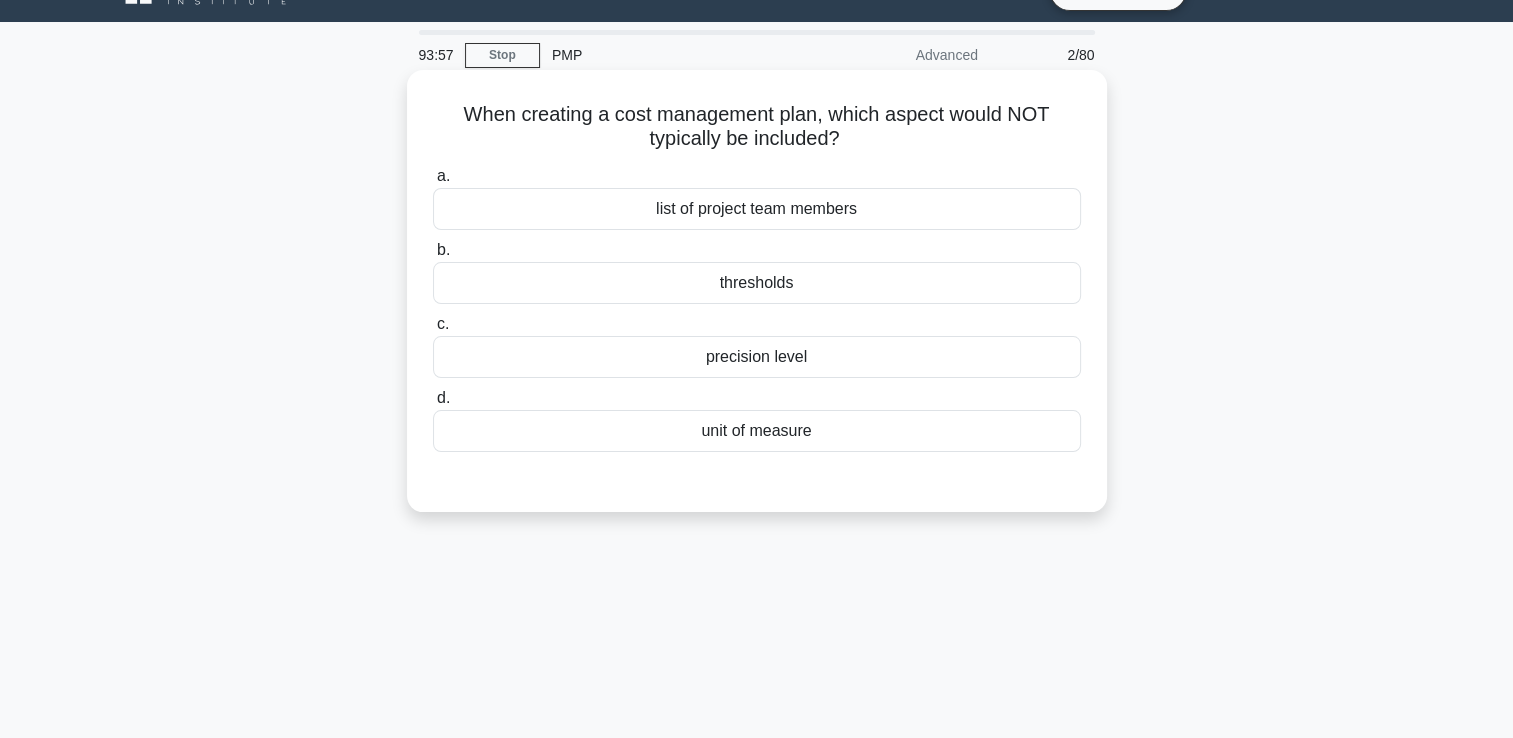 click on "list of project team members" at bounding box center (757, 209) 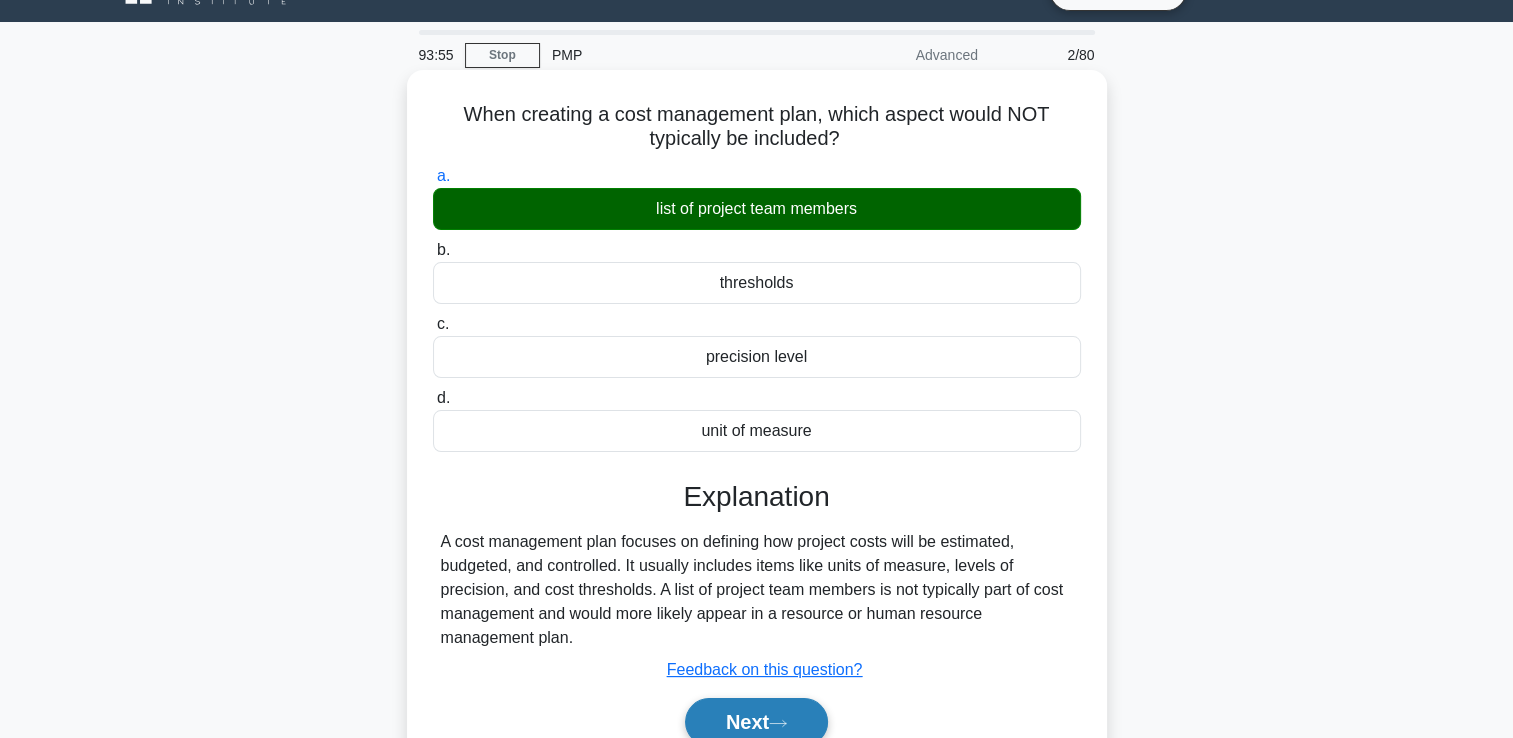 click on "Next" at bounding box center [756, 722] 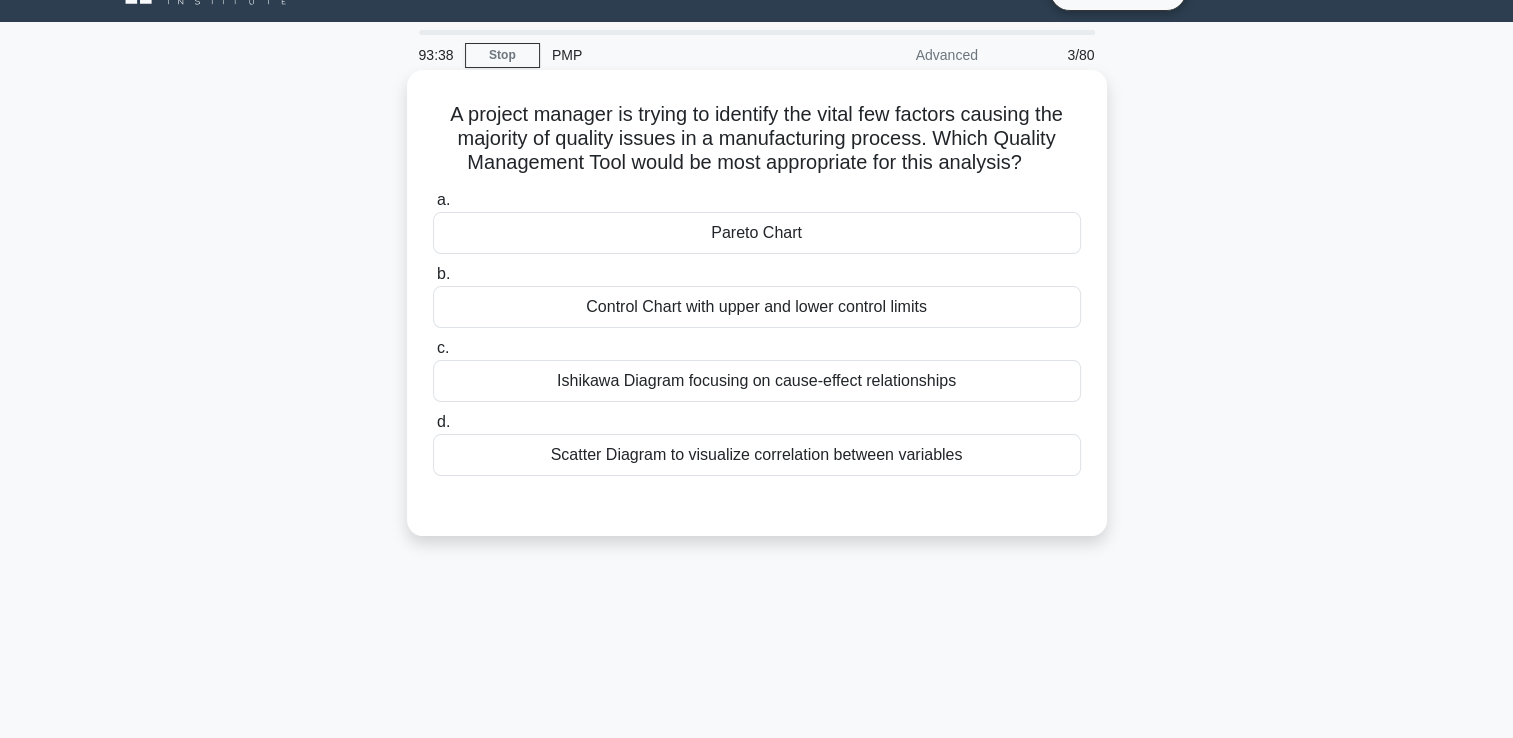 click on "Pareto Chart" at bounding box center (757, 233) 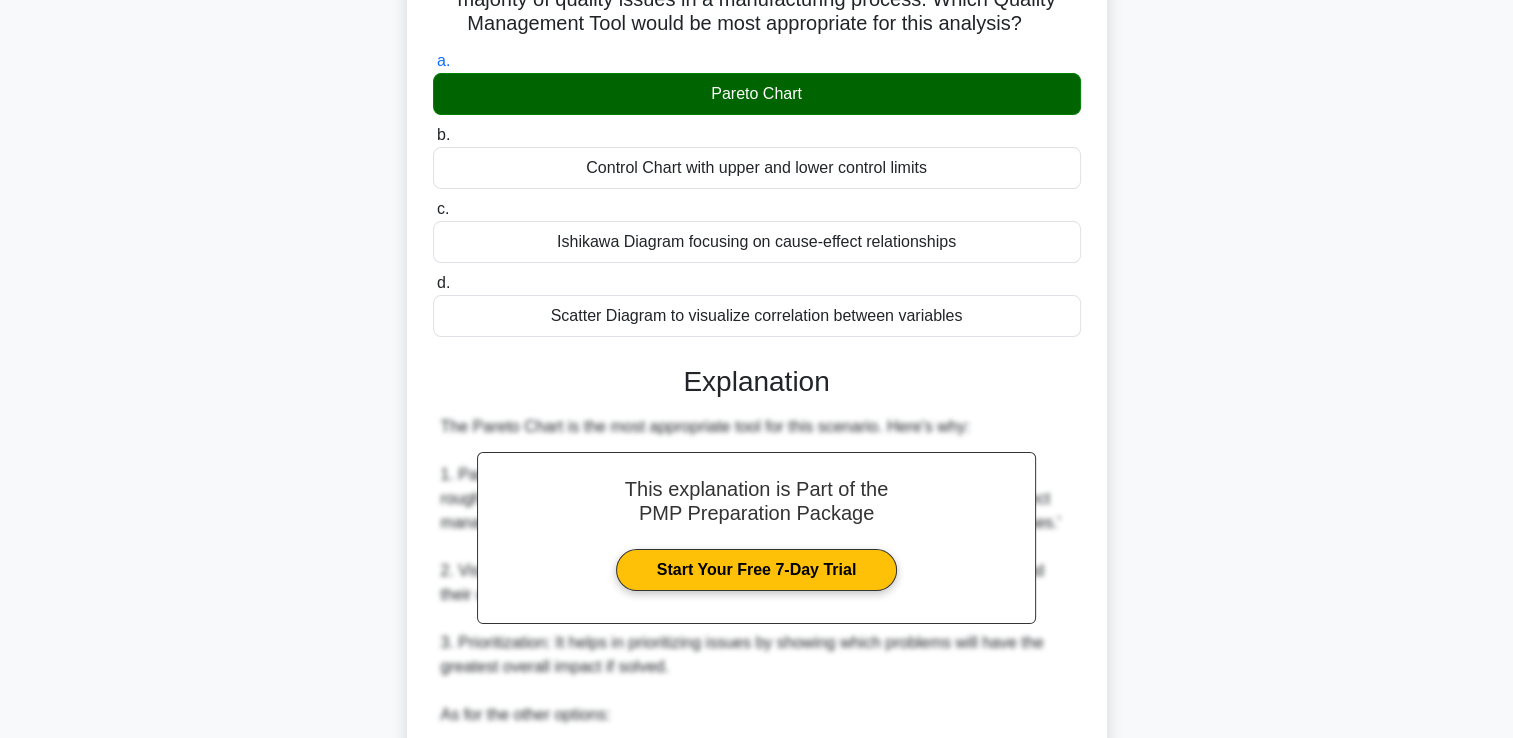 scroll, scrollTop: 637, scrollLeft: 0, axis: vertical 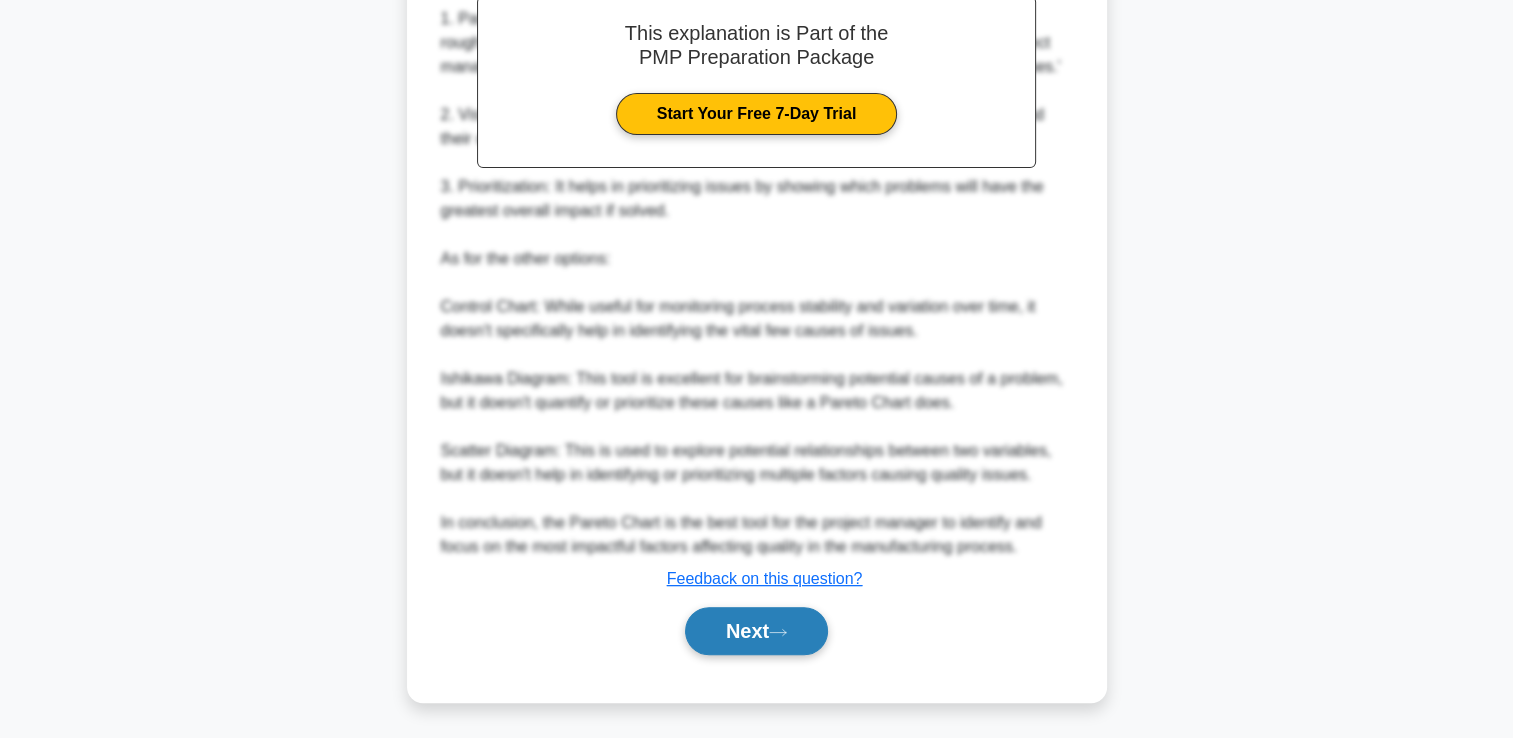 click on "Next" at bounding box center (756, 631) 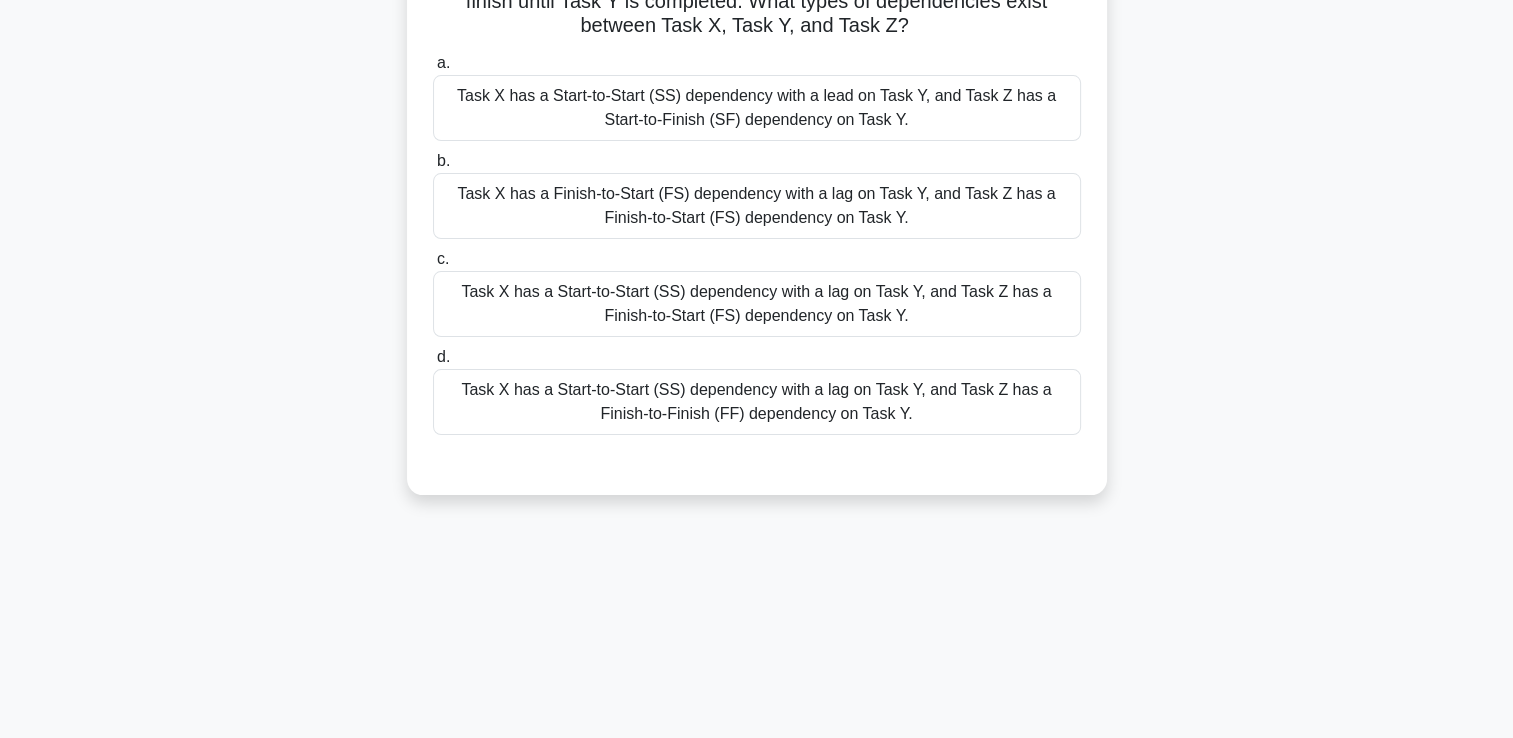 scroll, scrollTop: 42, scrollLeft: 0, axis: vertical 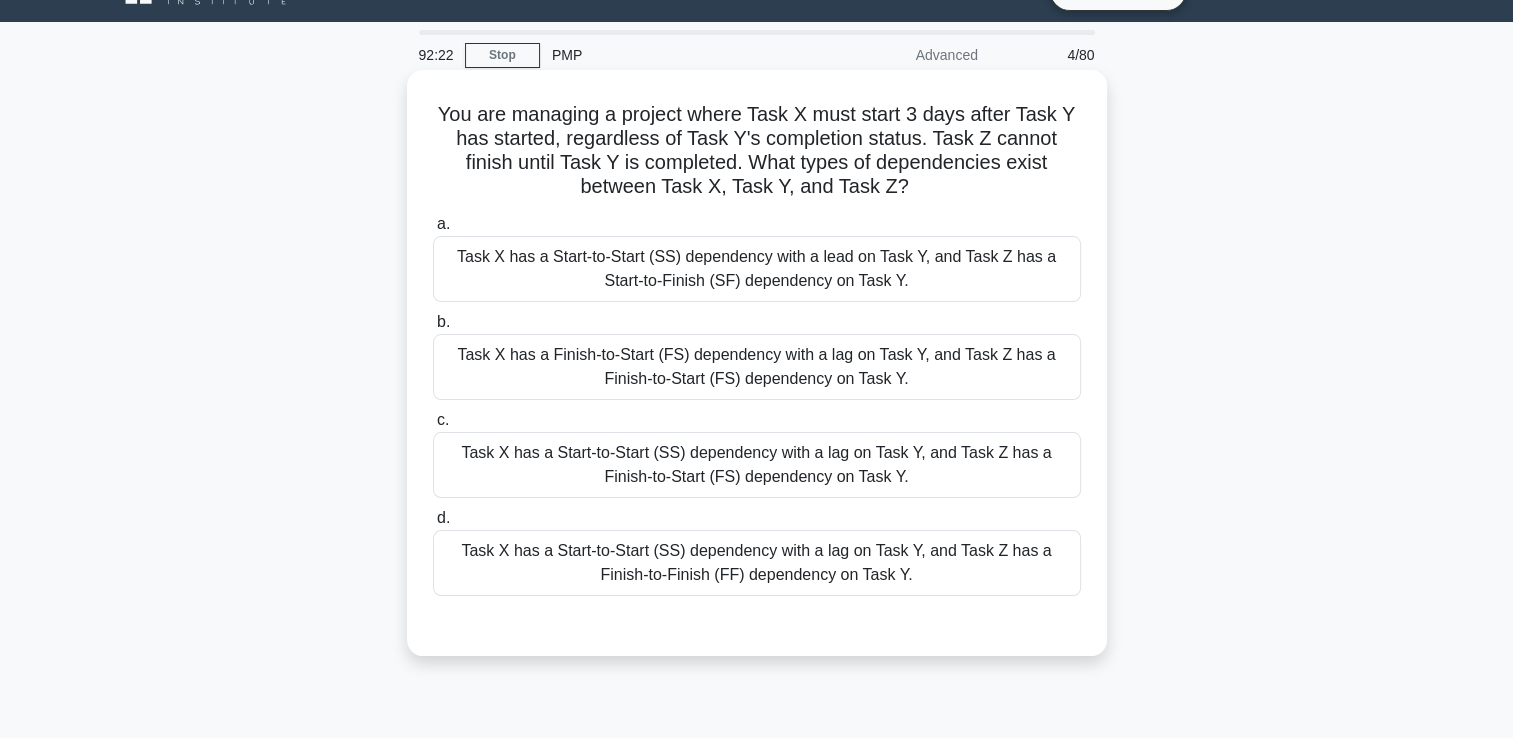 click on "Task X has a Start-to-Start (SS) dependency with a lag on Task Y, and Task Z has a Finish-to-Finish (FF) dependency on Task Y." at bounding box center [757, 563] 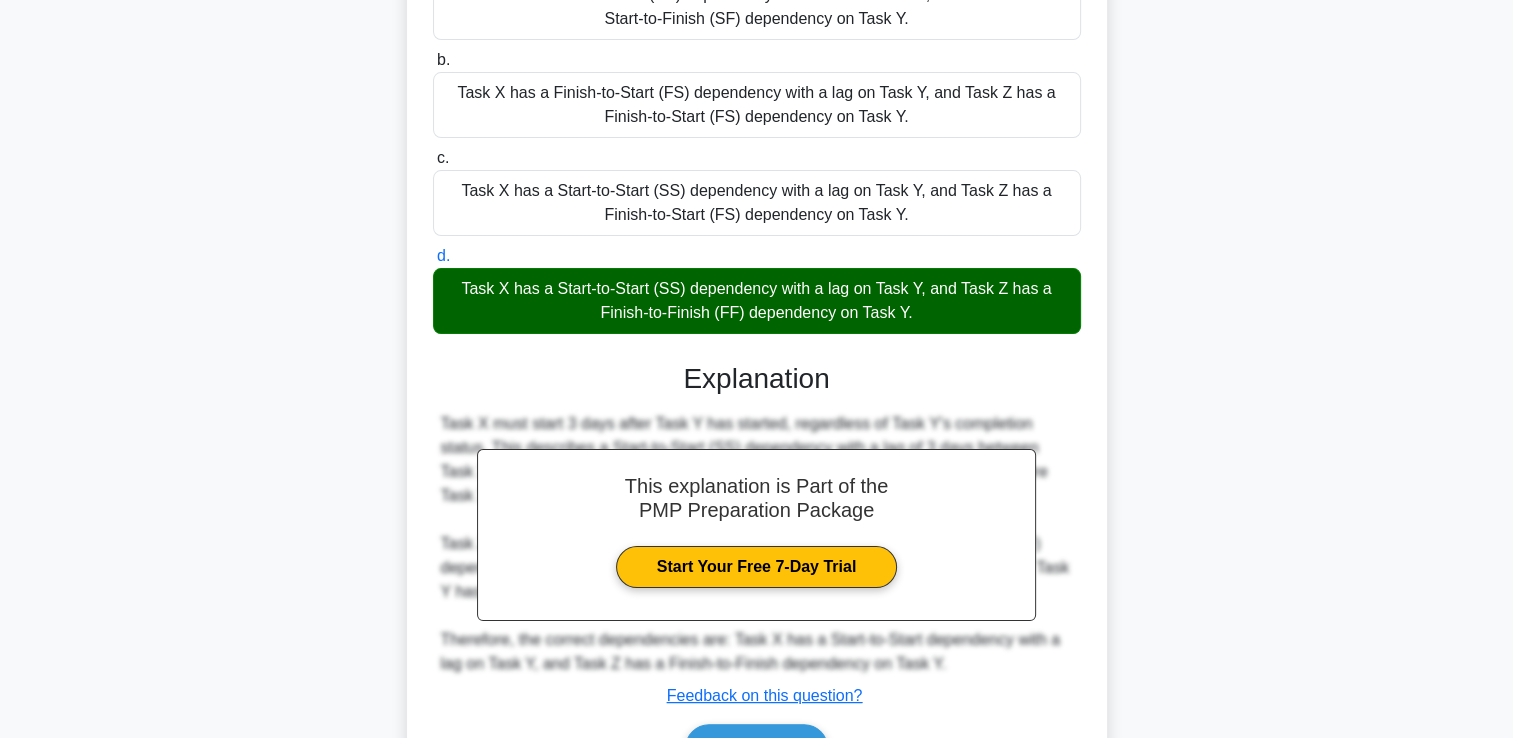 scroll, scrollTop: 397, scrollLeft: 0, axis: vertical 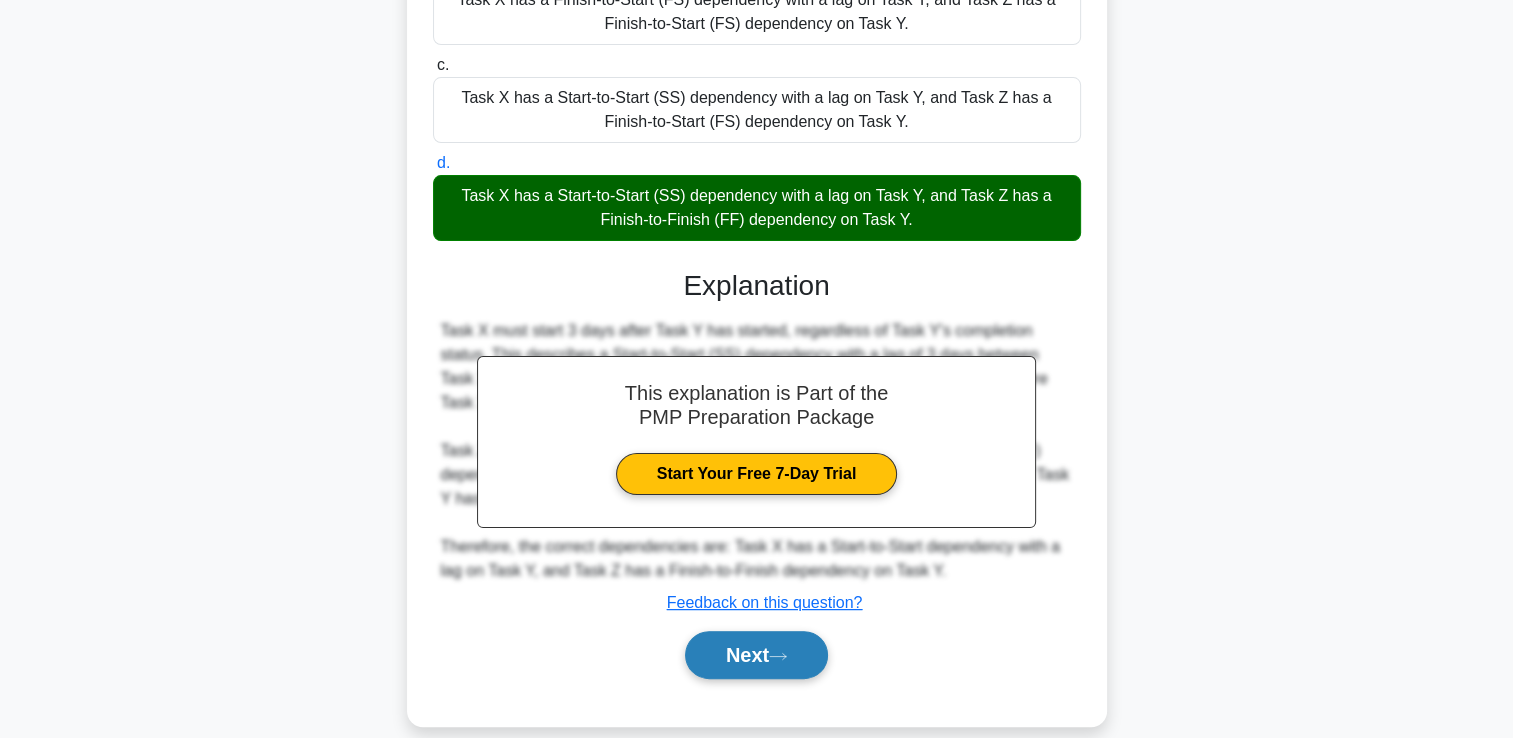 click on "Next" at bounding box center [756, 655] 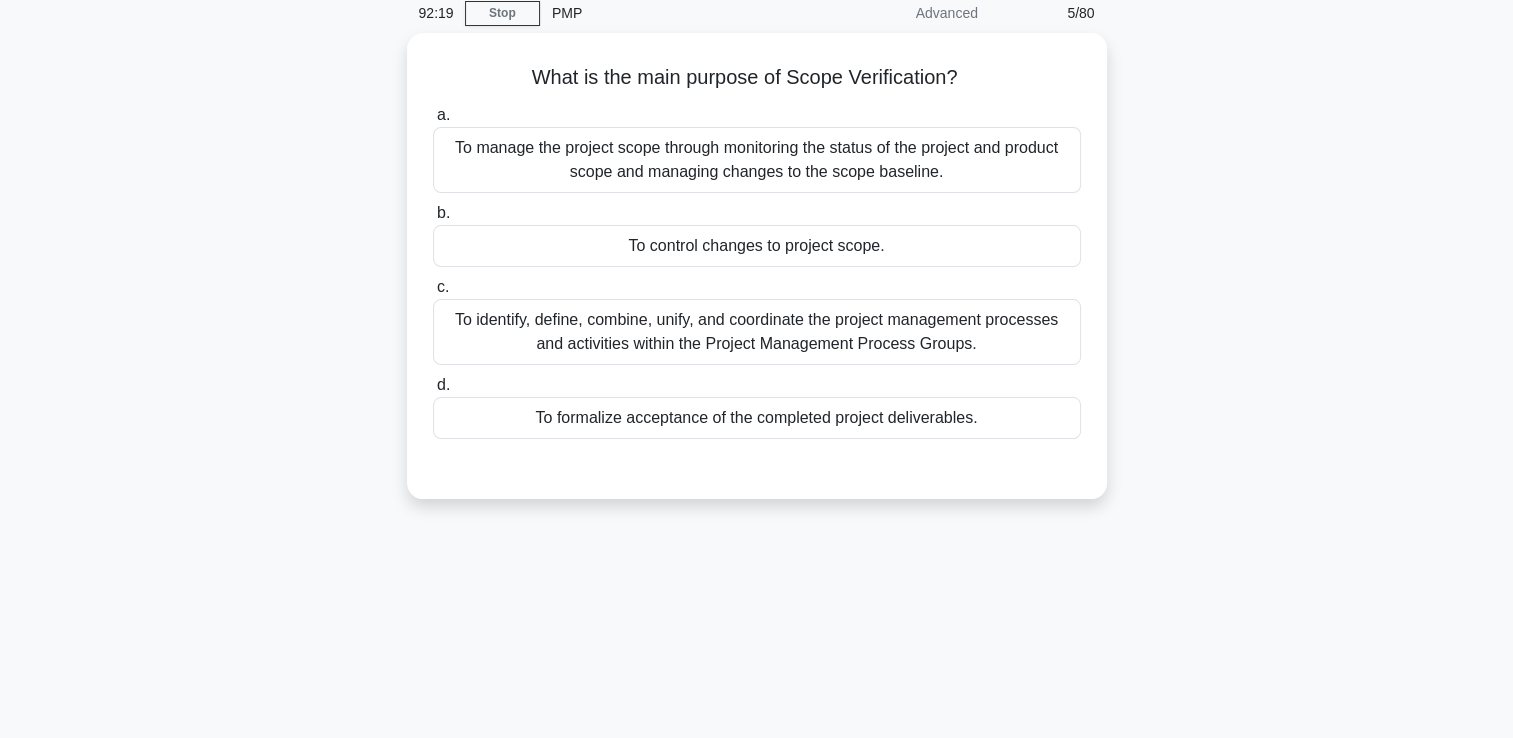 scroll, scrollTop: 42, scrollLeft: 0, axis: vertical 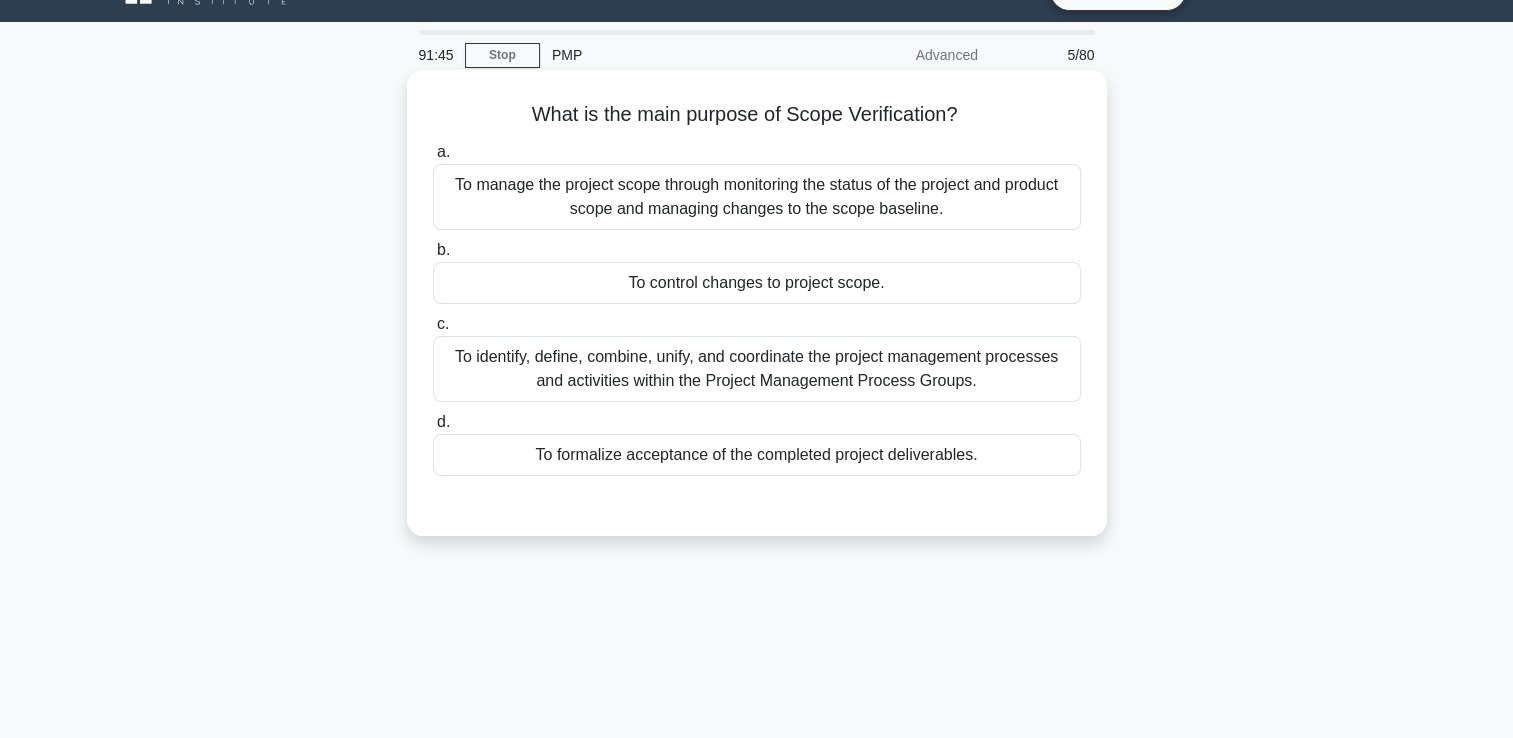 click on "To formalize acceptance of the completed project deliverables." at bounding box center (757, 455) 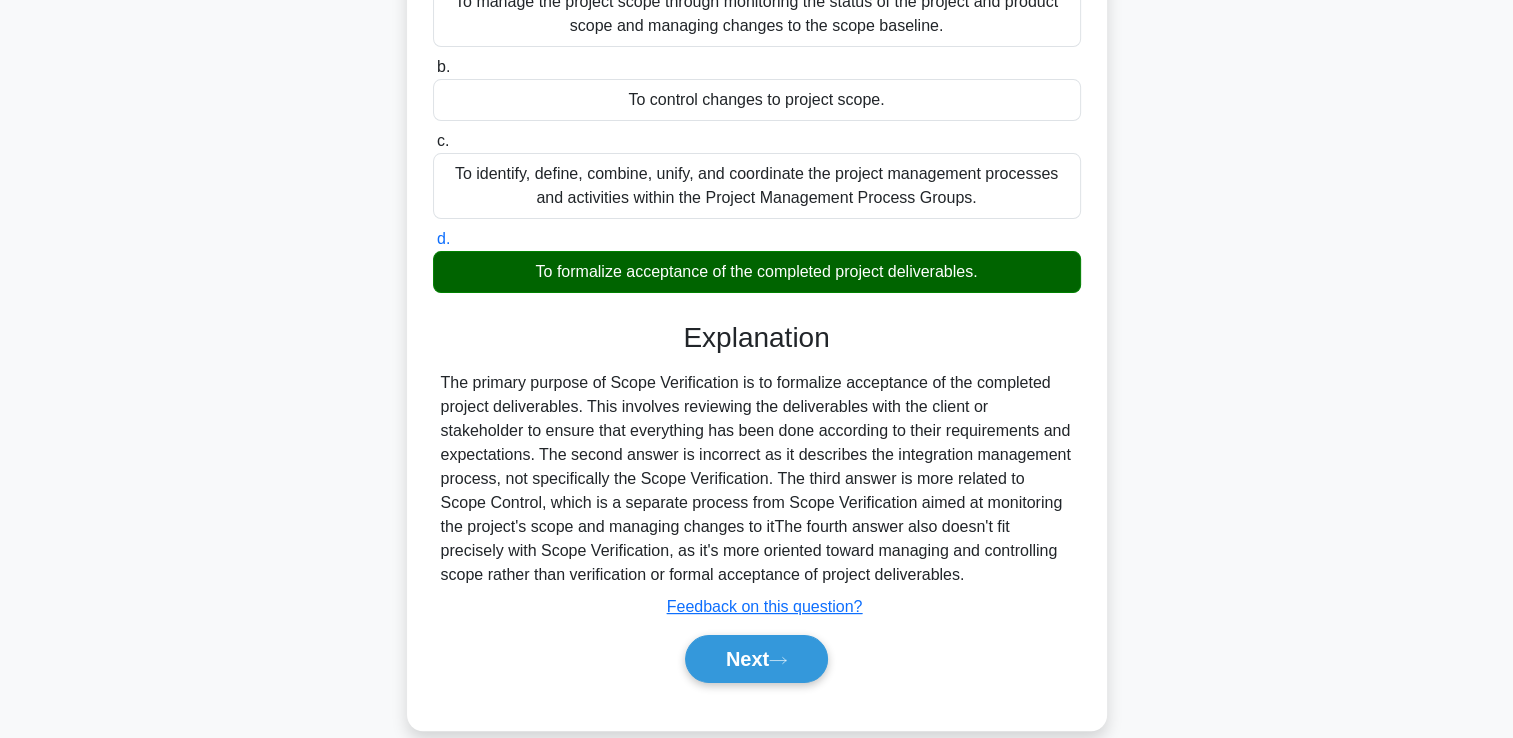 scroll, scrollTop: 342, scrollLeft: 0, axis: vertical 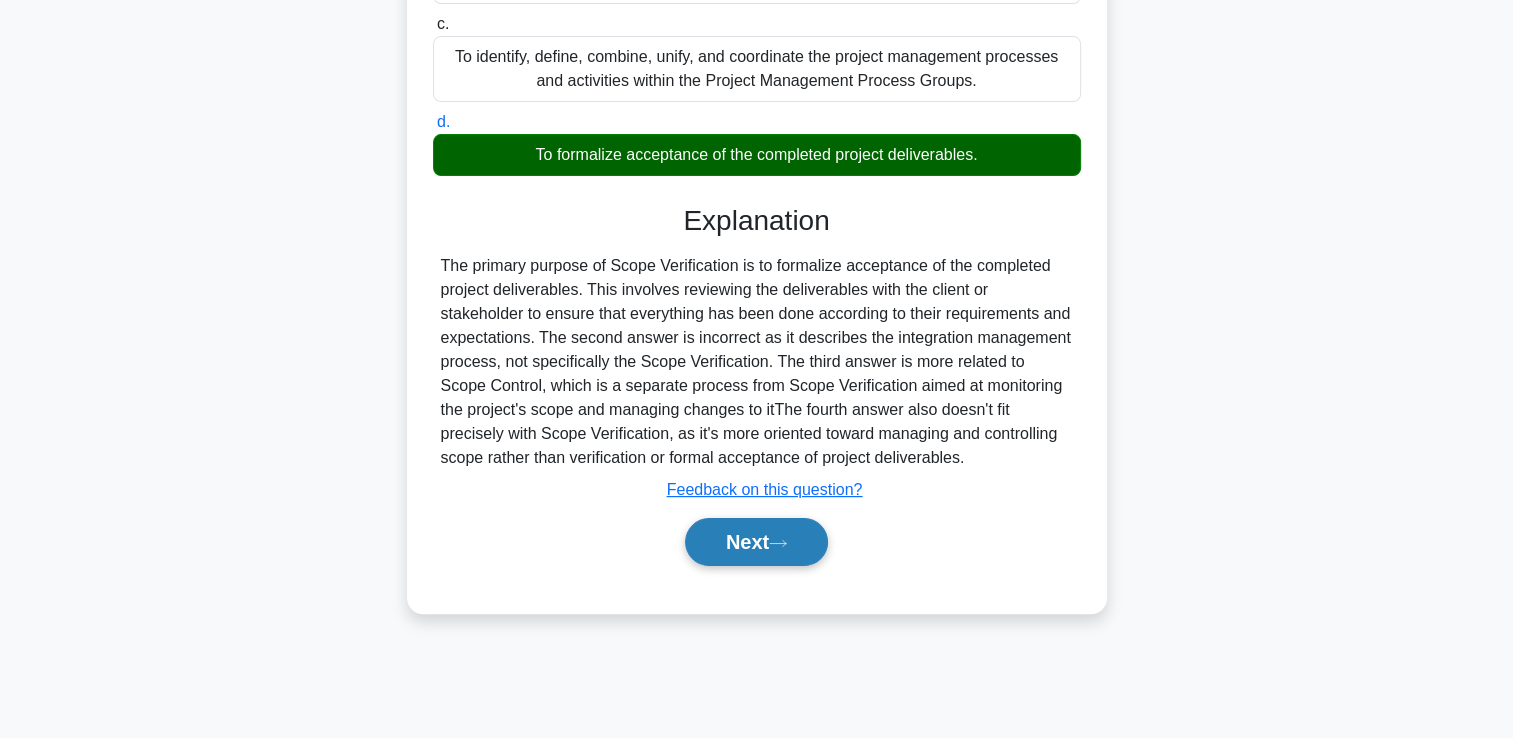 click on "Next" at bounding box center (756, 542) 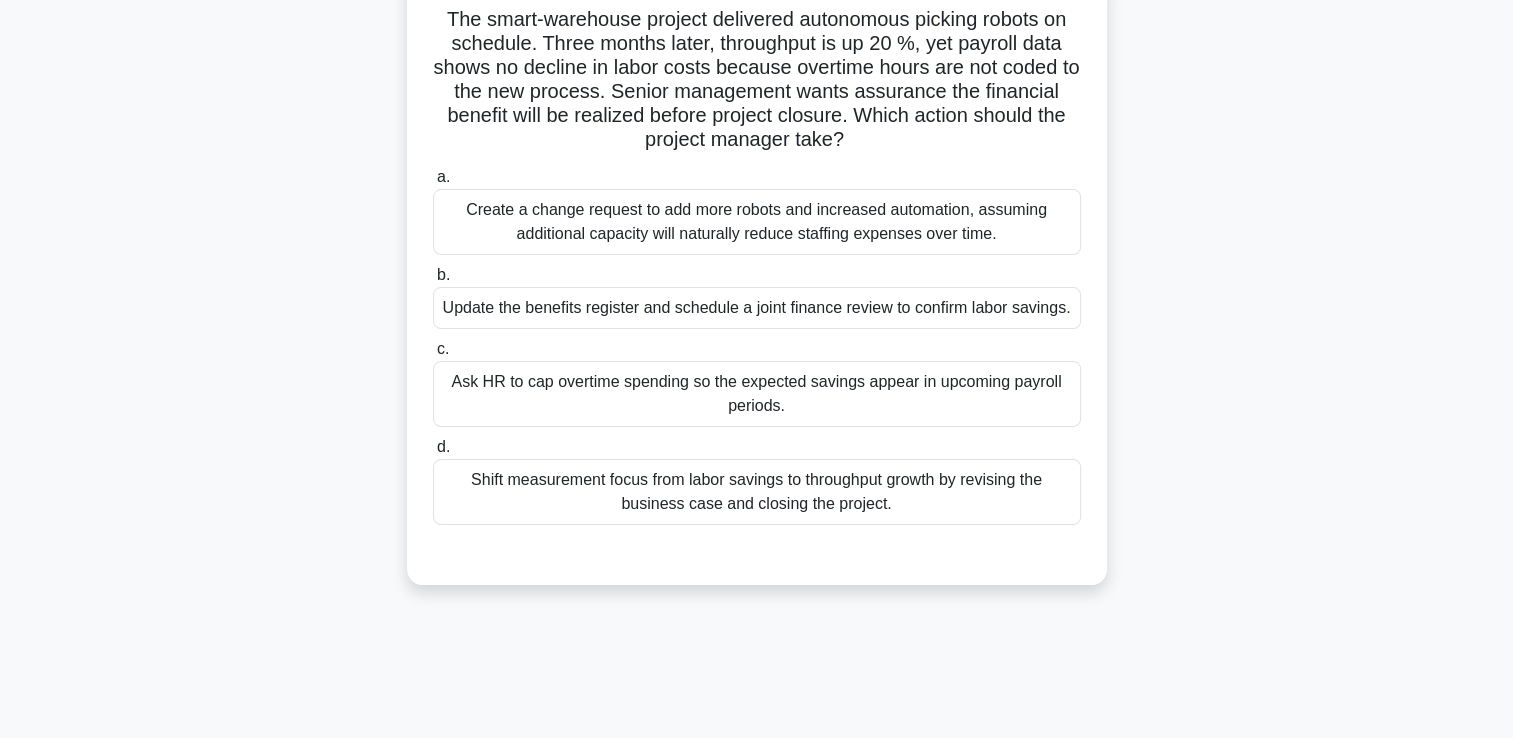 scroll, scrollTop: 42, scrollLeft: 0, axis: vertical 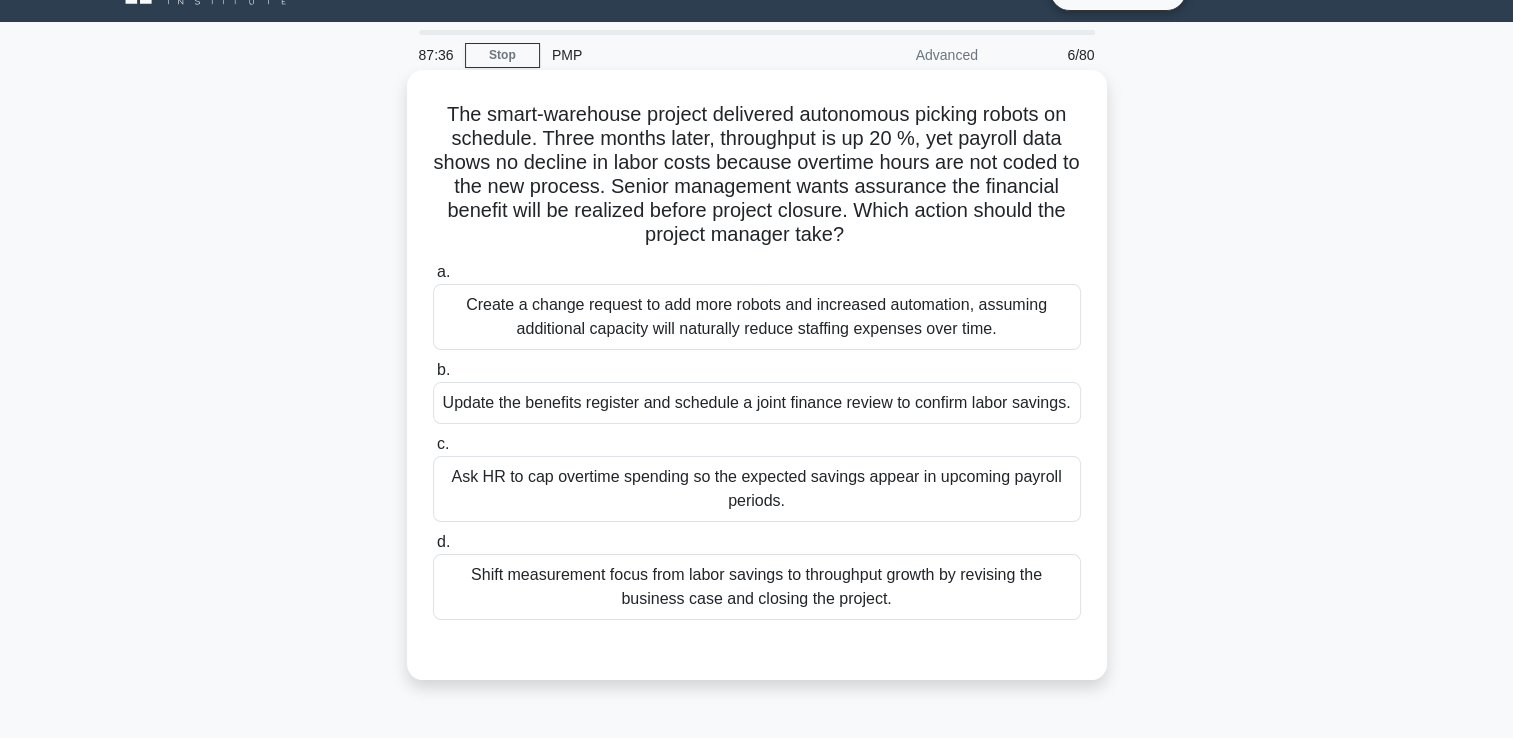 click on "Update the benefits register and schedule a joint finance review to confirm labor savings." at bounding box center (757, 403) 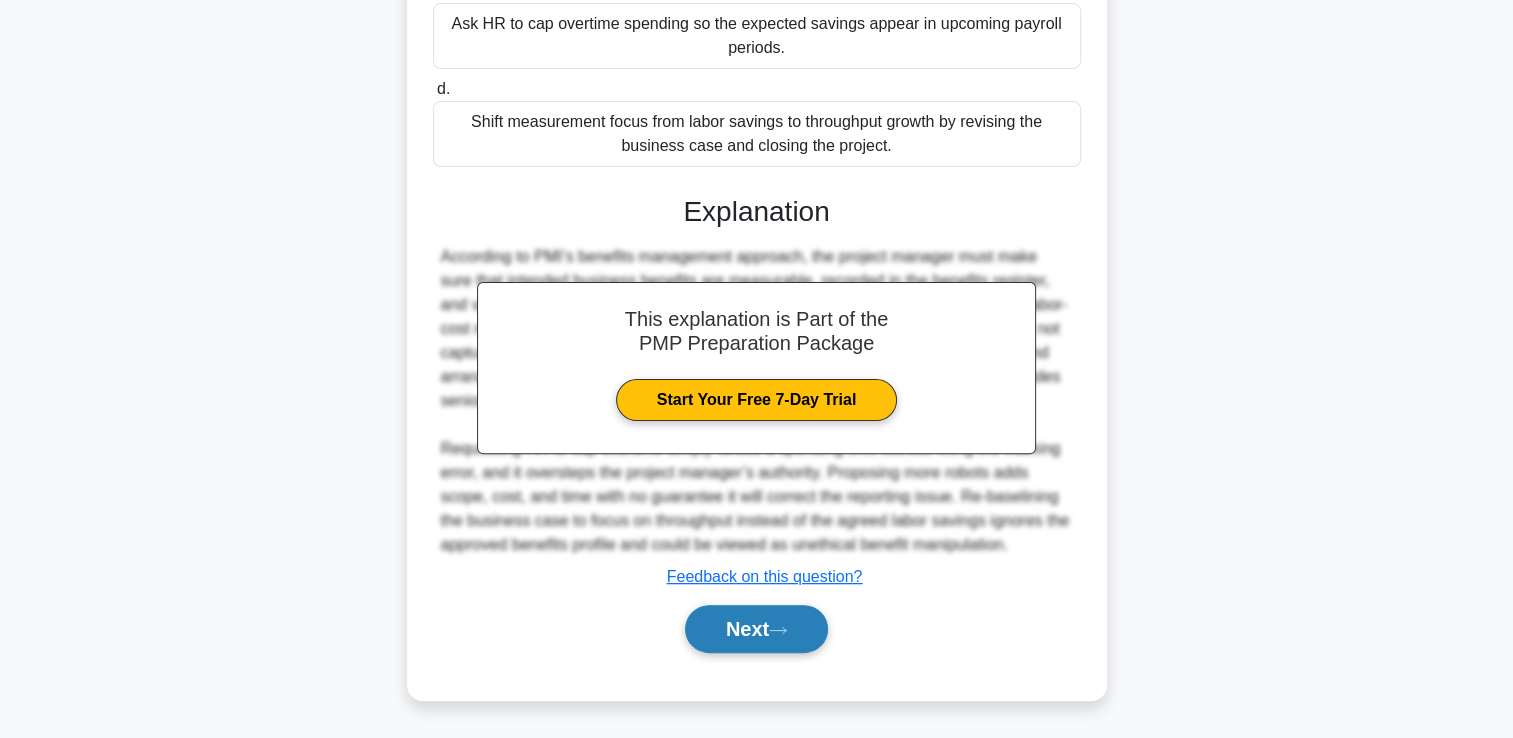 scroll, scrollTop: 517, scrollLeft: 0, axis: vertical 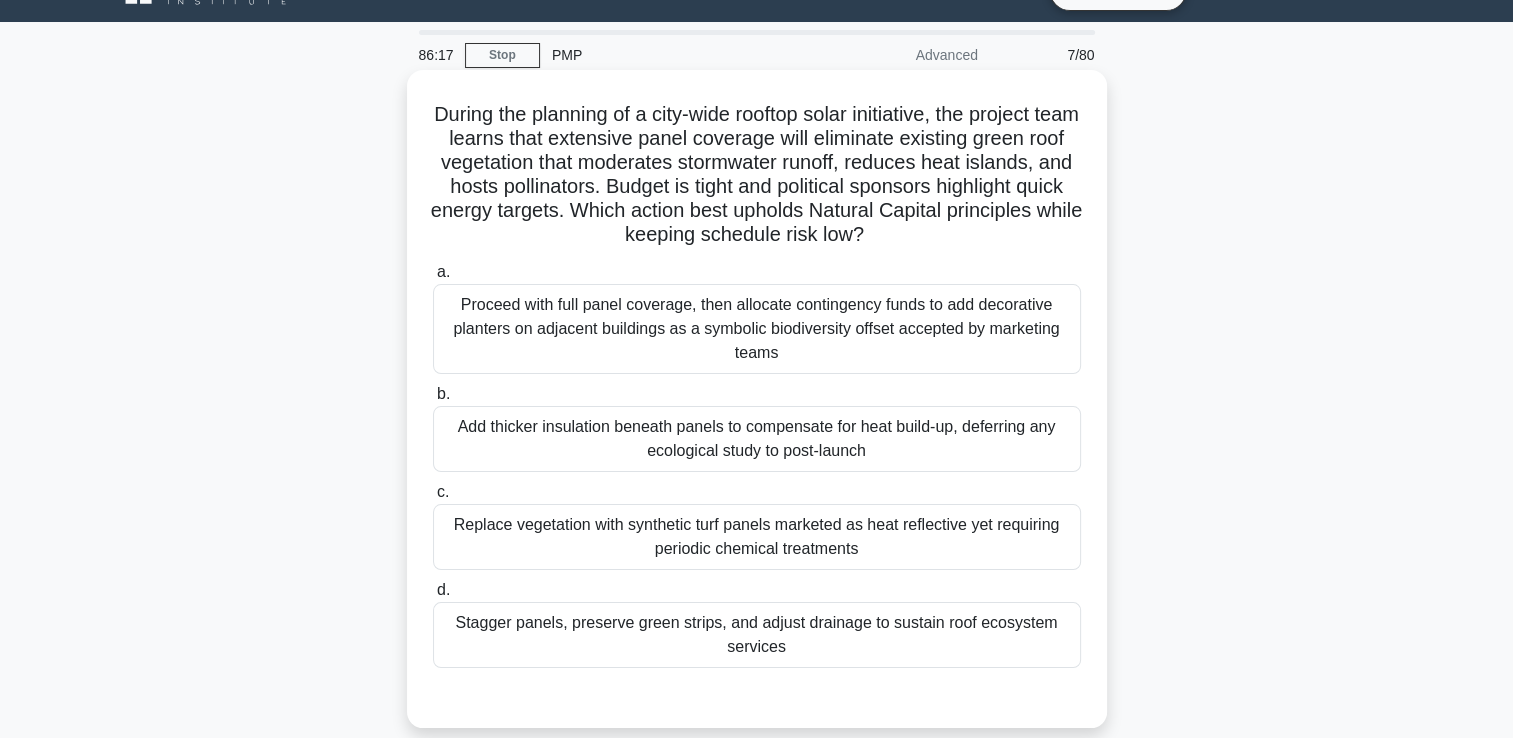 click on "Stagger panels, preserve green strips, and adjust drainage to sustain roof ecosystem services" at bounding box center [757, 635] 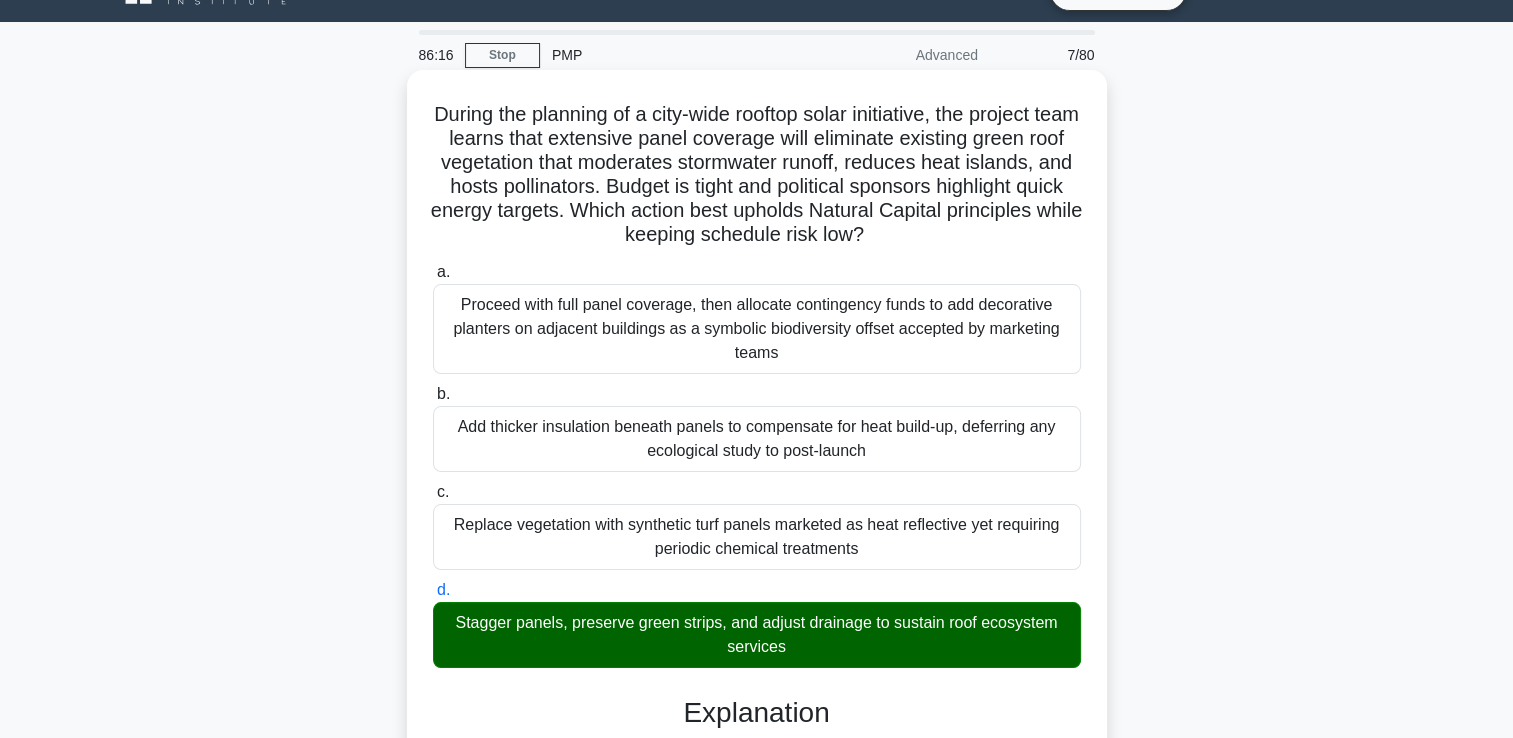 scroll, scrollTop: 541, scrollLeft: 0, axis: vertical 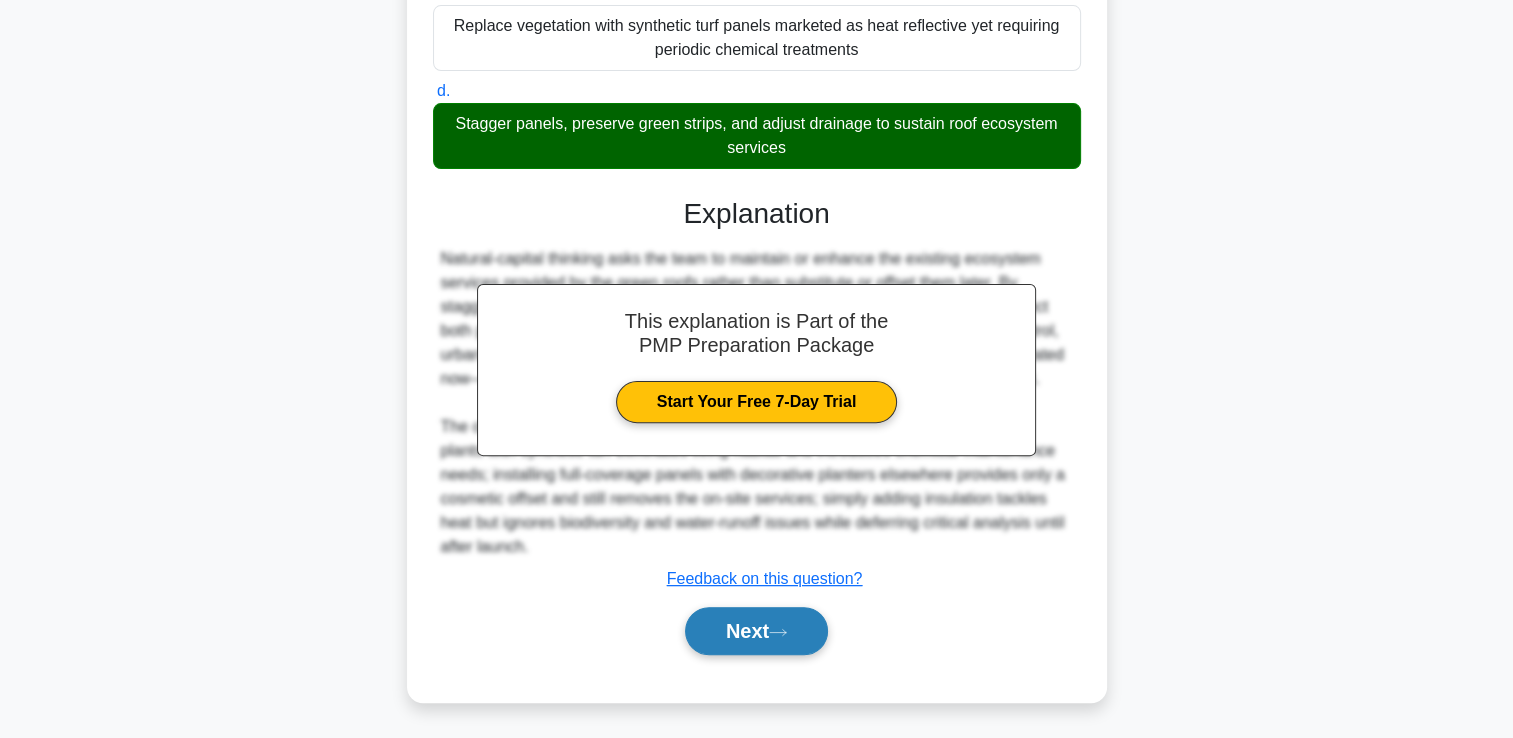 click on "Next" at bounding box center [756, 631] 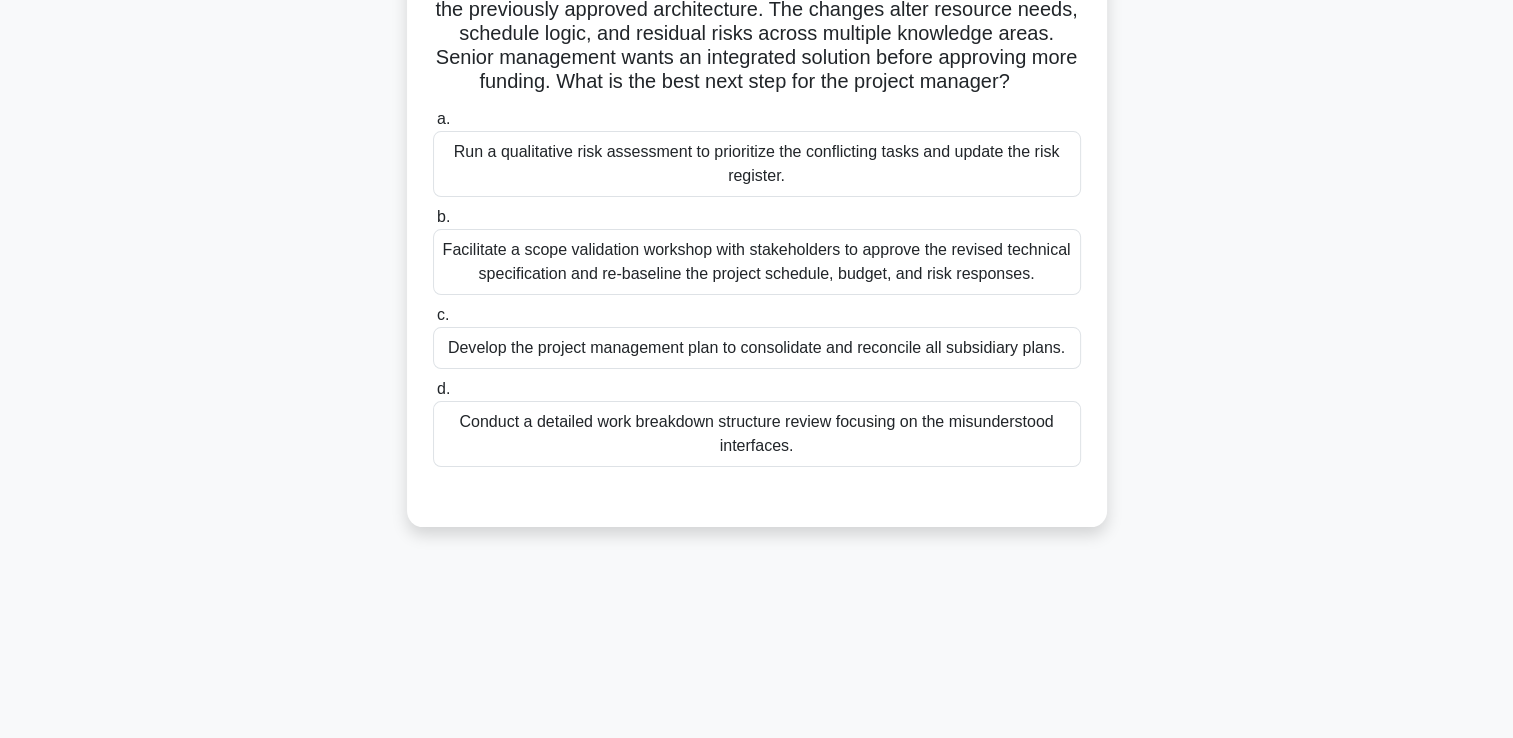 scroll, scrollTop: 42, scrollLeft: 0, axis: vertical 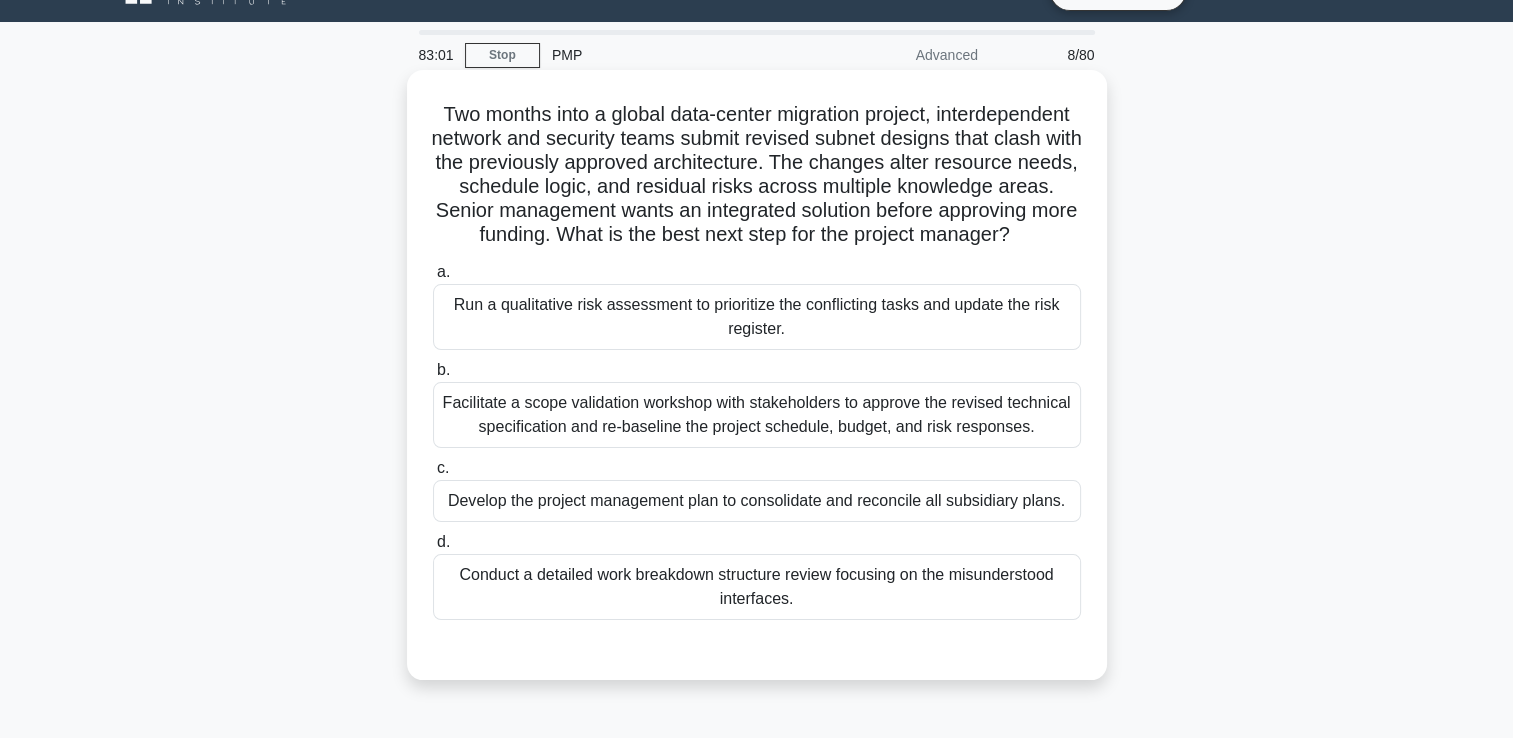 click on "Facilitate a scope validation workshop with stakeholders to approve the revised technical specification and re-baseline the project schedule, budget, and risk responses." at bounding box center (757, 415) 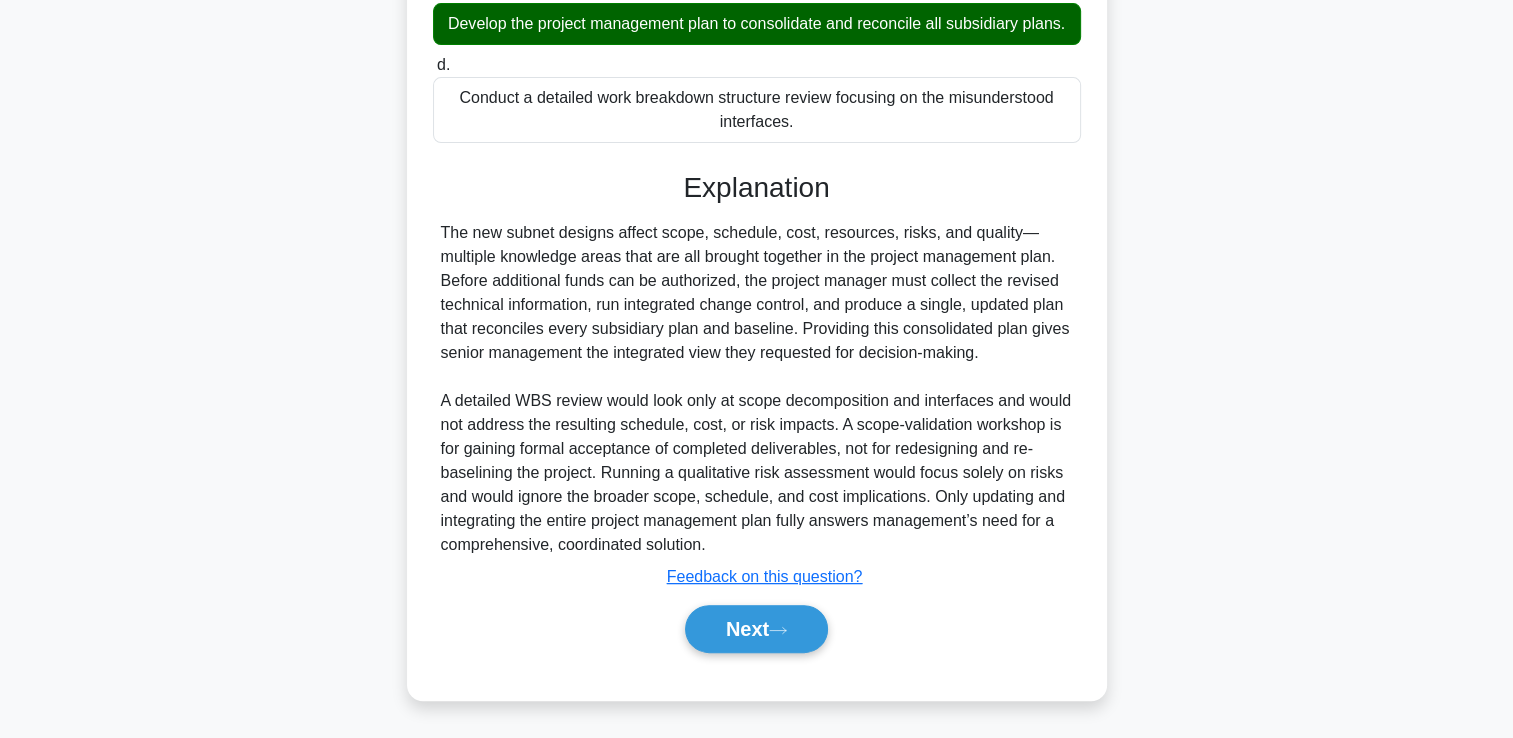 scroll, scrollTop: 591, scrollLeft: 0, axis: vertical 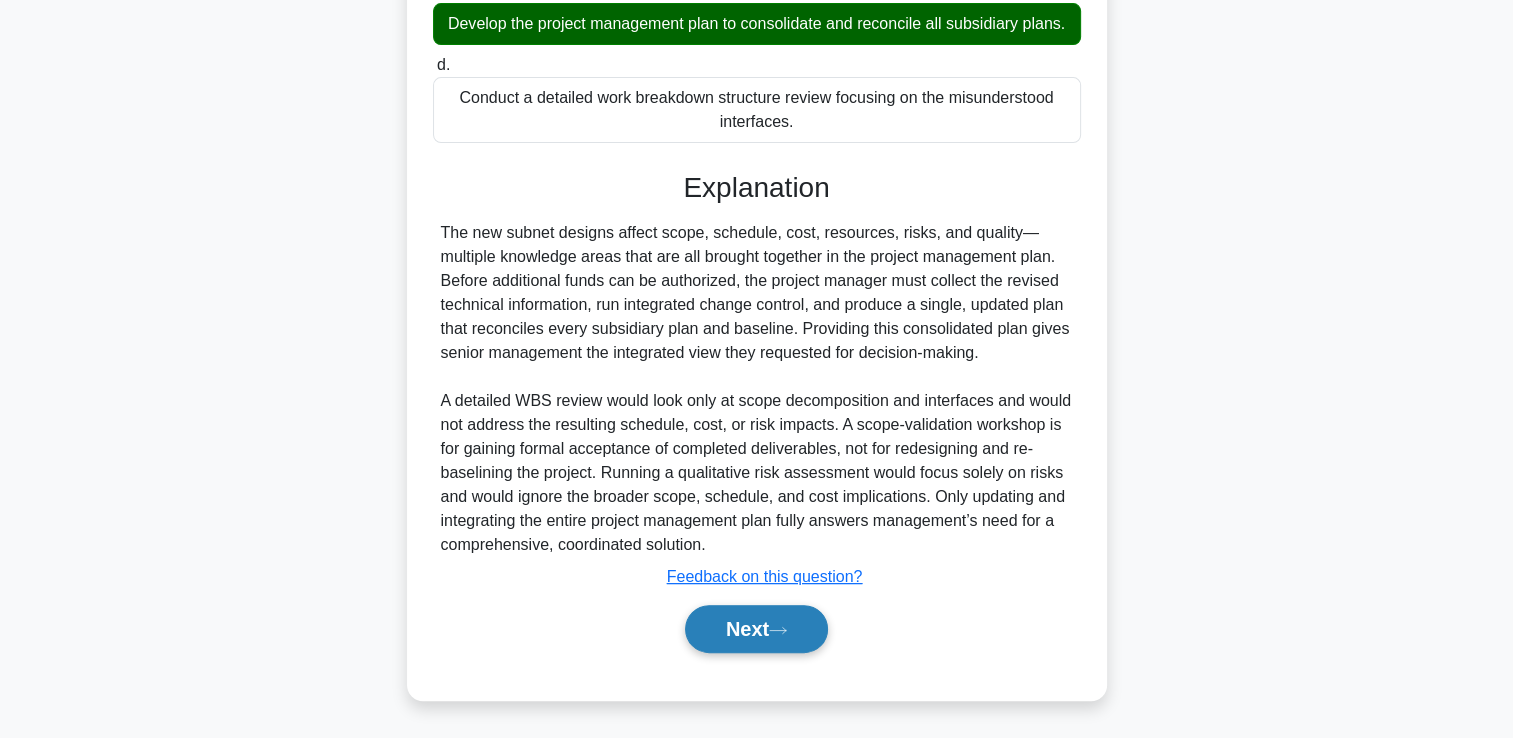click on "Next" at bounding box center (756, 629) 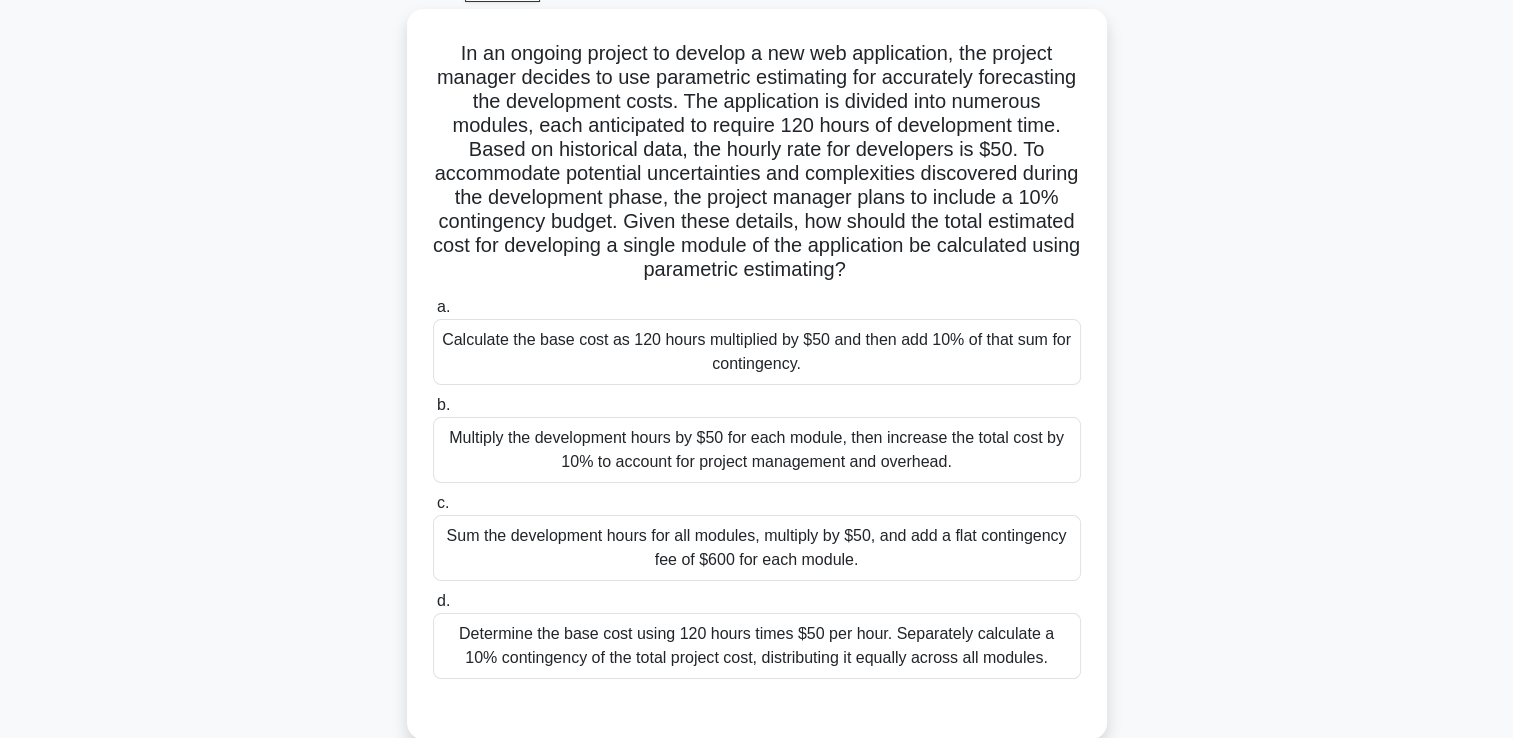 scroll, scrollTop: 142, scrollLeft: 0, axis: vertical 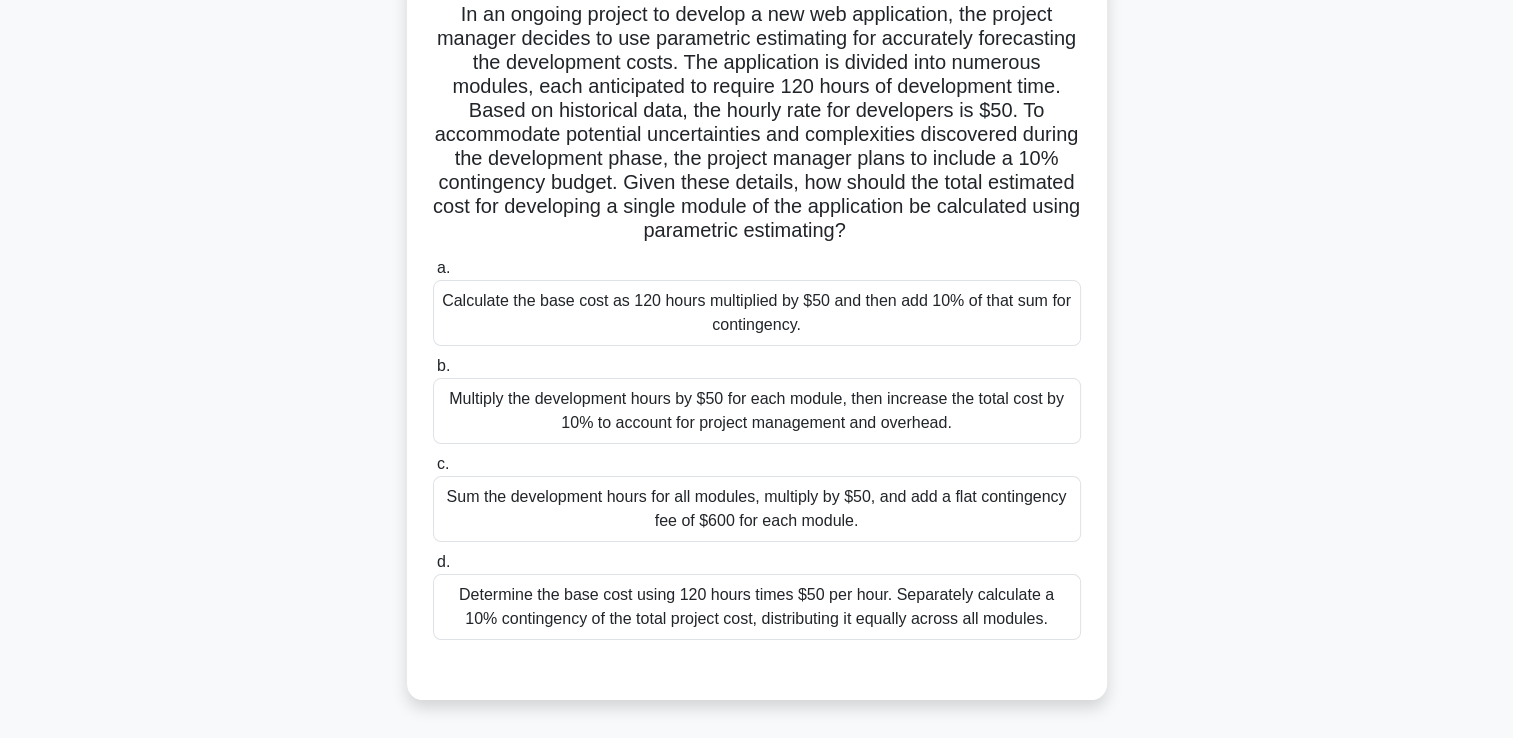 click on "Determine the base cost using 120 hours times $50 per hour. Separately calculate a 10% contingency of the total project cost, distributing it equally across all modules." at bounding box center [757, 607] 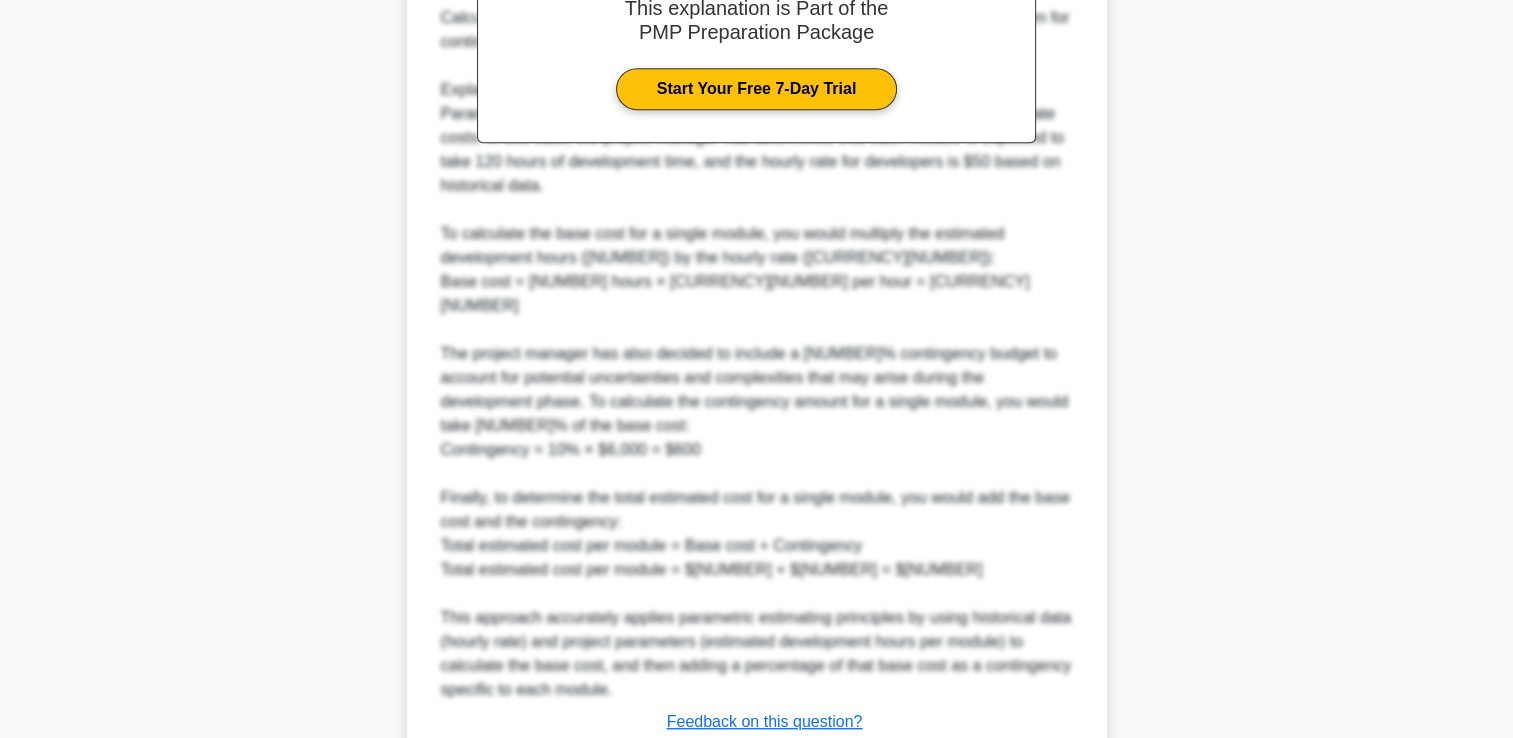 scroll, scrollTop: 1071, scrollLeft: 0, axis: vertical 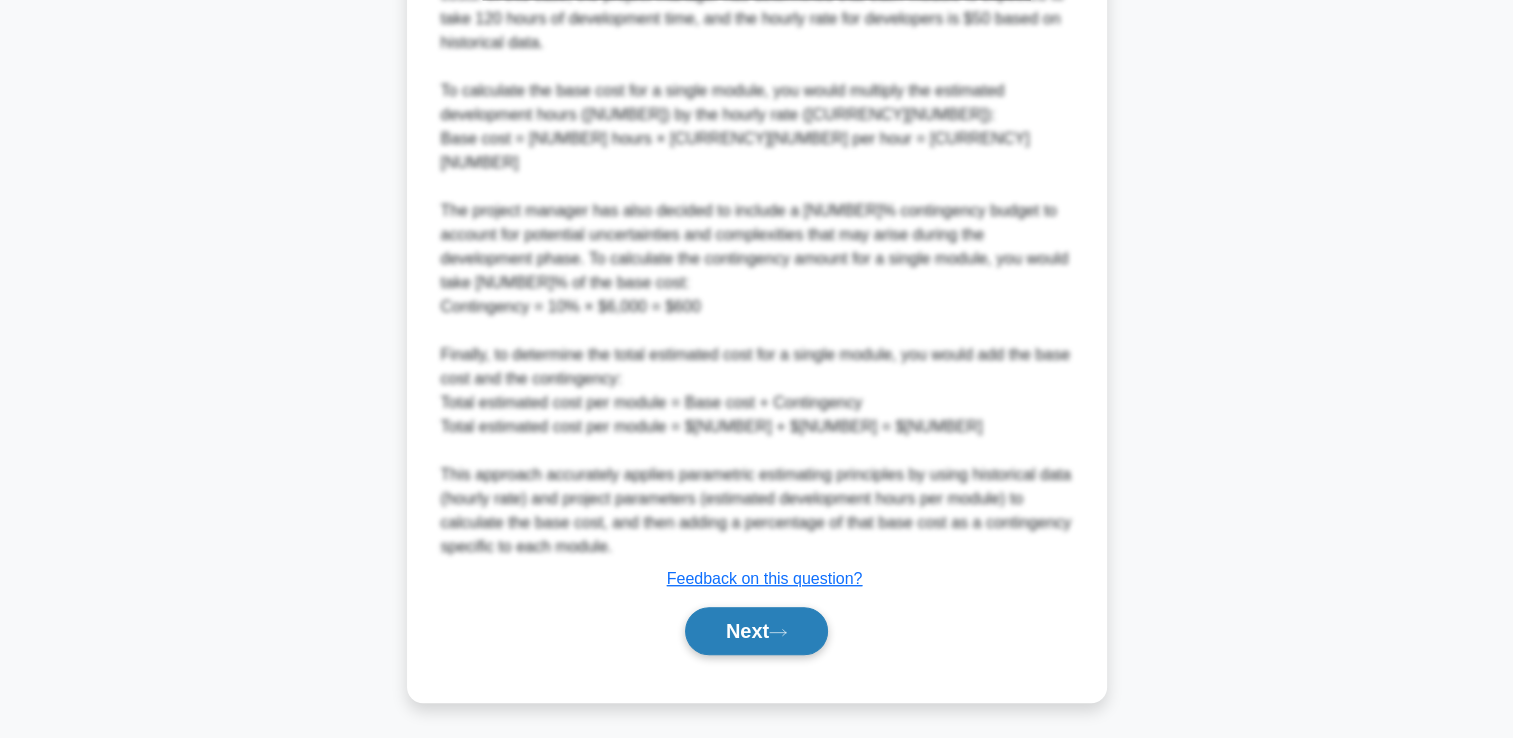 click on "Next" at bounding box center (756, 631) 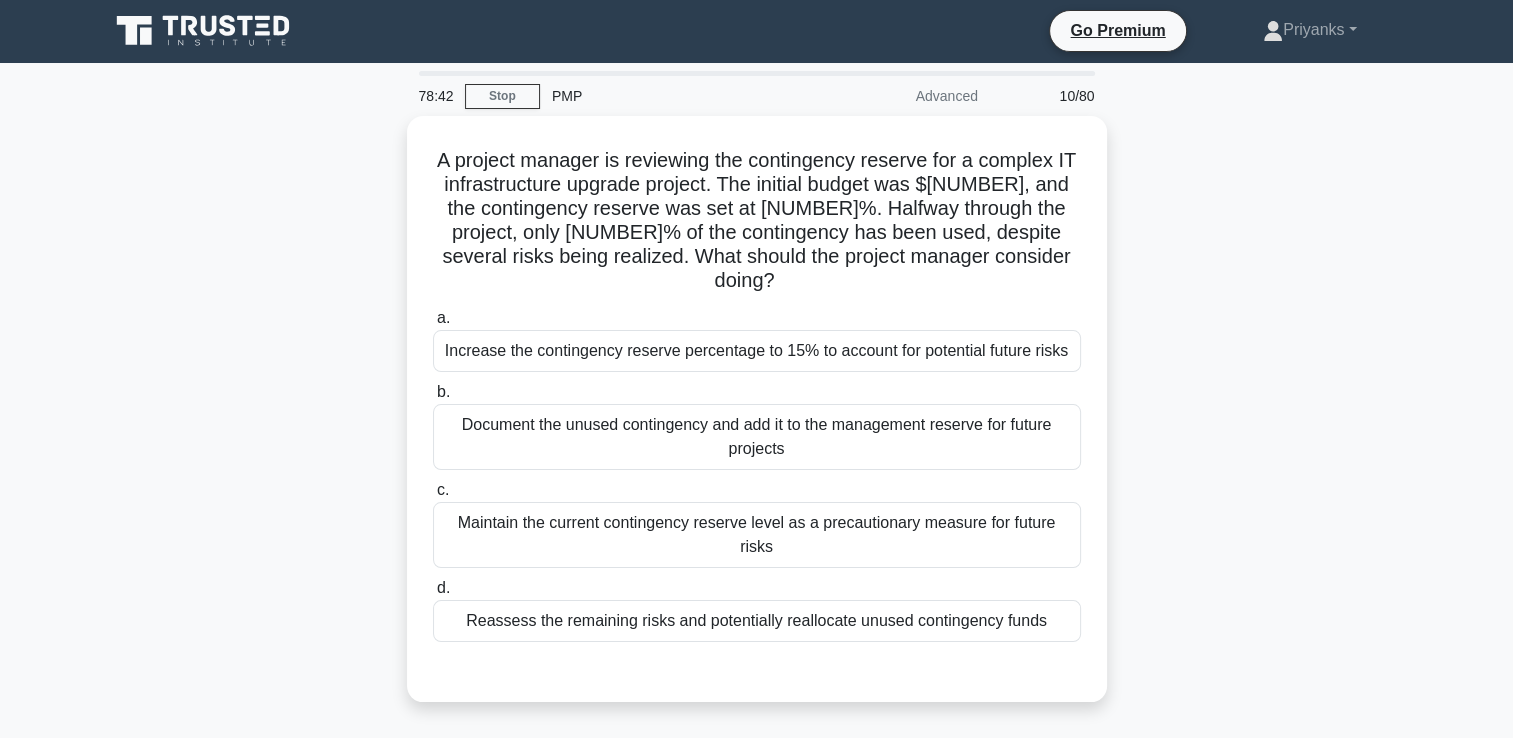 scroll, scrollTop: 0, scrollLeft: 0, axis: both 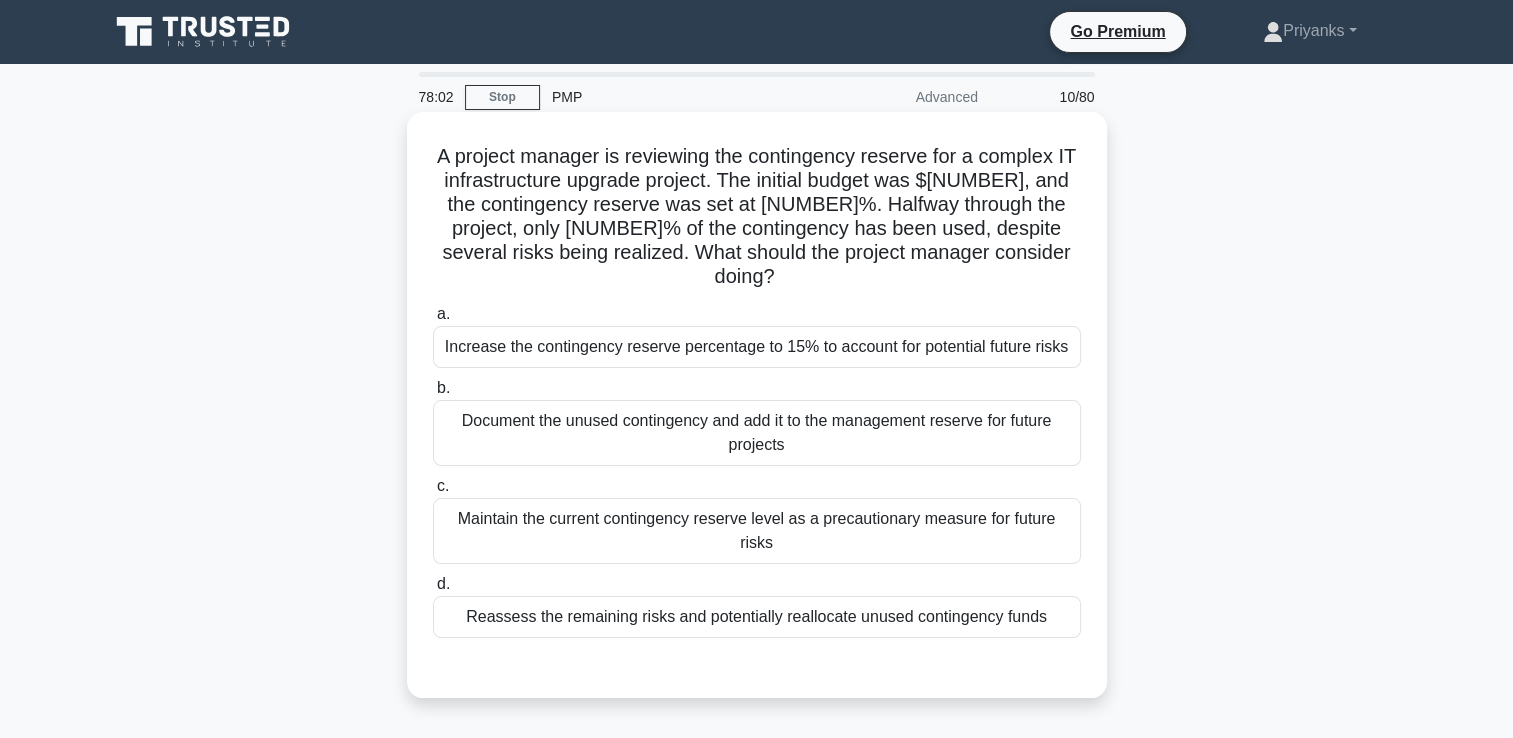click on "Reassess the remaining risks and potentially reallocate unused contingency funds" at bounding box center [757, 617] 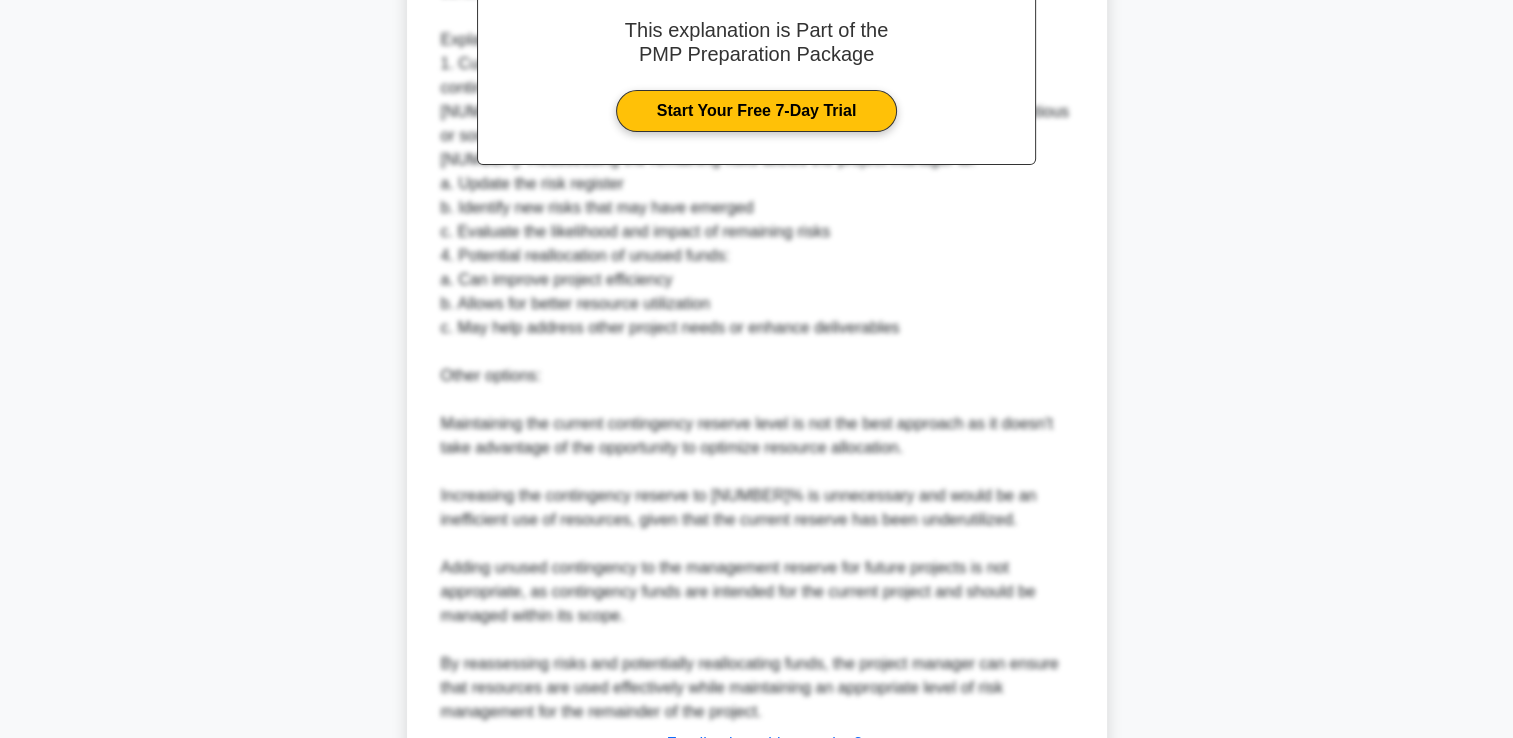 scroll, scrollTop: 877, scrollLeft: 0, axis: vertical 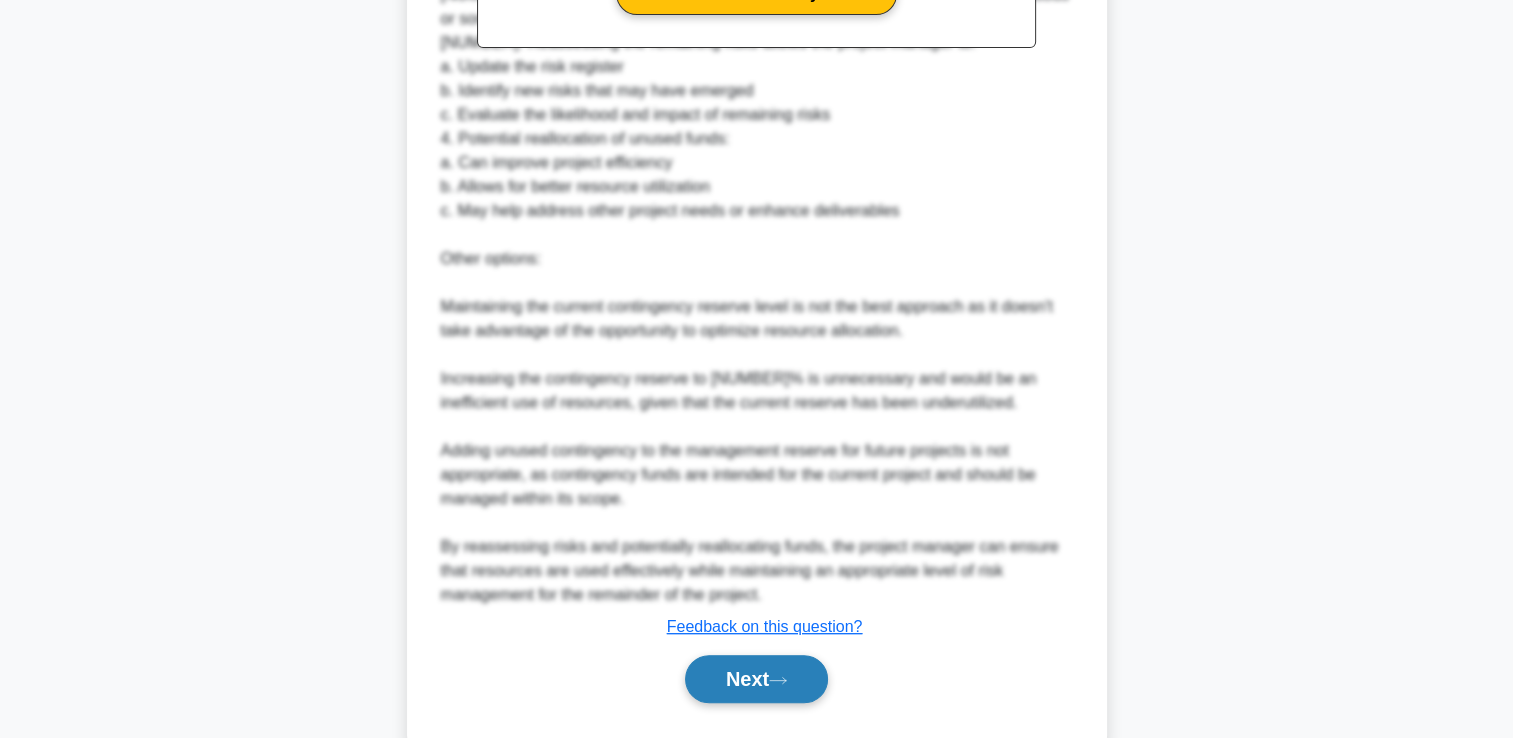 click on "Next" at bounding box center (756, 679) 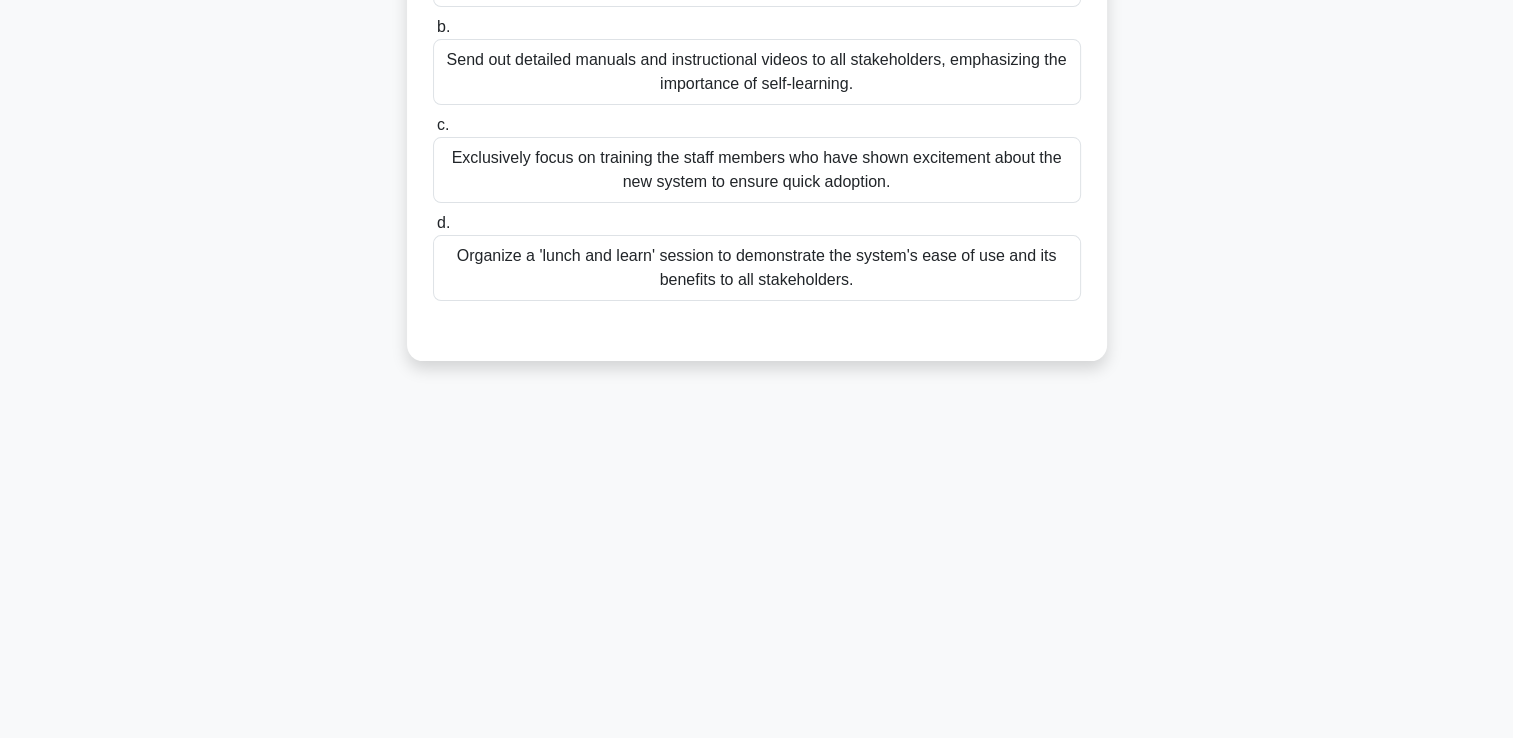 scroll, scrollTop: 0, scrollLeft: 0, axis: both 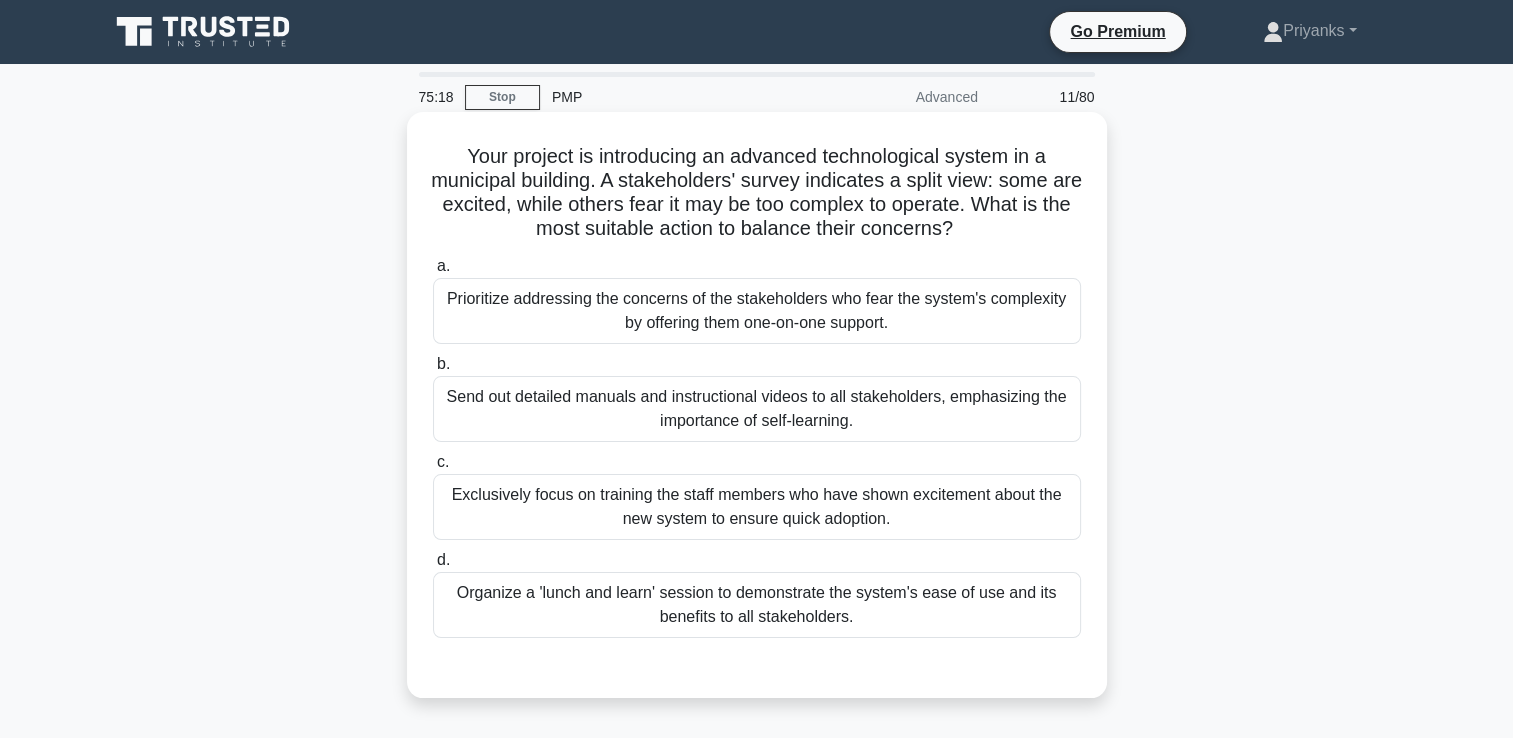 click on "Organize a 'lunch and learn' session to demonstrate the system's ease of use and its benefits to all stakeholders." at bounding box center [757, 605] 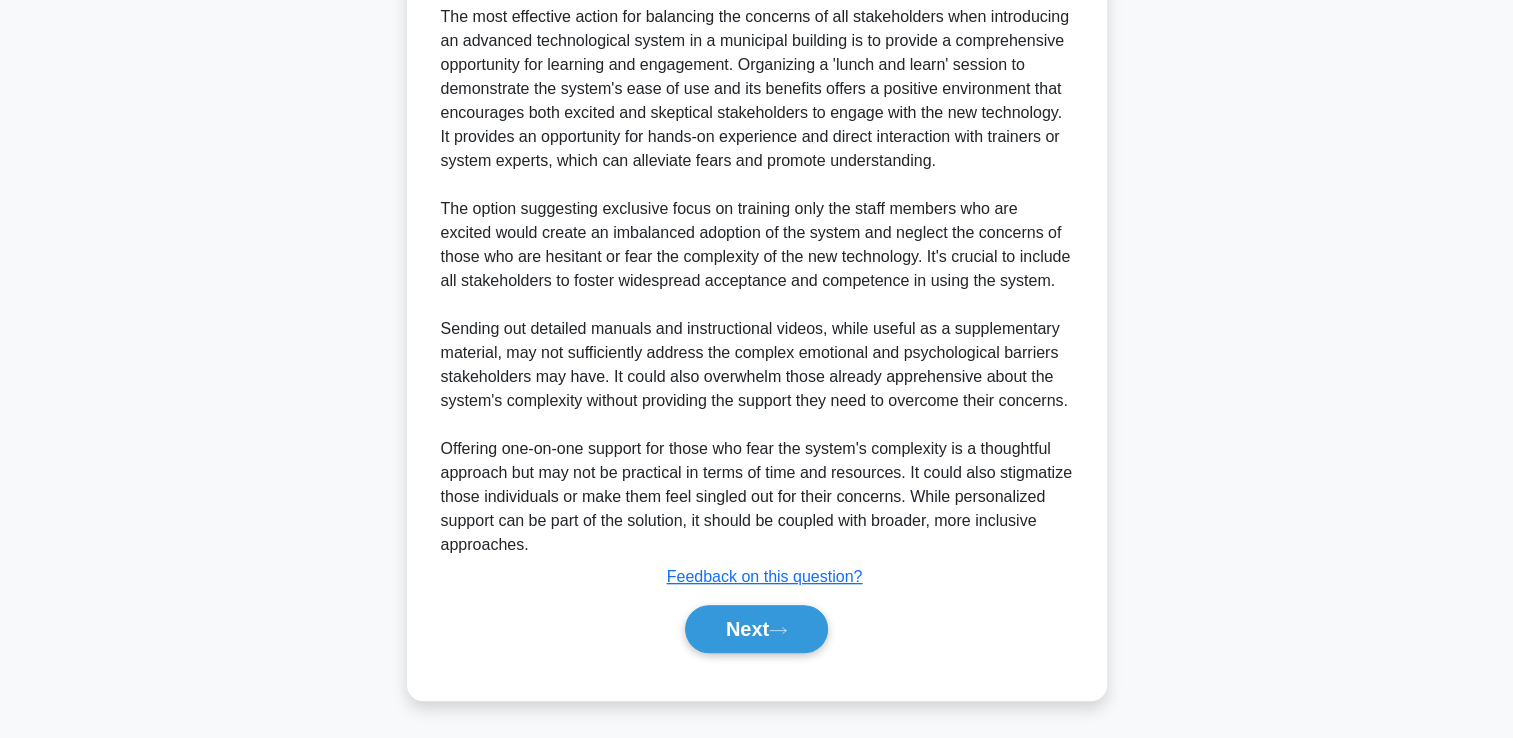 scroll, scrollTop: 733, scrollLeft: 0, axis: vertical 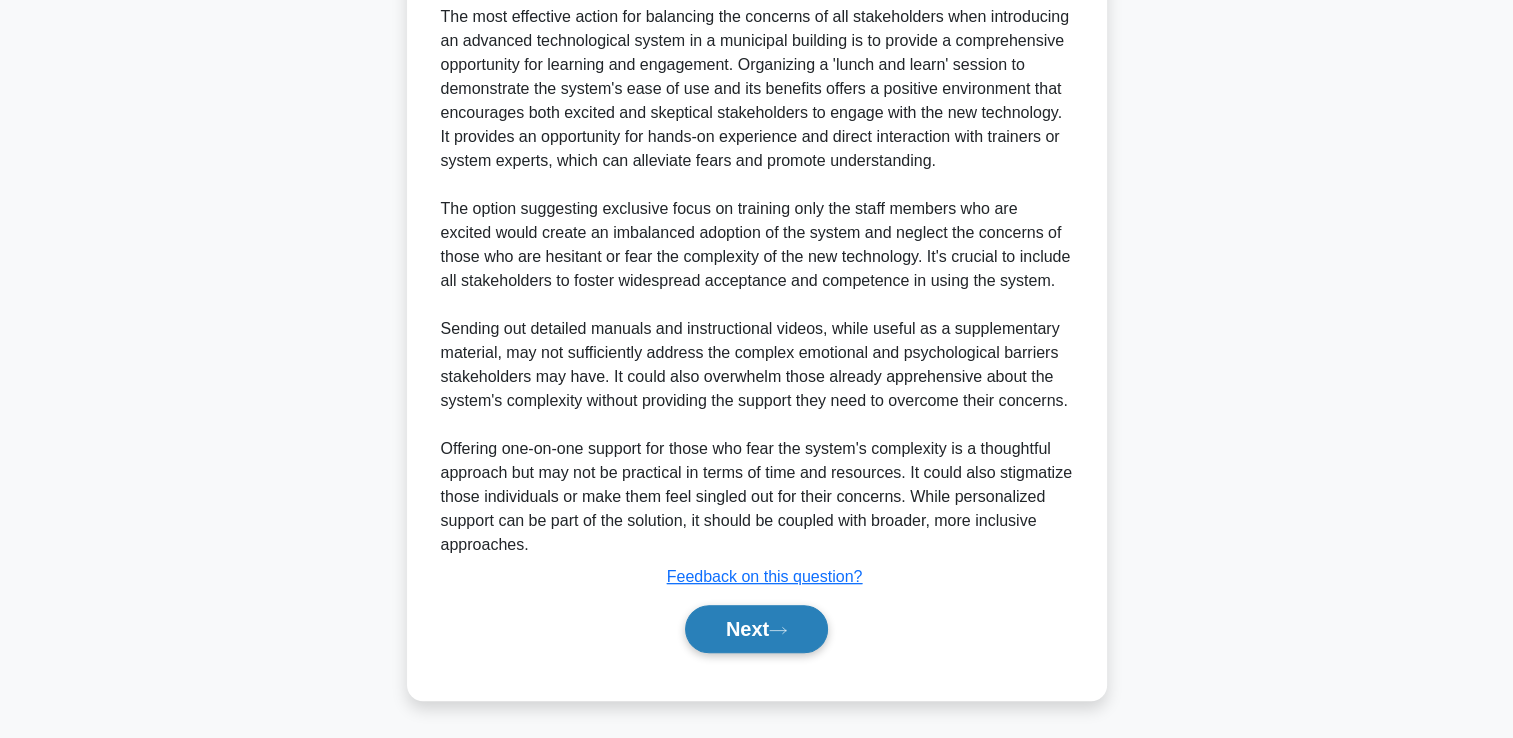 click on "Next" at bounding box center (756, 629) 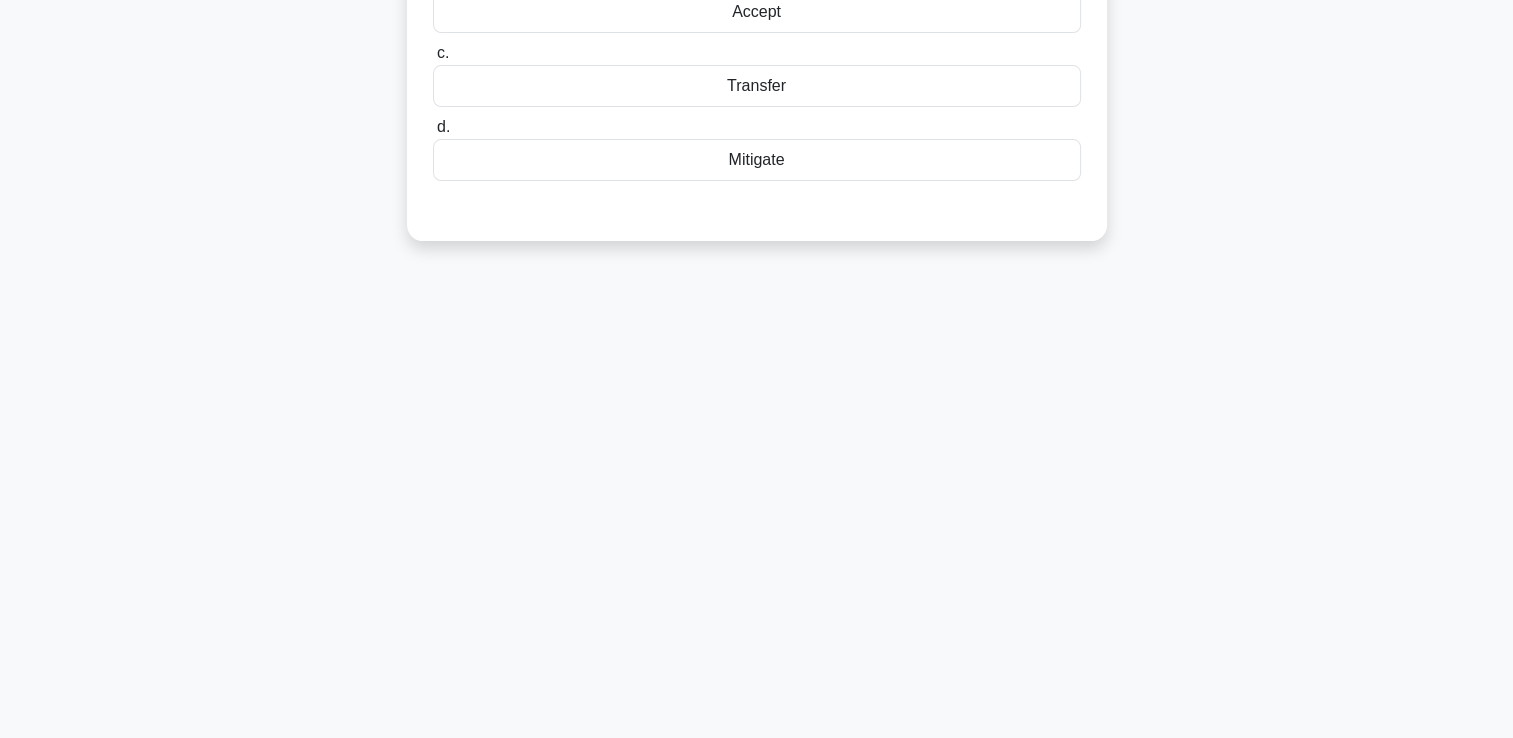 scroll, scrollTop: 0, scrollLeft: 0, axis: both 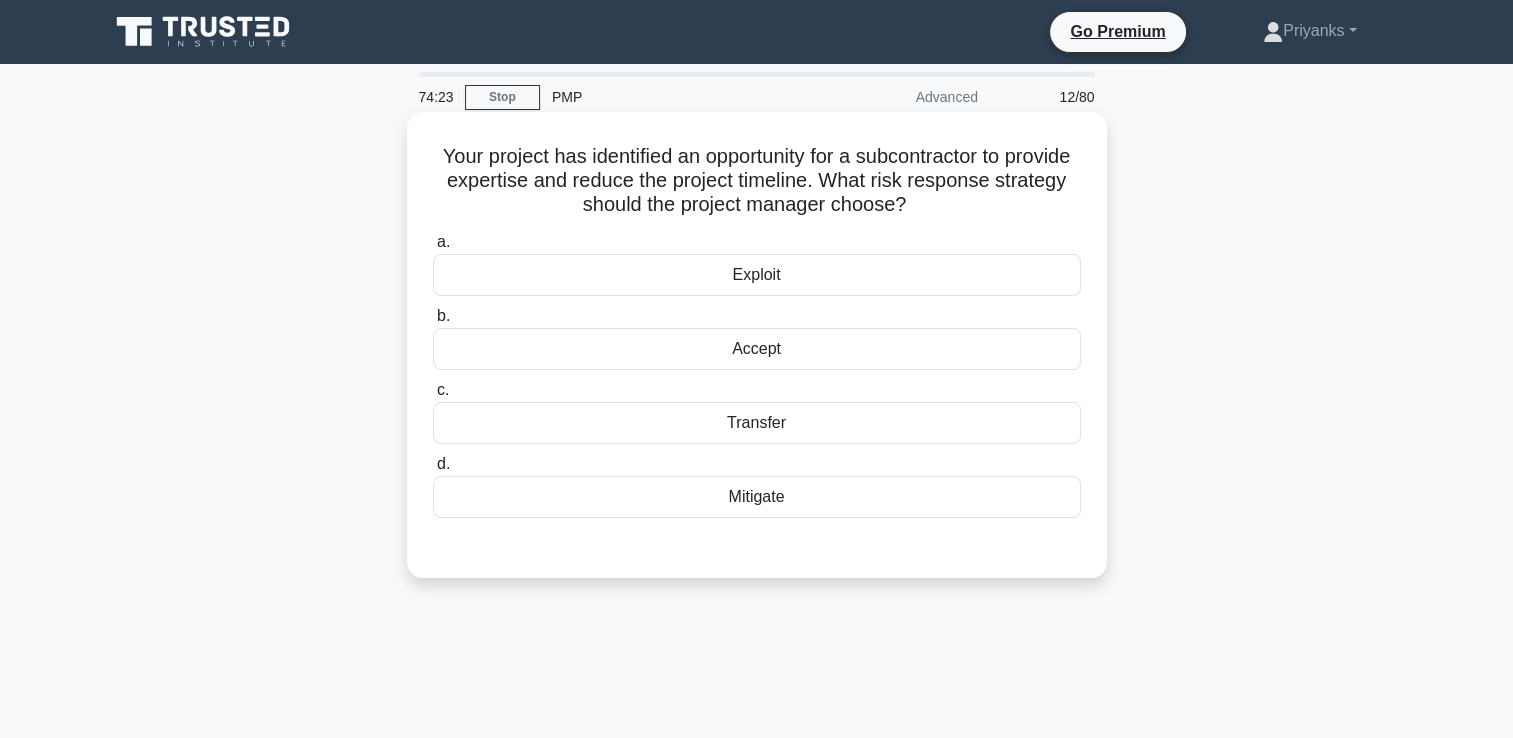click on "Exploit" at bounding box center [757, 275] 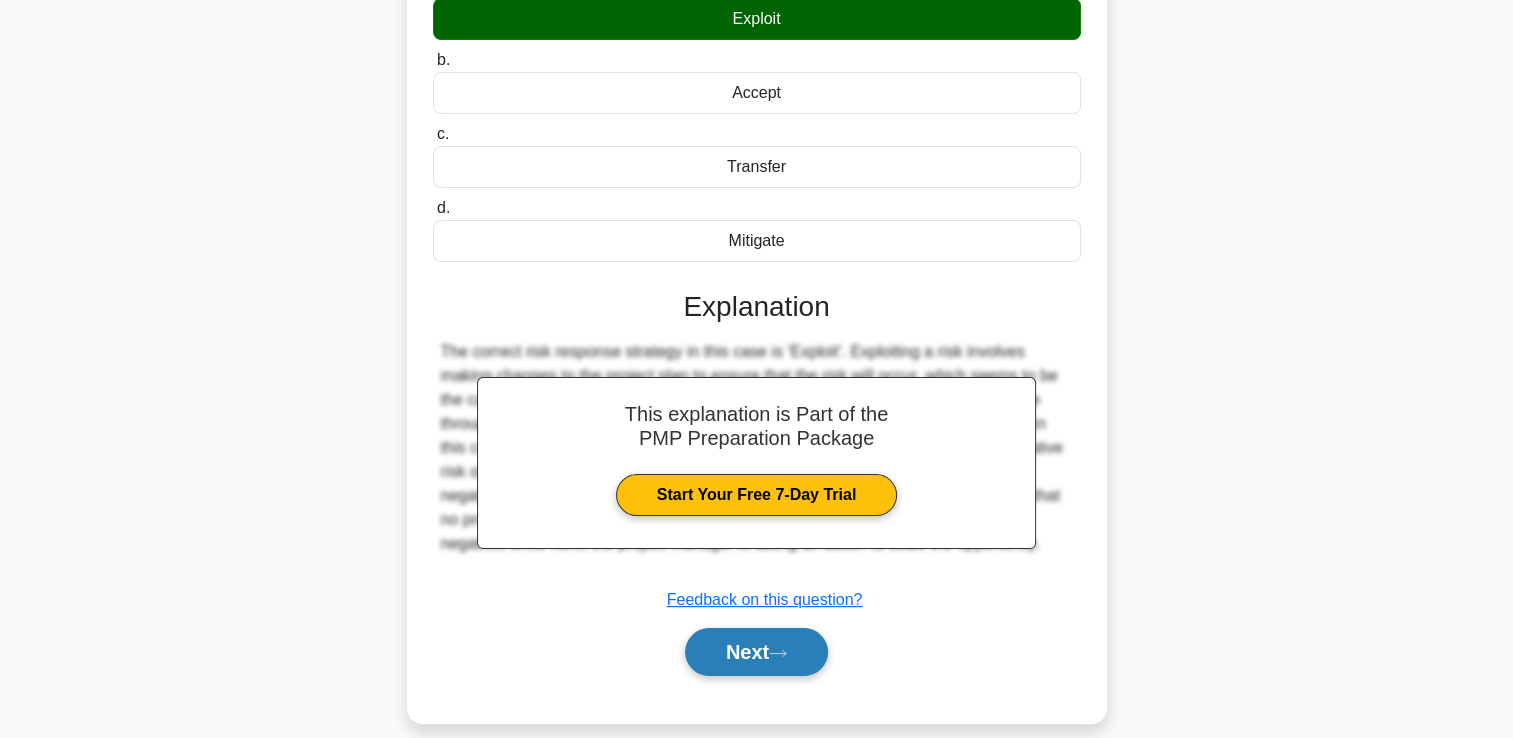 scroll, scrollTop: 342, scrollLeft: 0, axis: vertical 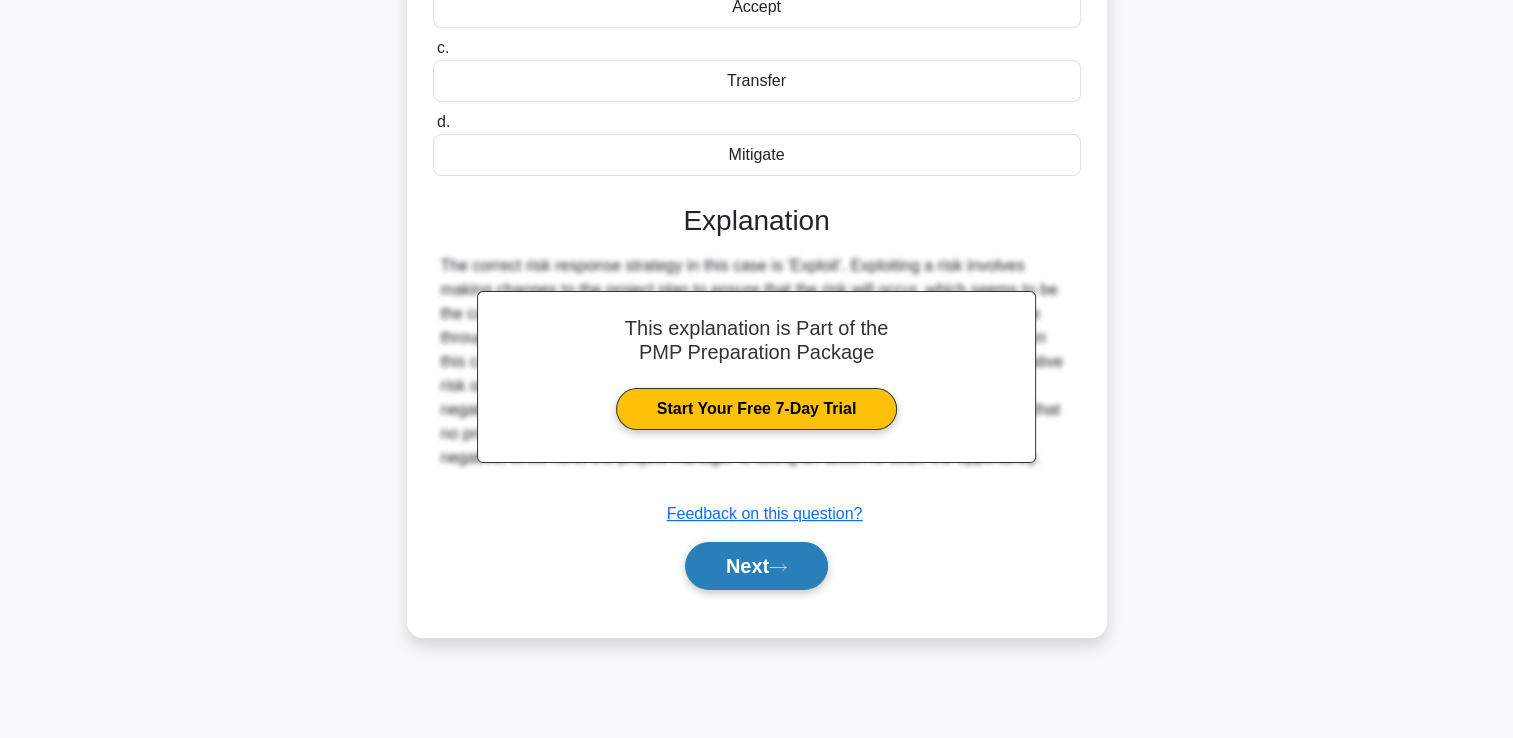 click on "Next" at bounding box center [756, 566] 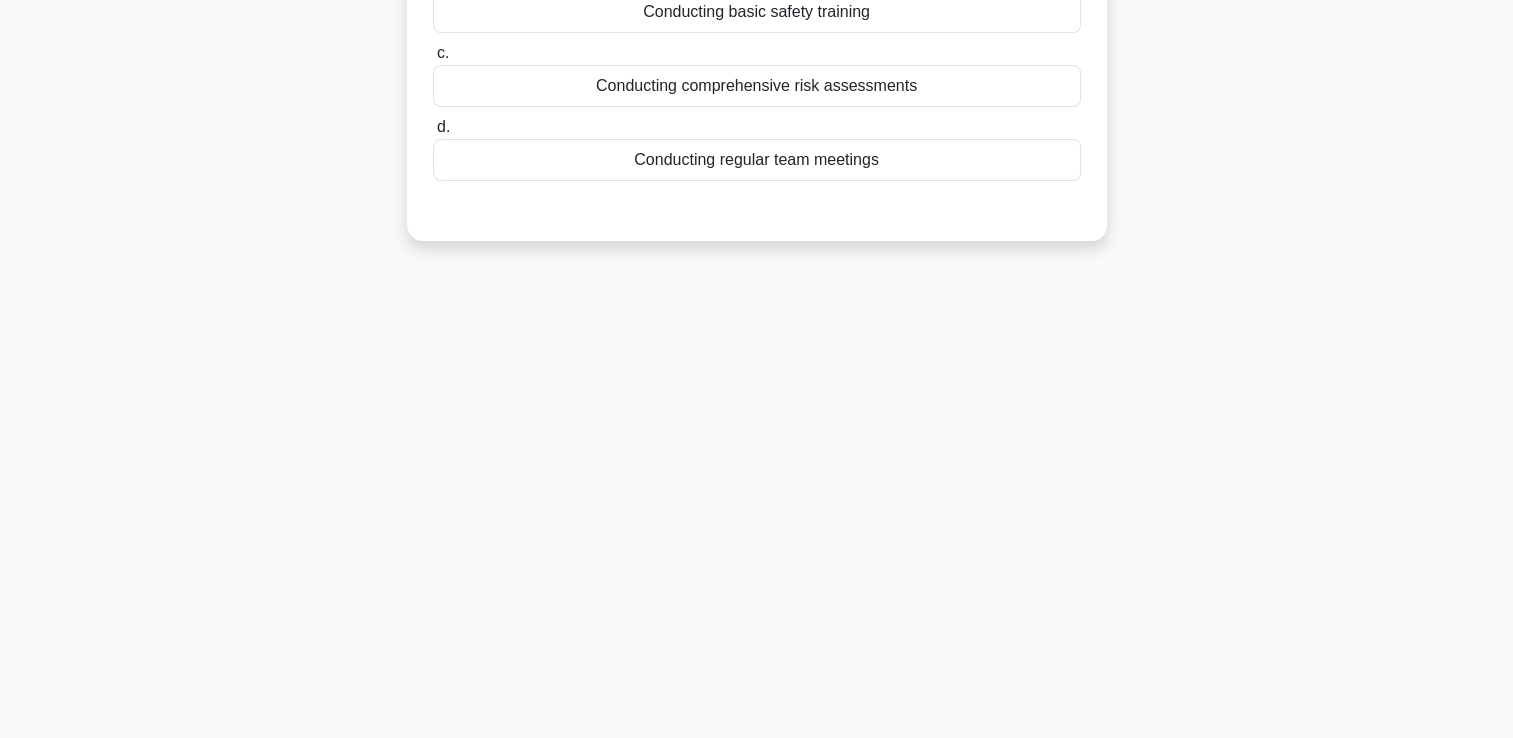 scroll, scrollTop: 42, scrollLeft: 0, axis: vertical 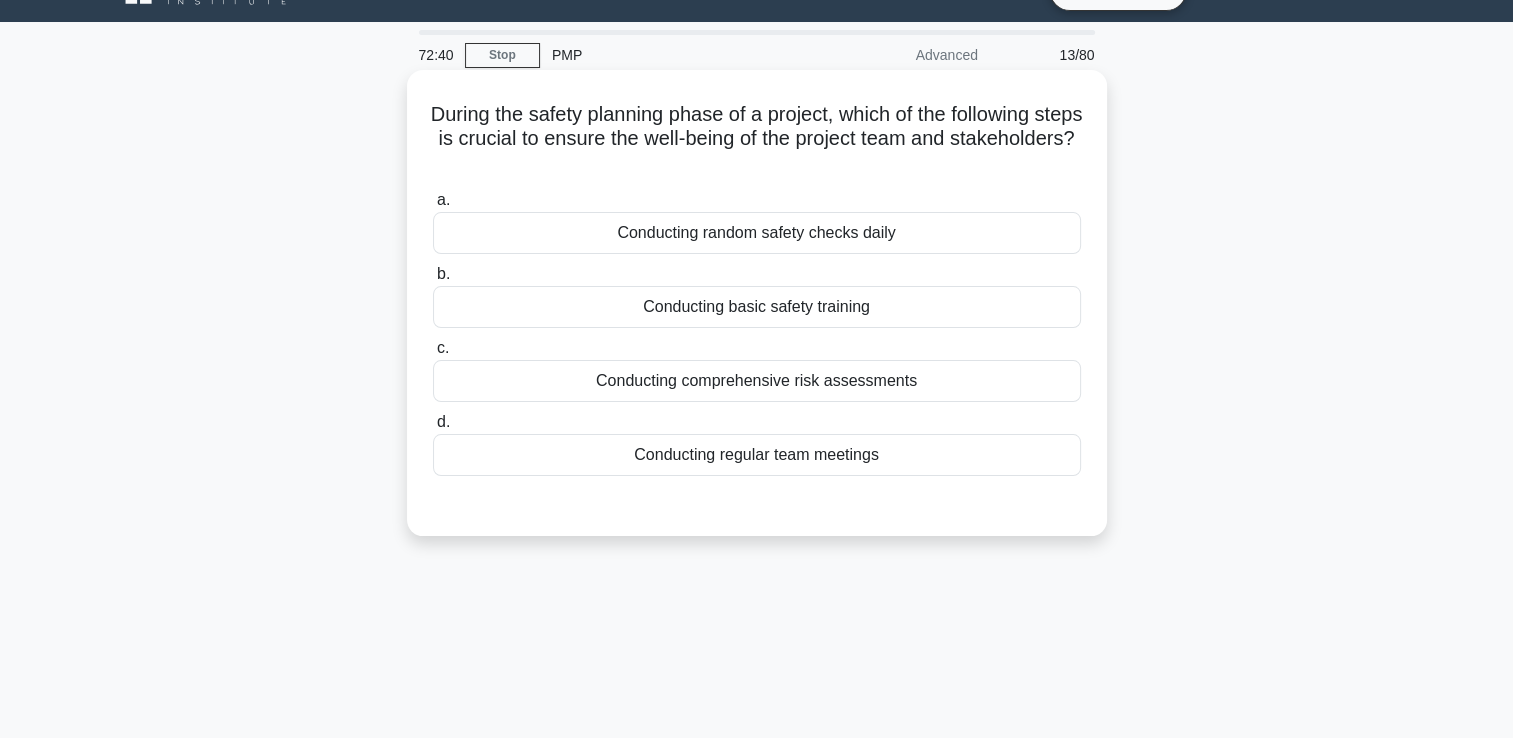 click on "Conducting basic safety training" at bounding box center [757, 307] 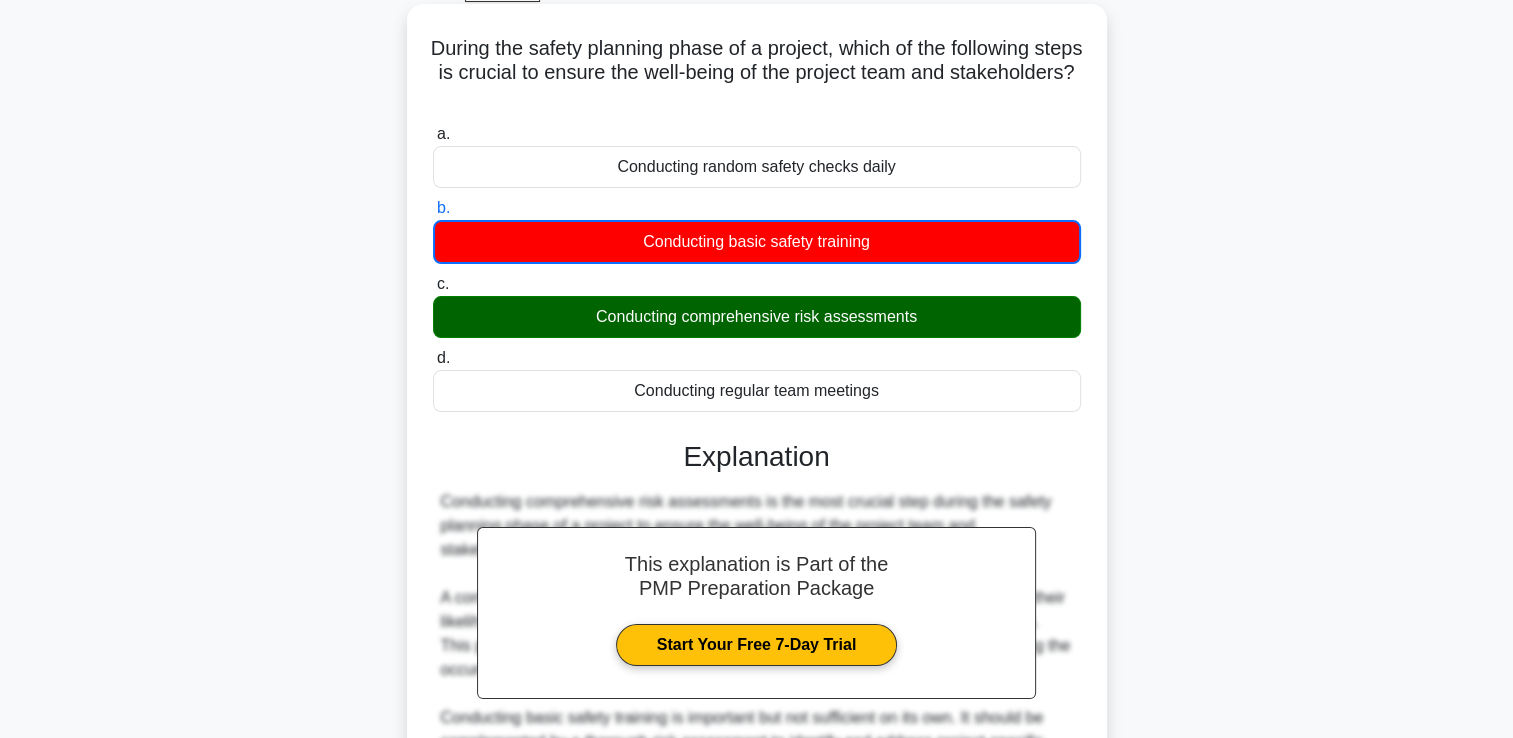 scroll, scrollTop: 142, scrollLeft: 0, axis: vertical 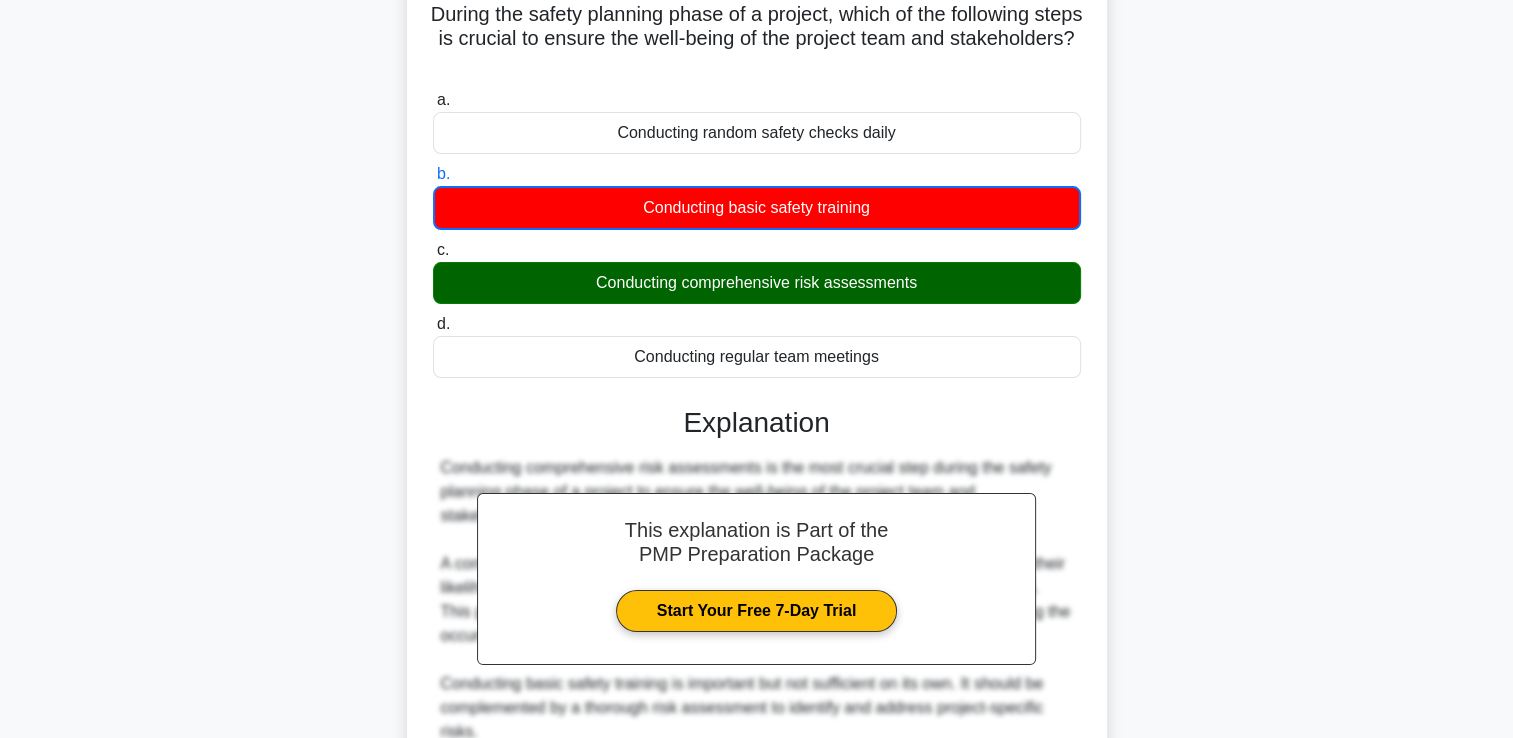 drag, startPoint x: 528, startPoint y: 286, endPoint x: 940, endPoint y: 286, distance: 412 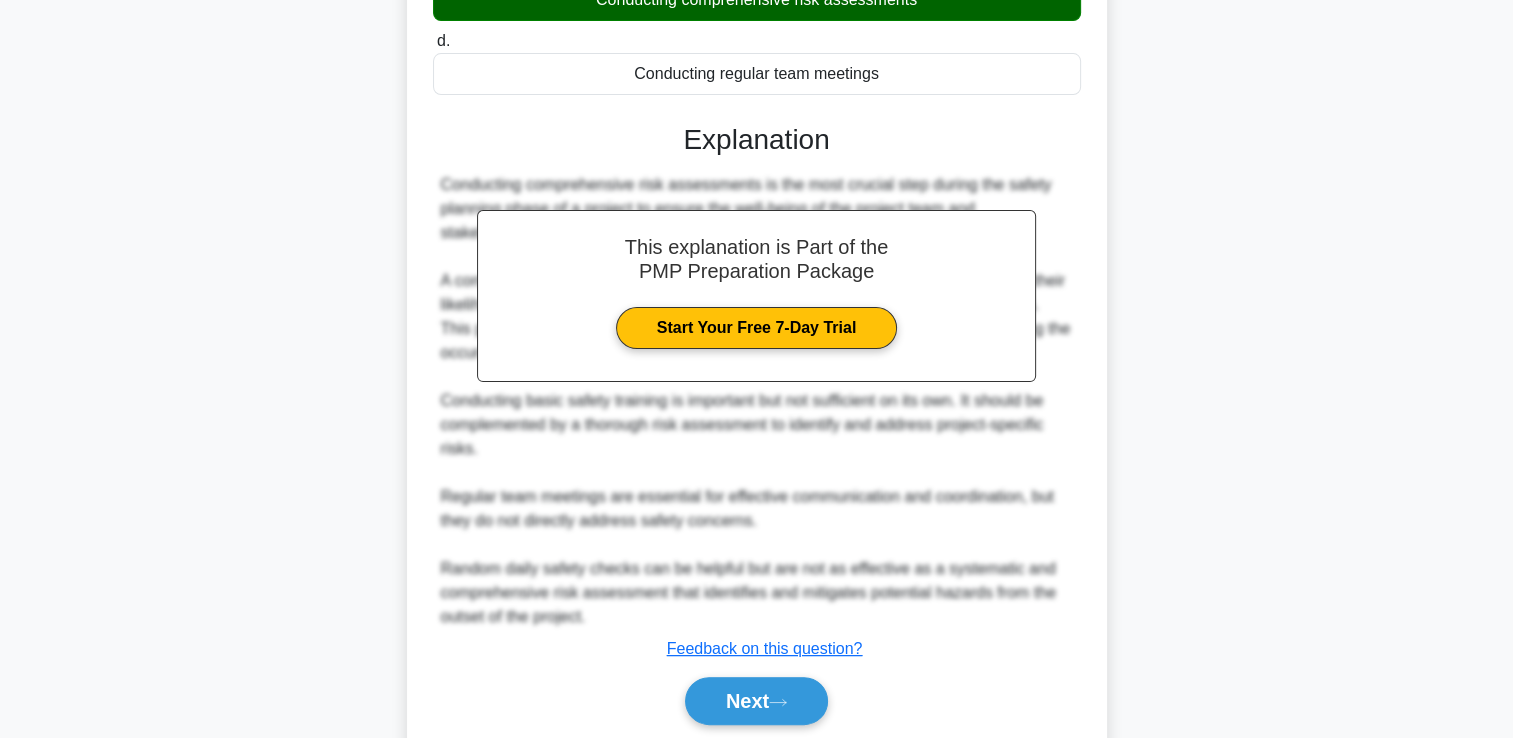 scroll, scrollTop: 495, scrollLeft: 0, axis: vertical 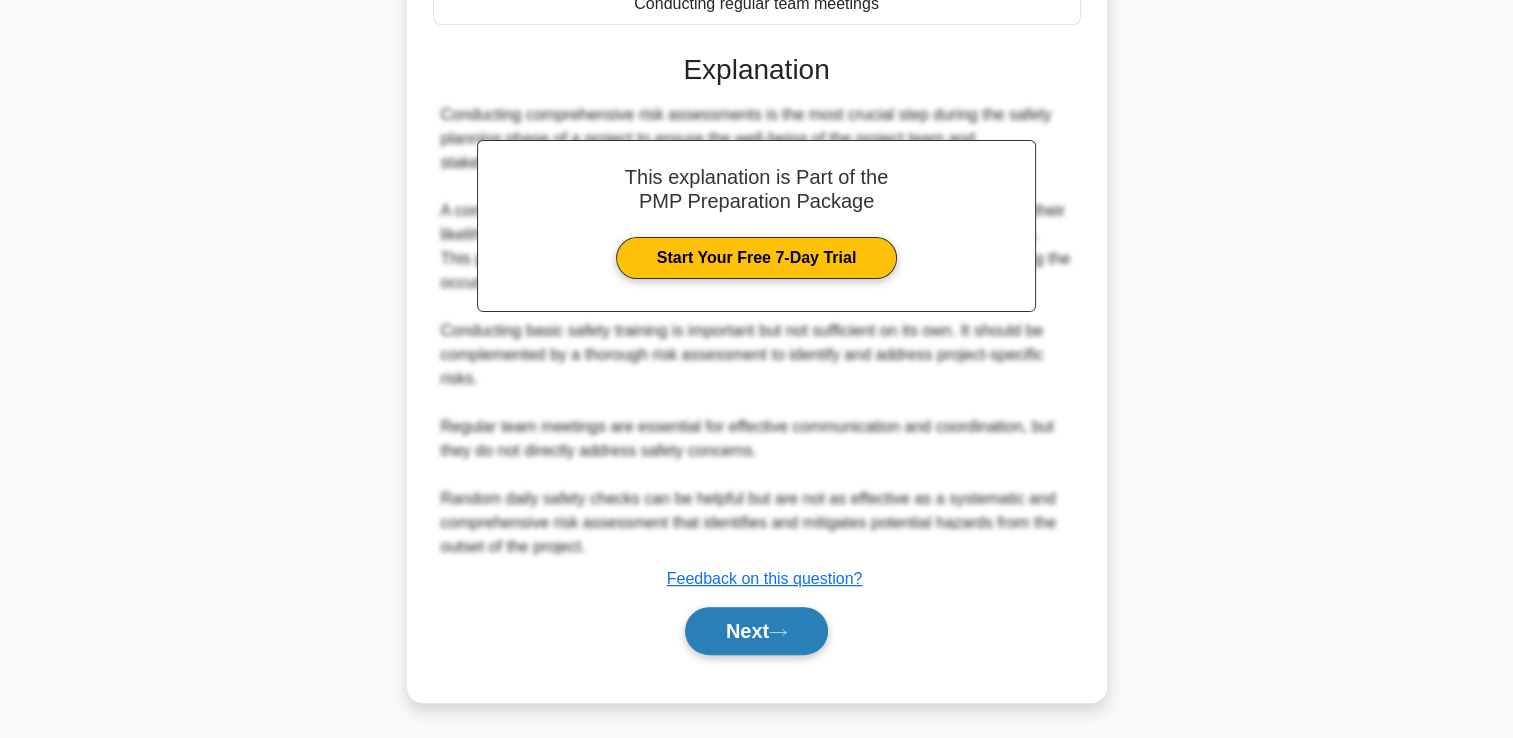 click on "Next" at bounding box center (756, 631) 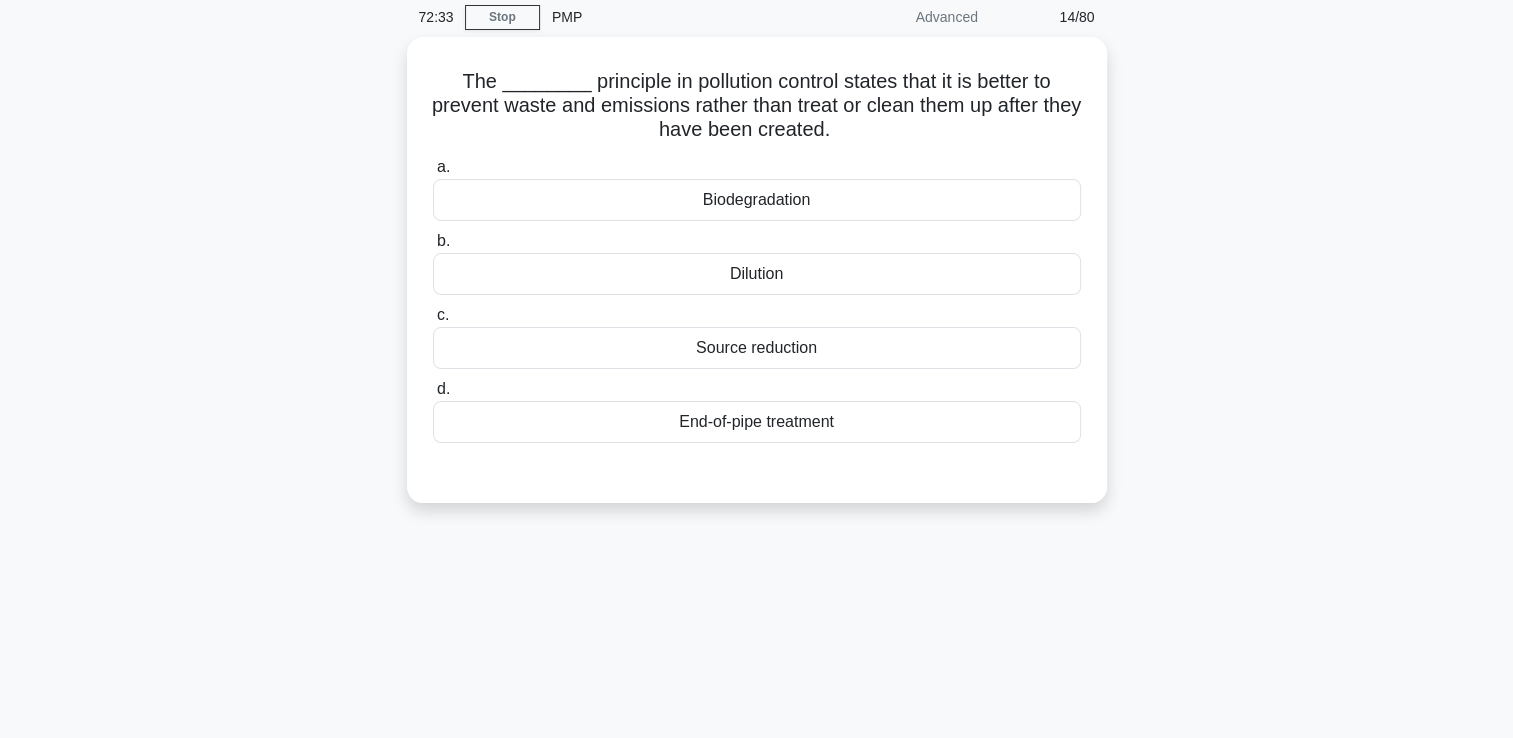 scroll, scrollTop: 0, scrollLeft: 0, axis: both 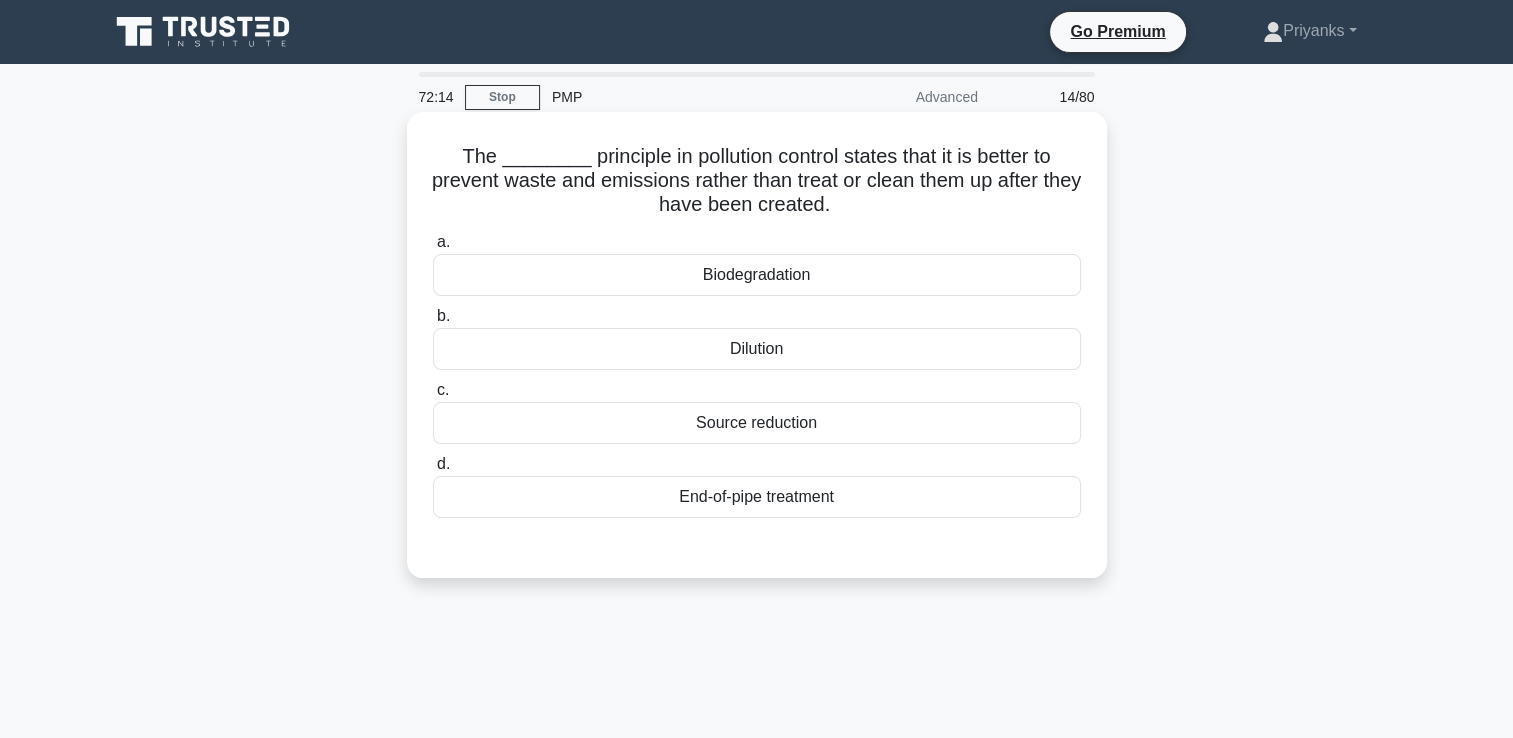 click on "Source reduction" at bounding box center (757, 423) 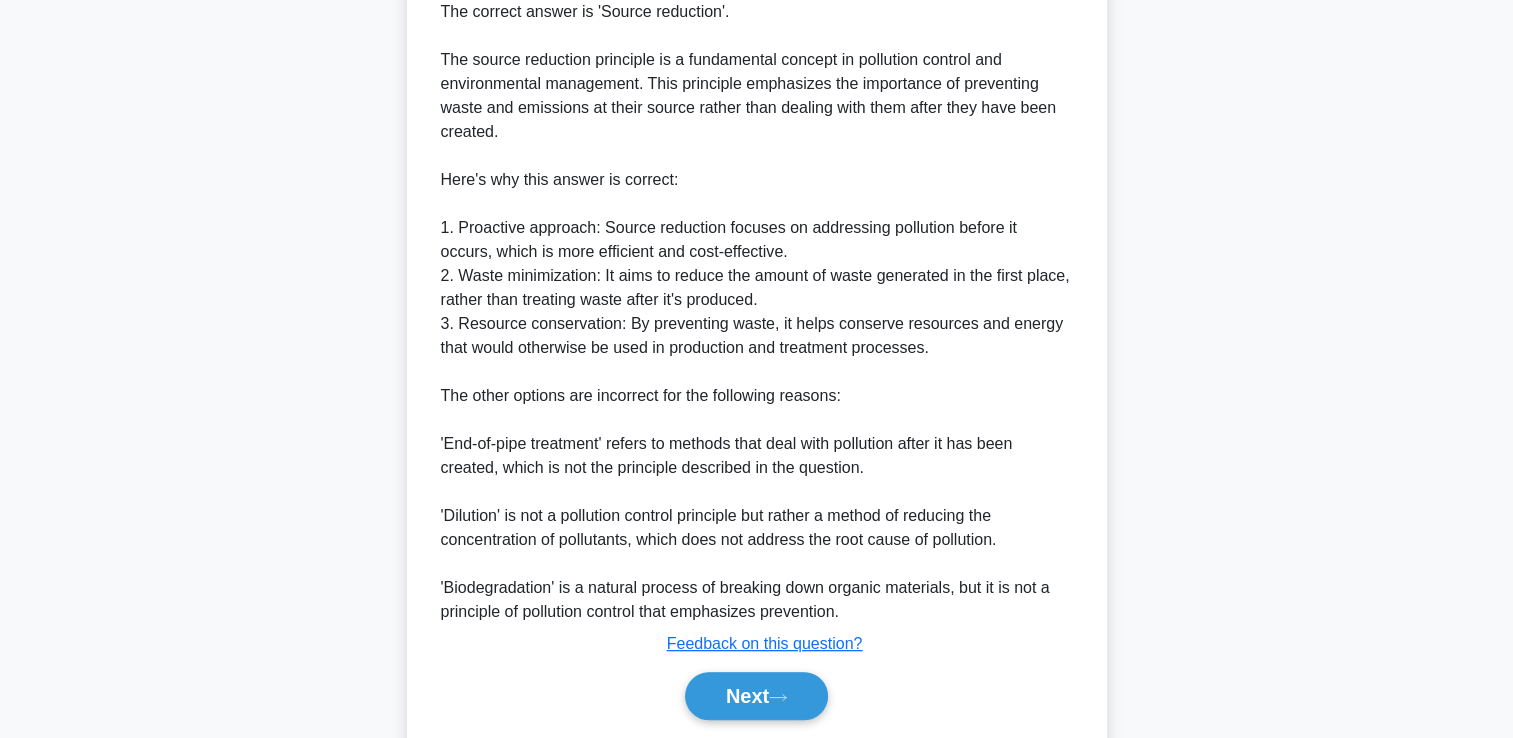 scroll, scrollTop: 600, scrollLeft: 0, axis: vertical 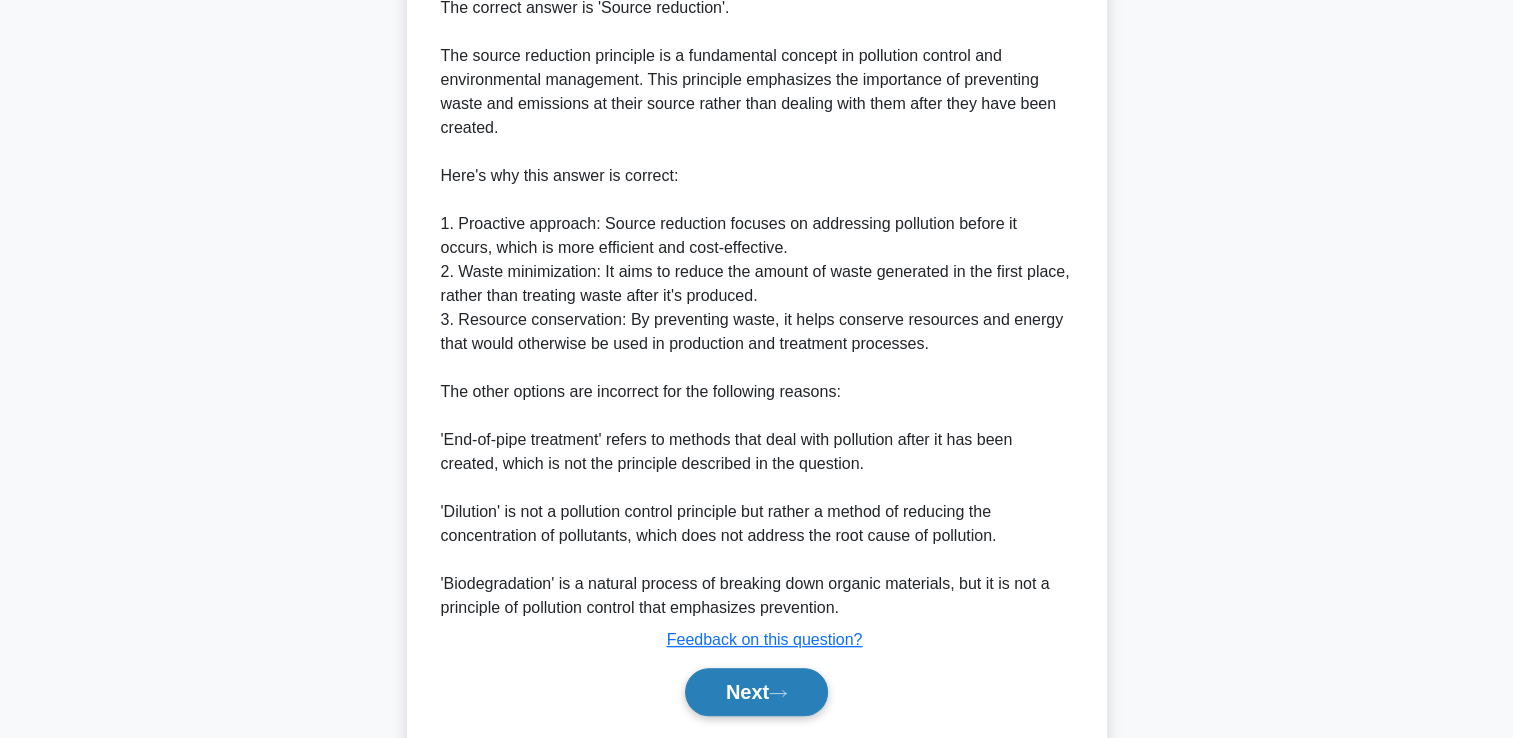 click 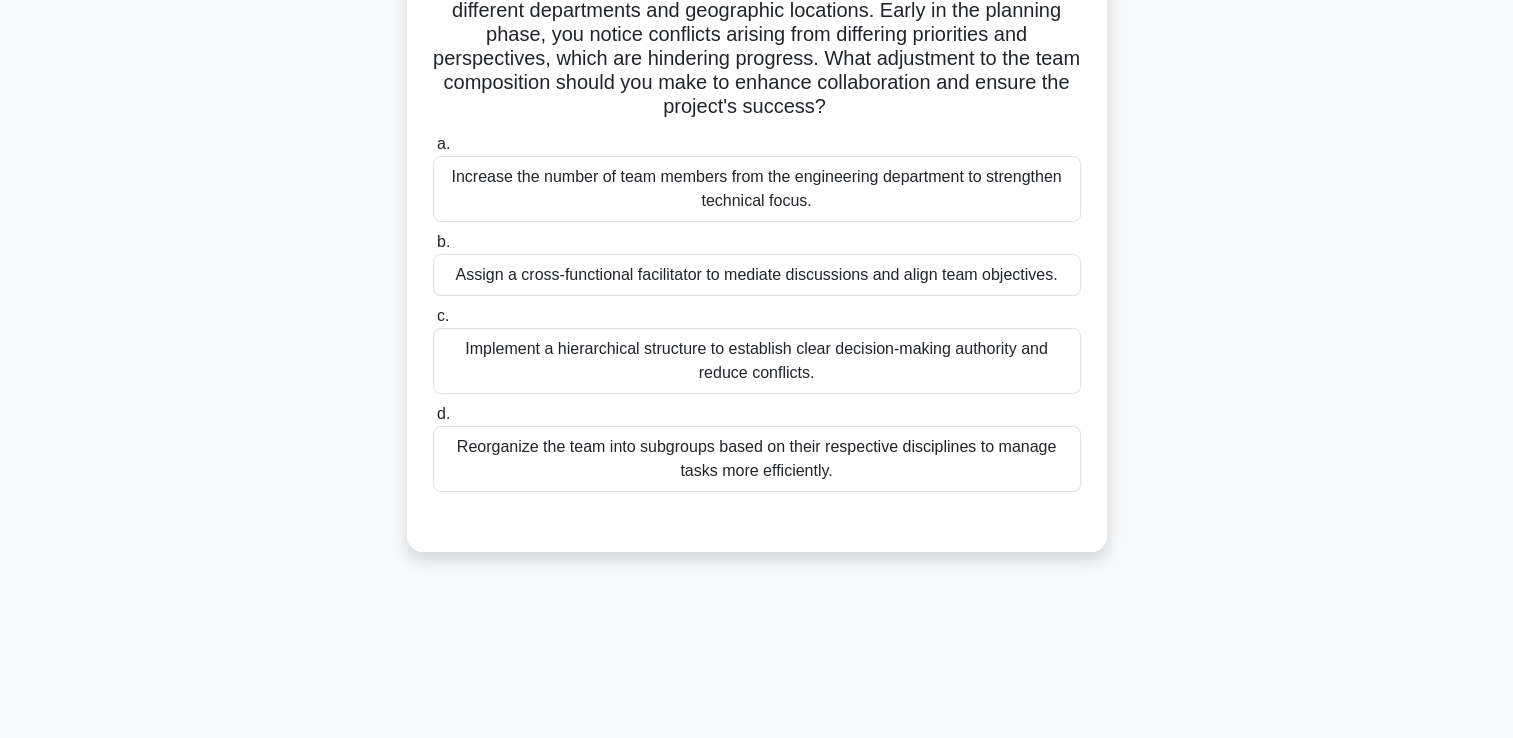 scroll, scrollTop: 42, scrollLeft: 0, axis: vertical 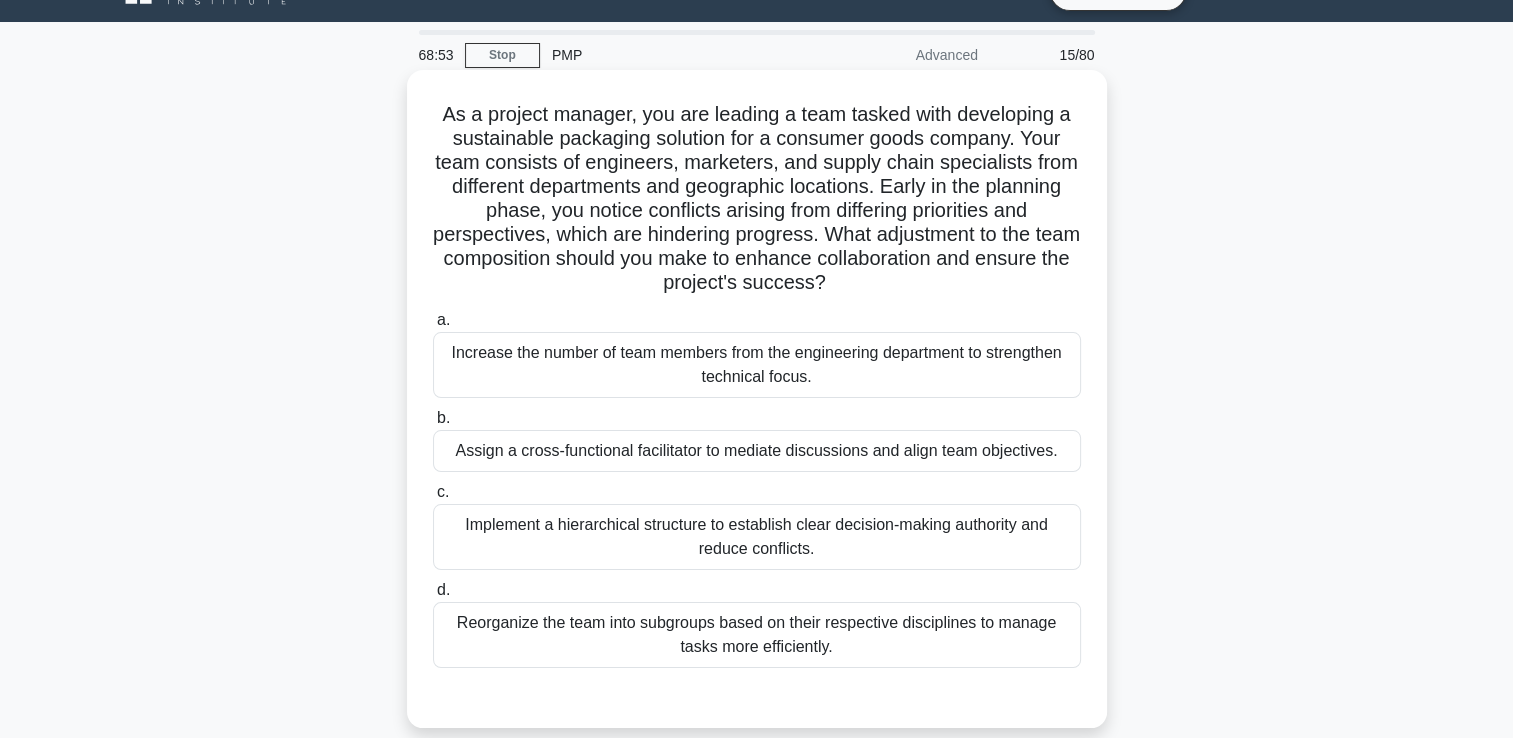 click on "Reorganize the team into subgroups based on their respective disciplines to manage tasks more efficiently." at bounding box center [757, 635] 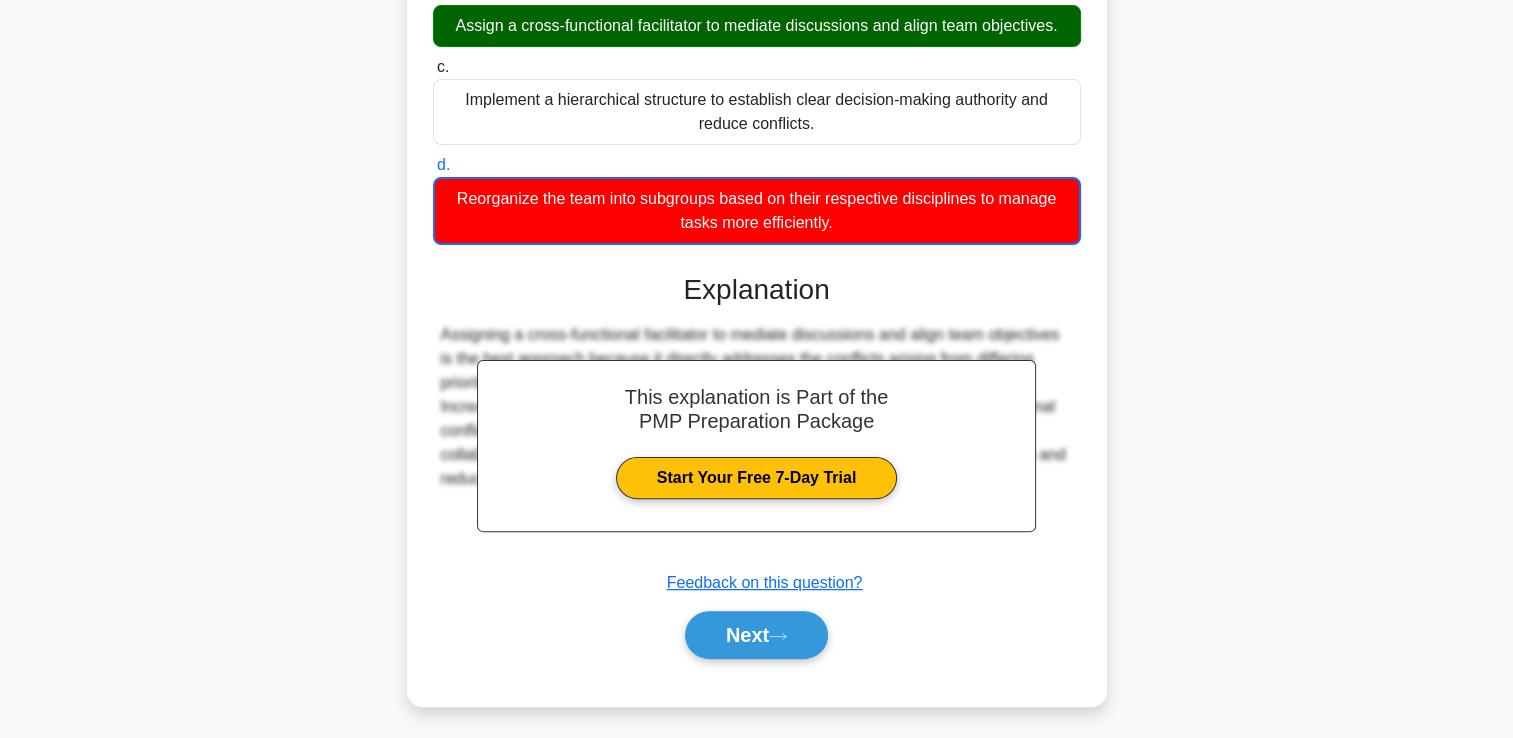 scroll, scrollTop: 471, scrollLeft: 0, axis: vertical 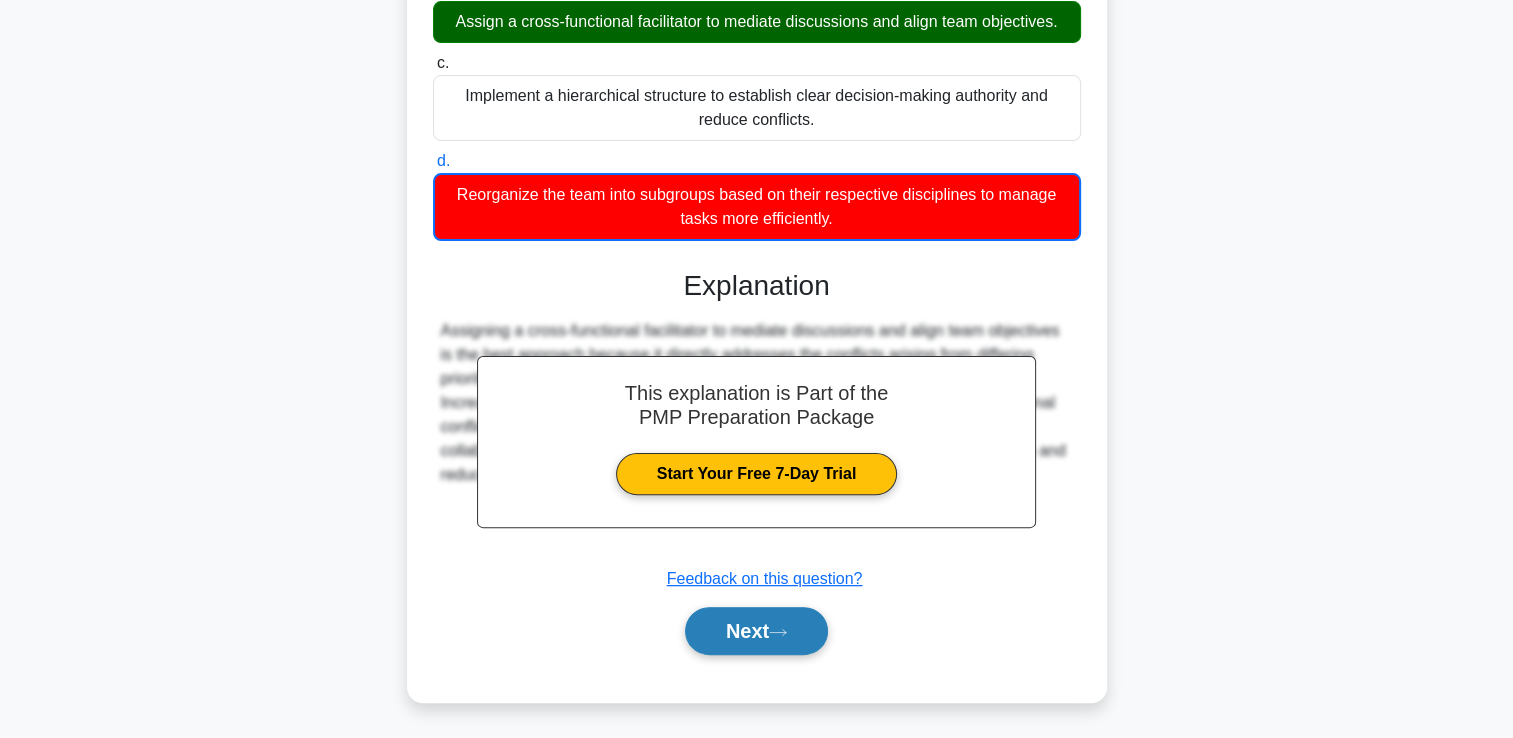 click on "Next" at bounding box center (756, 631) 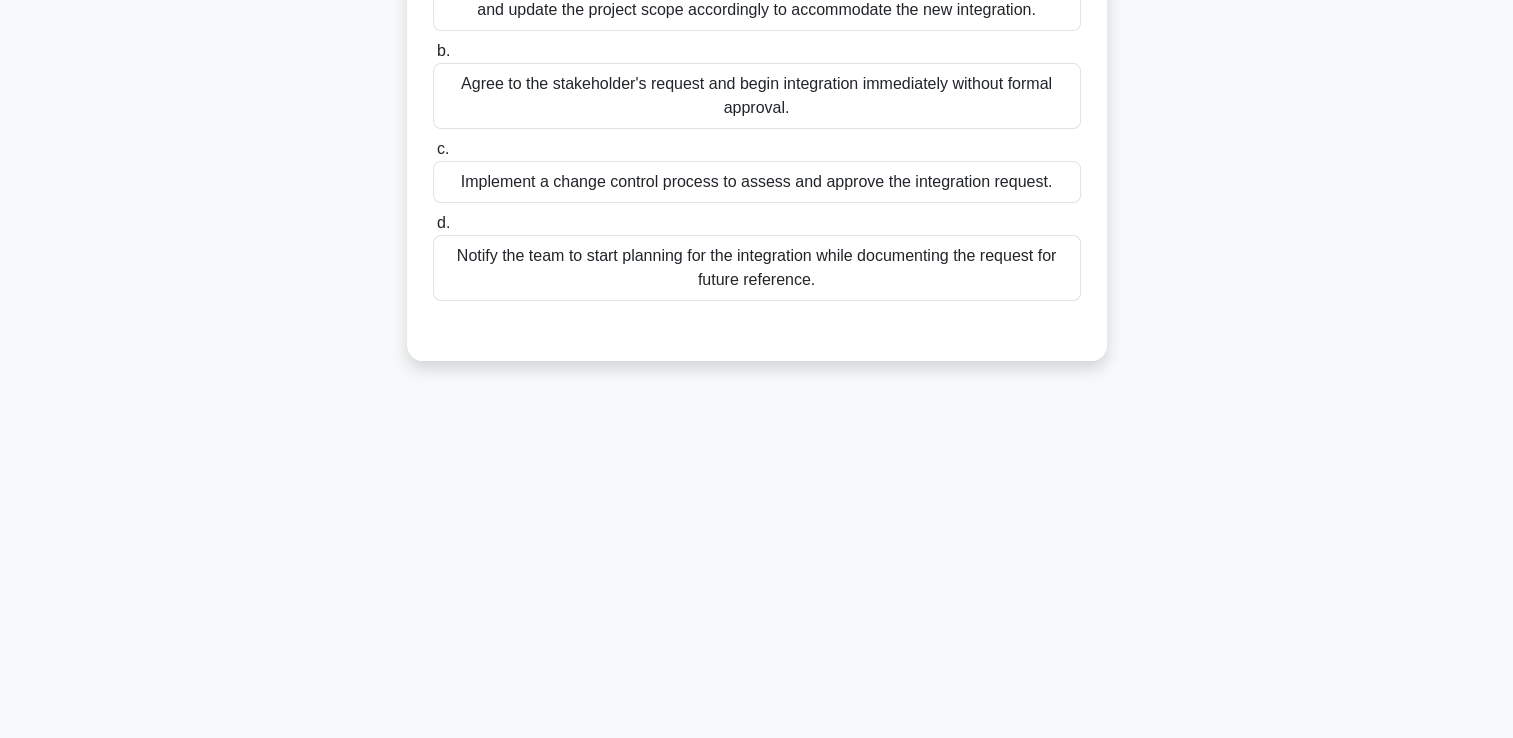 scroll, scrollTop: 42, scrollLeft: 0, axis: vertical 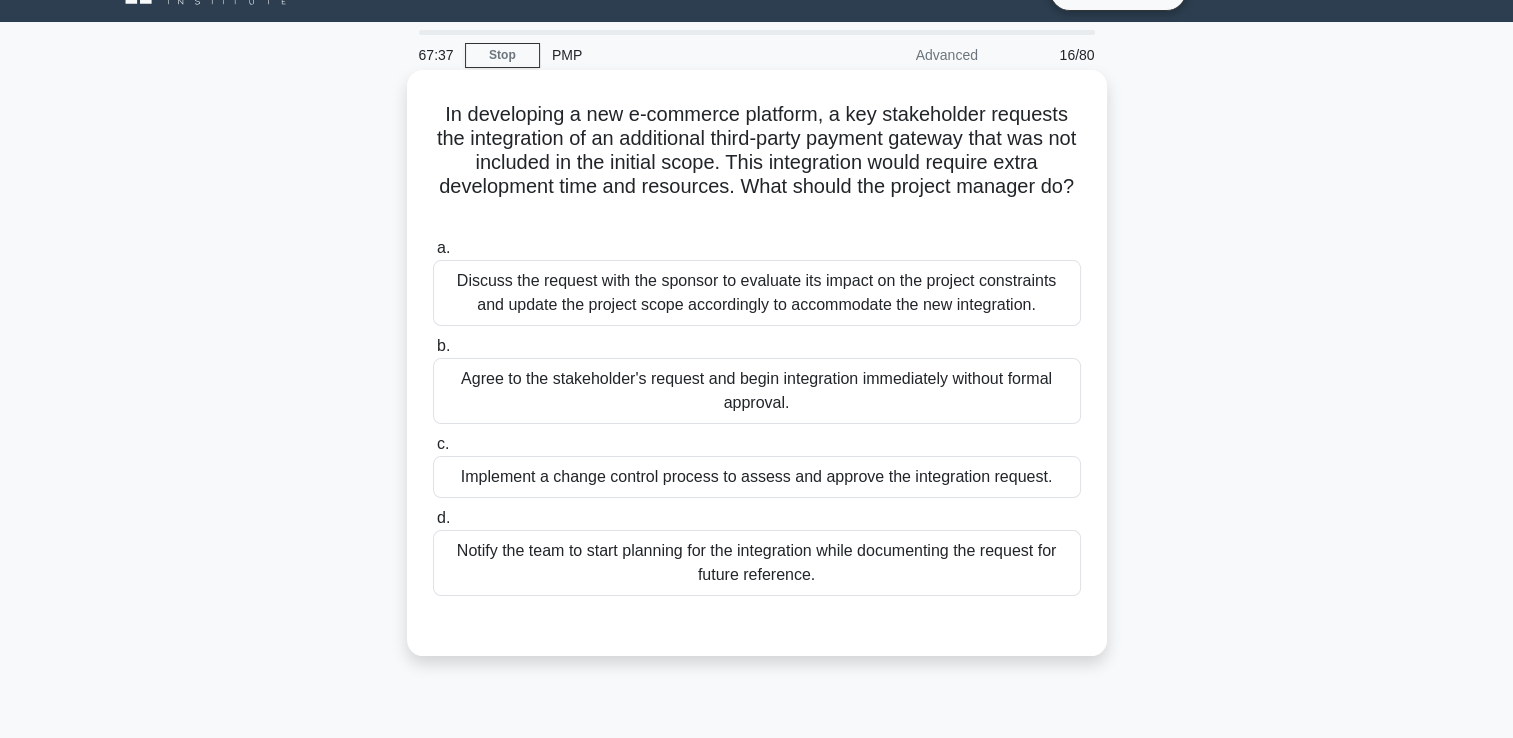 click on "Implement a change control process to assess and approve the integration request." at bounding box center (757, 477) 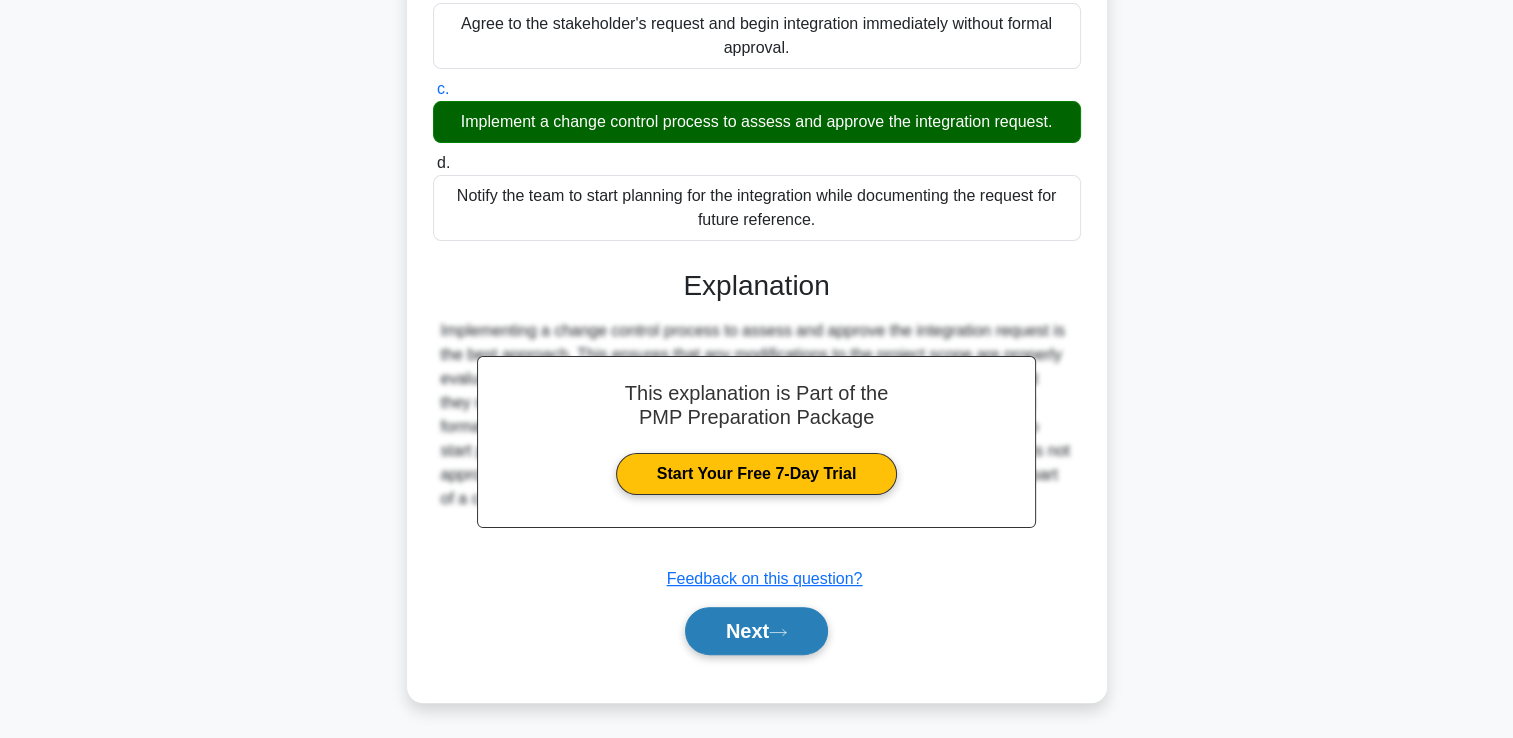 click on "Next" at bounding box center (756, 631) 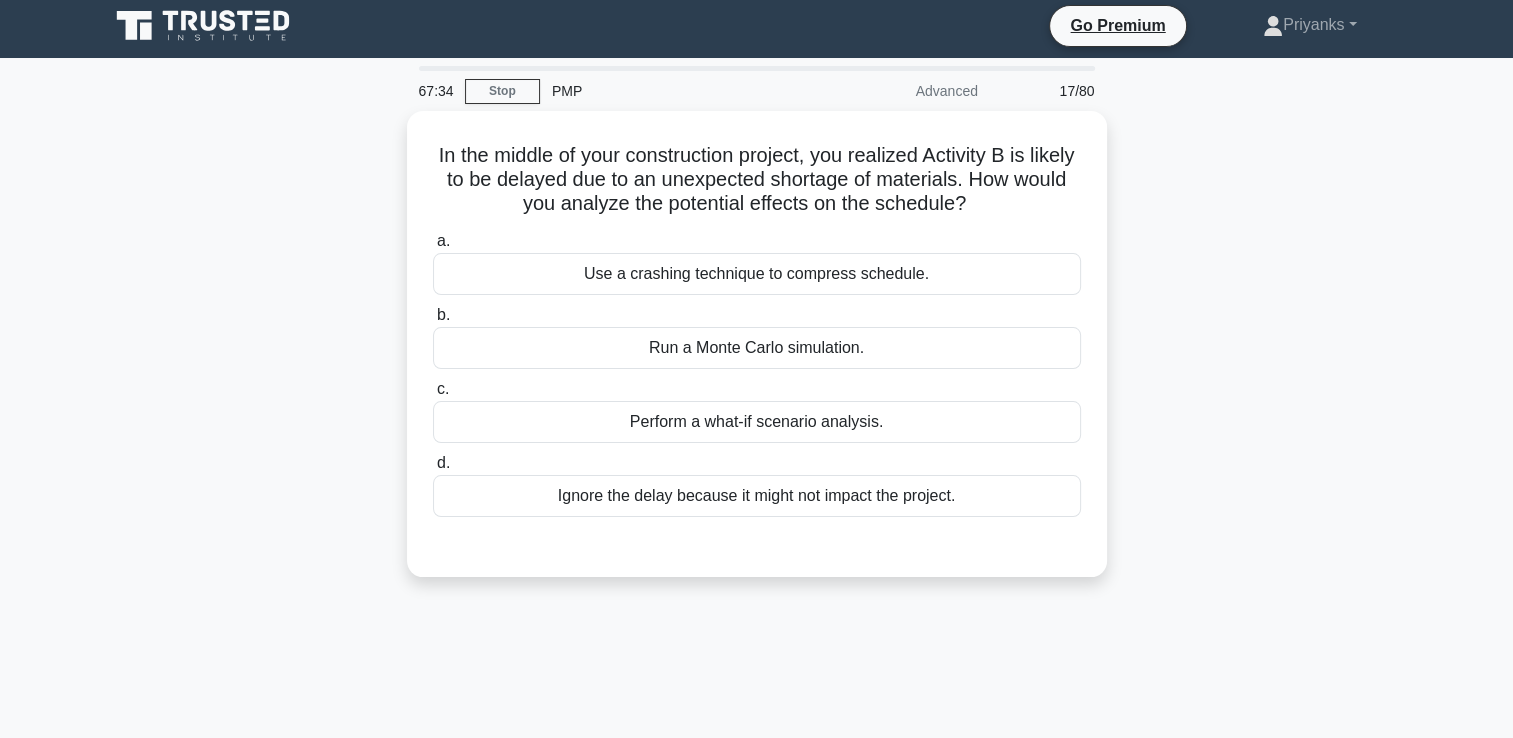 scroll, scrollTop: 0, scrollLeft: 0, axis: both 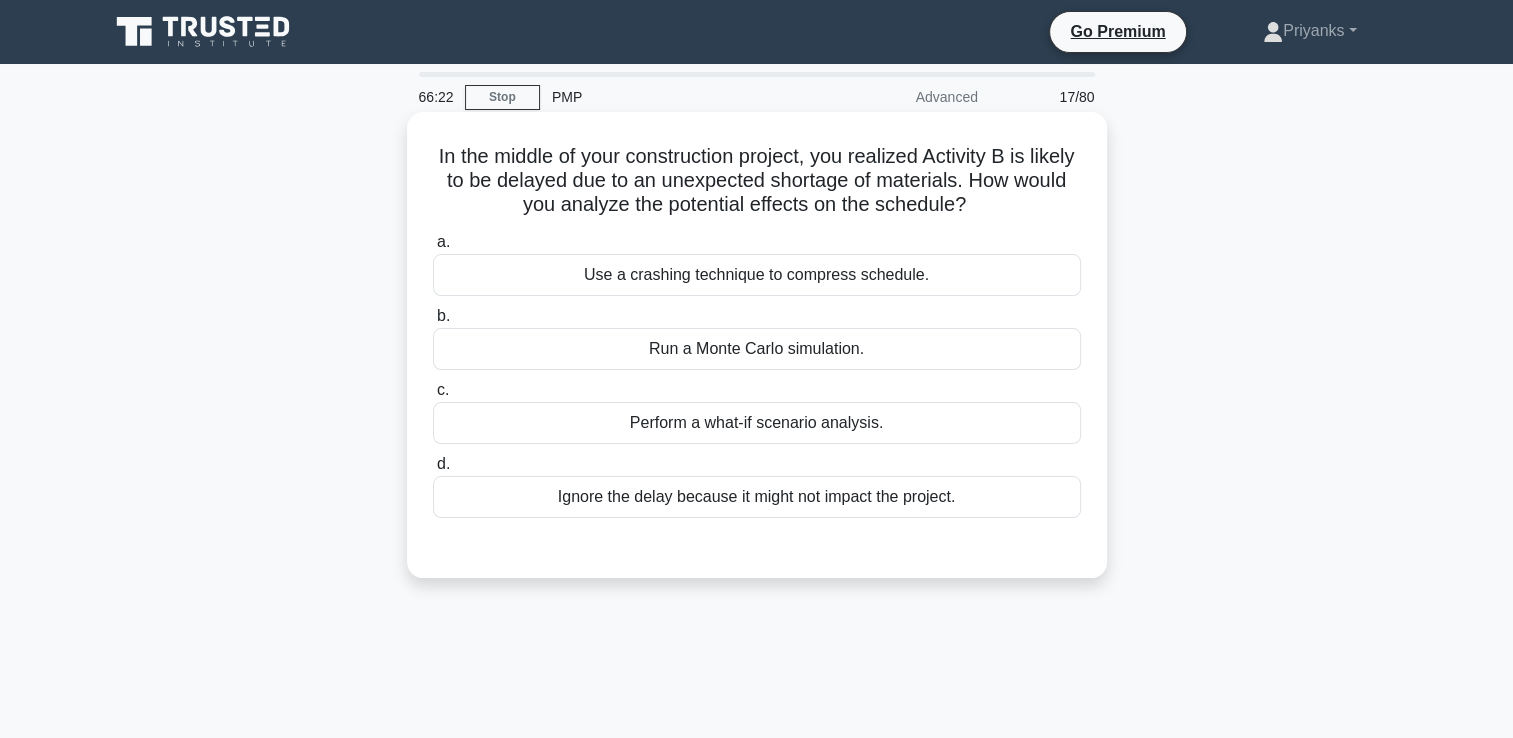click on "Perform a what-if scenario analysis." at bounding box center (757, 423) 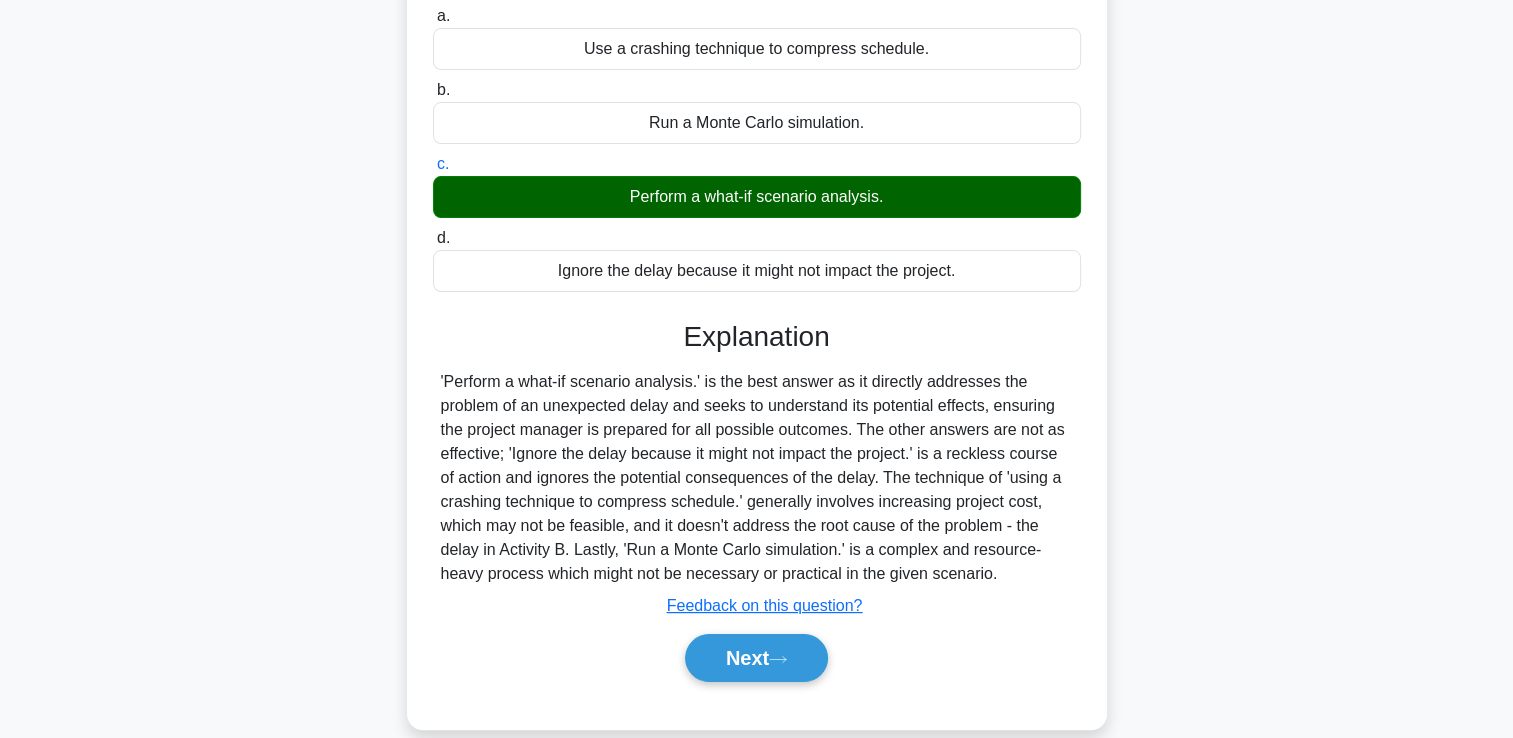 scroll, scrollTop: 342, scrollLeft: 0, axis: vertical 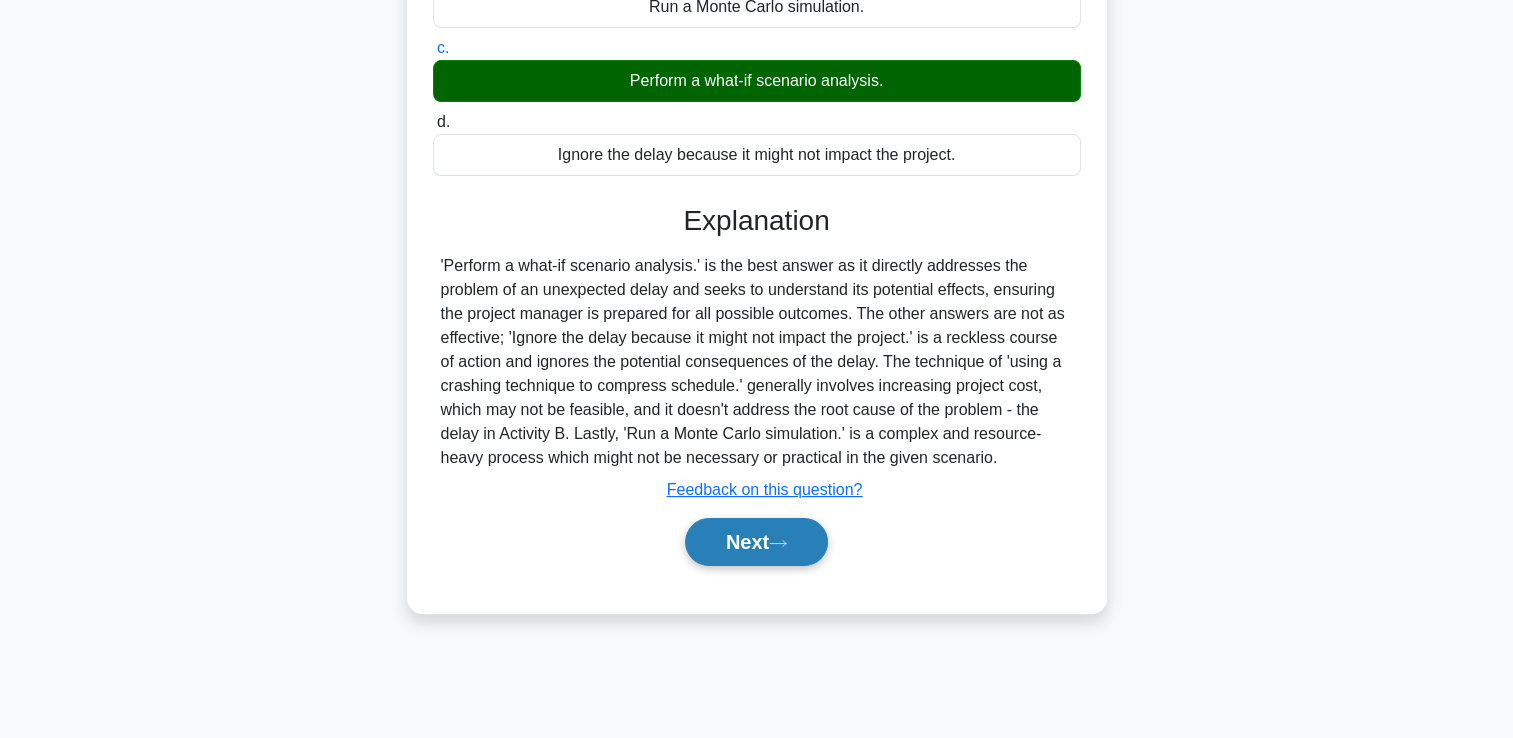 click on "Next" at bounding box center [756, 542] 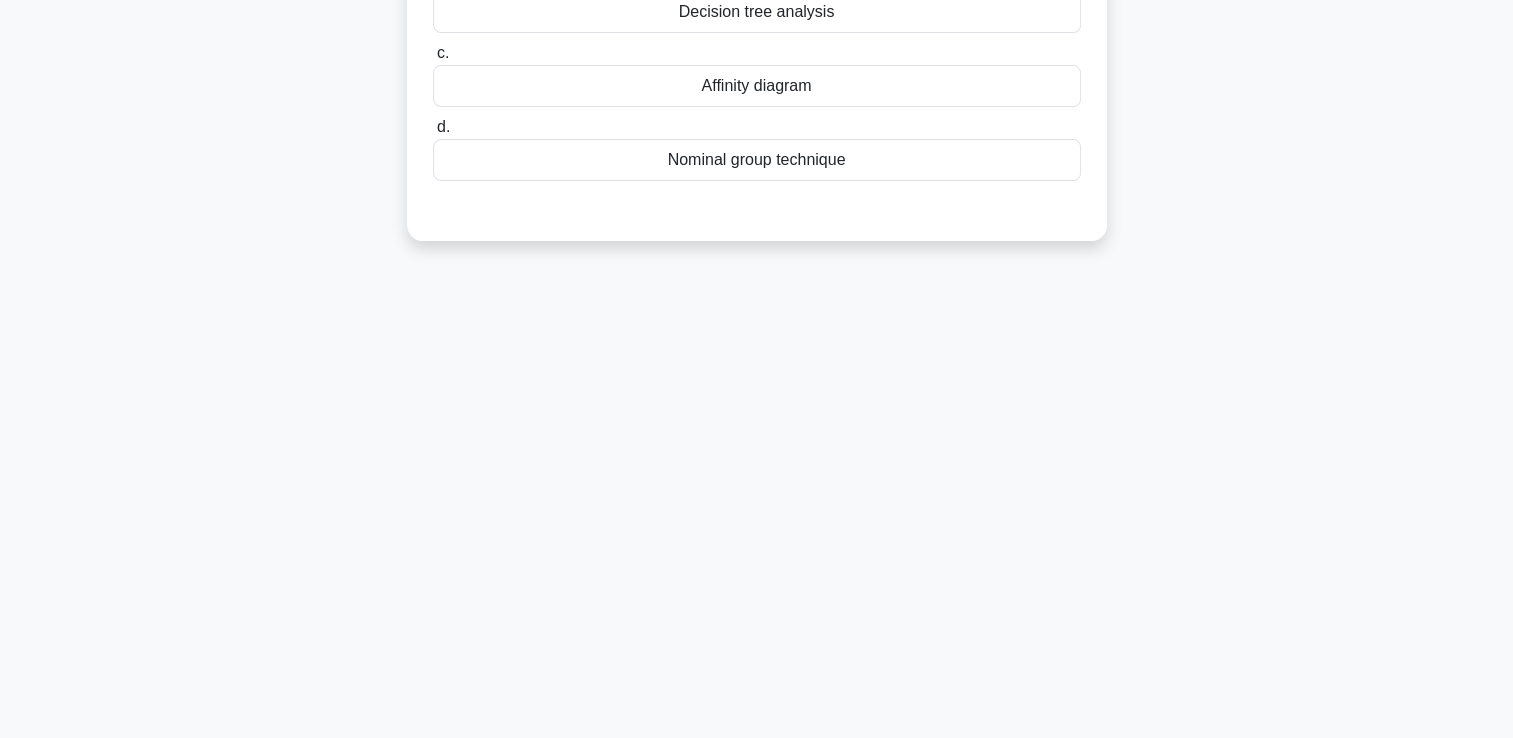 scroll, scrollTop: 0, scrollLeft: 0, axis: both 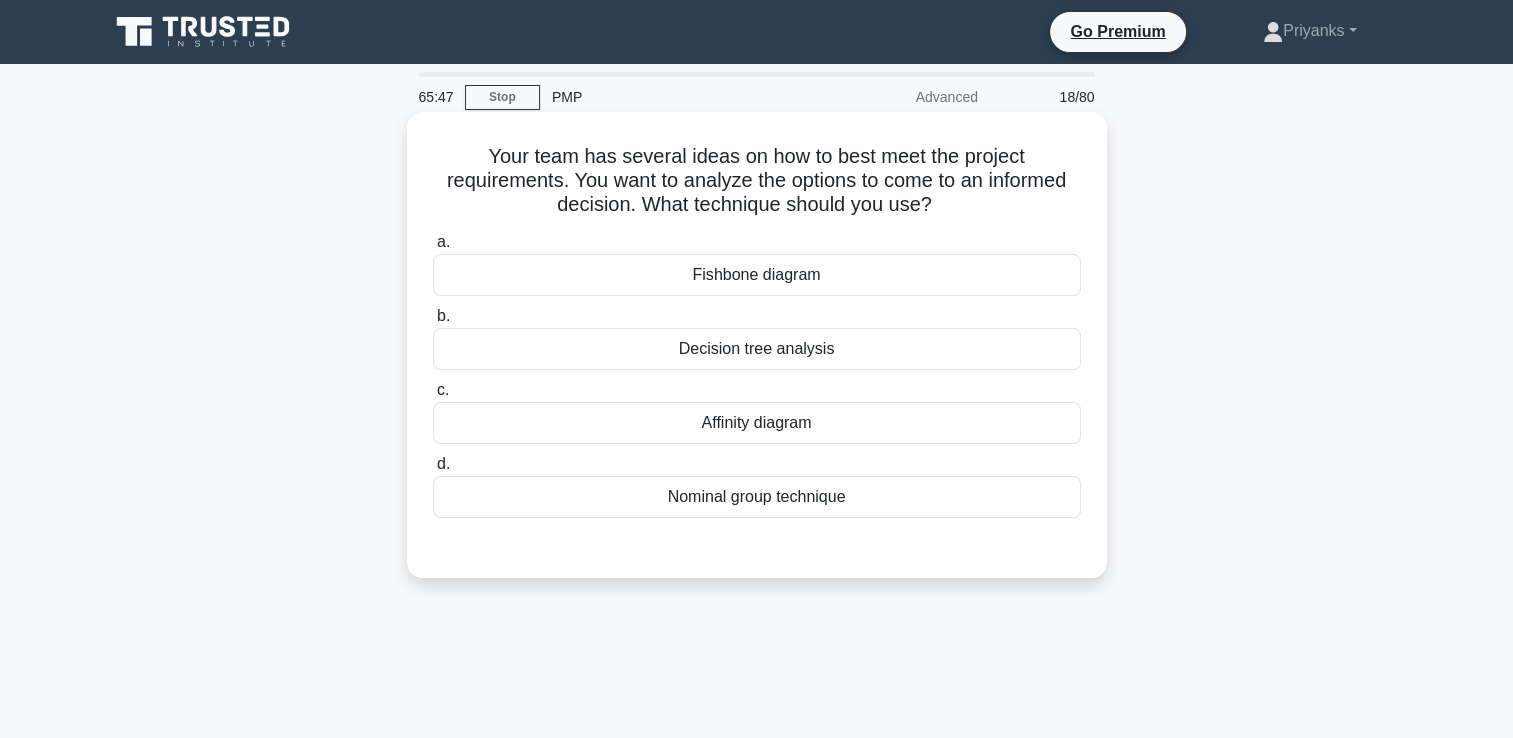 click on "Affinity diagram" at bounding box center [757, 423] 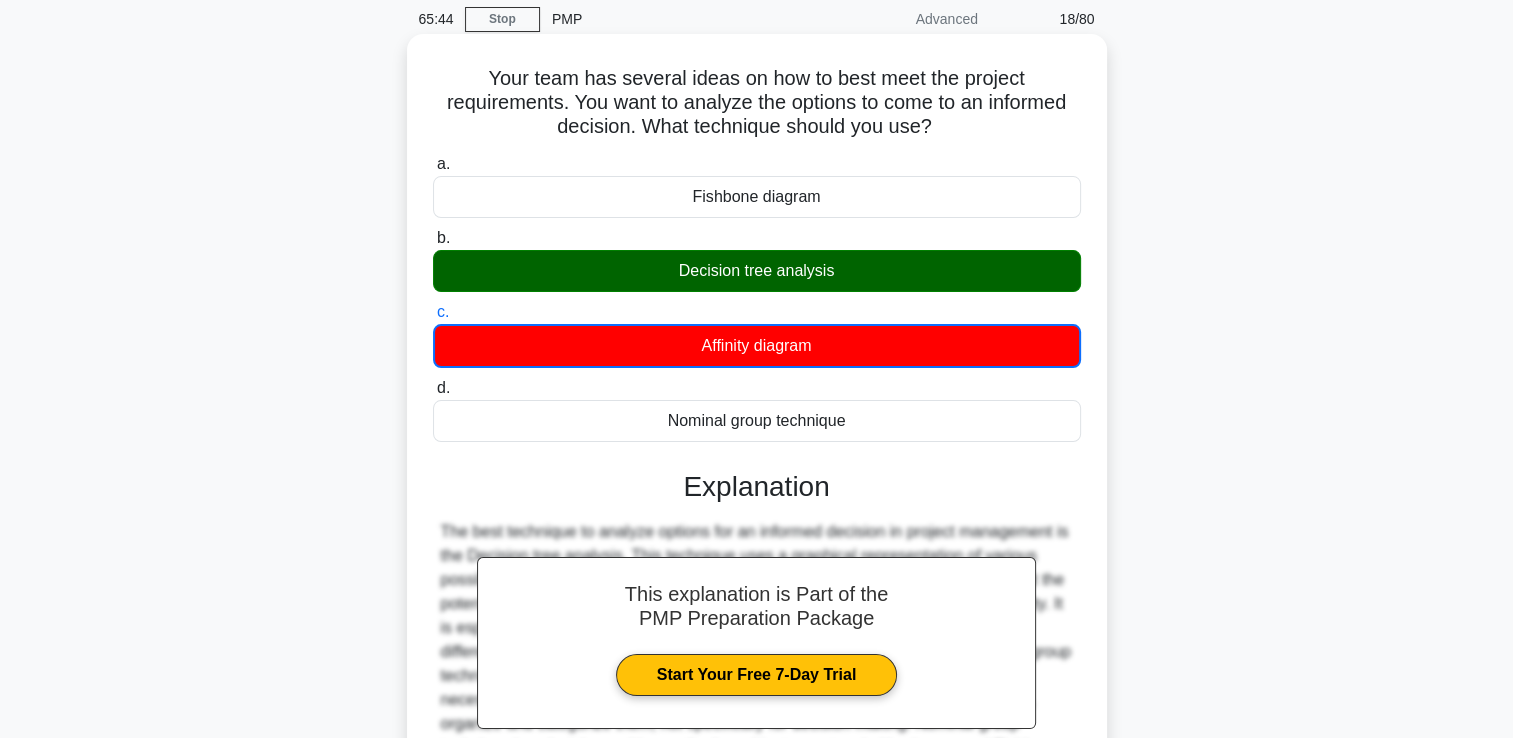 scroll, scrollTop: 342, scrollLeft: 0, axis: vertical 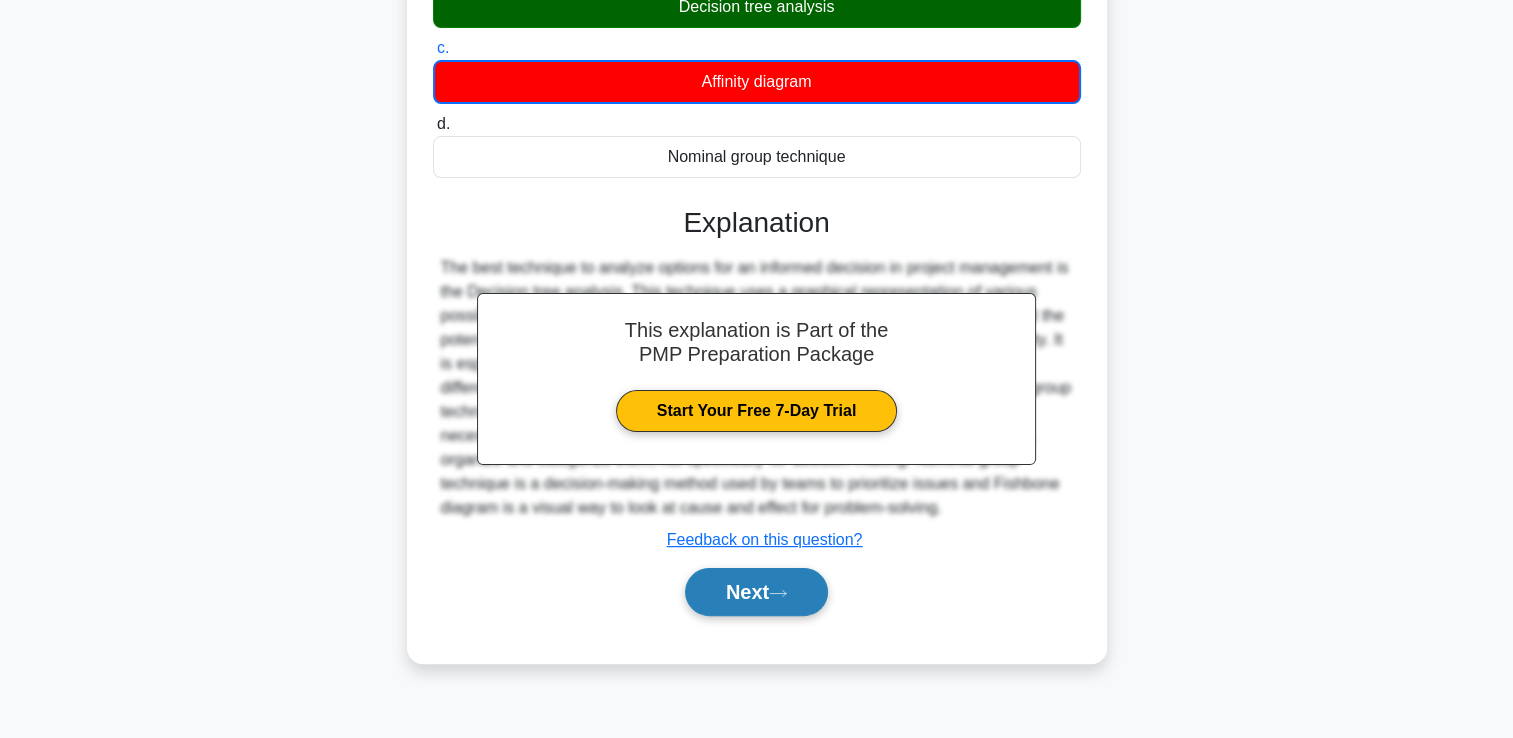 click on "Next" at bounding box center [756, 592] 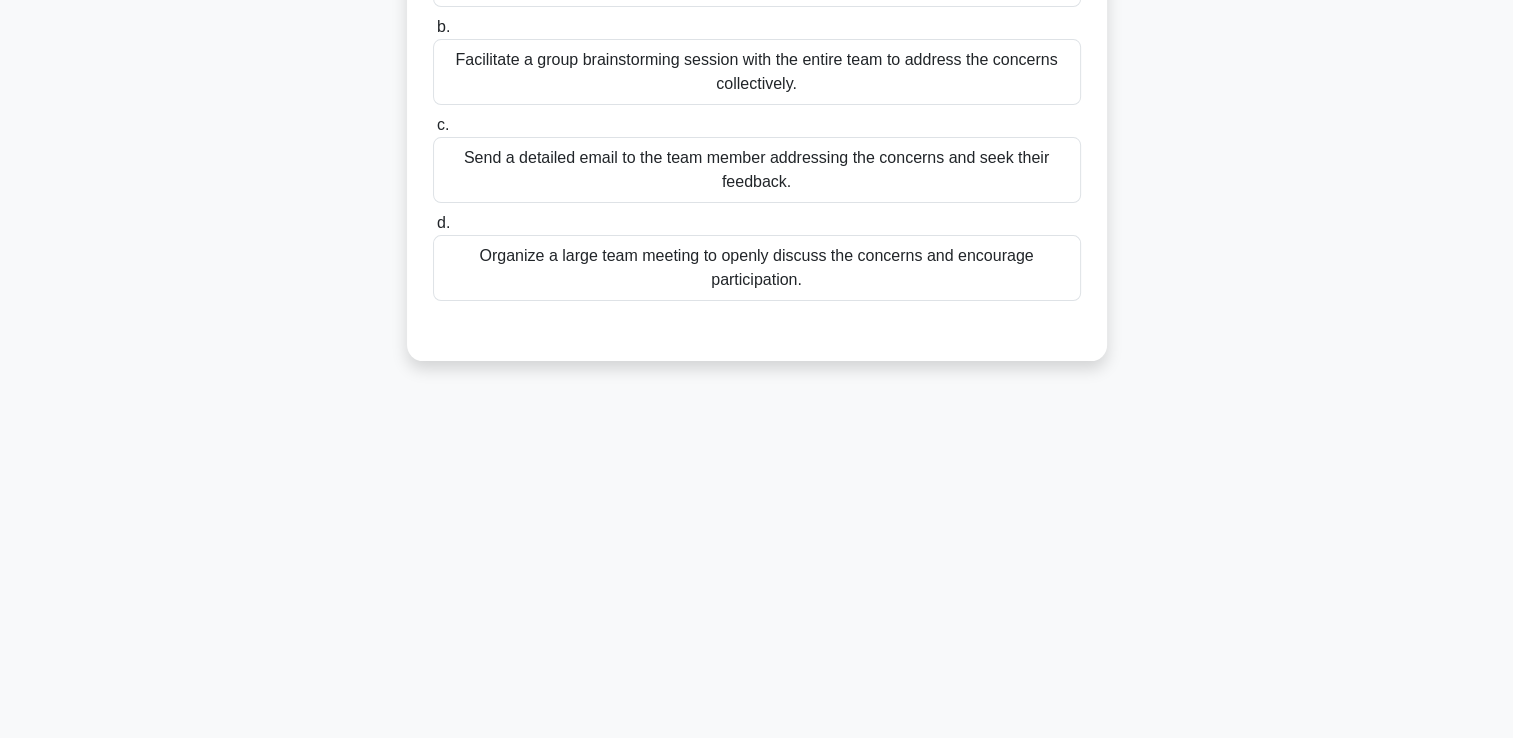 scroll, scrollTop: 0, scrollLeft: 0, axis: both 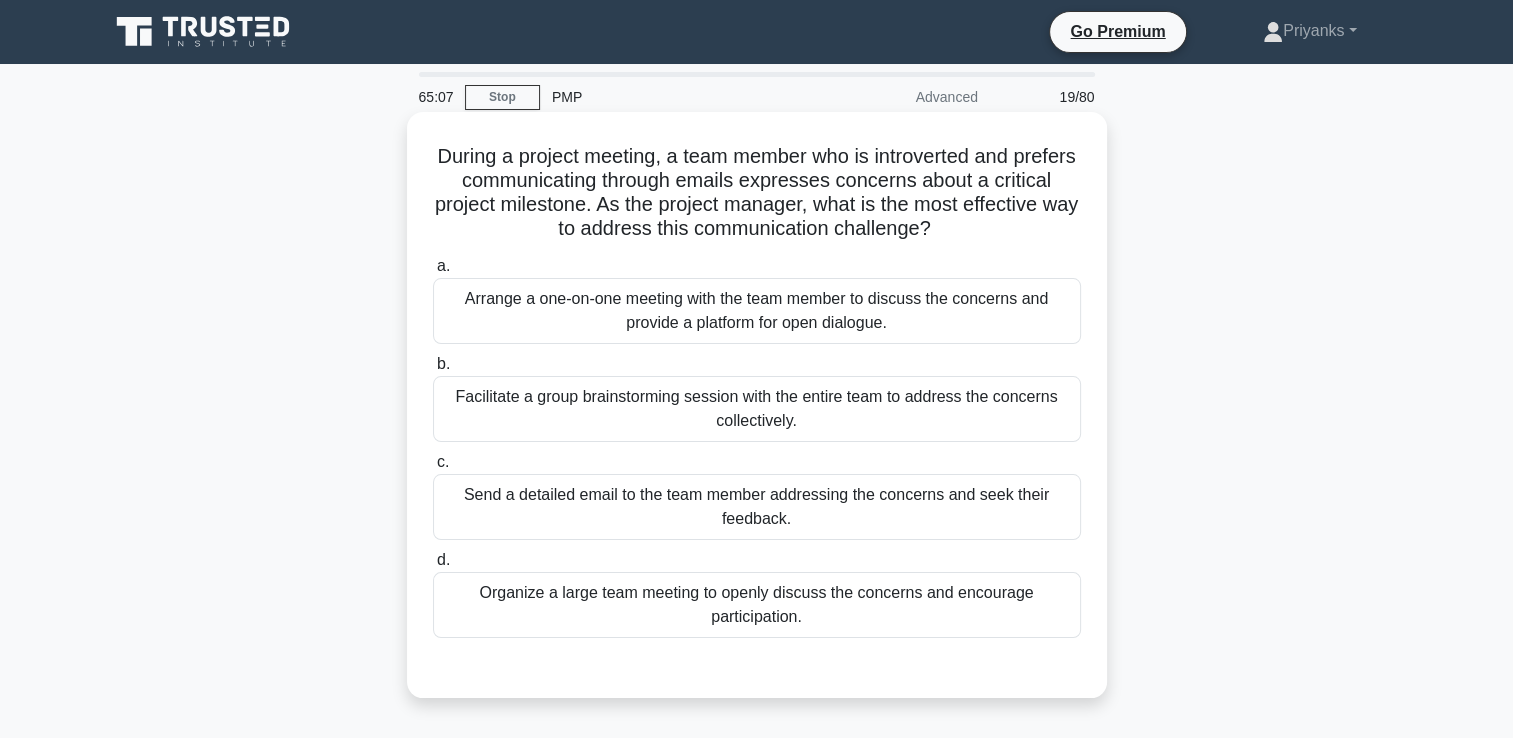 click on "b.
Facilitate a group brainstorming session with the entire team to address the concerns collectively." at bounding box center (757, 397) 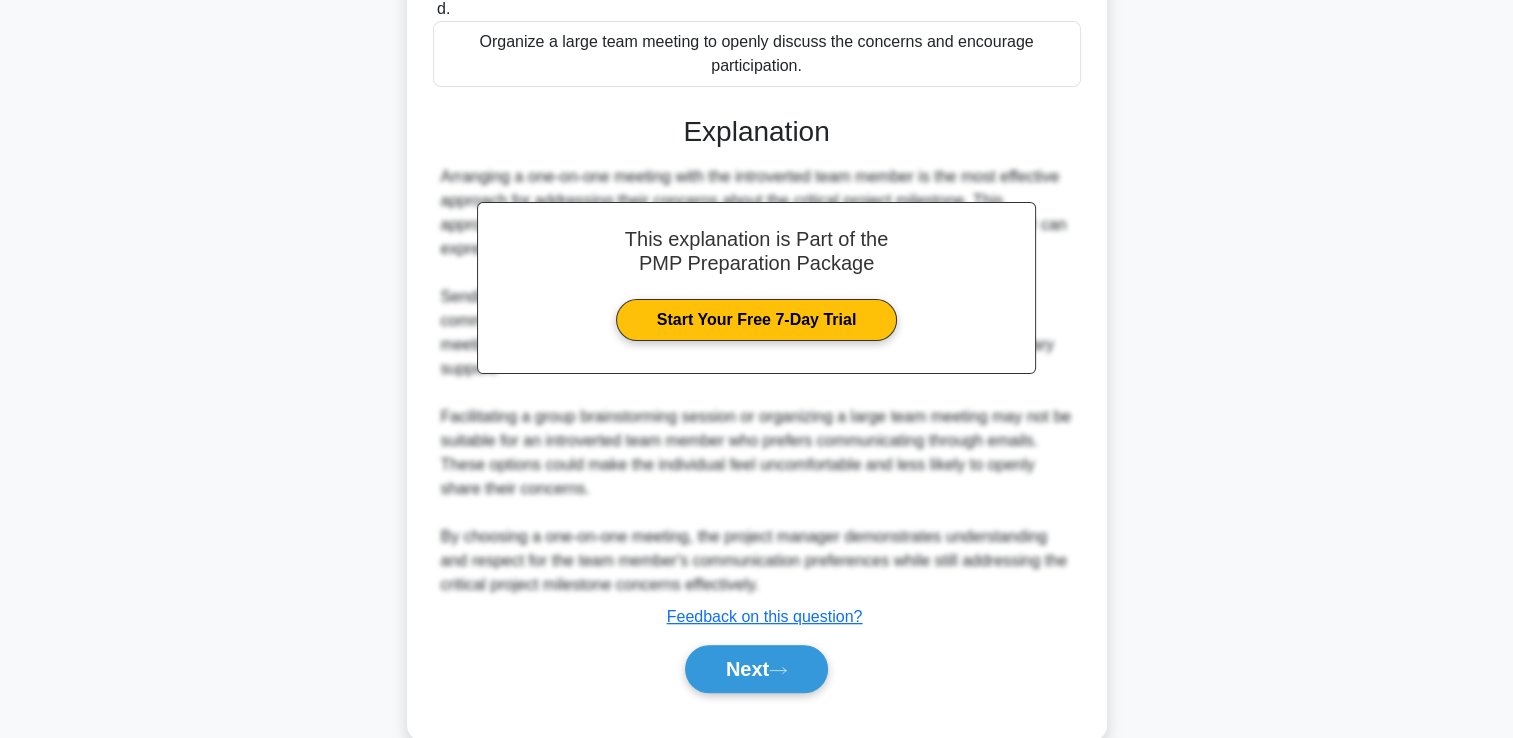 scroll, scrollTop: 591, scrollLeft: 0, axis: vertical 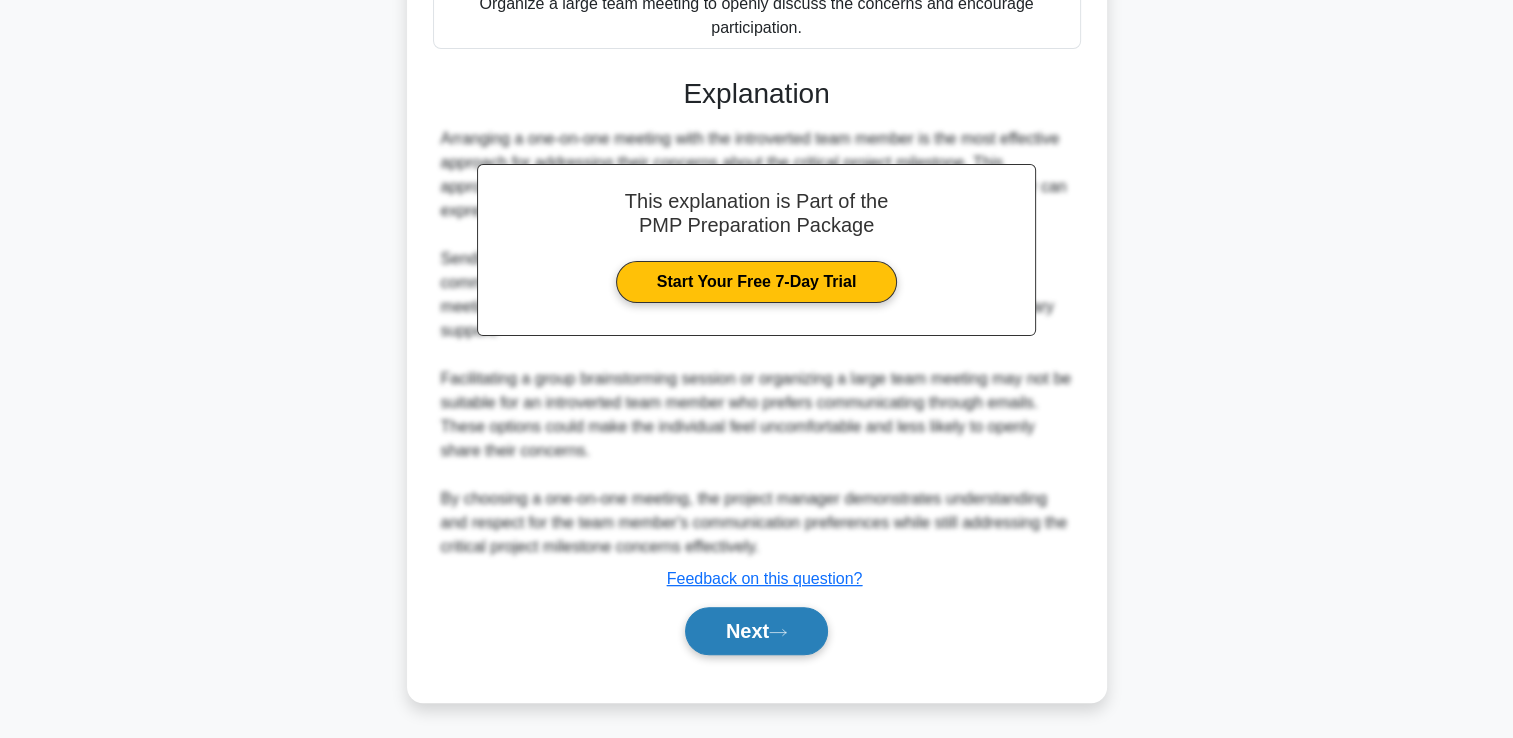 click on "Next" at bounding box center (756, 631) 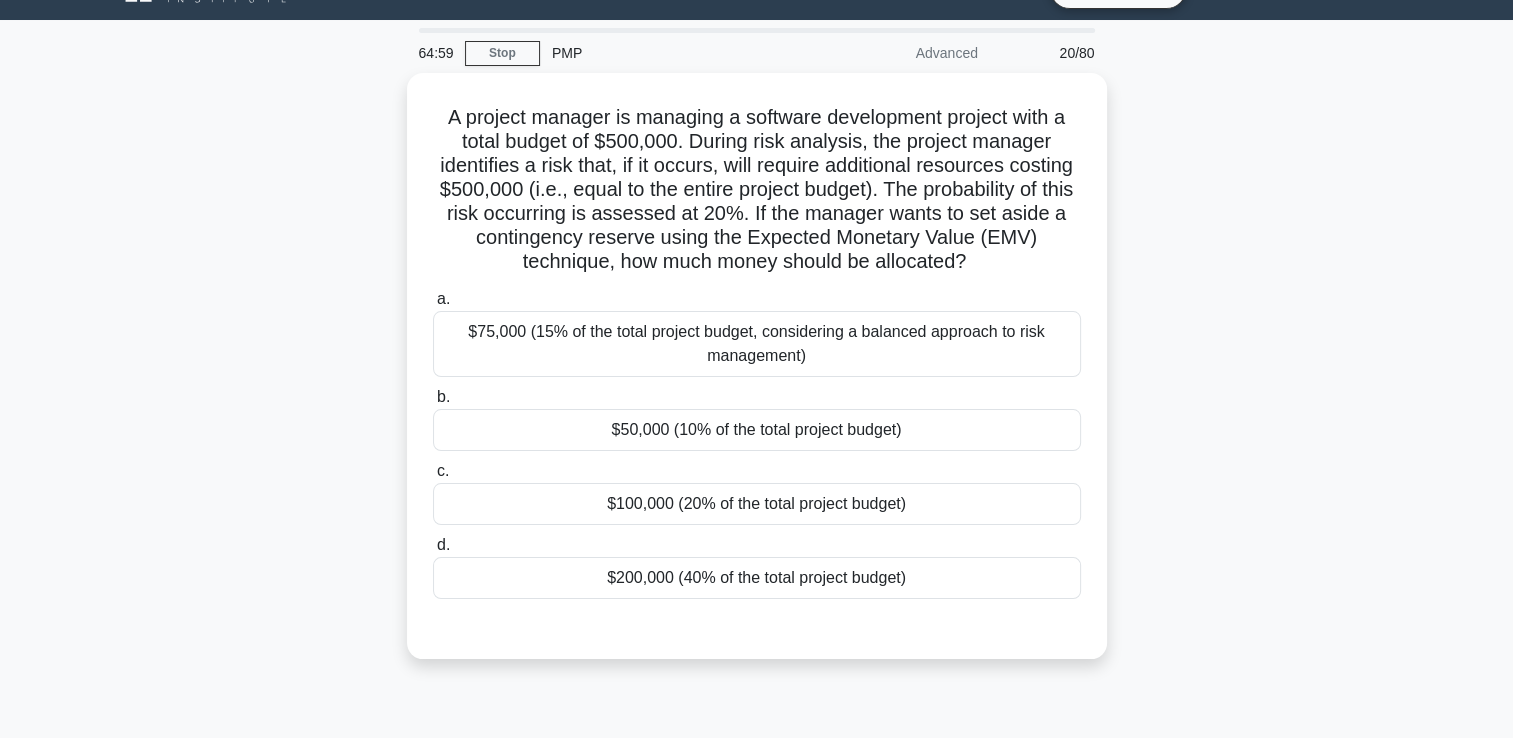 scroll, scrollTop: 42, scrollLeft: 0, axis: vertical 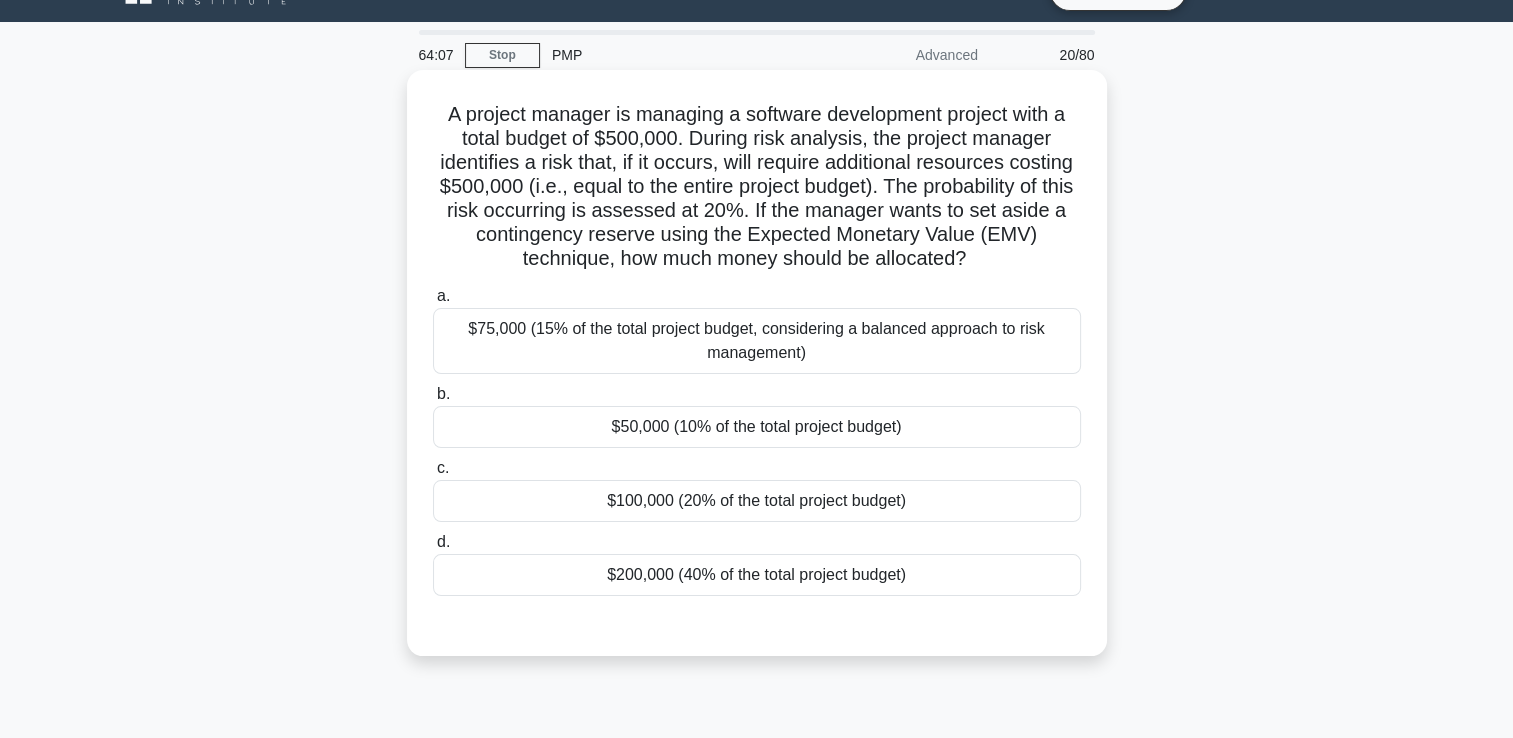 click on "$100,000 (20% of the total project budget)" at bounding box center (757, 501) 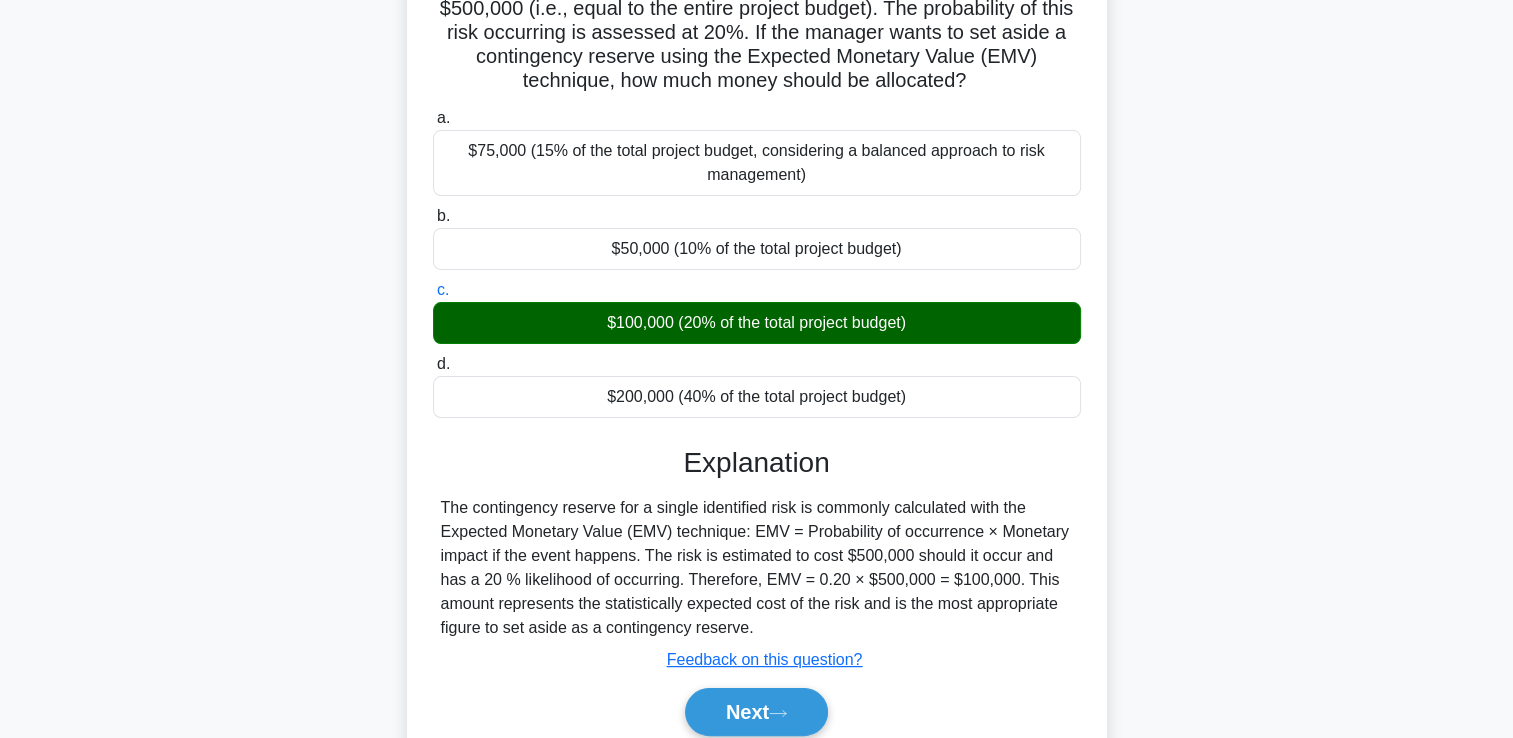 scroll, scrollTop: 242, scrollLeft: 0, axis: vertical 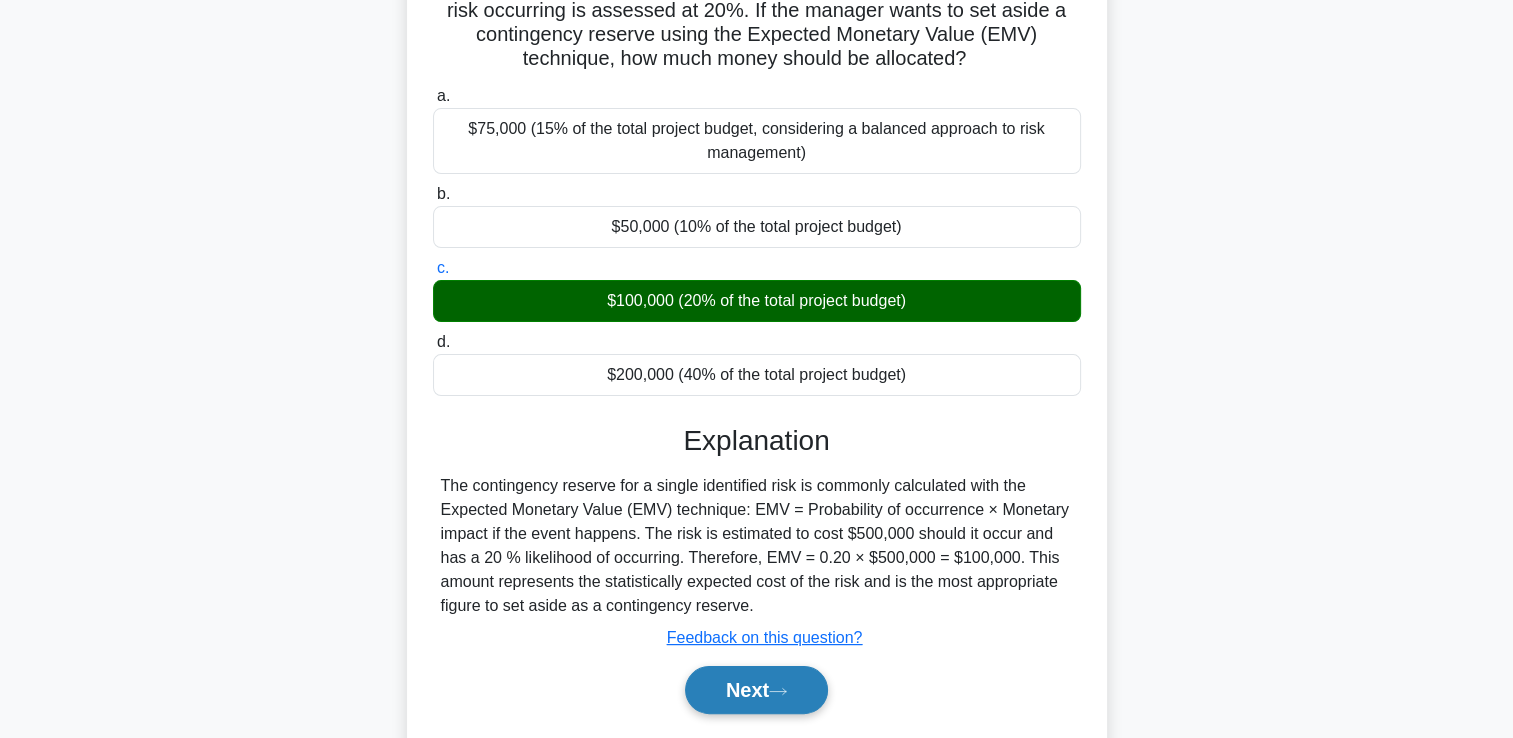 click on "Next" at bounding box center (756, 690) 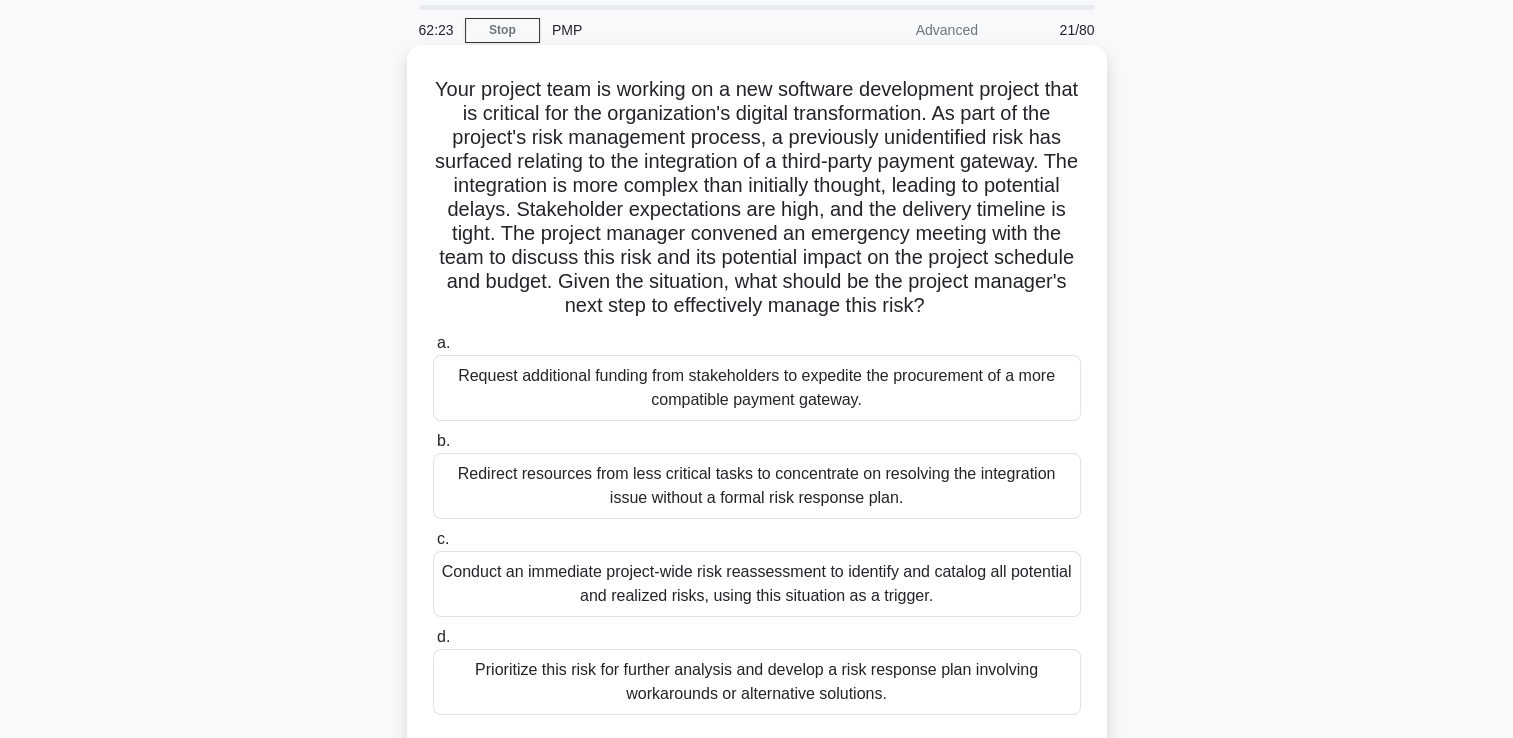 scroll, scrollTop: 100, scrollLeft: 0, axis: vertical 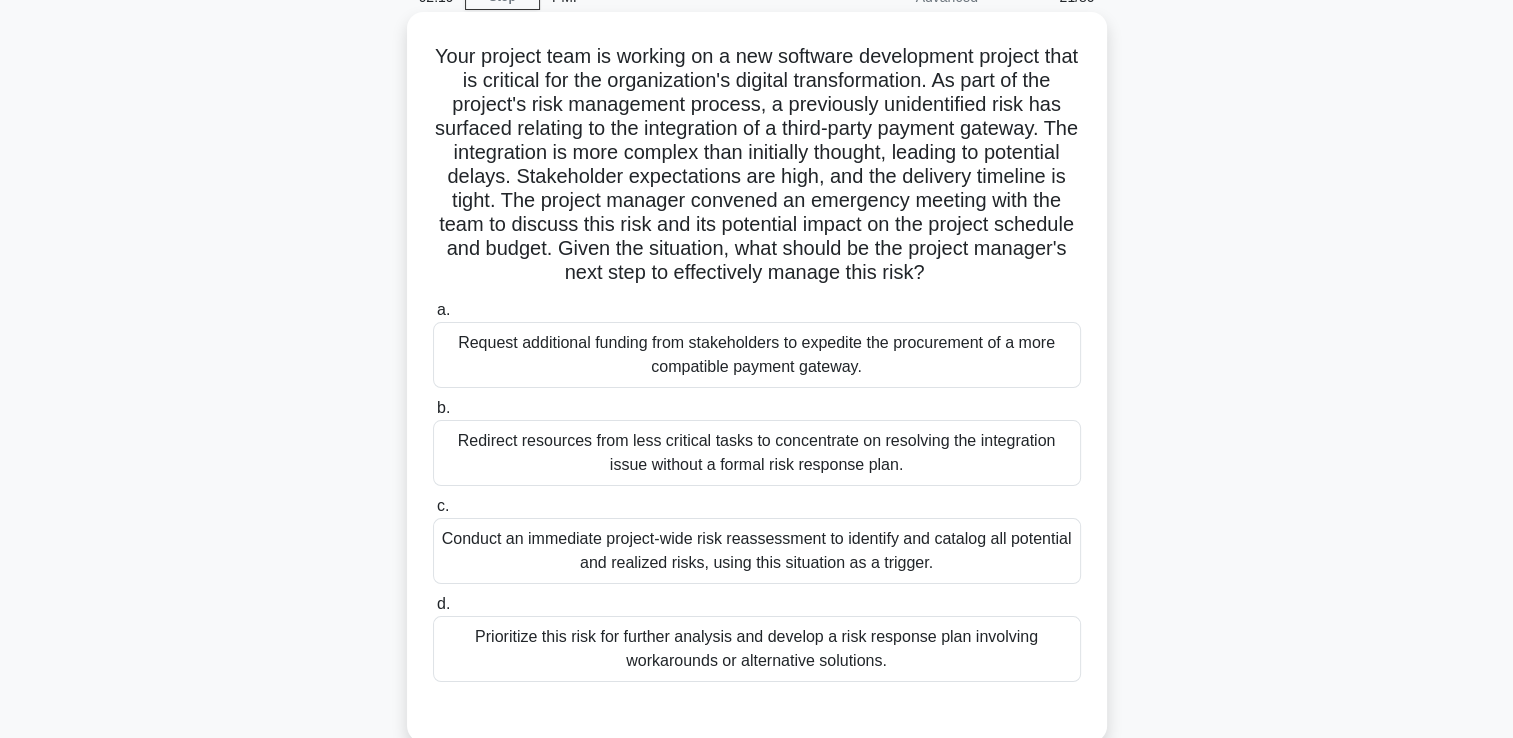 click on "Prioritize this risk for further analysis and develop a risk response plan involving workarounds or alternative solutions." at bounding box center (757, 649) 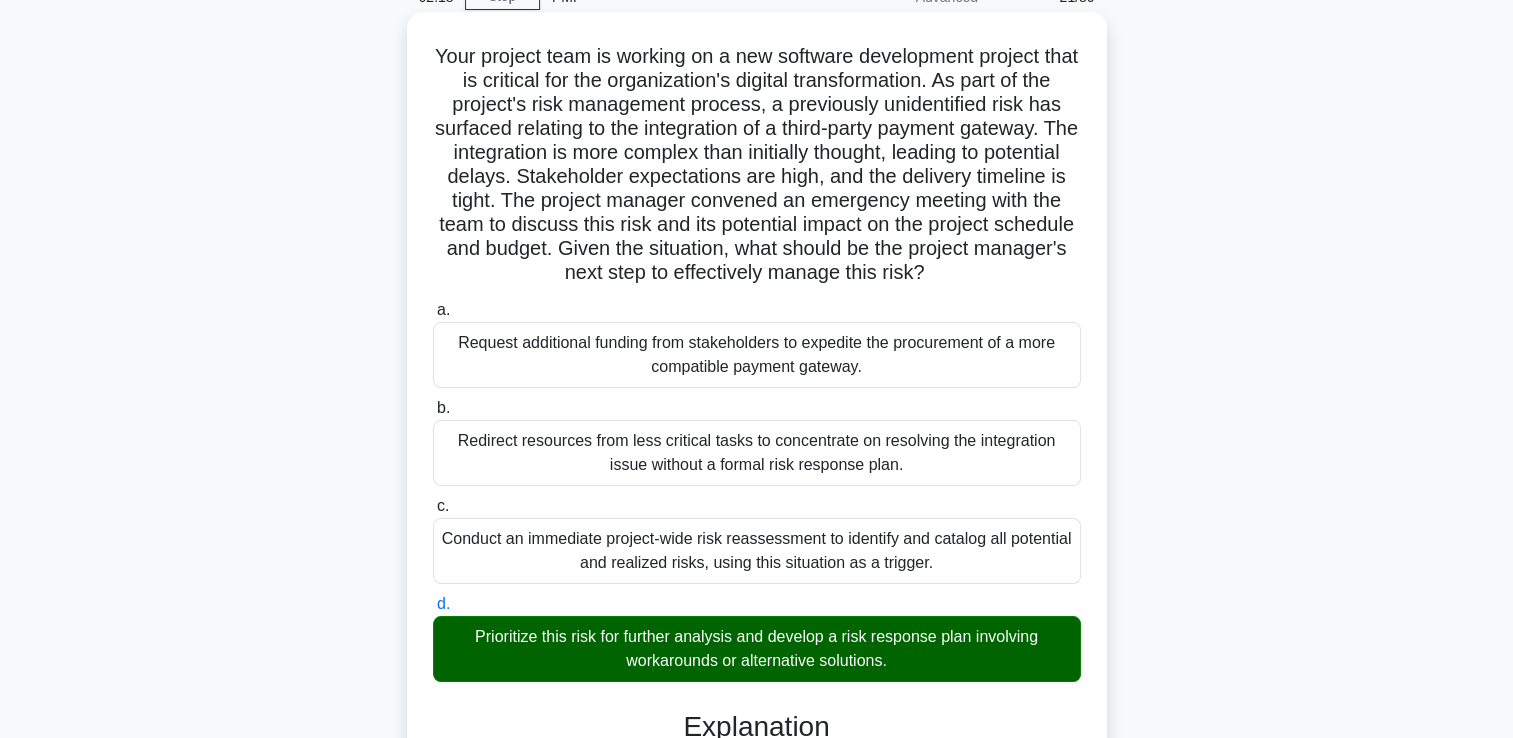 scroll, scrollTop: 600, scrollLeft: 0, axis: vertical 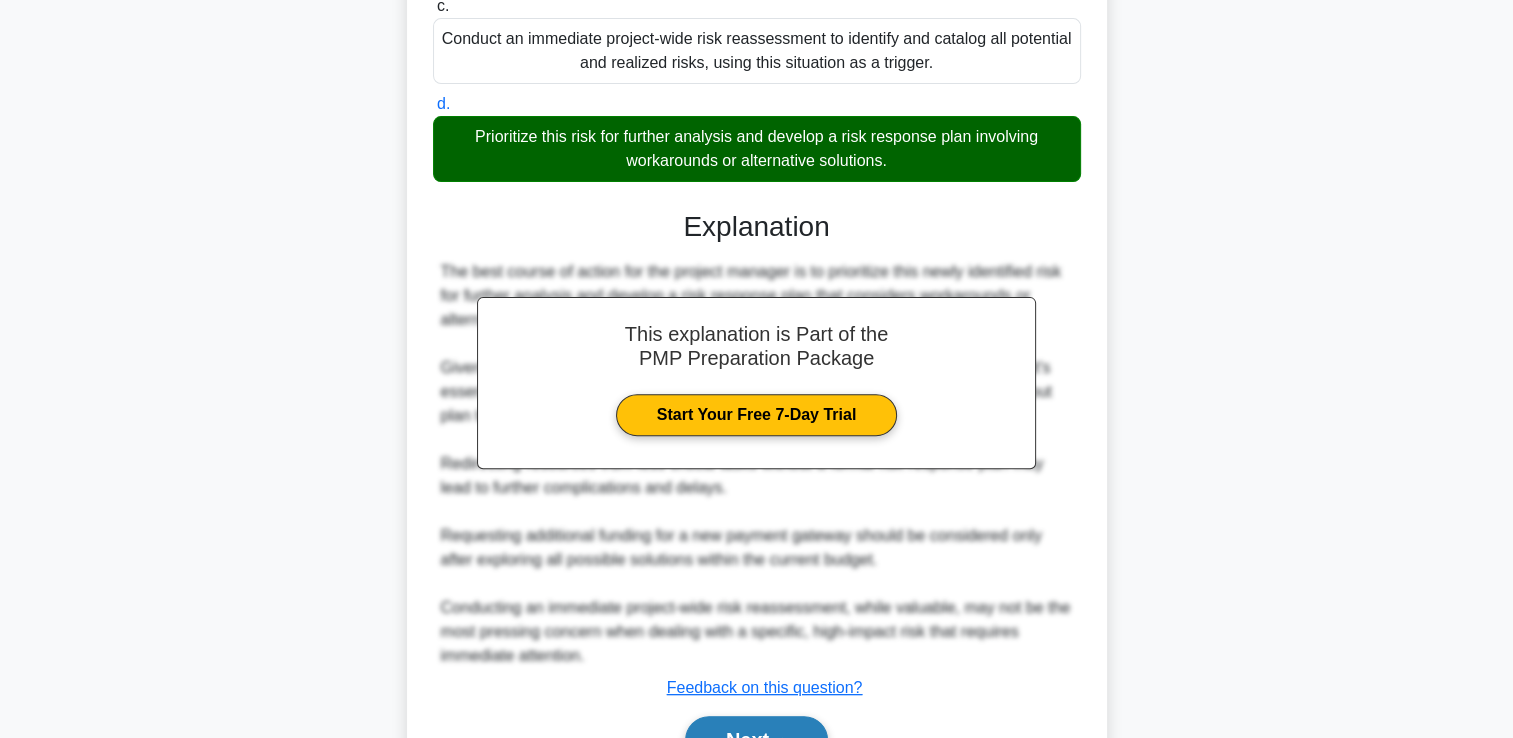 click on "Next" at bounding box center (756, 740) 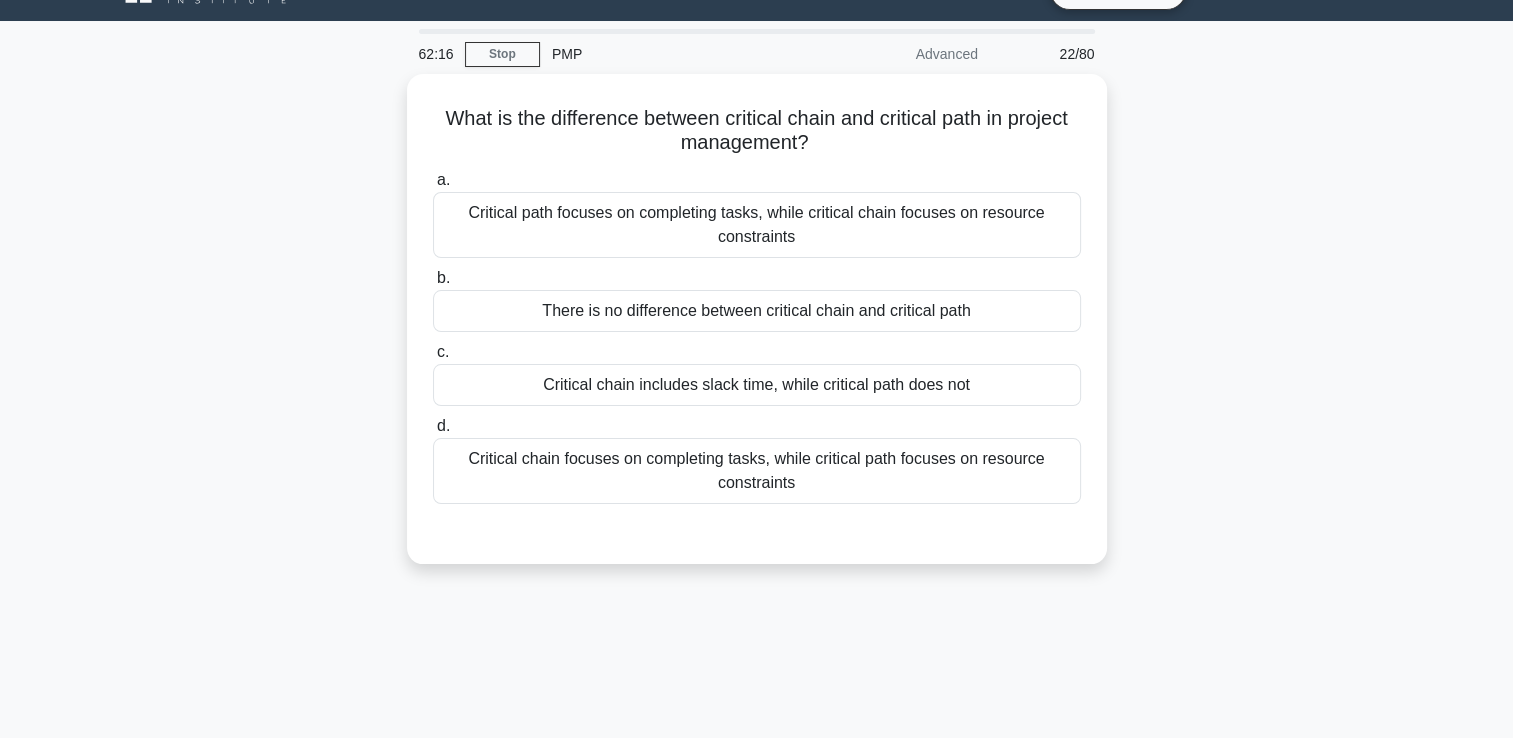 scroll, scrollTop: 42, scrollLeft: 0, axis: vertical 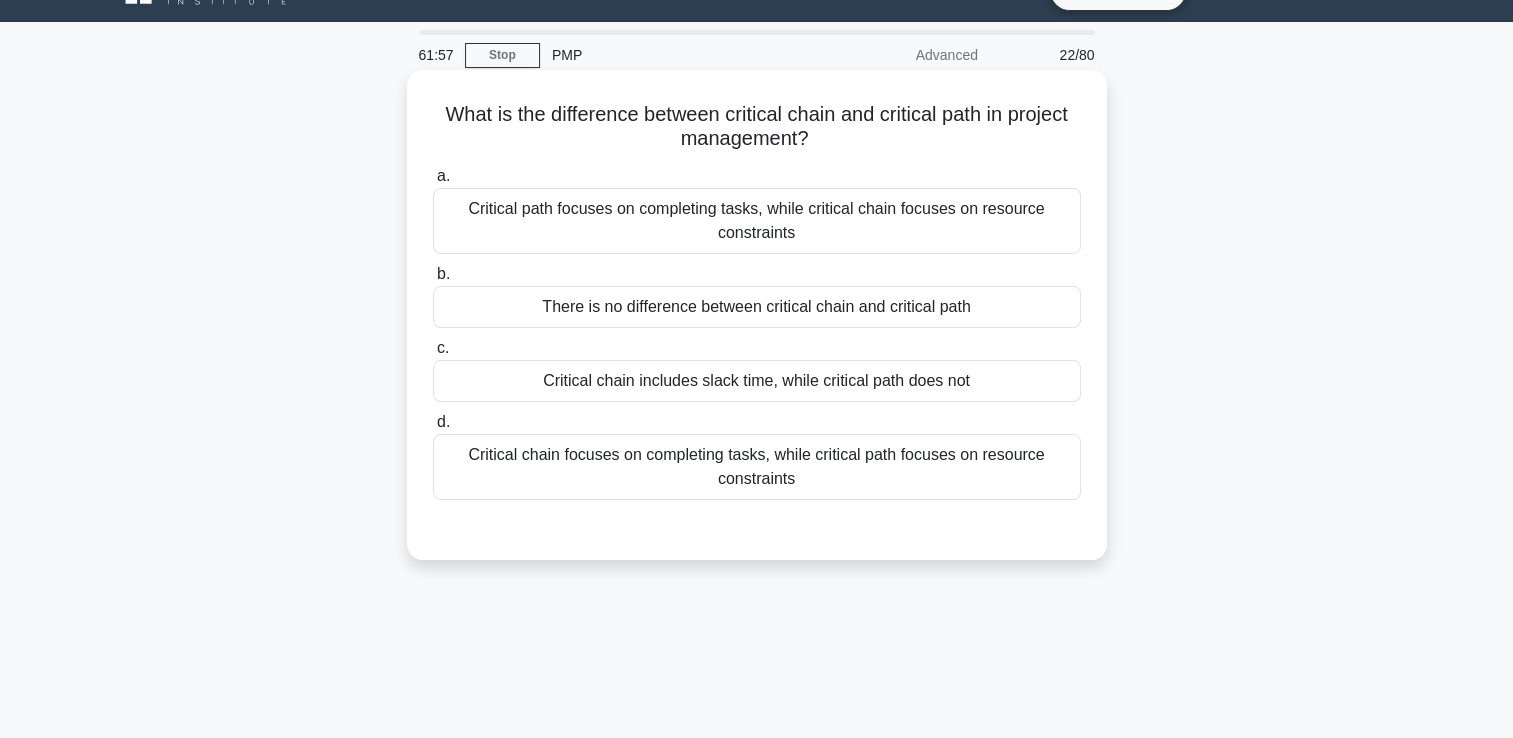 click on "Critical chain includes slack time, while critical path does not" at bounding box center [757, 381] 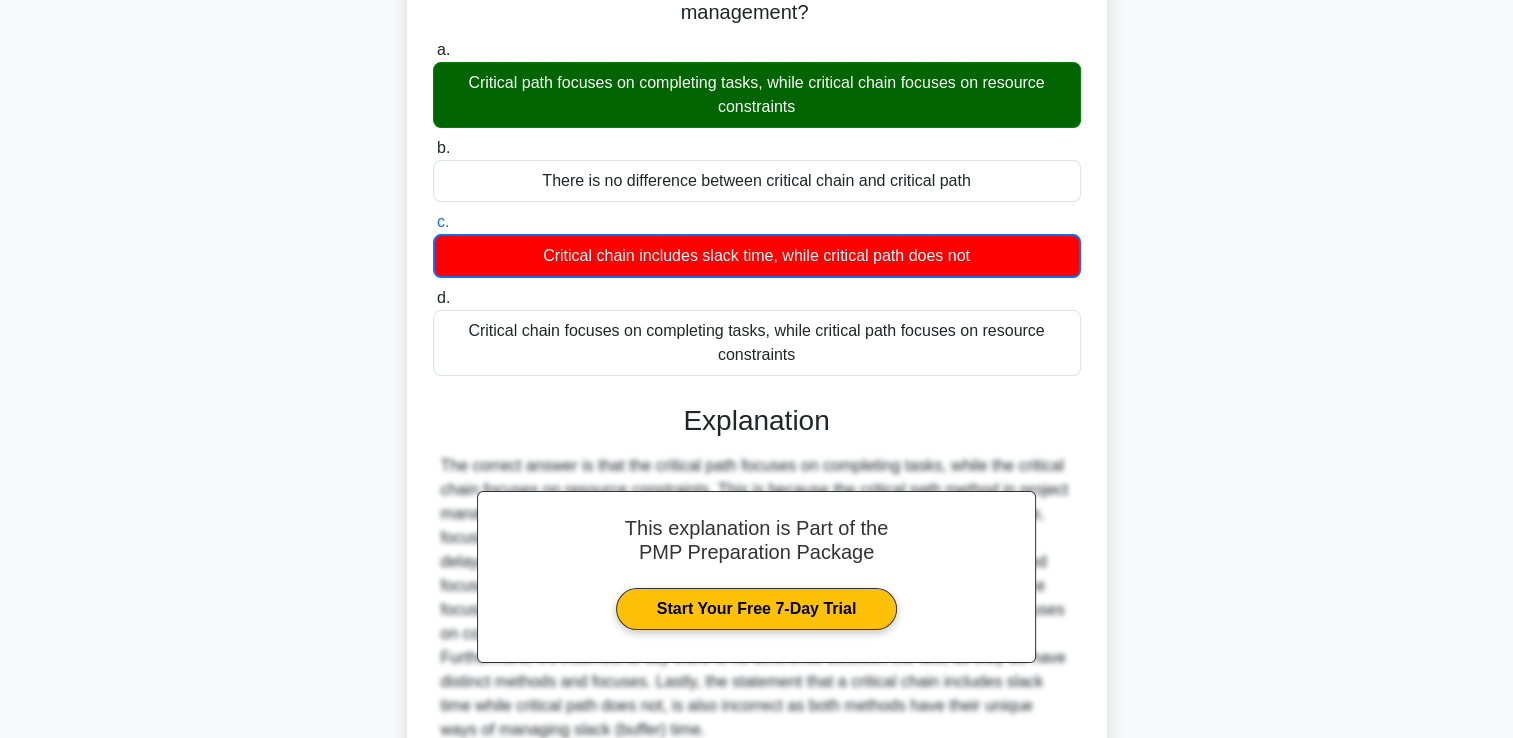 scroll, scrollTop: 342, scrollLeft: 0, axis: vertical 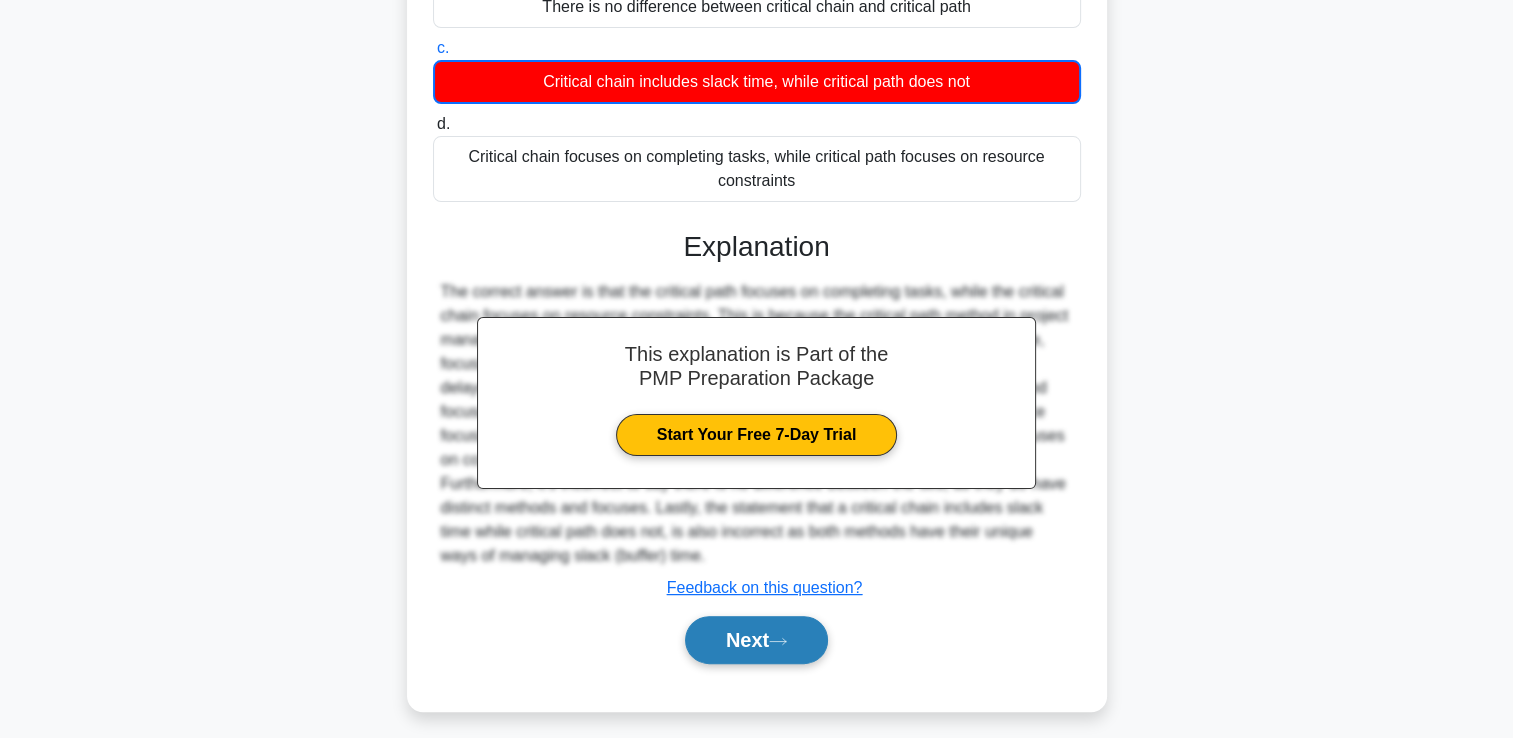 click on "Next" at bounding box center [756, 640] 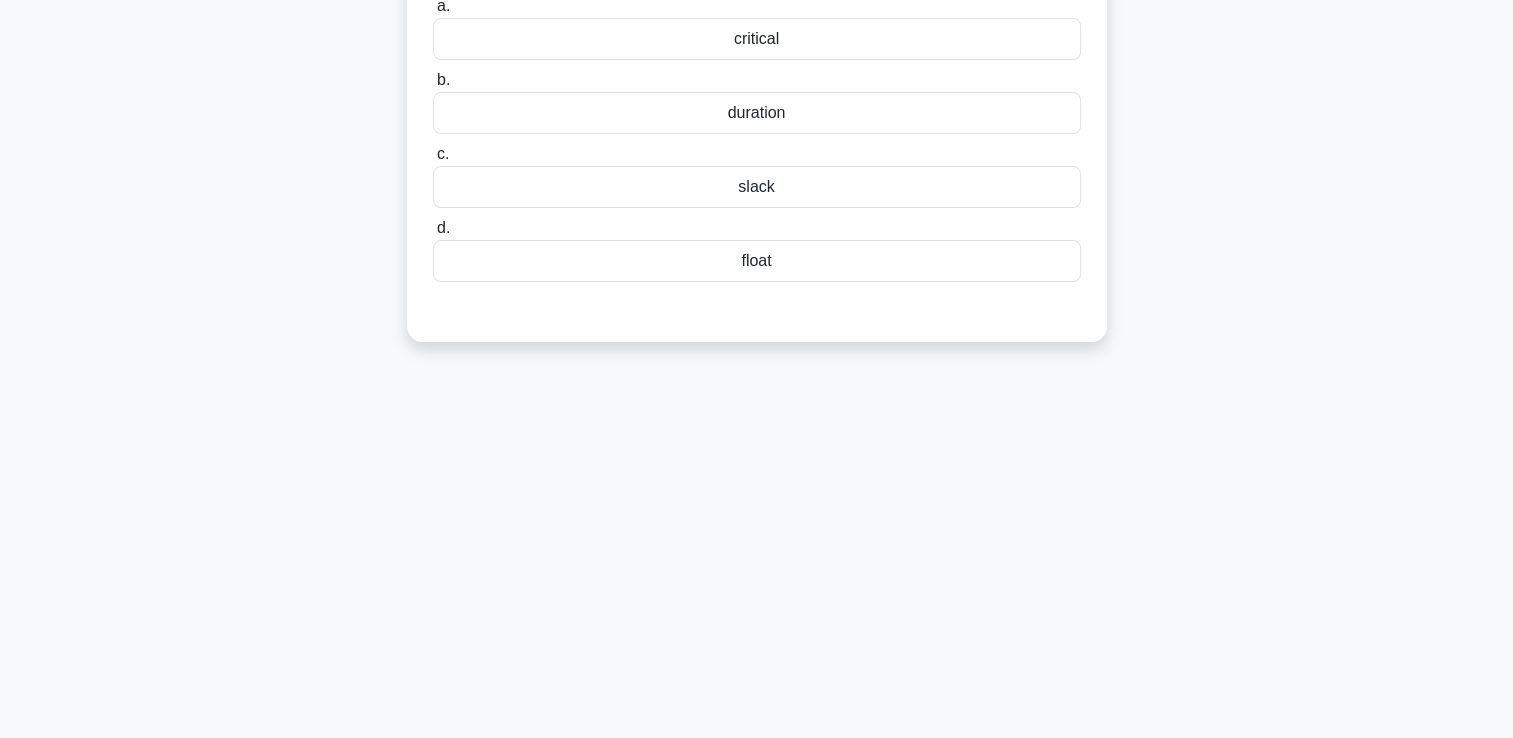 scroll, scrollTop: 42, scrollLeft: 0, axis: vertical 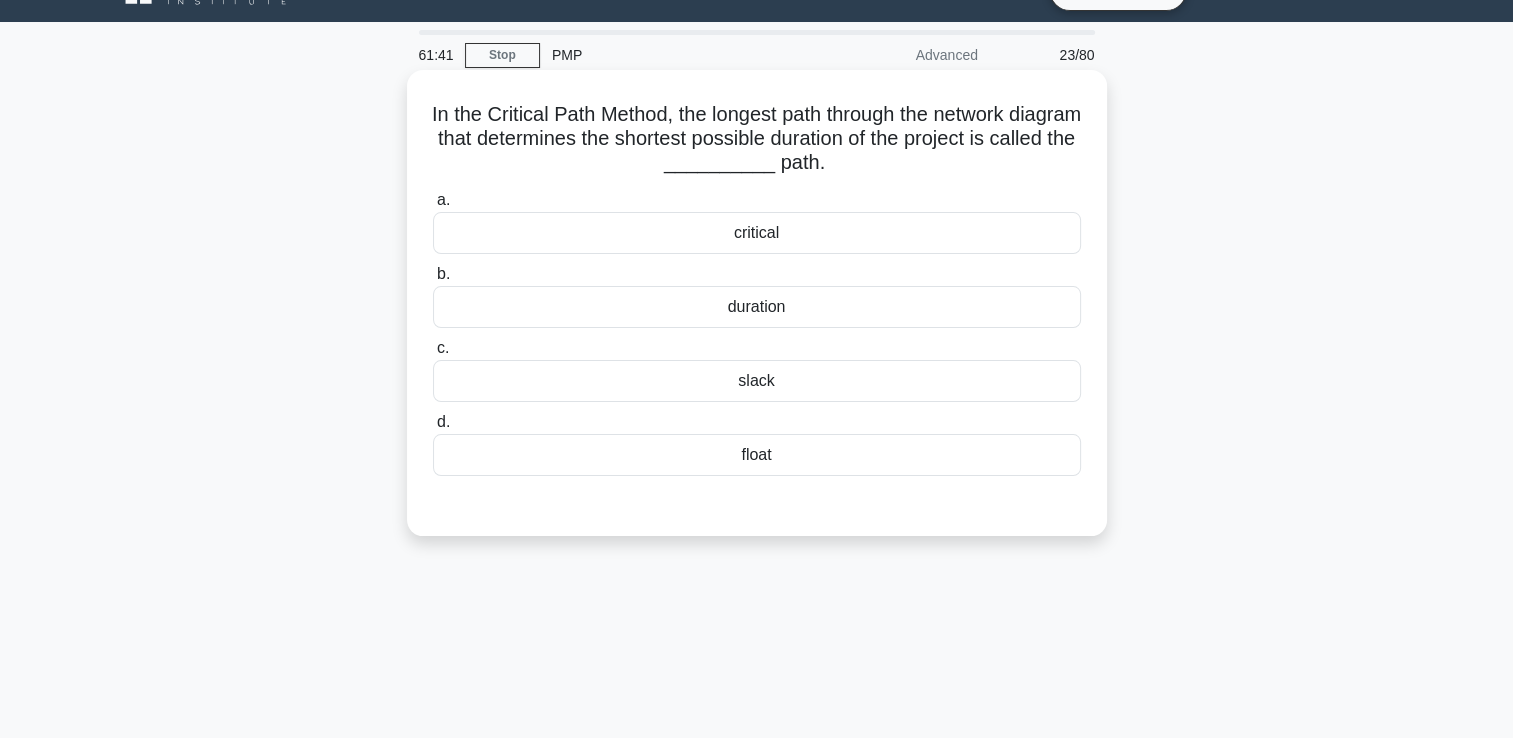 click on "critical" at bounding box center [757, 233] 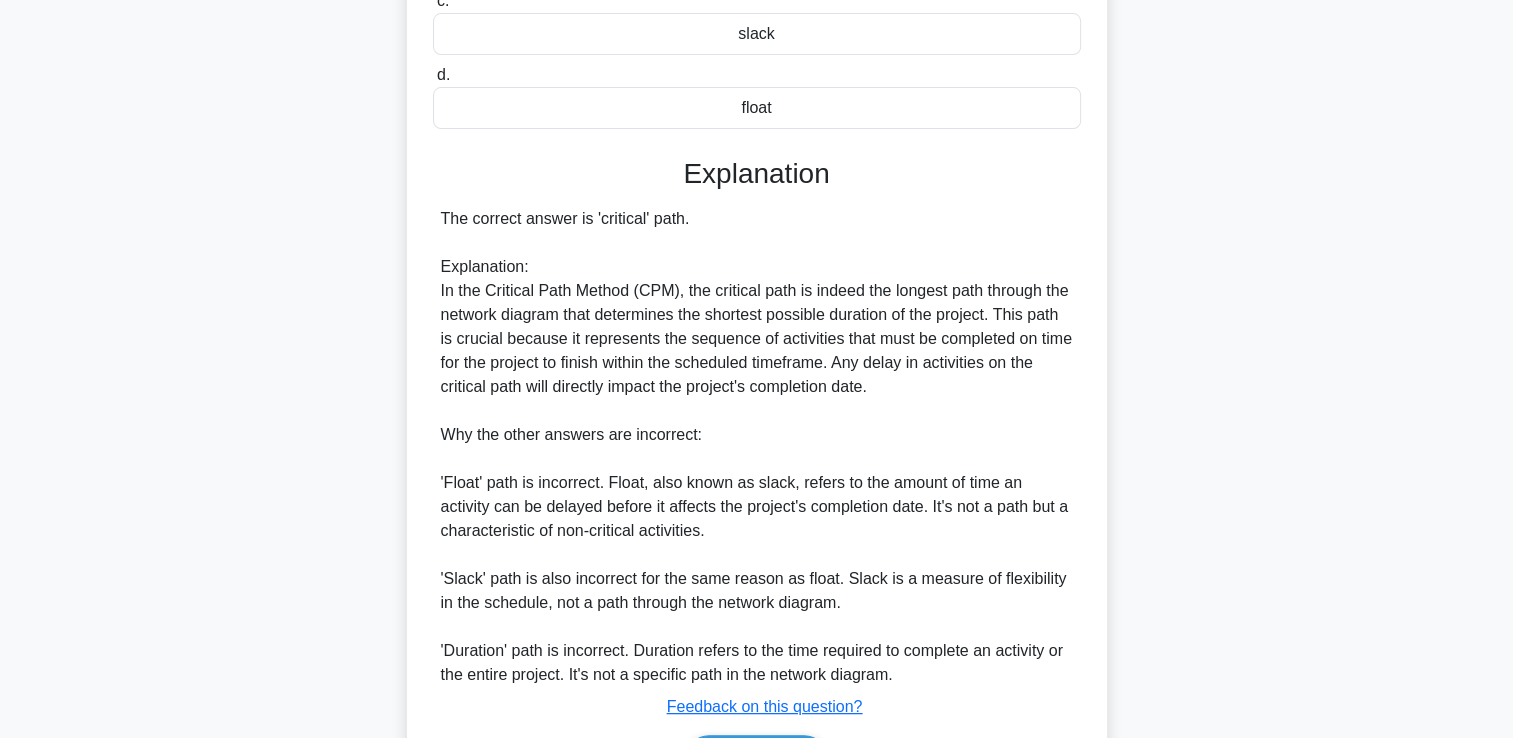 scroll, scrollTop: 517, scrollLeft: 0, axis: vertical 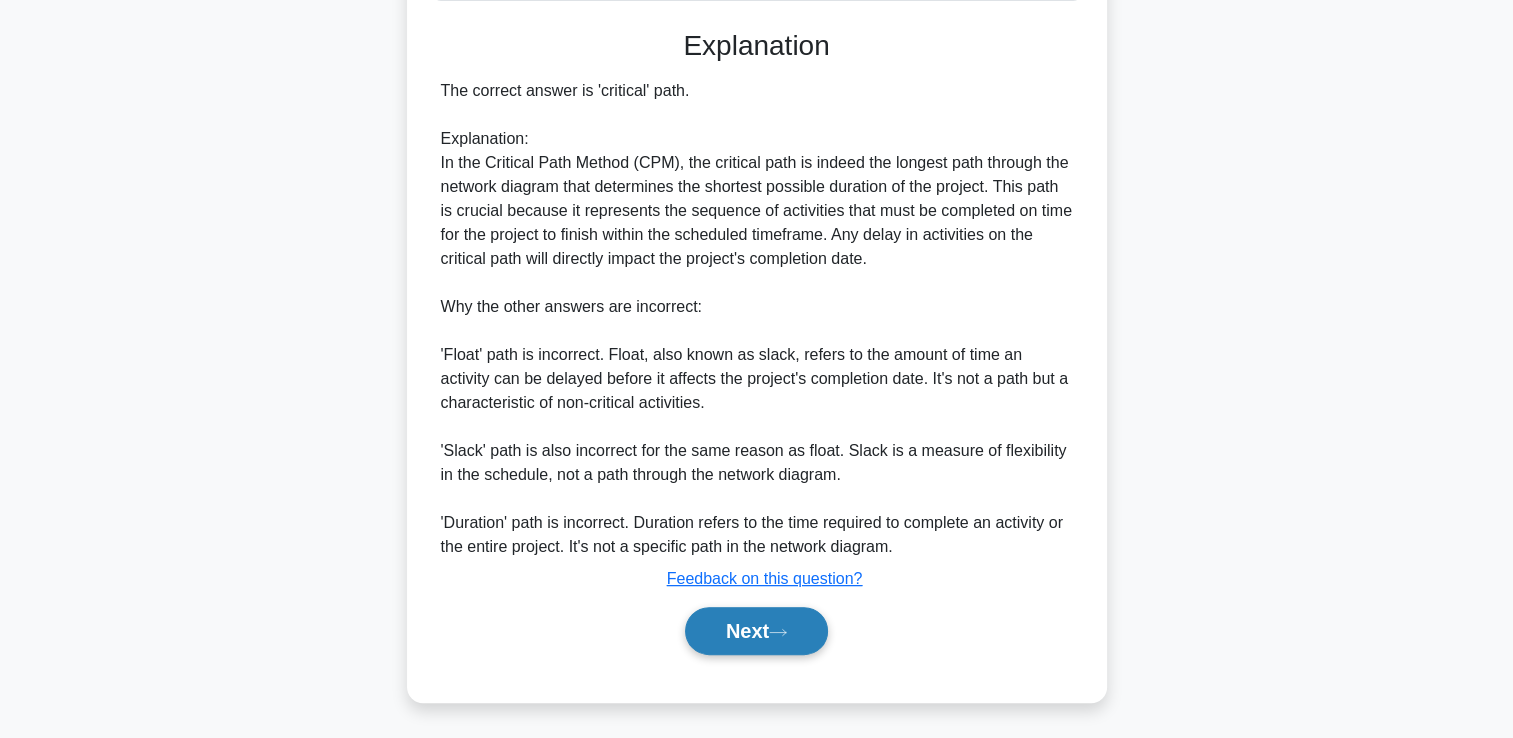 click on "Next" at bounding box center (756, 631) 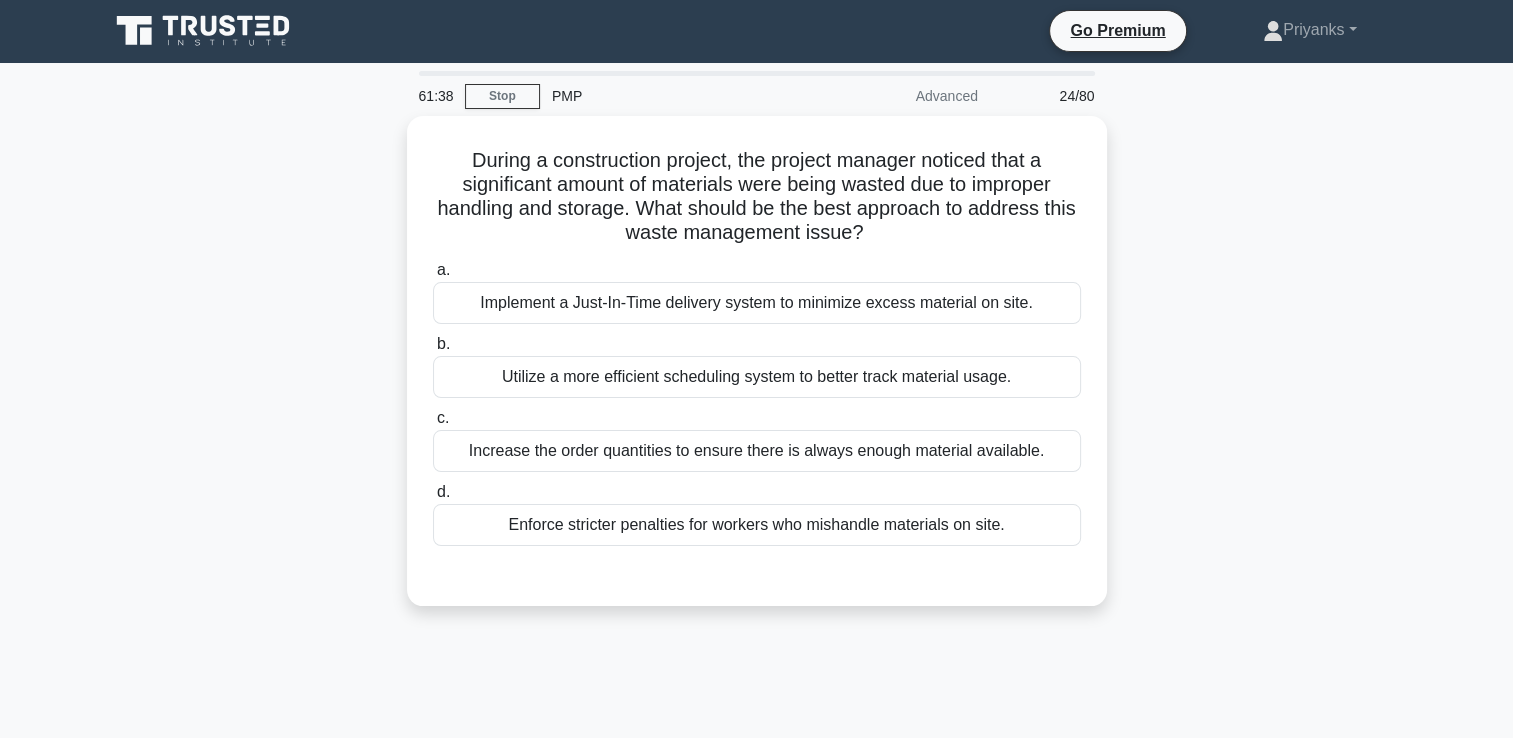 scroll, scrollTop: 0, scrollLeft: 0, axis: both 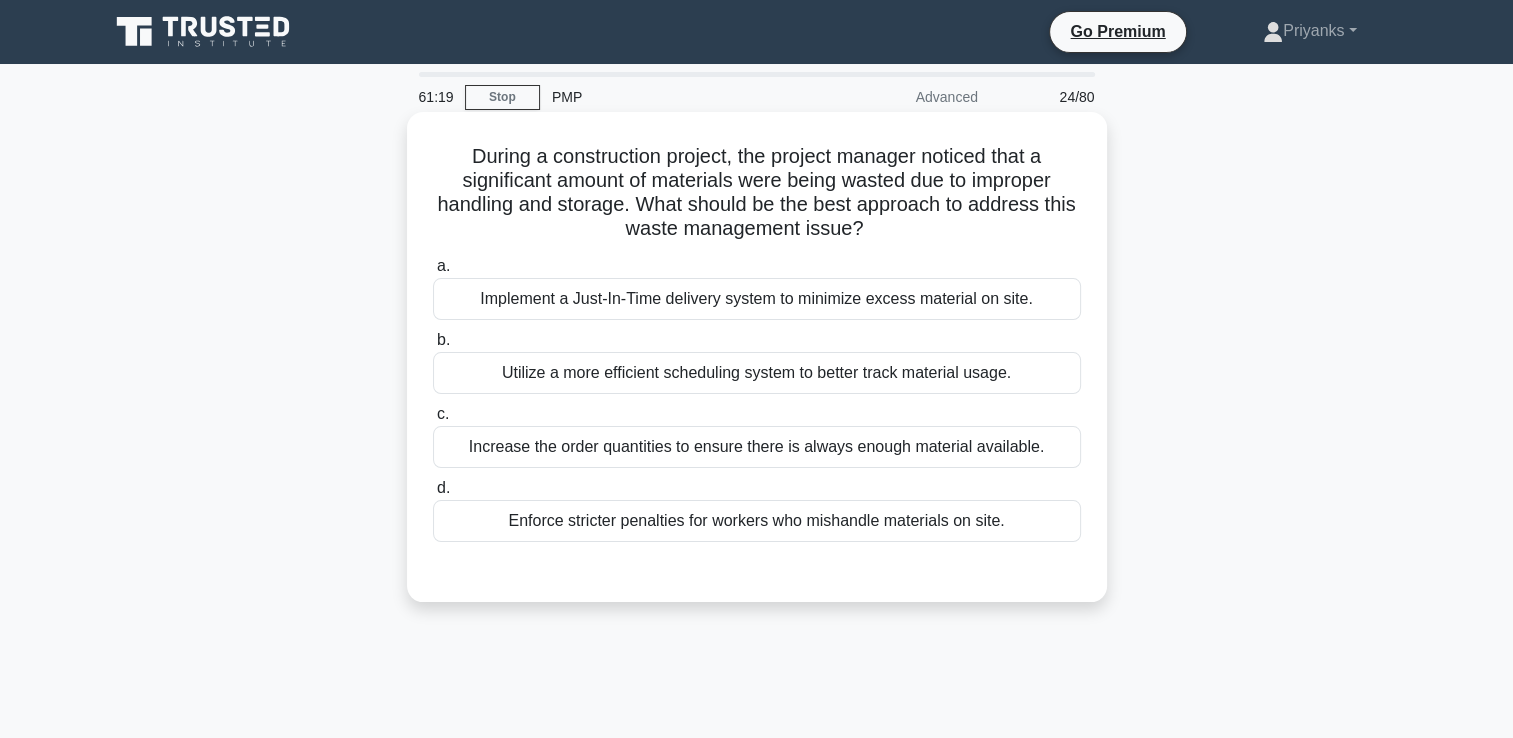 click on "Implement a Just-In-Time delivery system to minimize excess material on site." at bounding box center (757, 299) 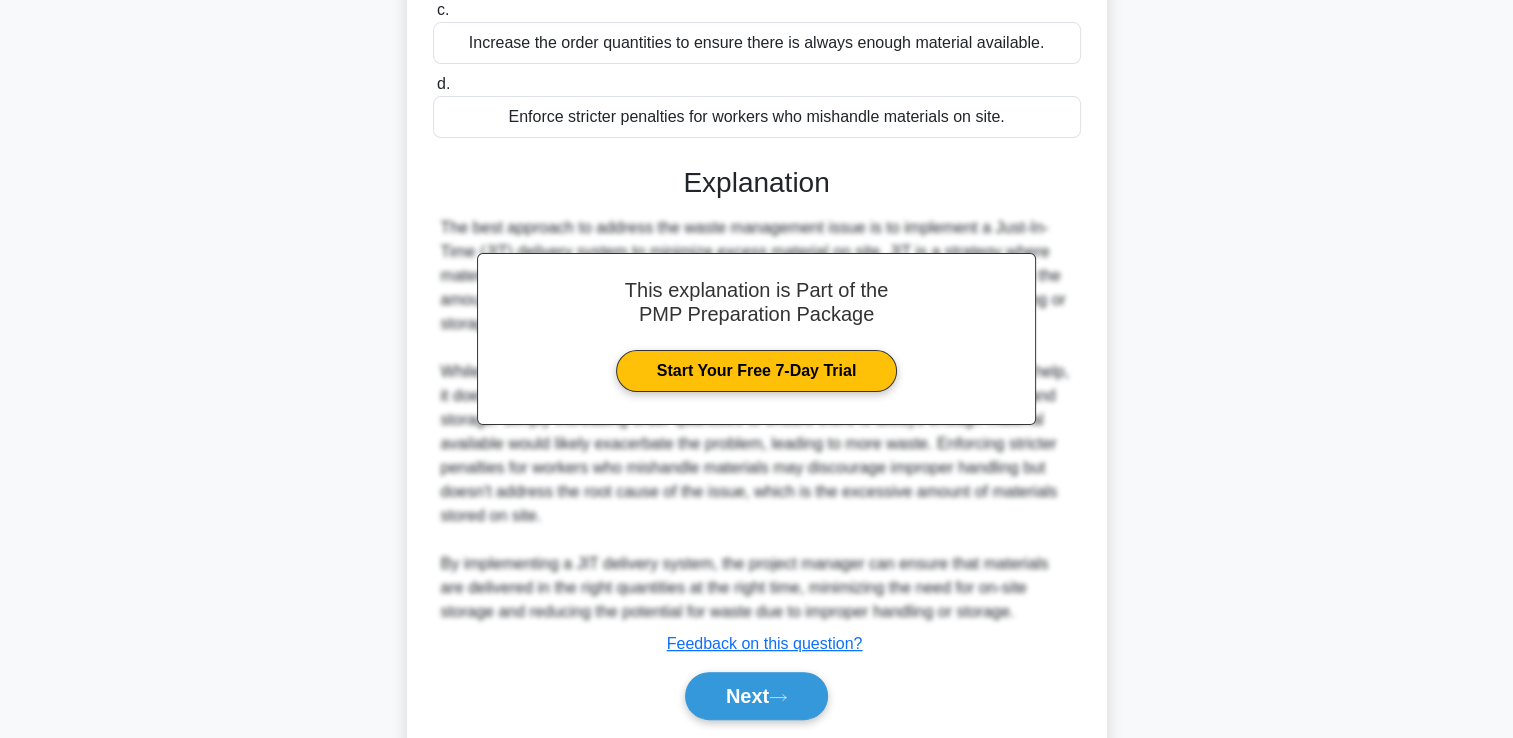 scroll, scrollTop: 469, scrollLeft: 0, axis: vertical 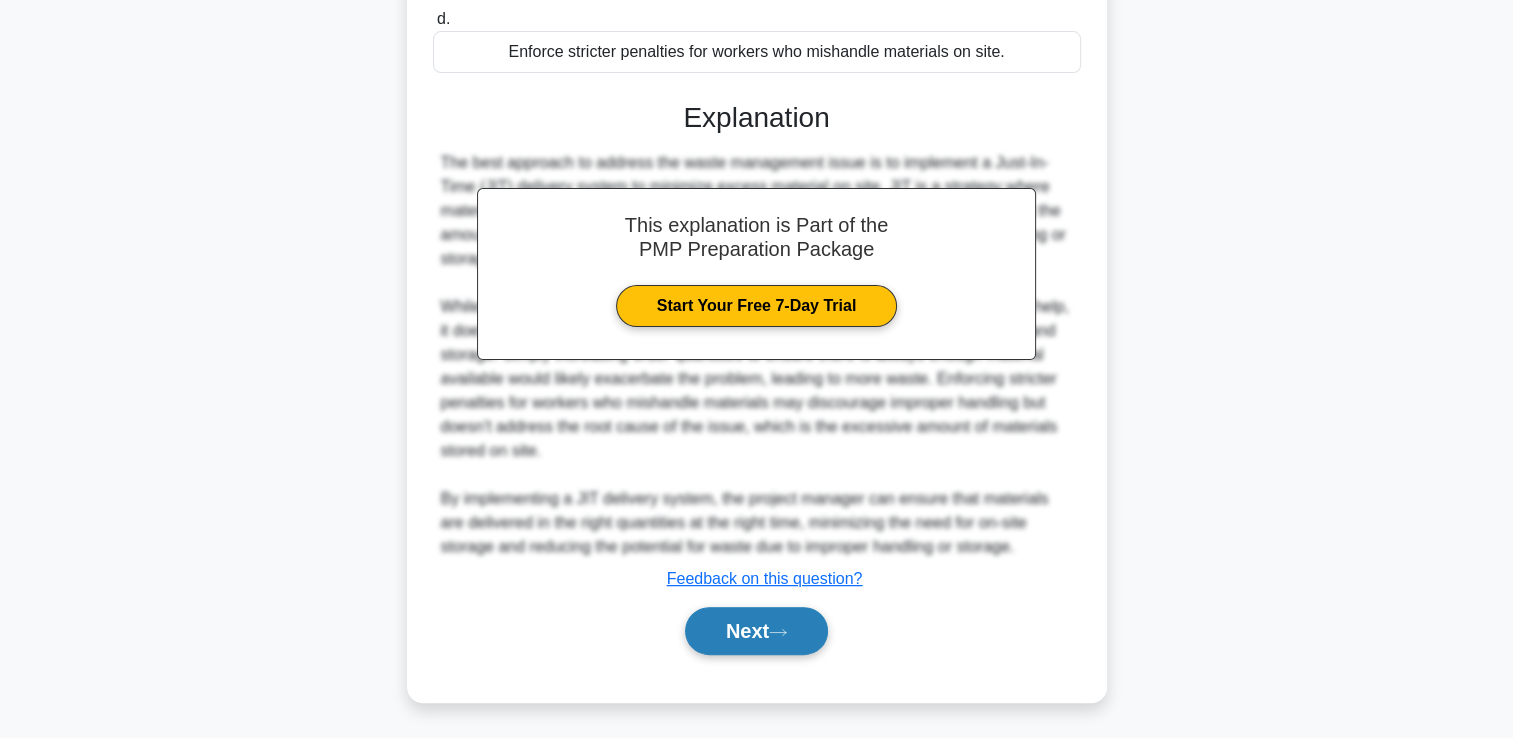 click on "Next" at bounding box center [756, 631] 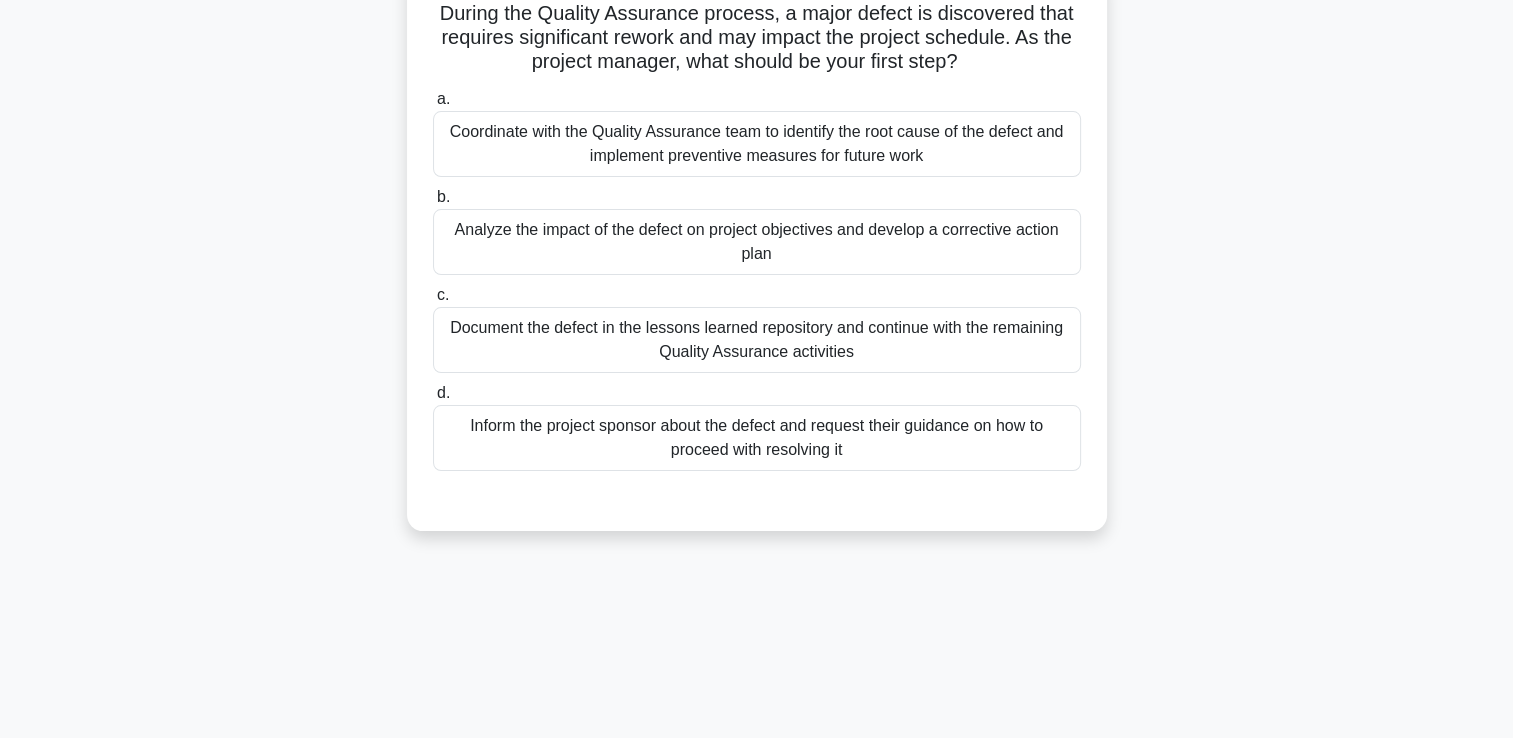 scroll, scrollTop: 0, scrollLeft: 0, axis: both 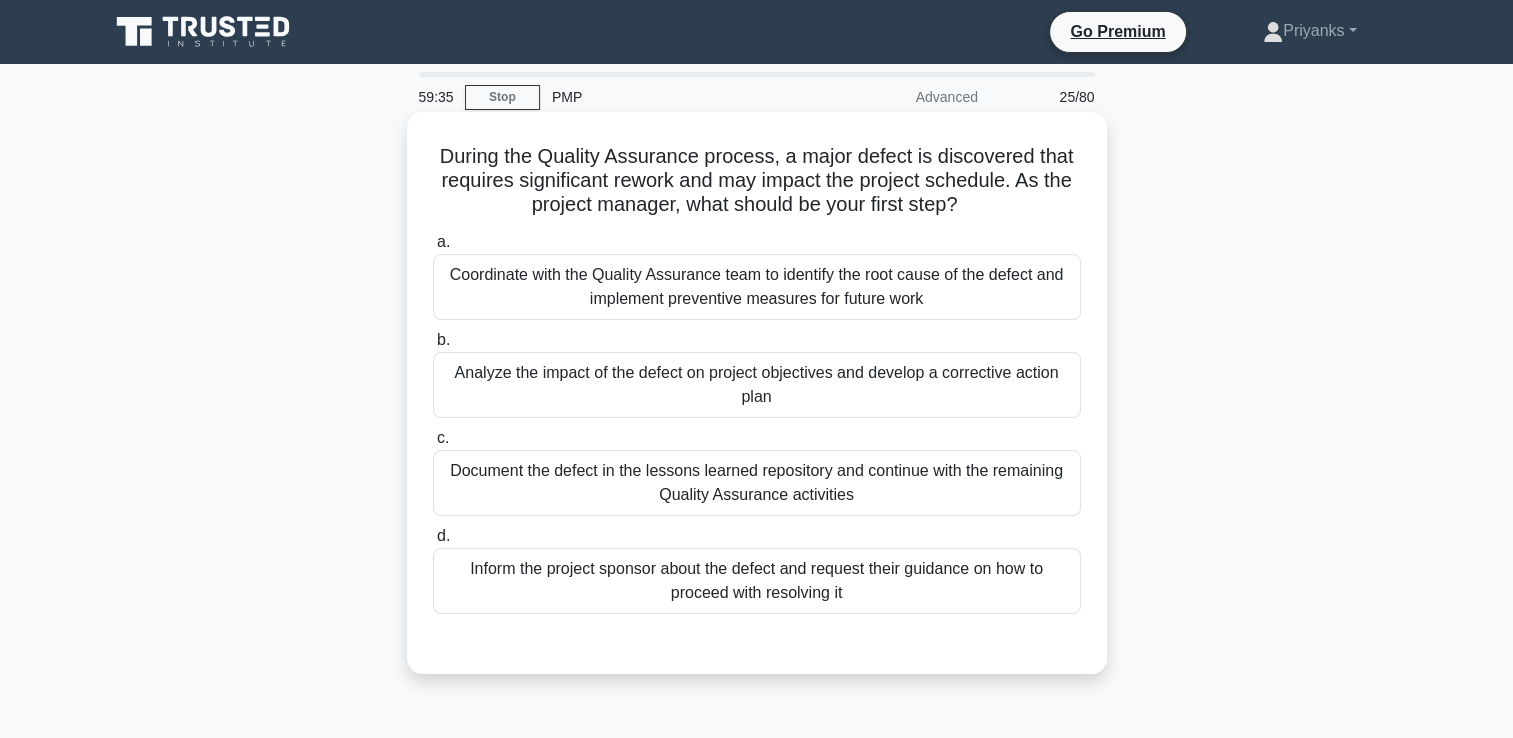 click on "Analyze the impact of the defect on project objectives and develop a corrective action plan" at bounding box center [757, 385] 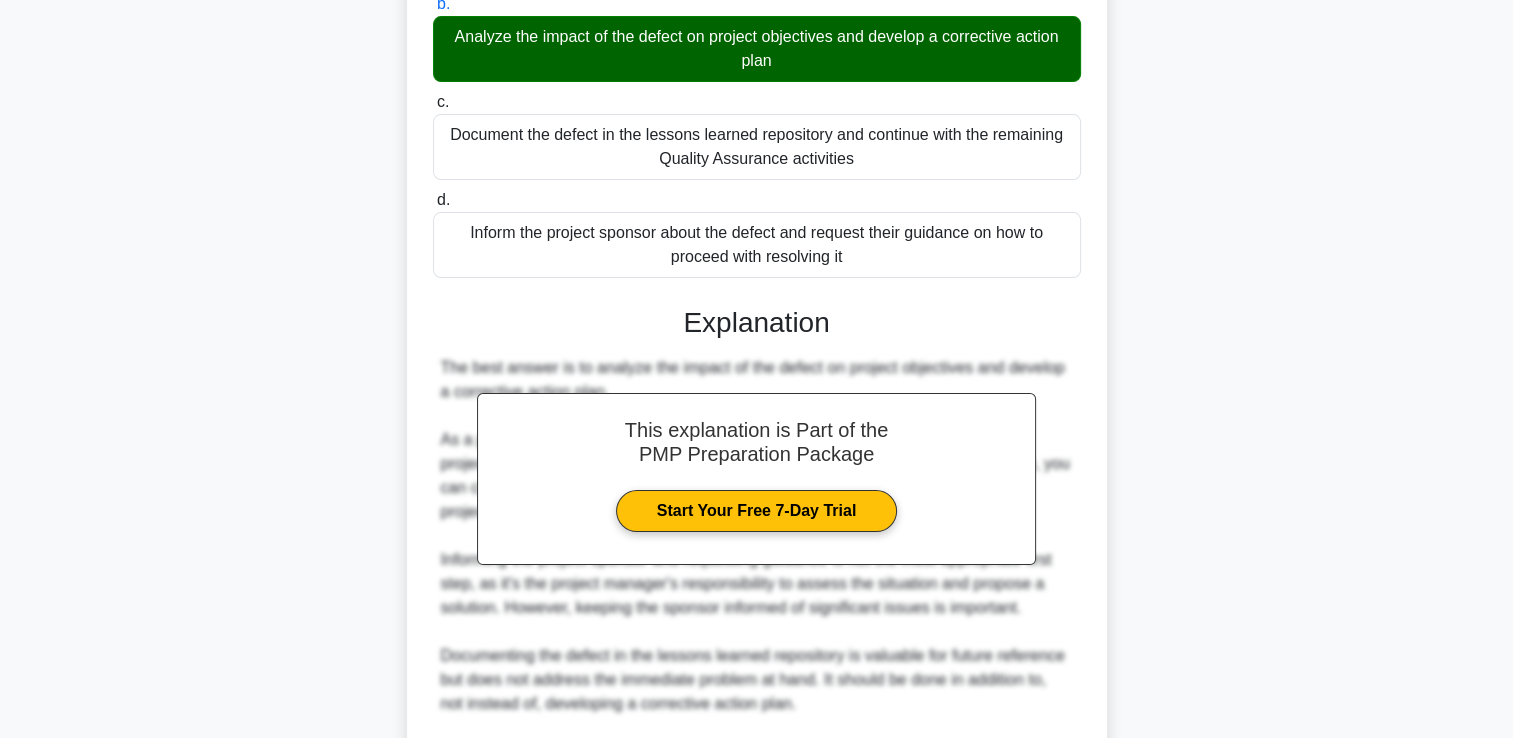 scroll, scrollTop: 613, scrollLeft: 0, axis: vertical 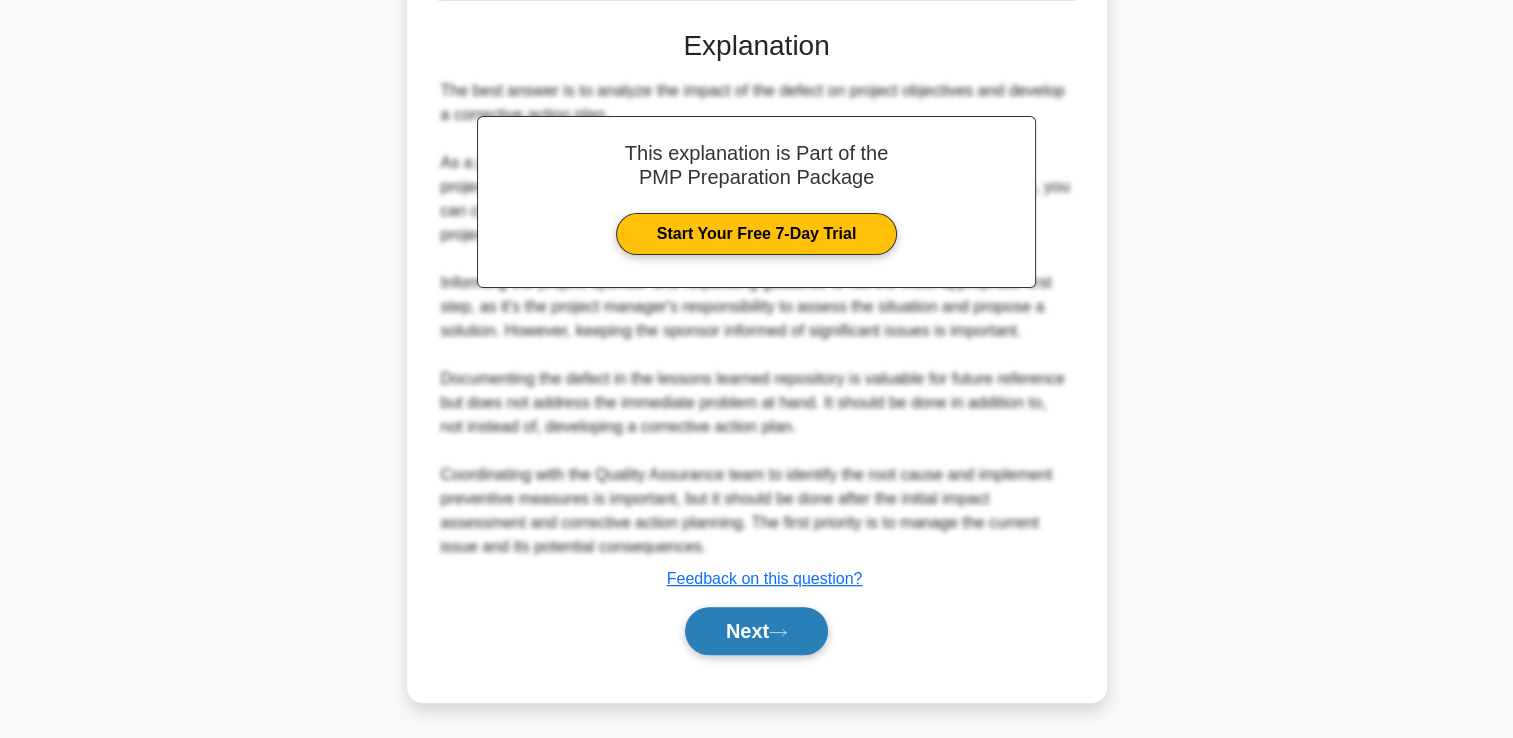 click on "Next" at bounding box center [756, 631] 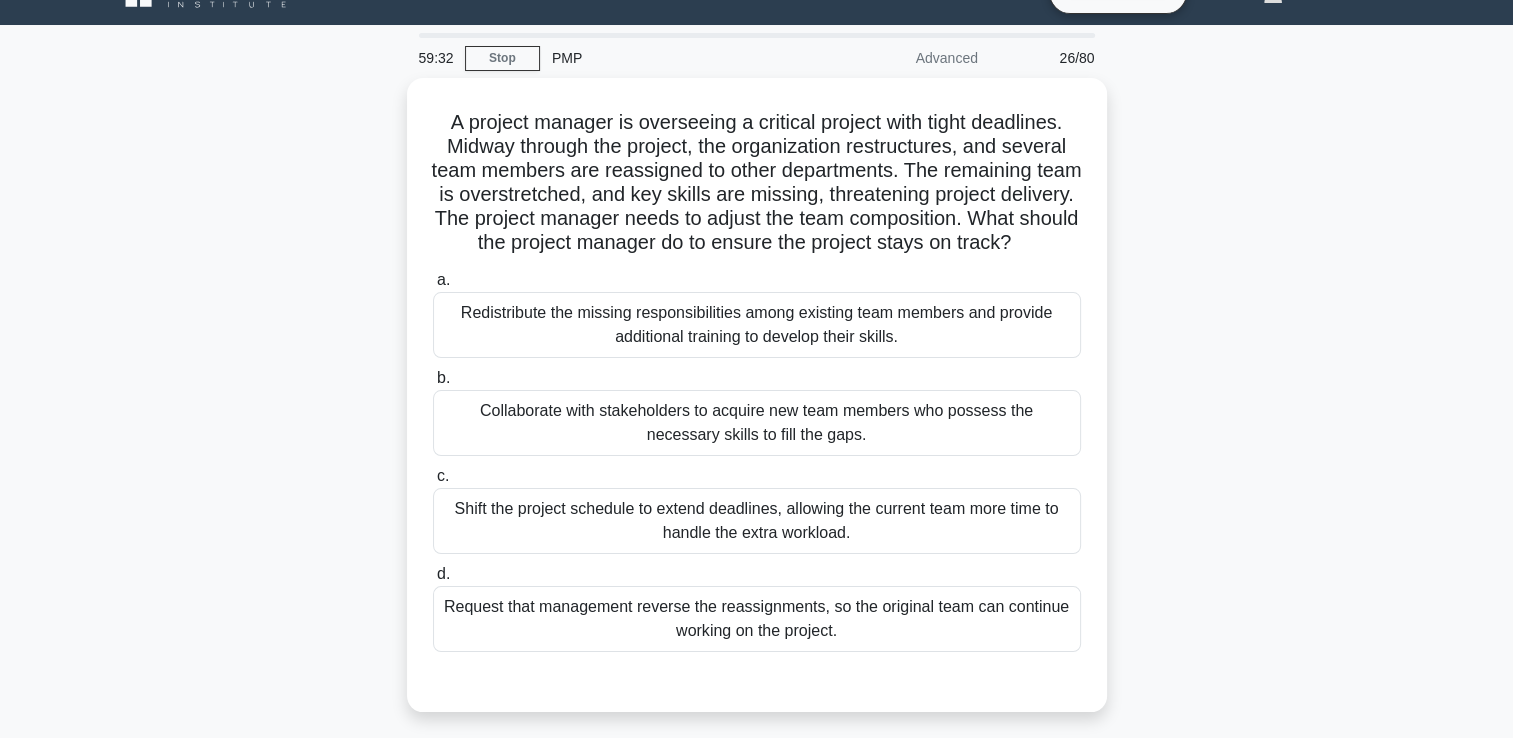scroll, scrollTop: 0, scrollLeft: 0, axis: both 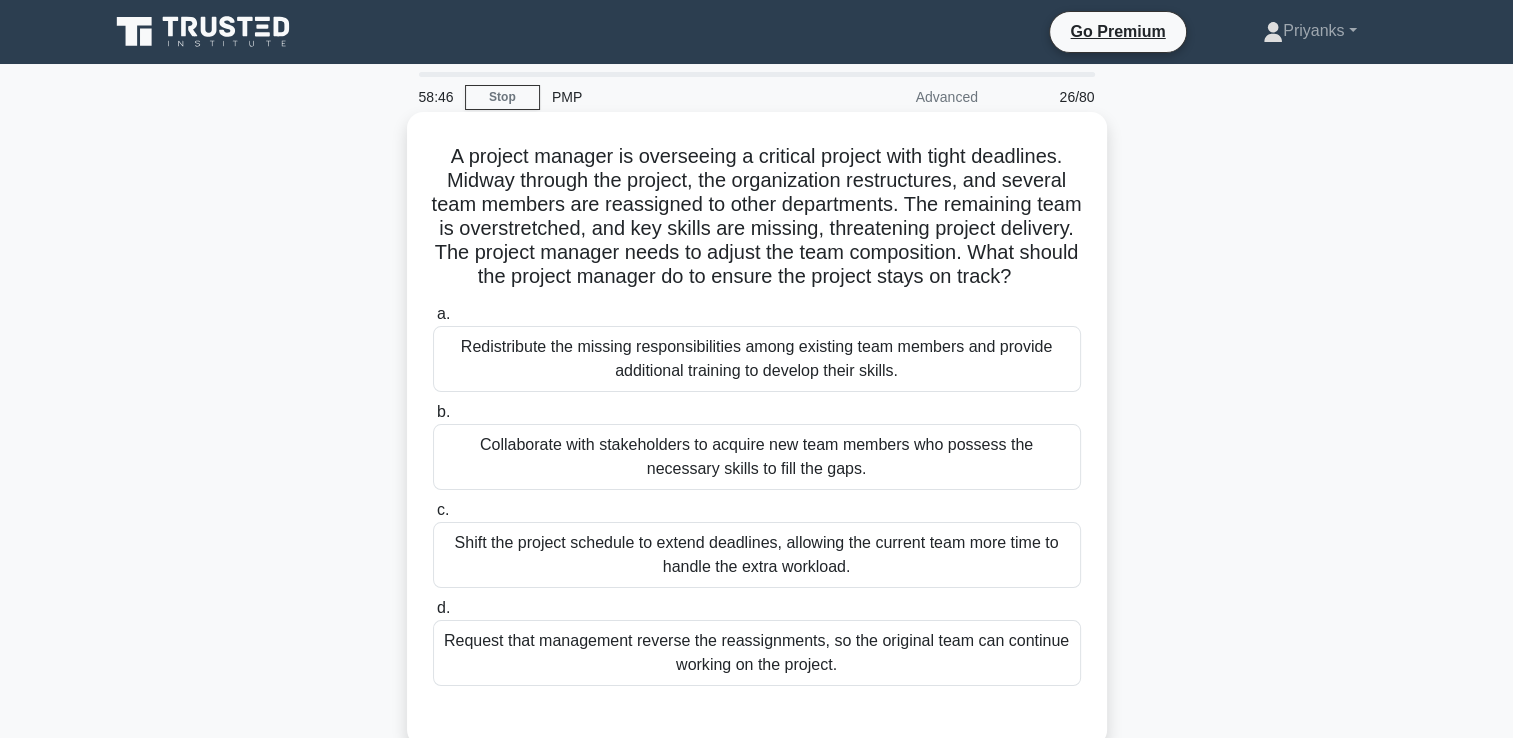 click on "Redistribute the missing responsibilities among existing team members and provide additional training to develop their skills." at bounding box center (757, 359) 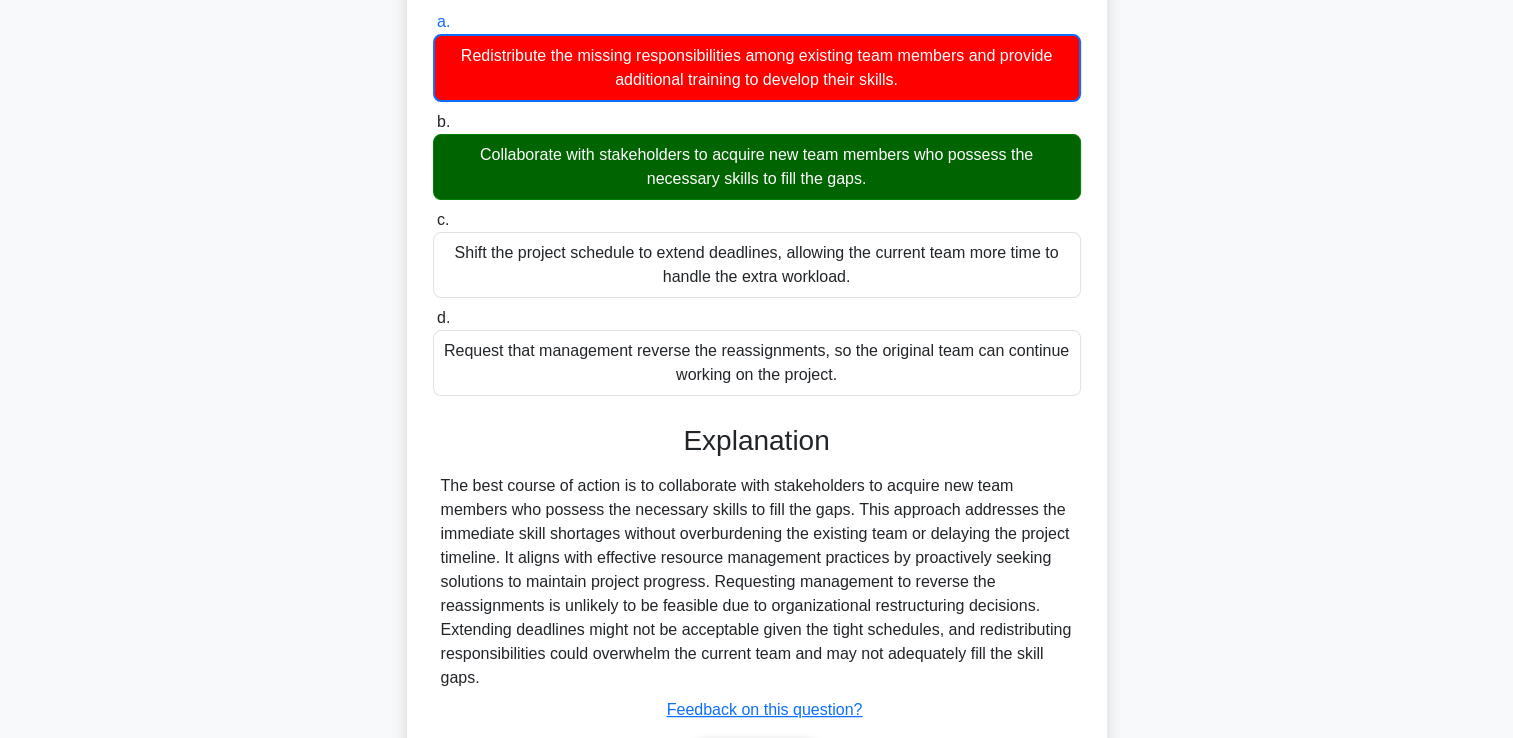 scroll, scrollTop: 447, scrollLeft: 0, axis: vertical 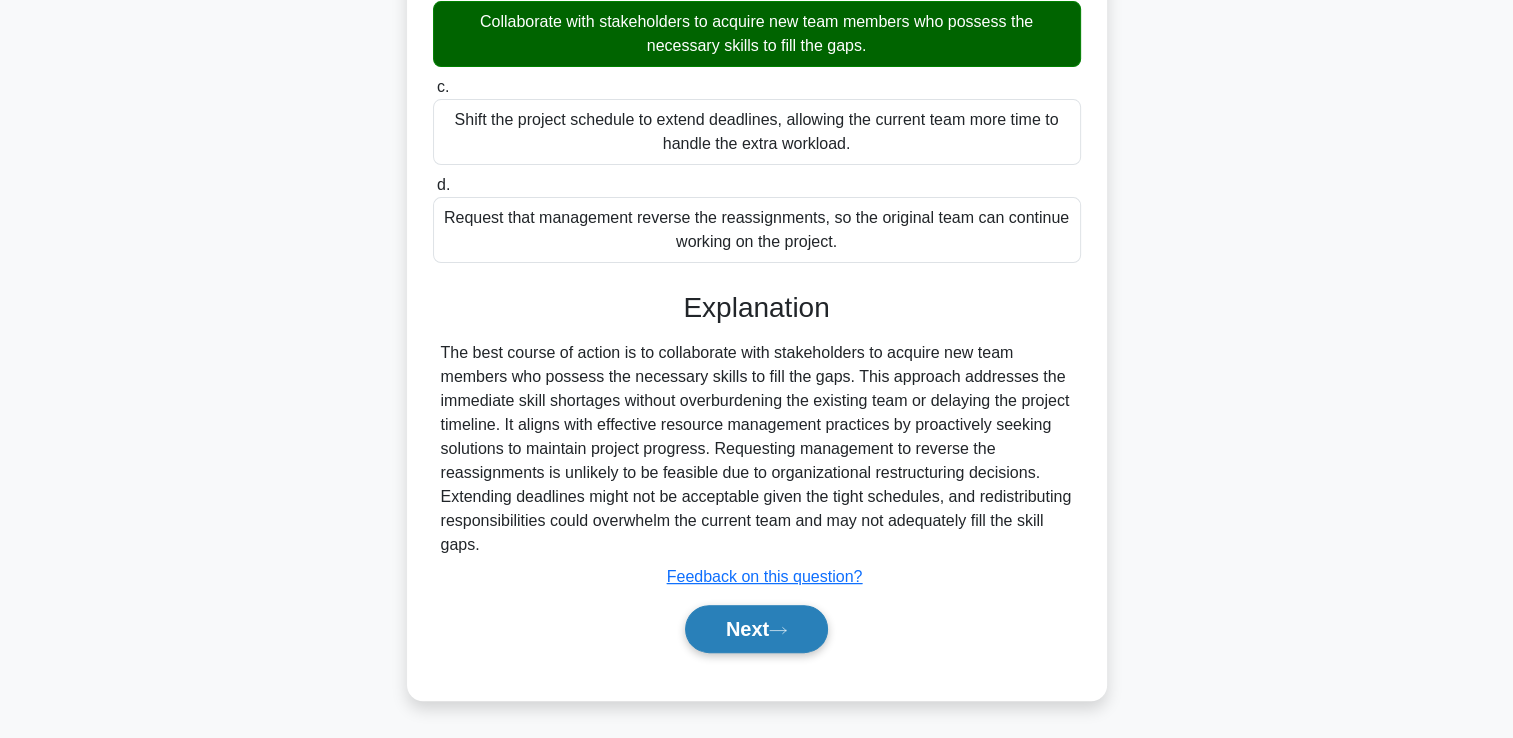 click on "Next" at bounding box center [756, 629] 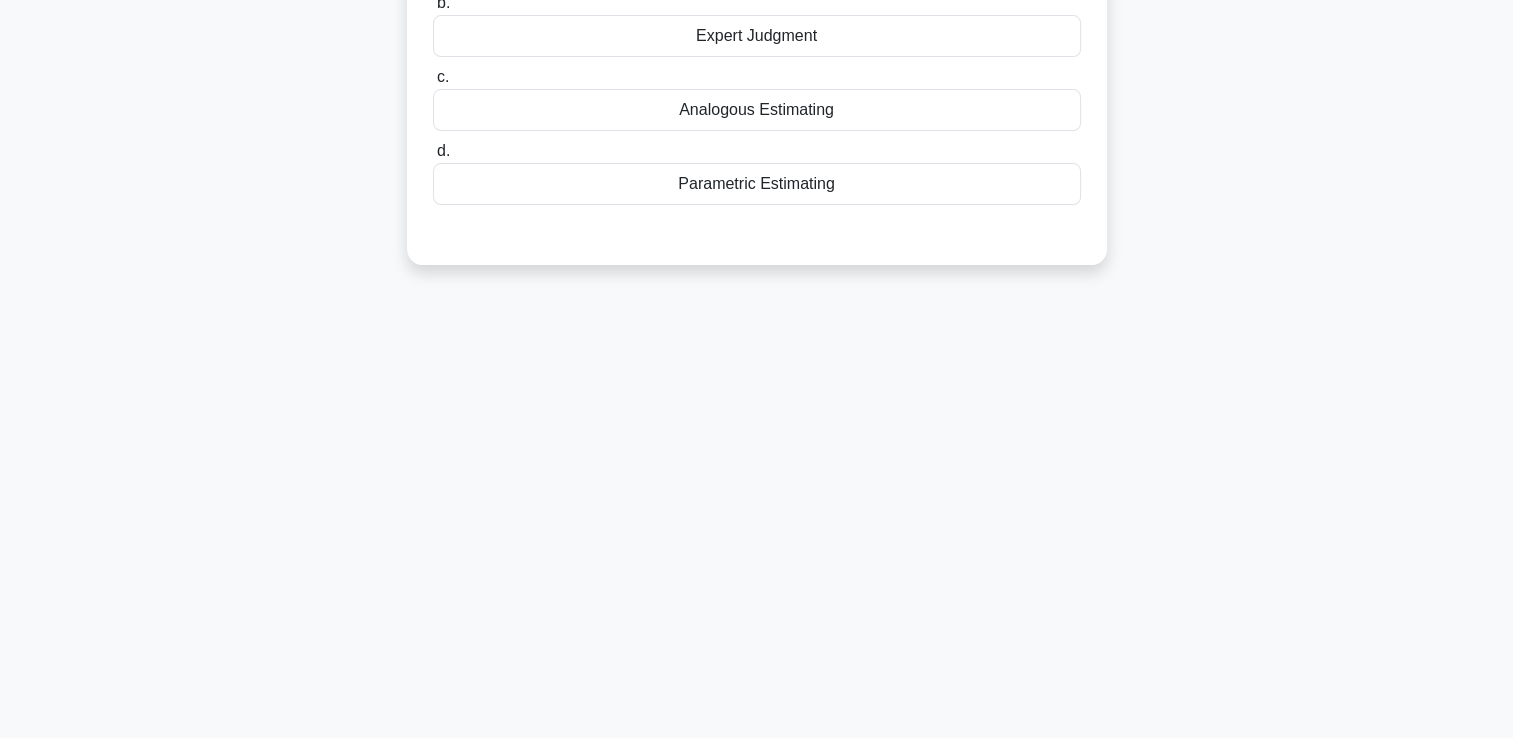 scroll, scrollTop: 142, scrollLeft: 0, axis: vertical 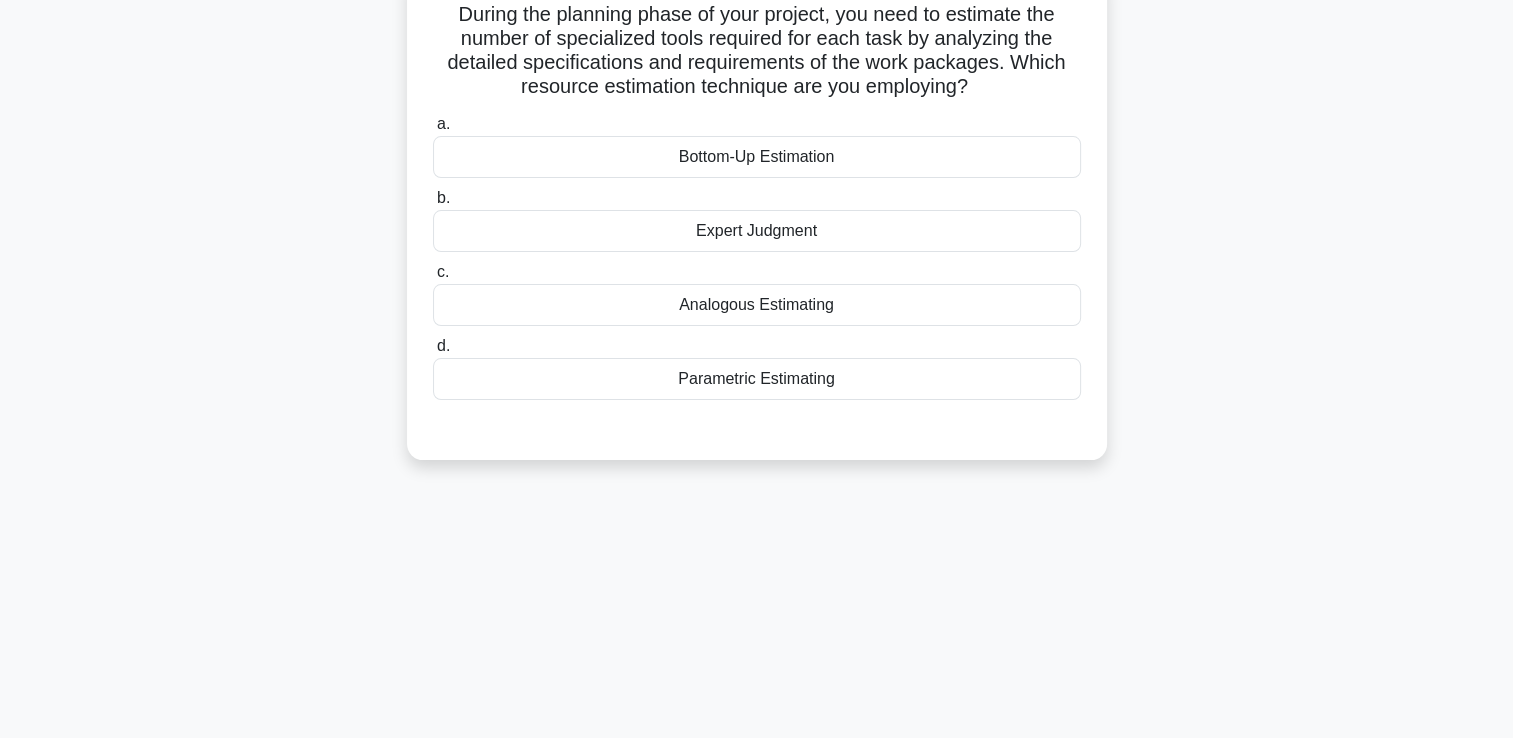 click on "Bottom-Up Estimation" at bounding box center [757, 157] 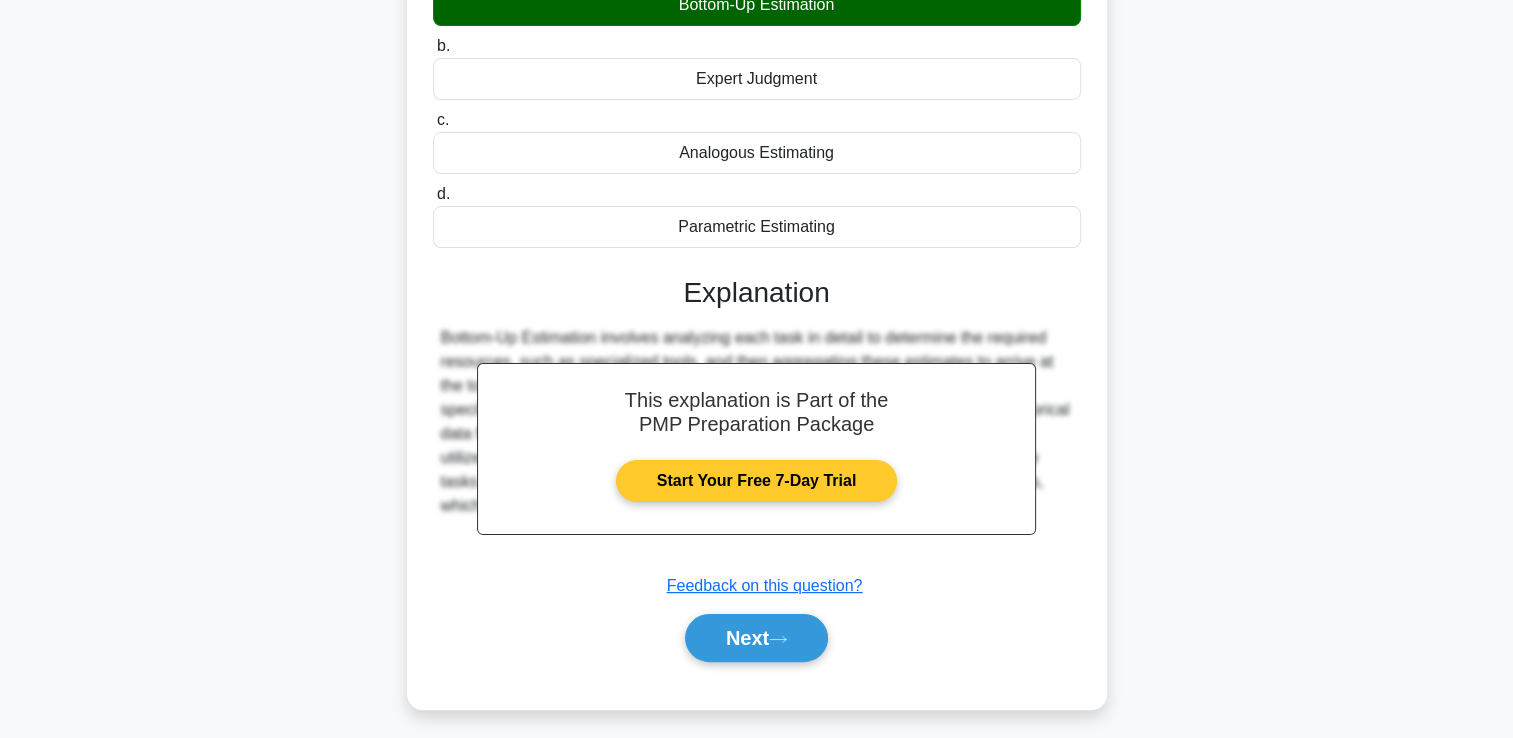 scroll, scrollTop: 342, scrollLeft: 0, axis: vertical 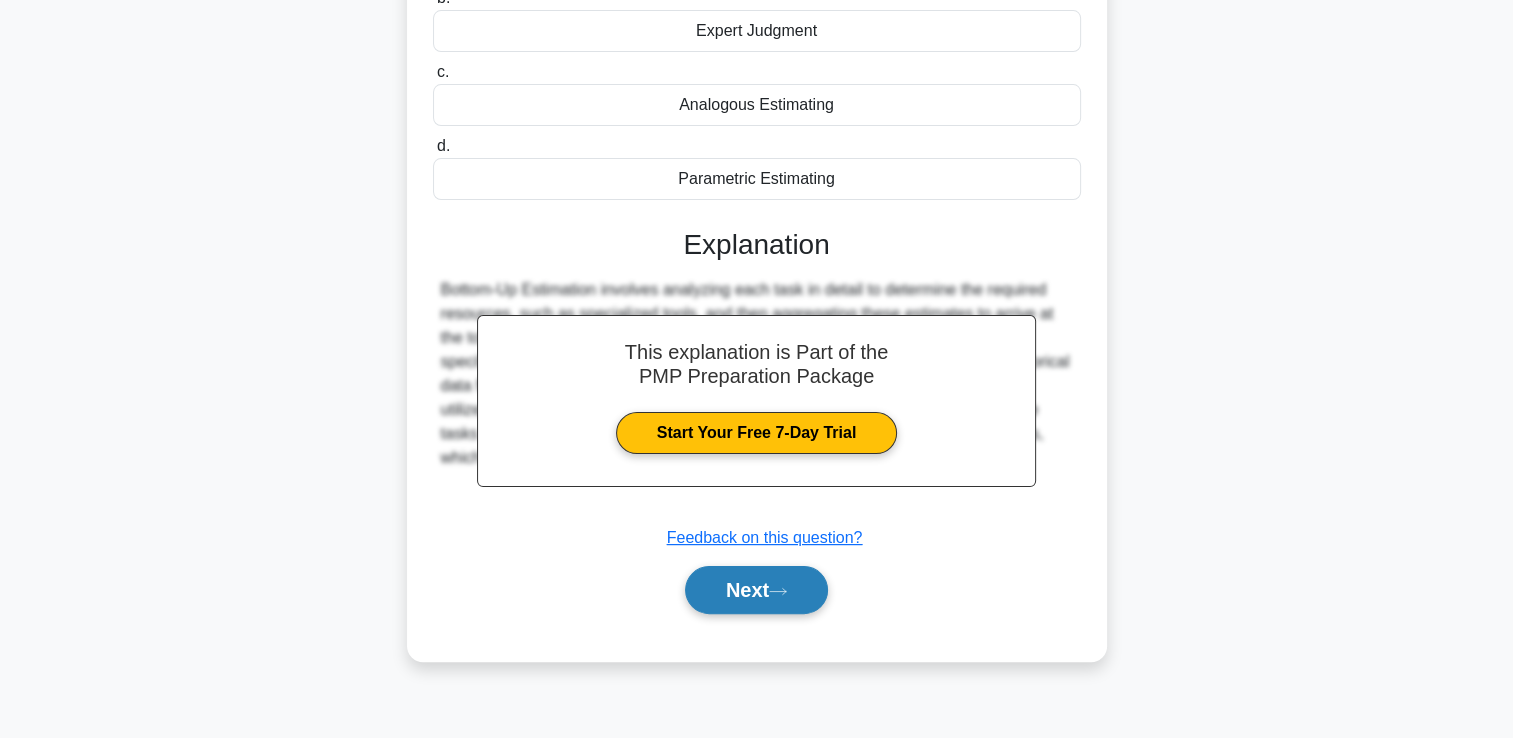 click on "Next" at bounding box center [756, 590] 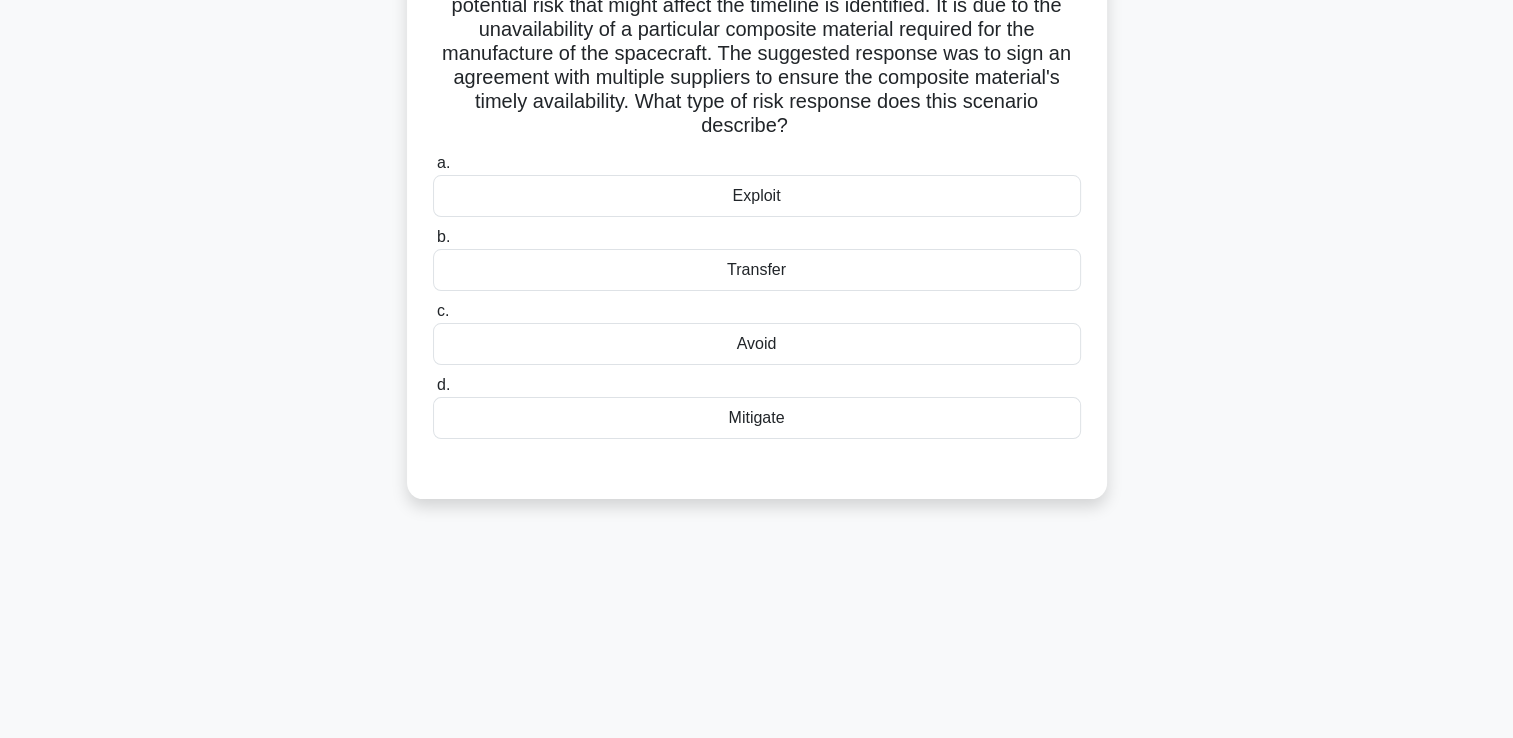 scroll, scrollTop: 0, scrollLeft: 0, axis: both 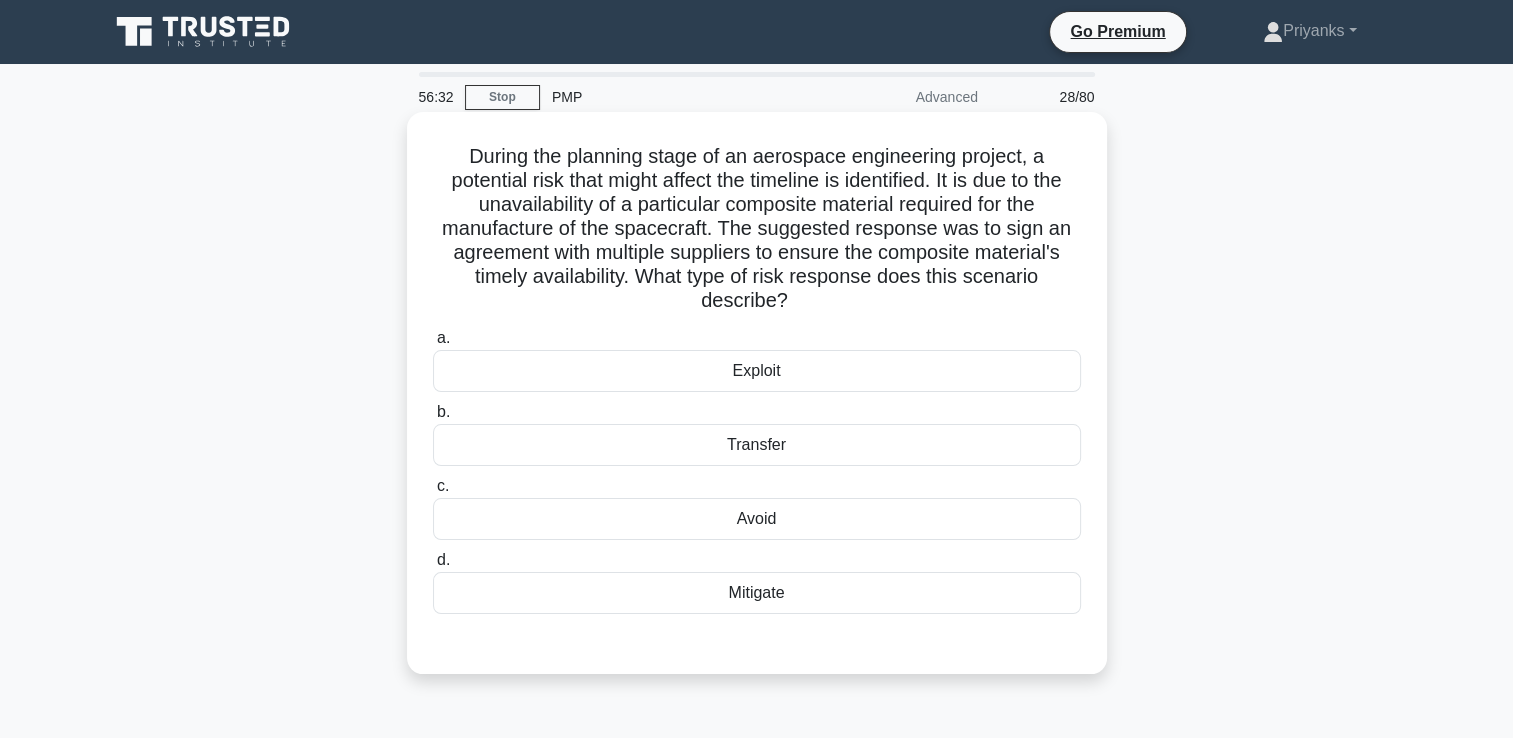 click on "Mitigate" at bounding box center [757, 593] 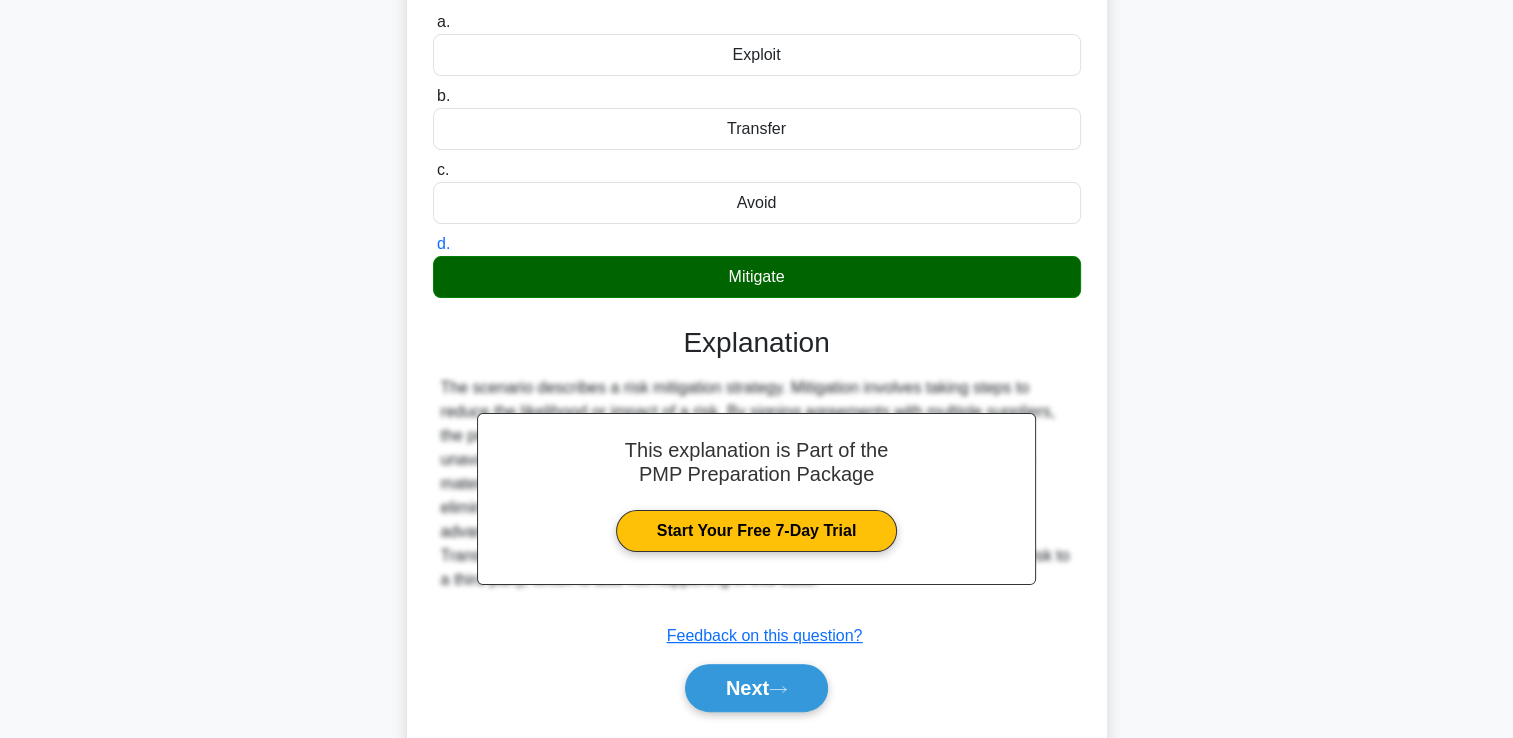 scroll, scrollTop: 373, scrollLeft: 0, axis: vertical 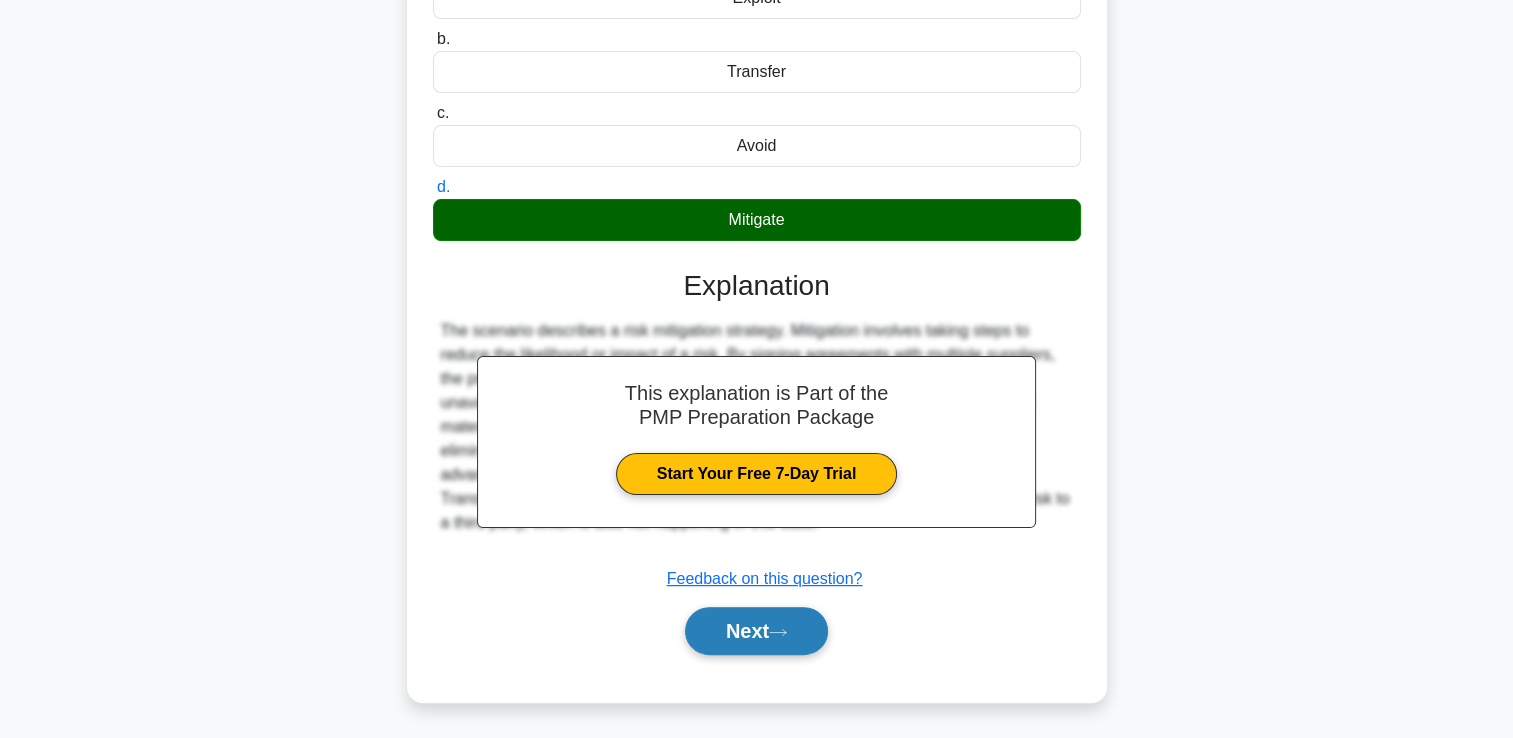 click on "Next" at bounding box center [756, 631] 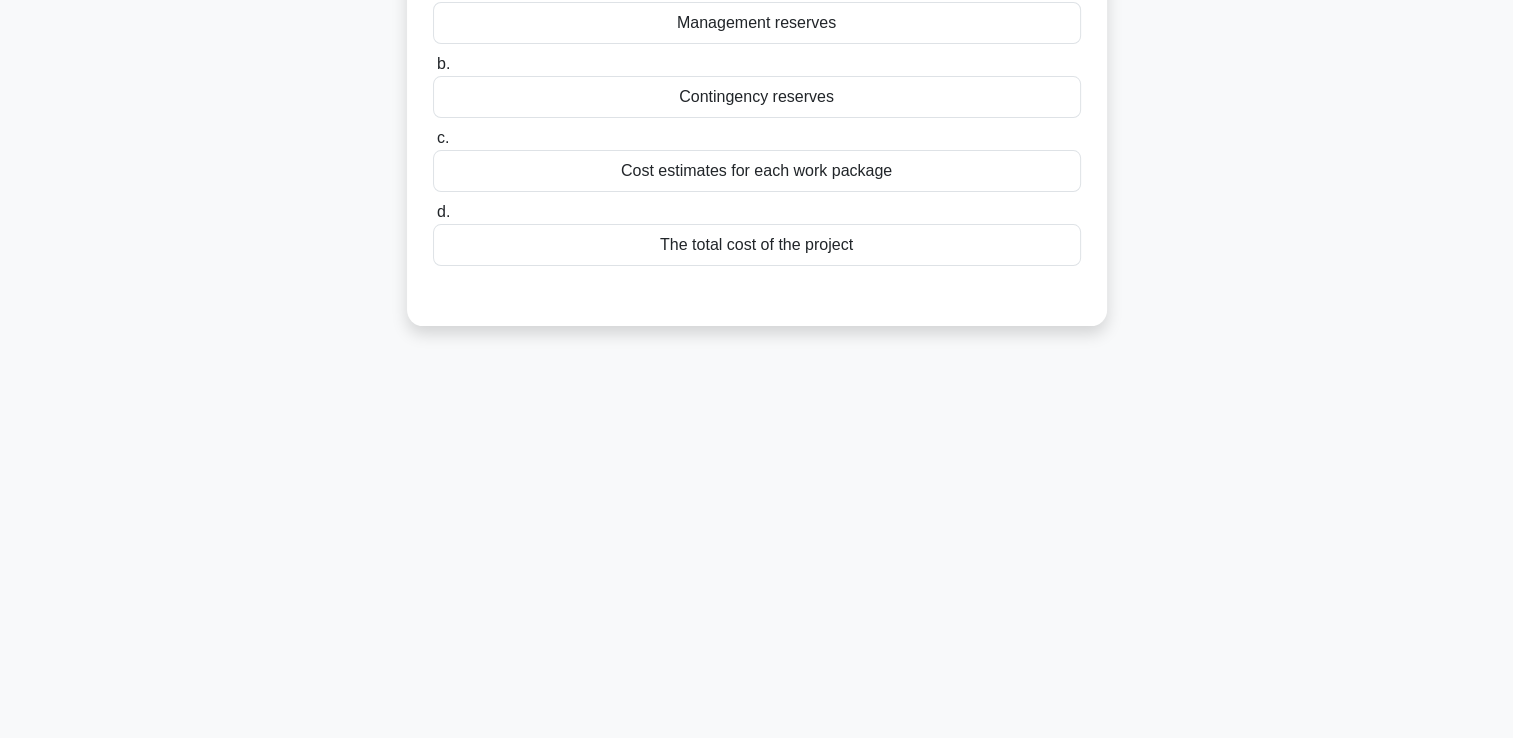 scroll, scrollTop: 42, scrollLeft: 0, axis: vertical 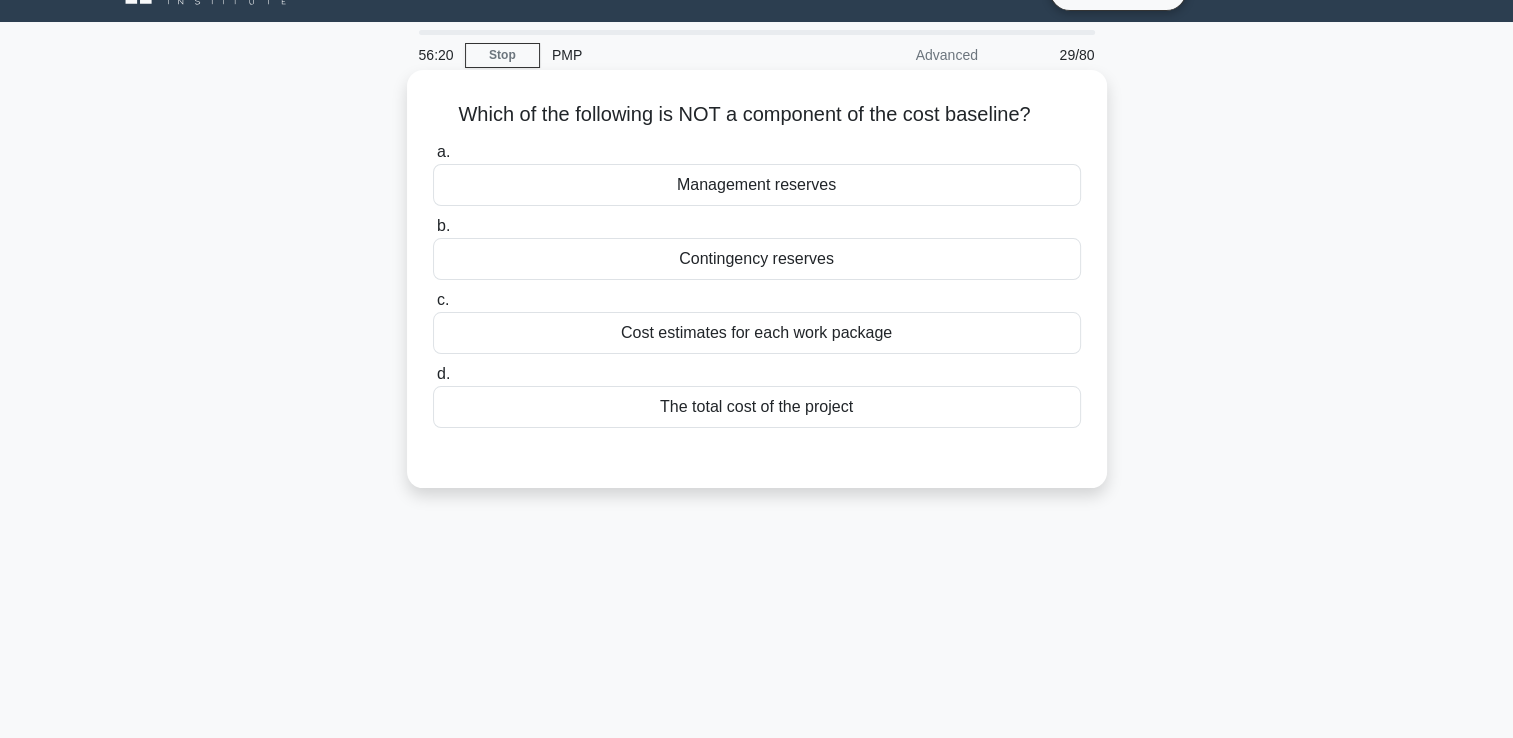 click on "Management reserves" at bounding box center [757, 185] 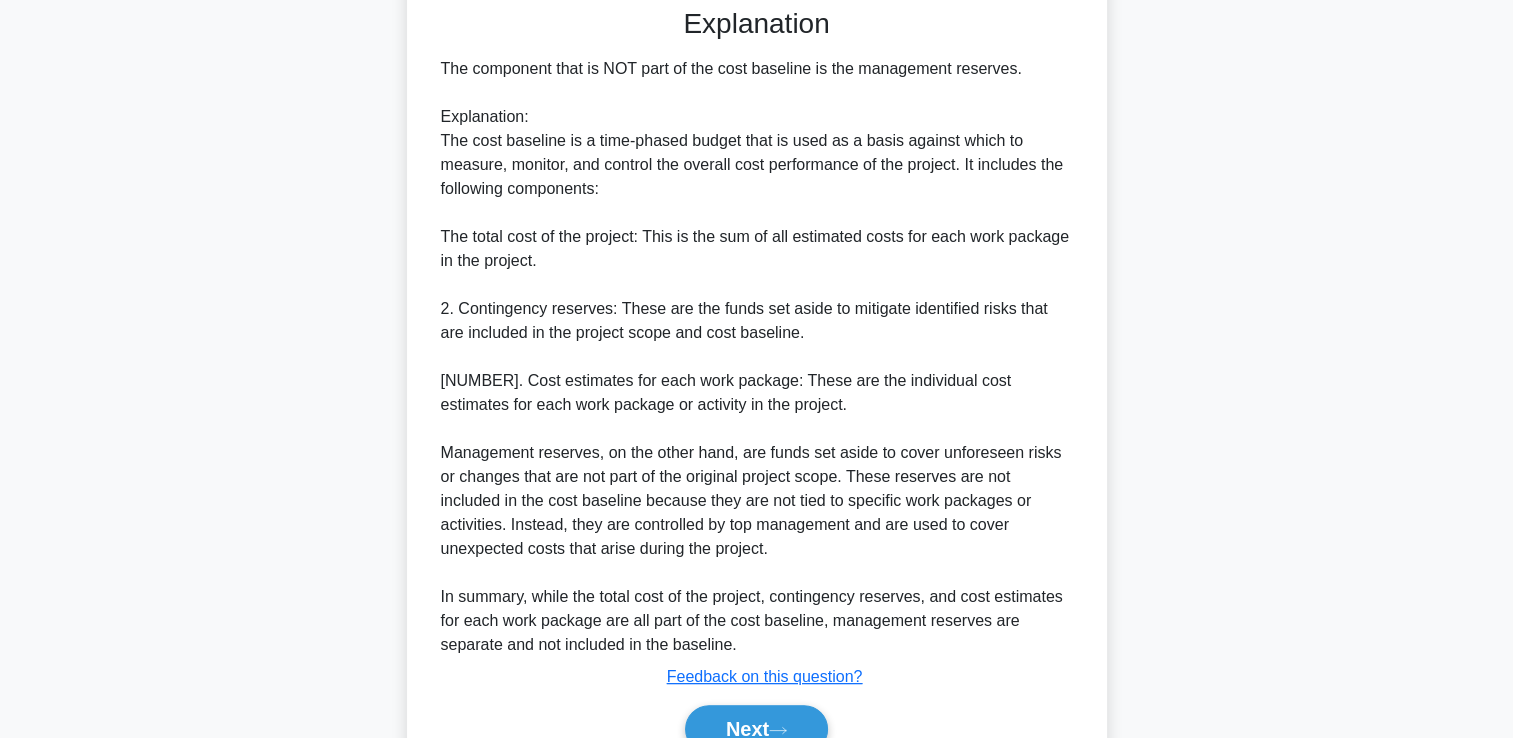 scroll, scrollTop: 542, scrollLeft: 0, axis: vertical 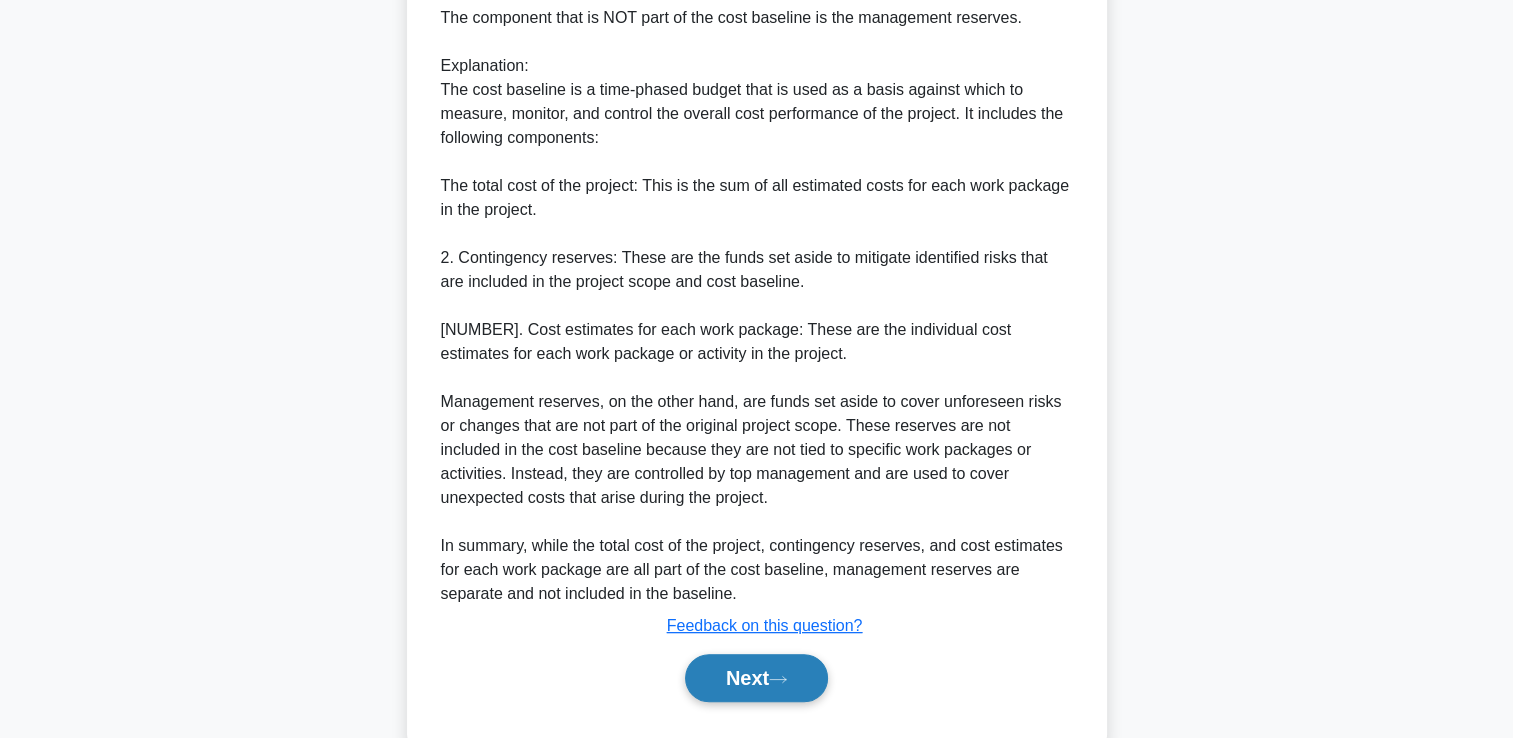 click on "Next" at bounding box center (756, 678) 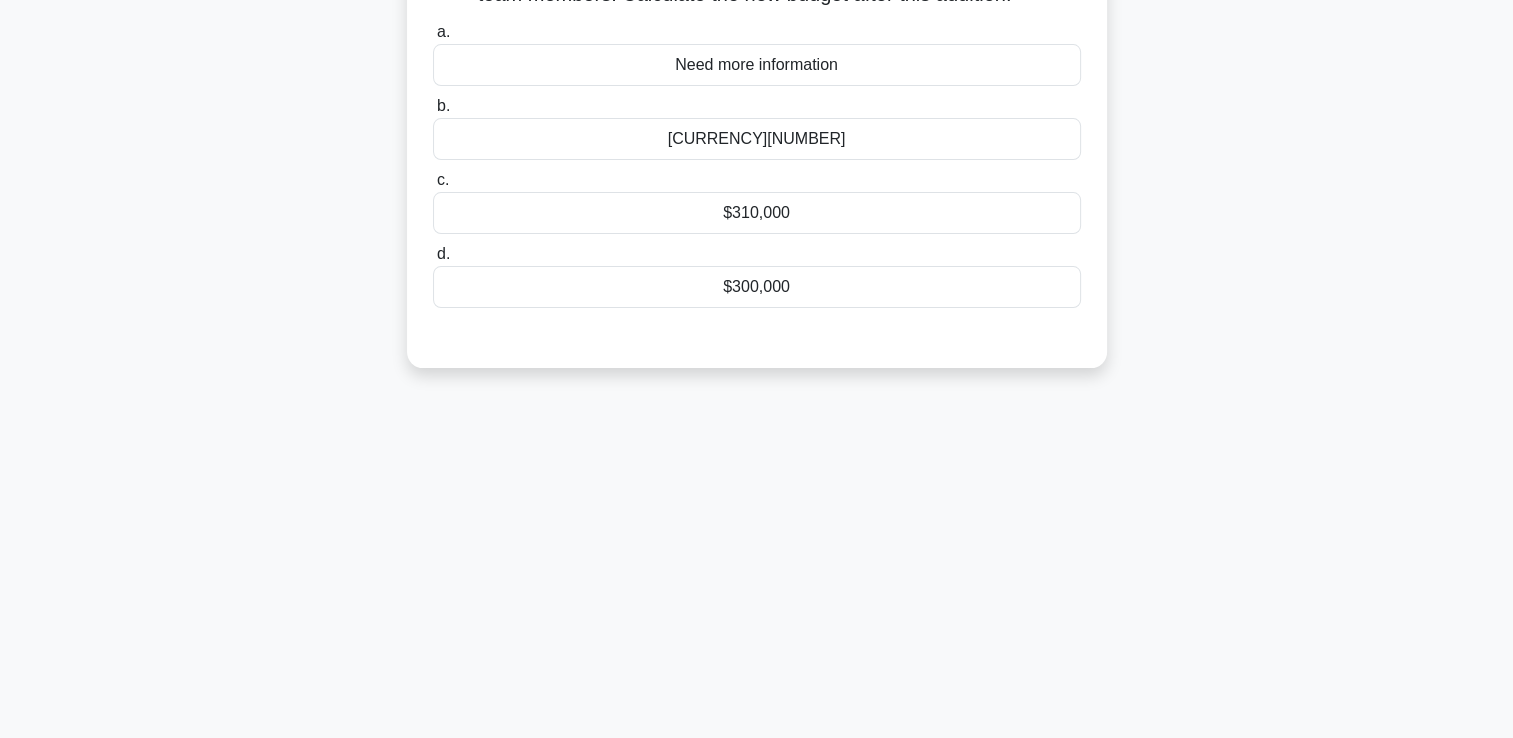 scroll, scrollTop: 42, scrollLeft: 0, axis: vertical 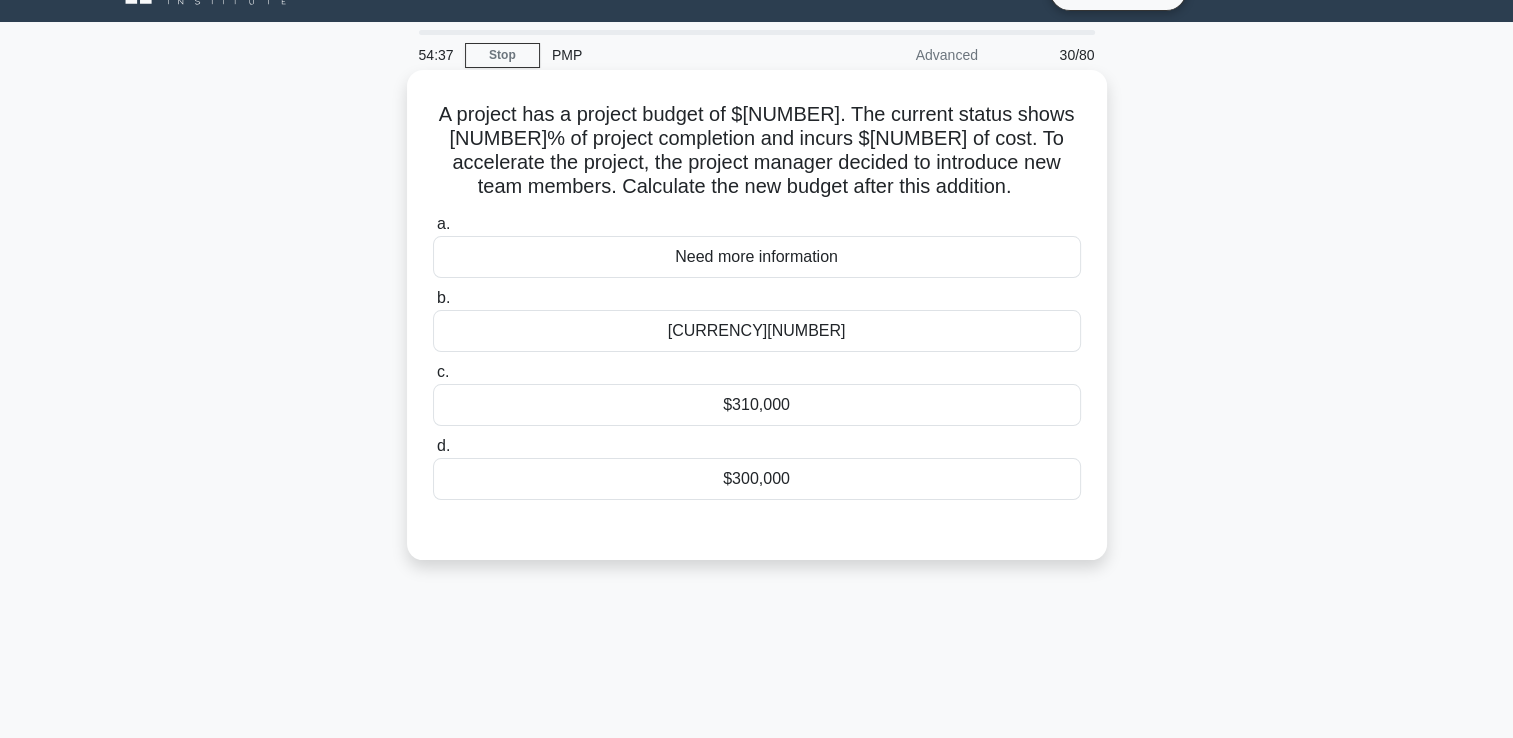 click on "Need more information" at bounding box center (757, 257) 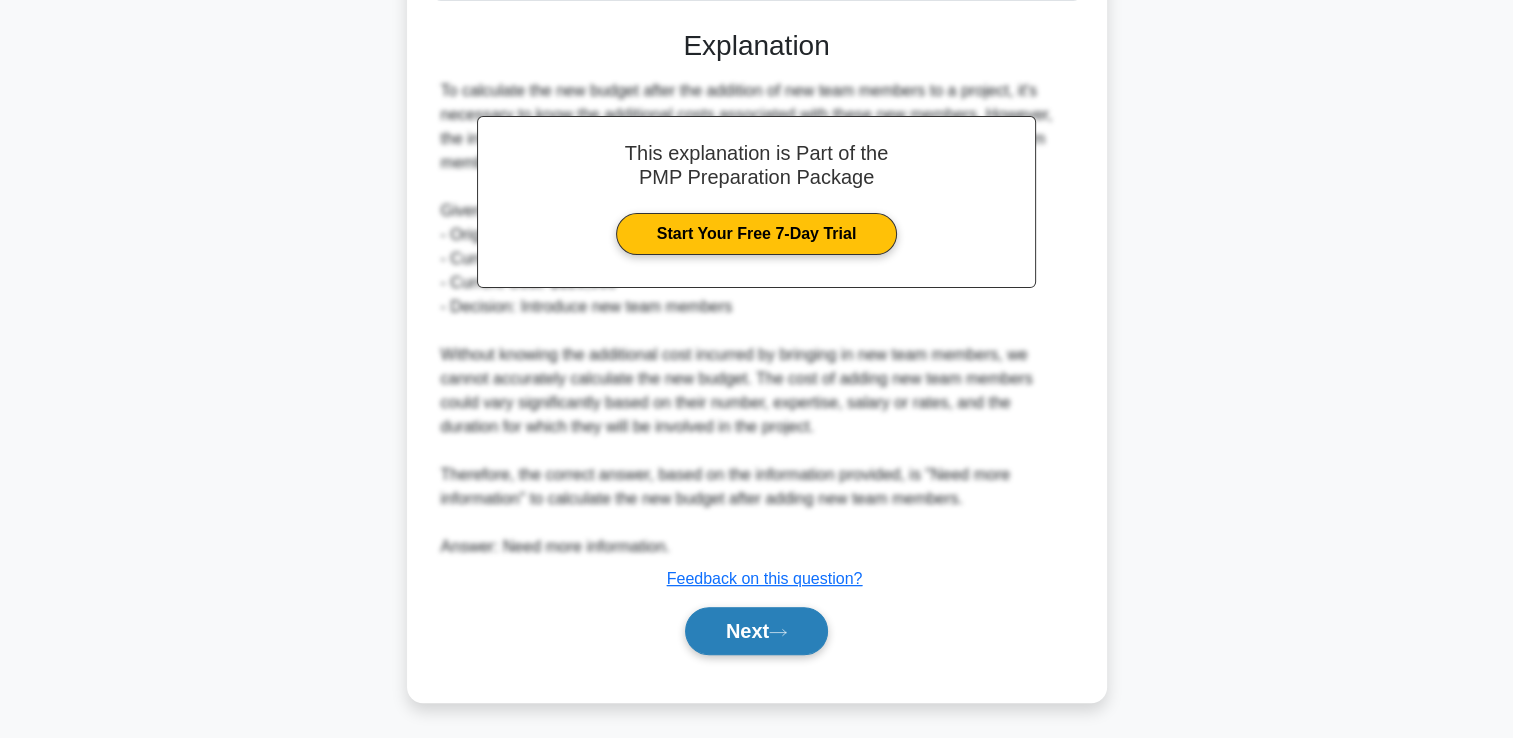click 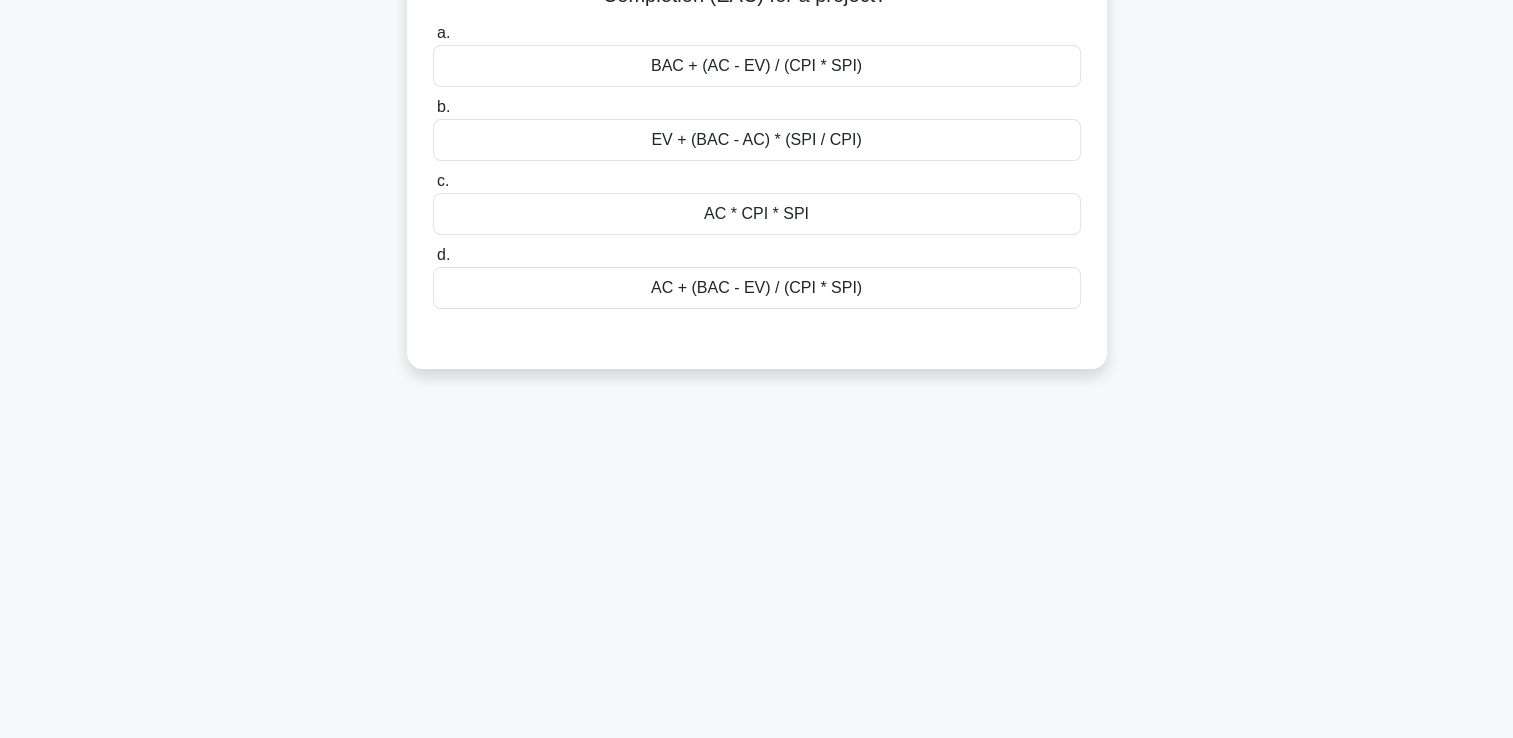 scroll, scrollTop: 0, scrollLeft: 0, axis: both 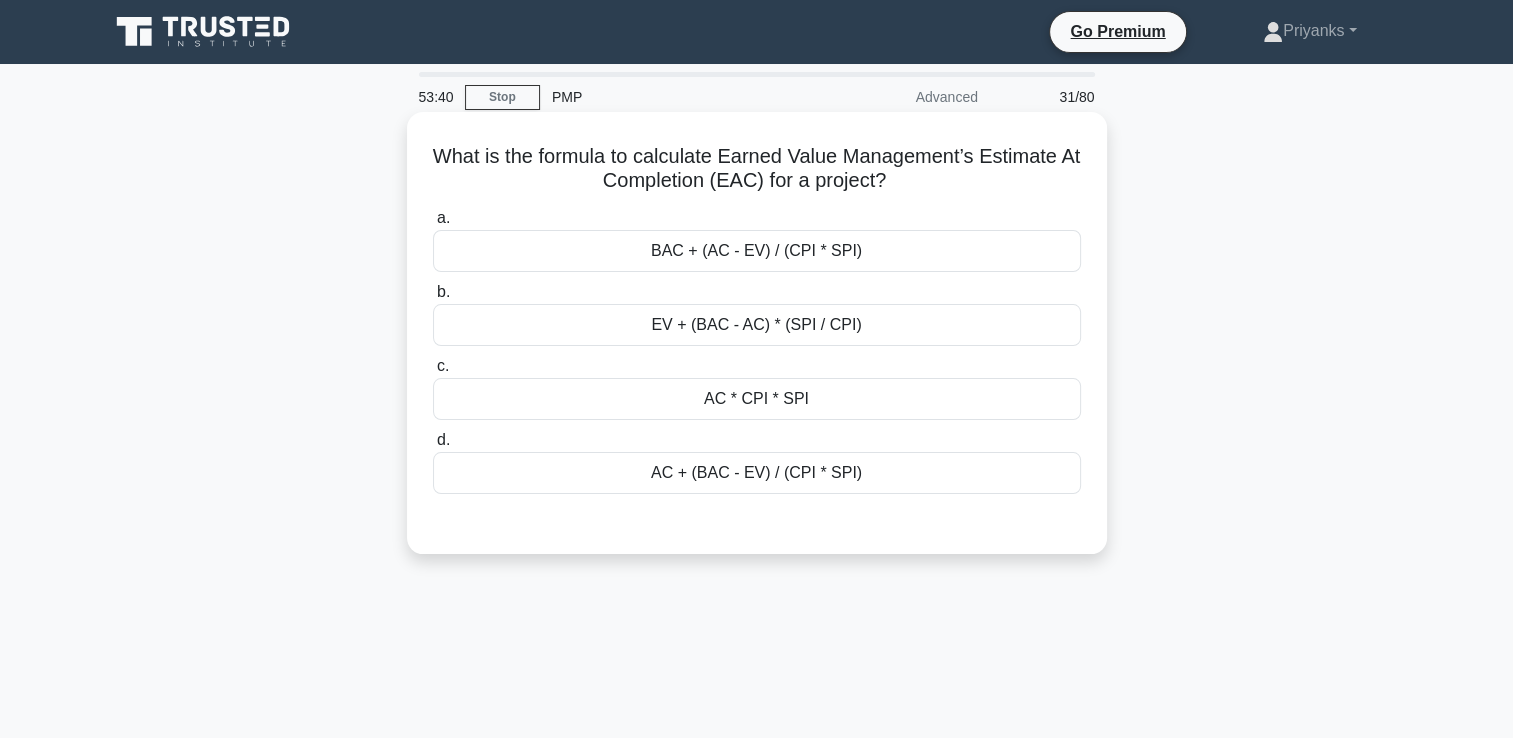 click on "AC + (BAC - EV) / (CPI * SPI)" at bounding box center [757, 473] 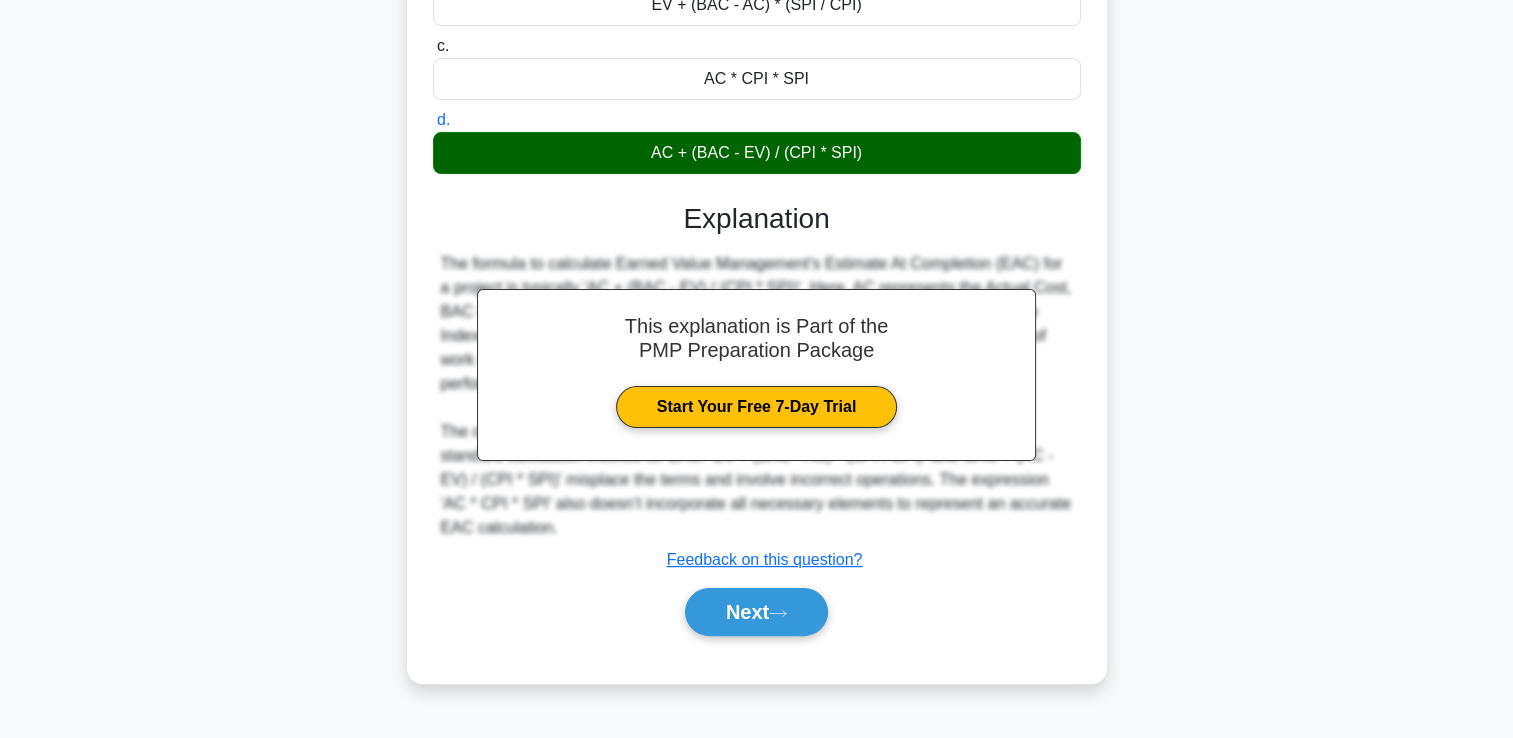 scroll, scrollTop: 342, scrollLeft: 0, axis: vertical 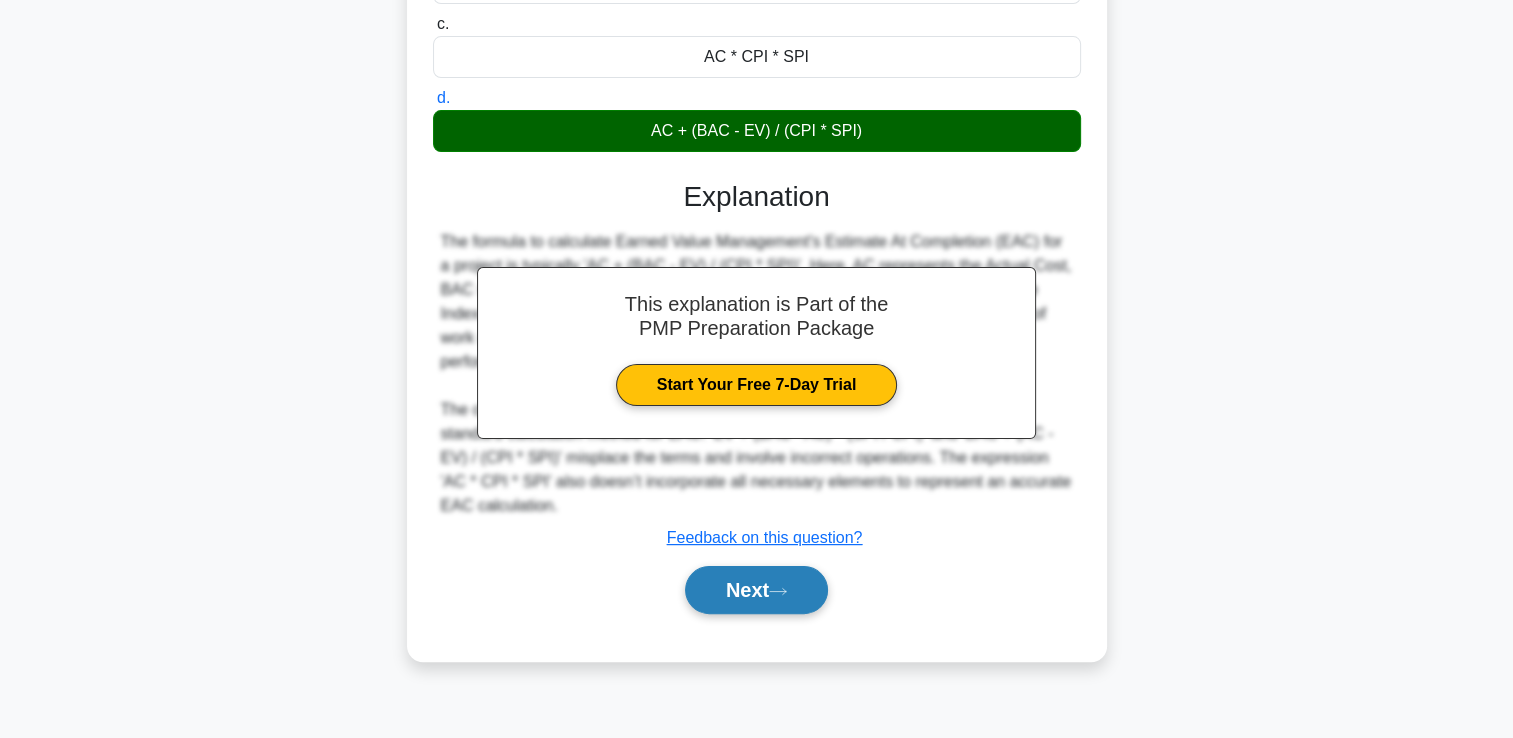click on "Next" at bounding box center [756, 590] 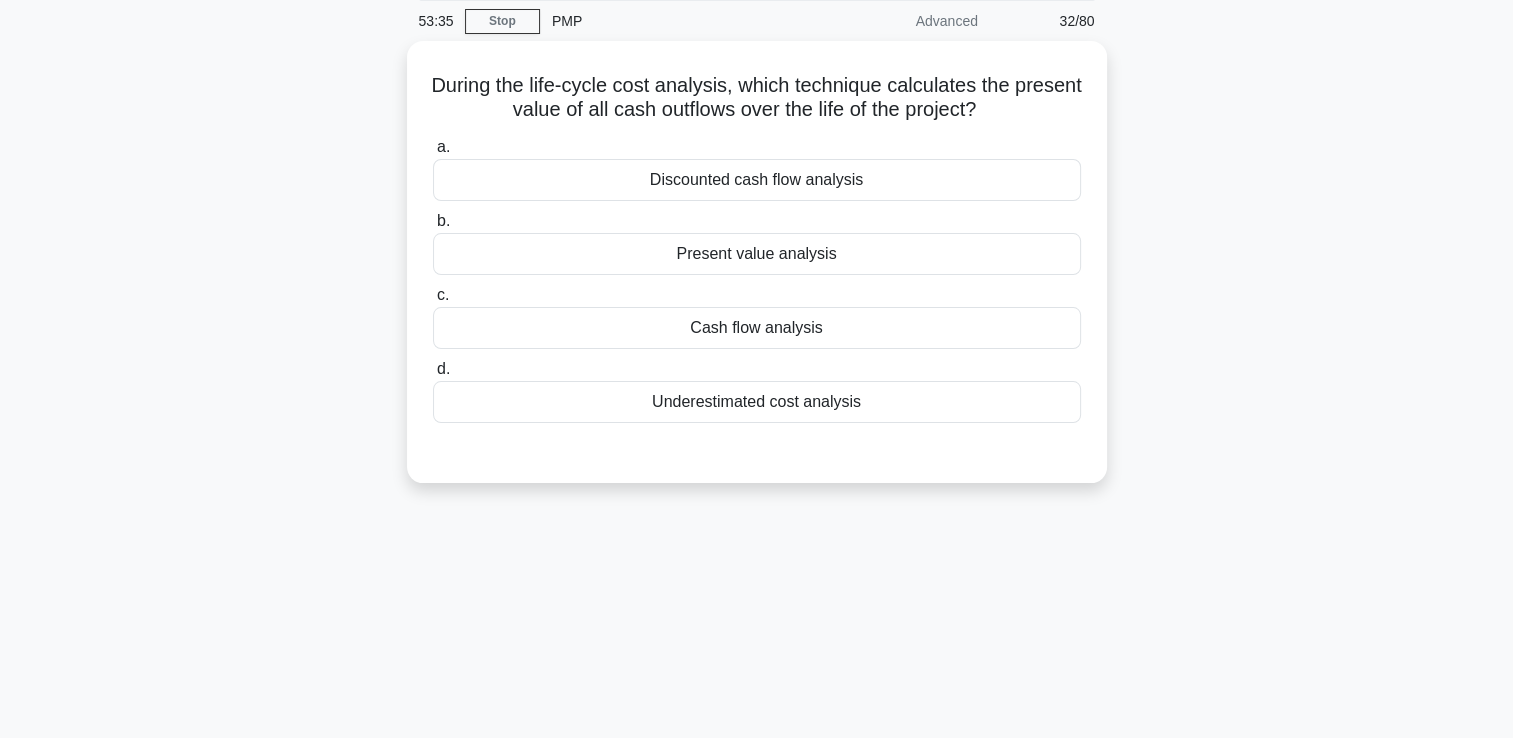scroll, scrollTop: 42, scrollLeft: 0, axis: vertical 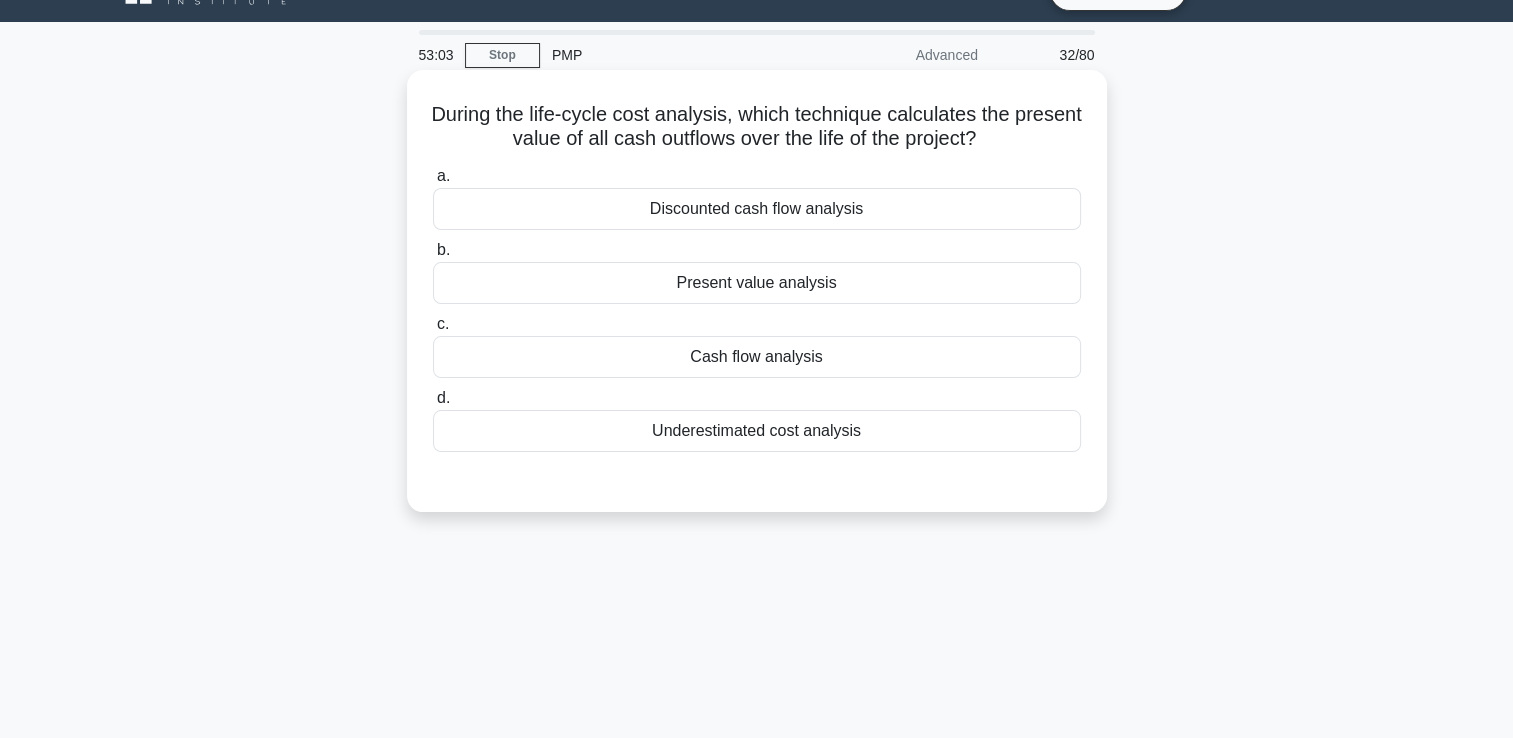 click on "Discounted cash flow analysis" at bounding box center (757, 209) 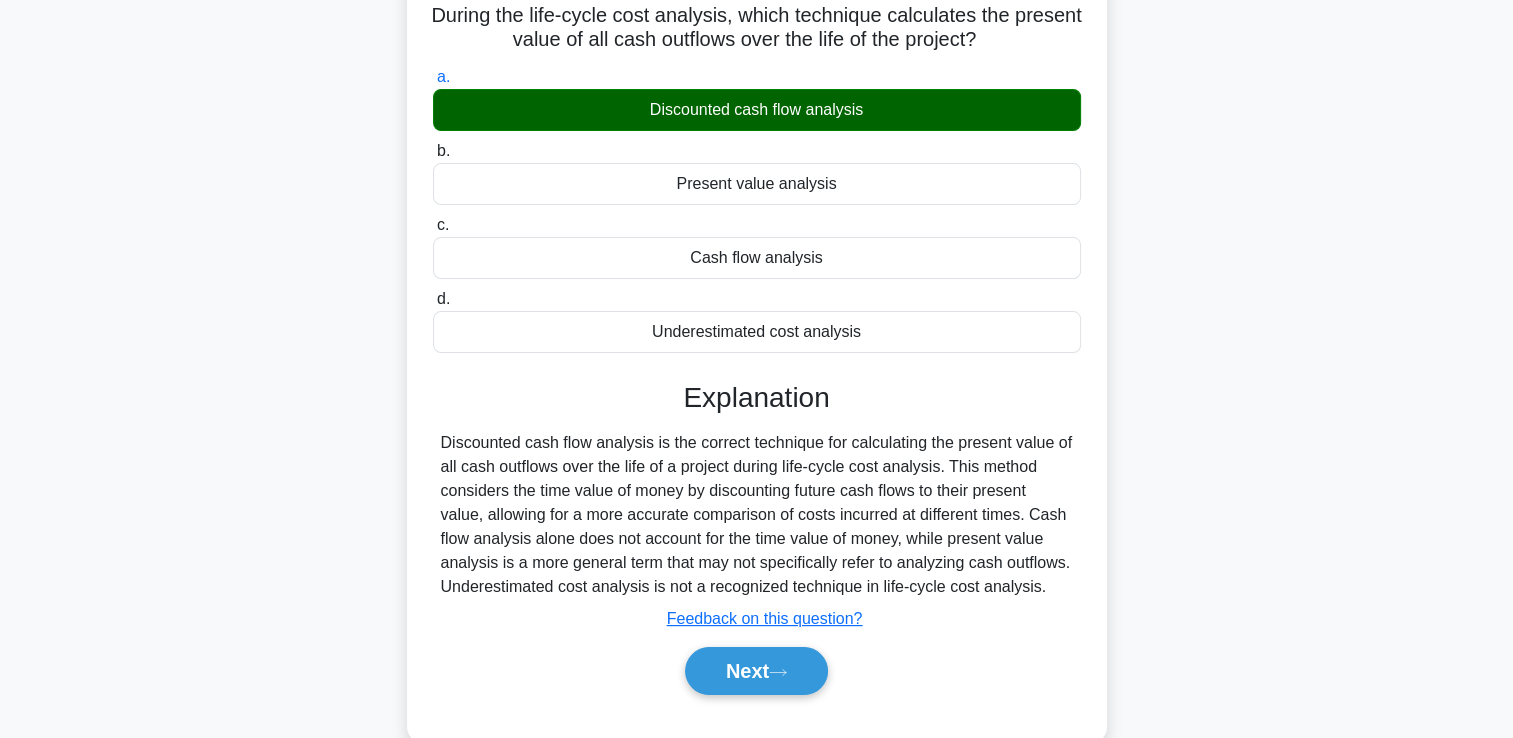 scroll, scrollTop: 142, scrollLeft: 0, axis: vertical 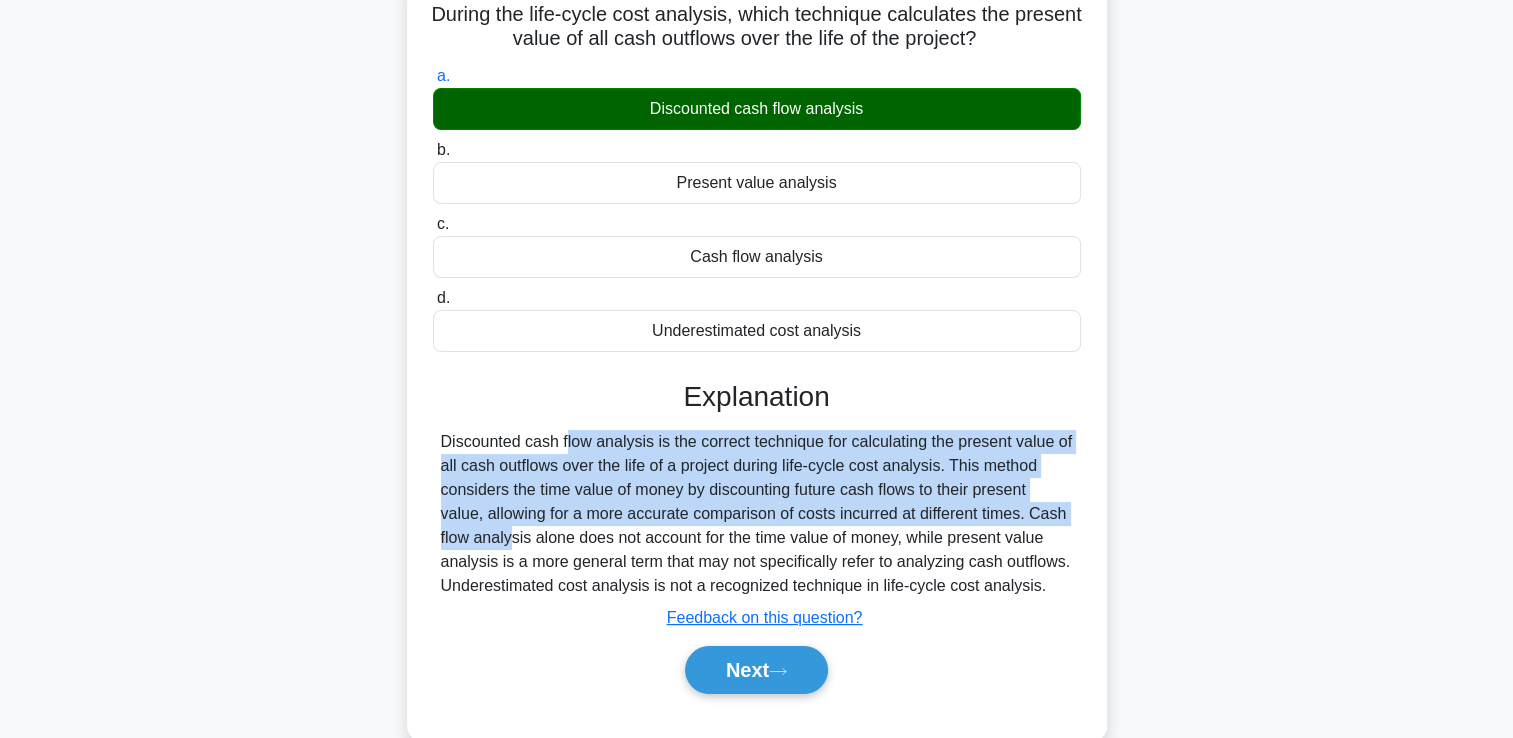 drag, startPoint x: 441, startPoint y: 443, endPoint x: 1020, endPoint y: 506, distance: 582.41736 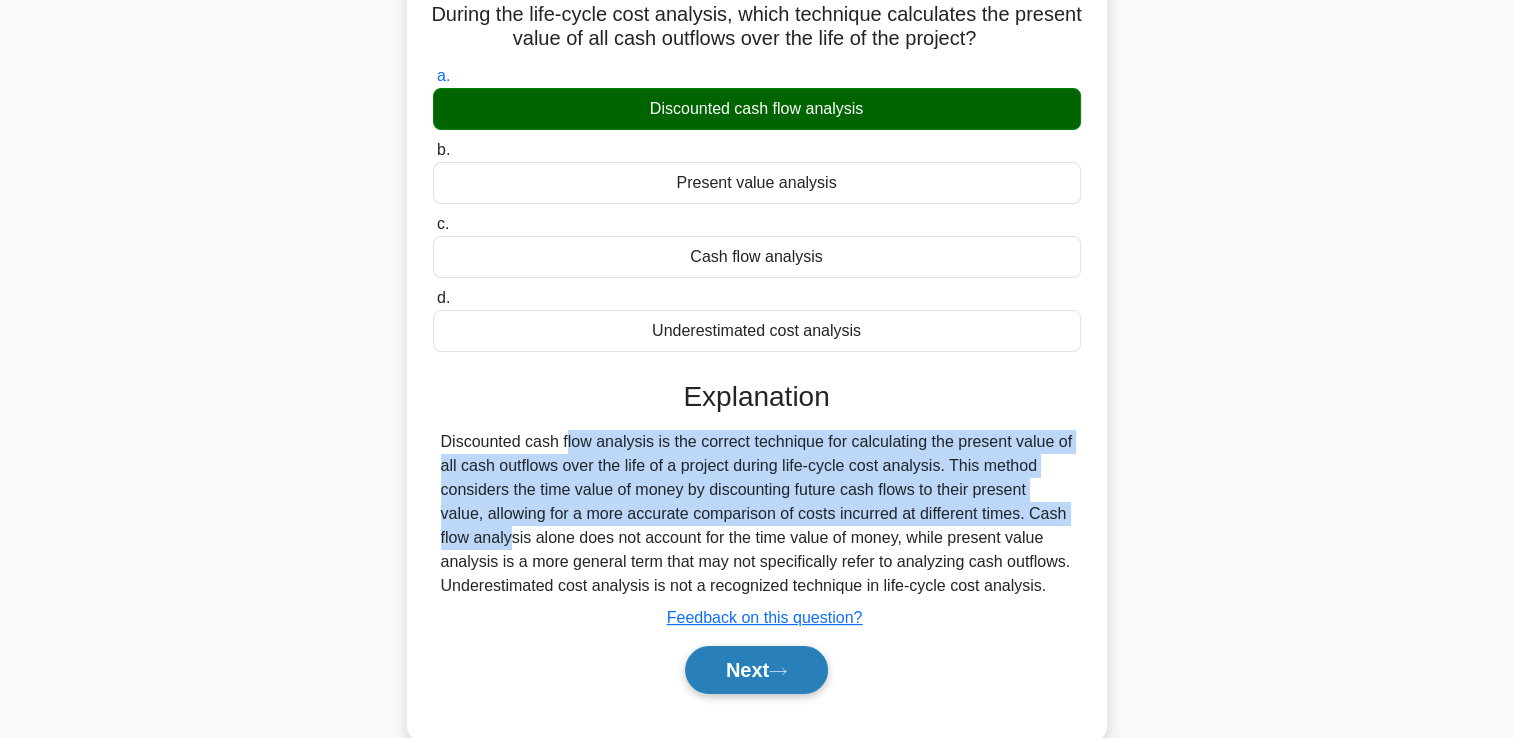 click 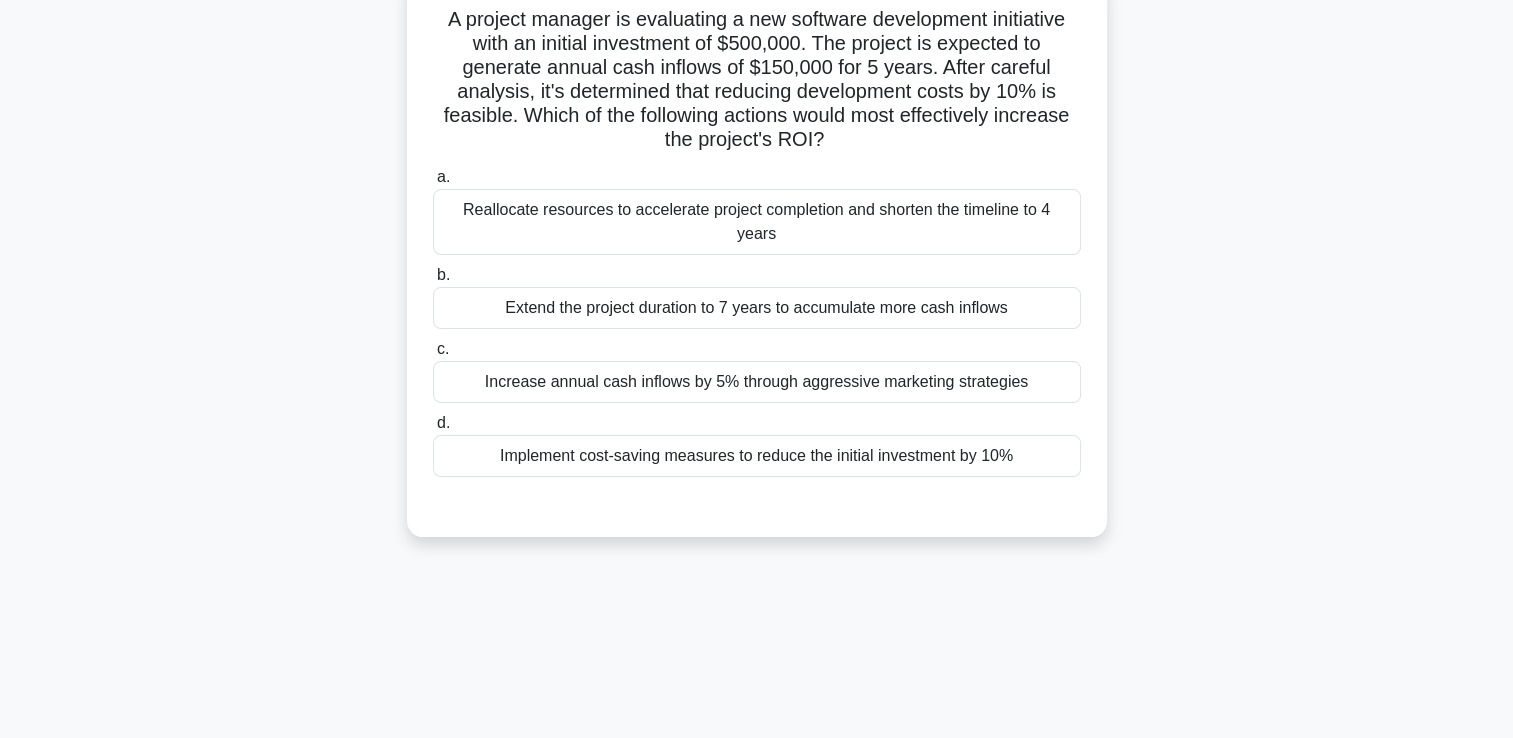 scroll, scrollTop: 42, scrollLeft: 0, axis: vertical 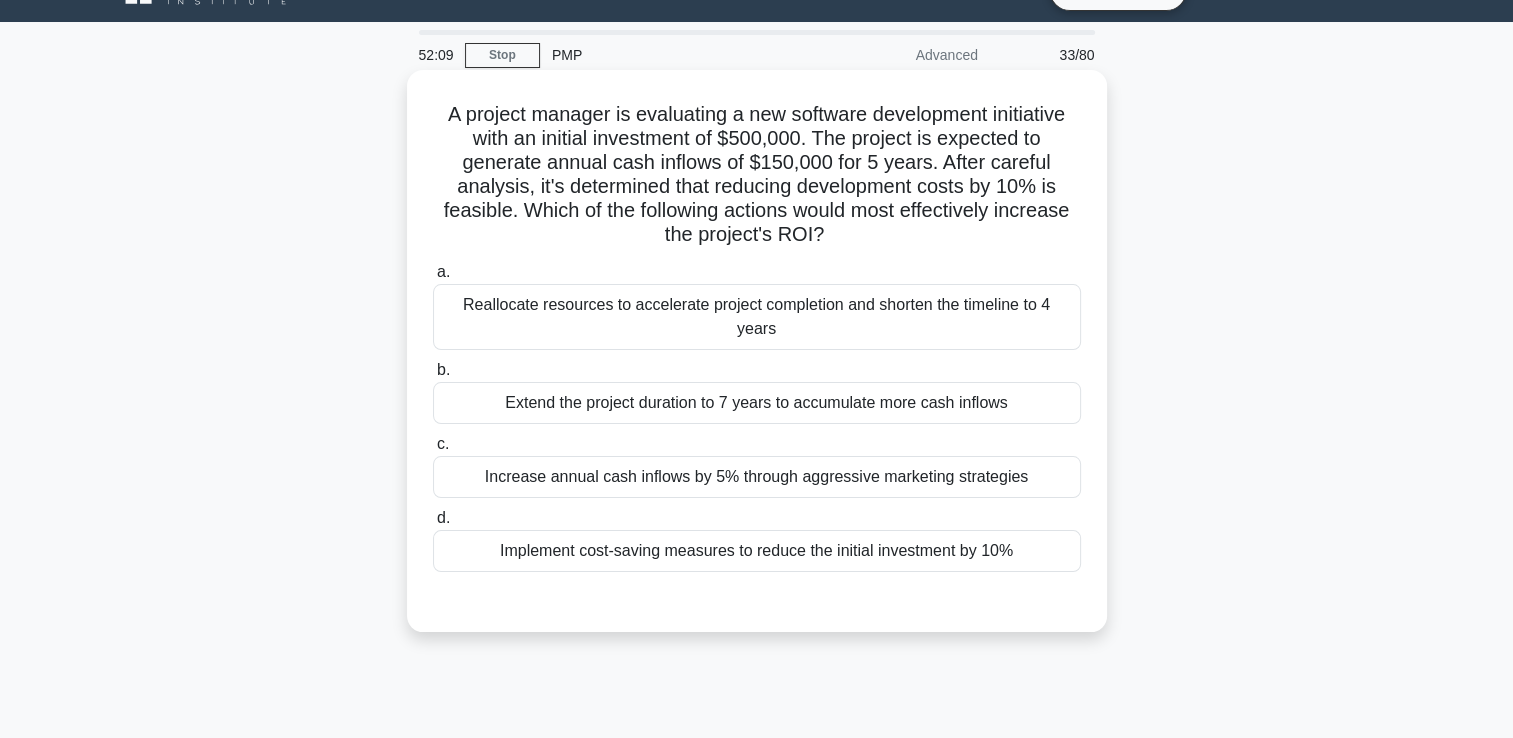 click on "Implement cost-saving measures to reduce the initial investment by 10%" at bounding box center (757, 551) 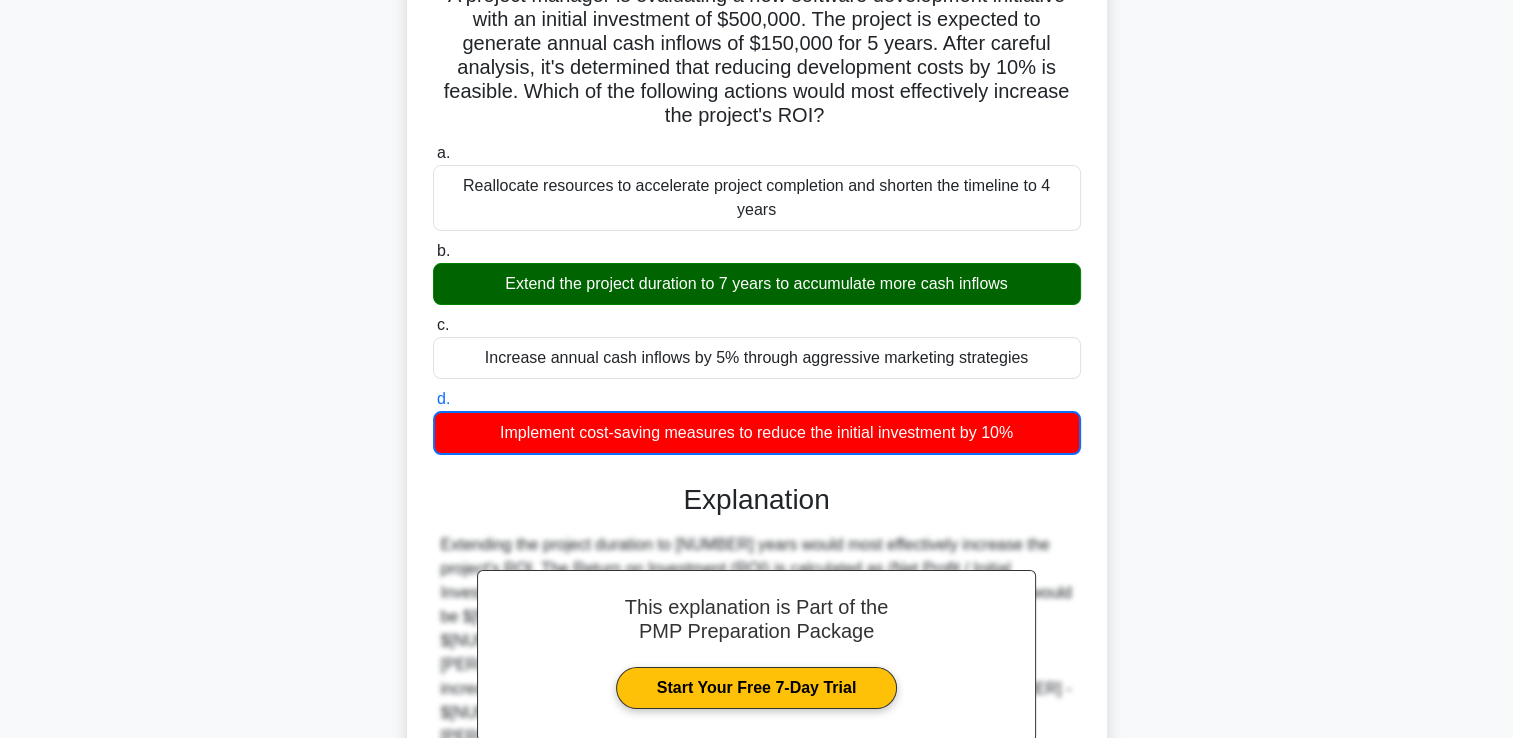 scroll, scrollTop: 351, scrollLeft: 0, axis: vertical 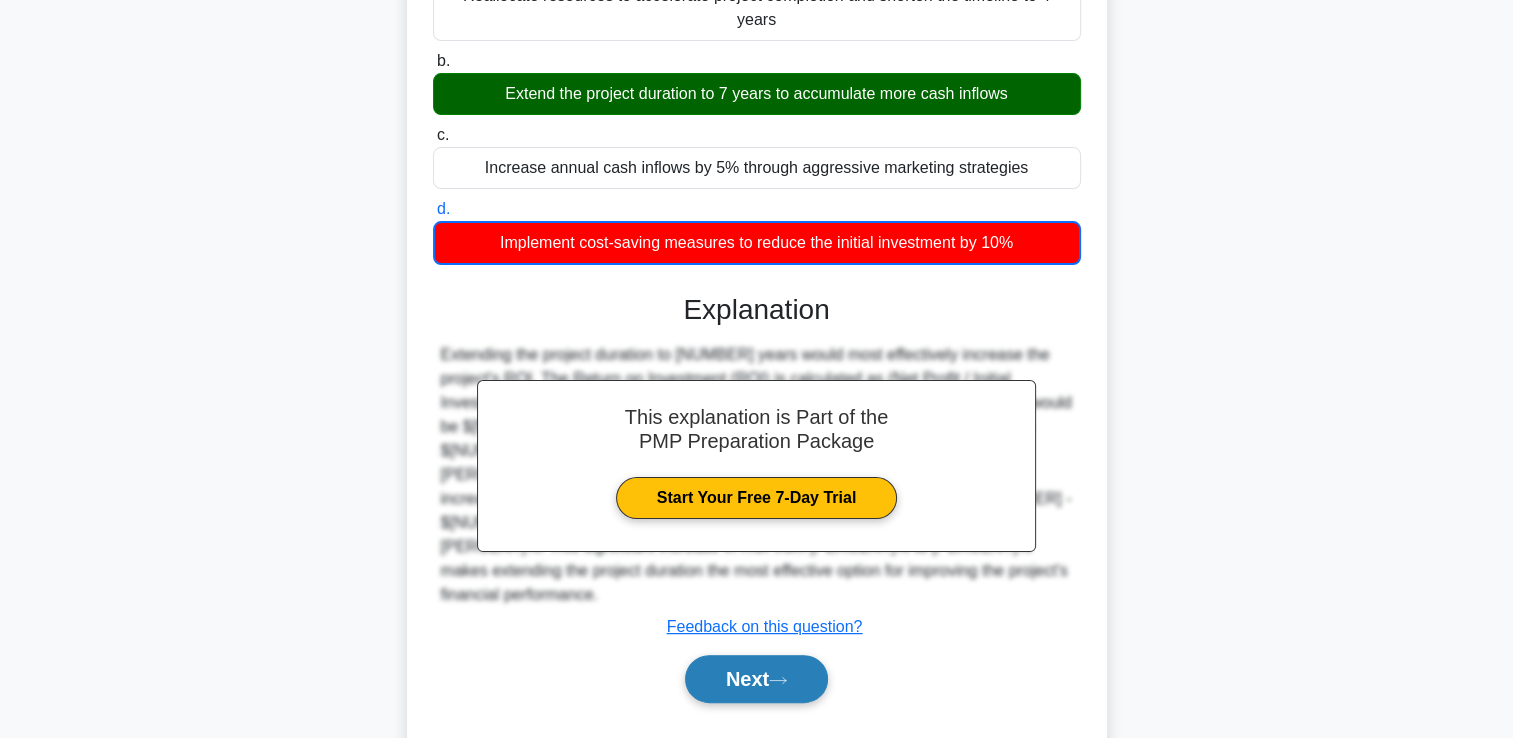 click on "Next" at bounding box center (756, 679) 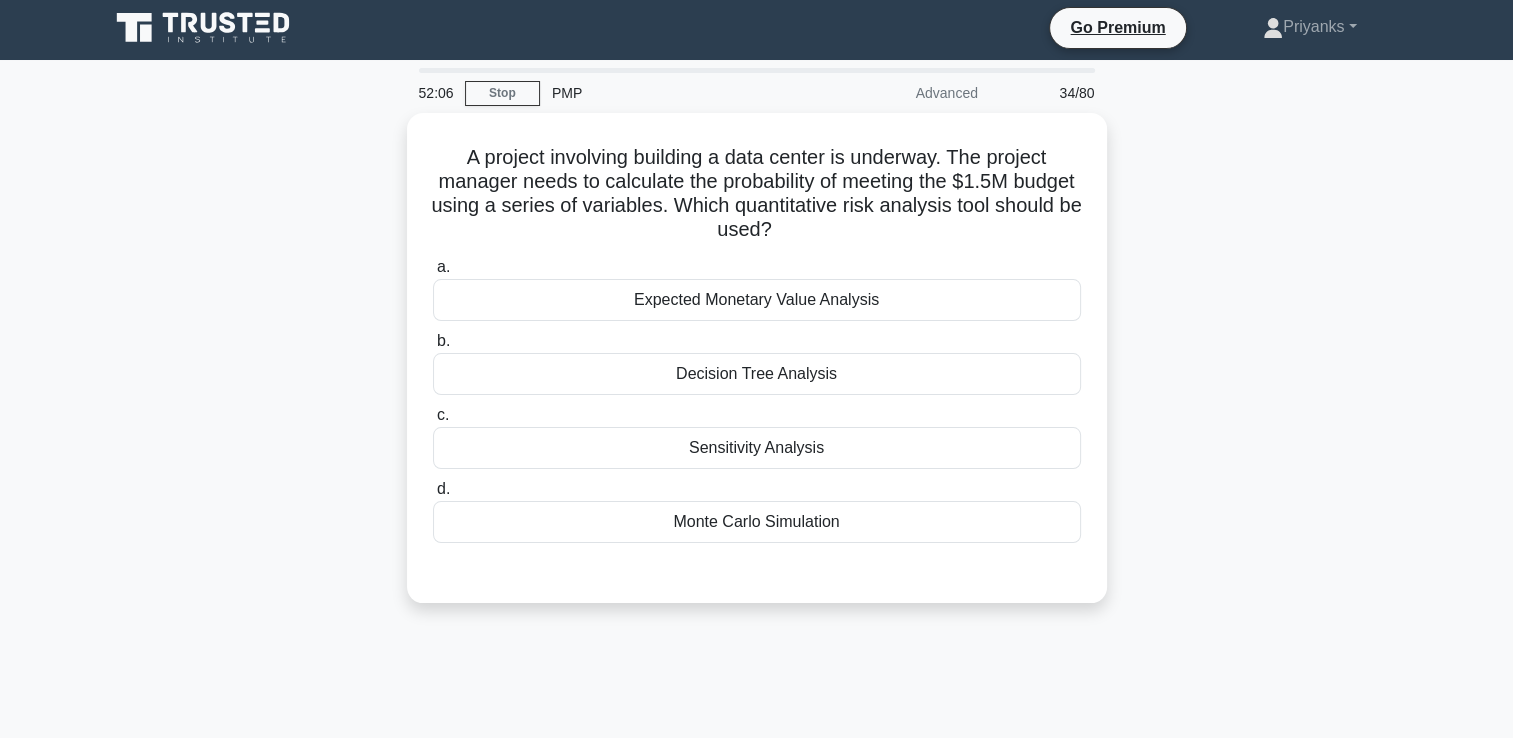 scroll, scrollTop: 0, scrollLeft: 0, axis: both 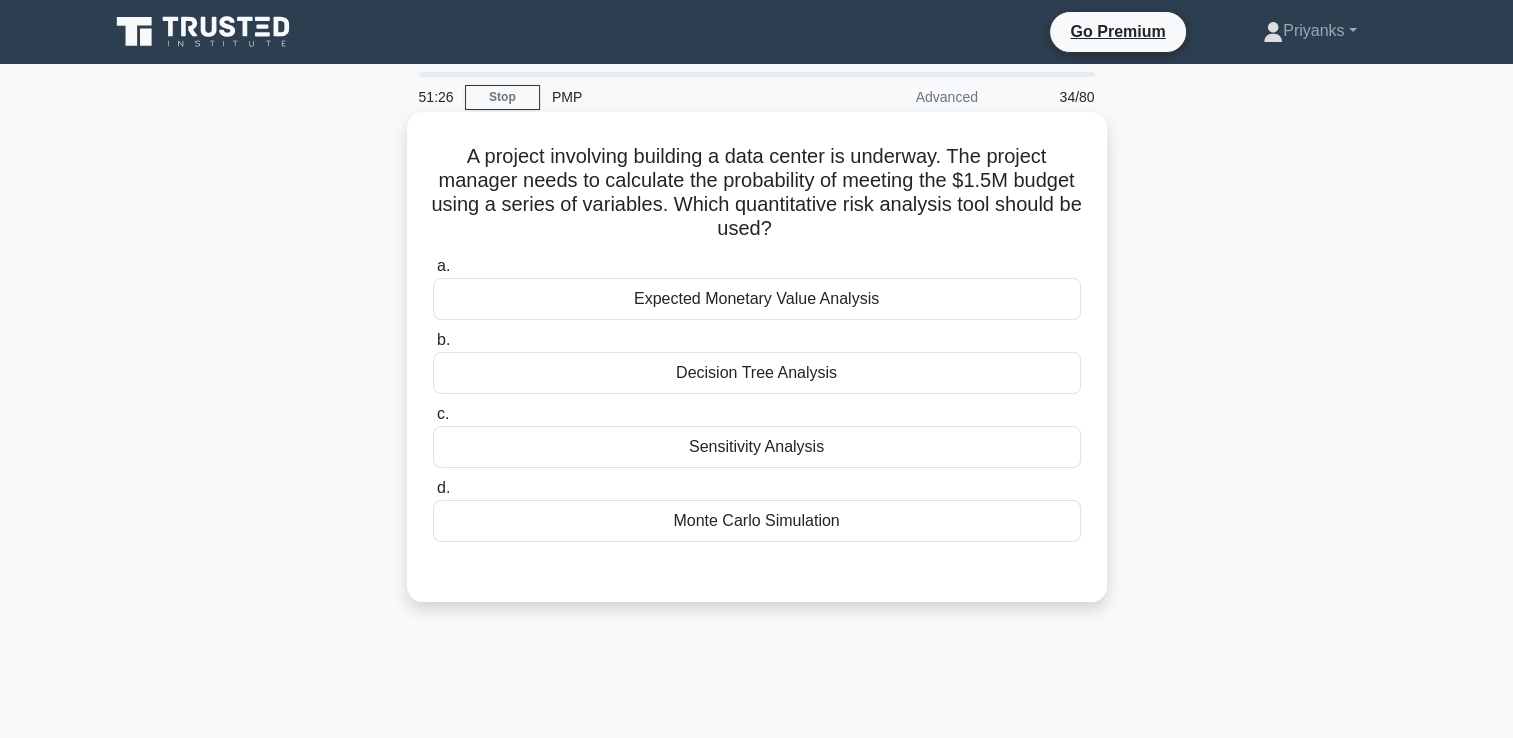 click on "Monte Carlo Simulation" at bounding box center (757, 521) 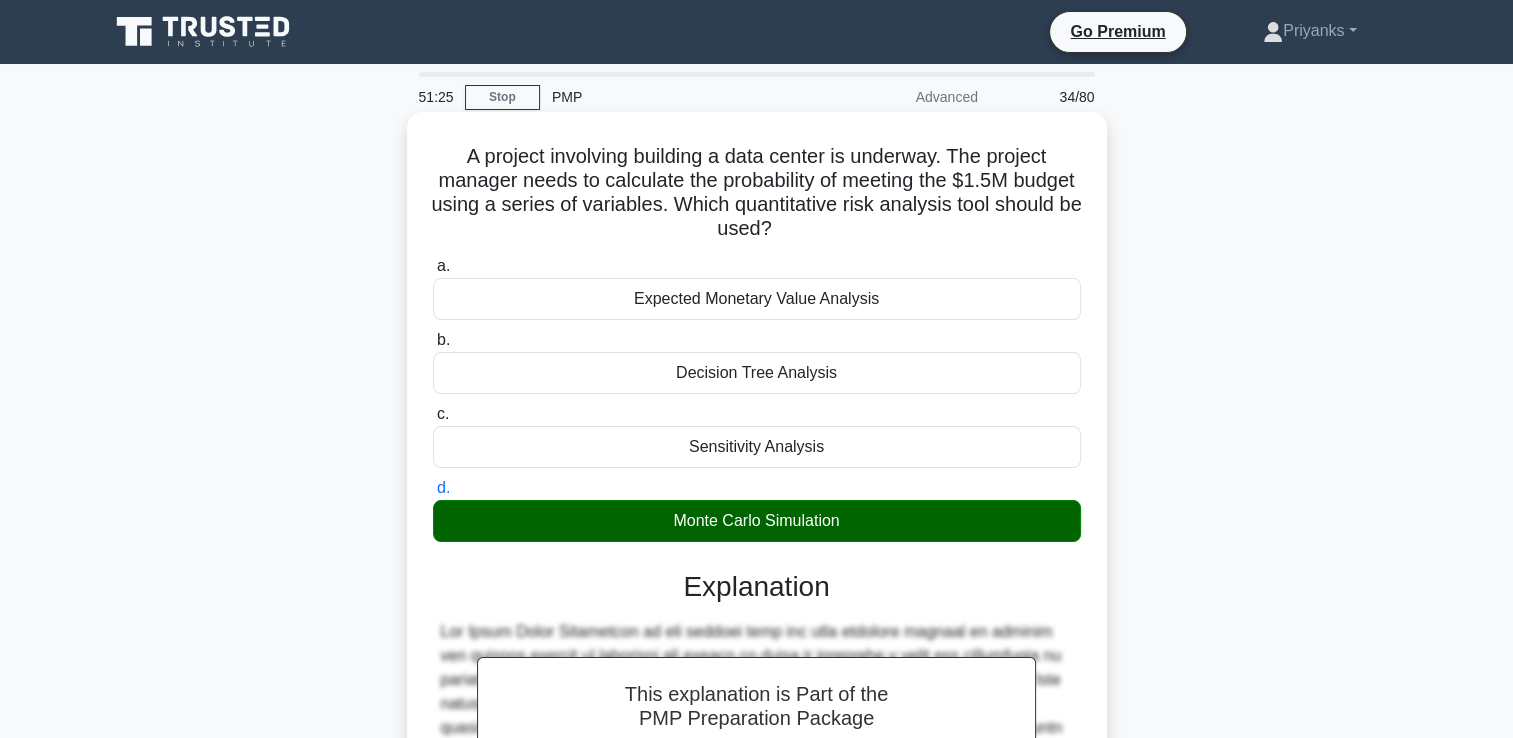 scroll, scrollTop: 397, scrollLeft: 0, axis: vertical 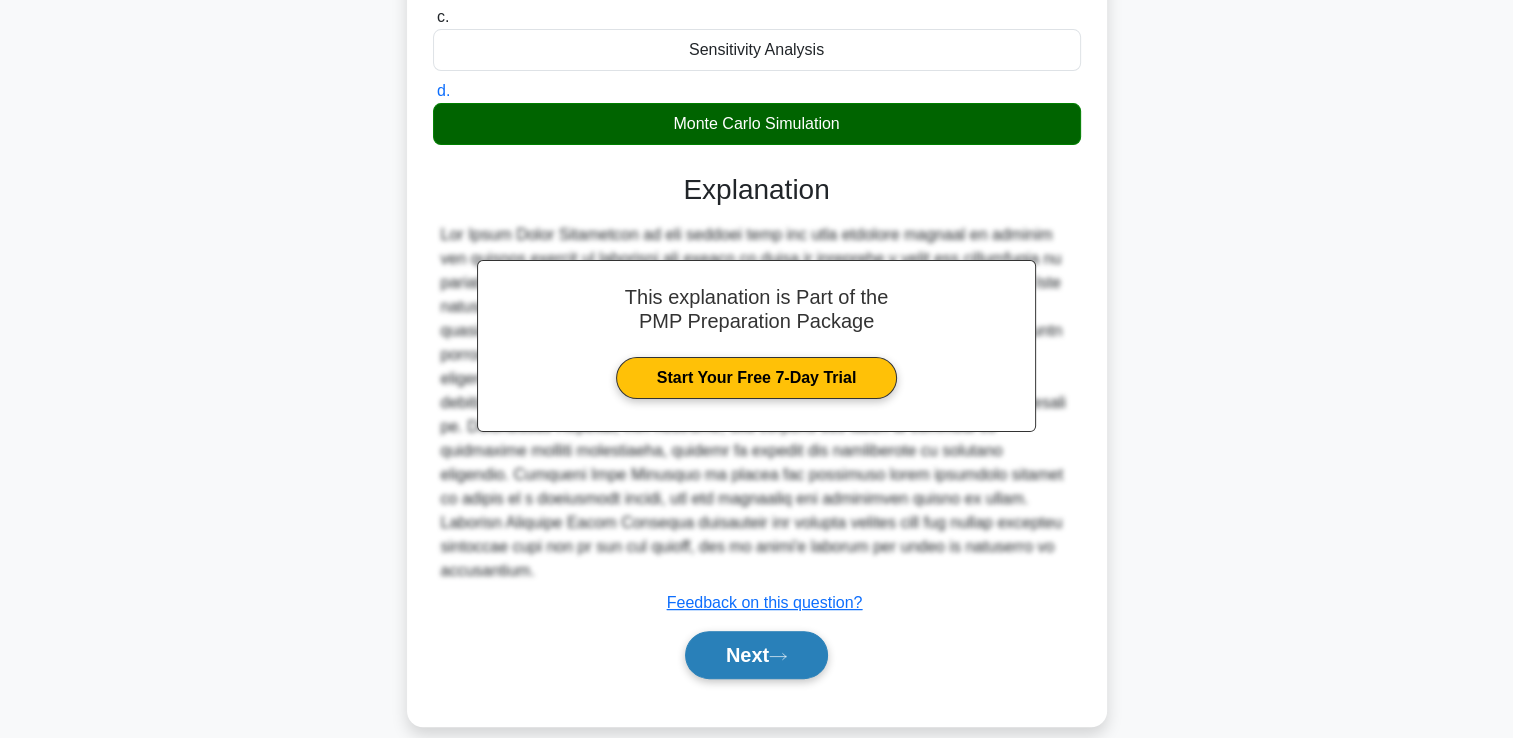 click on "Next" at bounding box center [756, 655] 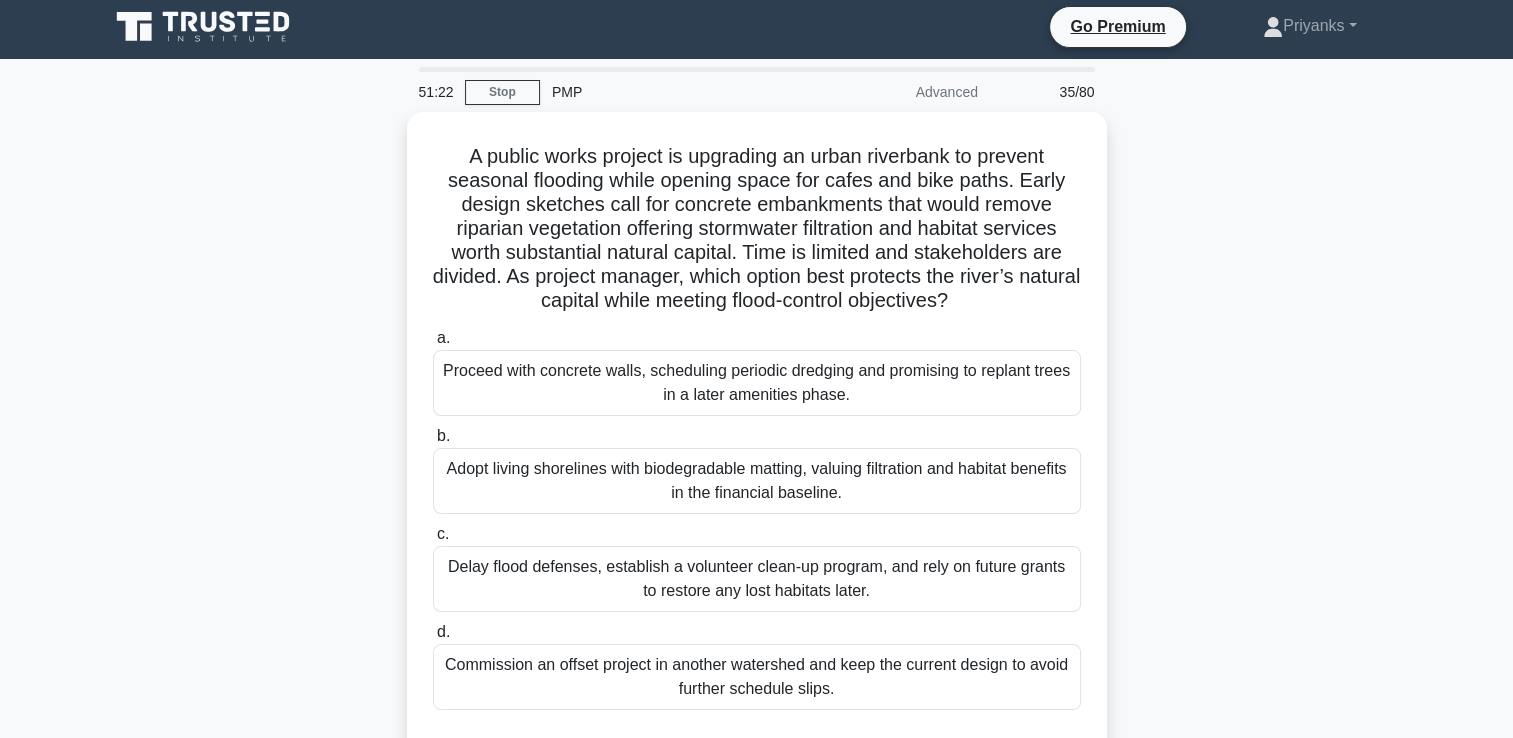 scroll, scrollTop: 0, scrollLeft: 0, axis: both 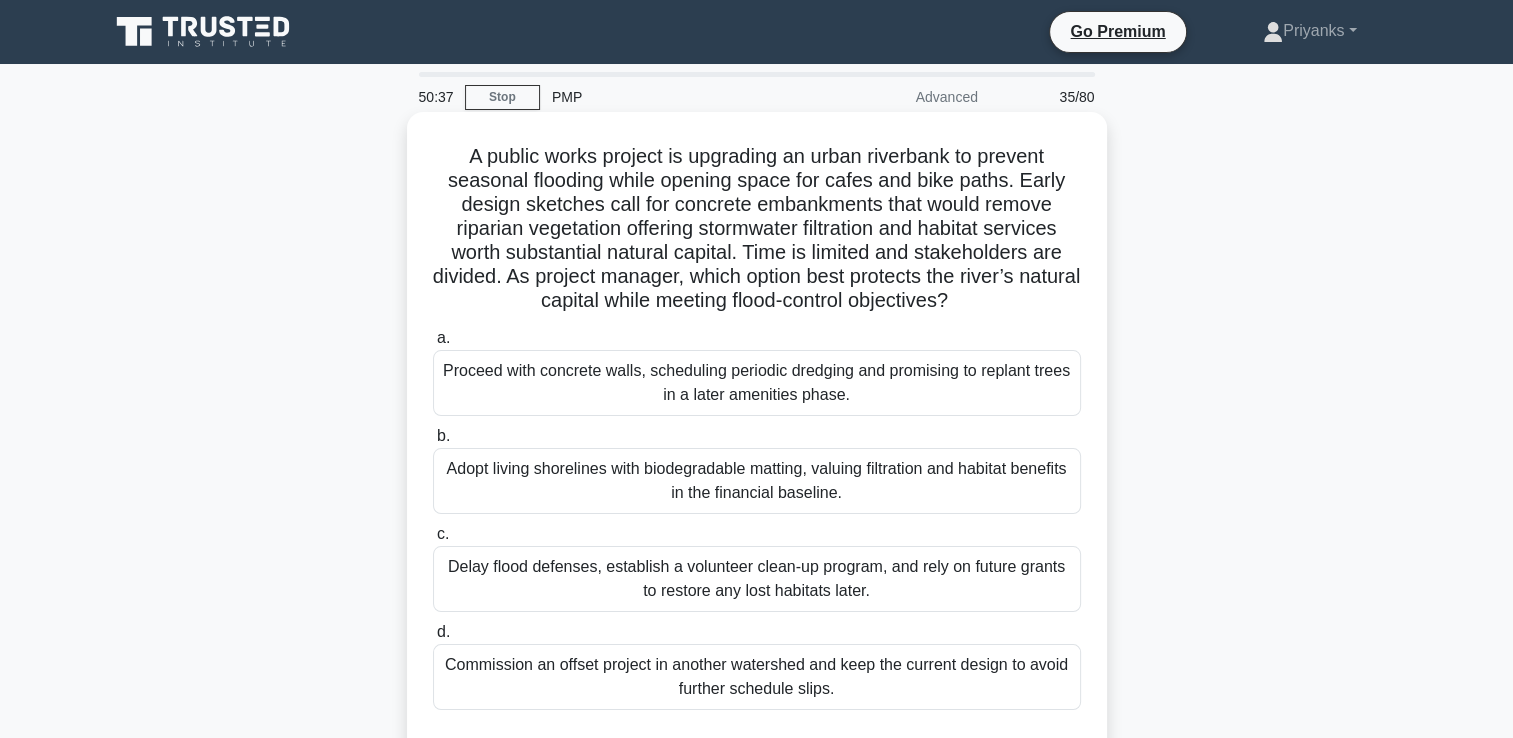 click on "Adopt living shorelines with biodegradable matting, valuing filtration and habitat benefits in the financial baseline." at bounding box center (757, 481) 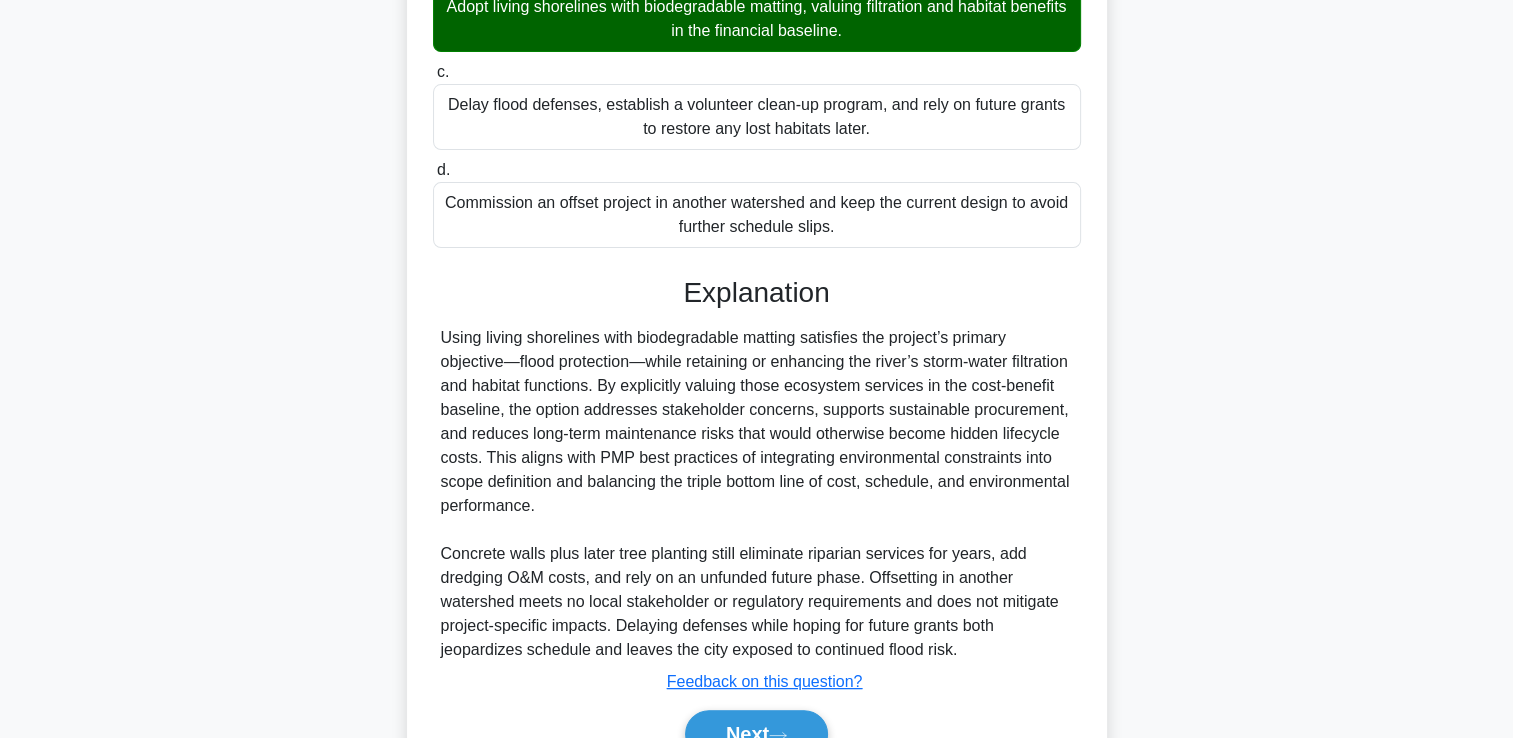 scroll, scrollTop: 500, scrollLeft: 0, axis: vertical 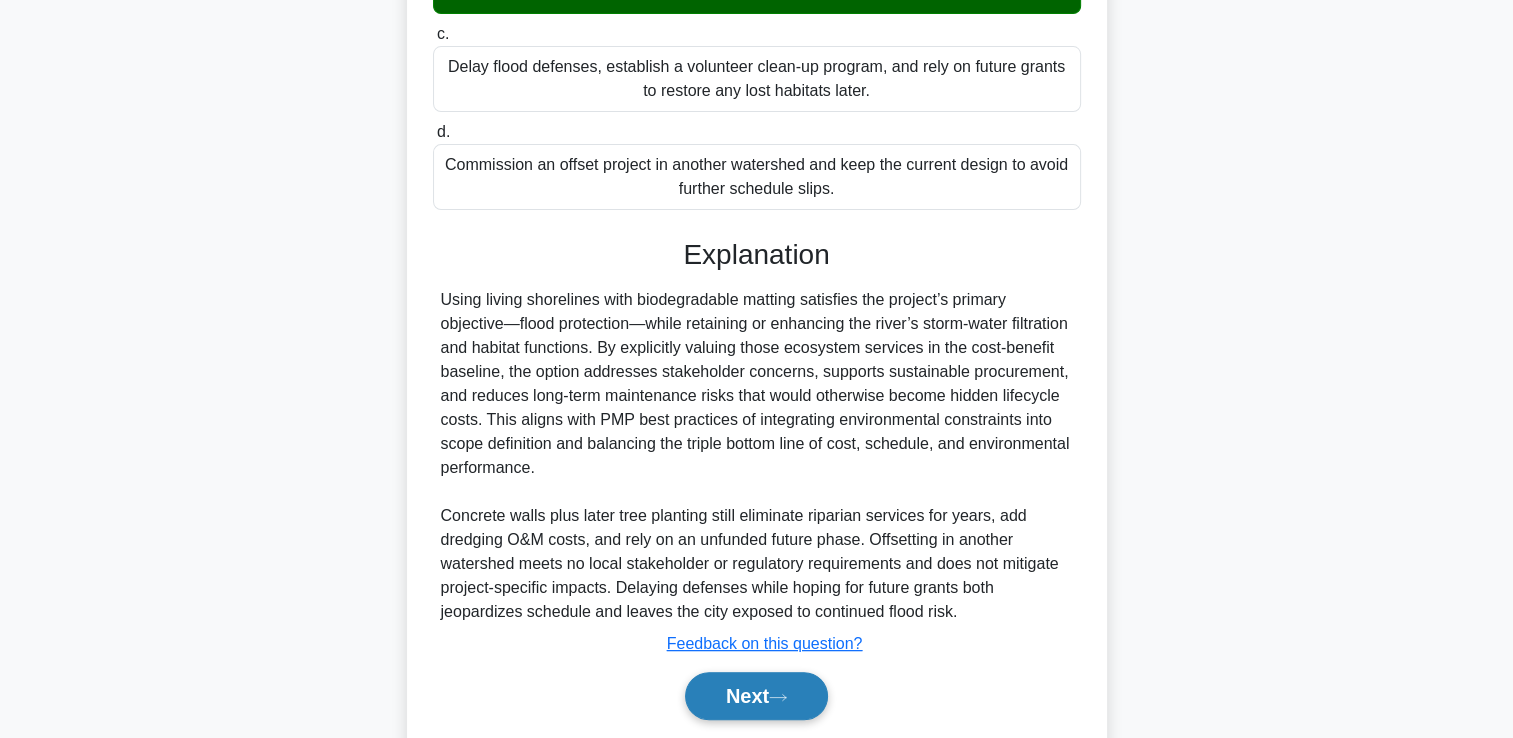 click on "Next" at bounding box center (756, 696) 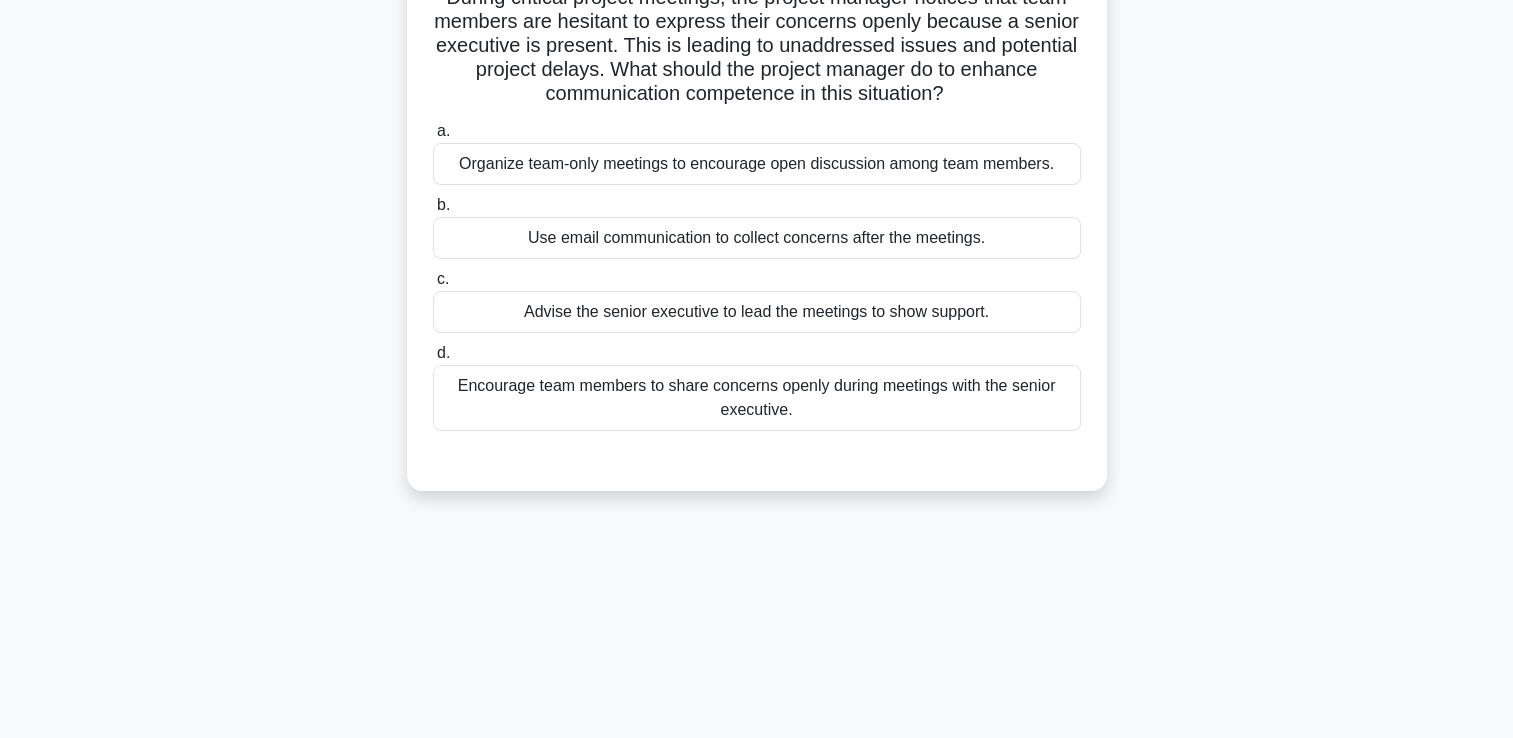 scroll, scrollTop: 42, scrollLeft: 0, axis: vertical 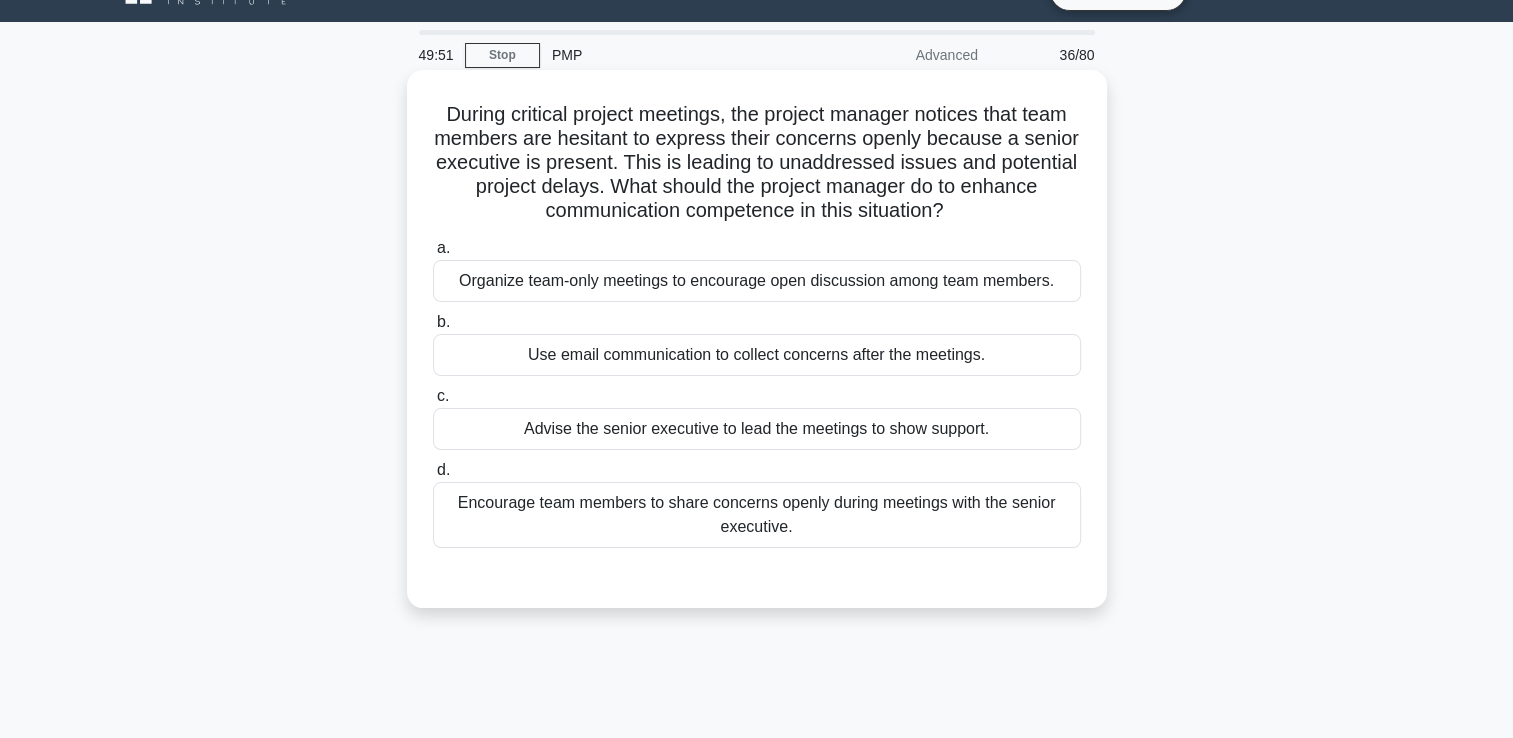 click on "Encourage team members to share concerns openly during meetings with the senior executive." at bounding box center (757, 515) 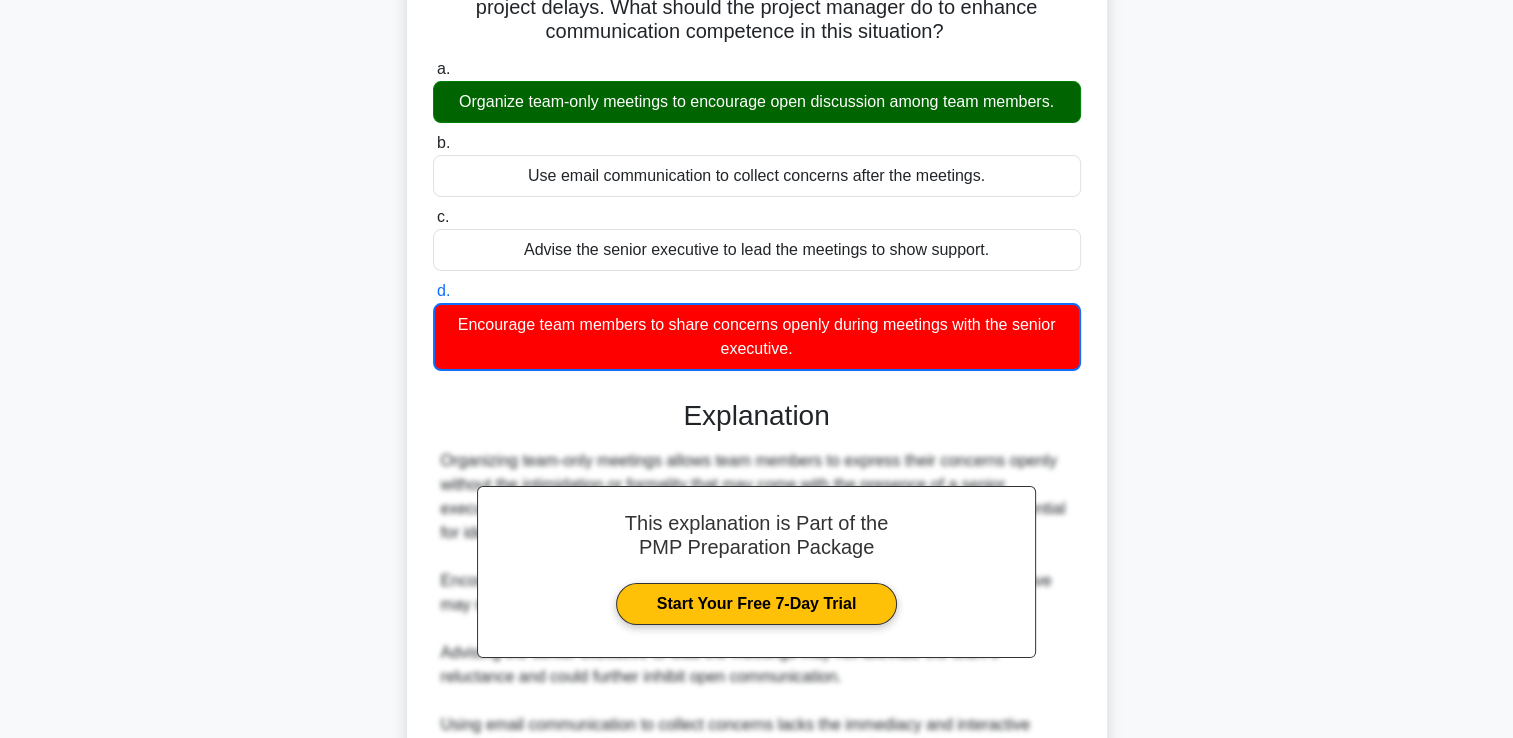 scroll, scrollTop: 423, scrollLeft: 0, axis: vertical 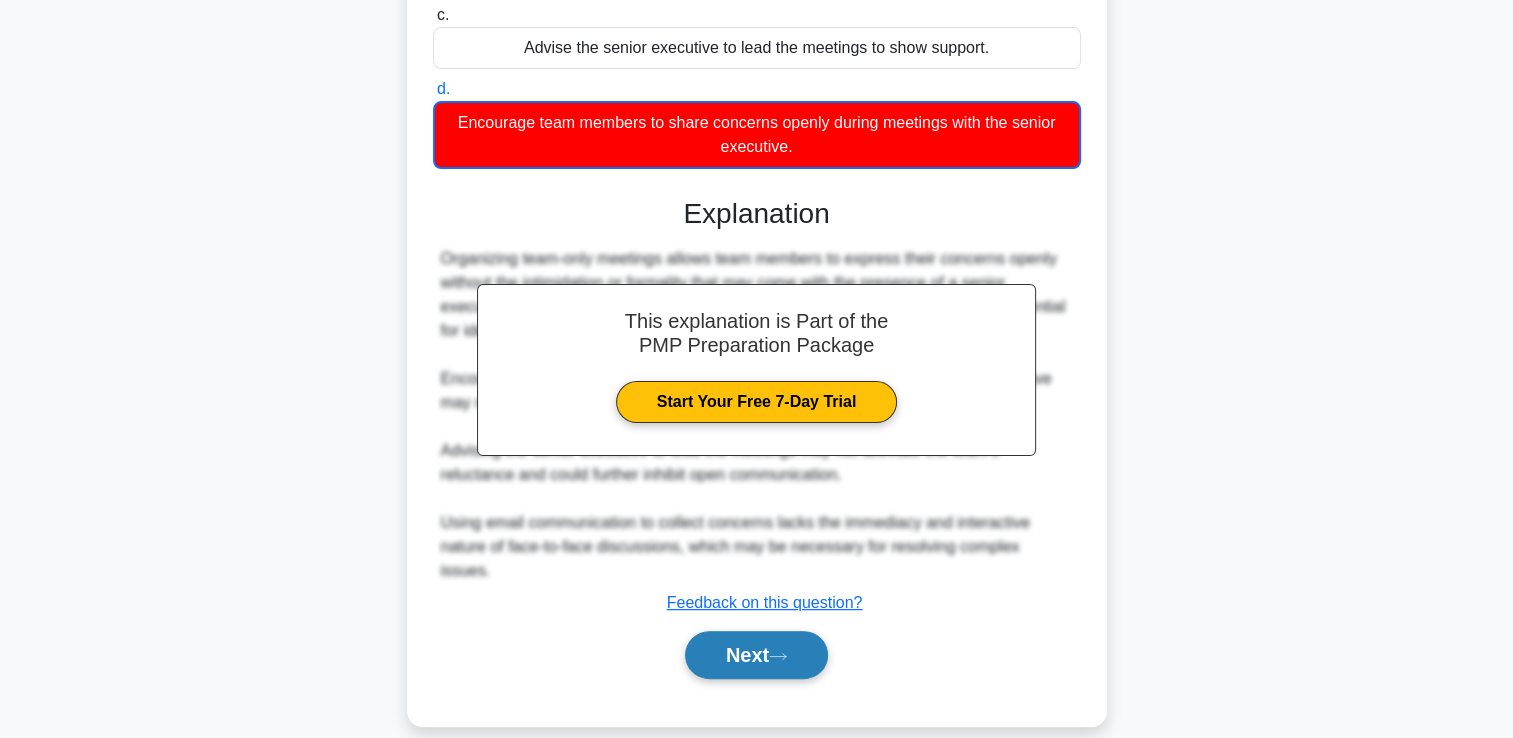 click on "Next" at bounding box center (756, 655) 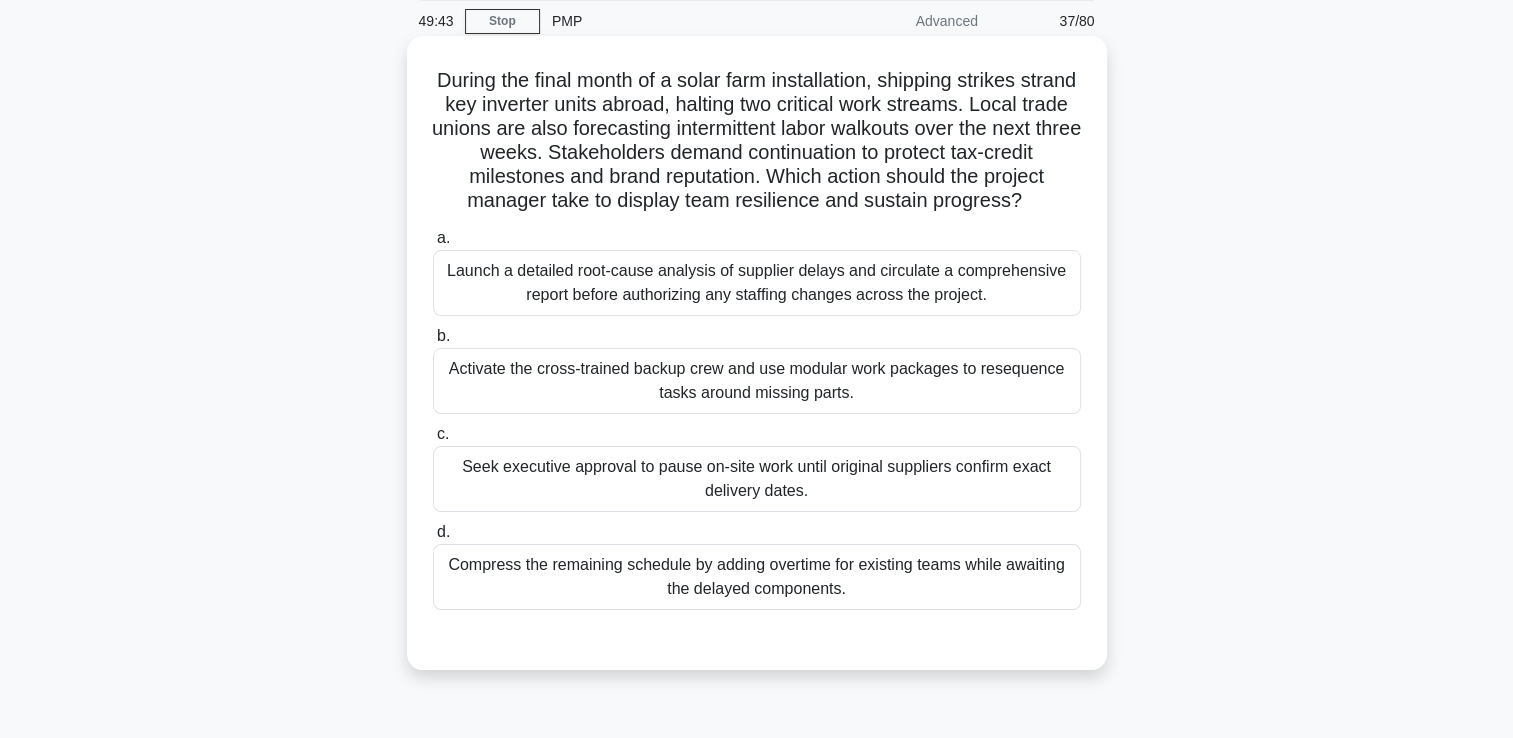 scroll, scrollTop: 42, scrollLeft: 0, axis: vertical 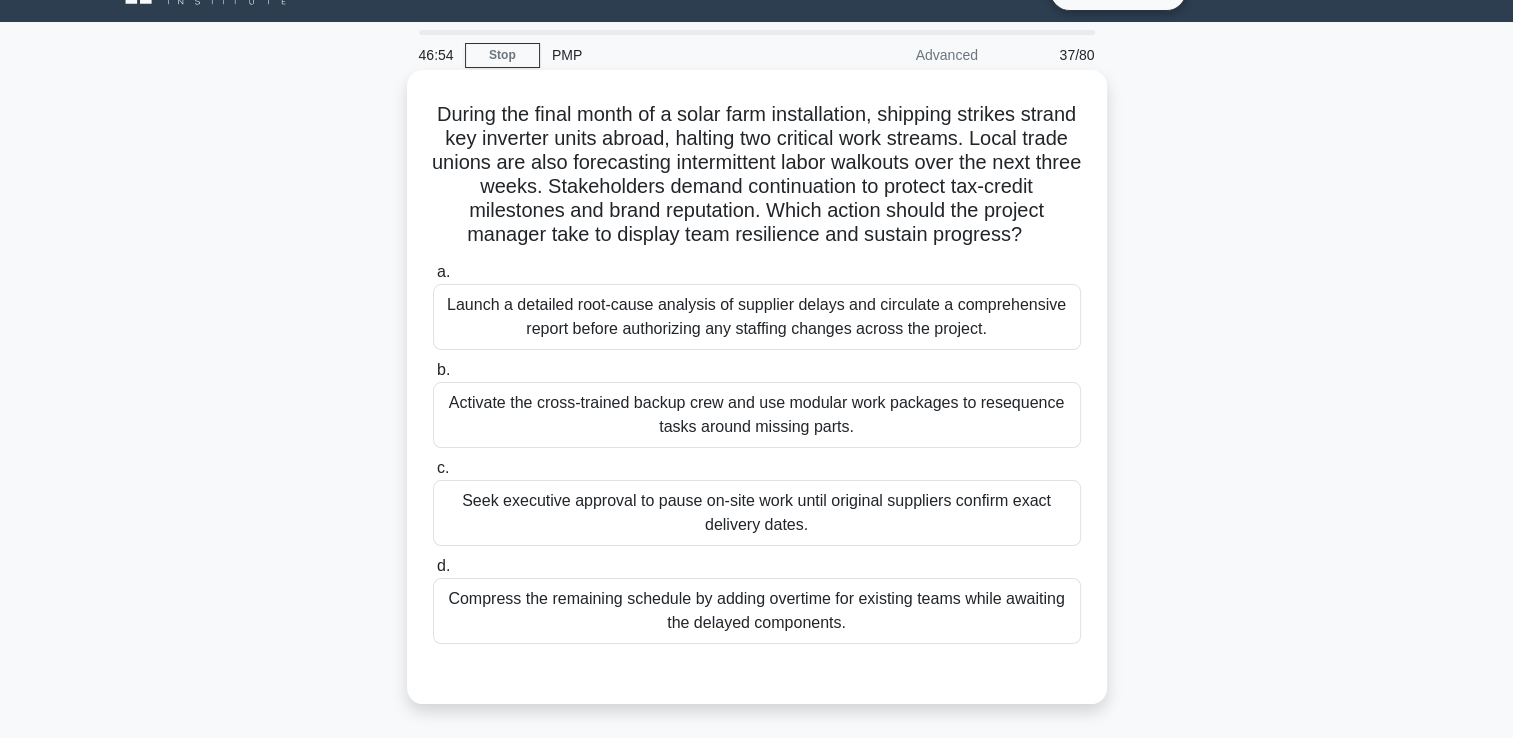 click on "Activate the cross-trained backup crew and use modular work packages to resequence tasks around missing parts." at bounding box center [757, 415] 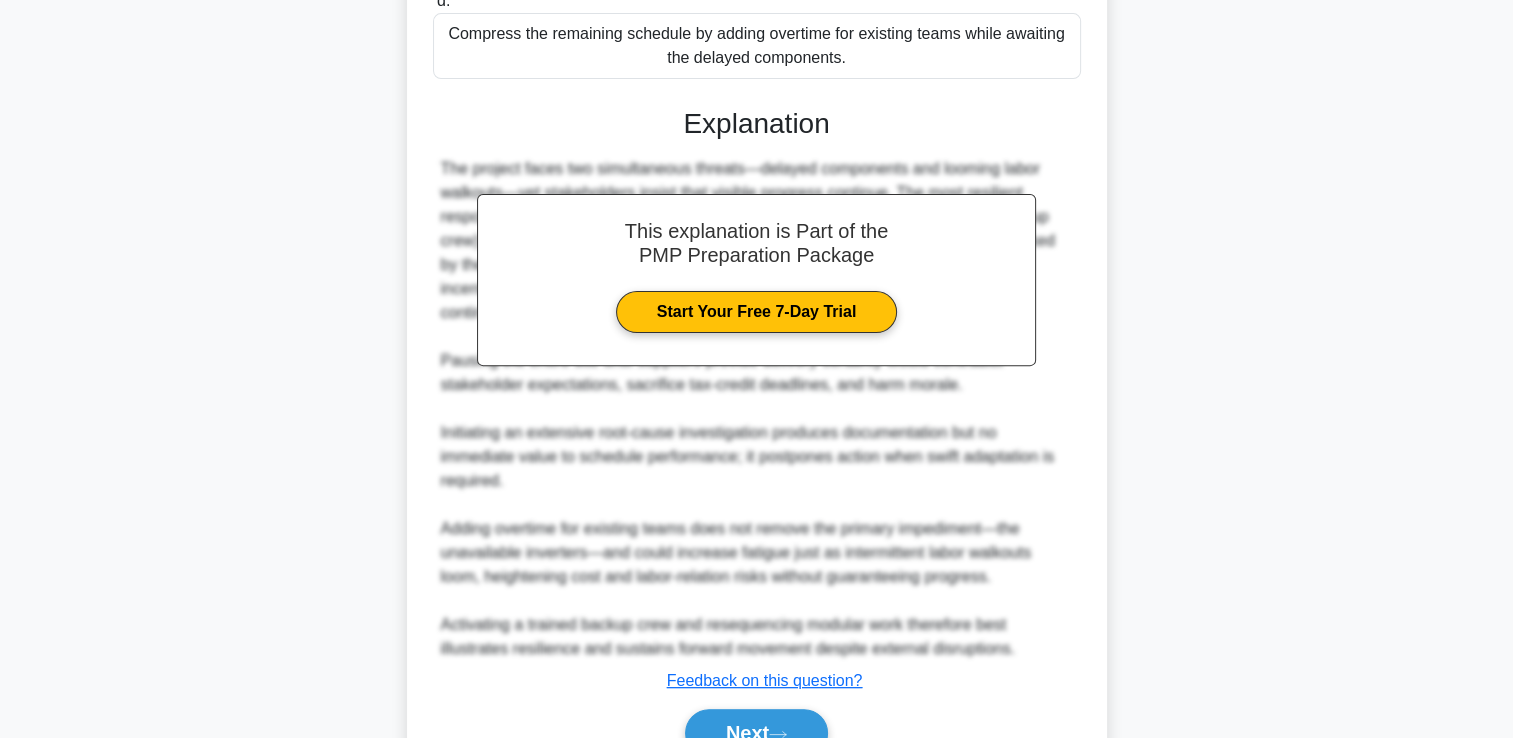 scroll, scrollTop: 733, scrollLeft: 0, axis: vertical 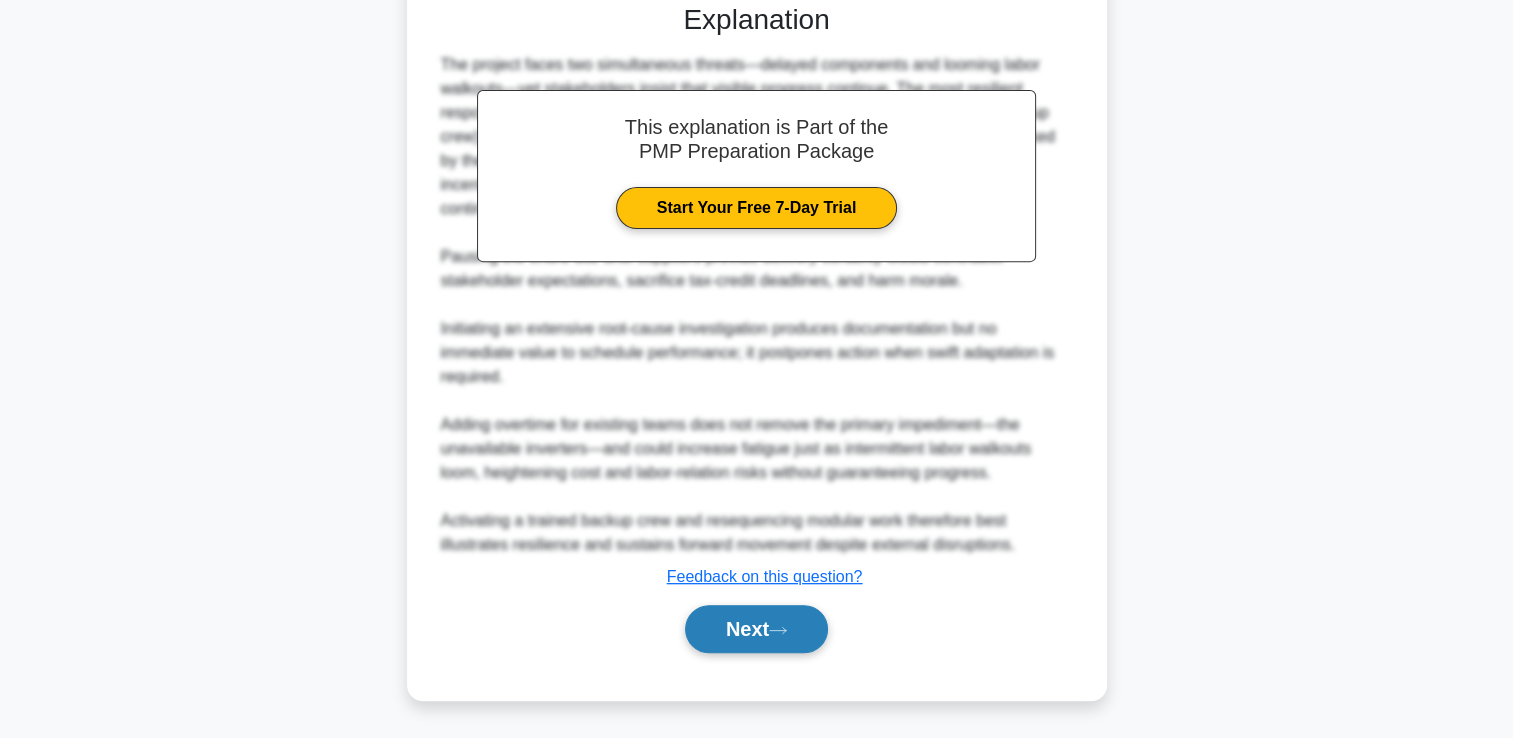 click on "Next" at bounding box center (756, 629) 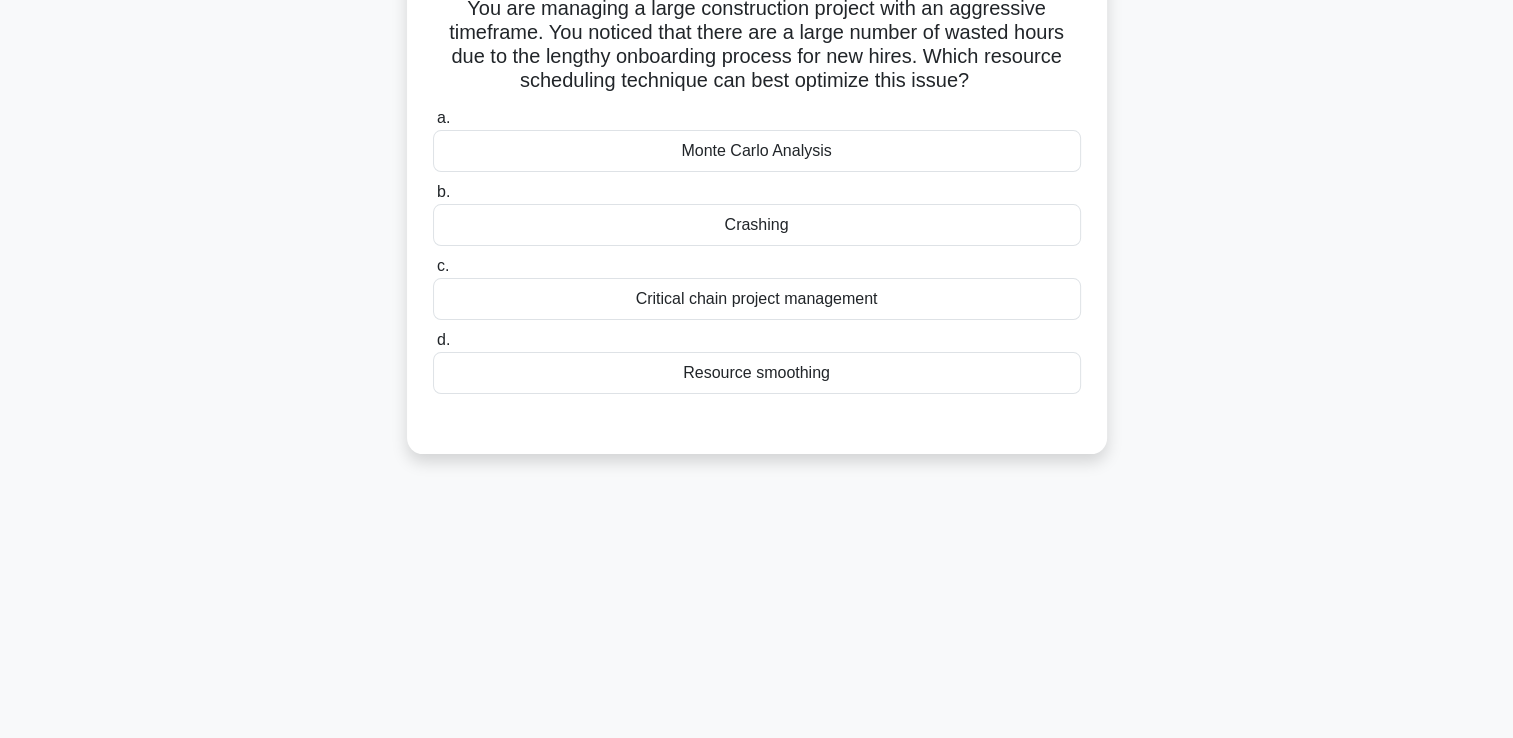 scroll, scrollTop: 0, scrollLeft: 0, axis: both 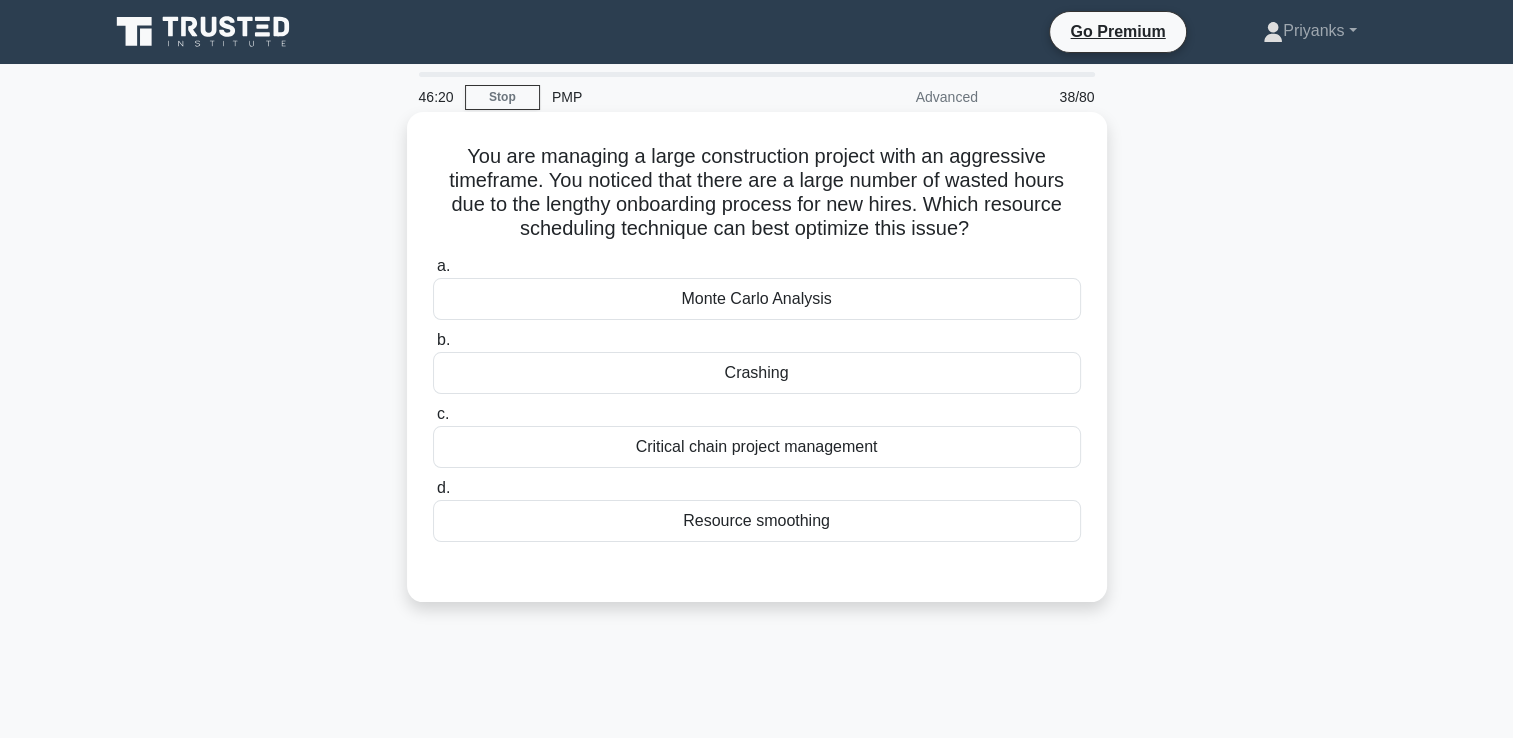 click on "Resource smoothing" at bounding box center [757, 521] 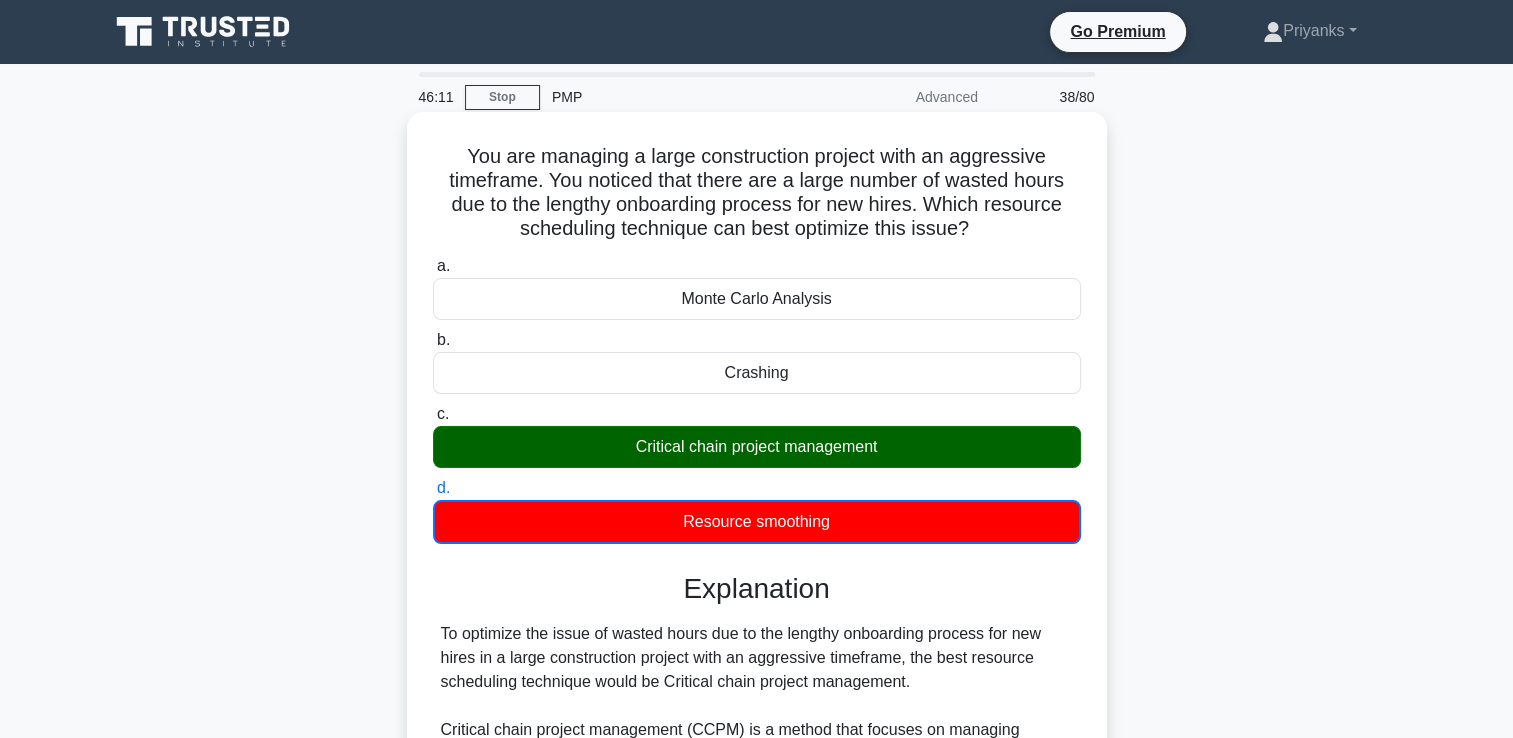 scroll, scrollTop: 100, scrollLeft: 0, axis: vertical 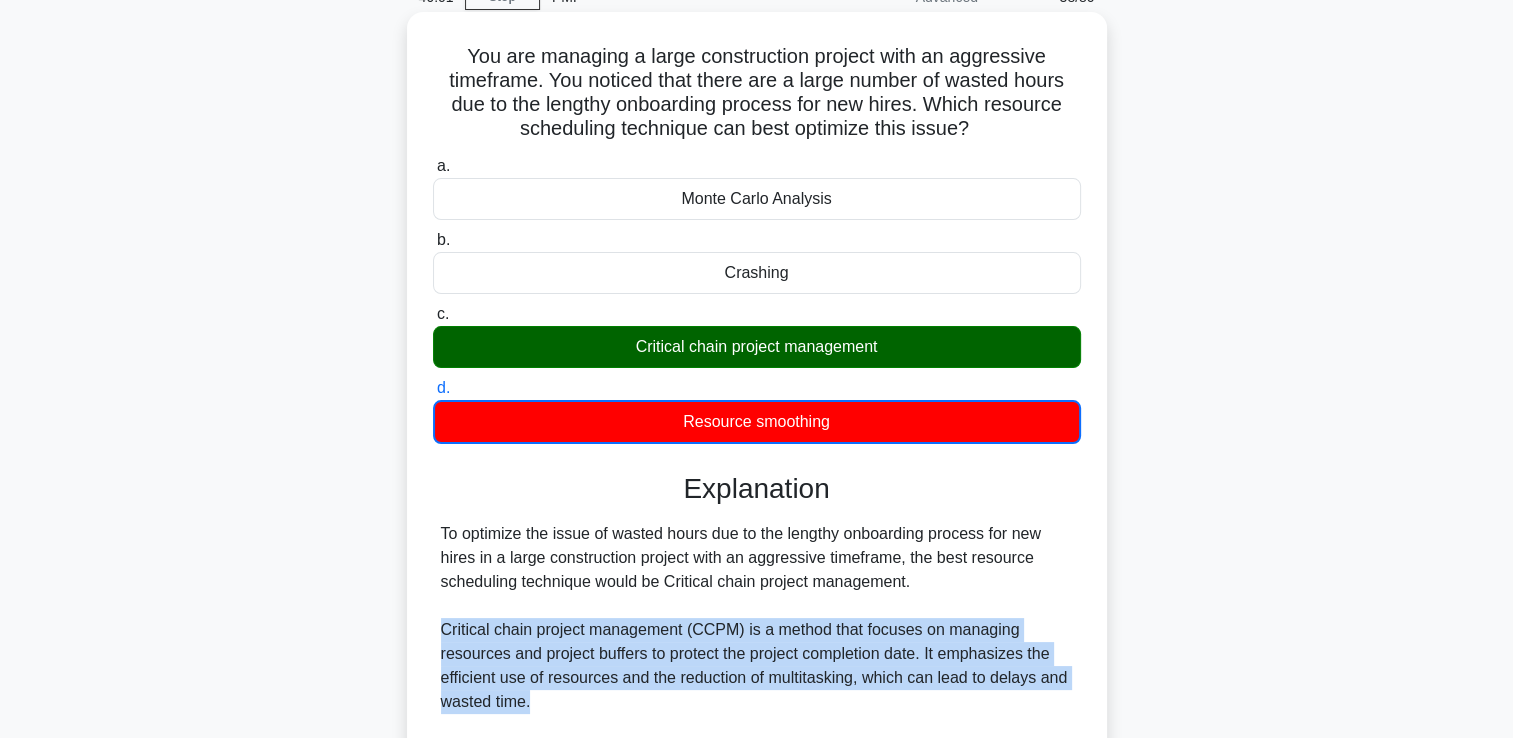 drag, startPoint x: 439, startPoint y: 624, endPoint x: 610, endPoint y: 691, distance: 183.65729 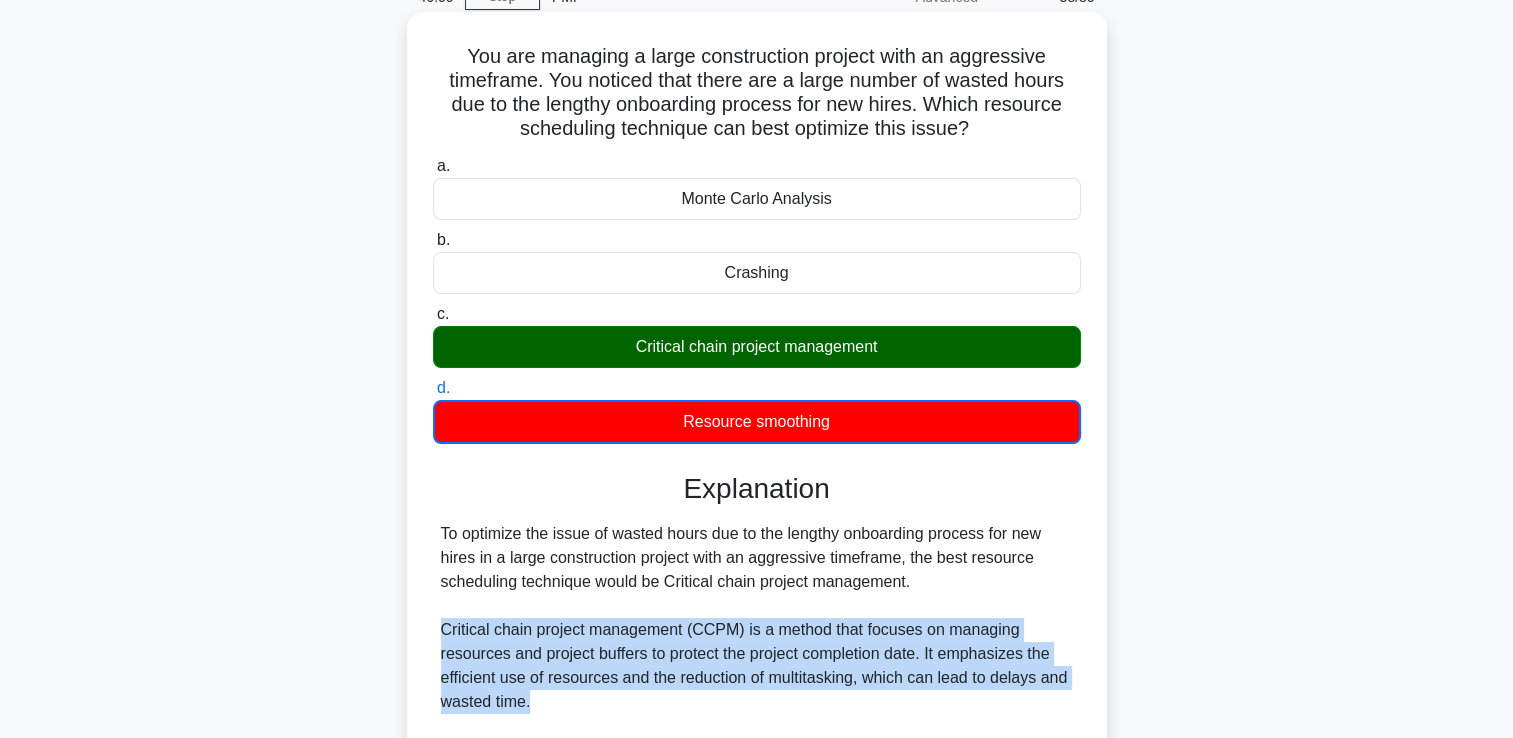 copy on "Critical chain project management (CCPM) is a method that focuses on managing resources and project buffers to protect the project completion date. It emphasizes the efficient use of resources and the reduction of multitasking, which can lead to delays and wasted time." 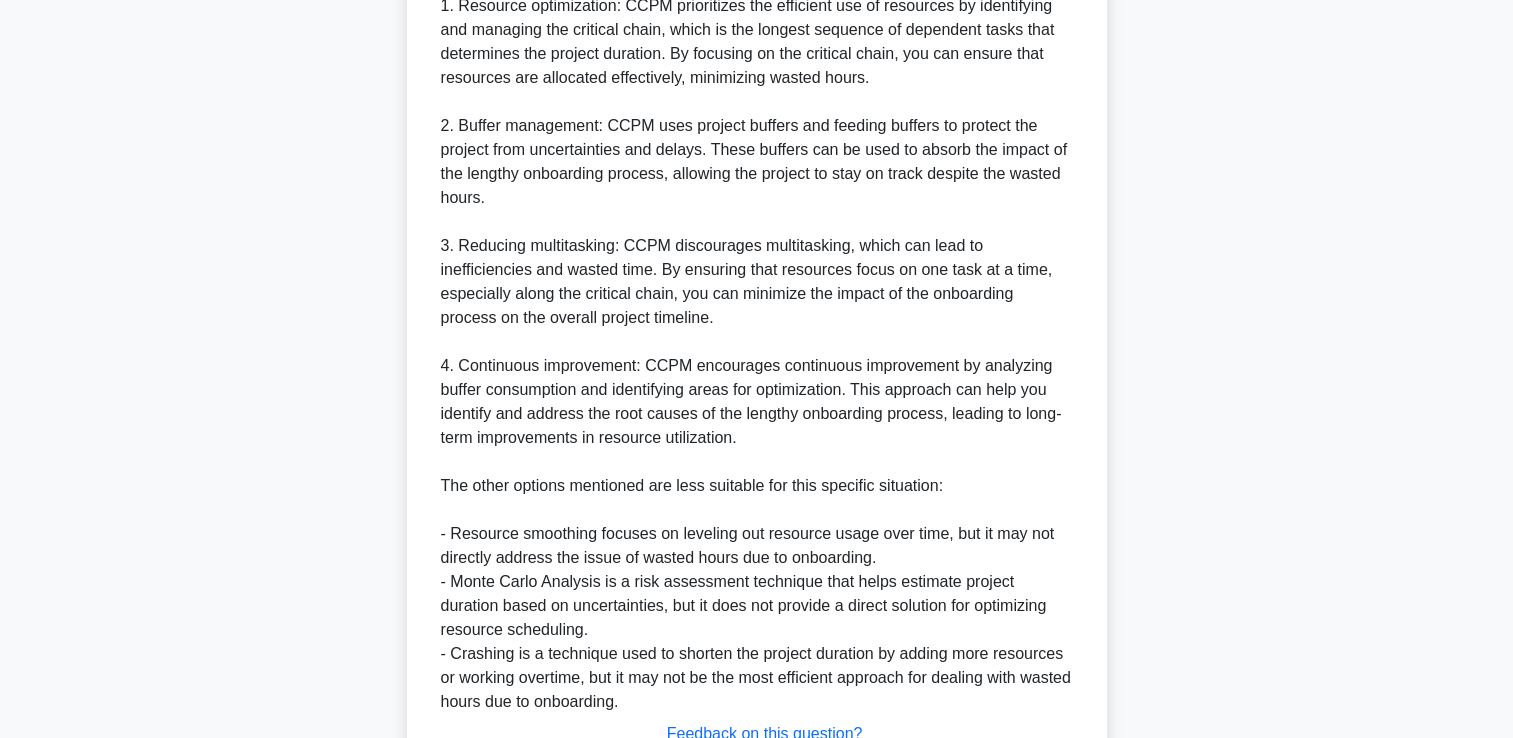 scroll, scrollTop: 1047, scrollLeft: 0, axis: vertical 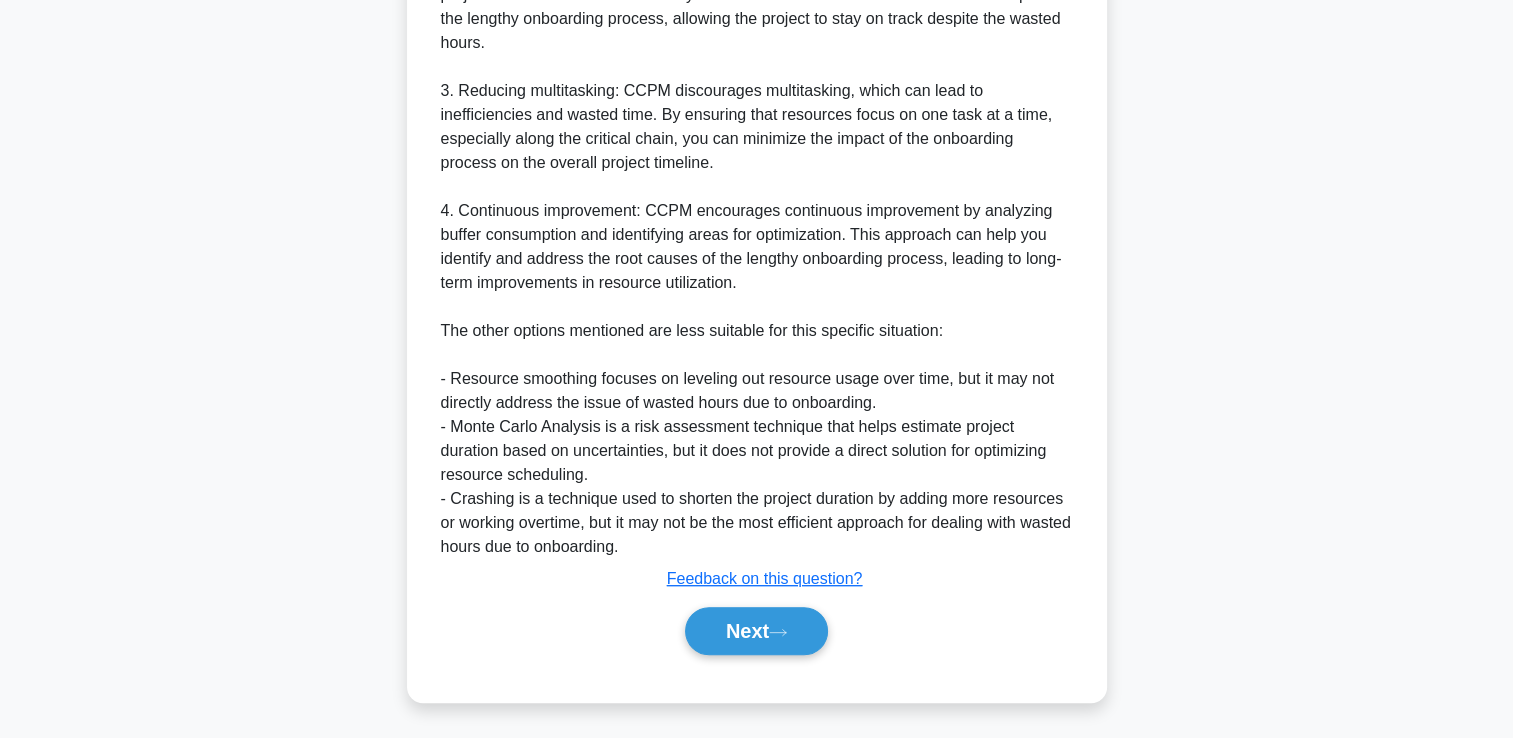 click on "Next" at bounding box center (757, 631) 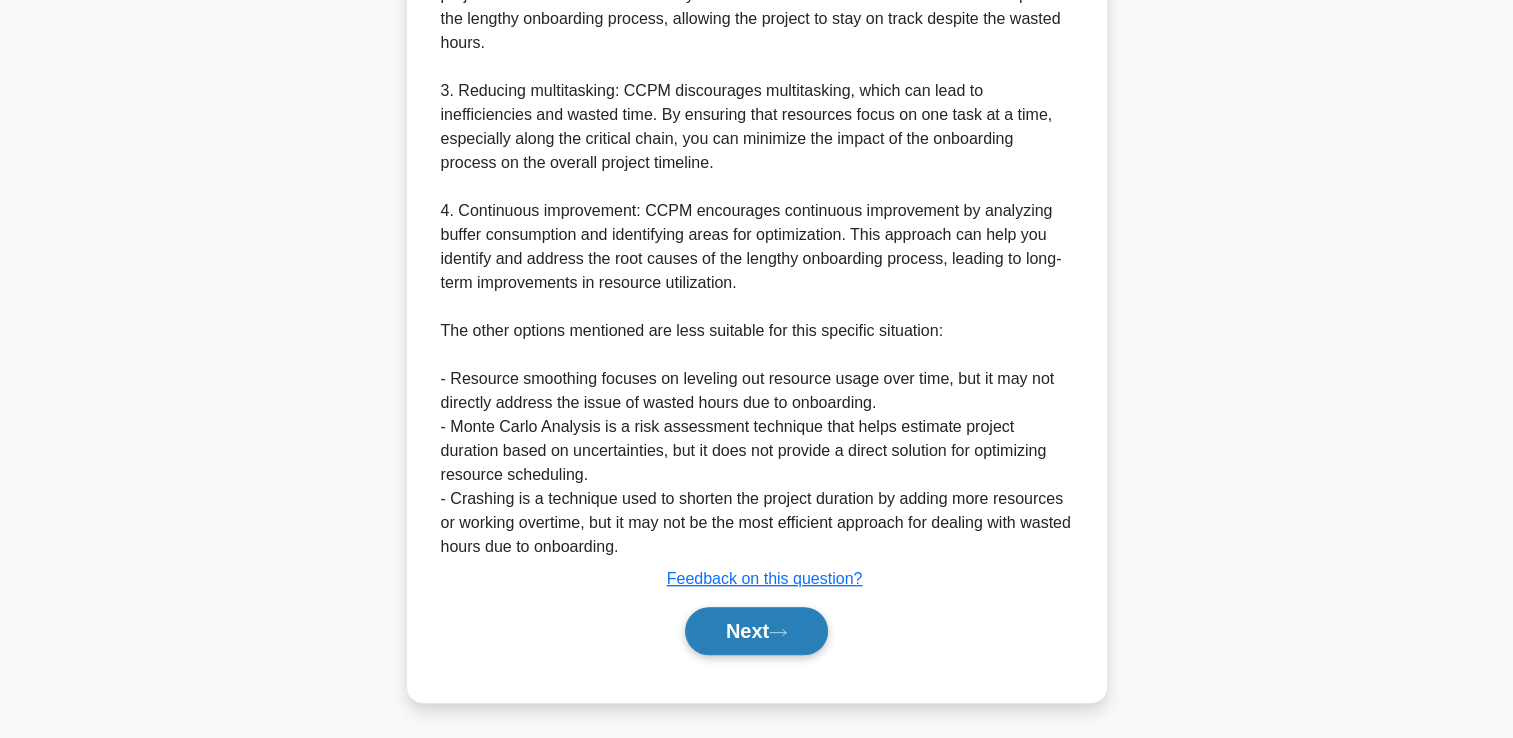 click on "Next" at bounding box center (756, 631) 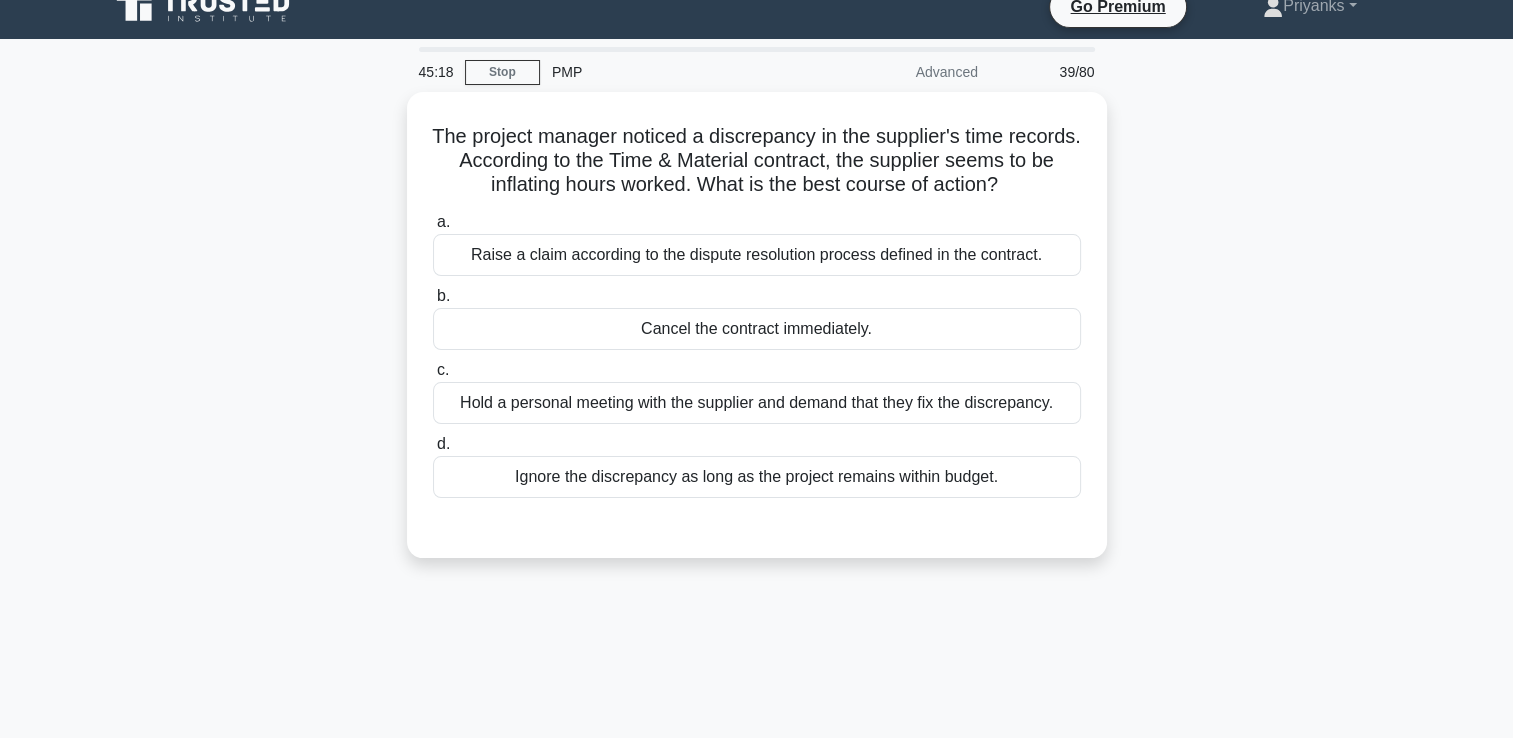 scroll, scrollTop: 0, scrollLeft: 0, axis: both 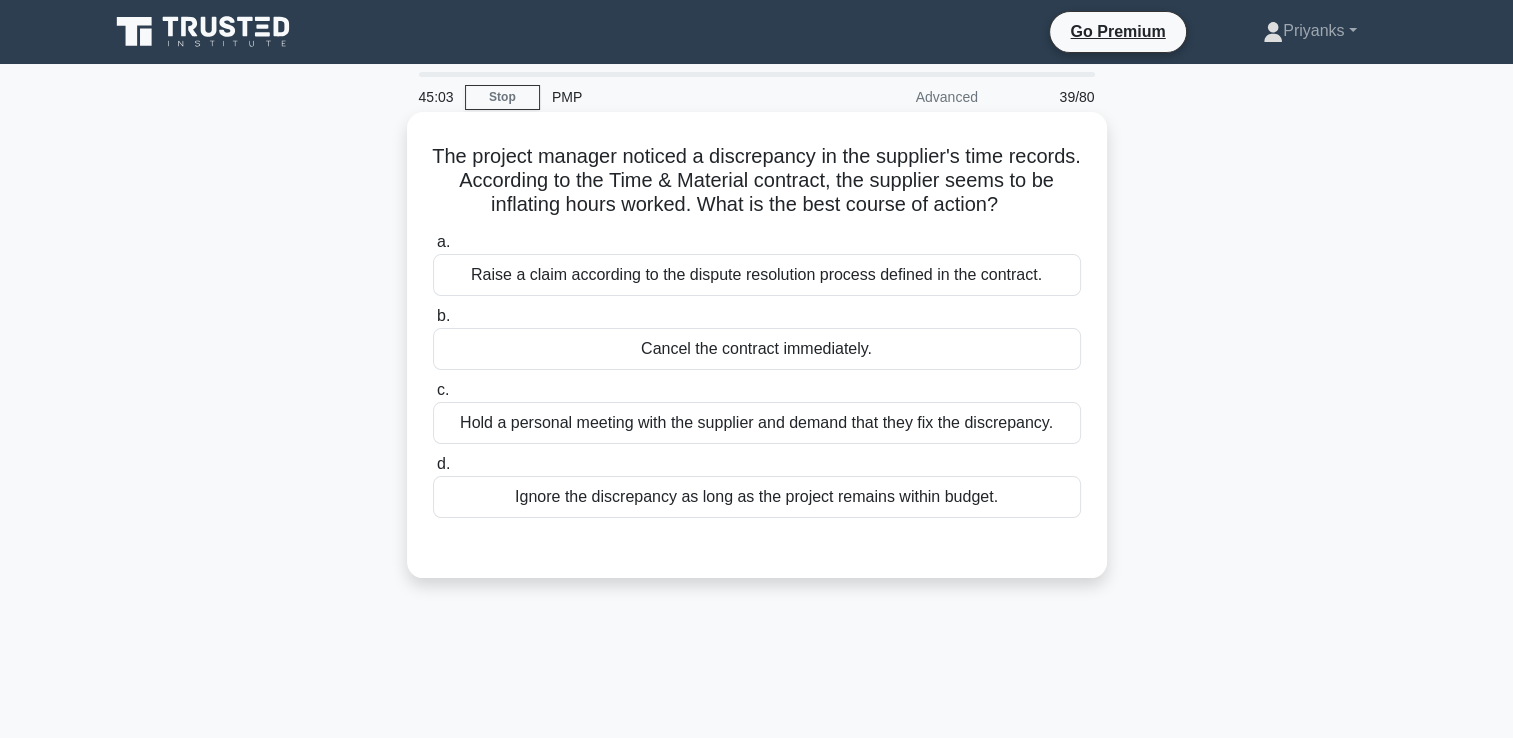 click on "Raise a claim according to the dispute resolution process defined in the contract." at bounding box center (757, 275) 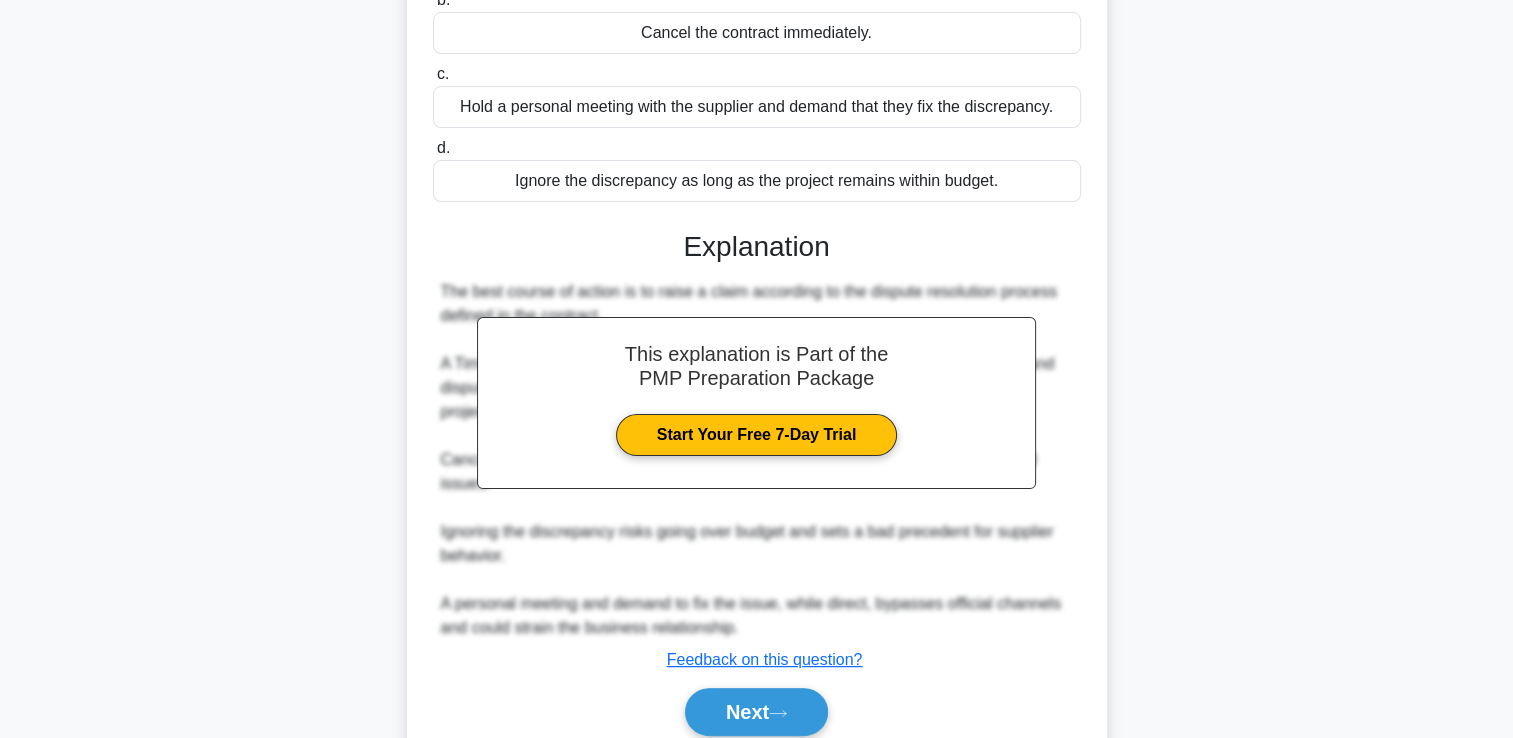 scroll, scrollTop: 397, scrollLeft: 0, axis: vertical 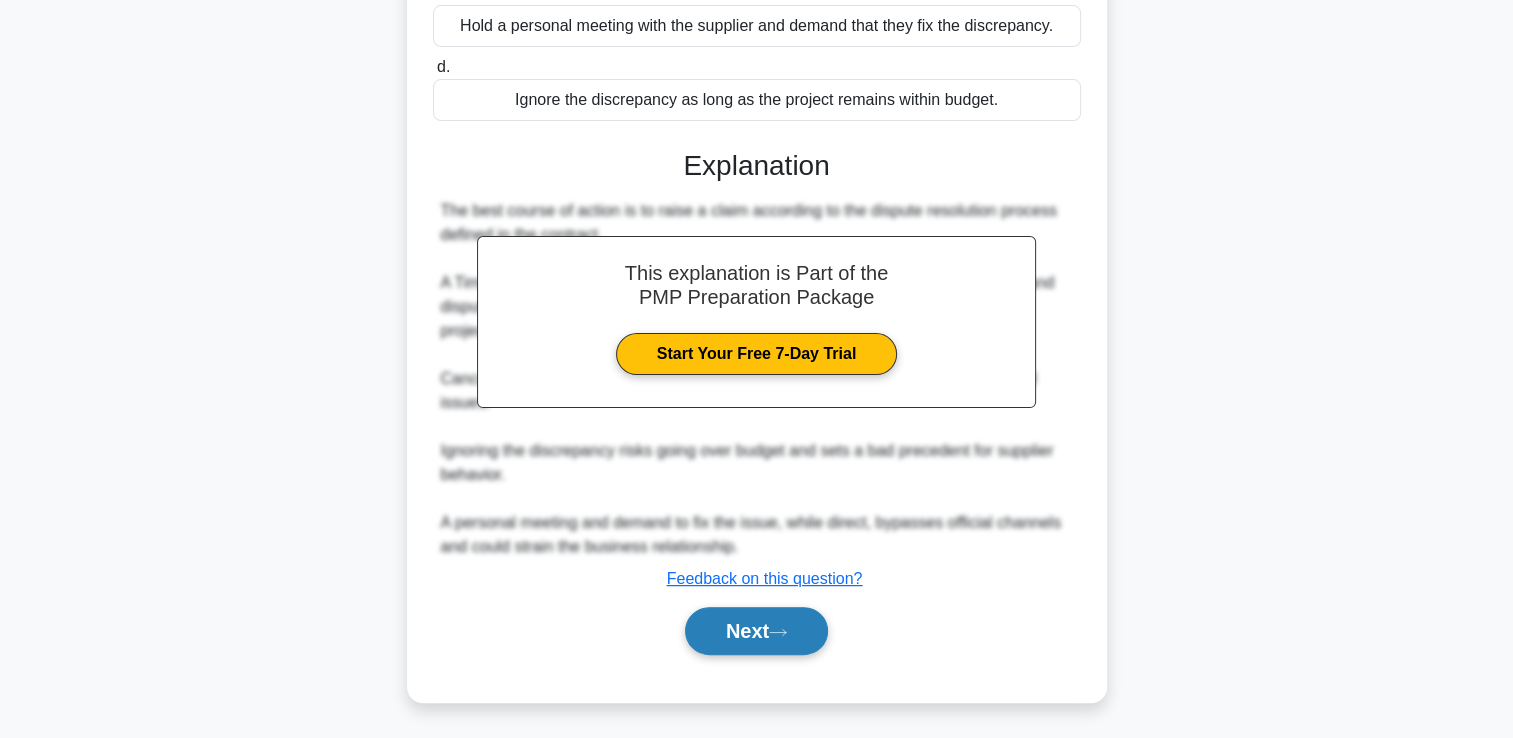 click on "Next" at bounding box center [756, 631] 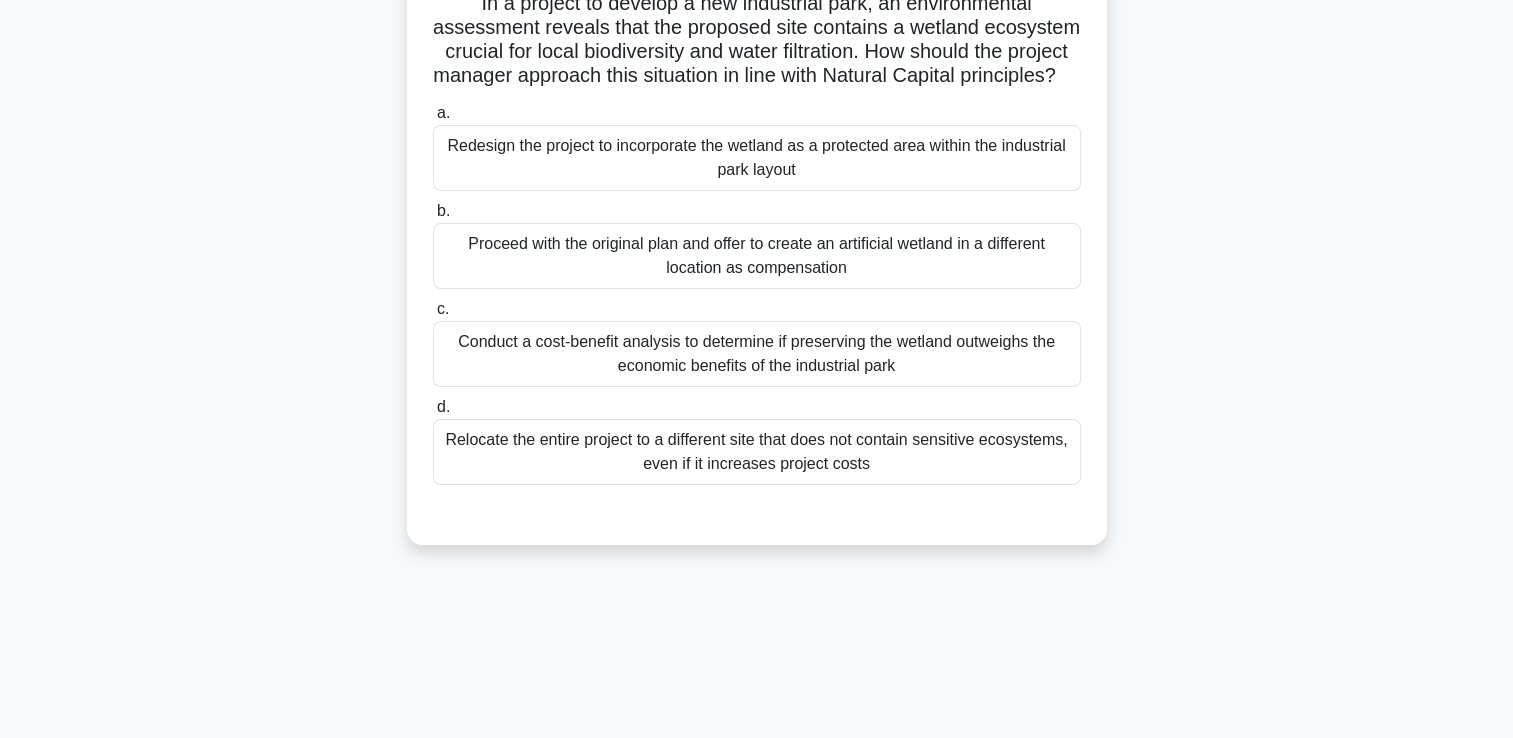 scroll, scrollTop: 0, scrollLeft: 0, axis: both 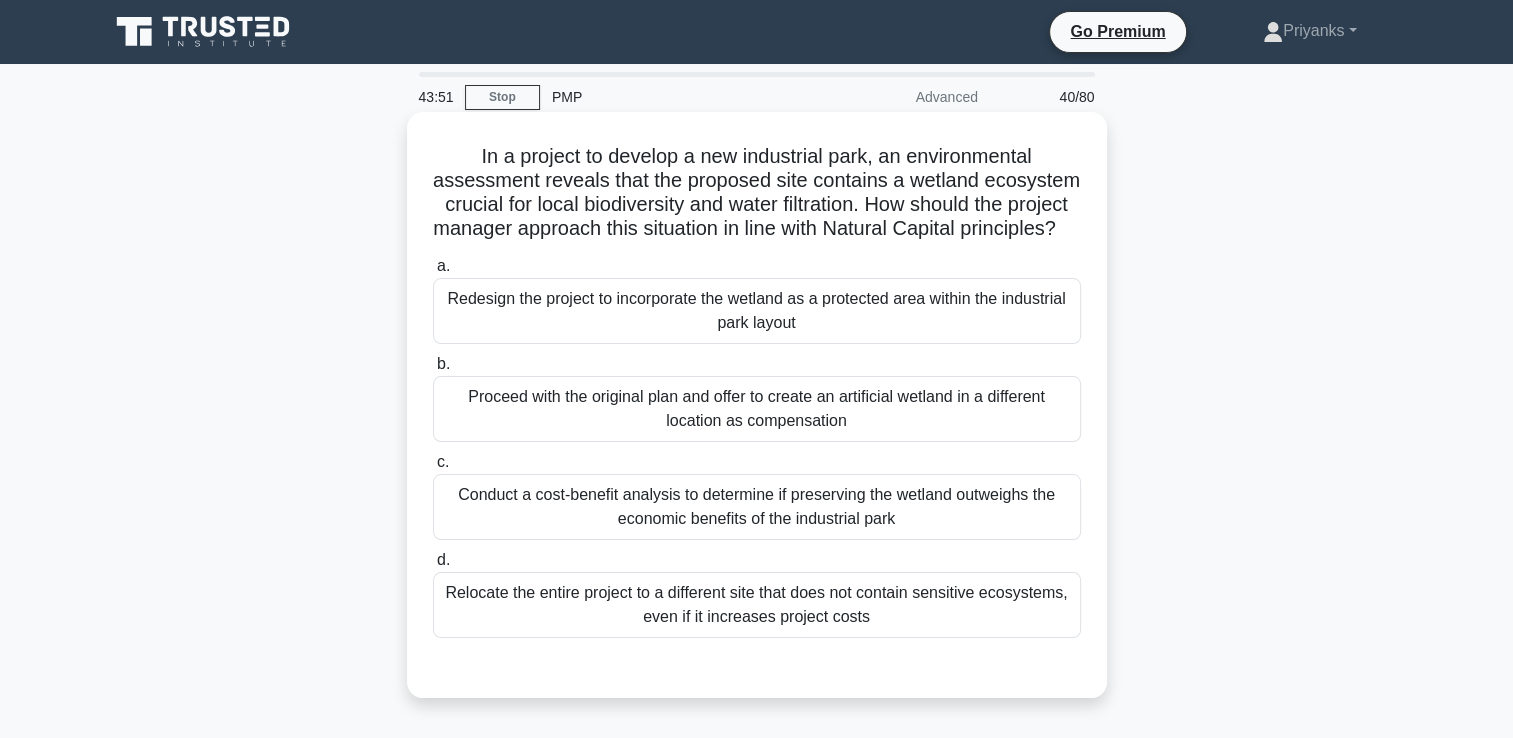 click on "Redesign the project to incorporate the wetland as a protected area within the industrial park layout" at bounding box center [757, 311] 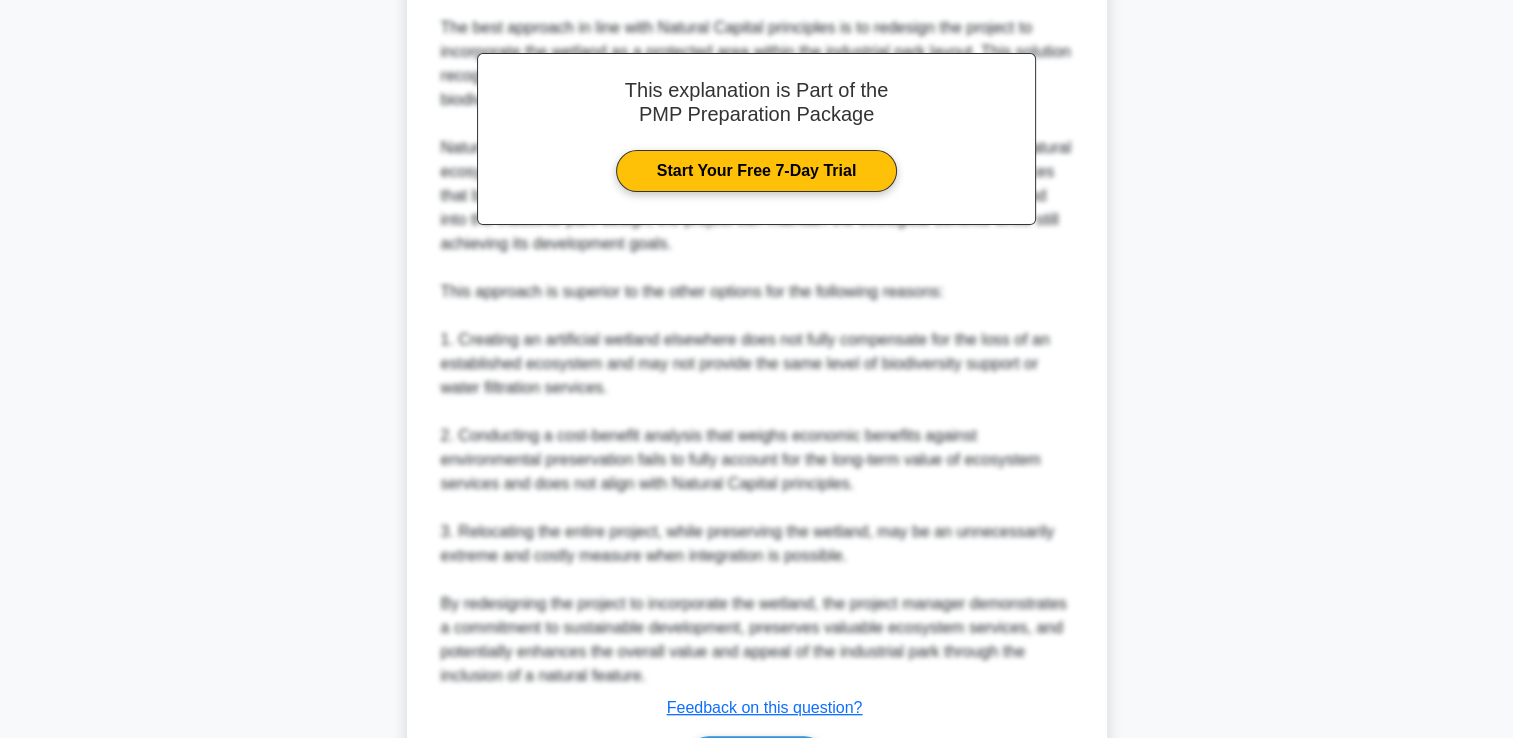 scroll, scrollTop: 853, scrollLeft: 0, axis: vertical 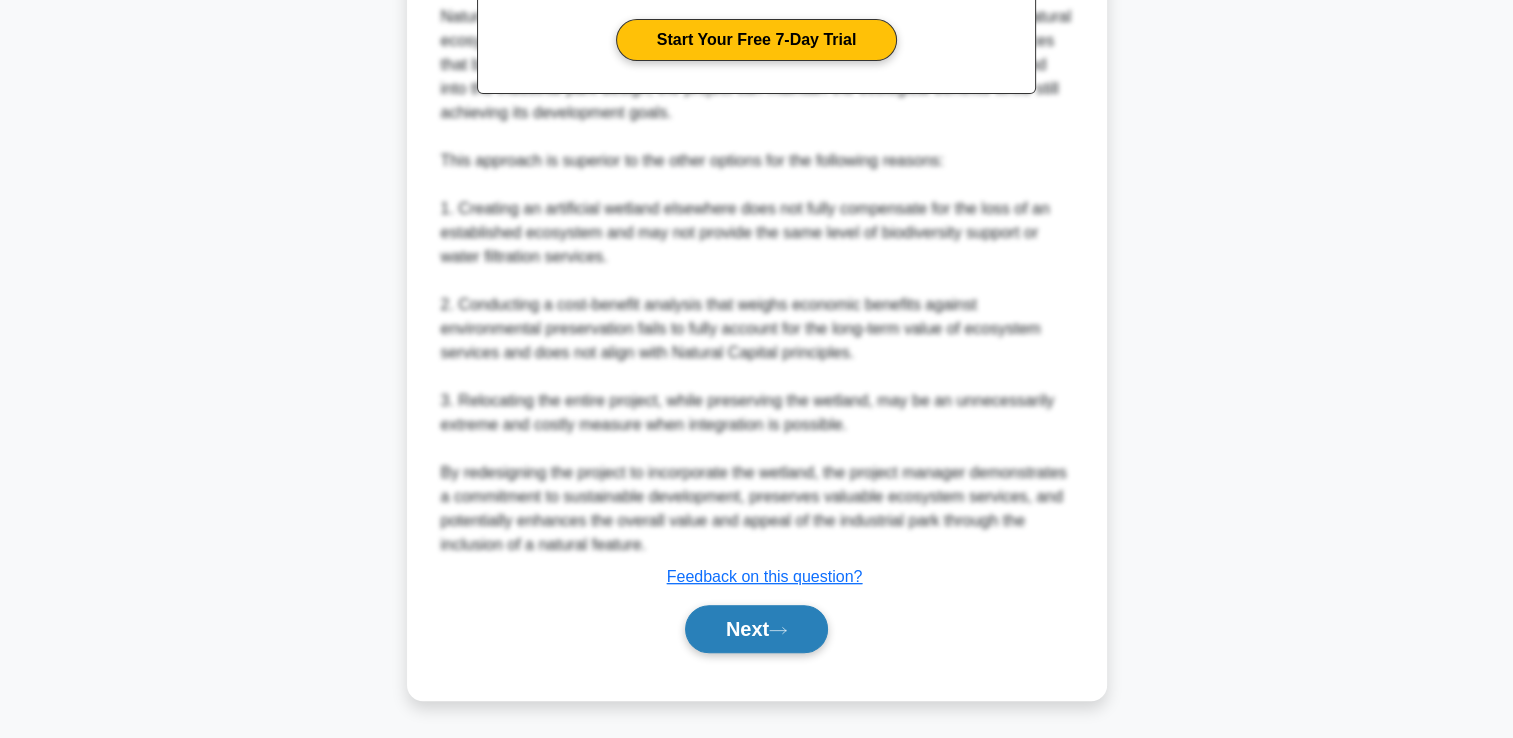 click on "Next" at bounding box center (756, 629) 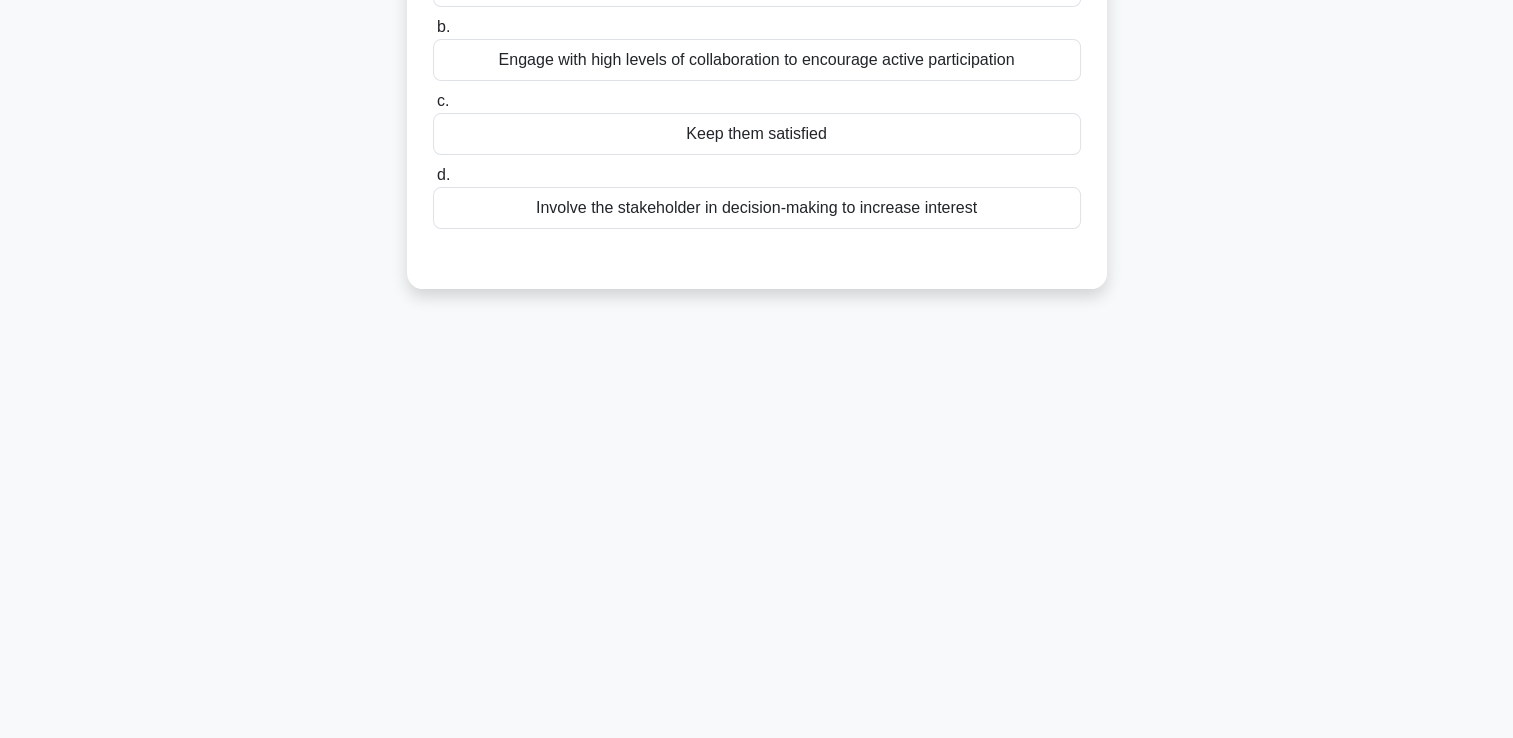 scroll, scrollTop: 0, scrollLeft: 0, axis: both 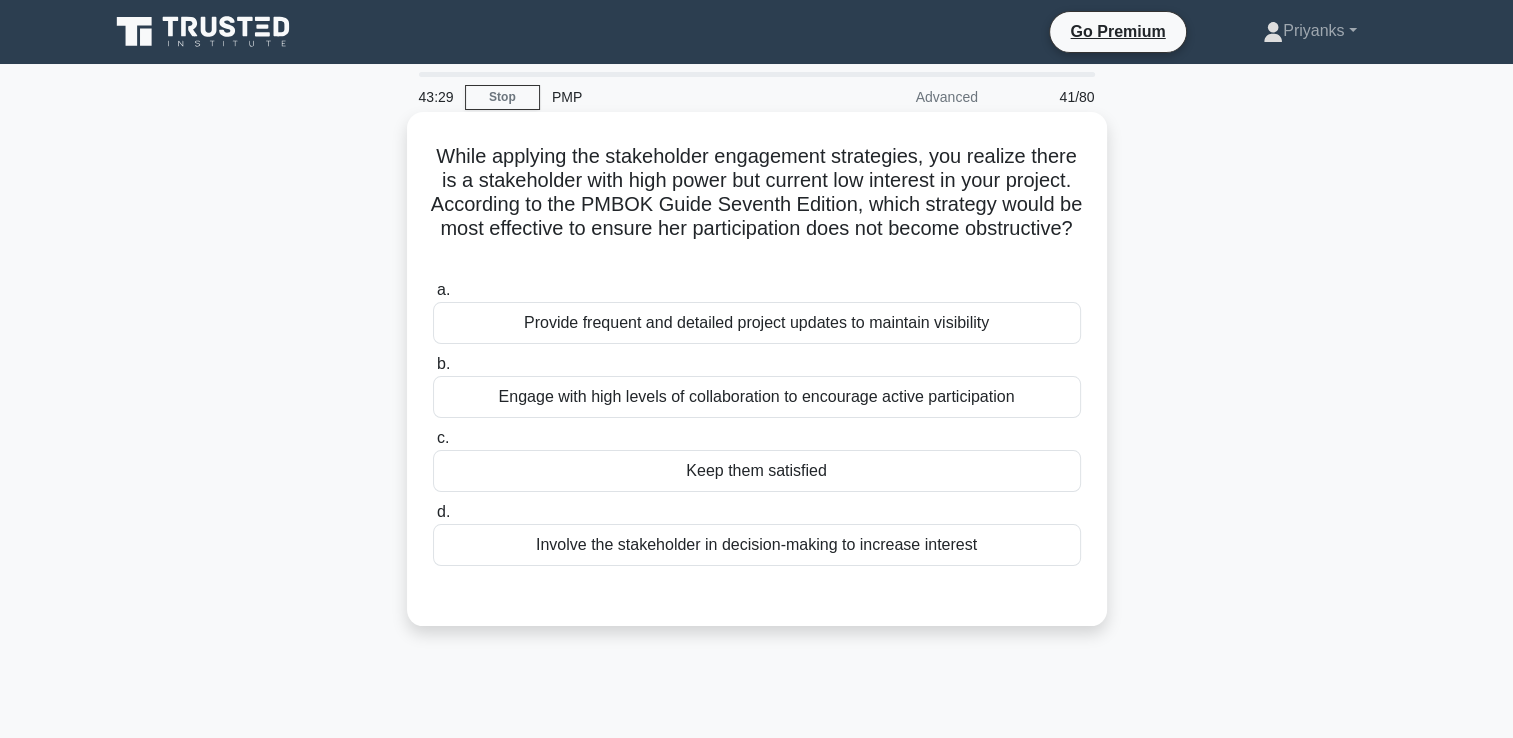 click on "Keep them satisfied" at bounding box center (757, 471) 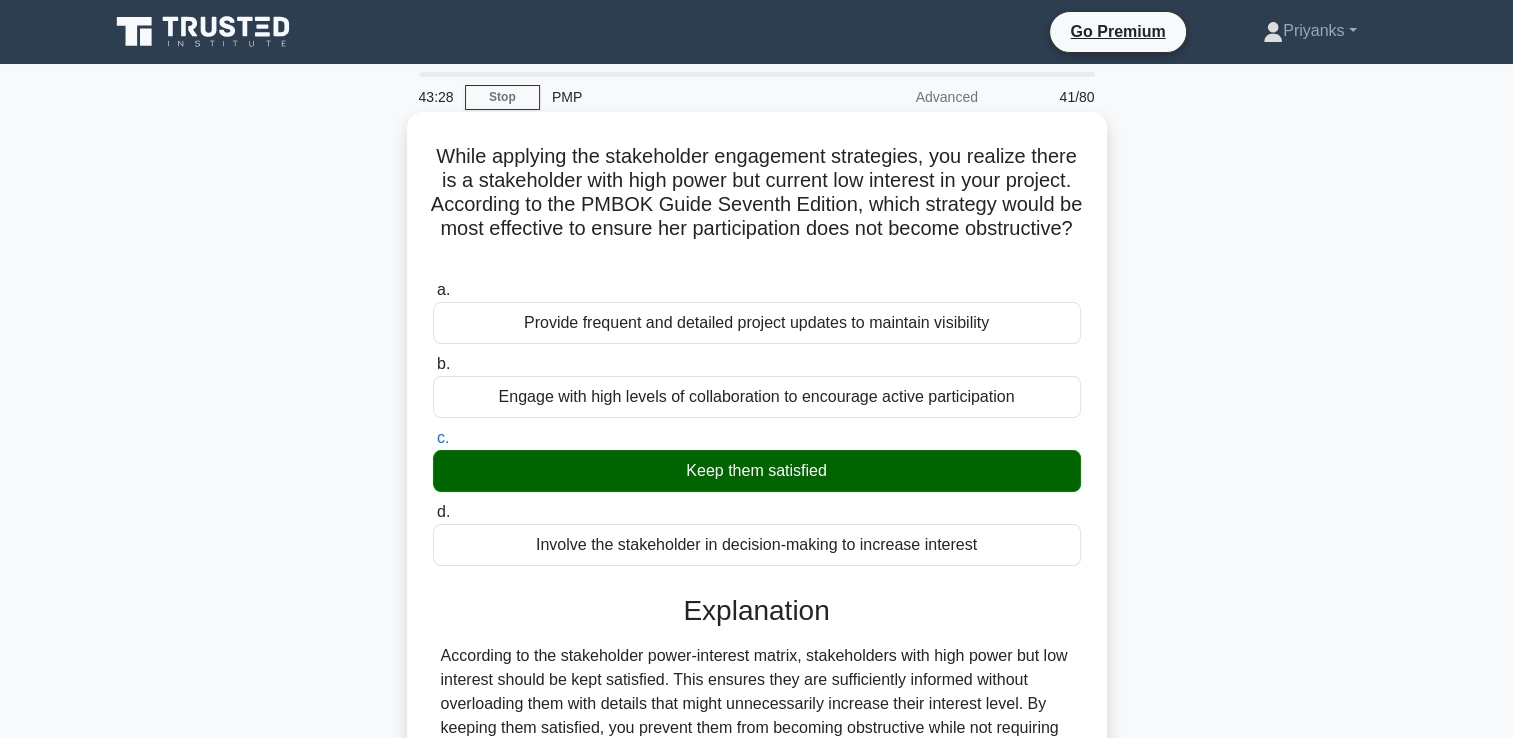 scroll, scrollTop: 342, scrollLeft: 0, axis: vertical 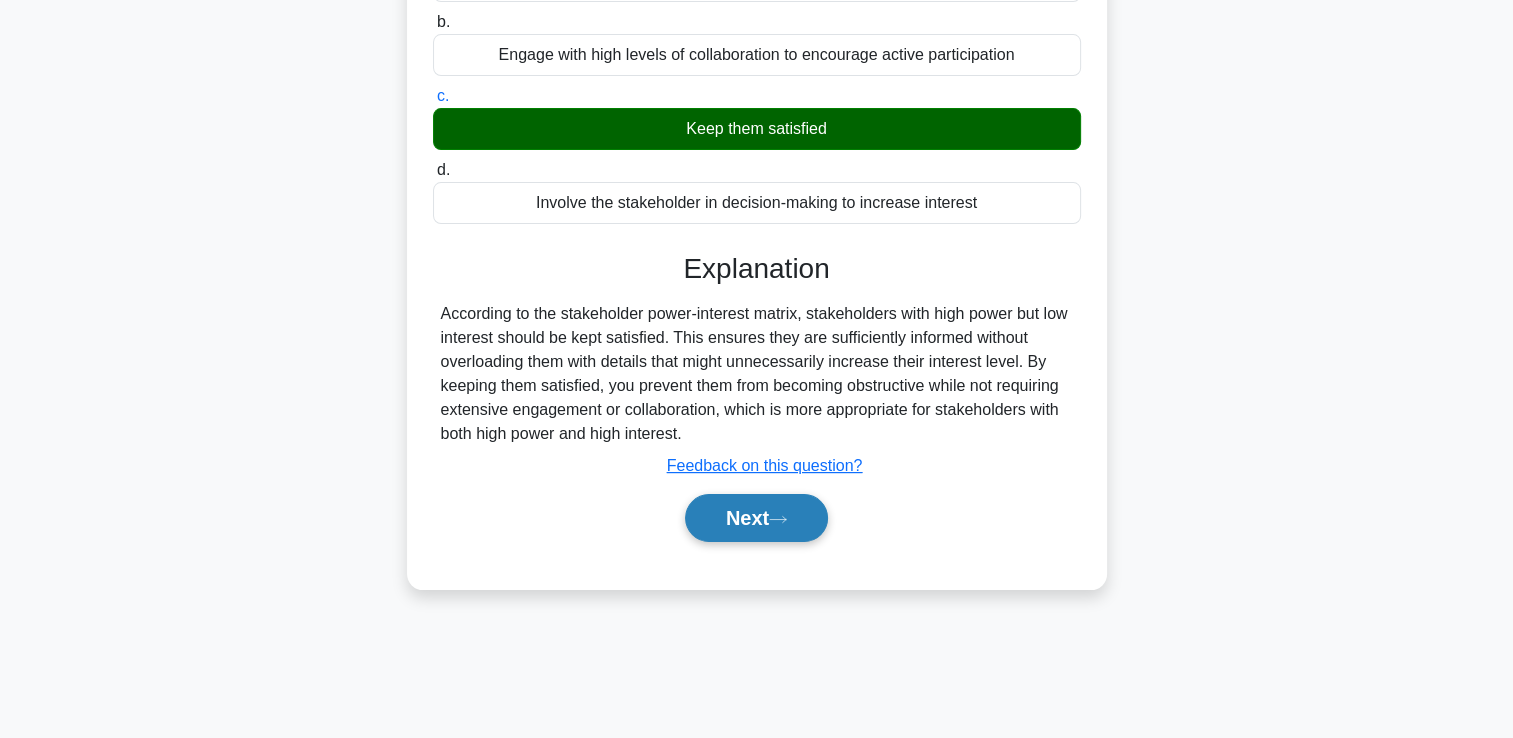 click on "Next" at bounding box center (756, 518) 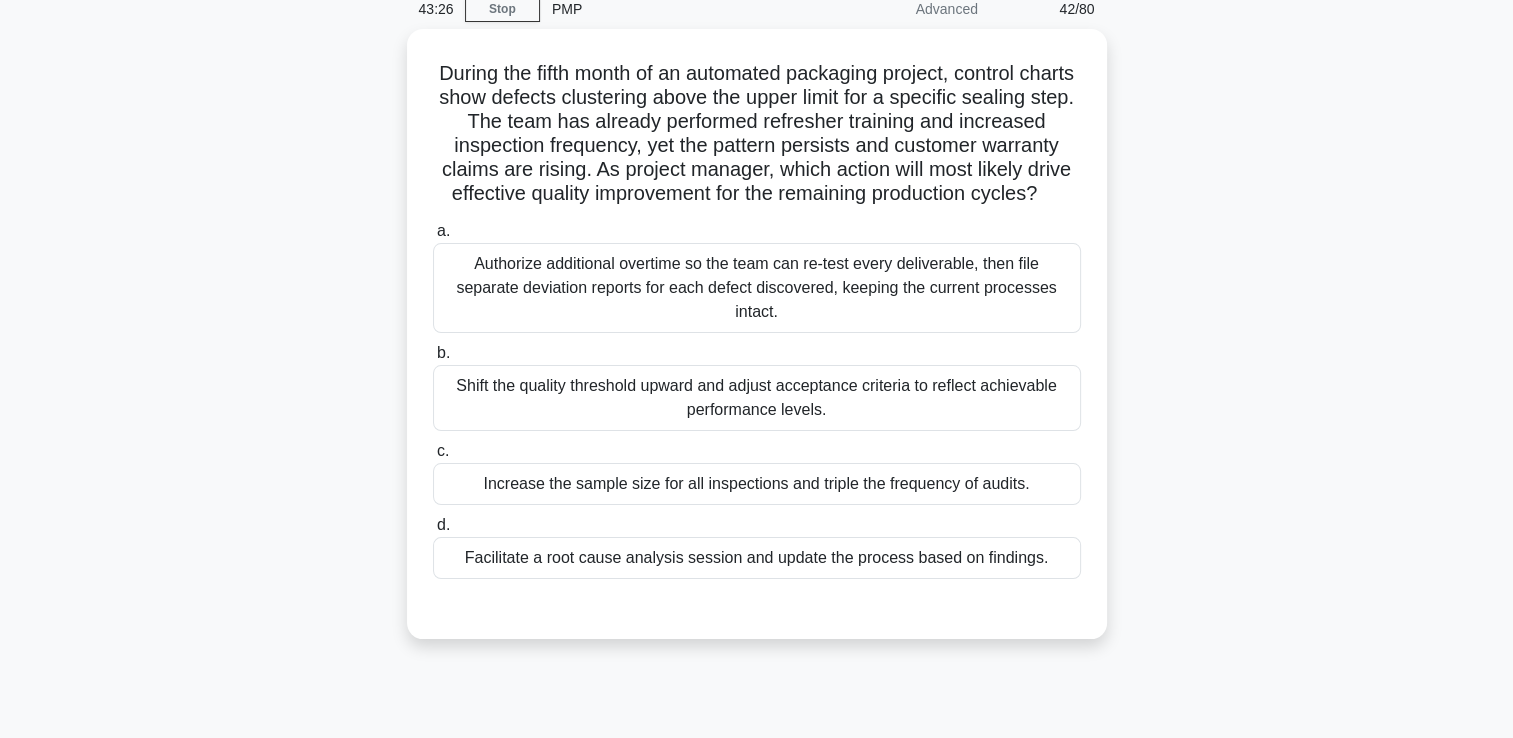 scroll, scrollTop: 0, scrollLeft: 0, axis: both 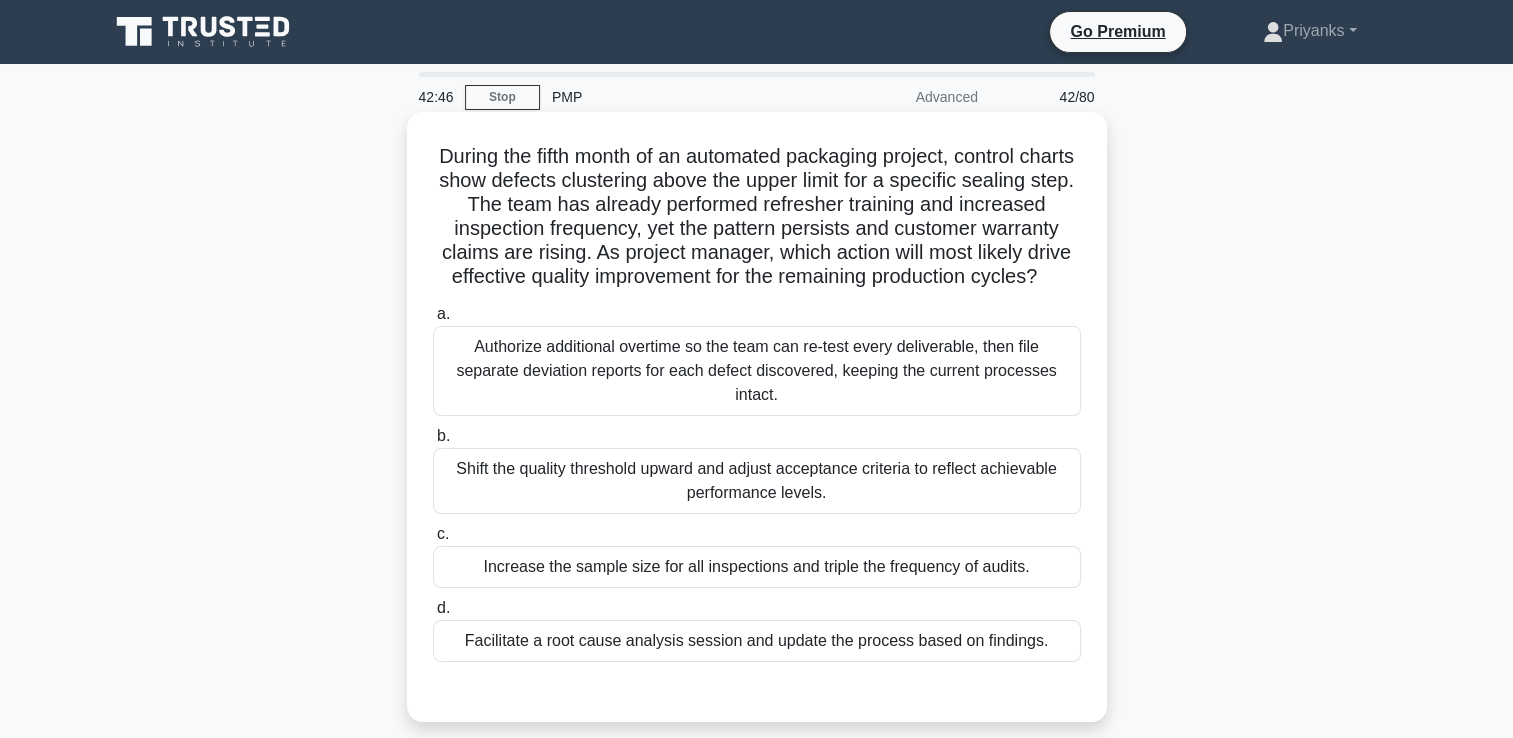 click on "Shift the quality threshold upward and adjust acceptance criteria to reflect achievable performance levels." at bounding box center (757, 481) 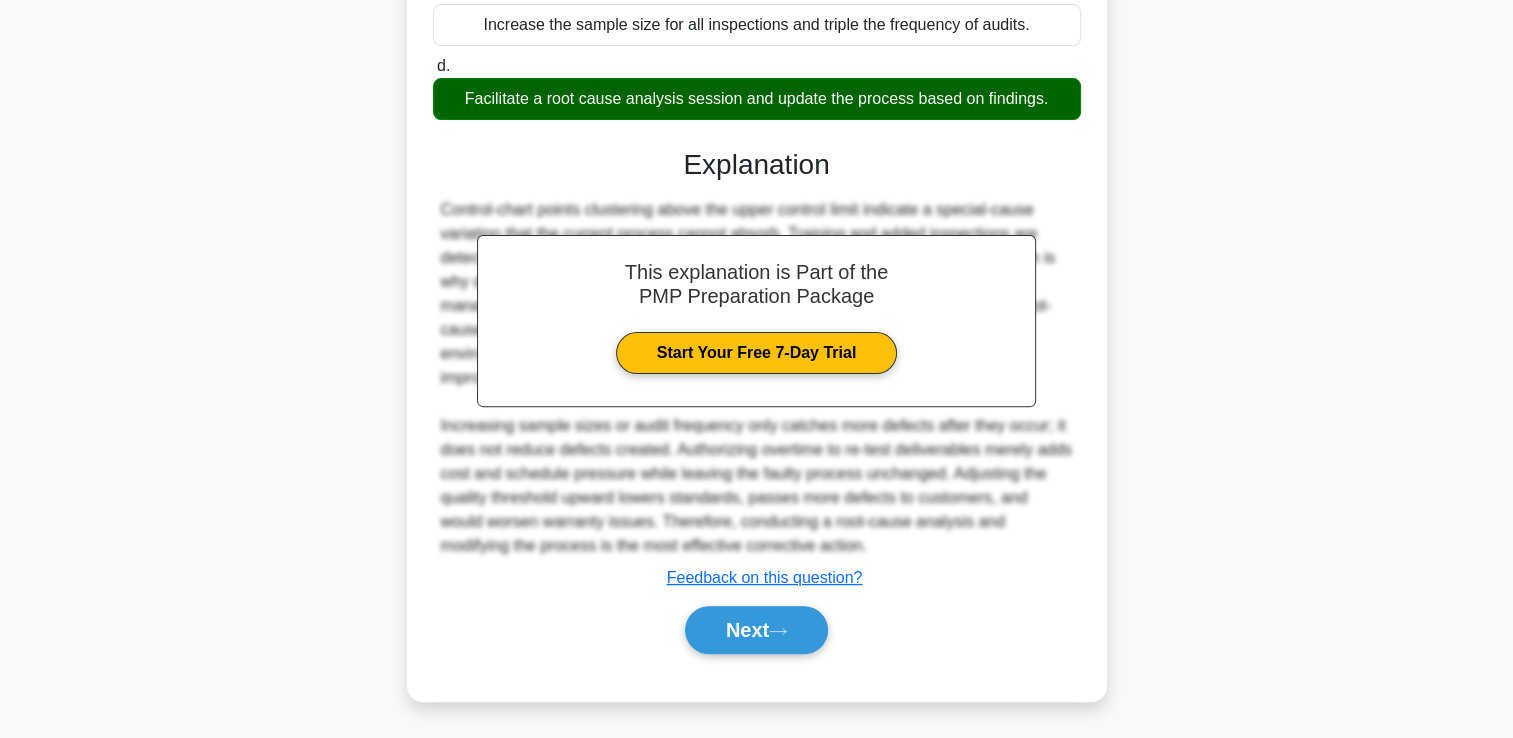 scroll, scrollTop: 567, scrollLeft: 0, axis: vertical 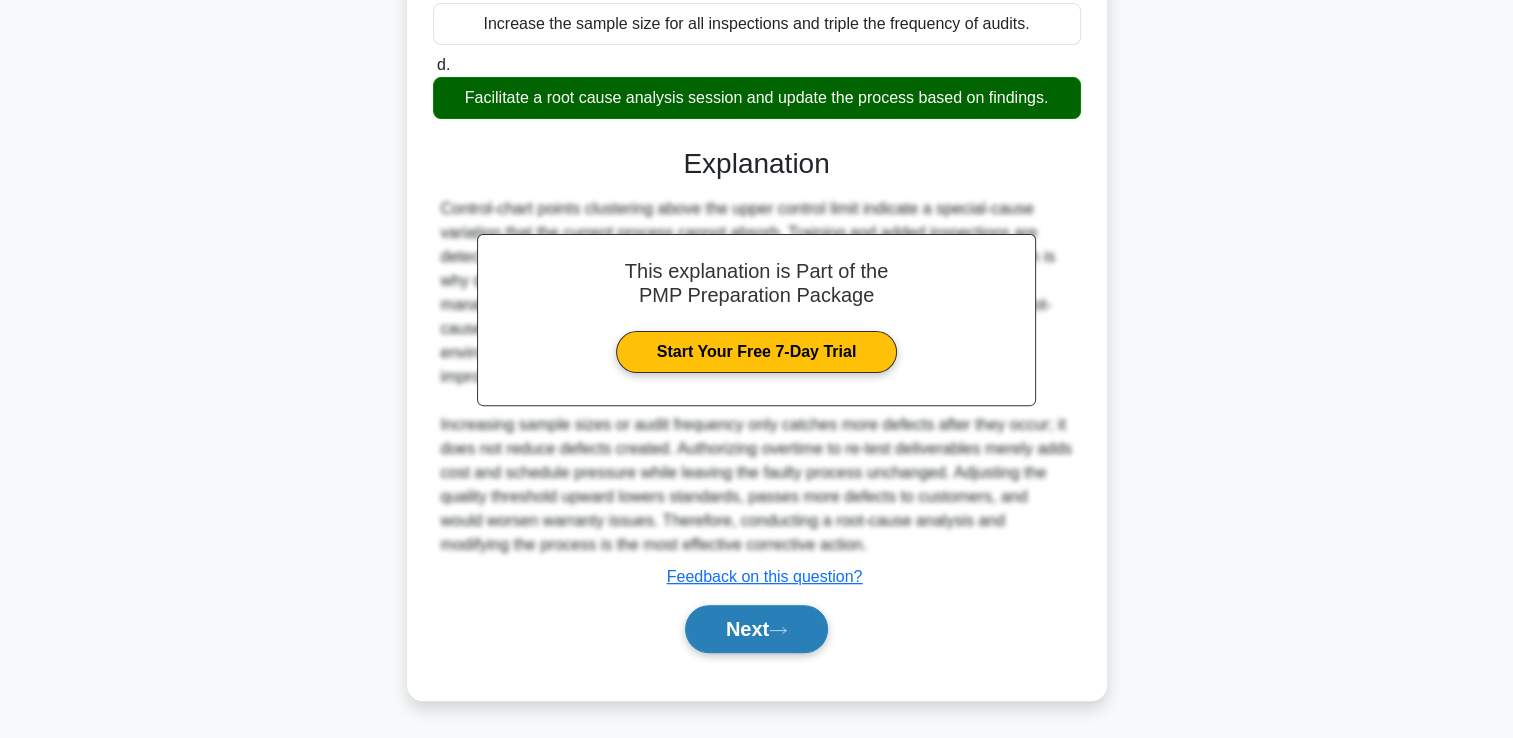 click on "Next" at bounding box center [756, 629] 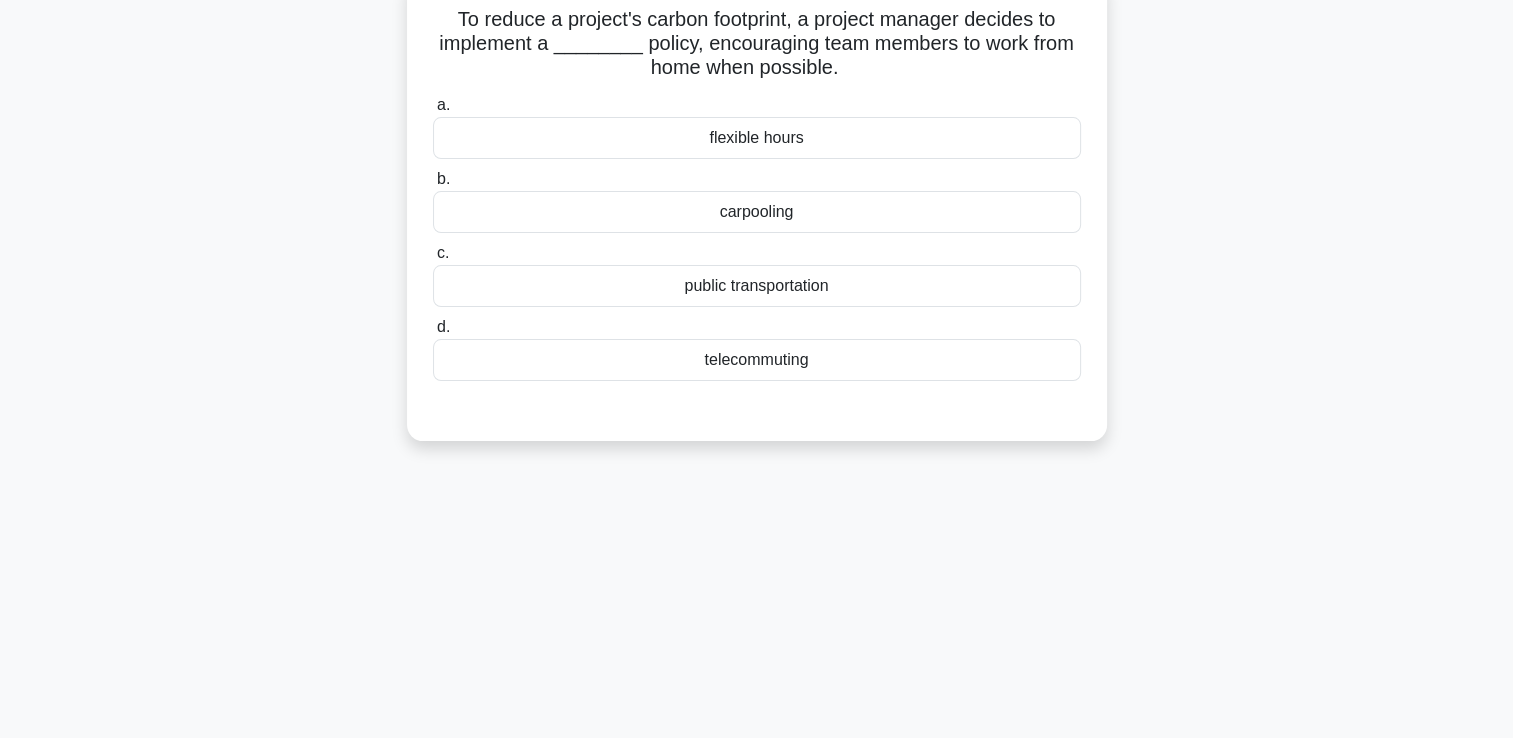 scroll, scrollTop: 42, scrollLeft: 0, axis: vertical 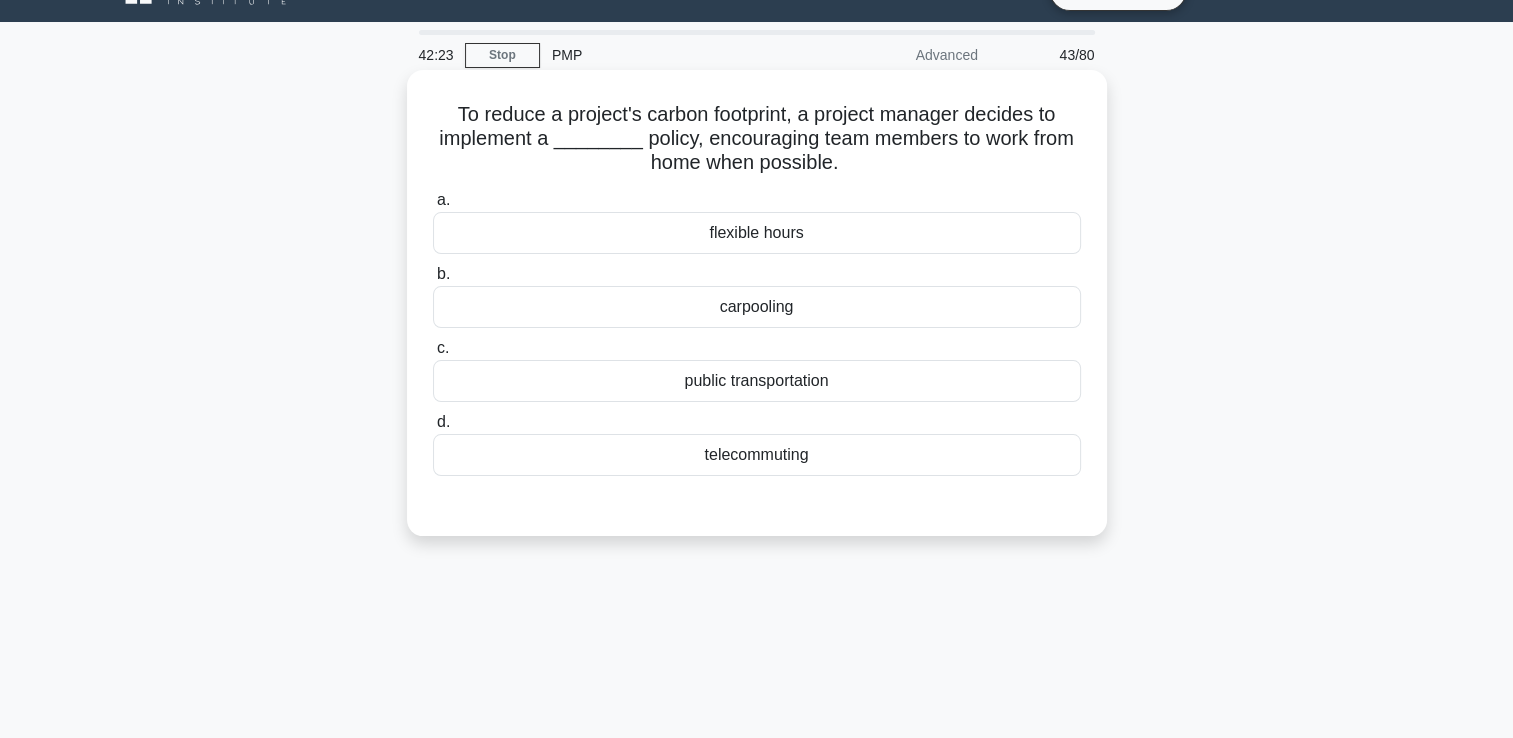 click on "carpooling" at bounding box center [757, 307] 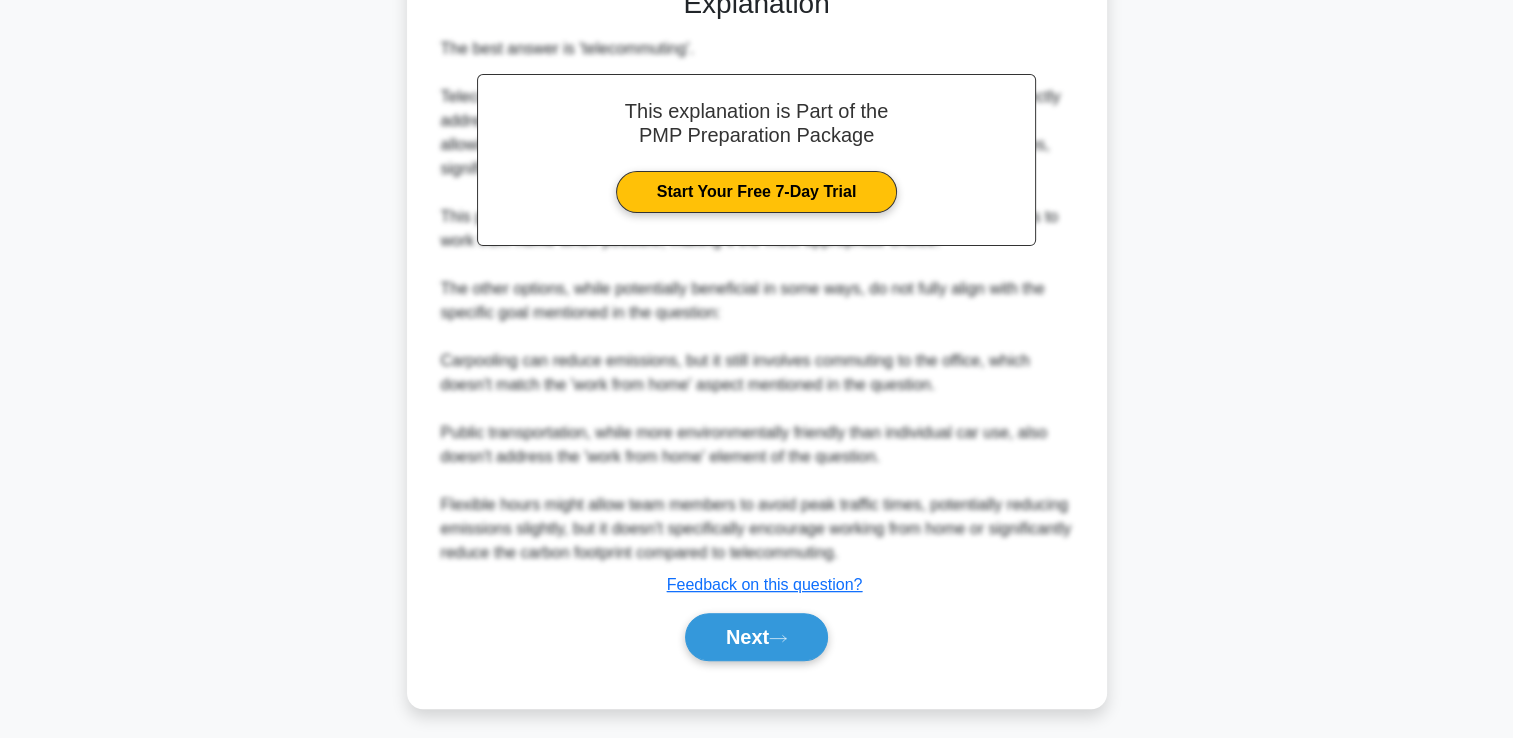 scroll, scrollTop: 567, scrollLeft: 0, axis: vertical 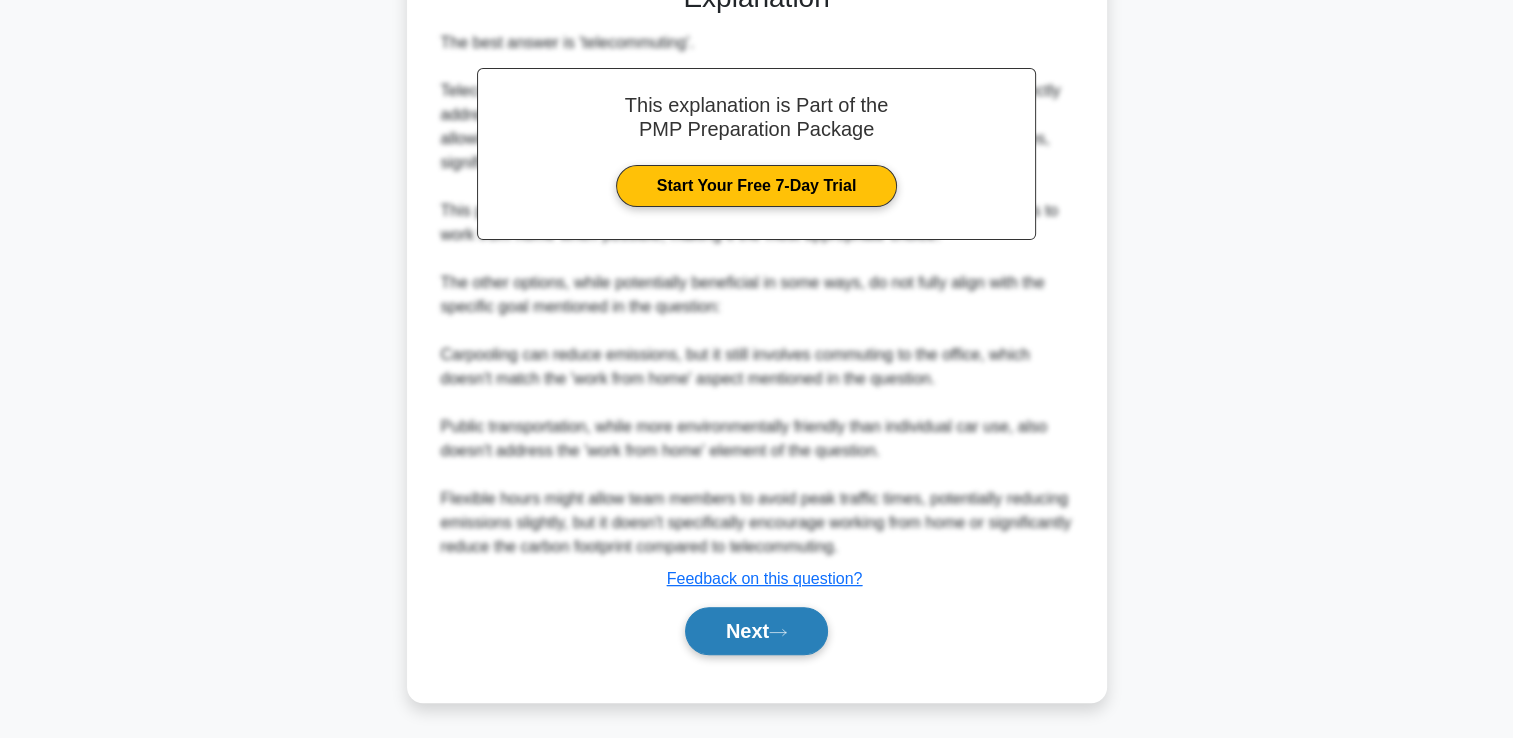 click 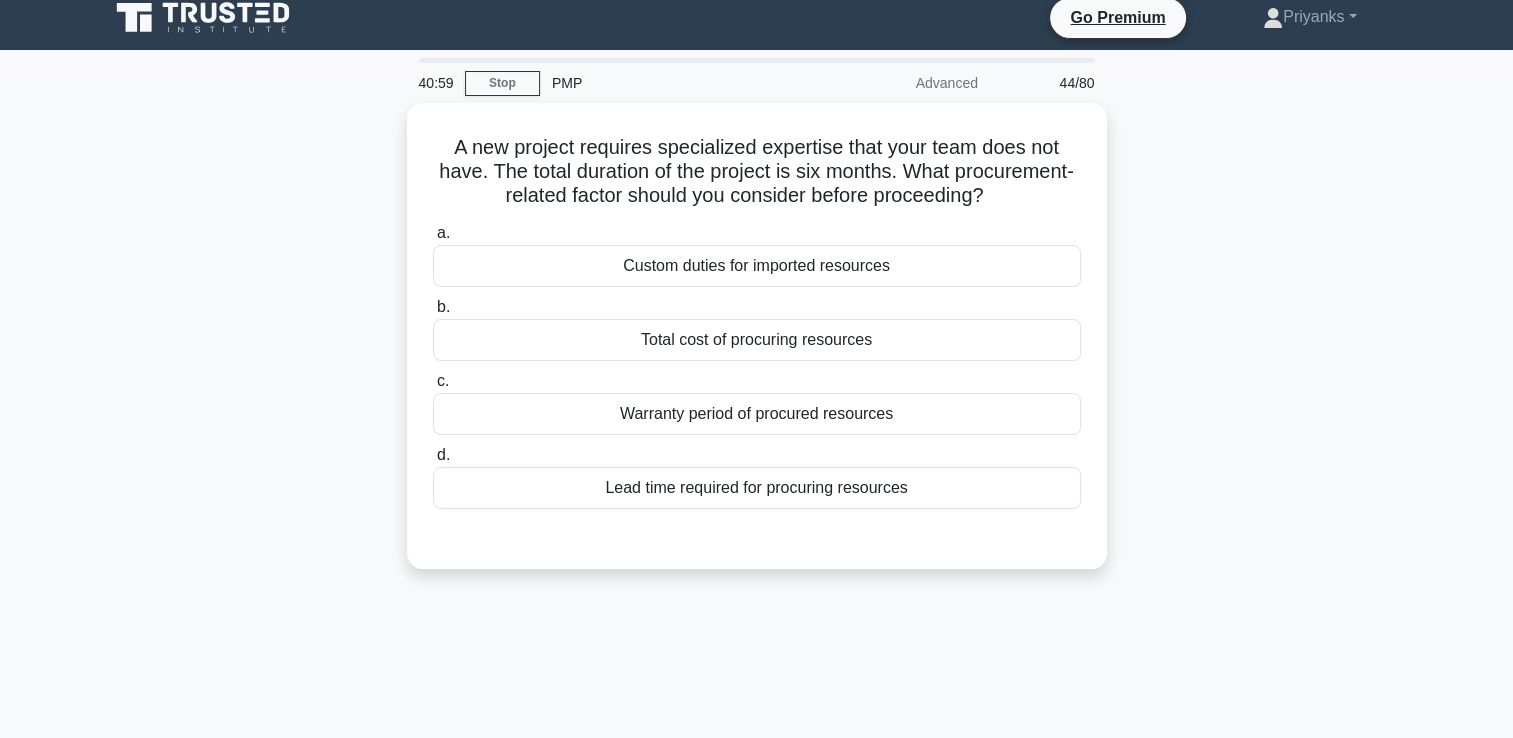 scroll, scrollTop: 0, scrollLeft: 0, axis: both 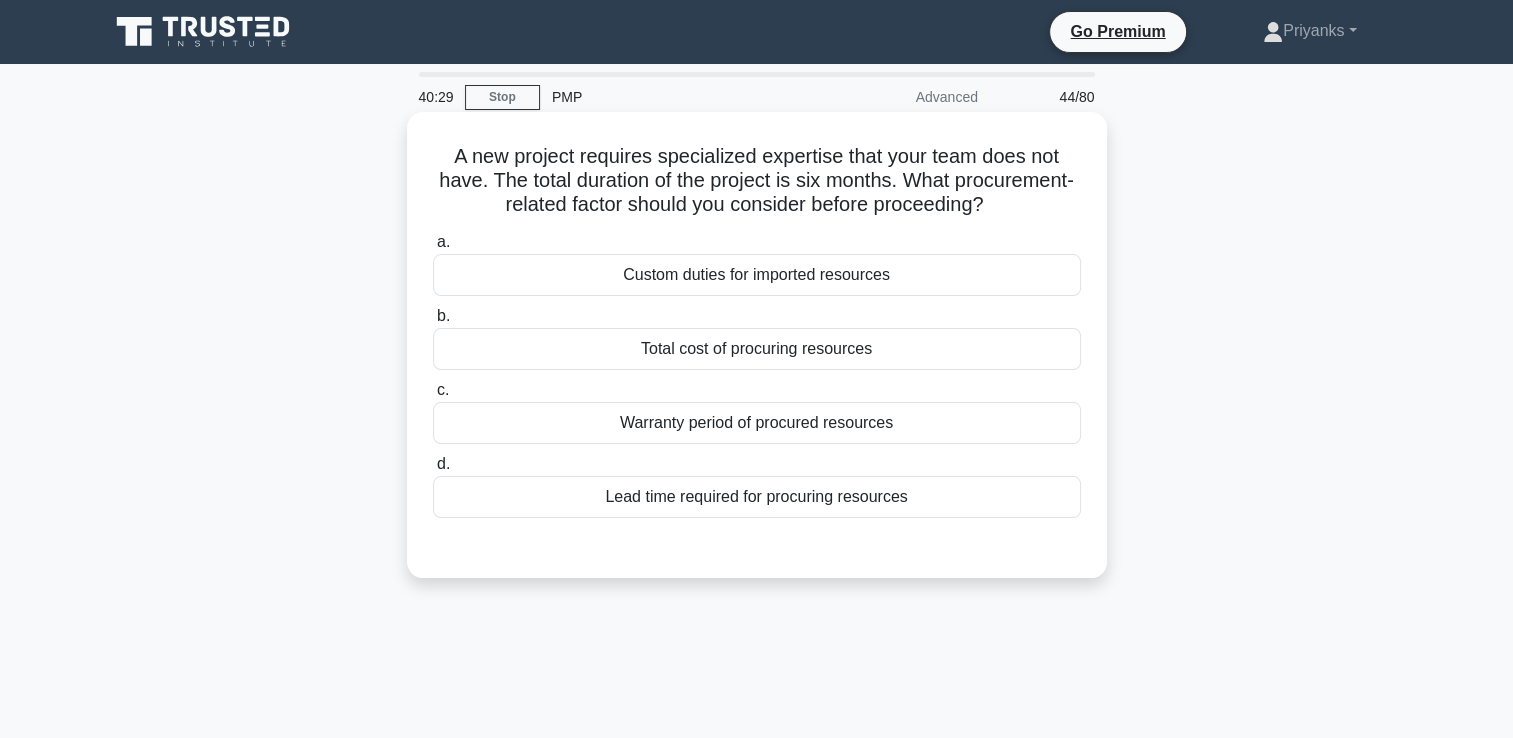 click on "Lead time required for procuring resources" at bounding box center [757, 497] 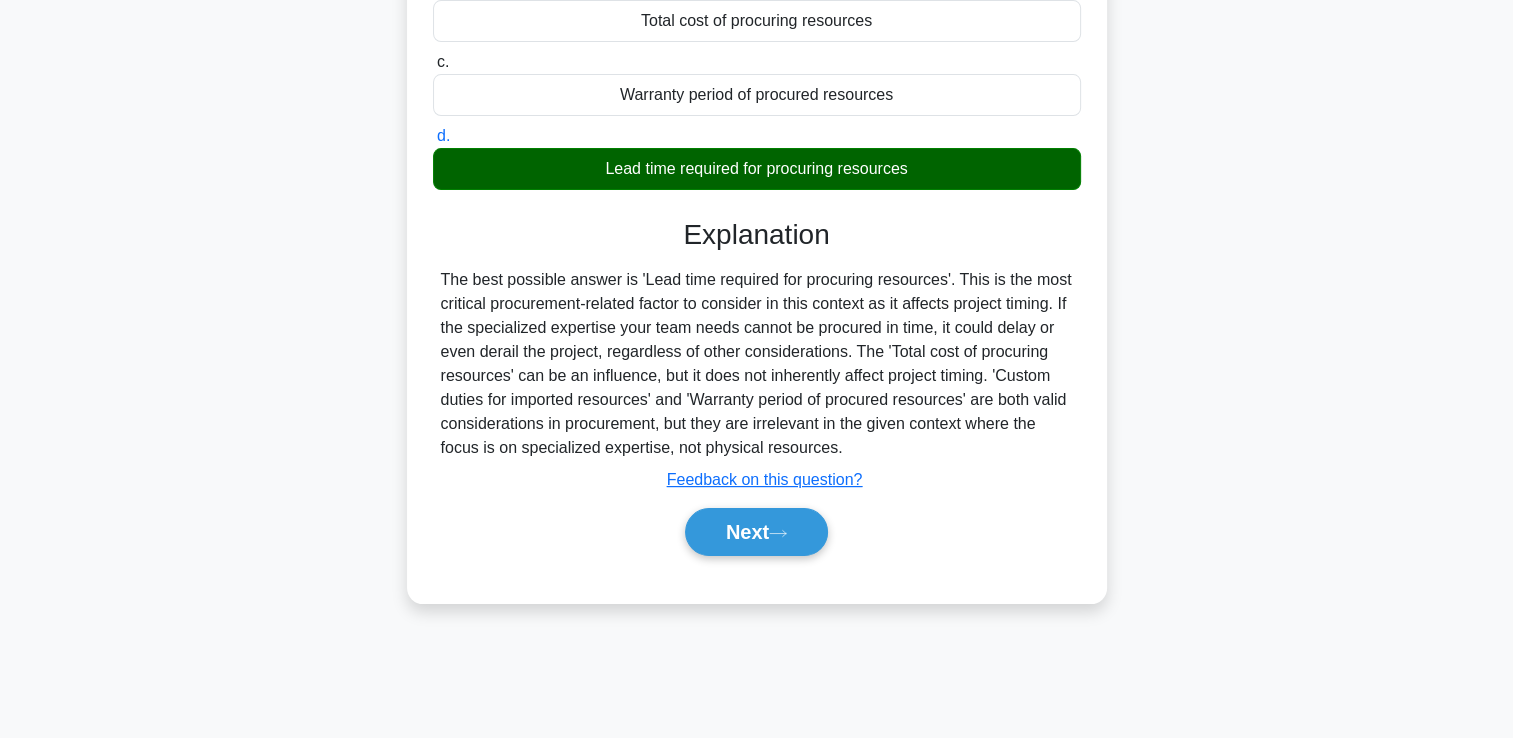 scroll, scrollTop: 342, scrollLeft: 0, axis: vertical 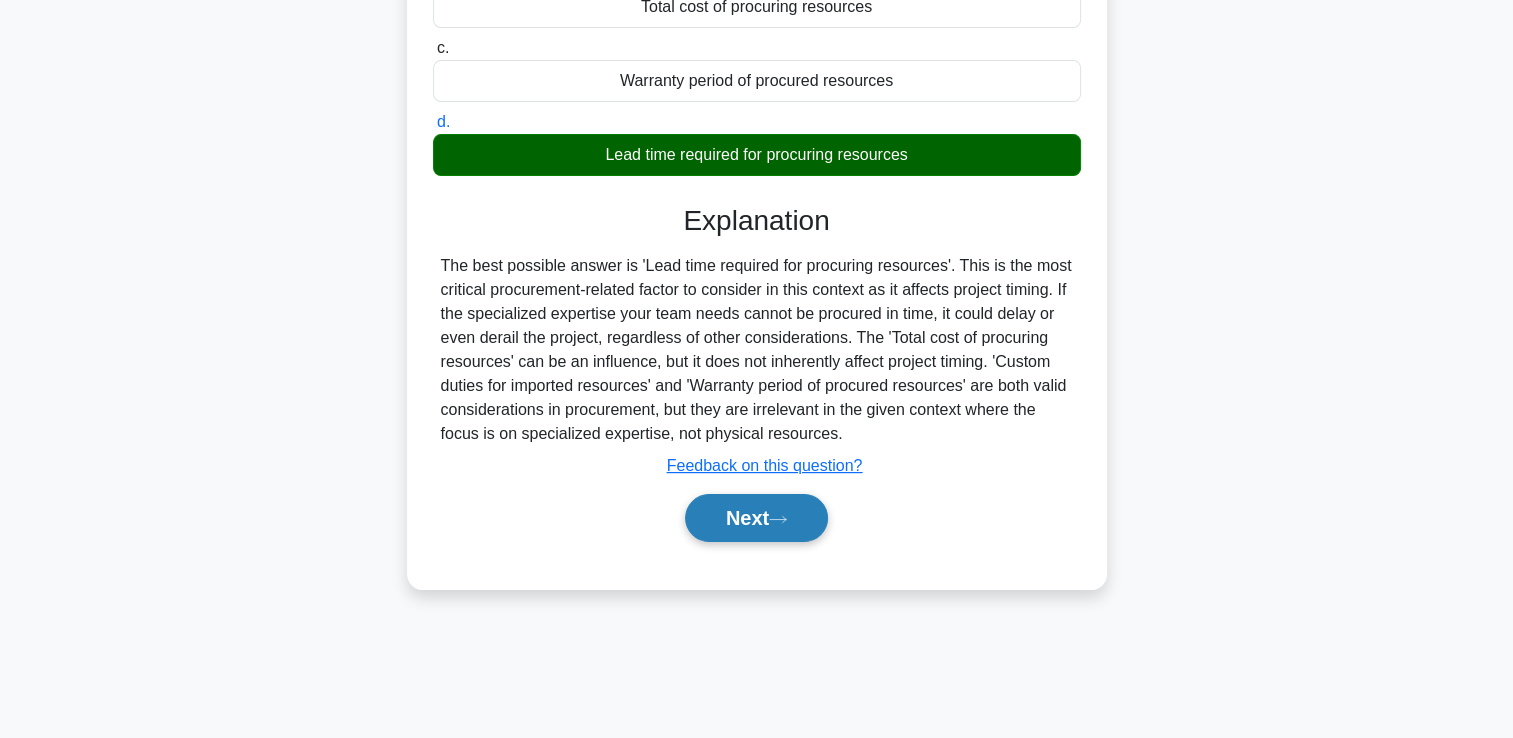 click on "Next" at bounding box center [756, 518] 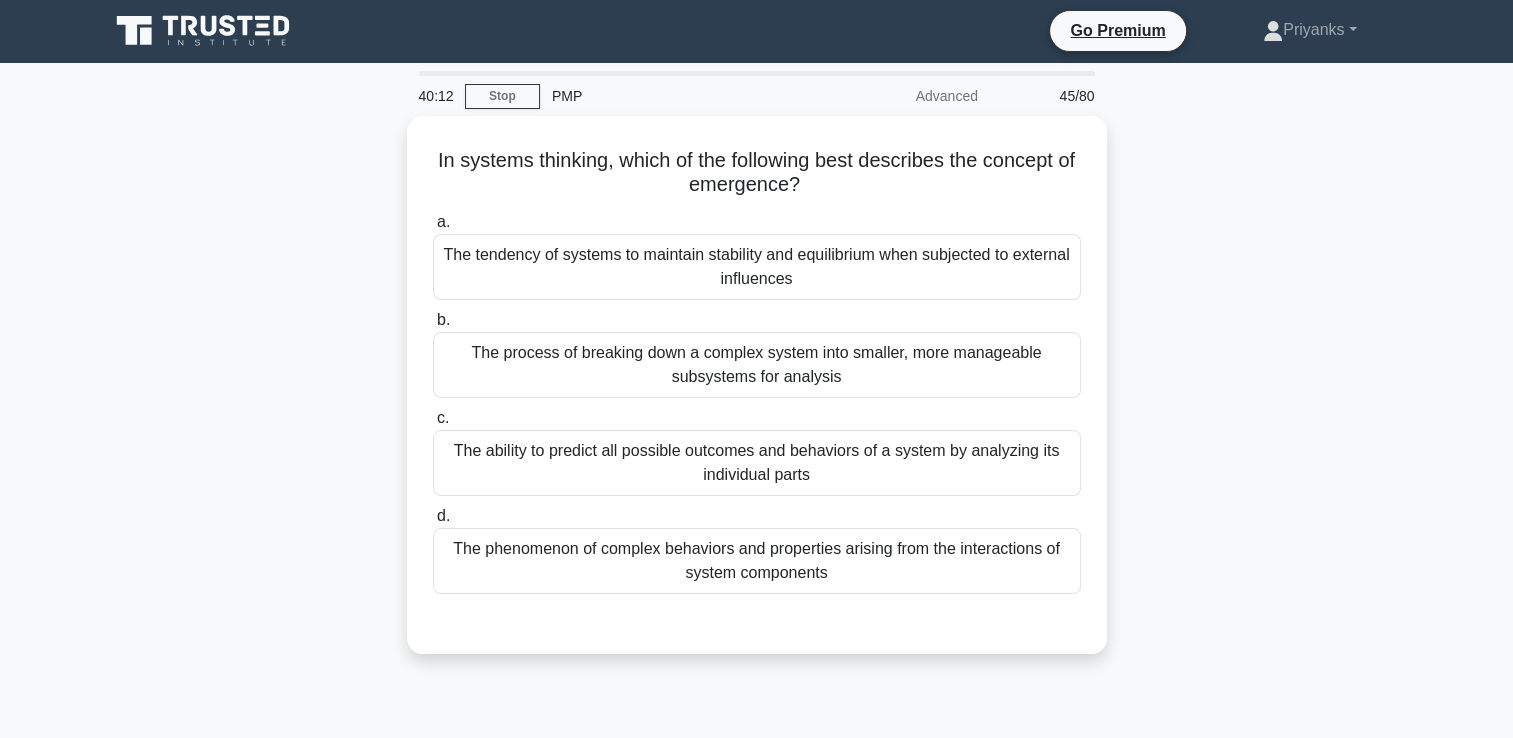 scroll, scrollTop: 0, scrollLeft: 0, axis: both 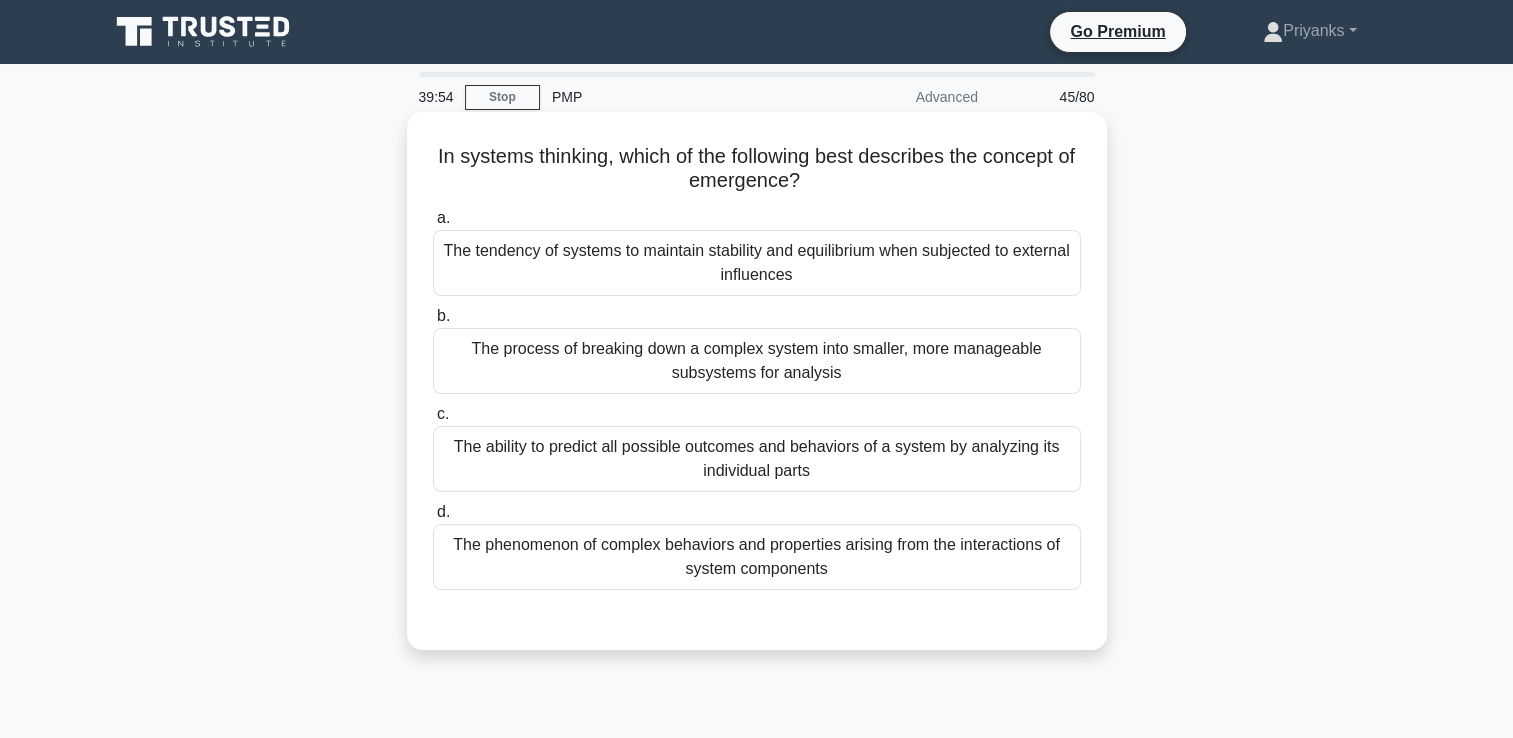 click on "The phenomenon of complex behaviors and properties arising from the interactions of system components" at bounding box center [757, 557] 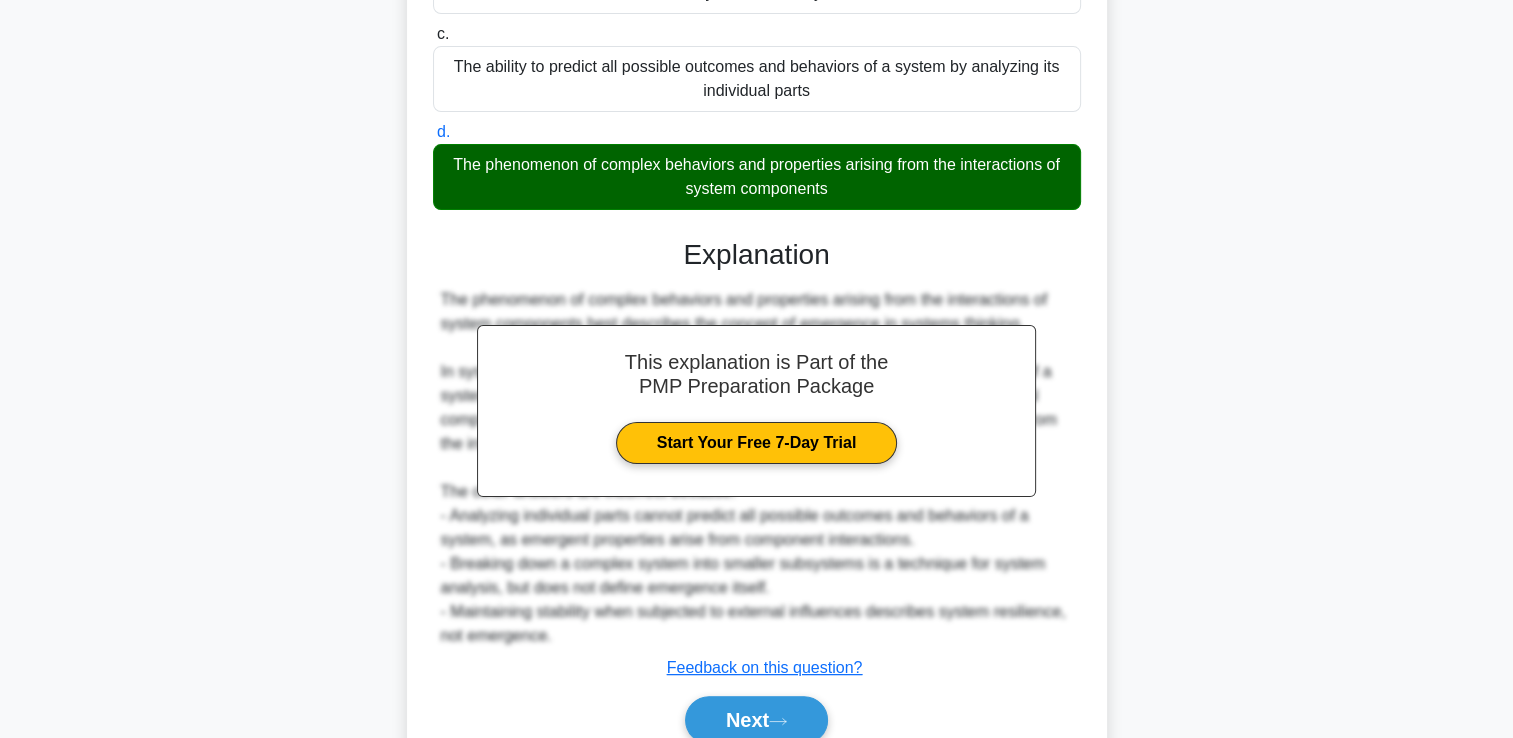 scroll, scrollTop: 469, scrollLeft: 0, axis: vertical 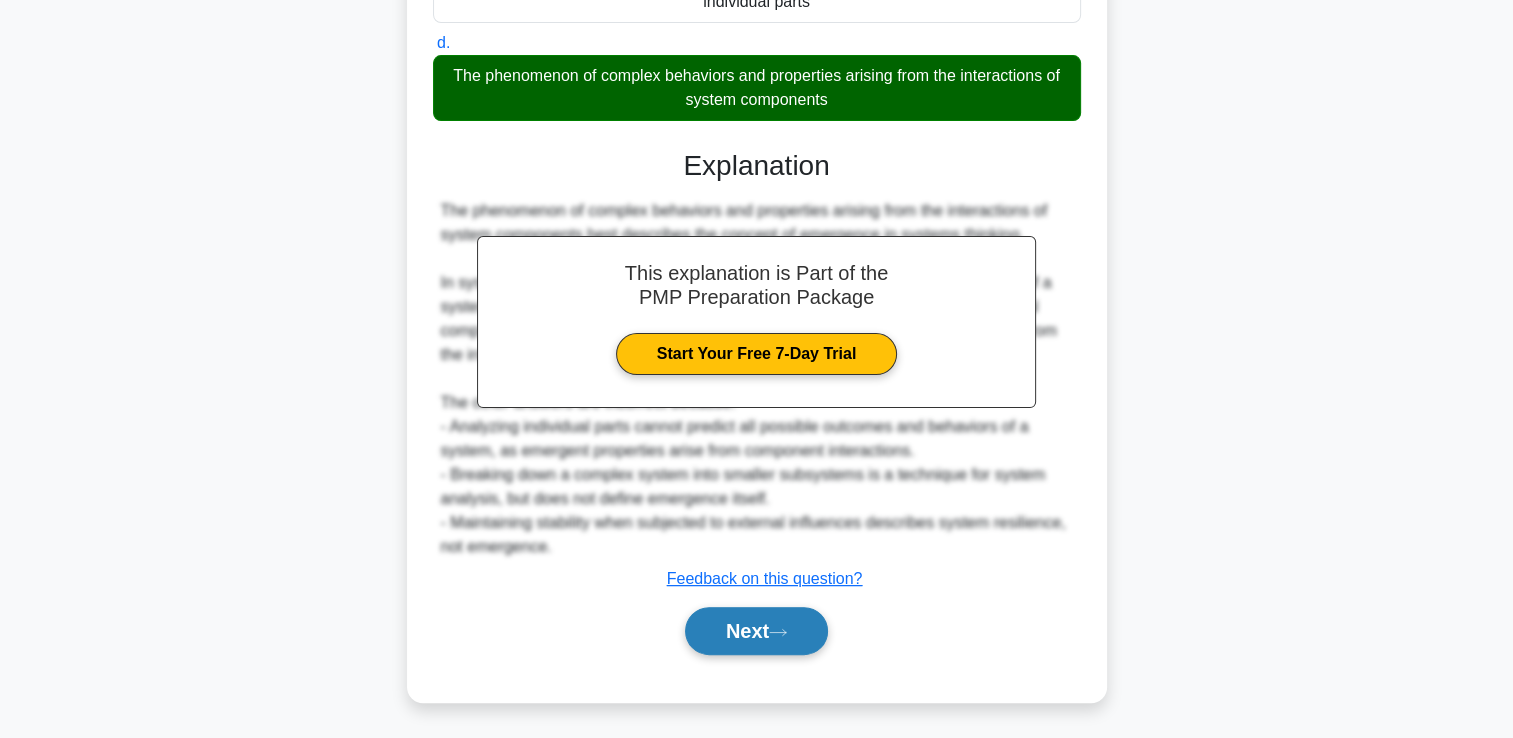 click on "Next" at bounding box center (756, 631) 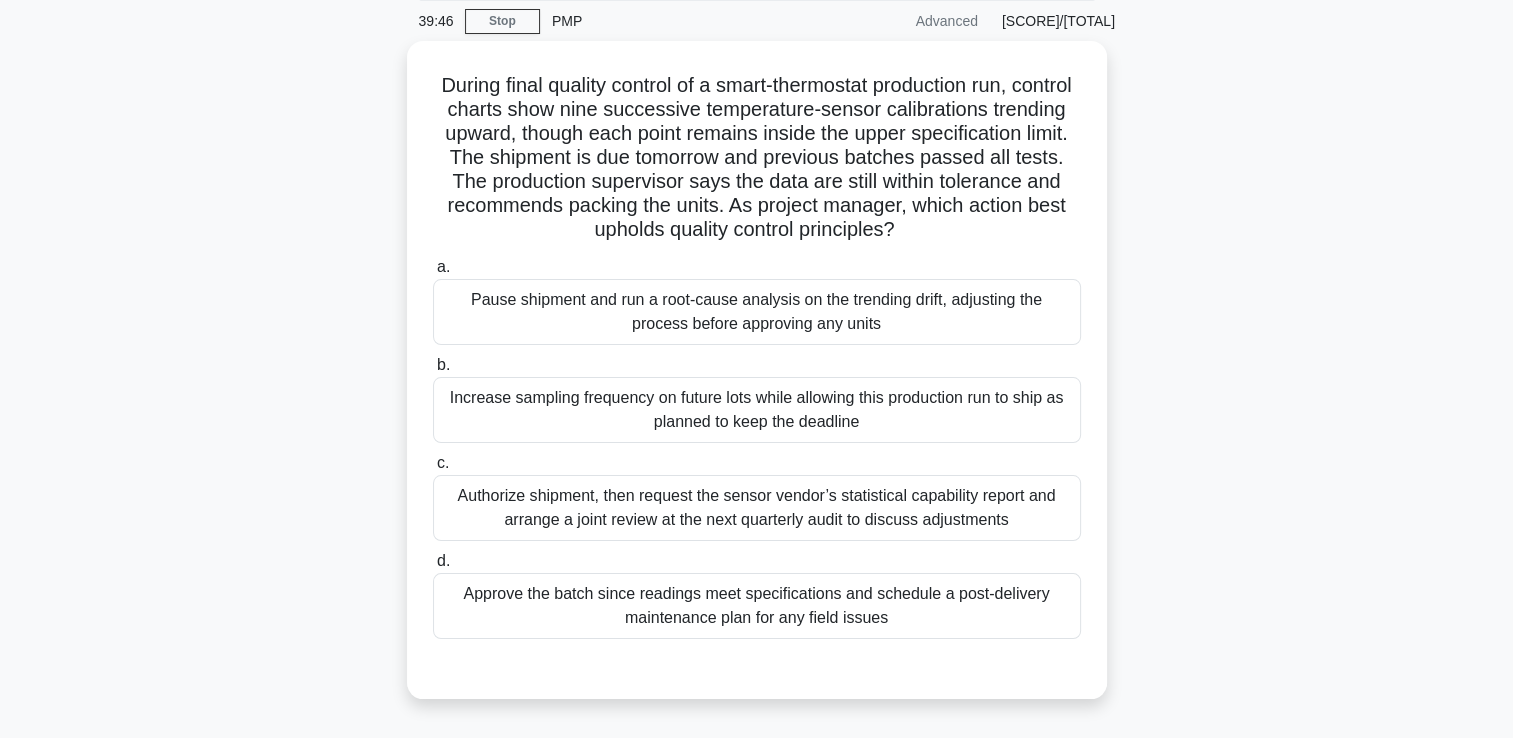 scroll, scrollTop: 42, scrollLeft: 0, axis: vertical 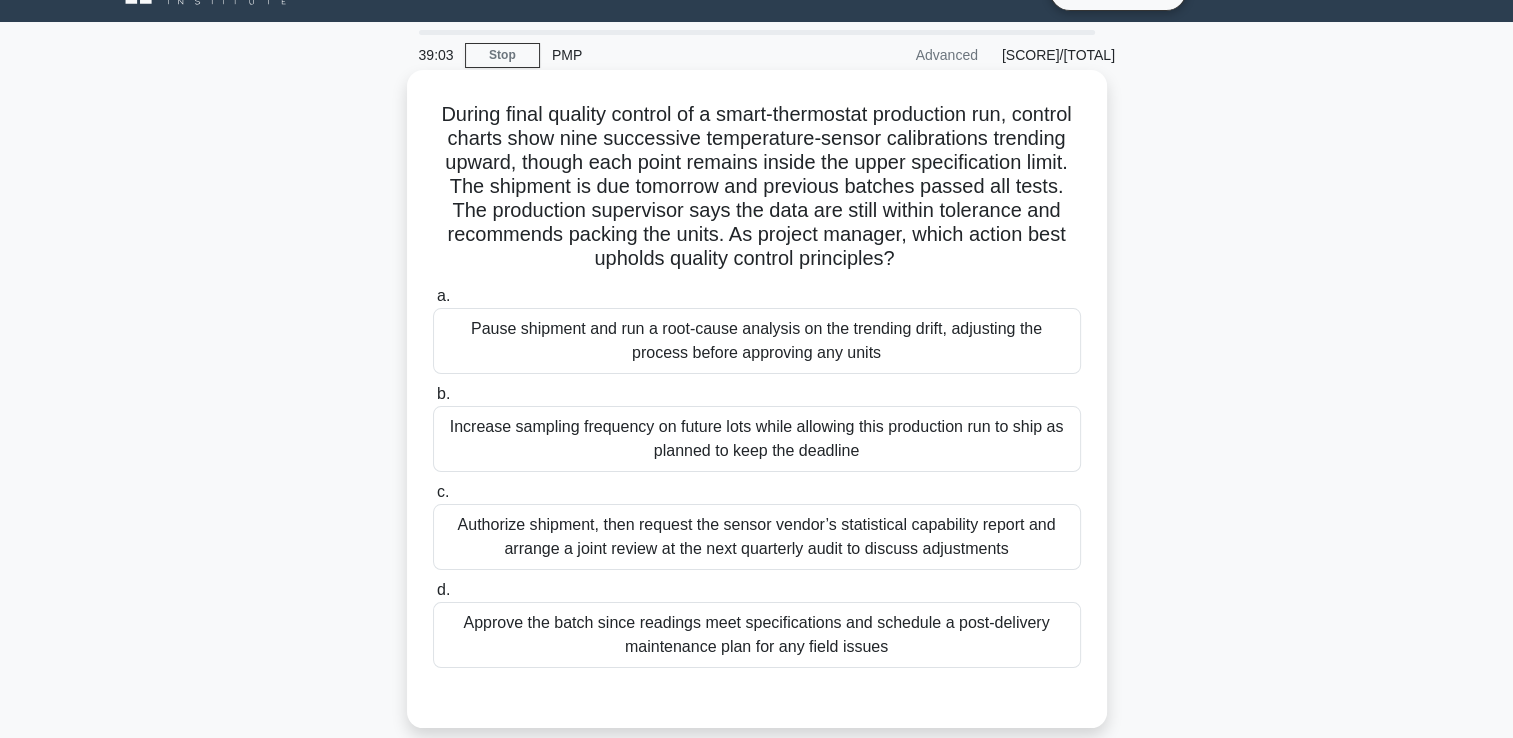 click on "Pause shipment and run a root-cause analysis on the trending drift, adjusting the process before approving any units" at bounding box center [757, 341] 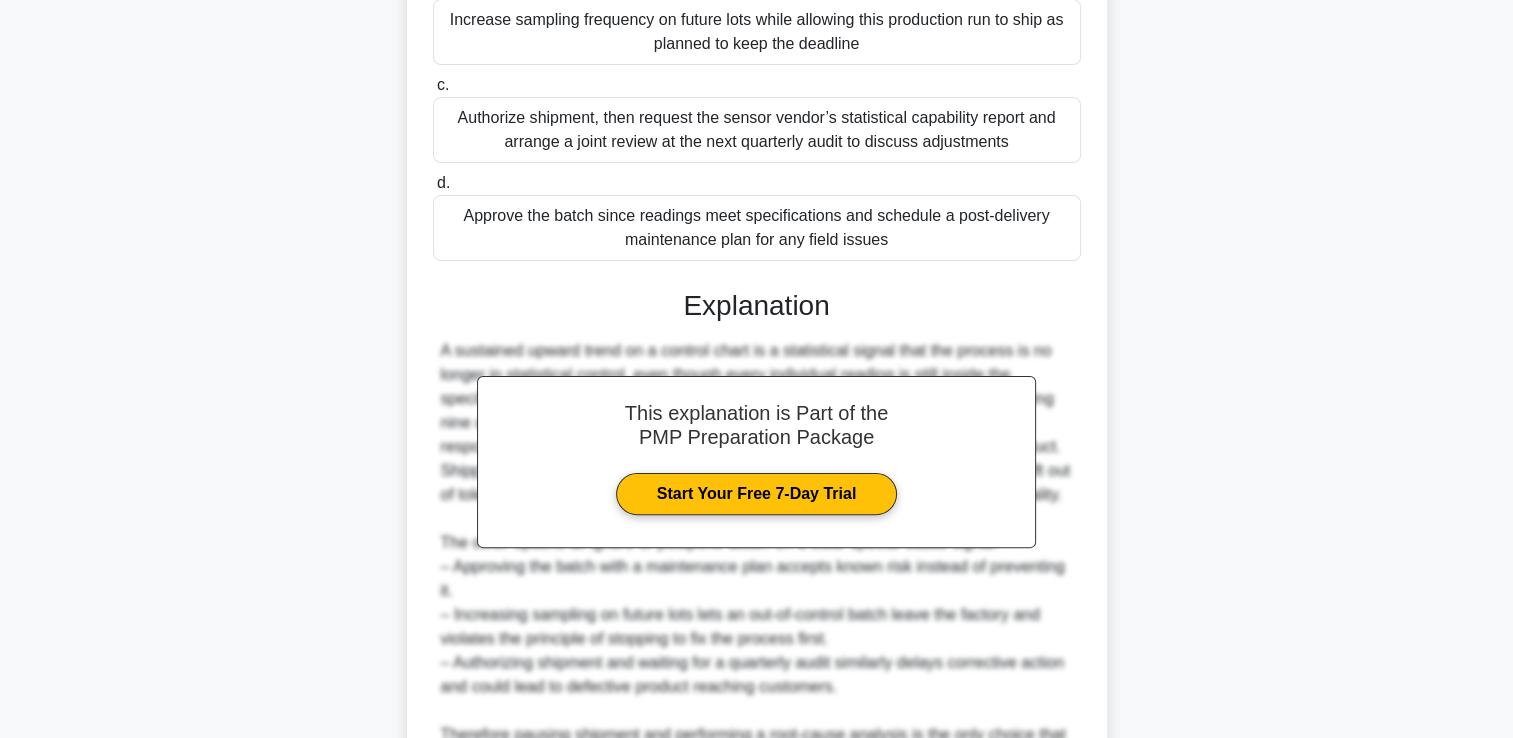 scroll, scrollTop: 642, scrollLeft: 0, axis: vertical 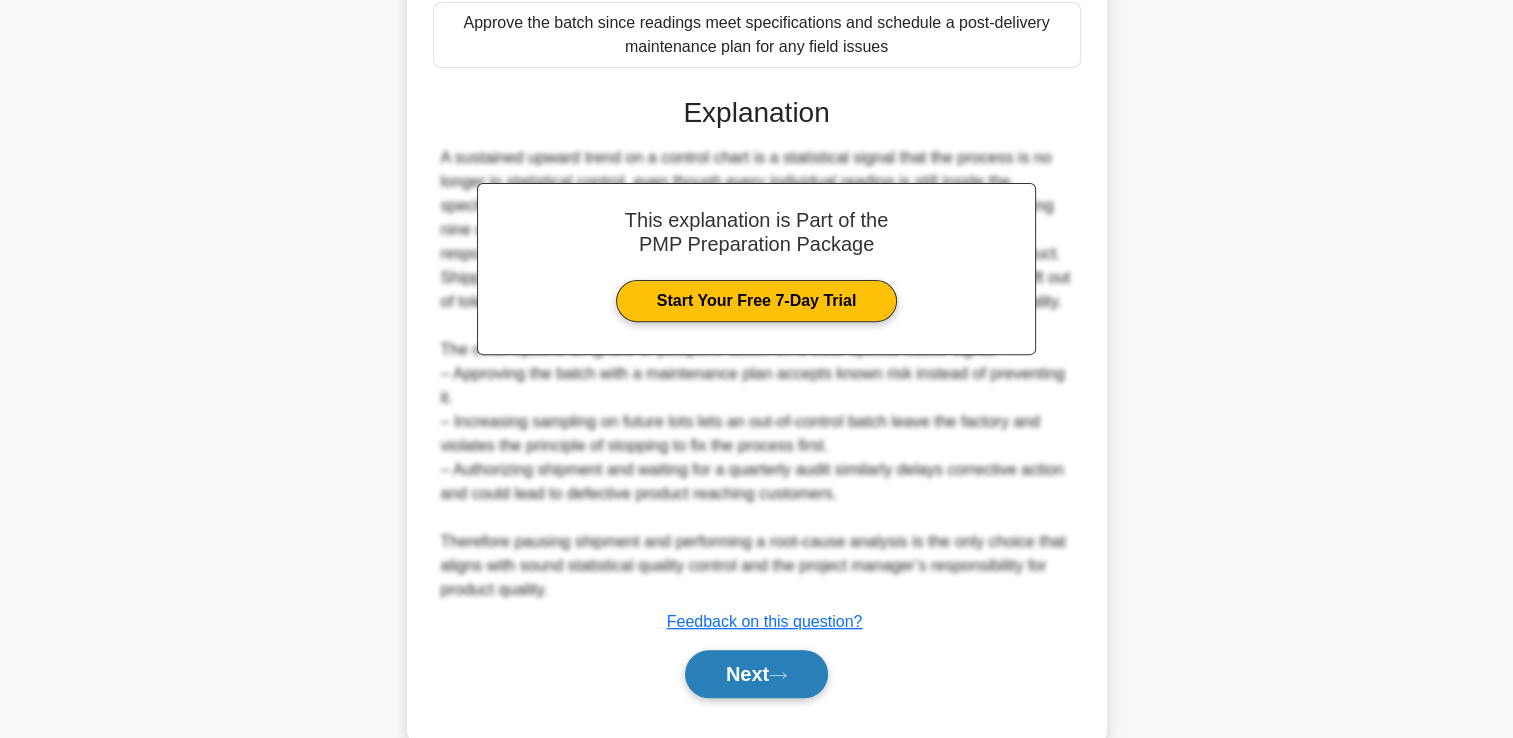click on "Next" at bounding box center [756, 674] 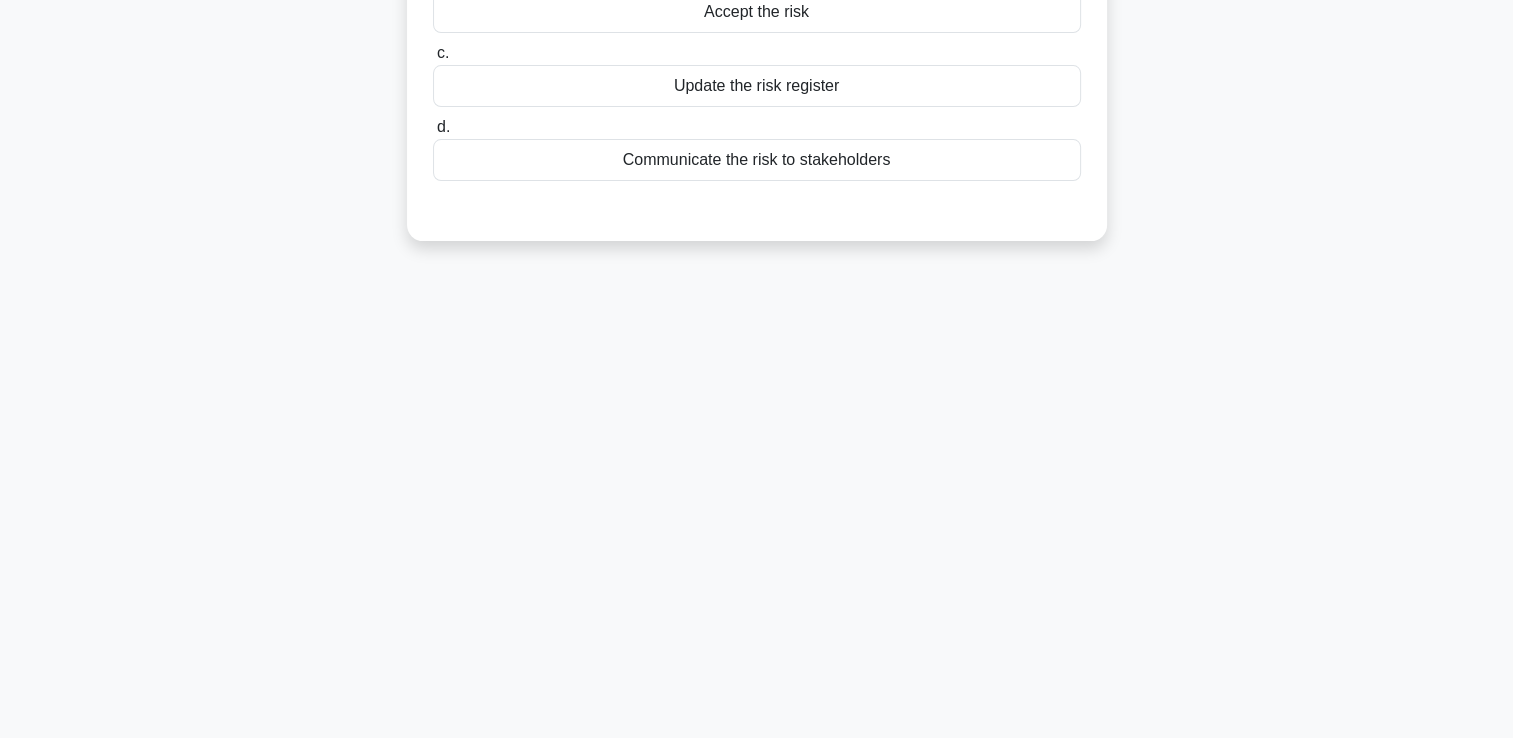 scroll, scrollTop: 42, scrollLeft: 0, axis: vertical 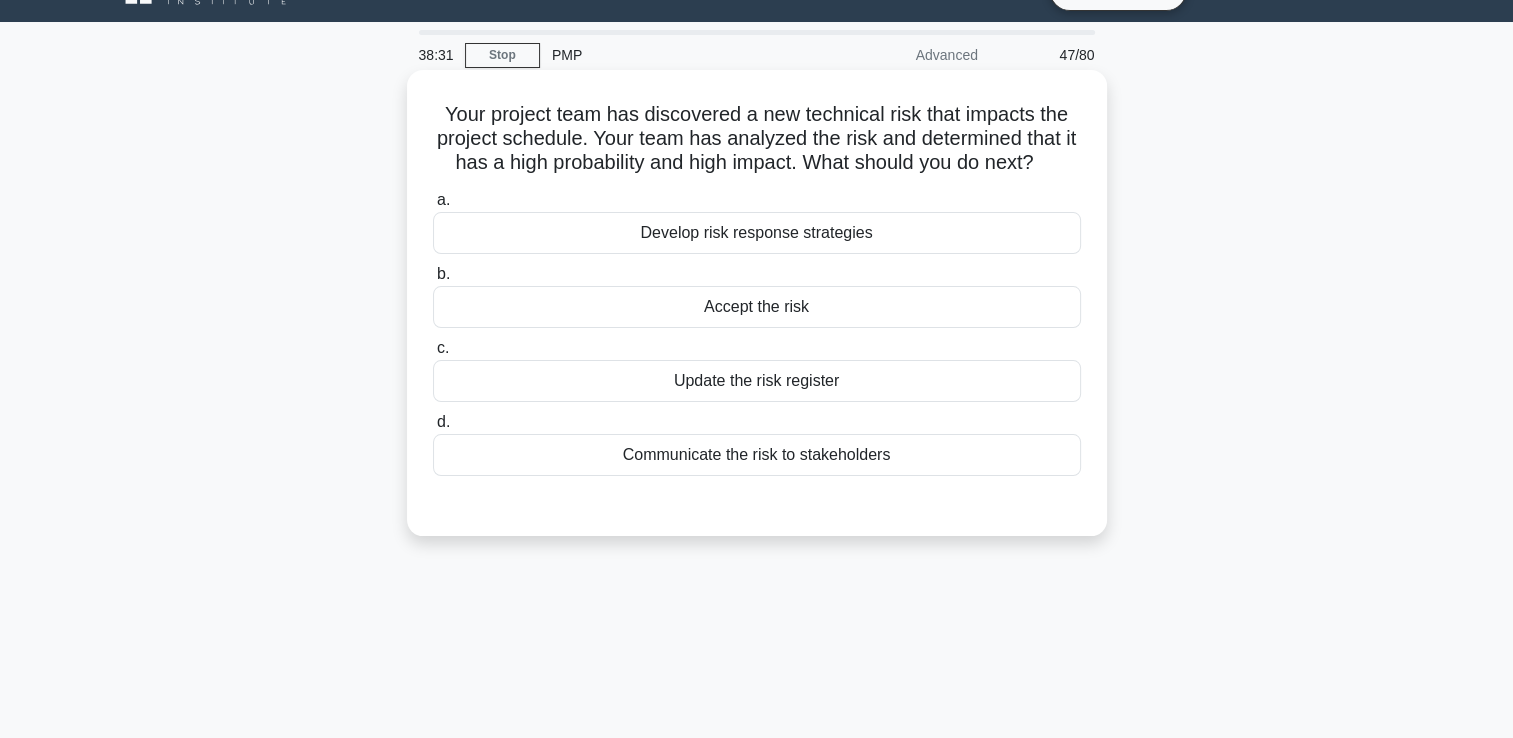 click on "Develop risk response strategies" at bounding box center [757, 233] 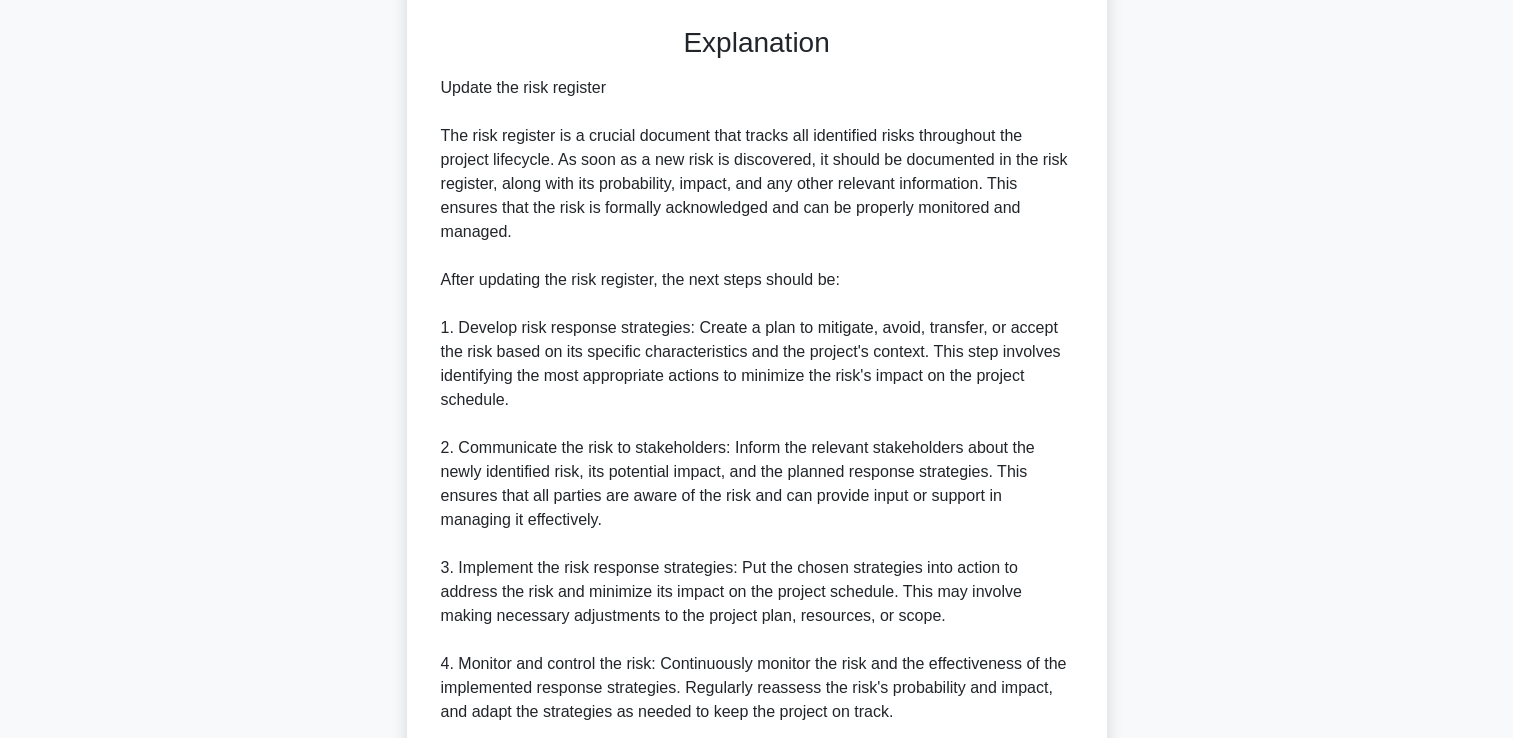 scroll, scrollTop: 742, scrollLeft: 0, axis: vertical 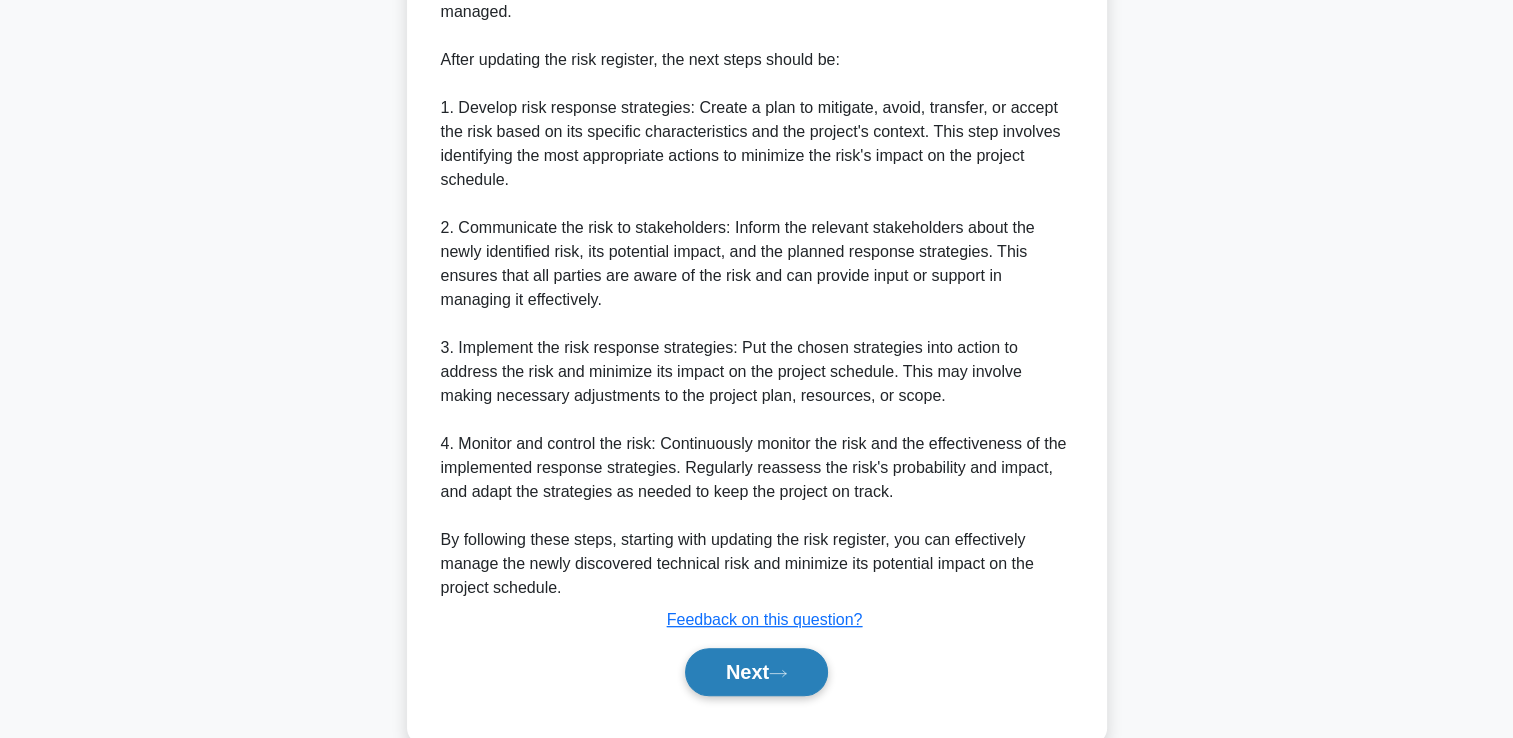 click on "Next" at bounding box center [756, 672] 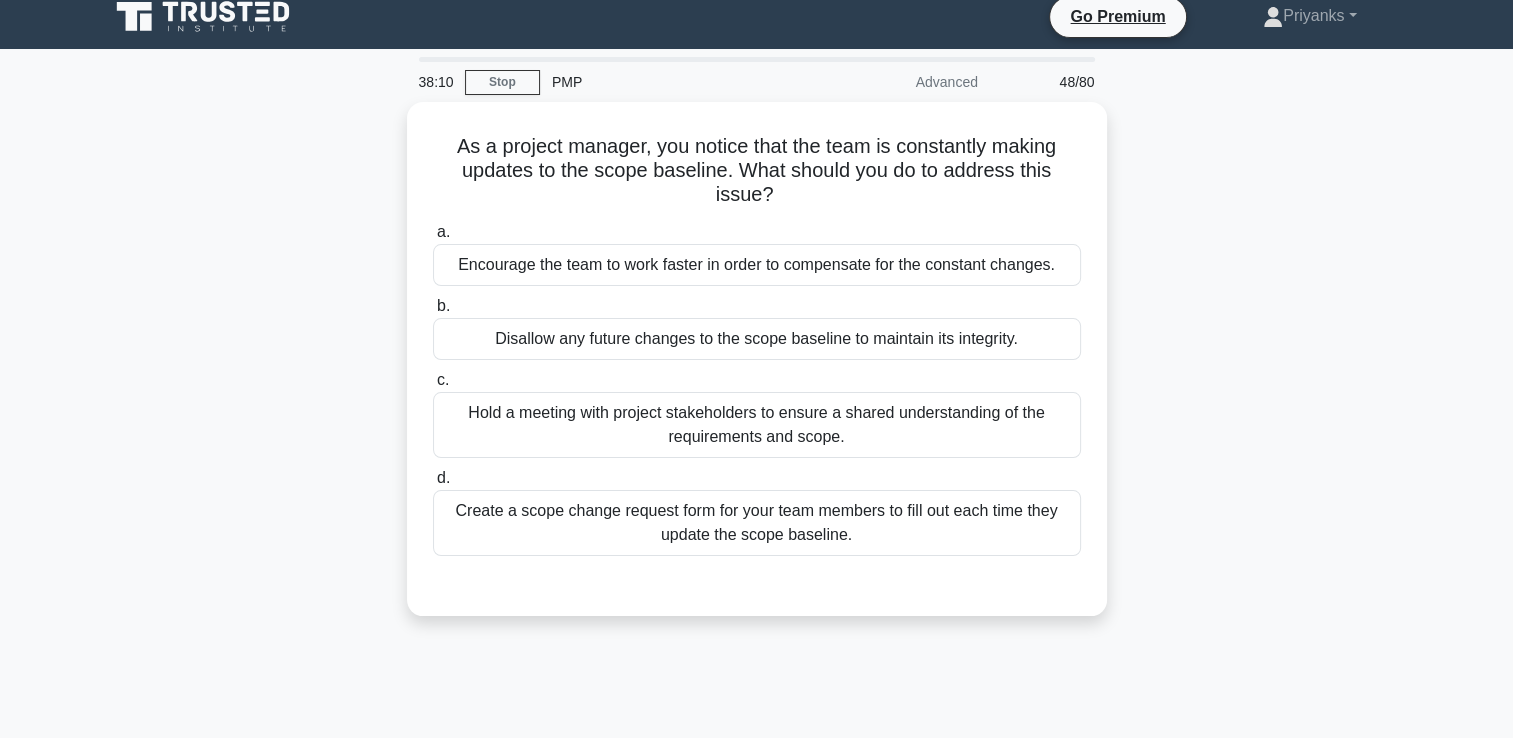 scroll, scrollTop: 0, scrollLeft: 0, axis: both 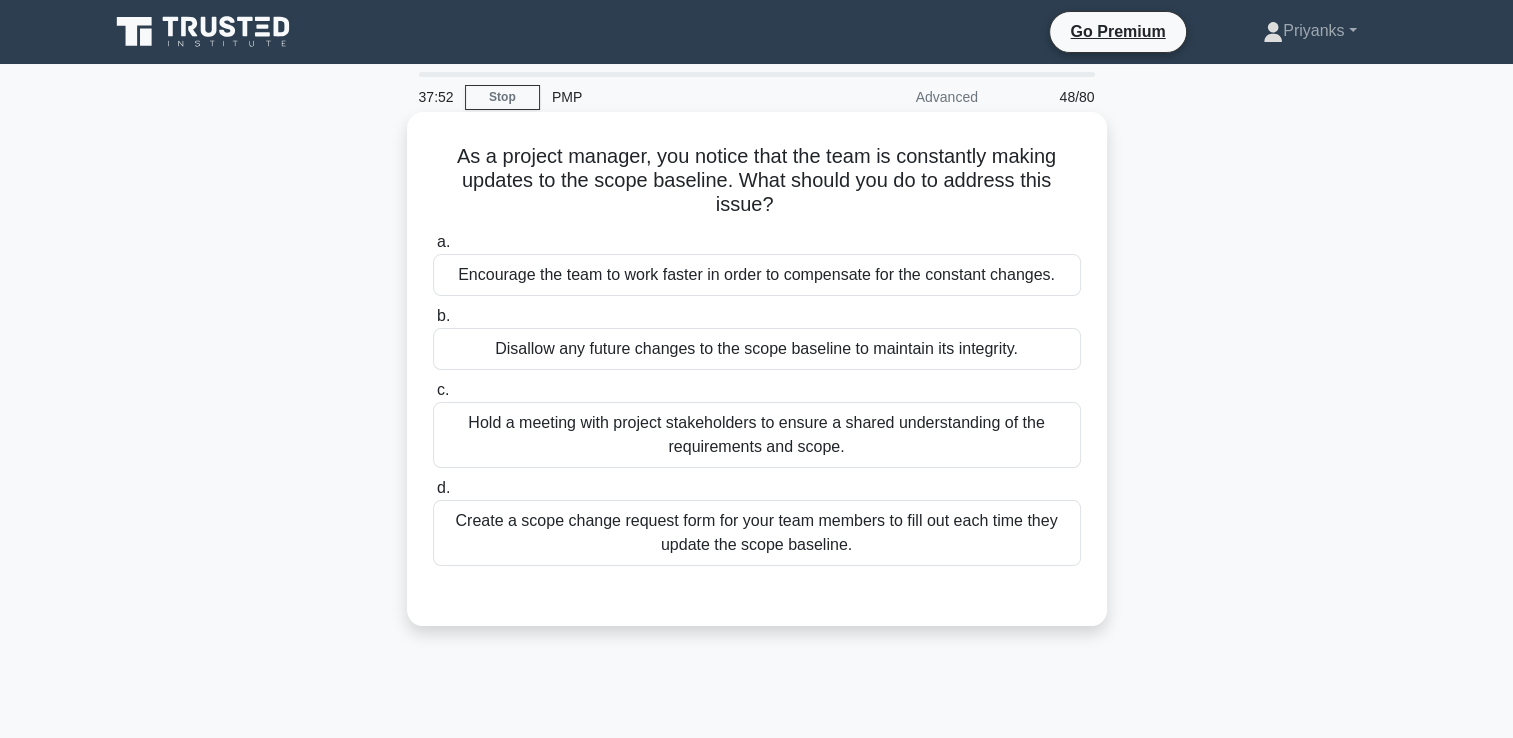 click on "Hold a meeting with project stakeholders to ensure a shared understanding of the requirements and scope." at bounding box center [757, 435] 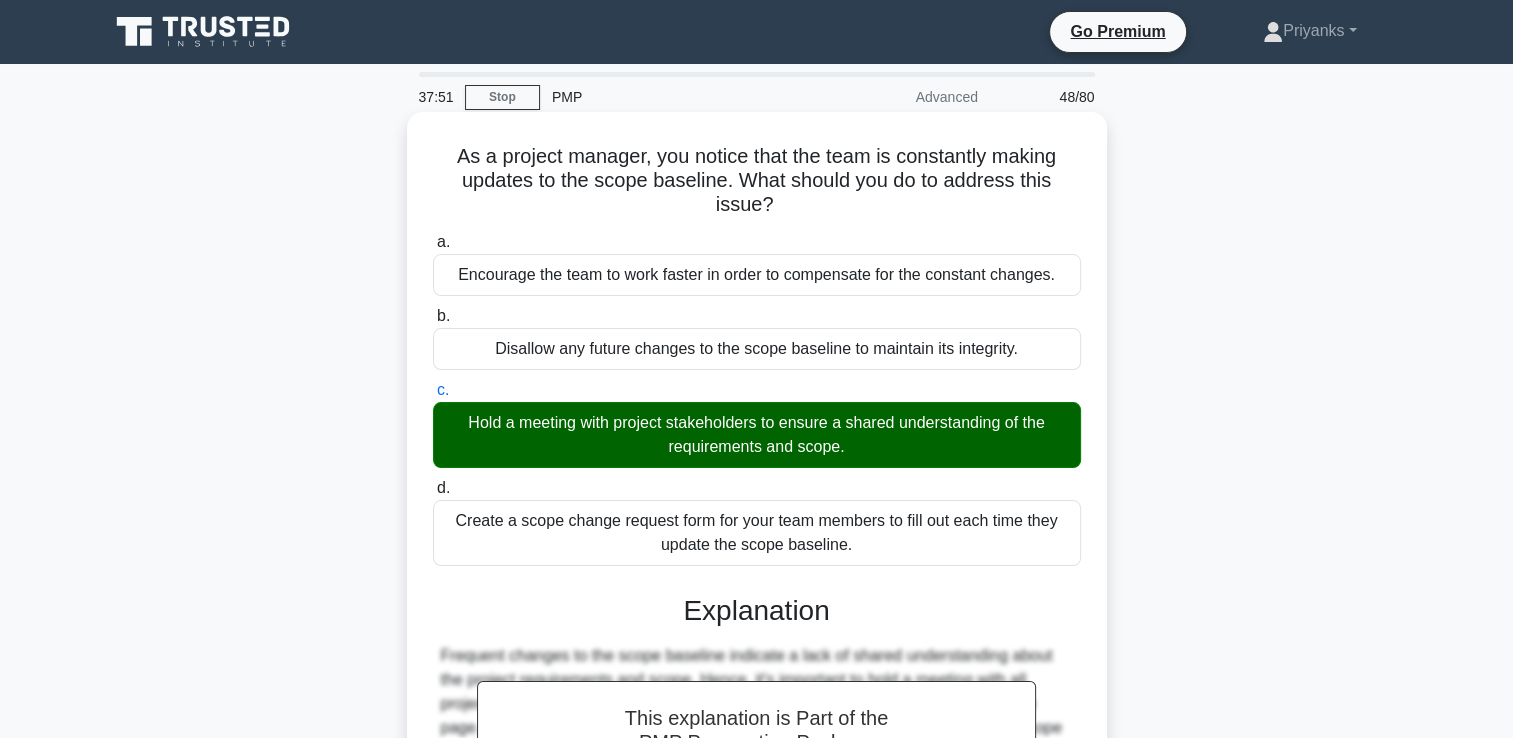 scroll, scrollTop: 342, scrollLeft: 0, axis: vertical 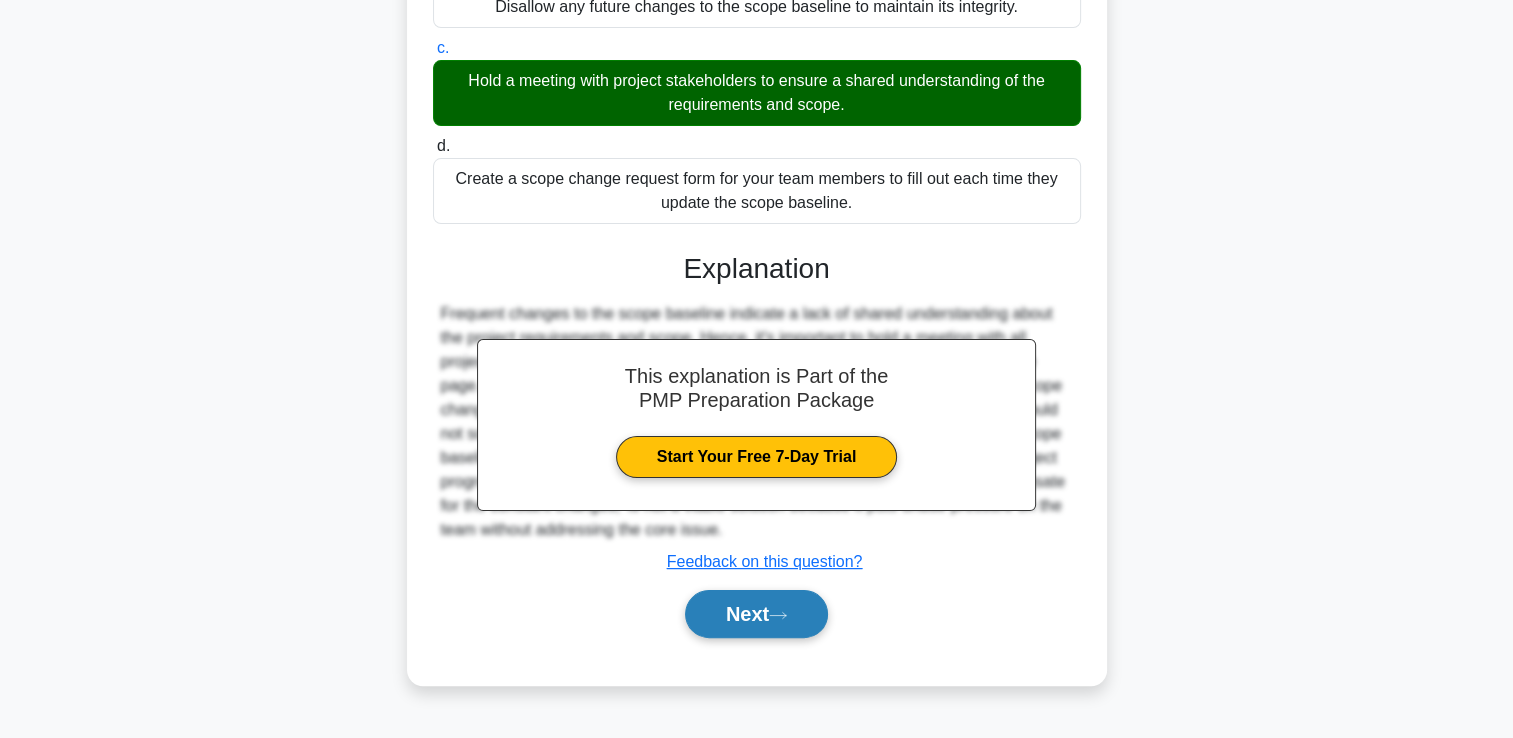 click on "Next" at bounding box center [756, 614] 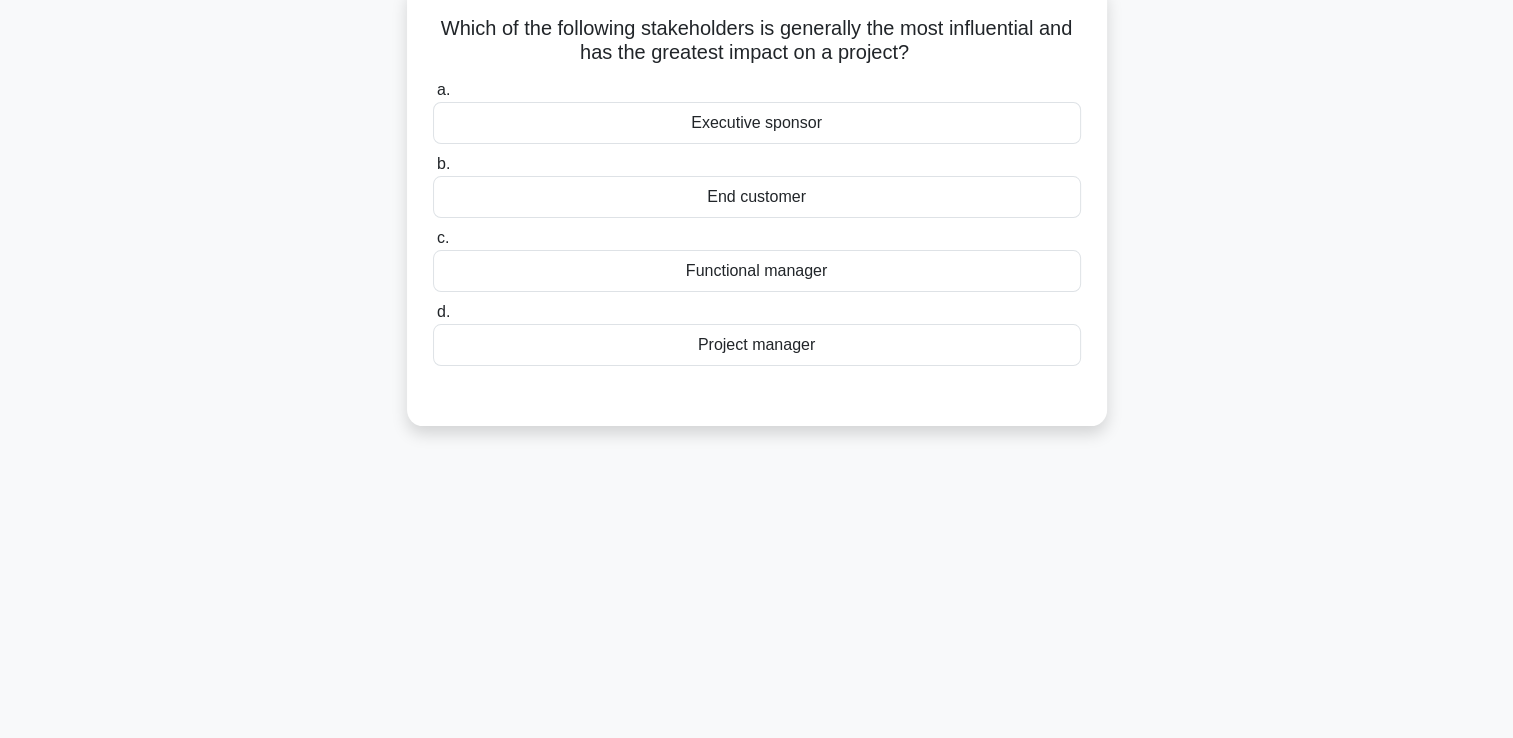 scroll, scrollTop: 0, scrollLeft: 0, axis: both 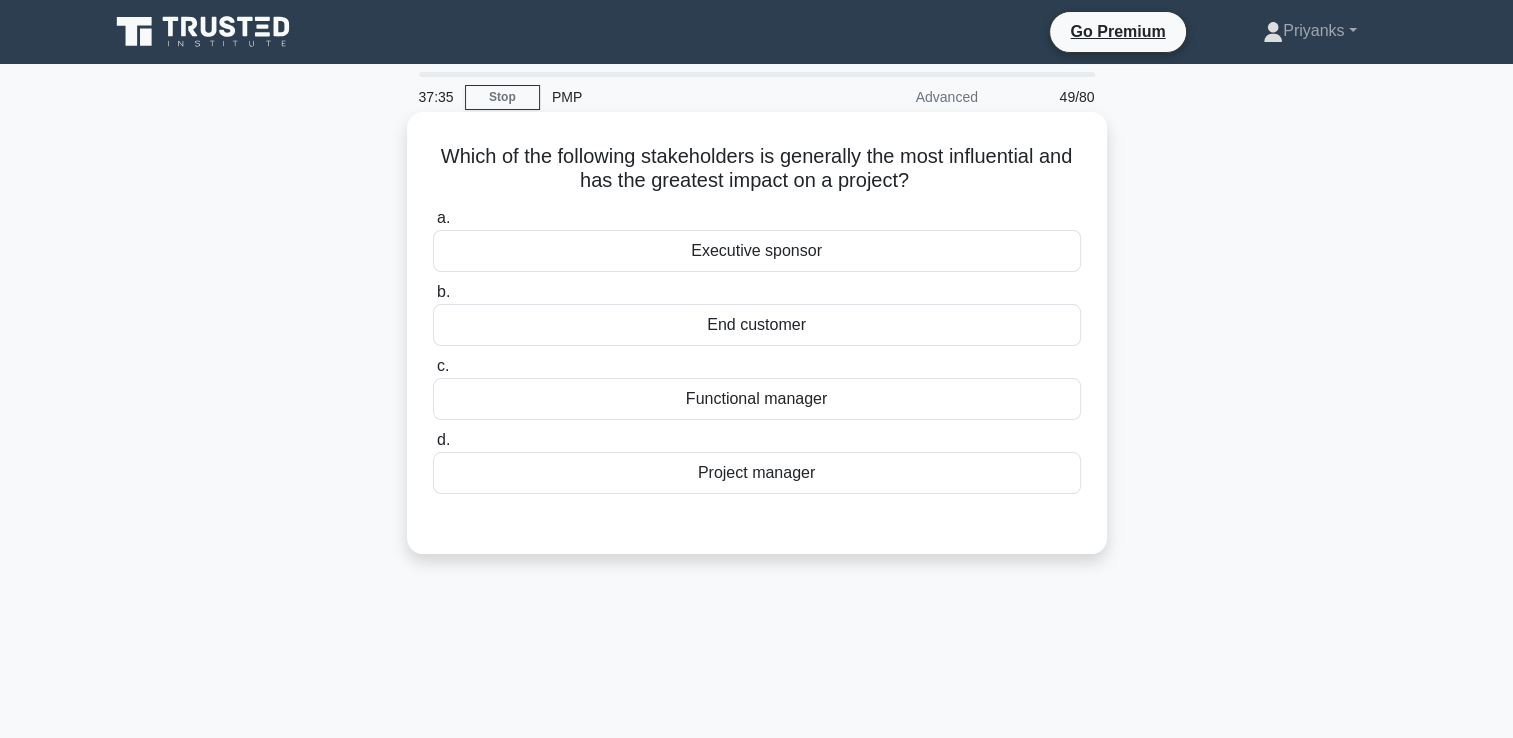 click on "End customer" at bounding box center [757, 325] 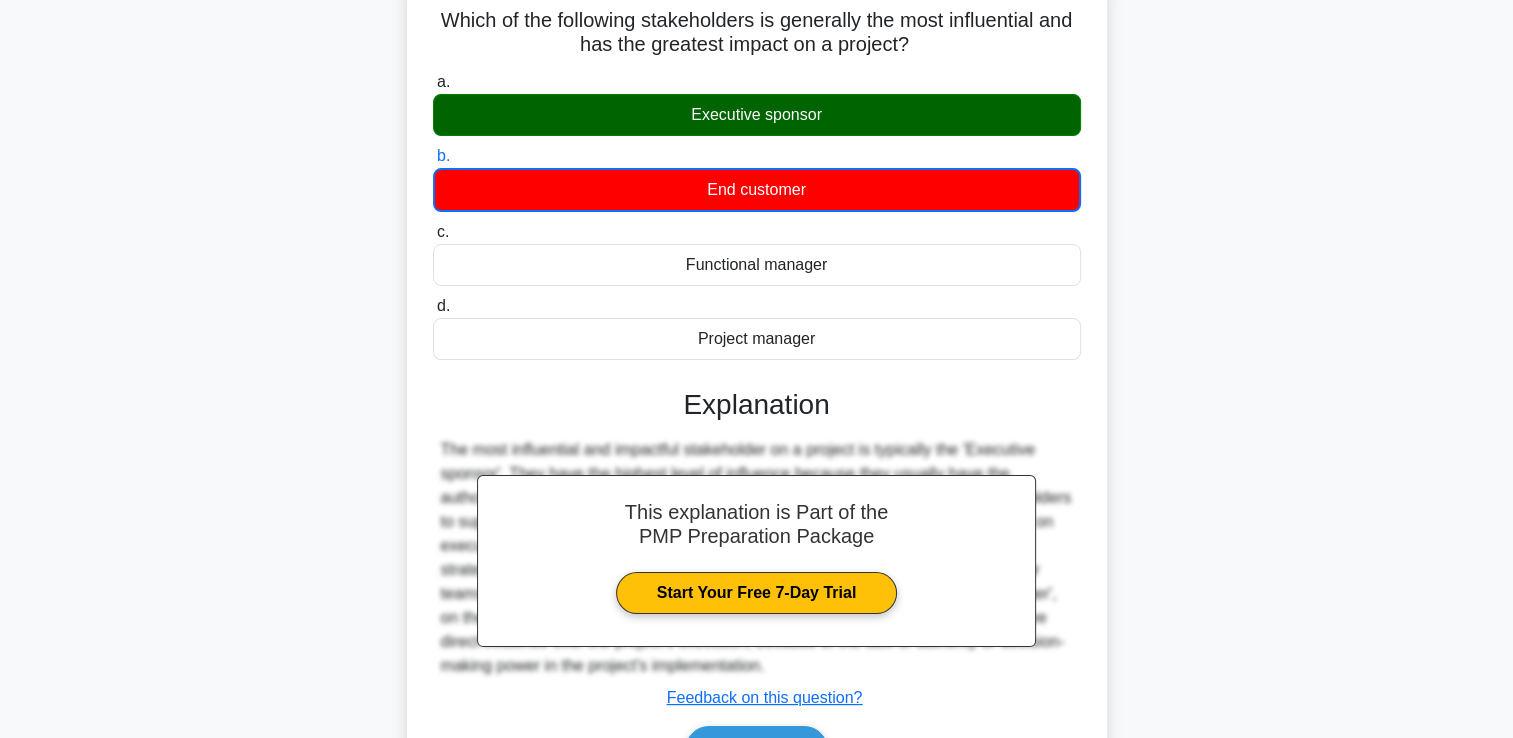 scroll, scrollTop: 342, scrollLeft: 0, axis: vertical 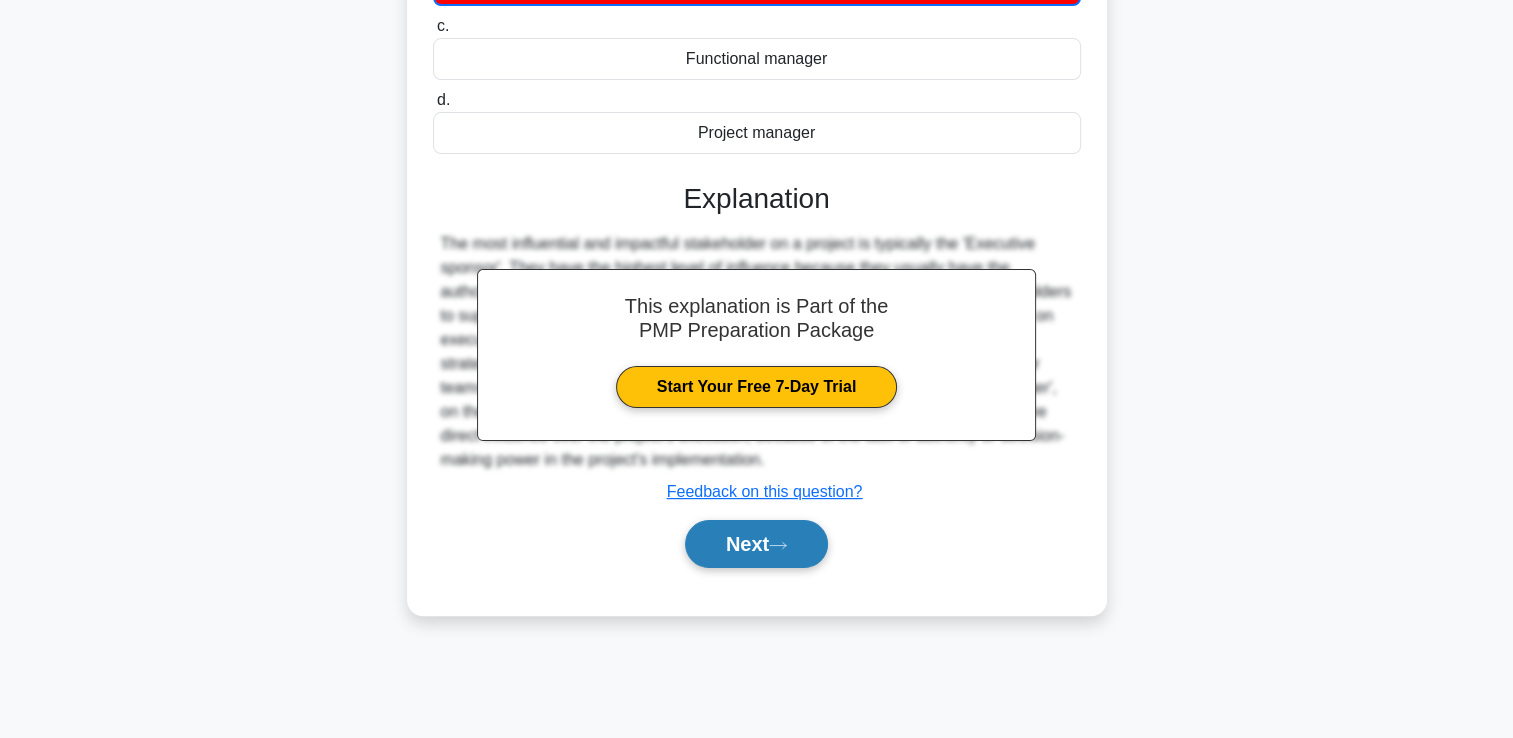 click on "Next" at bounding box center (756, 544) 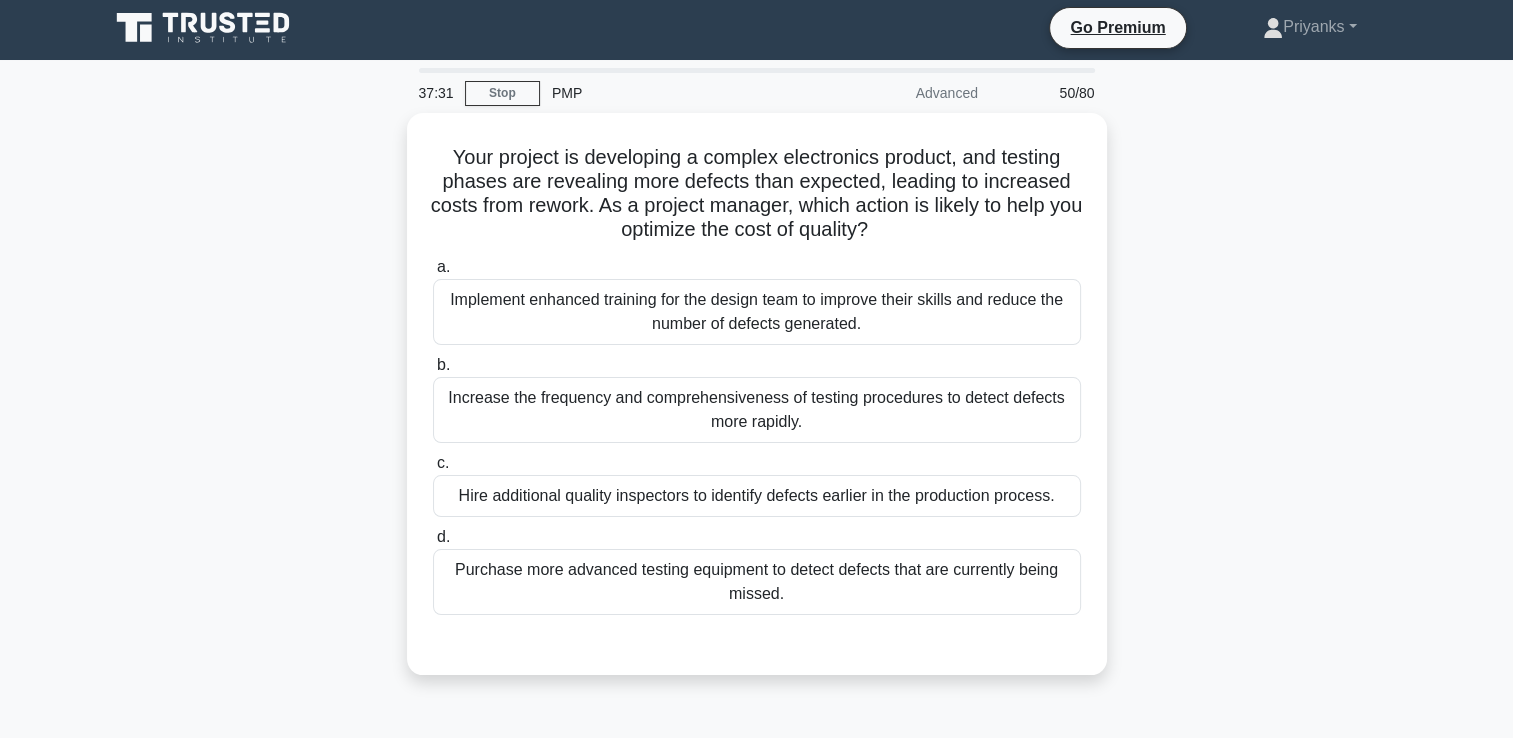 scroll, scrollTop: 0, scrollLeft: 0, axis: both 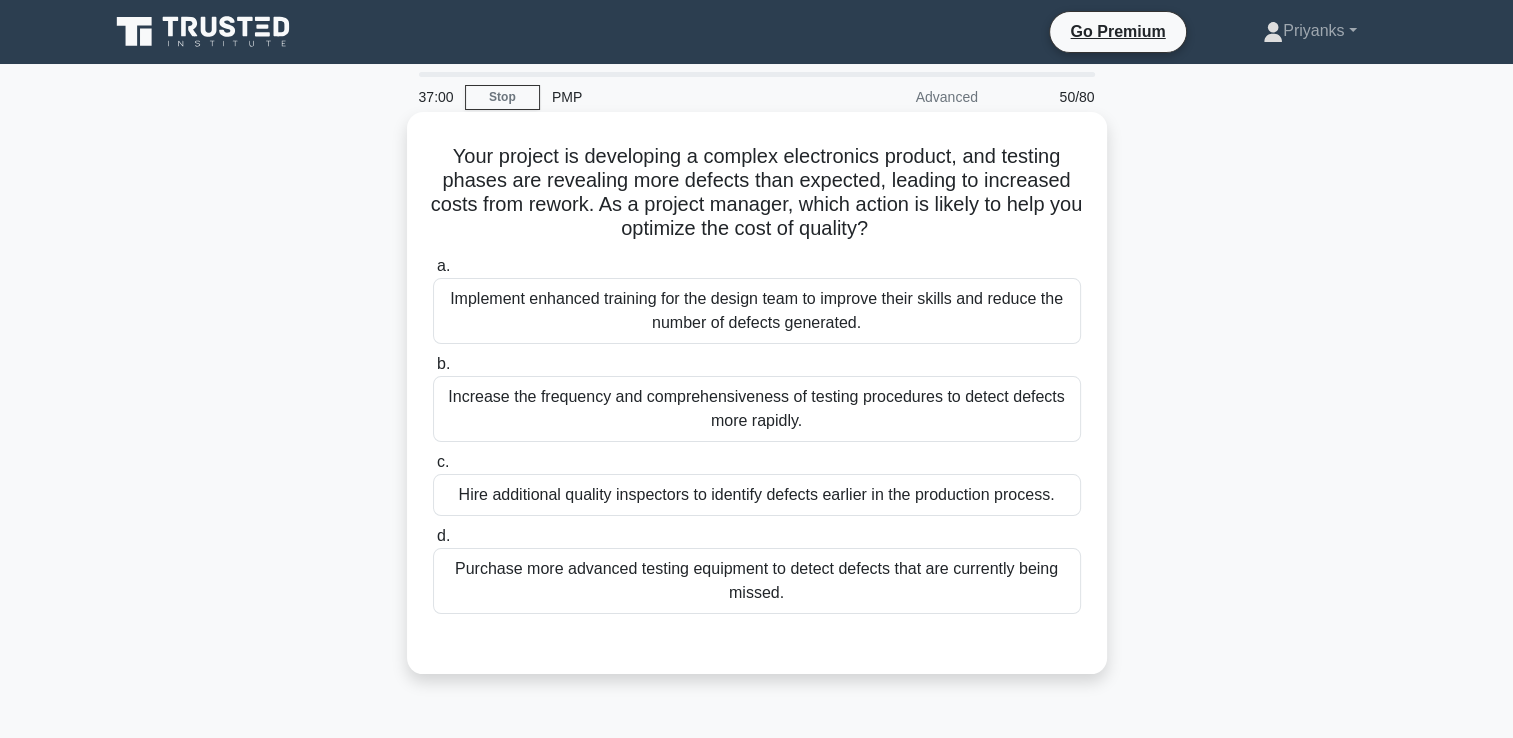 click on "Implement enhanced training for the design team to improve their skills and reduce the number of defects generated." at bounding box center [757, 311] 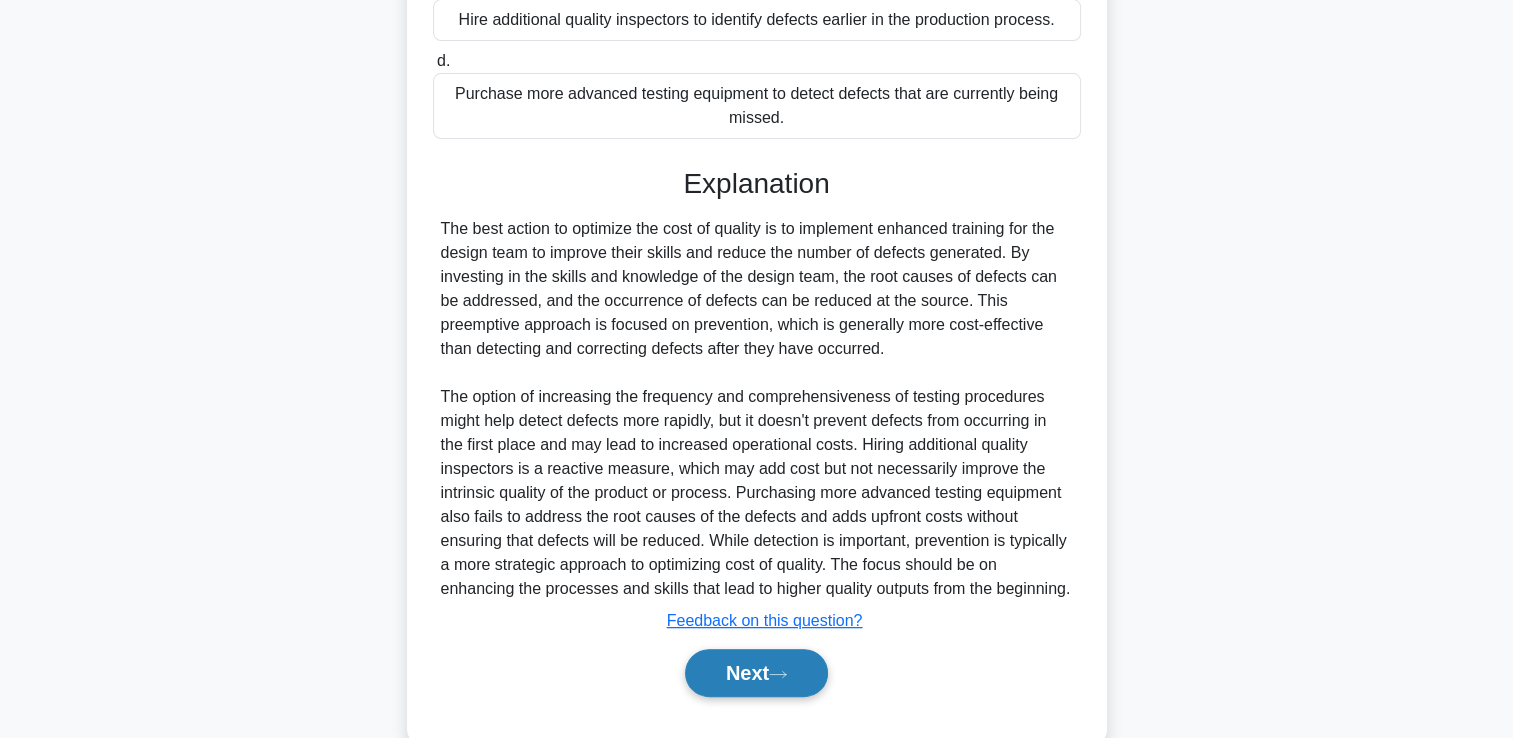 scroll, scrollTop: 541, scrollLeft: 0, axis: vertical 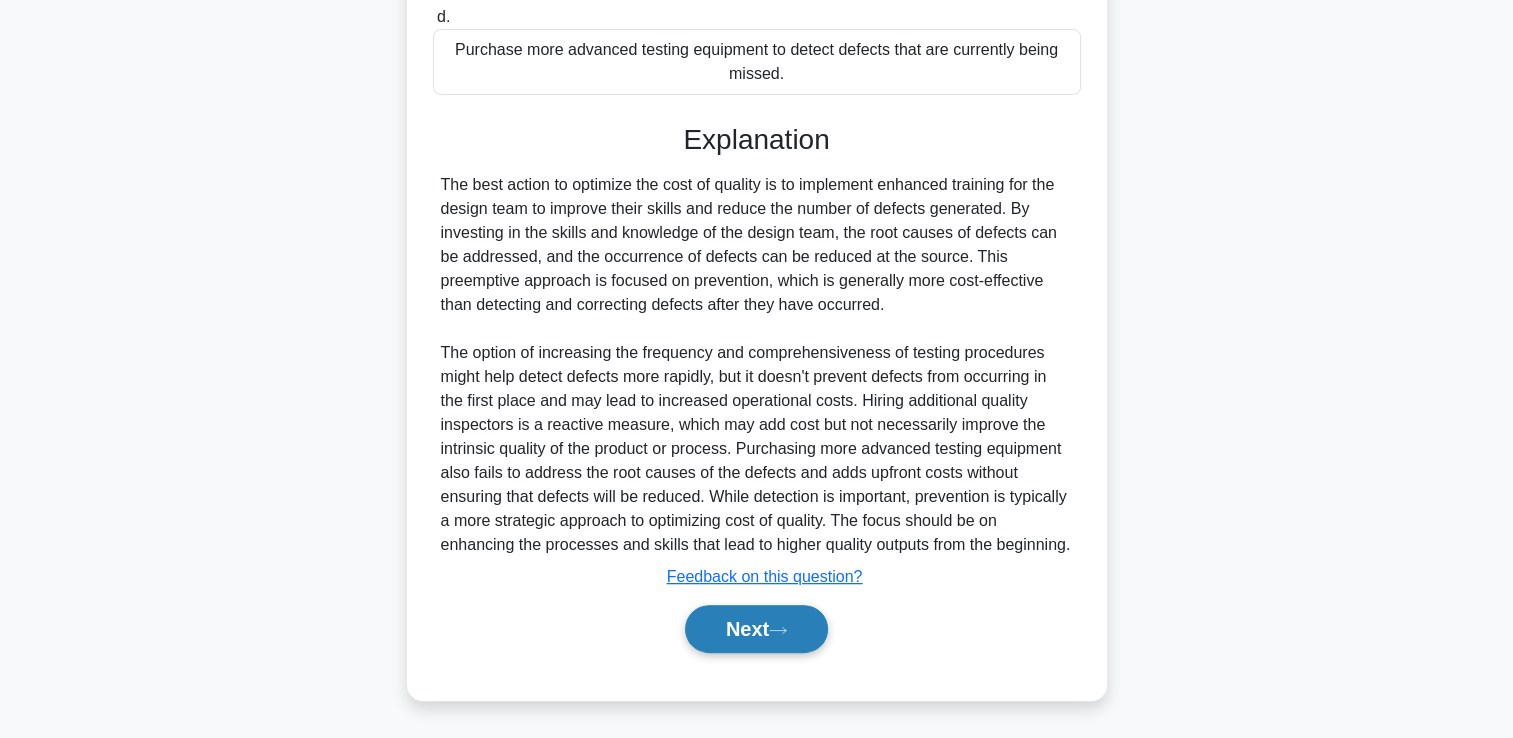 click on "Next" at bounding box center [756, 629] 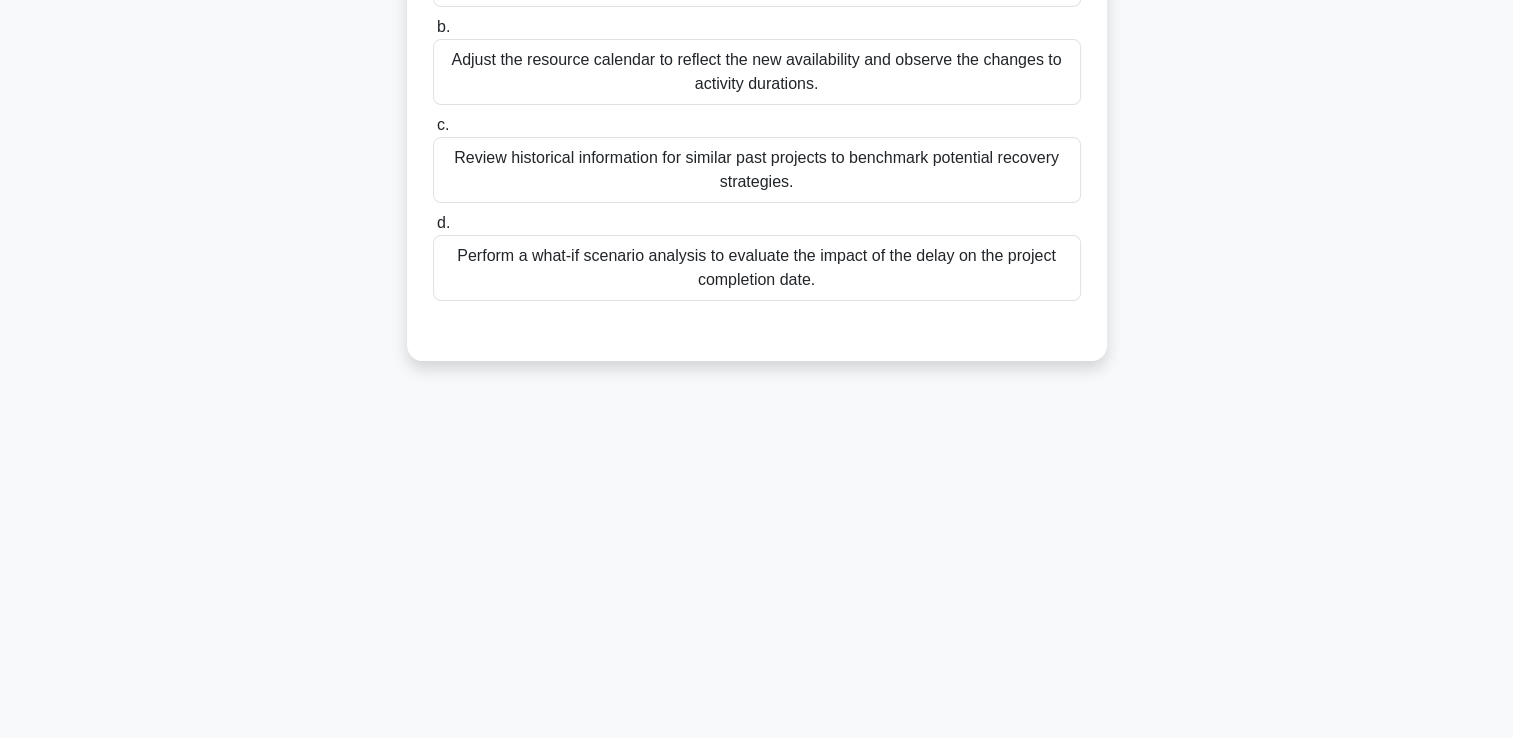 drag, startPoint x: 792, startPoint y: 639, endPoint x: 1025, endPoint y: 621, distance: 233.69424 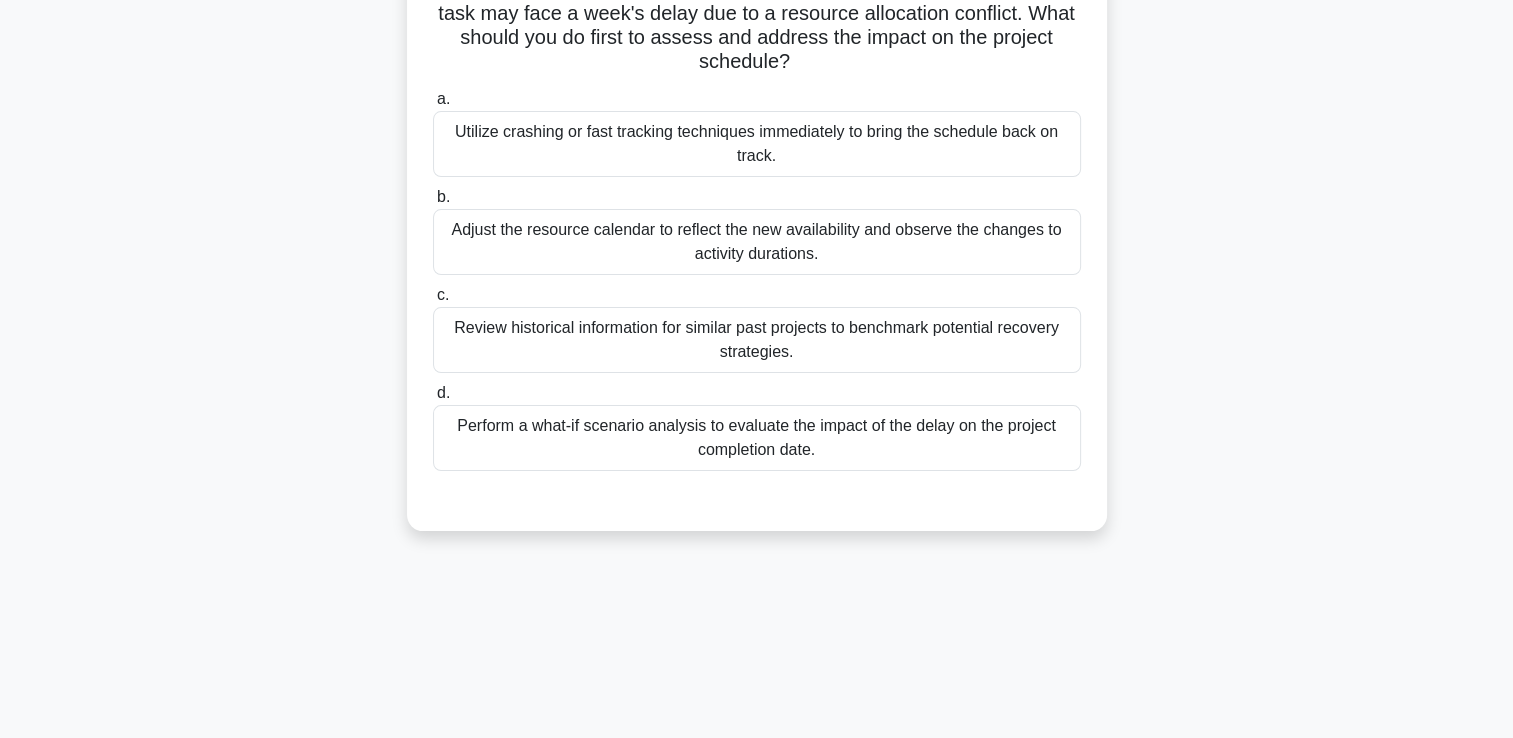 scroll, scrollTop: 0, scrollLeft: 0, axis: both 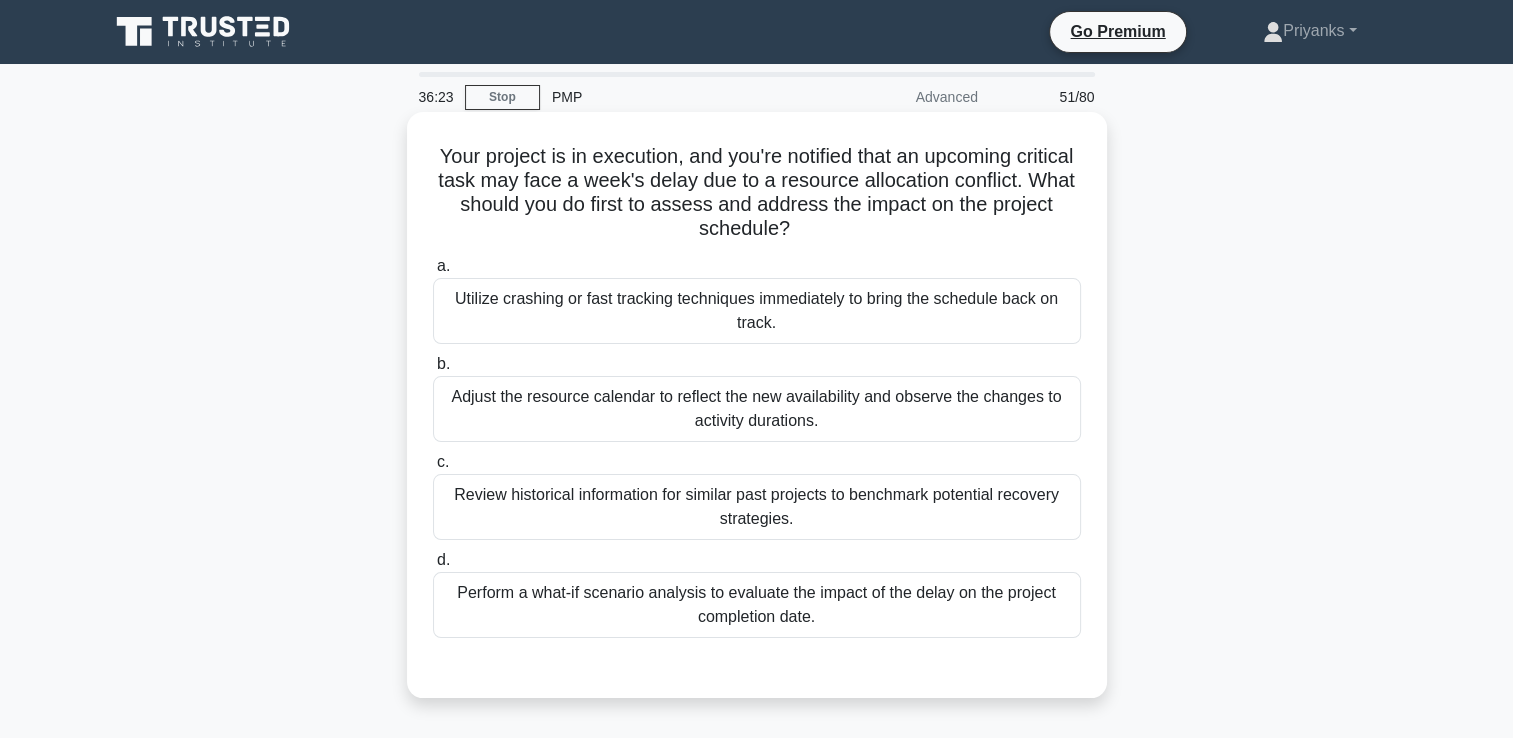 click on "Perform a what-if scenario analysis to evaluate the impact of the delay on the project completion date." at bounding box center (757, 605) 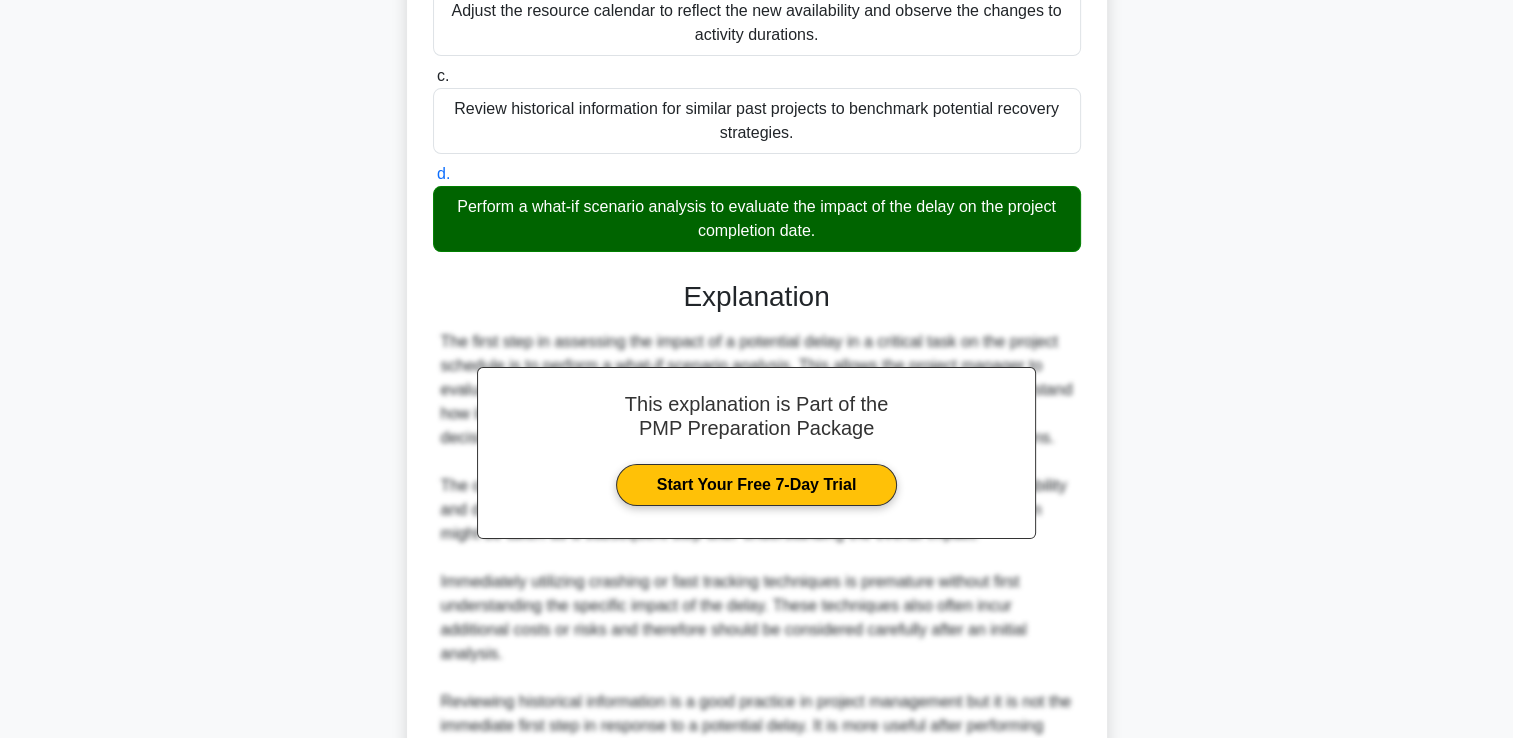 scroll, scrollTop: 500, scrollLeft: 0, axis: vertical 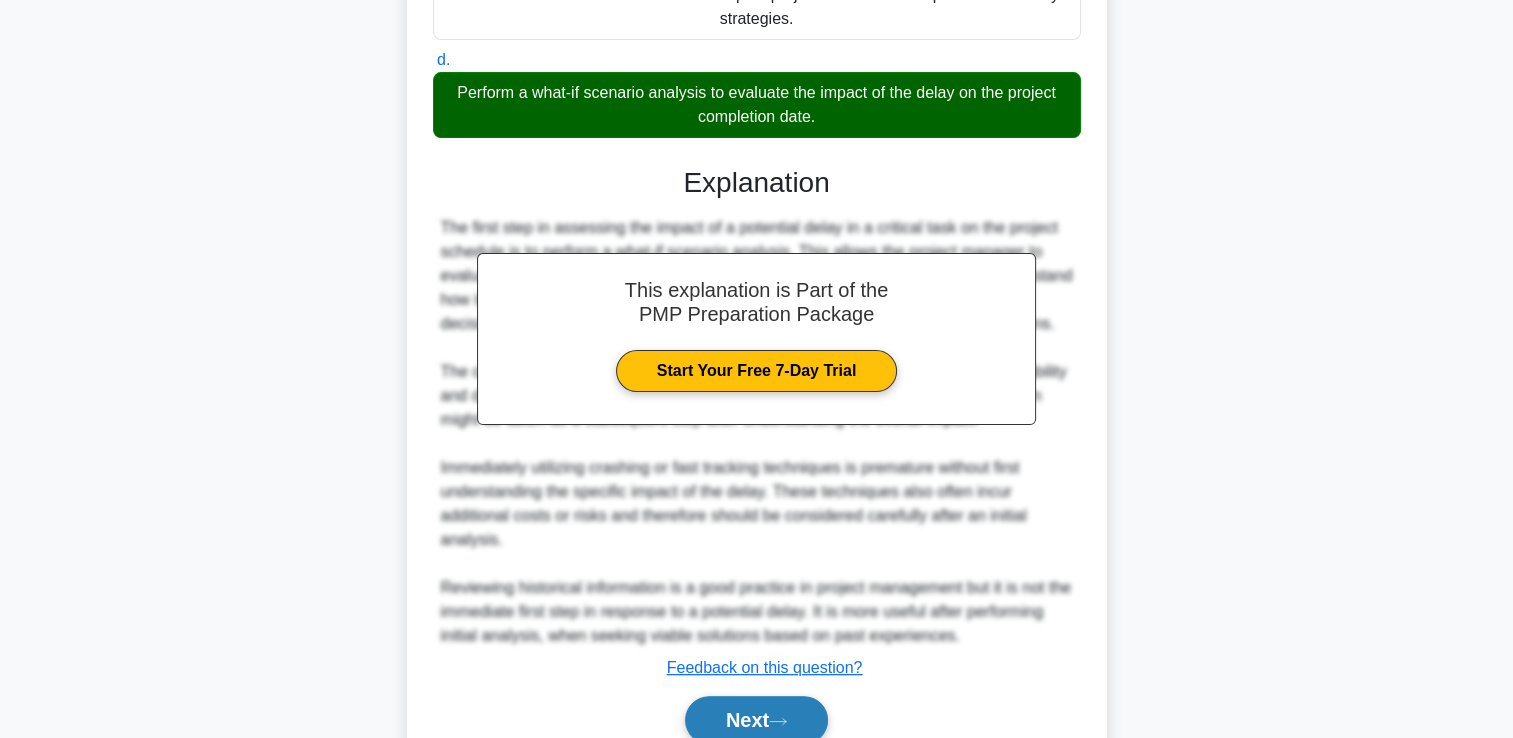 click on "Next" at bounding box center [756, 720] 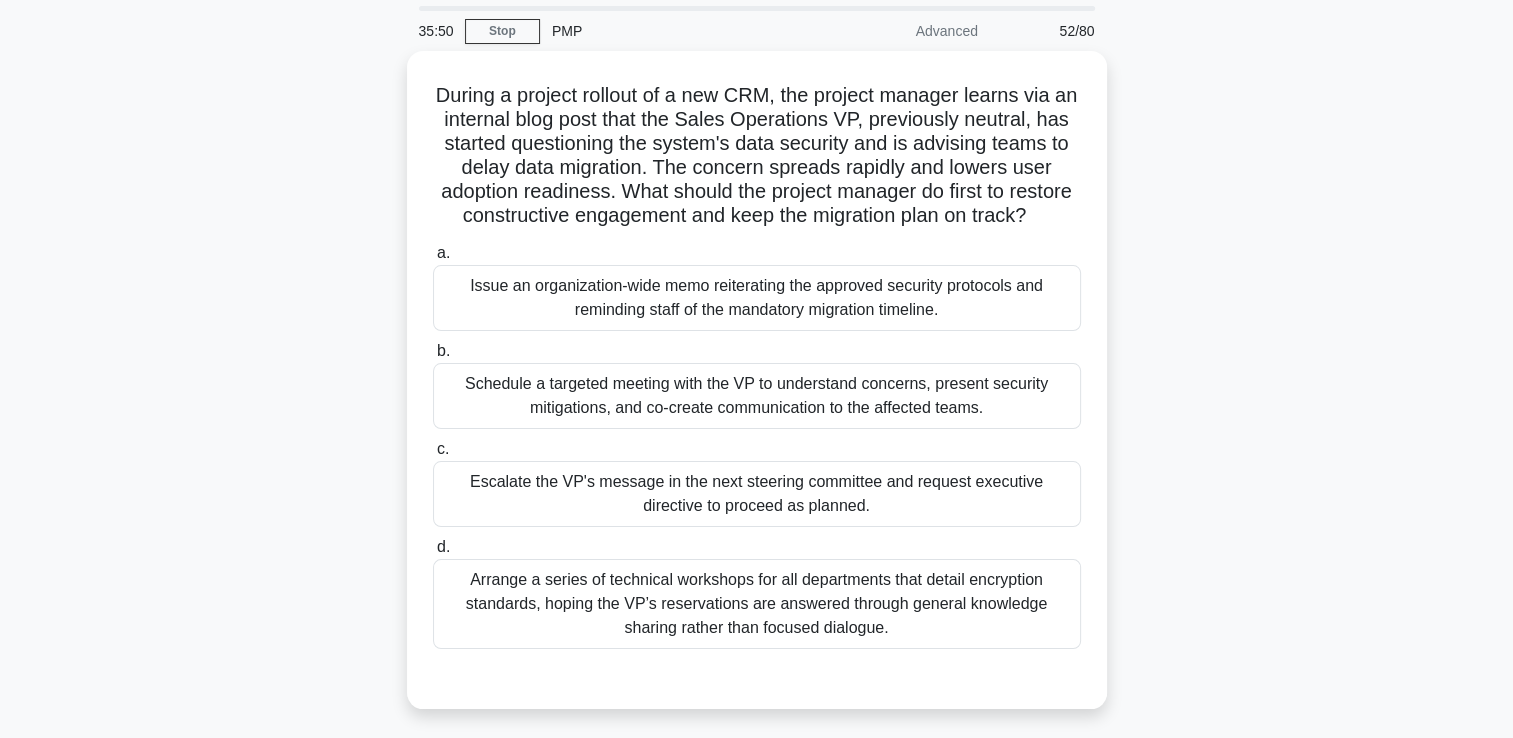 scroll, scrollTop: 100, scrollLeft: 0, axis: vertical 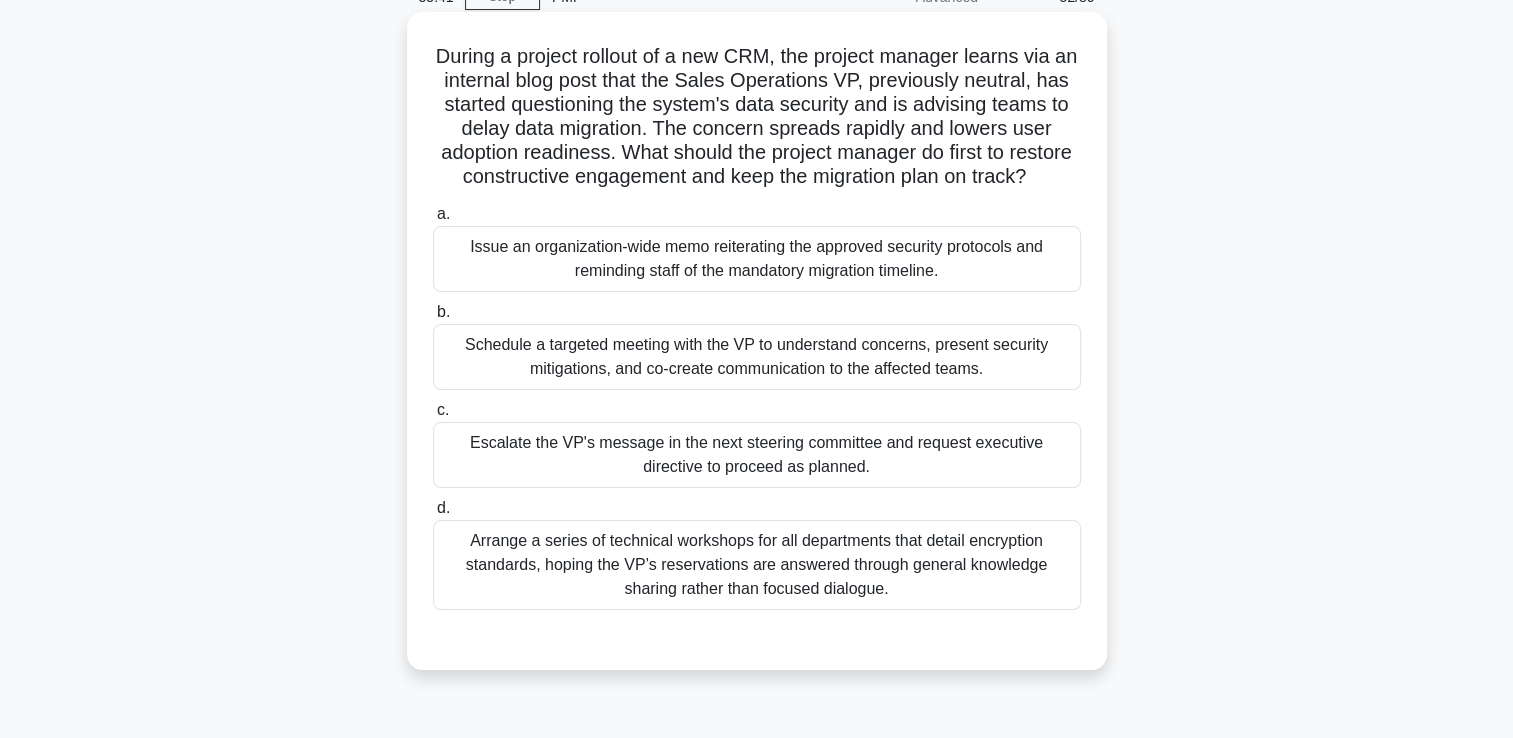 click on "Schedule a targeted meeting with the VP to understand concerns, present security mitigations, and co-create communication to the affected teams." at bounding box center [757, 357] 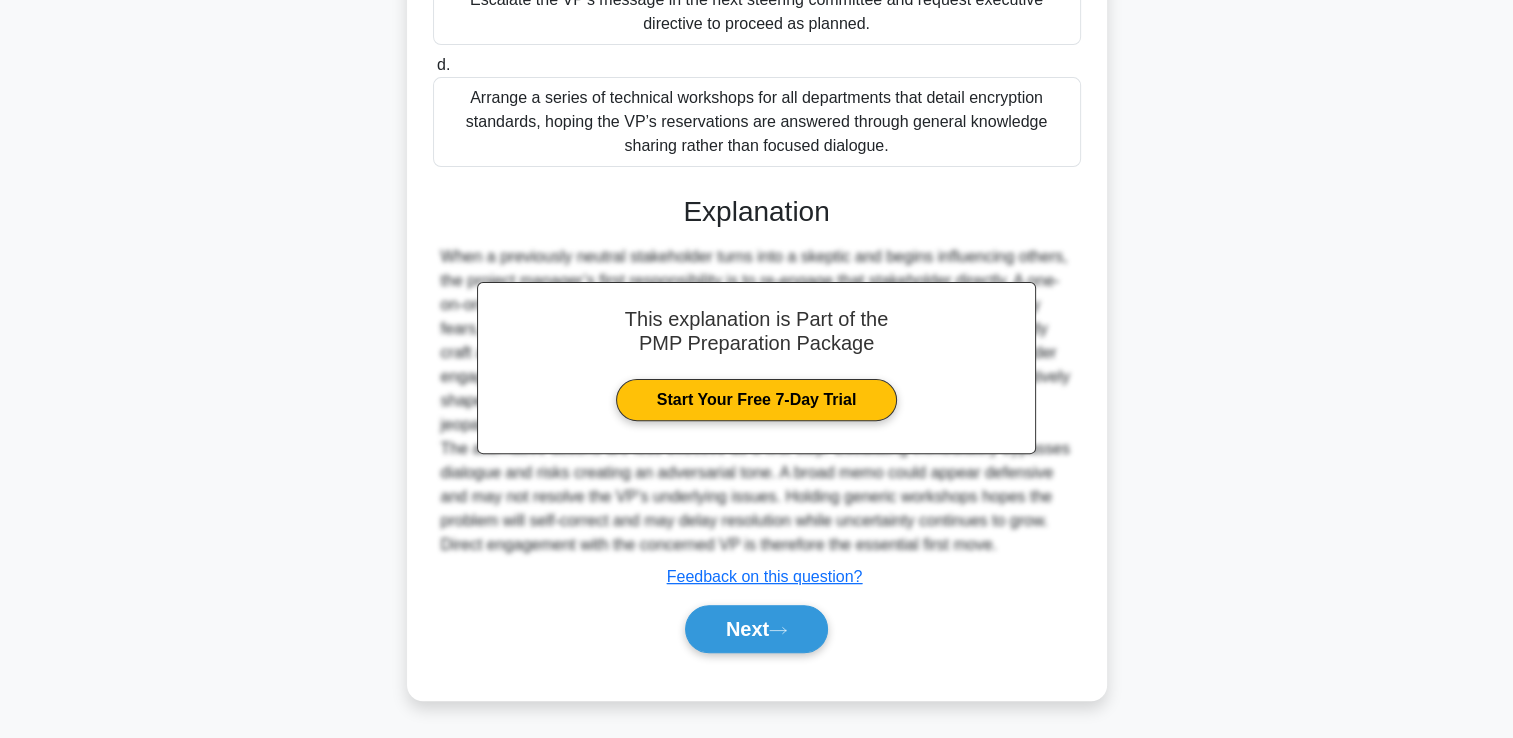 scroll, scrollTop: 565, scrollLeft: 0, axis: vertical 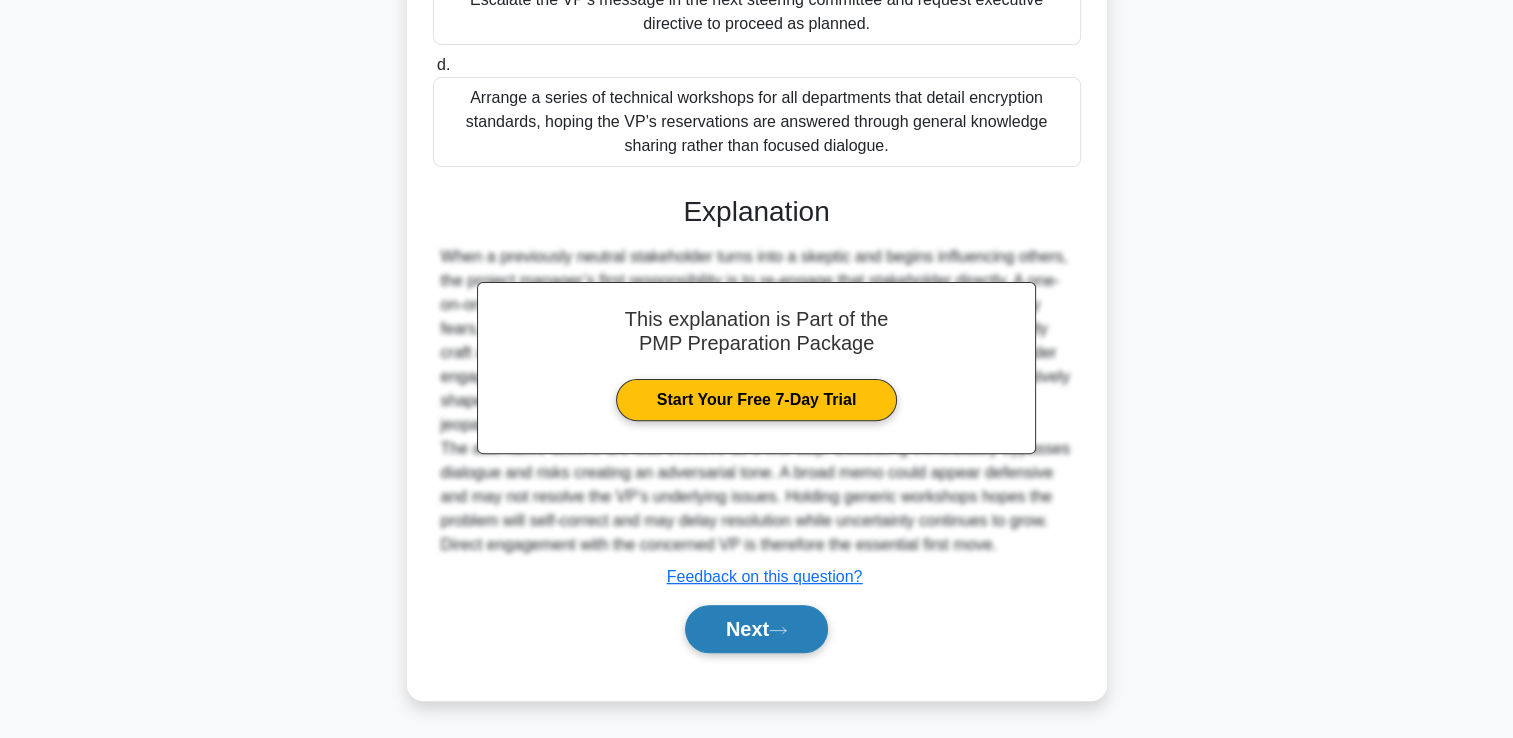 click on "Next" at bounding box center [756, 629] 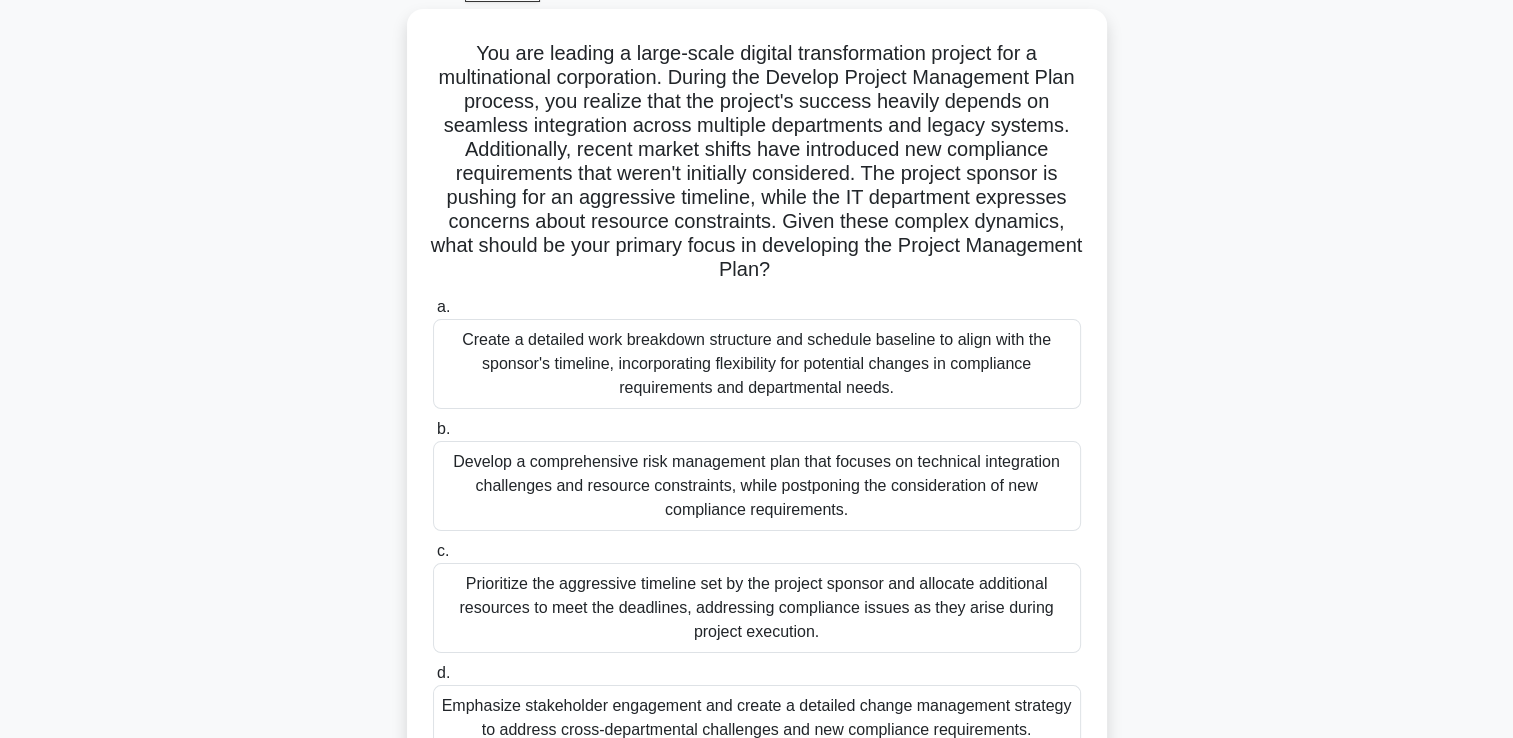scroll, scrollTop: 142, scrollLeft: 0, axis: vertical 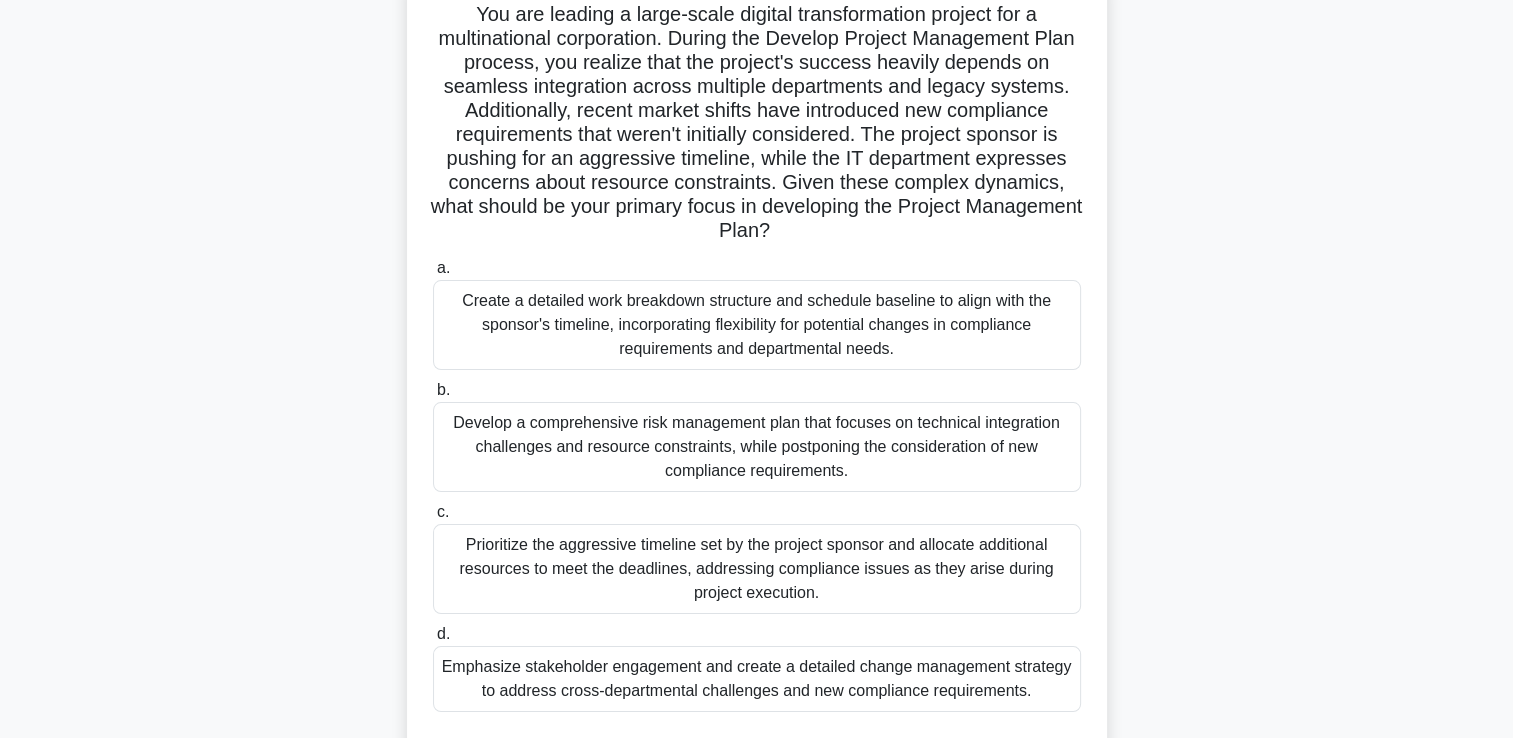 click on "Emphasize stakeholder engagement and create a detailed change management strategy to address cross-departmental challenges and new compliance requirements." at bounding box center [757, 679] 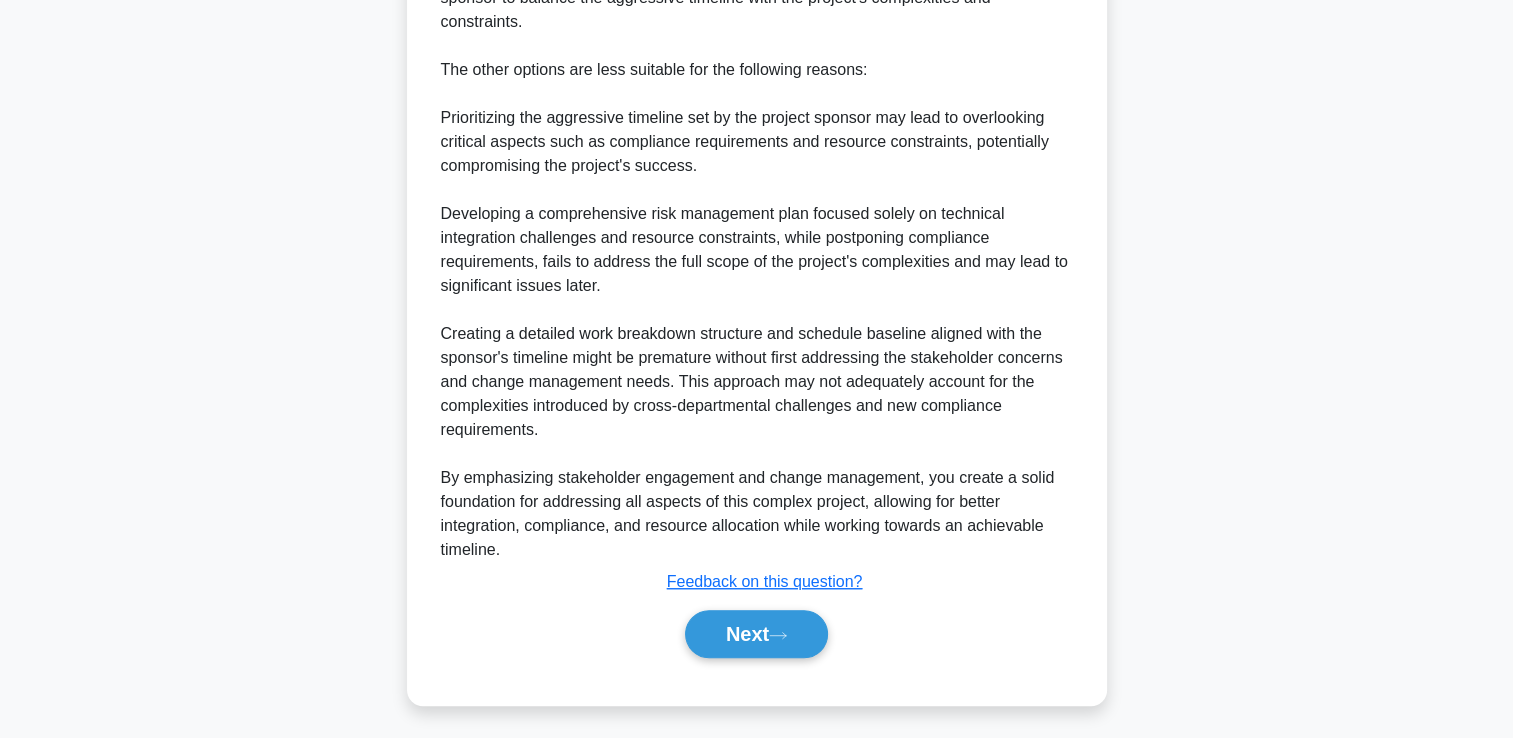 scroll, scrollTop: 1405, scrollLeft: 0, axis: vertical 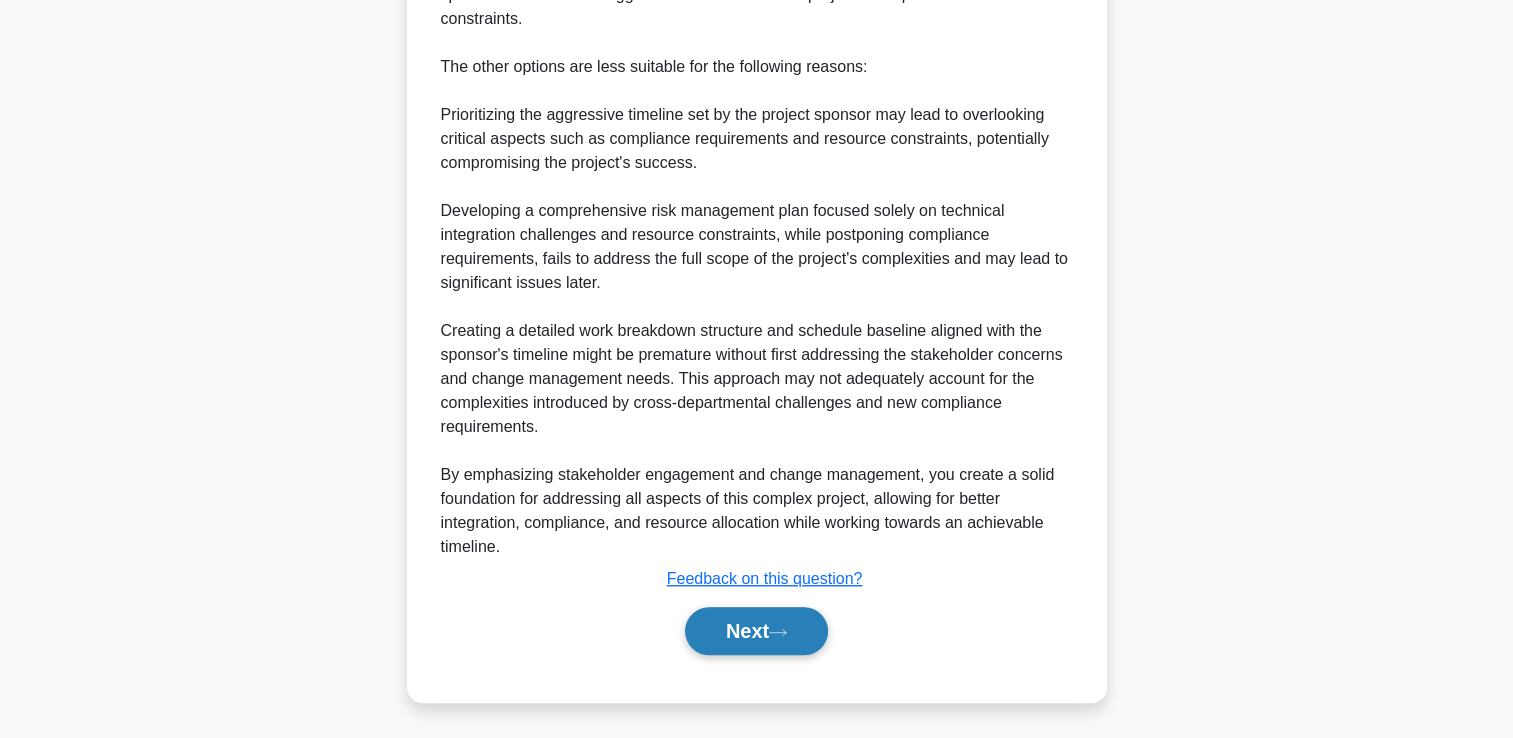 click on "Next" at bounding box center [756, 631] 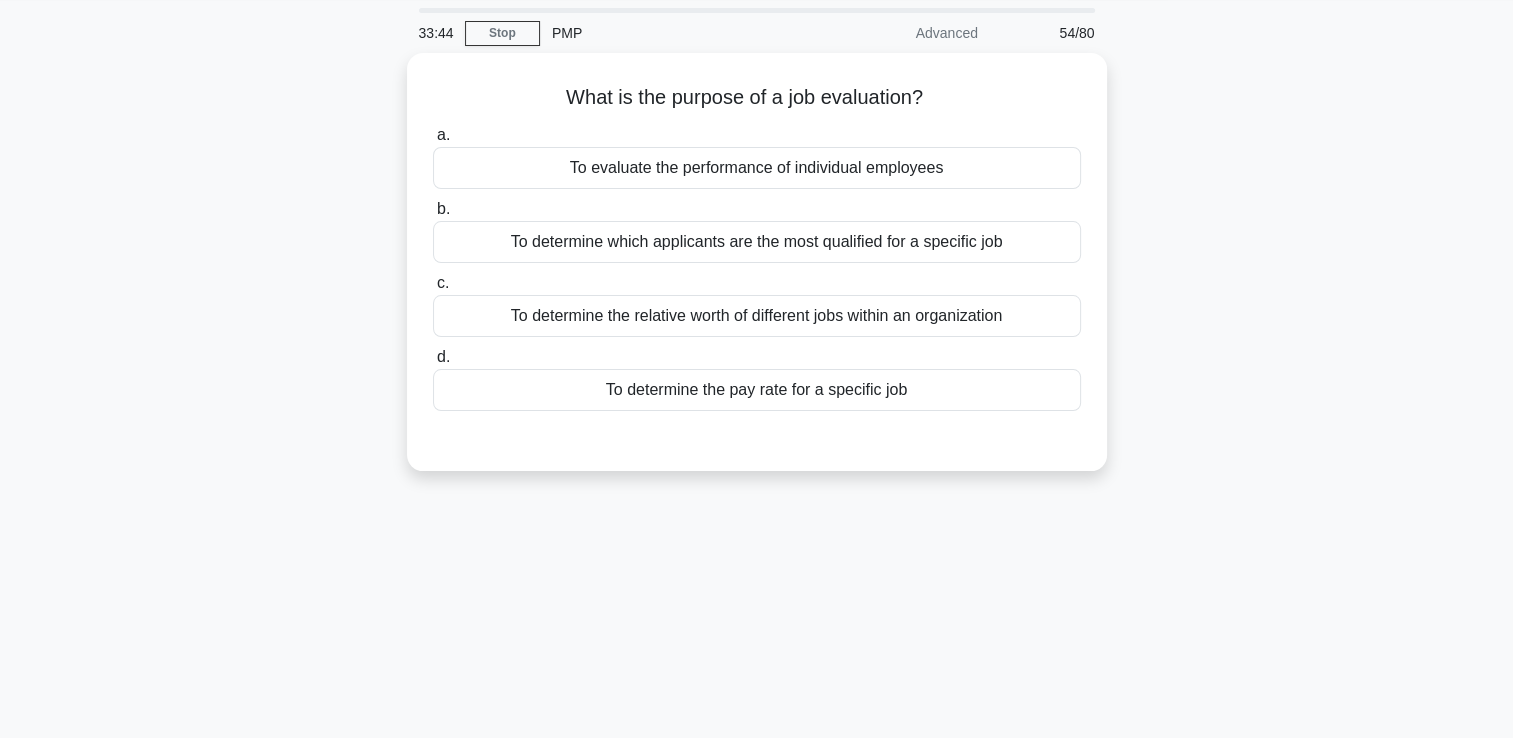 scroll, scrollTop: 0, scrollLeft: 0, axis: both 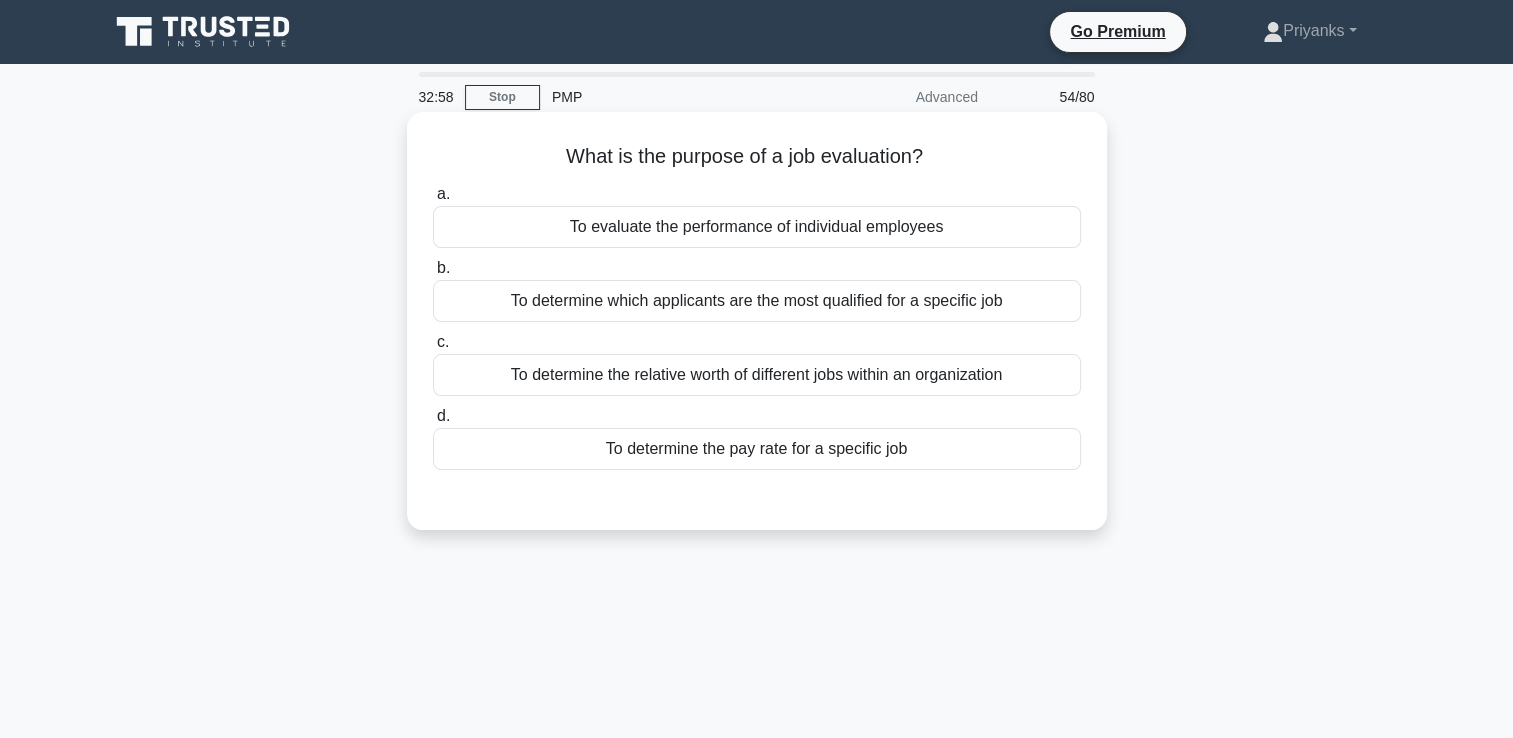 click on "To determine the relative worth of different jobs within an organization" at bounding box center [757, 375] 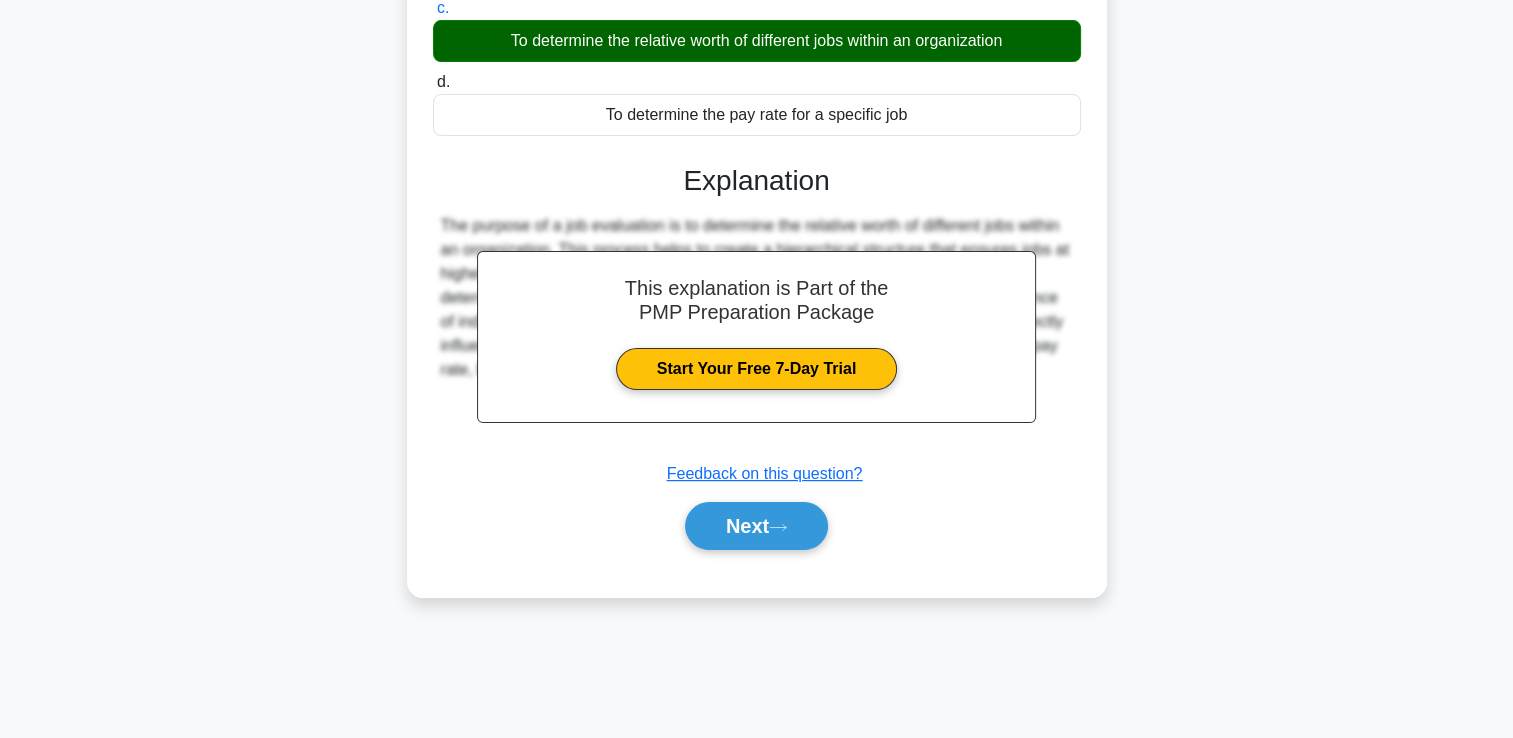 scroll, scrollTop: 342, scrollLeft: 0, axis: vertical 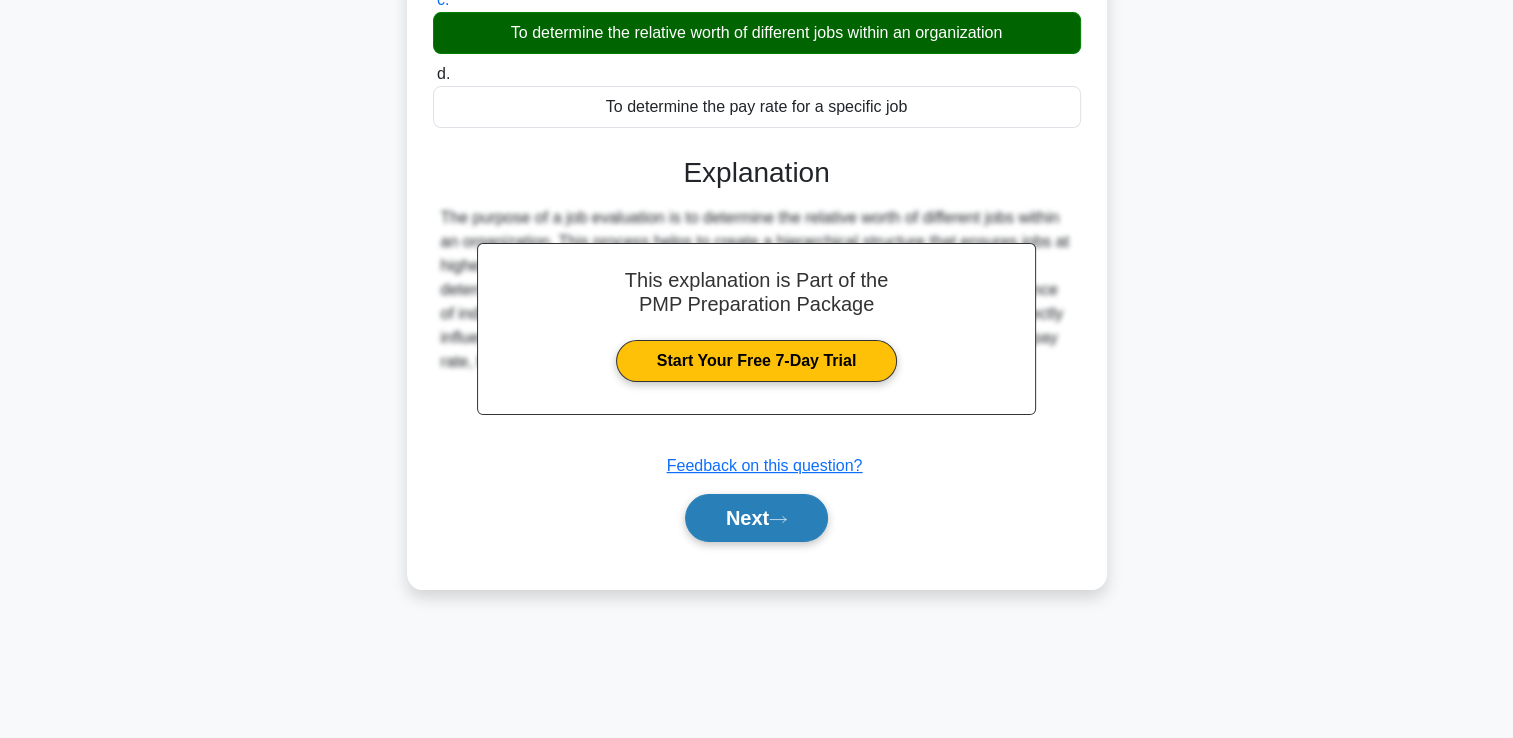 click on "Next" at bounding box center (756, 518) 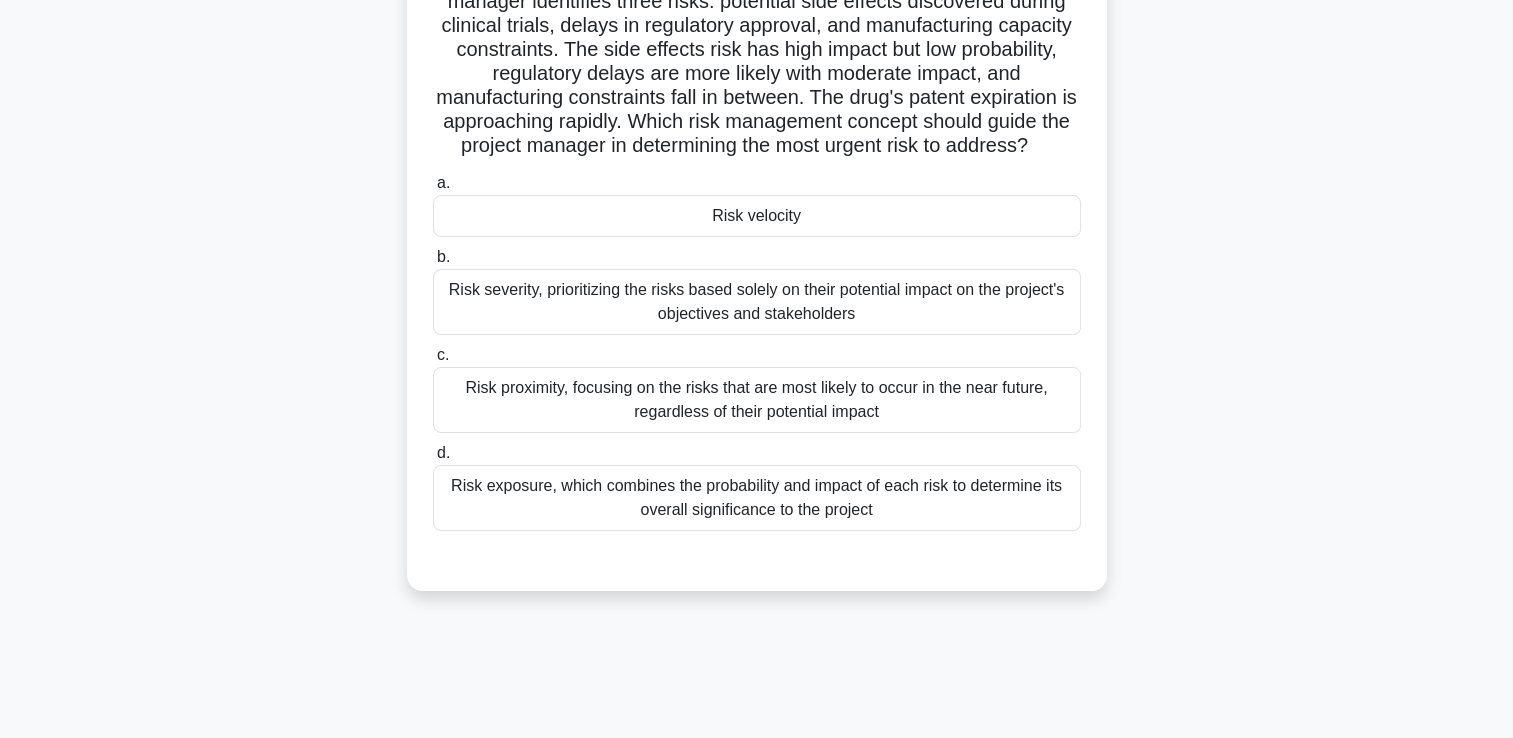 scroll, scrollTop: 0, scrollLeft: 0, axis: both 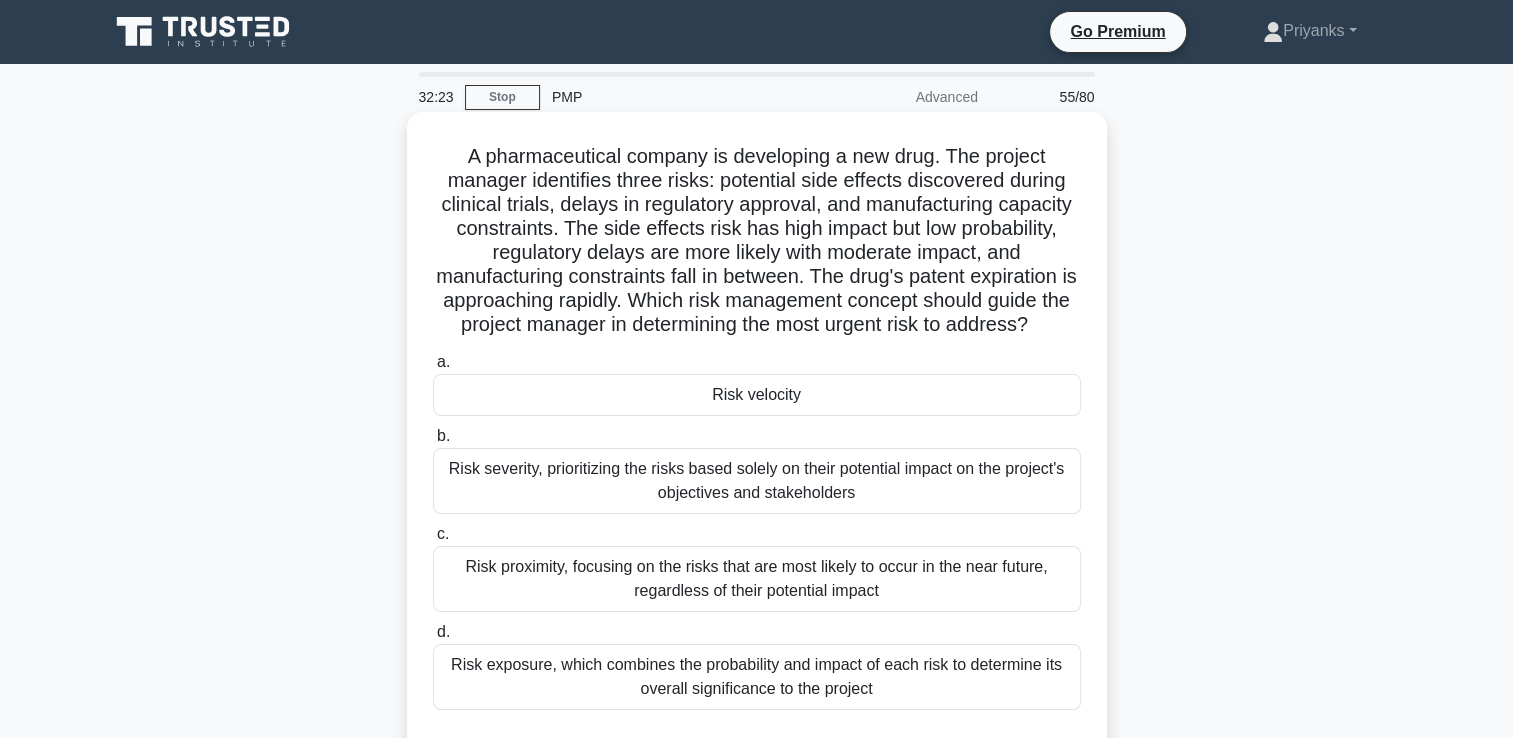 click on "Risk velocity" at bounding box center (757, 395) 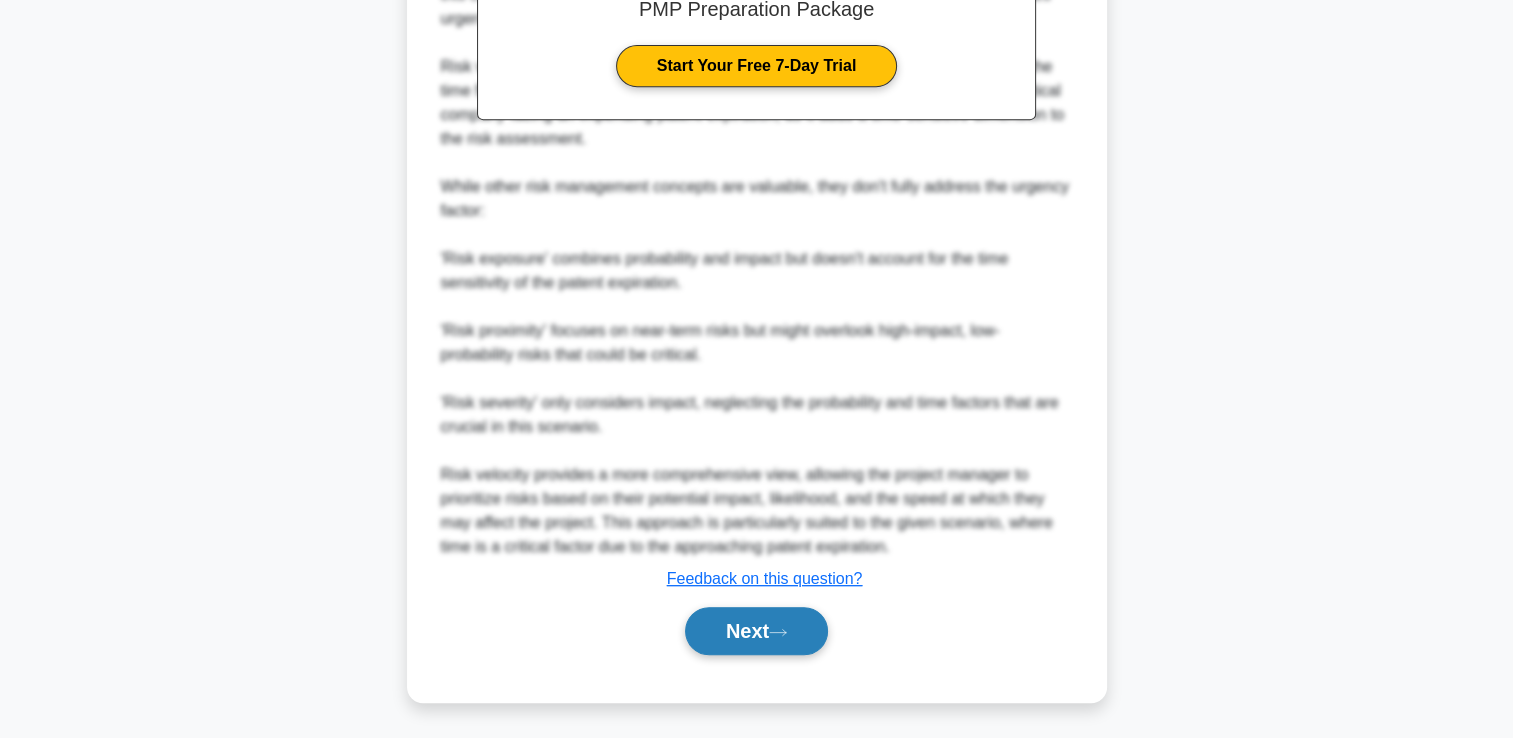 click on "Next" at bounding box center (756, 631) 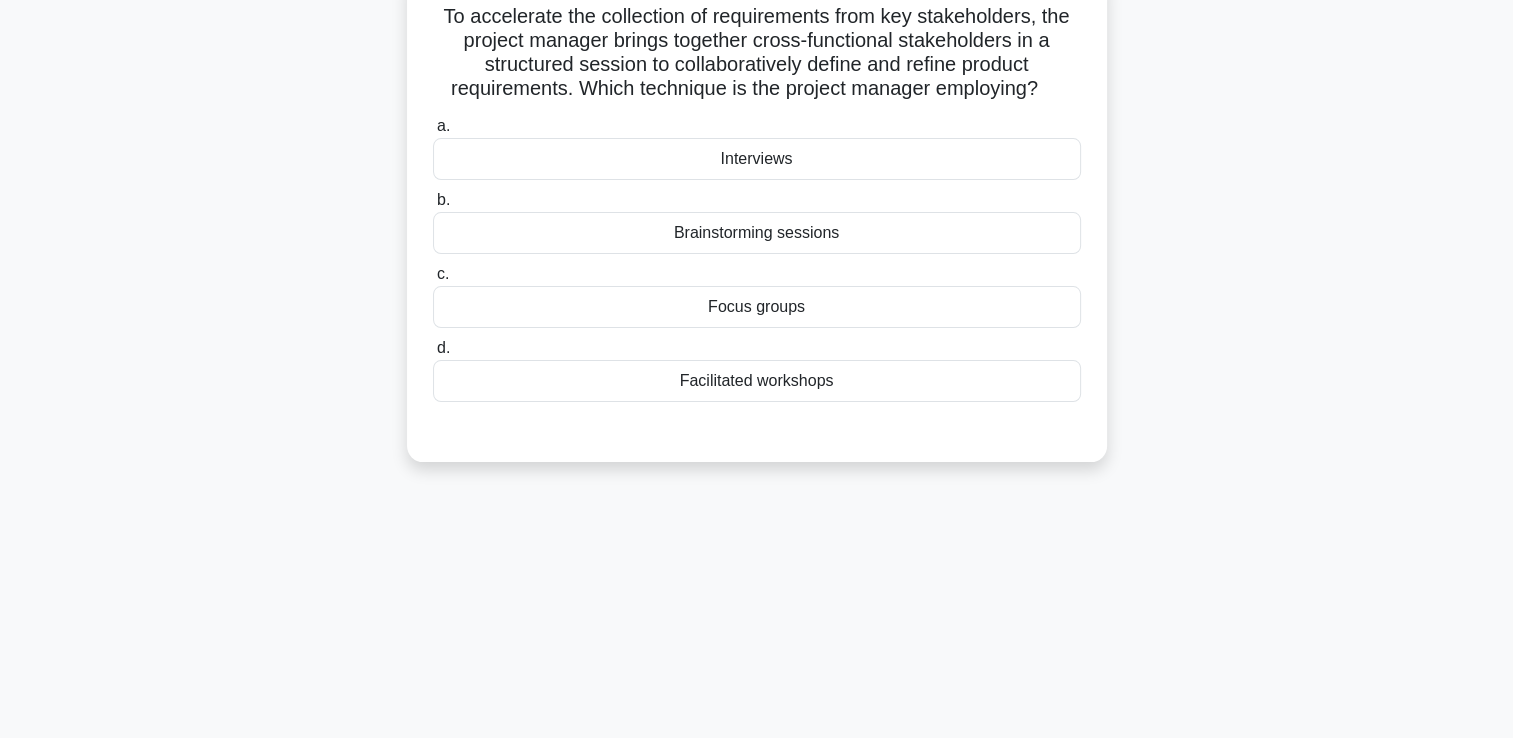 scroll, scrollTop: 0, scrollLeft: 0, axis: both 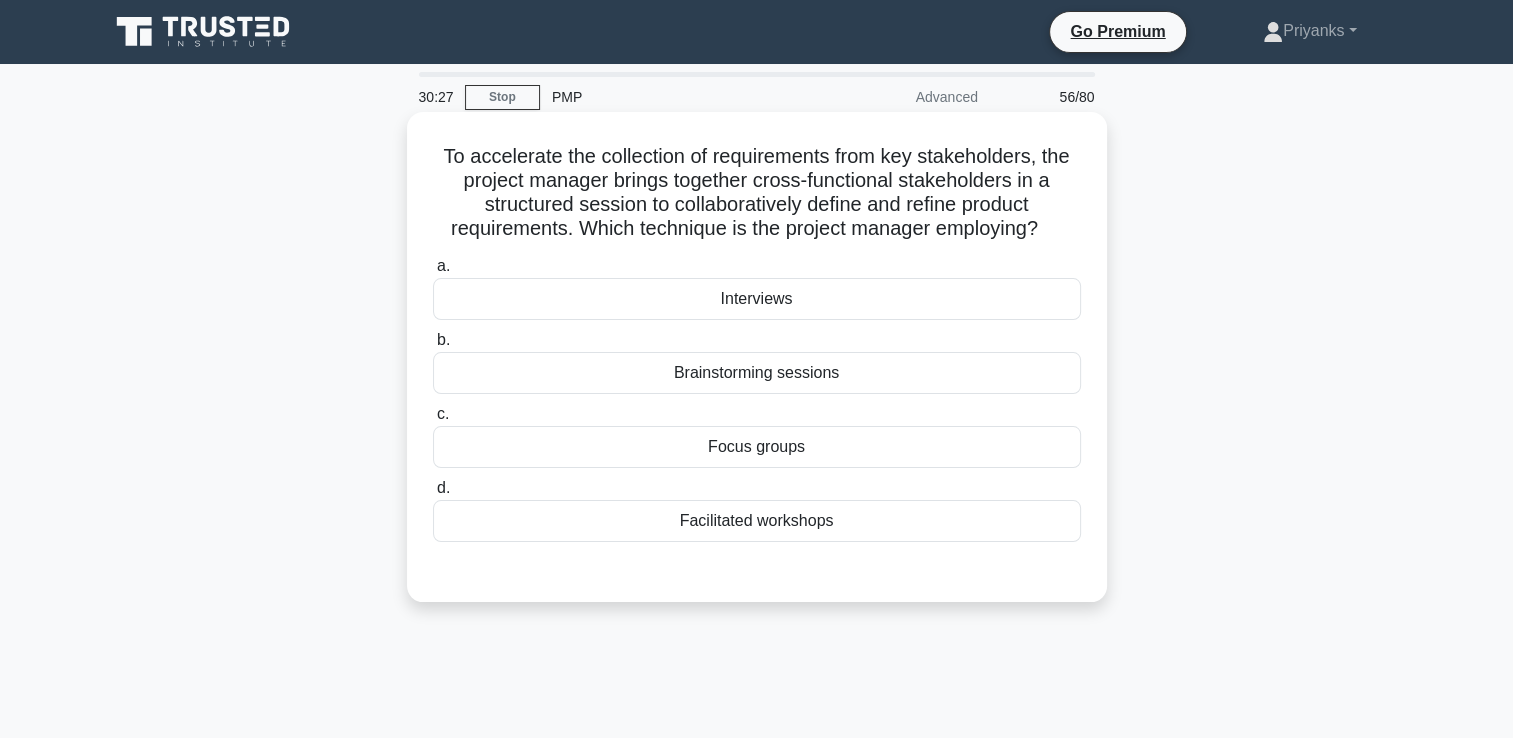 click on "Facilitated workshops" at bounding box center [757, 521] 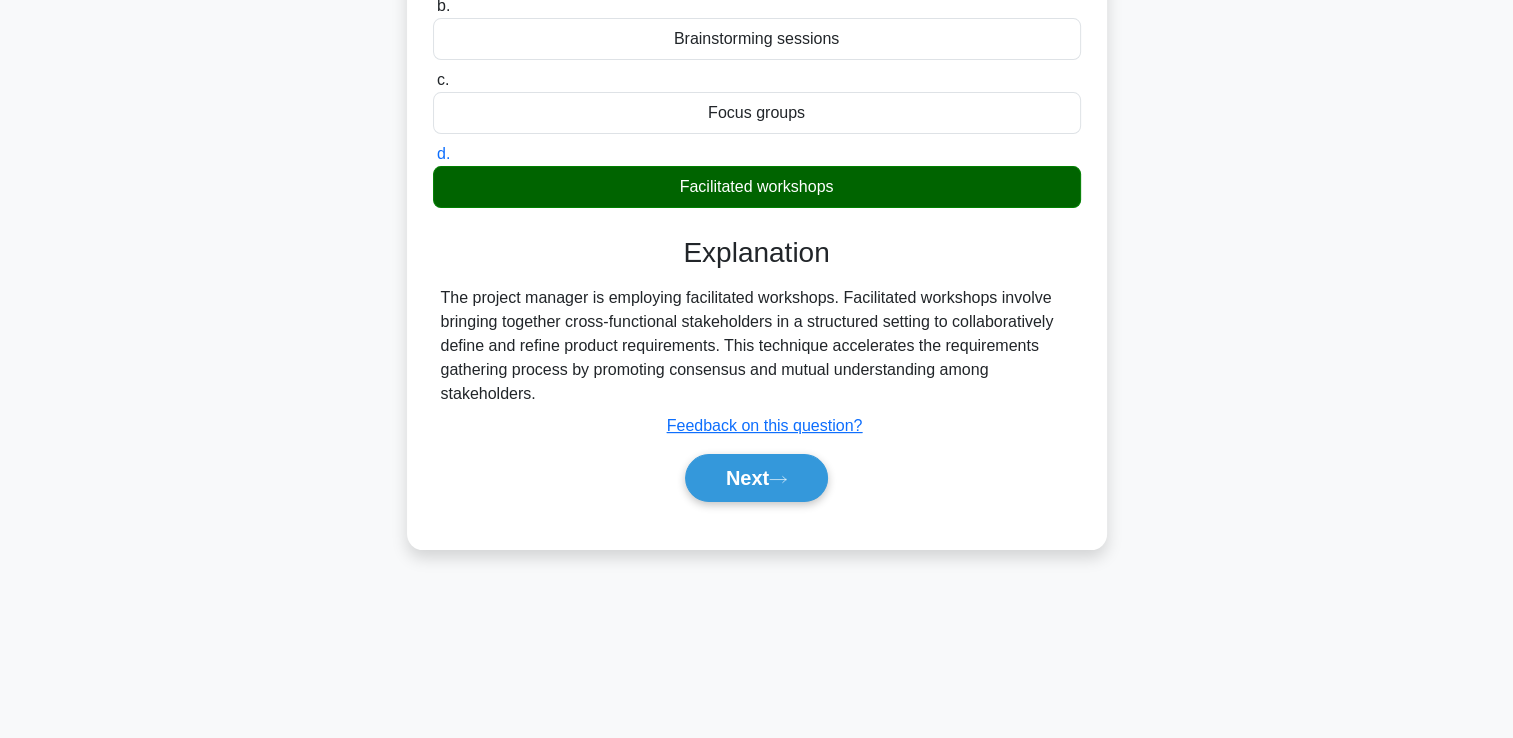 scroll, scrollTop: 342, scrollLeft: 0, axis: vertical 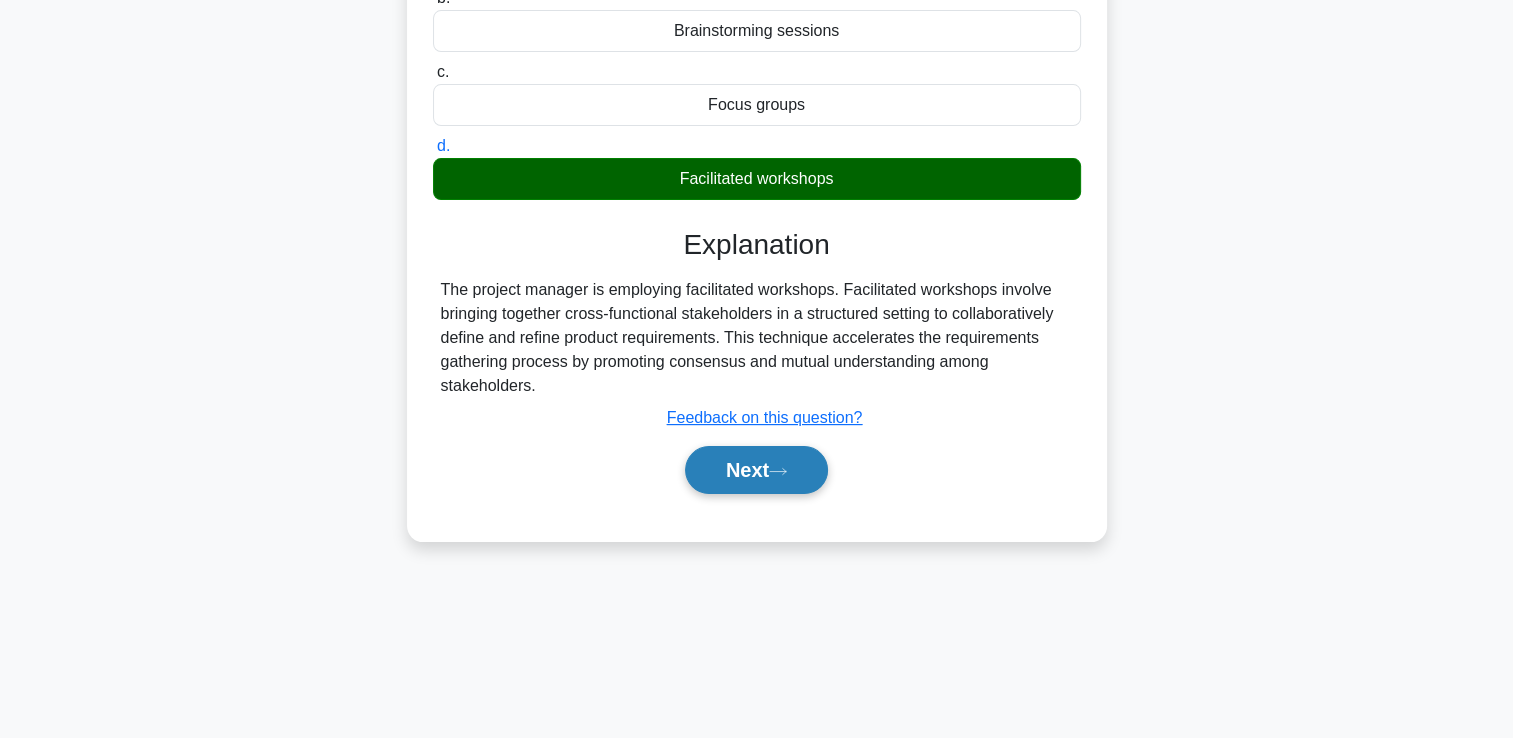 click on "Next" at bounding box center [756, 470] 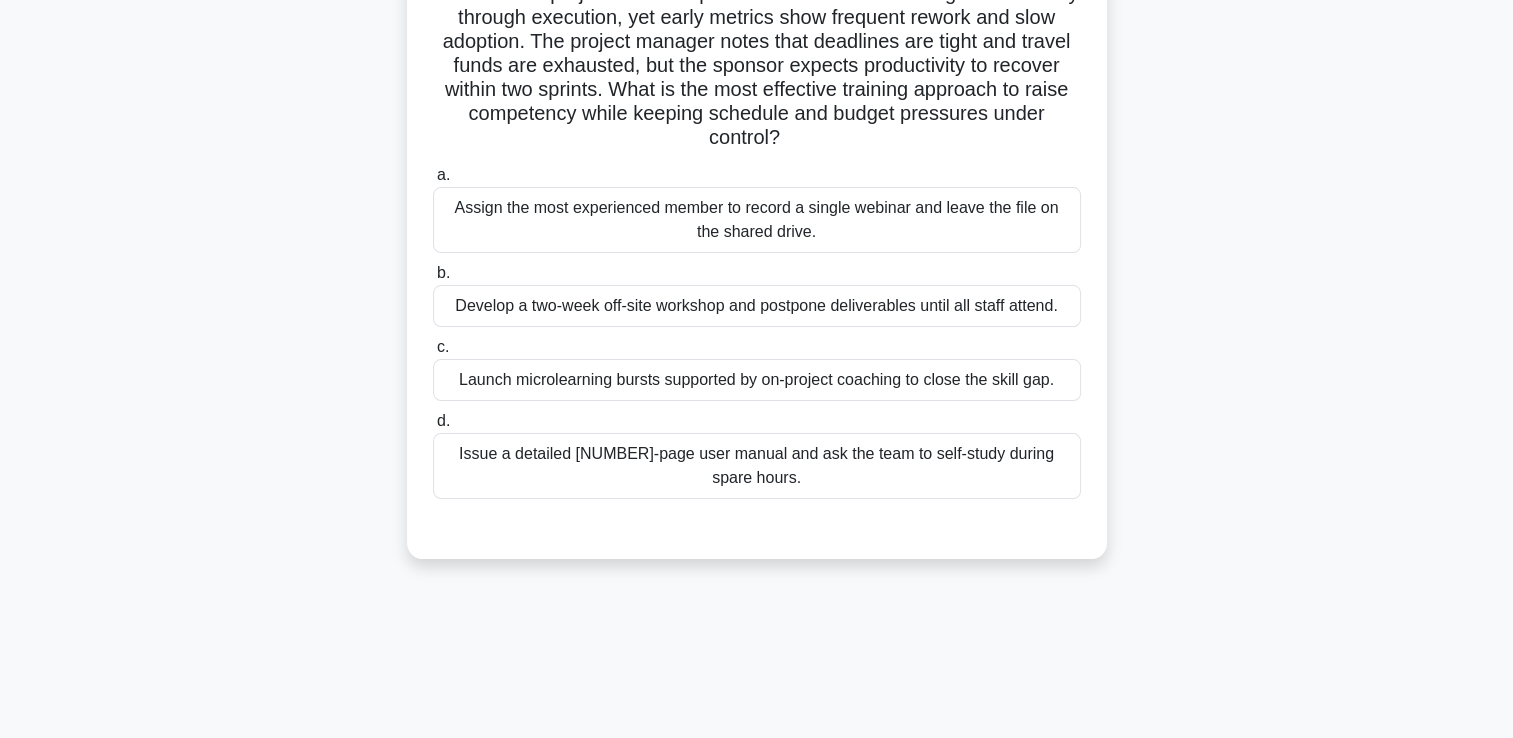 scroll, scrollTop: 42, scrollLeft: 0, axis: vertical 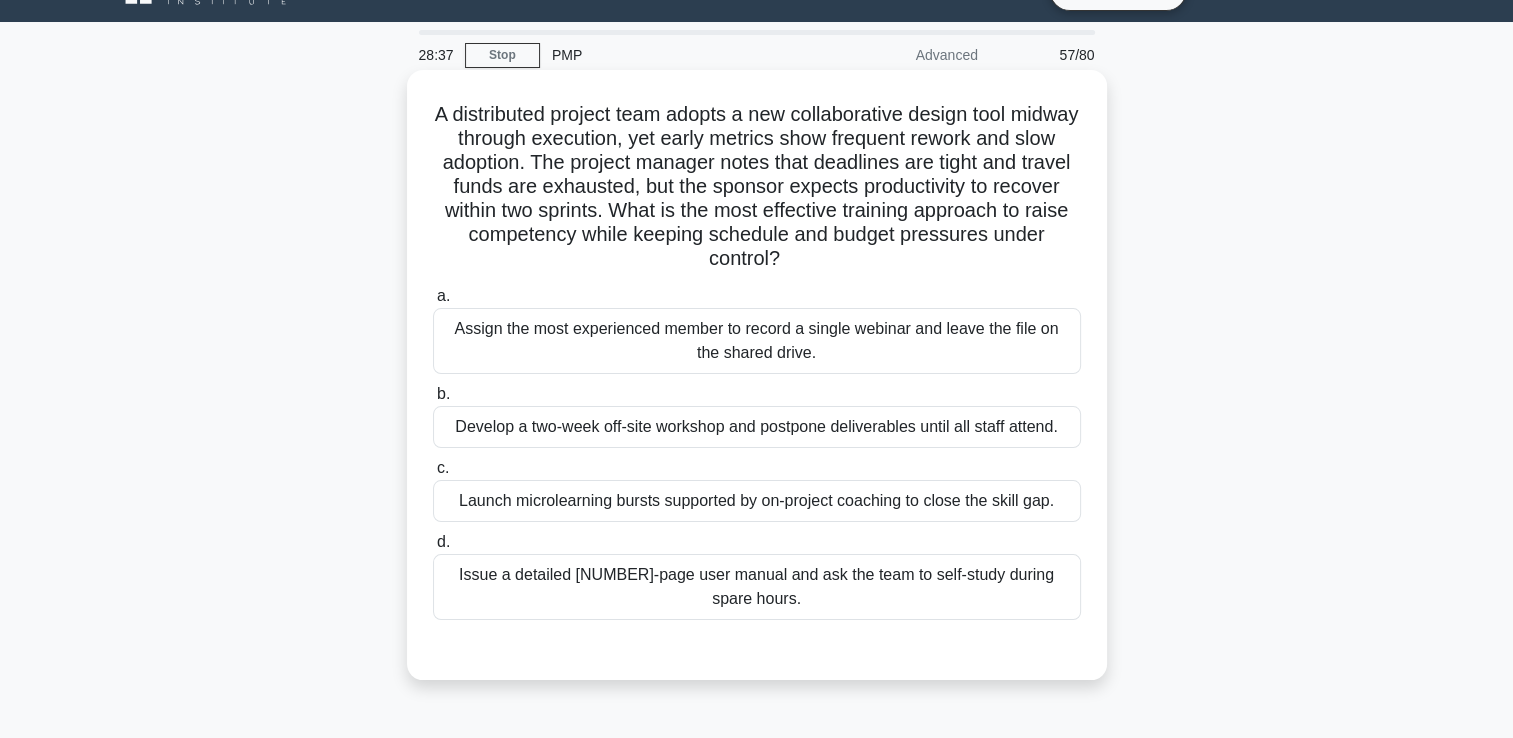 click on "Launch microlearning bursts supported by on-project coaching to close the skill gap." at bounding box center (757, 501) 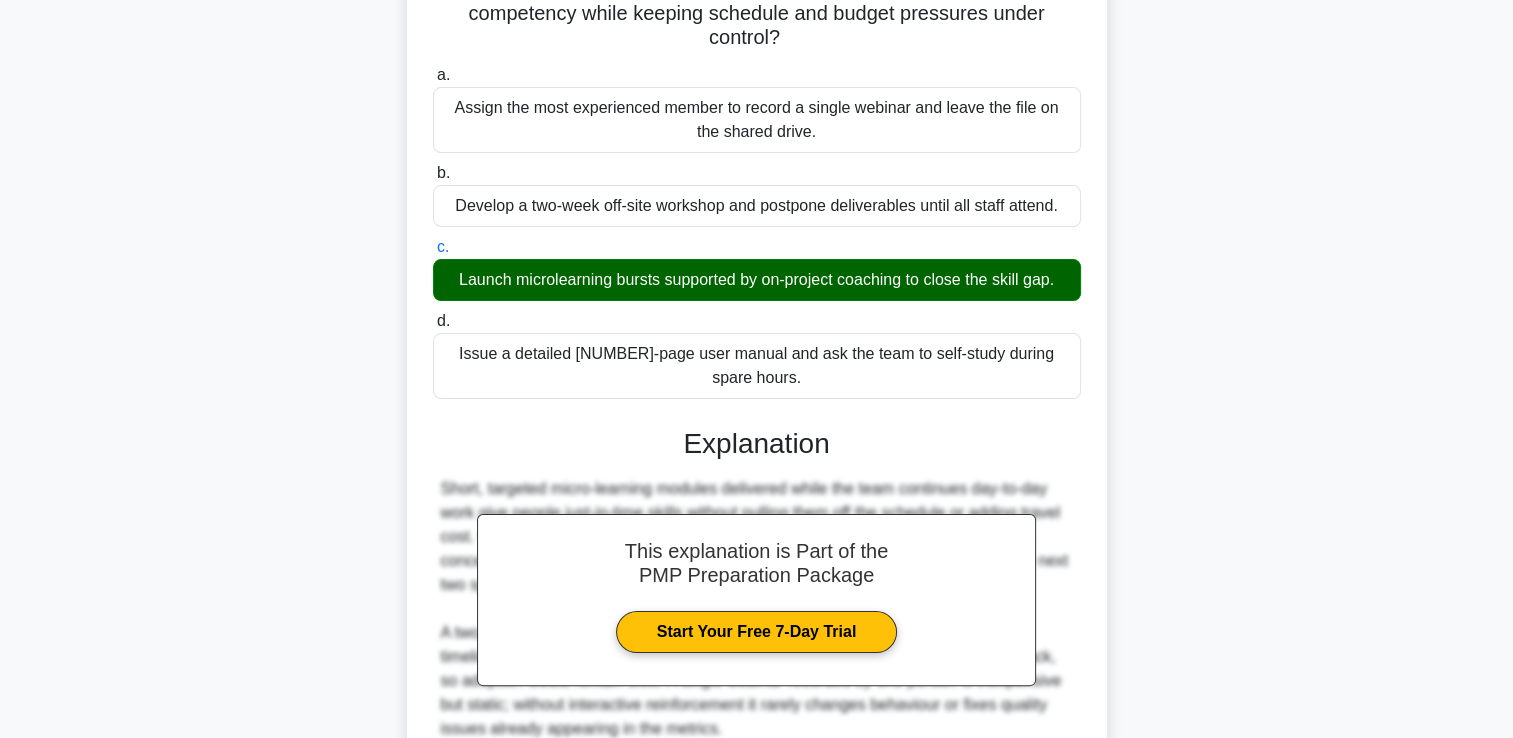scroll, scrollTop: 421, scrollLeft: 0, axis: vertical 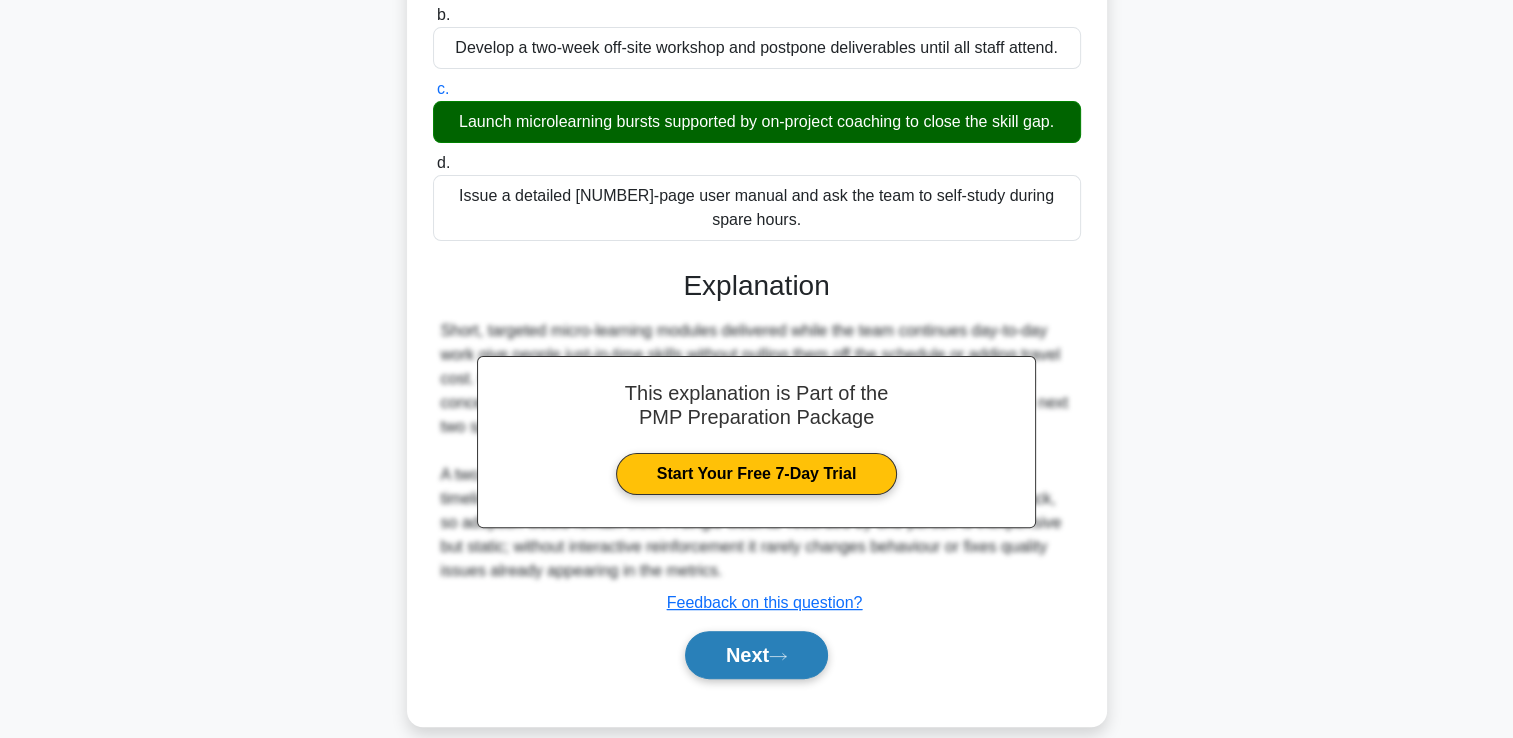 click on "Next" at bounding box center (756, 655) 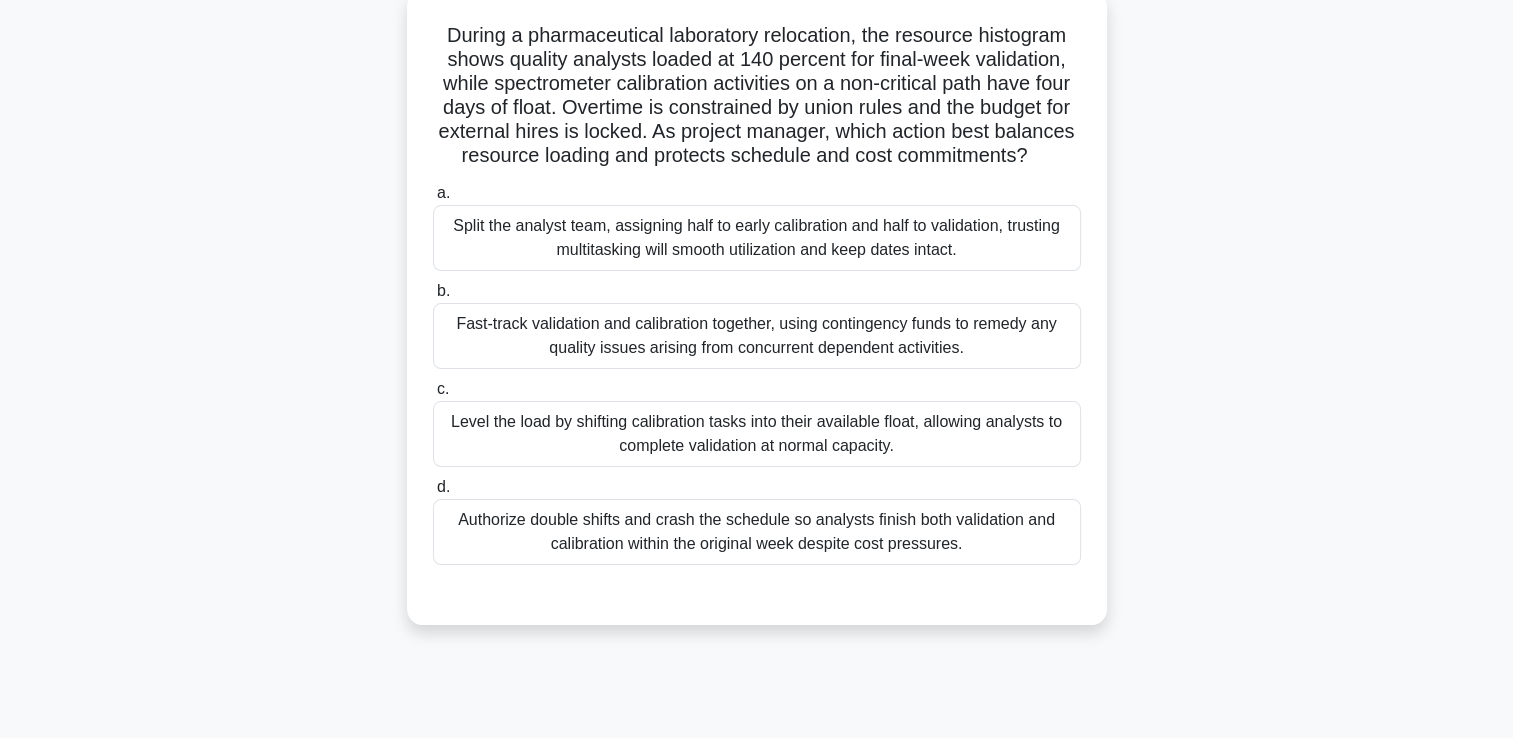 scroll, scrollTop: 0, scrollLeft: 0, axis: both 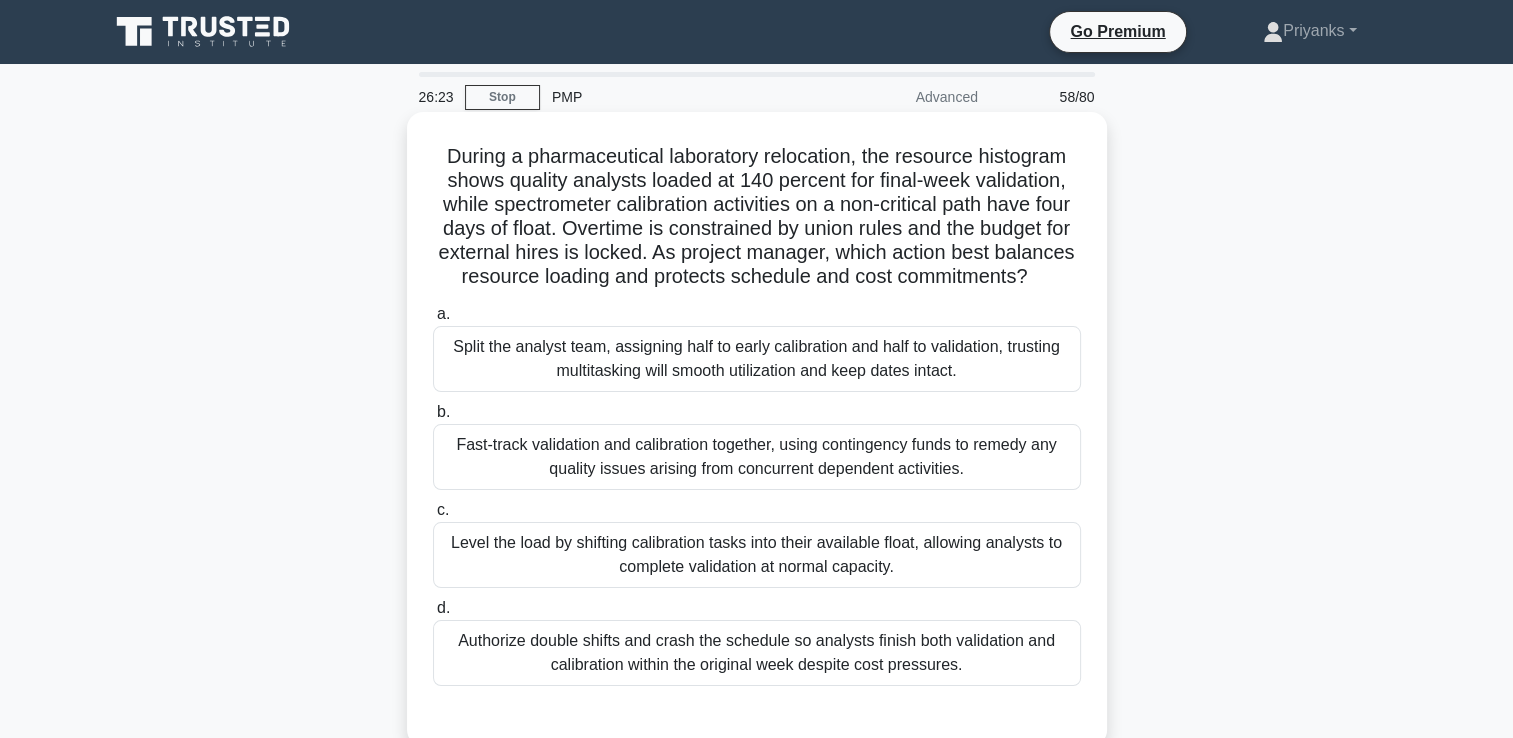 click on "Level the load by shifting calibration tasks into their available float, allowing analysts to complete validation at normal capacity." at bounding box center [757, 555] 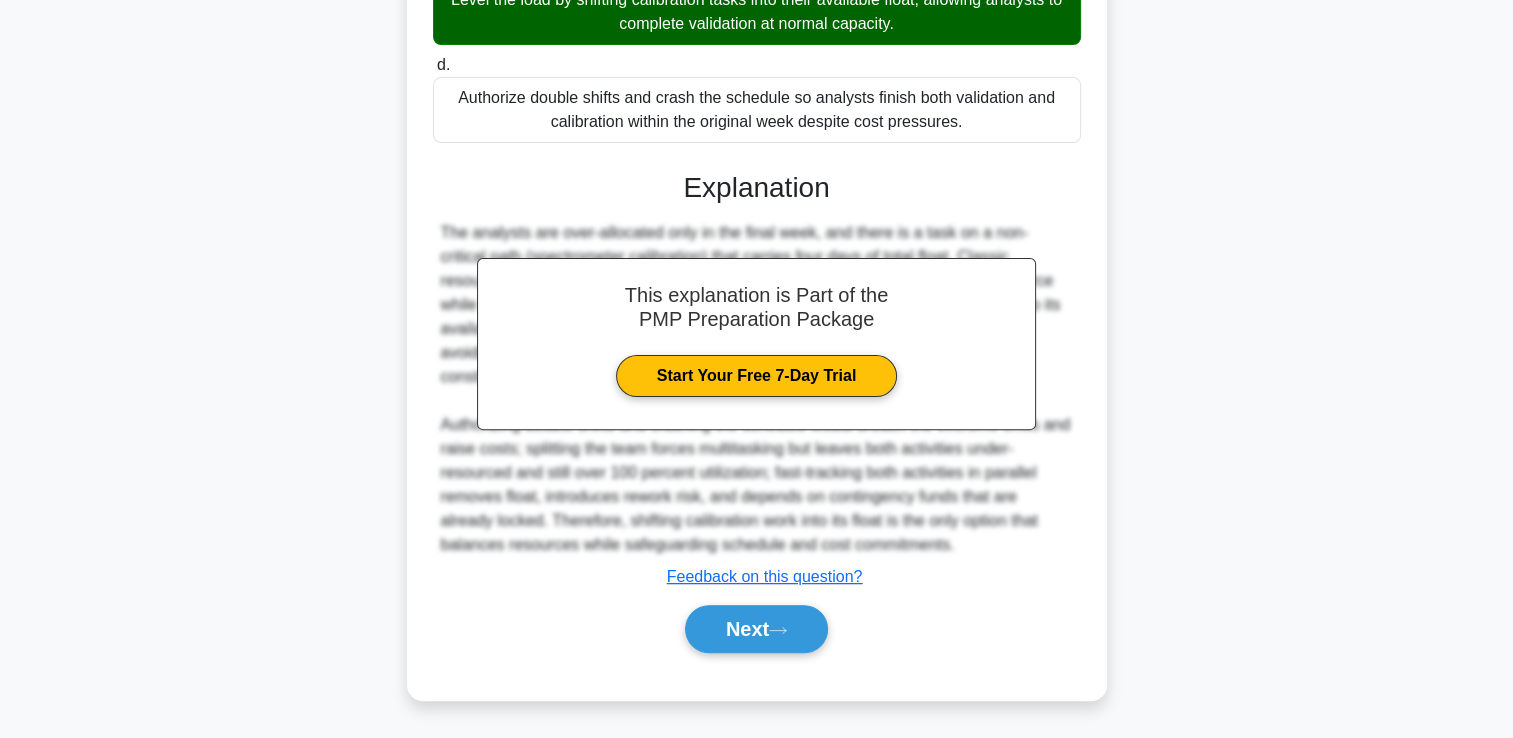 scroll, scrollTop: 565, scrollLeft: 0, axis: vertical 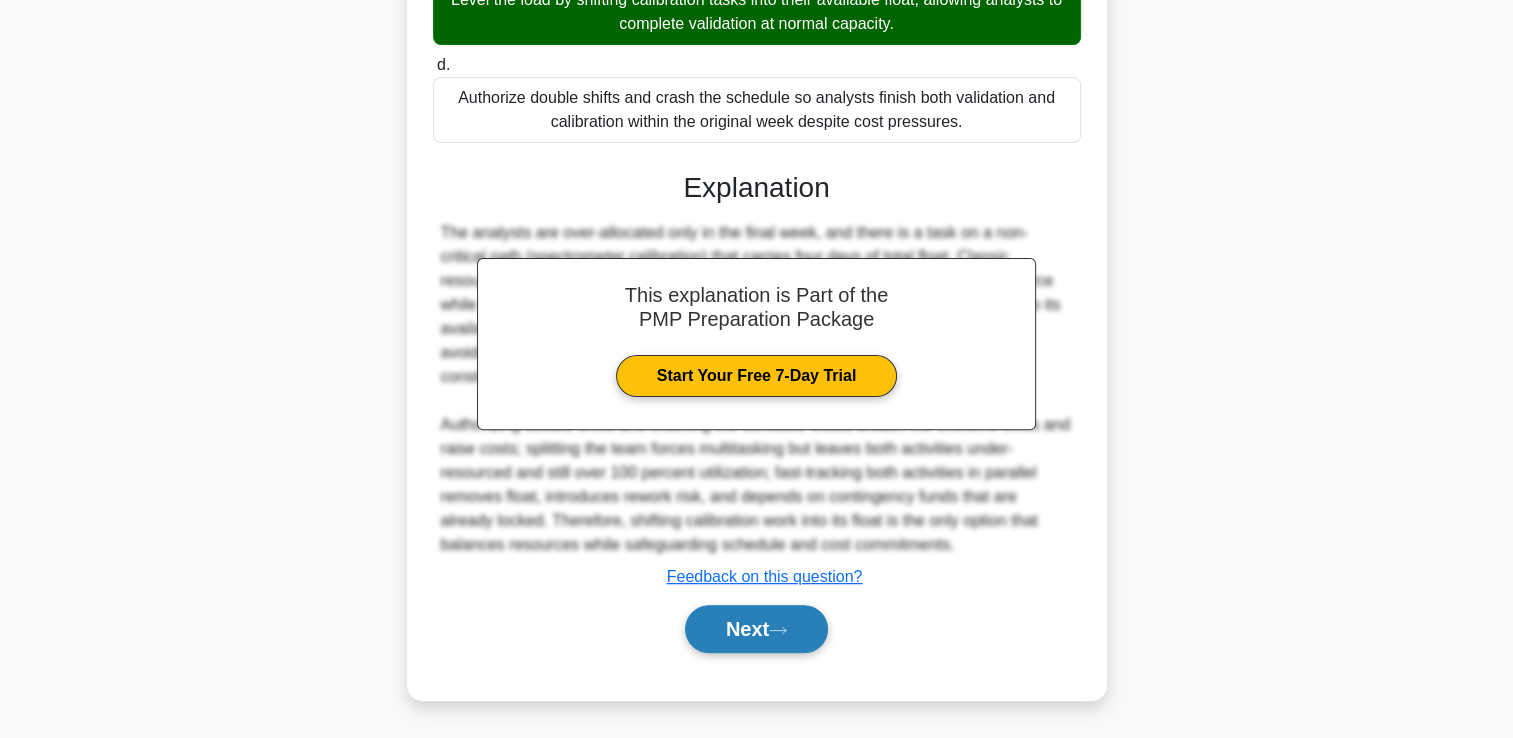 click on "Next" at bounding box center [756, 629] 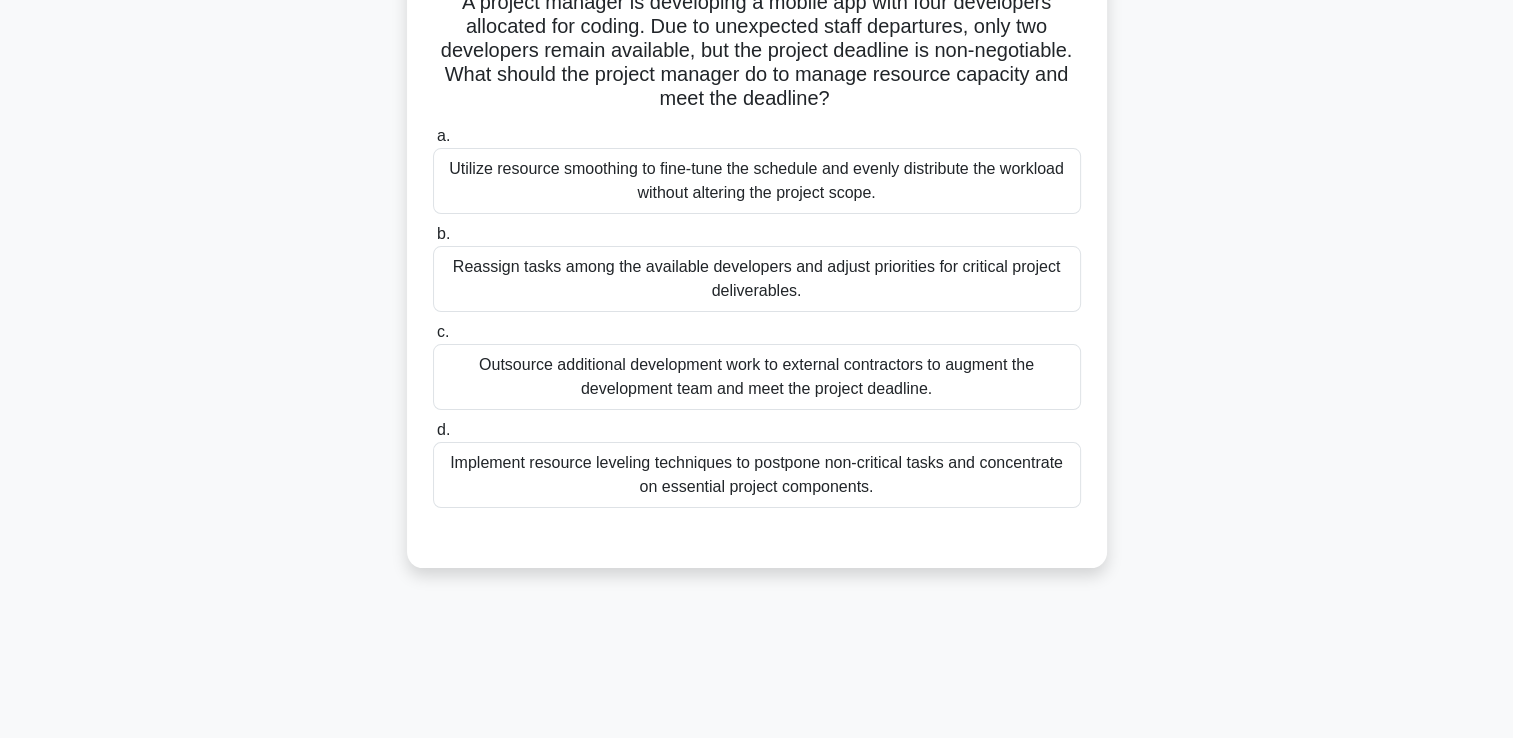 scroll, scrollTop: 0, scrollLeft: 0, axis: both 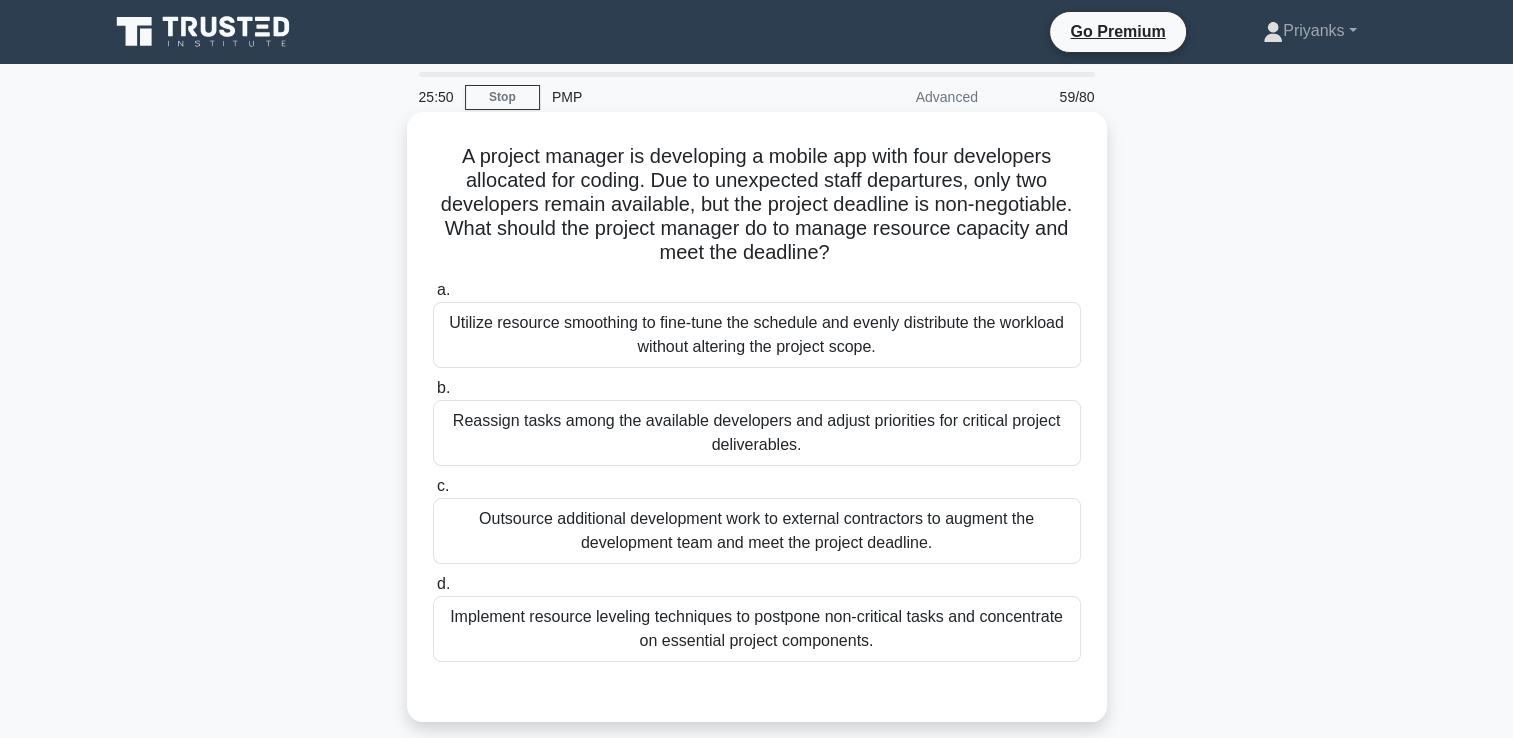 click on "Implement resource leveling techniques to postpone non-critical tasks and concentrate on essential project components." at bounding box center (757, 629) 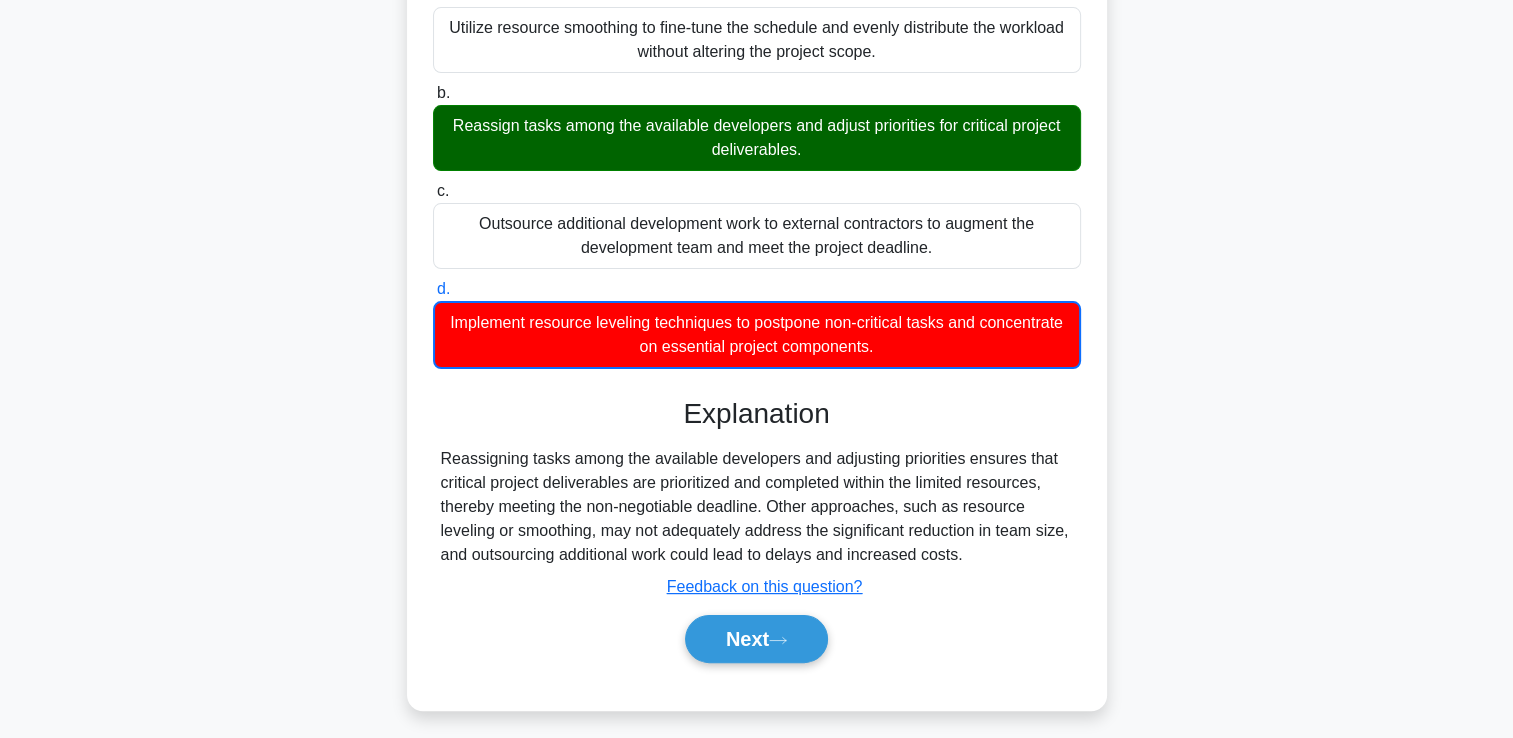 scroll, scrollTop: 342, scrollLeft: 0, axis: vertical 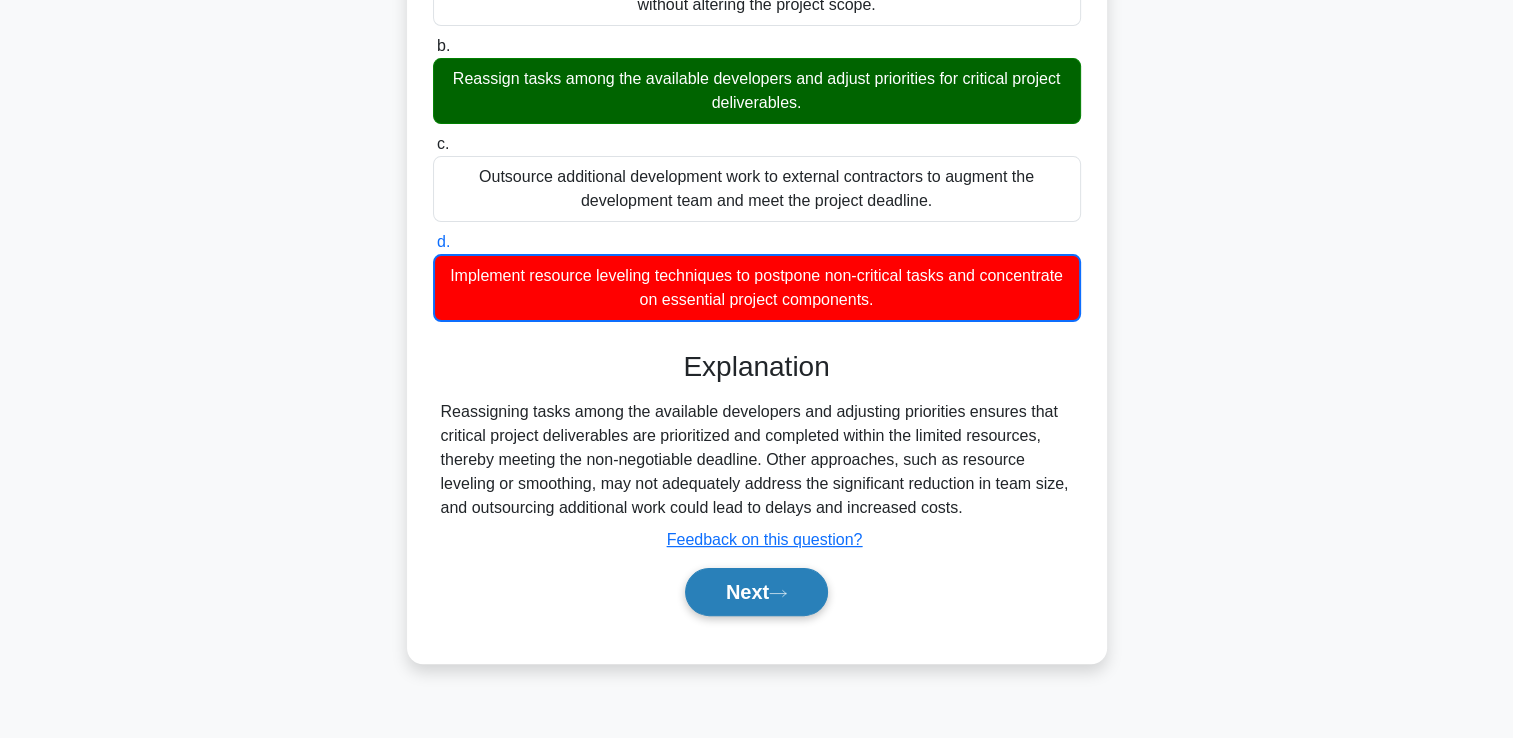 click 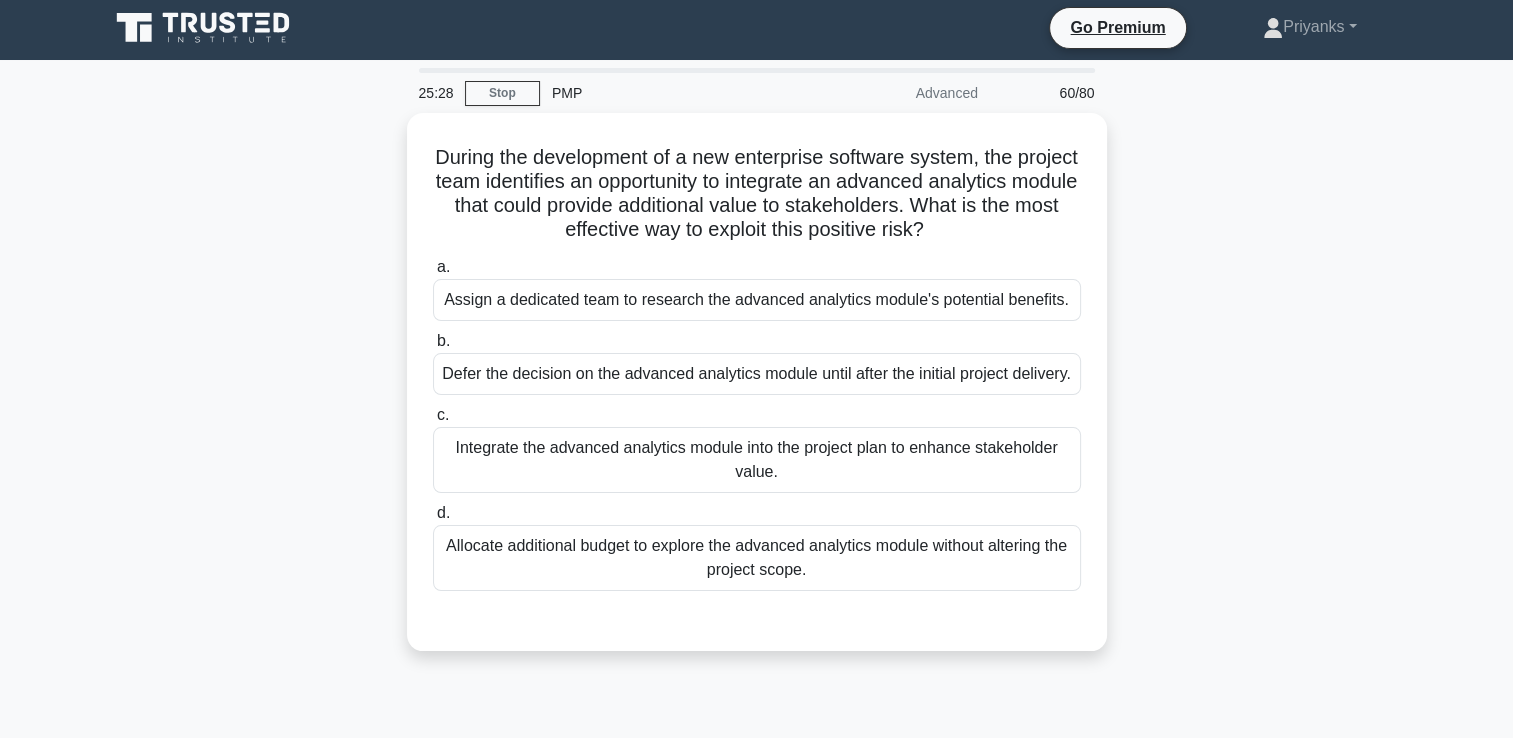 scroll, scrollTop: 0, scrollLeft: 0, axis: both 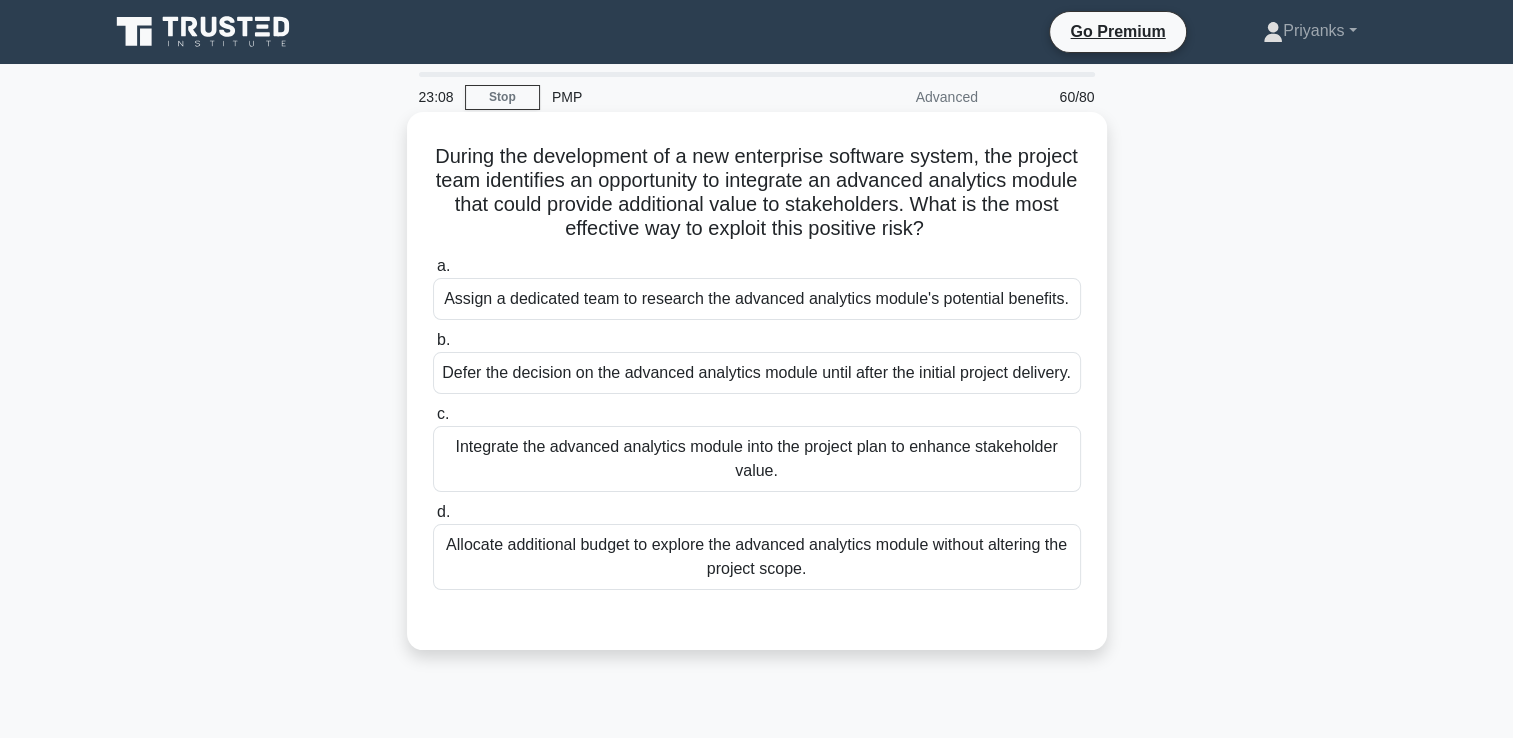 click on "Assign a dedicated team to research the advanced analytics module's potential benefits." at bounding box center [757, 299] 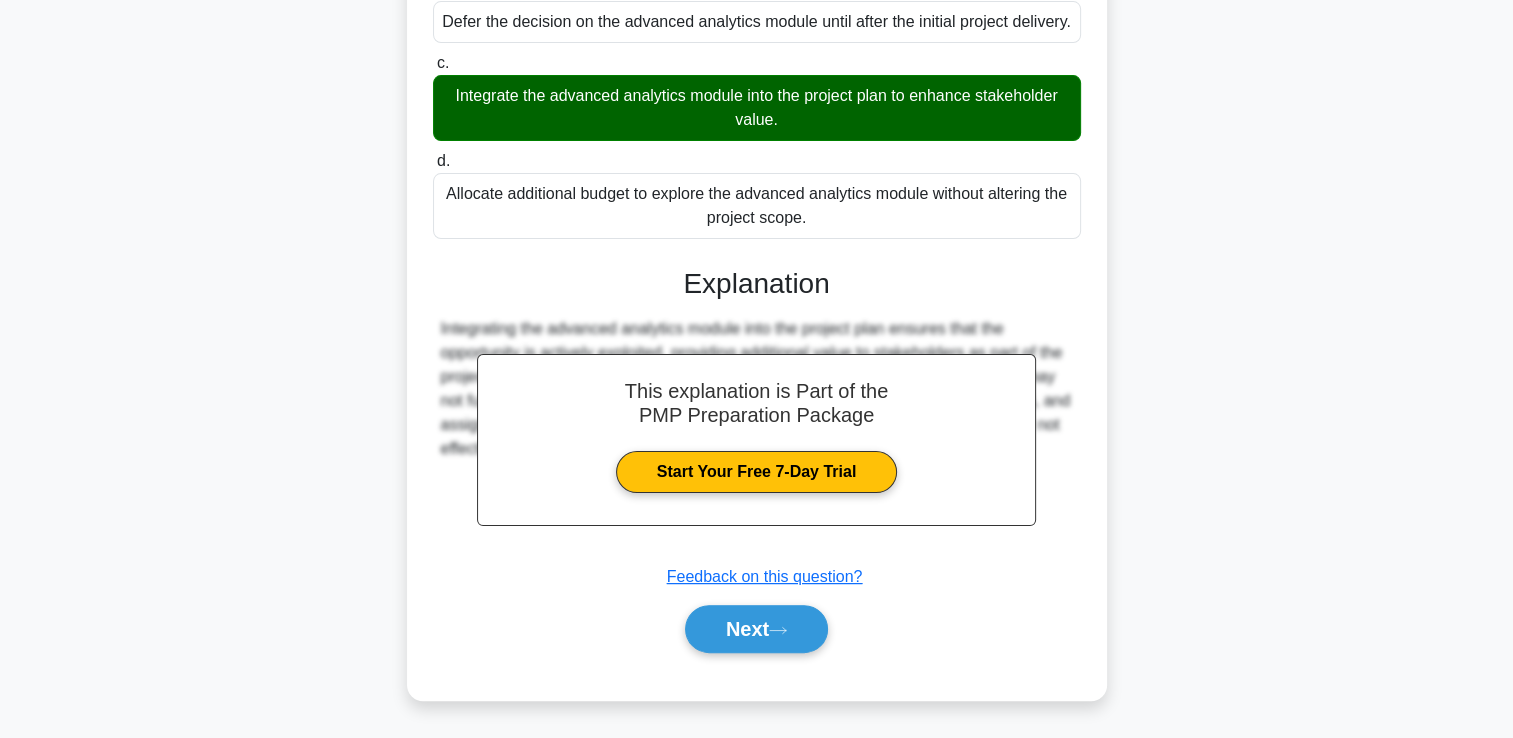 scroll, scrollTop: 399, scrollLeft: 0, axis: vertical 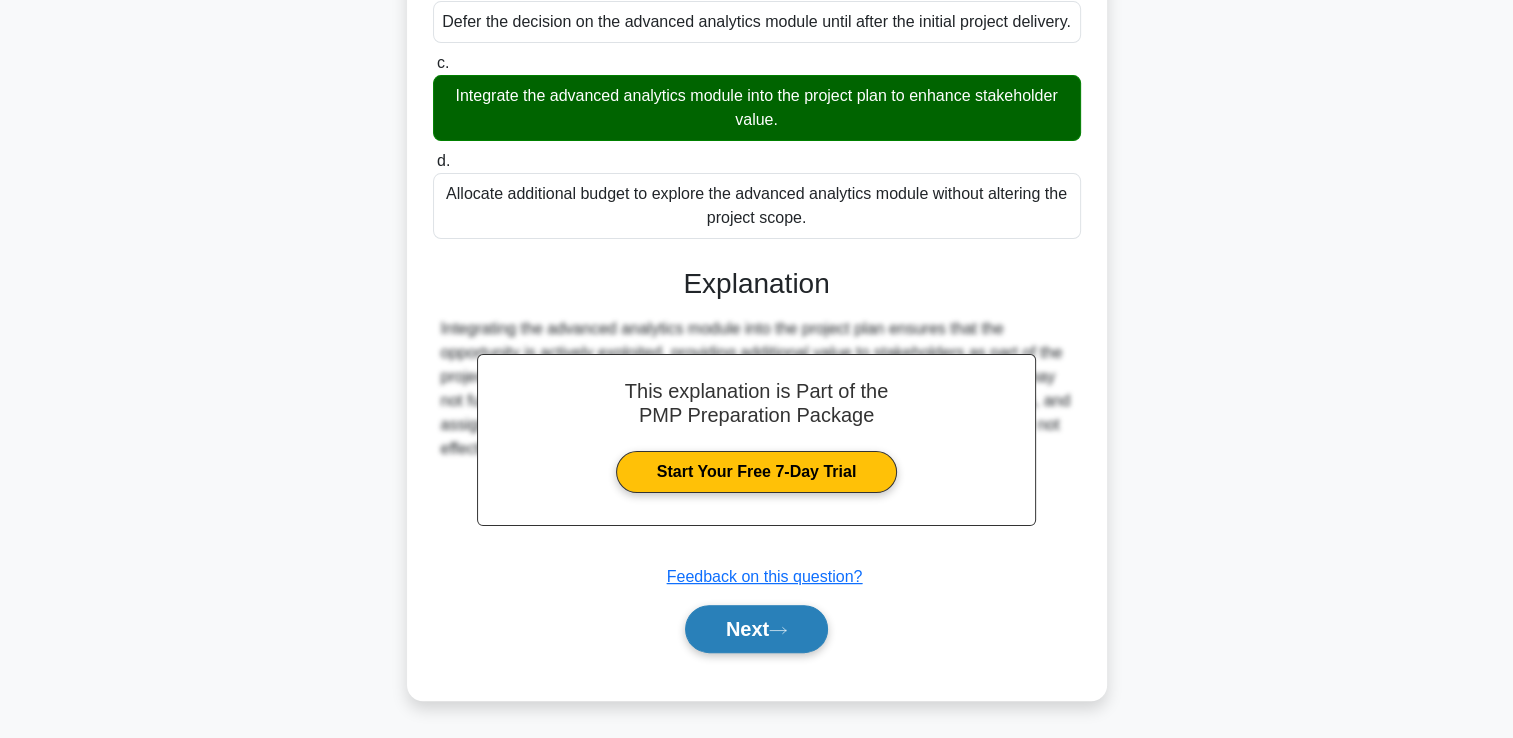 click on "Next" at bounding box center [756, 629] 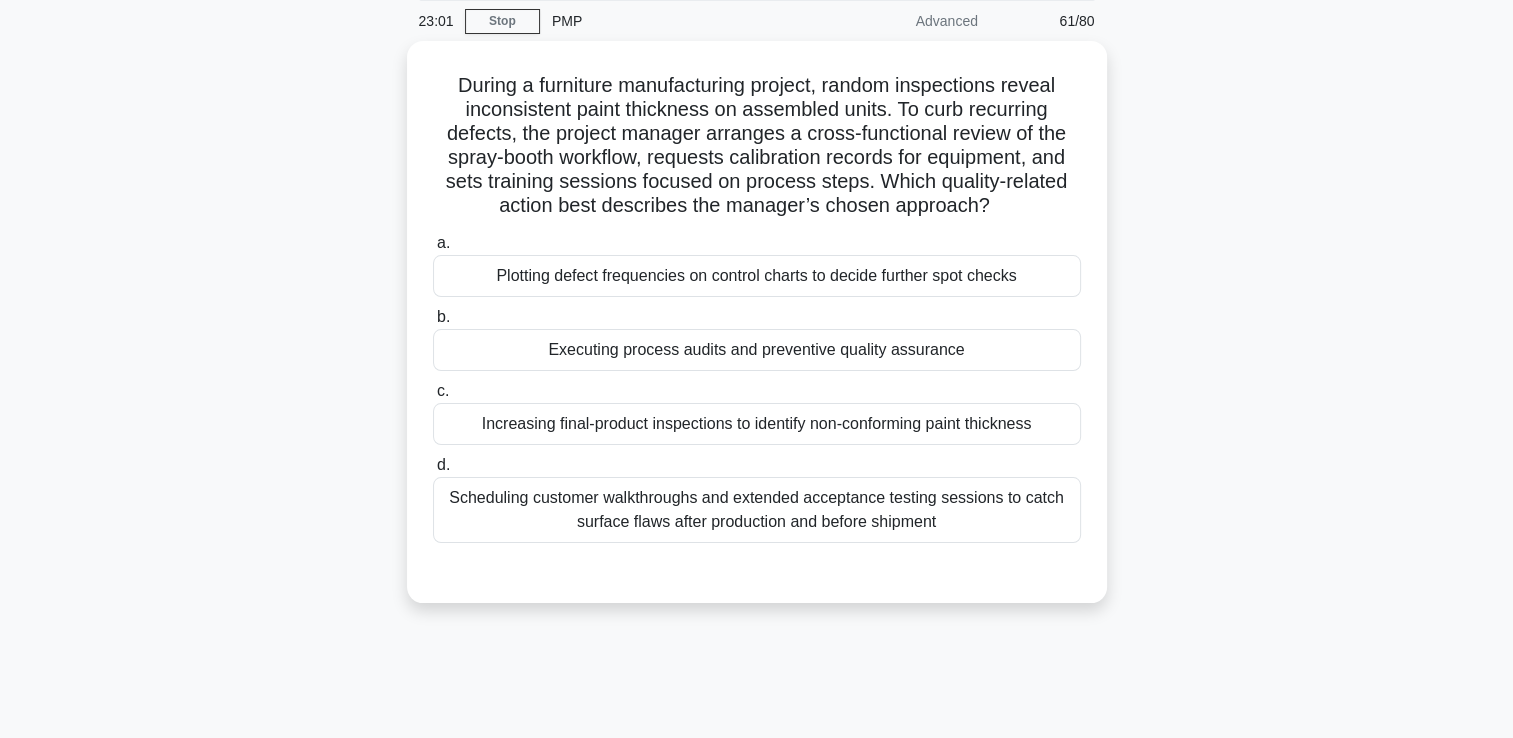 scroll, scrollTop: 42, scrollLeft: 0, axis: vertical 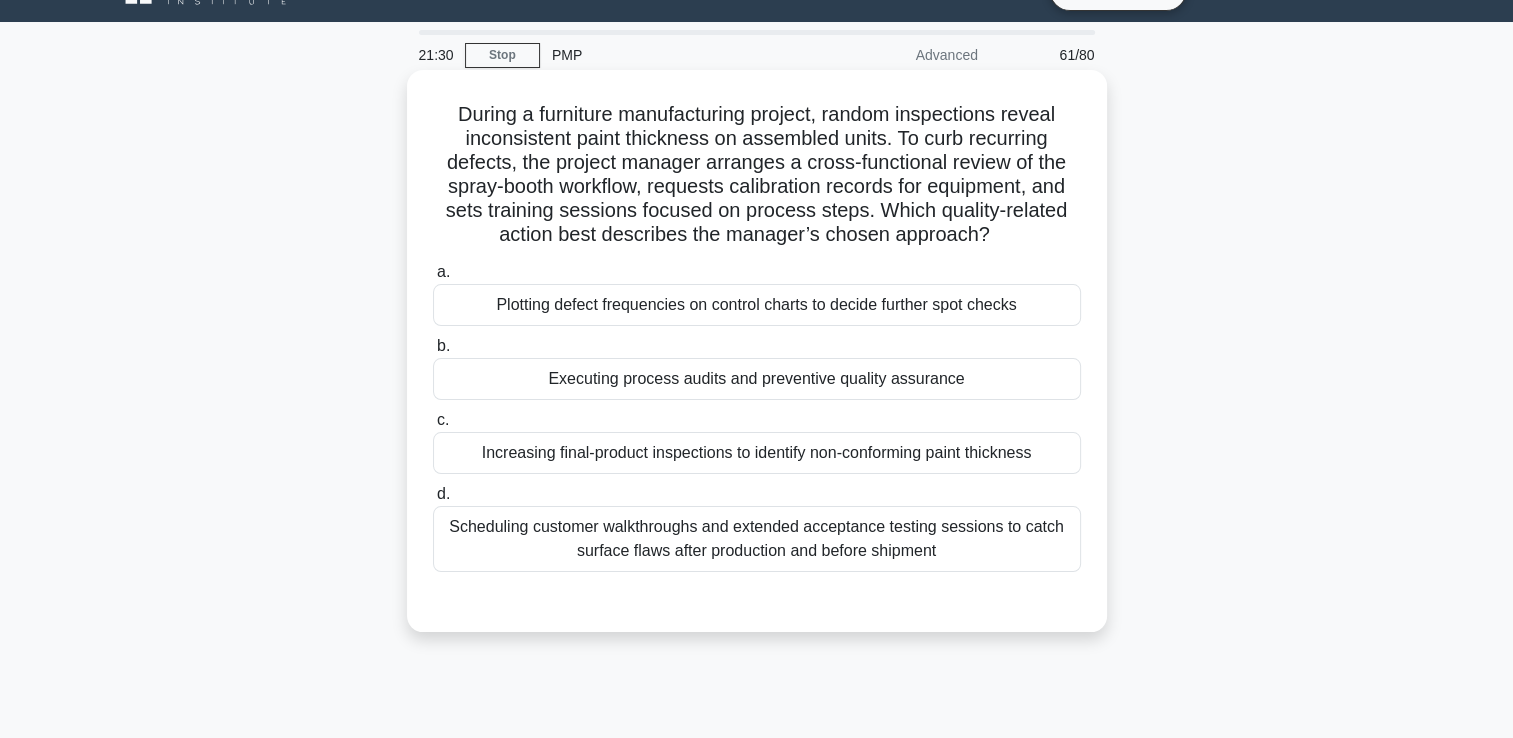 click on "Executing process audits and preventive quality assurance" at bounding box center (757, 379) 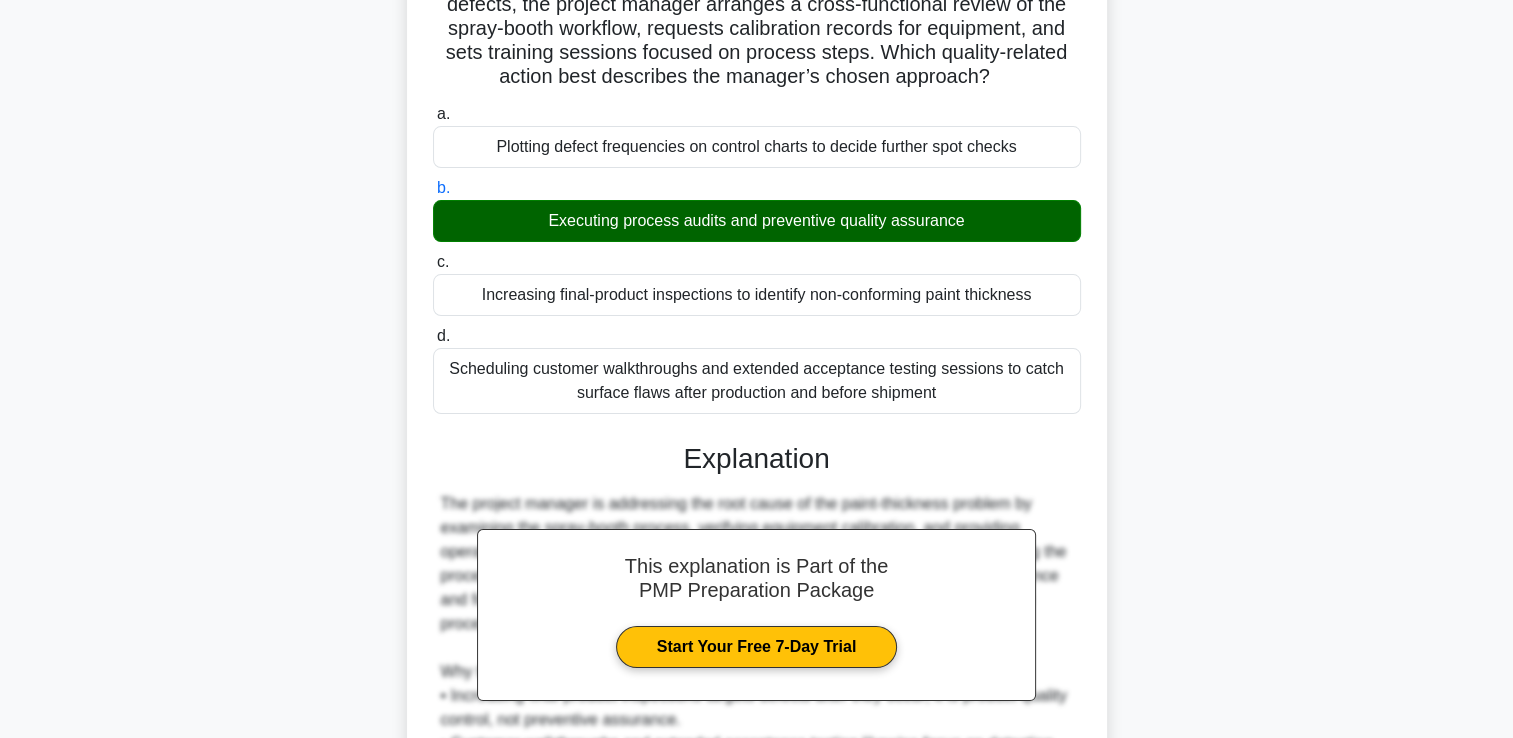 scroll, scrollTop: 517, scrollLeft: 0, axis: vertical 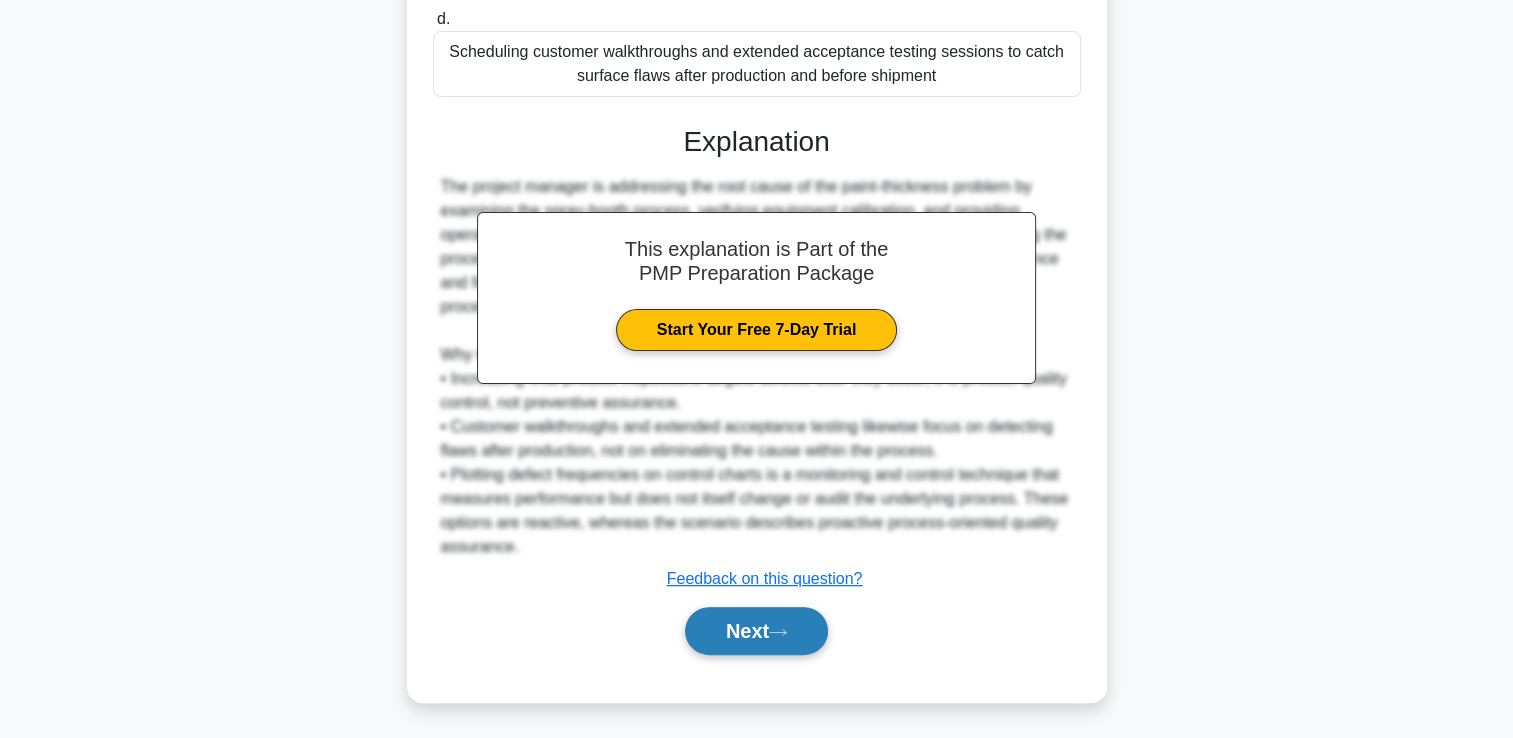 click on "Next" at bounding box center (756, 631) 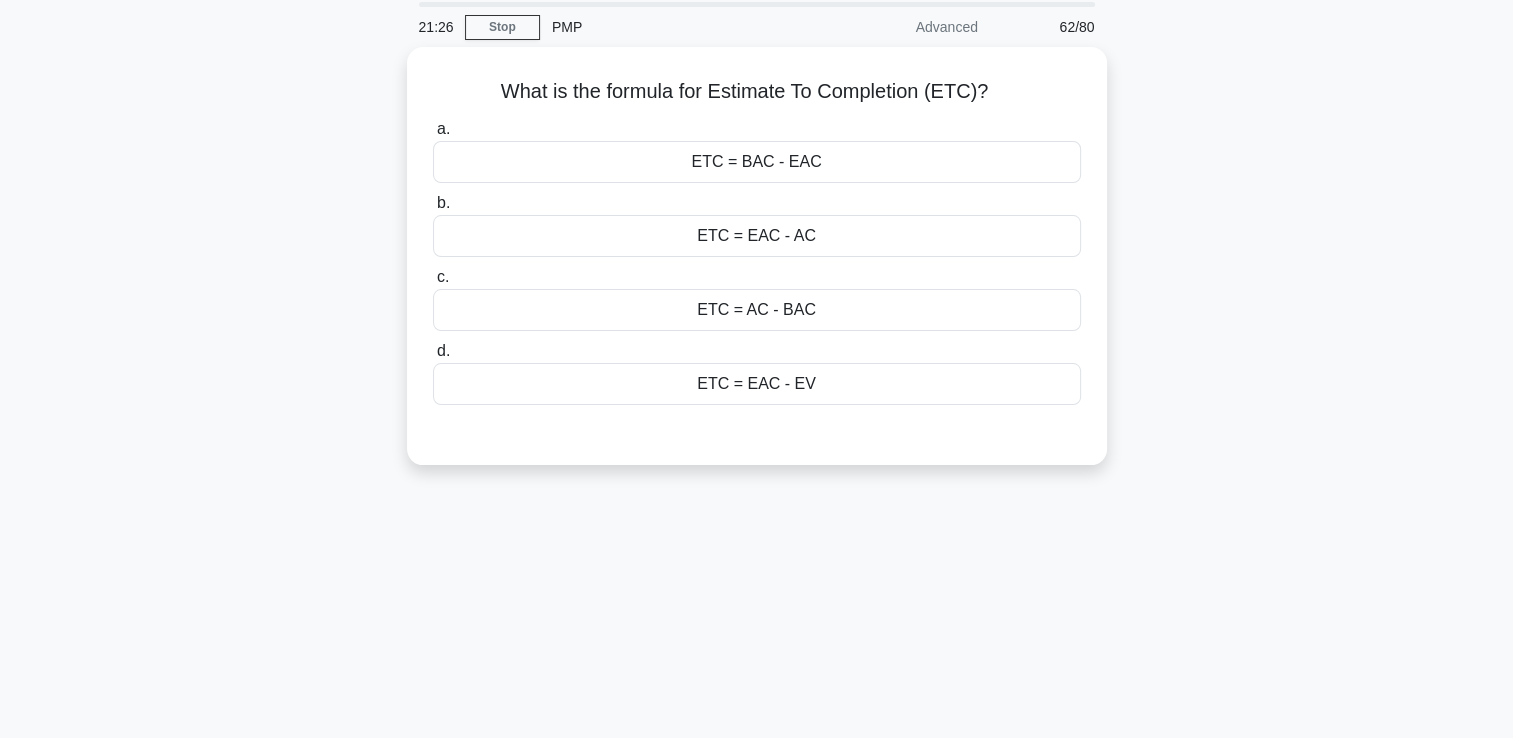 scroll, scrollTop: 0, scrollLeft: 0, axis: both 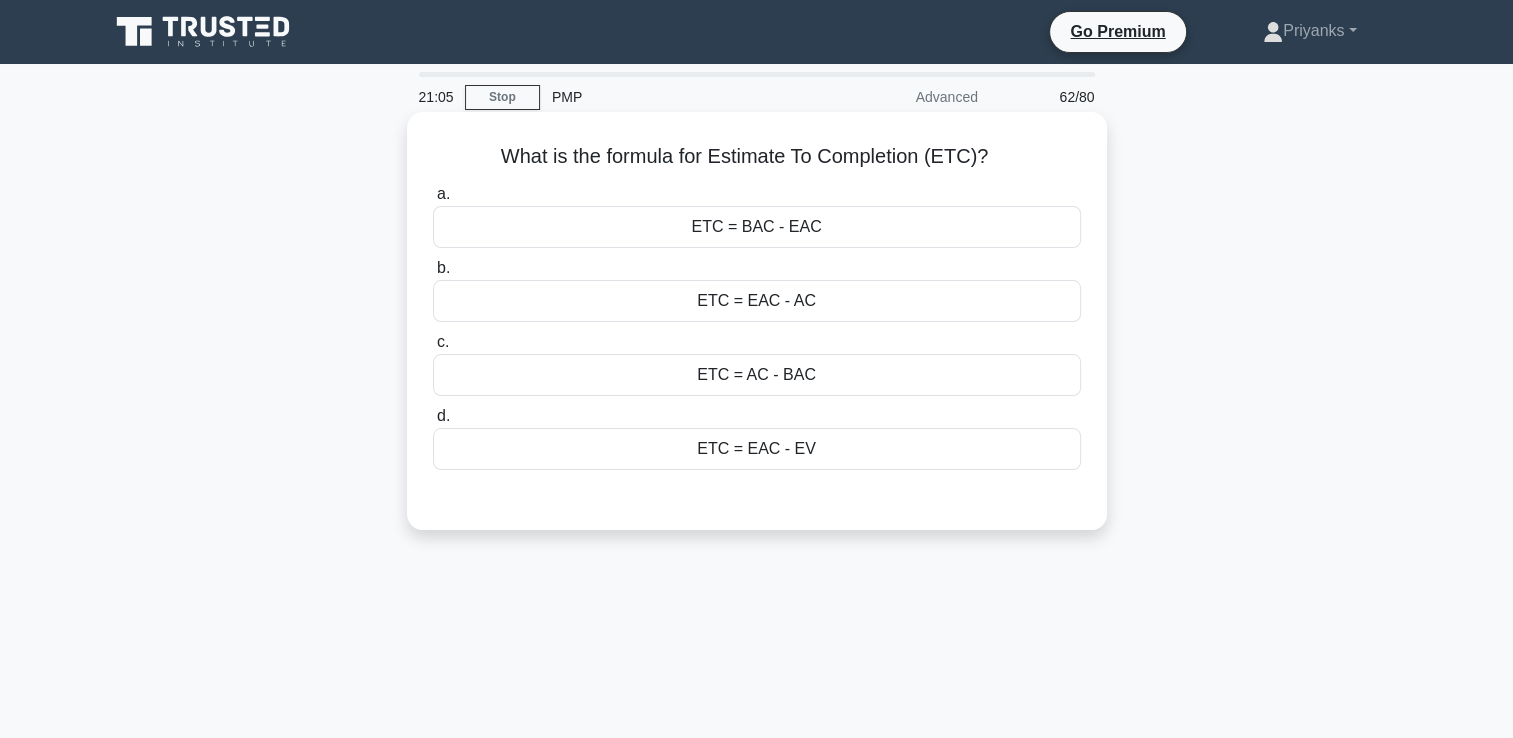 click on "ETC = EAC - AC" at bounding box center [757, 301] 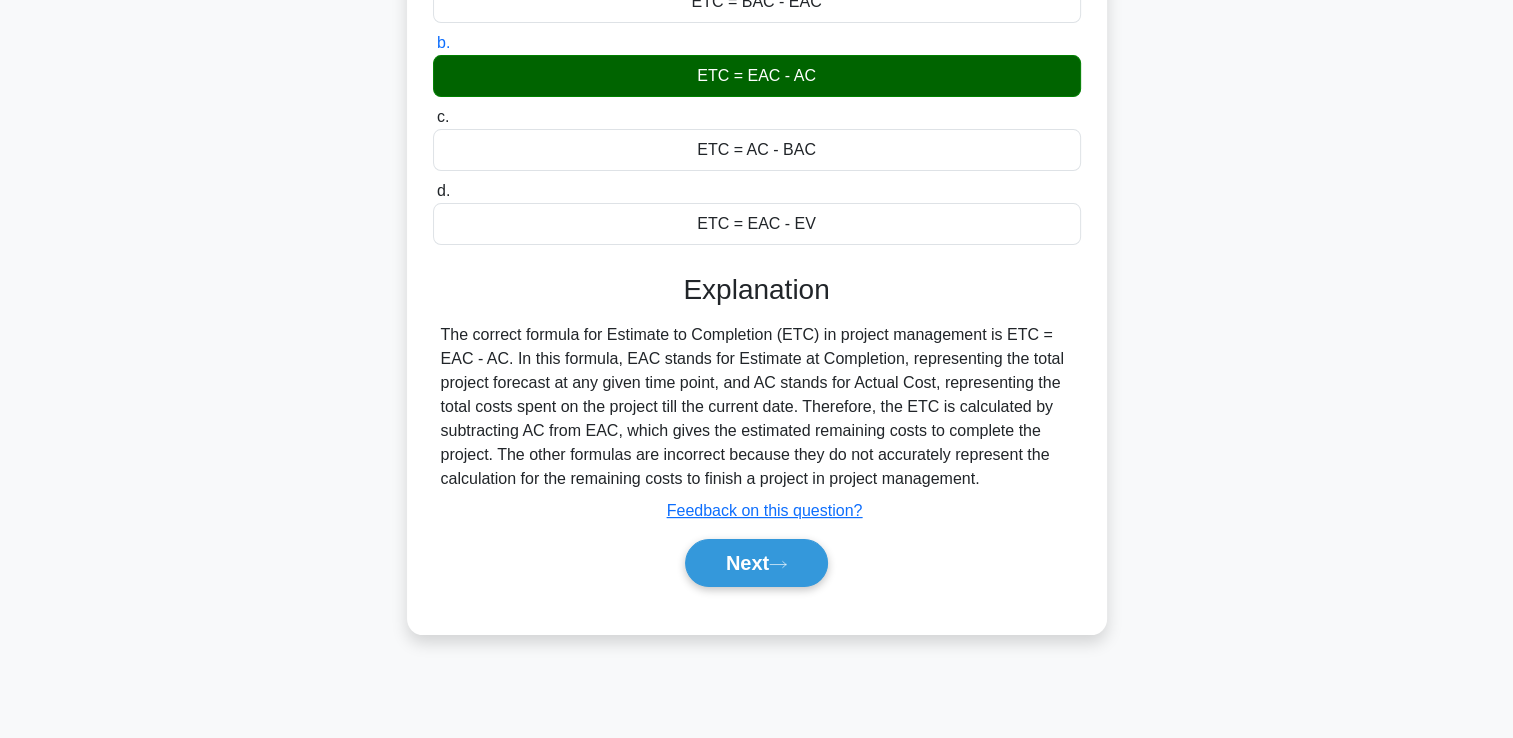 scroll, scrollTop: 342, scrollLeft: 0, axis: vertical 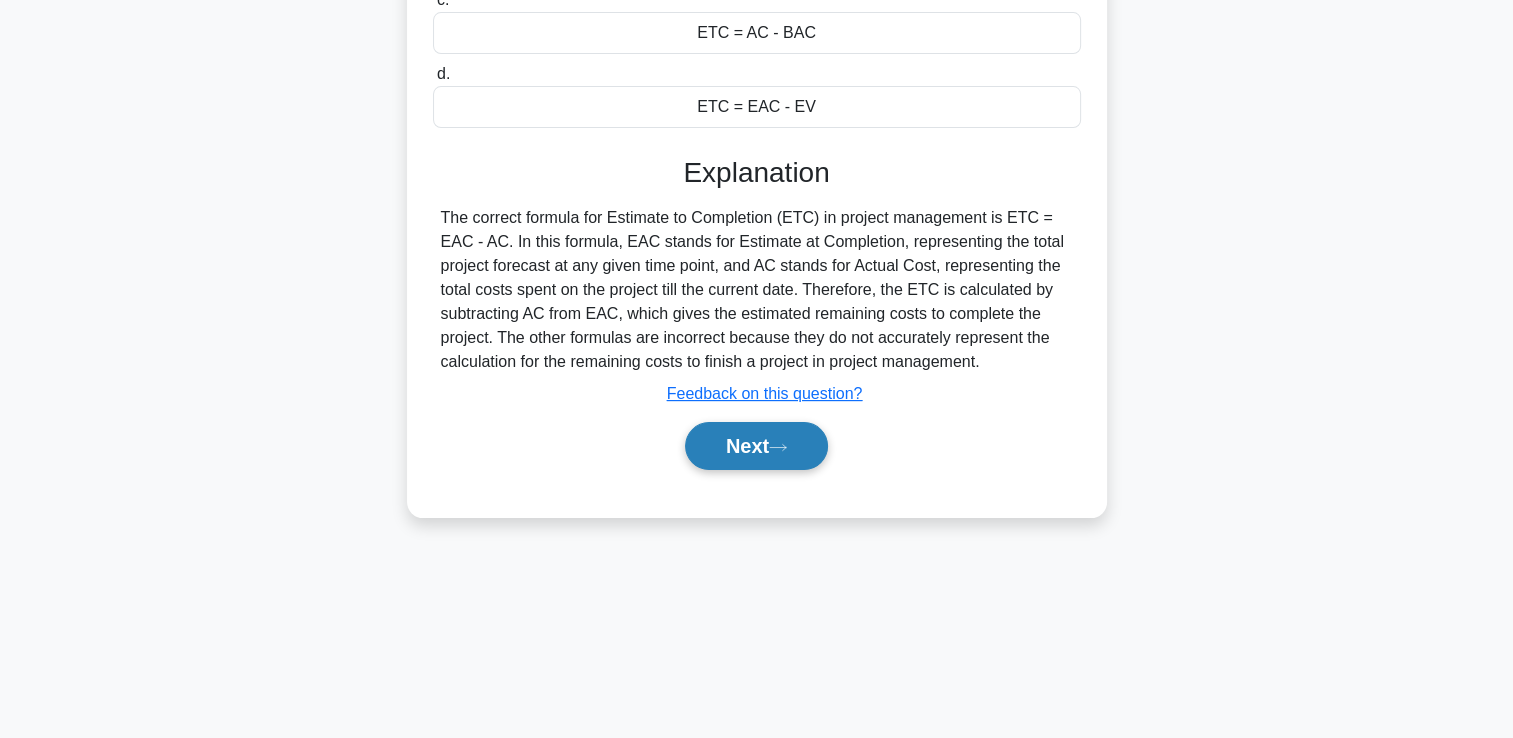 click on "Next" at bounding box center [756, 446] 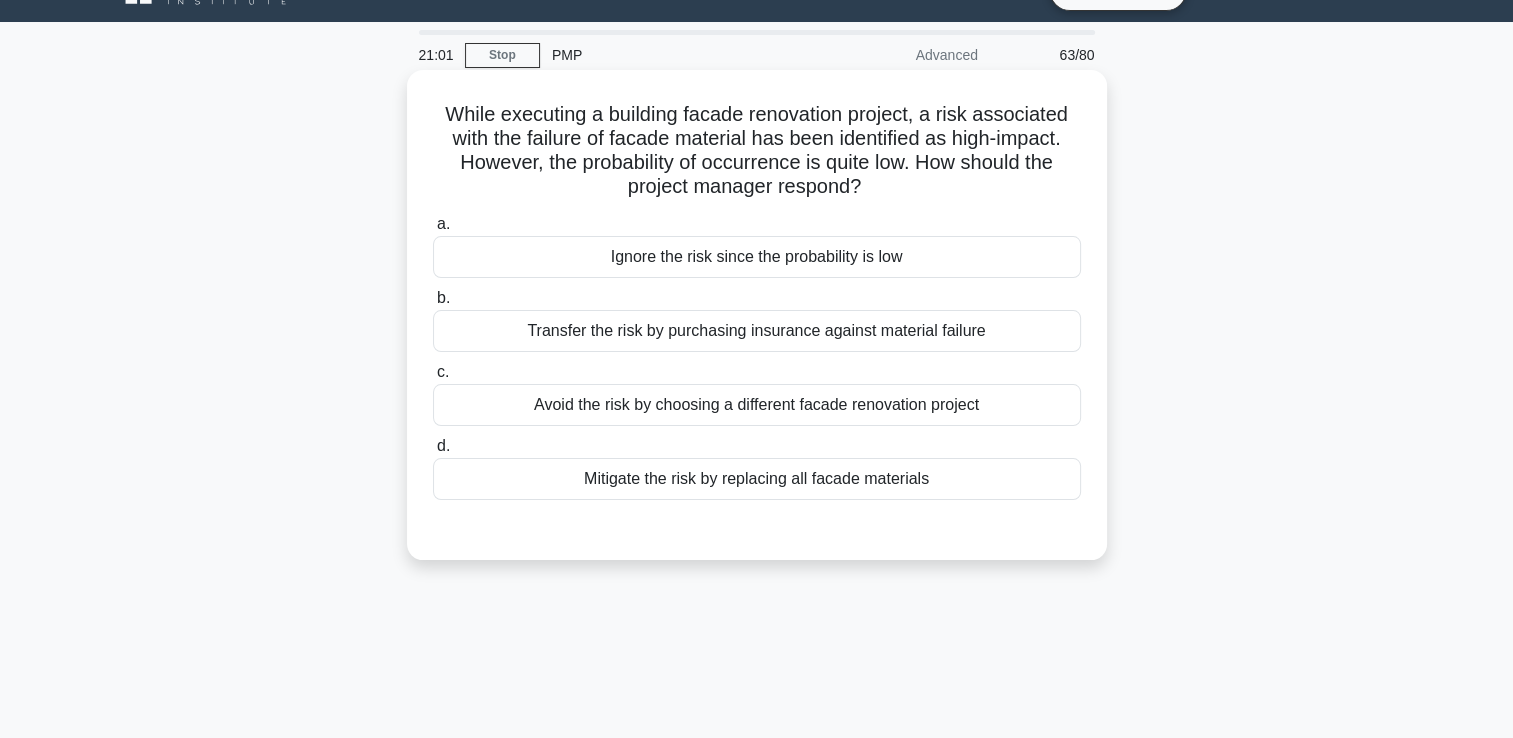 scroll, scrollTop: 0, scrollLeft: 0, axis: both 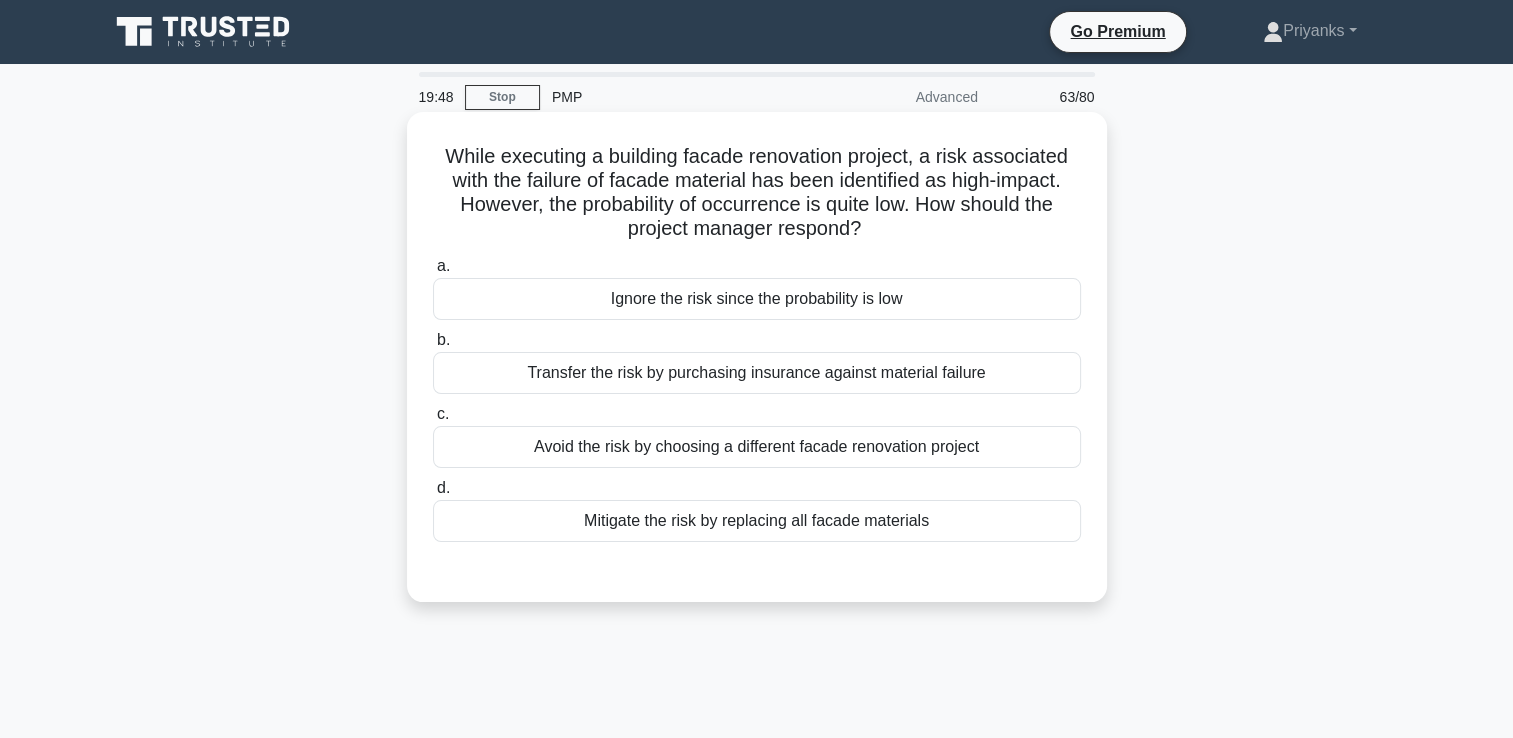 click on "Mitigate the risk by replacing all facade materials" at bounding box center (757, 521) 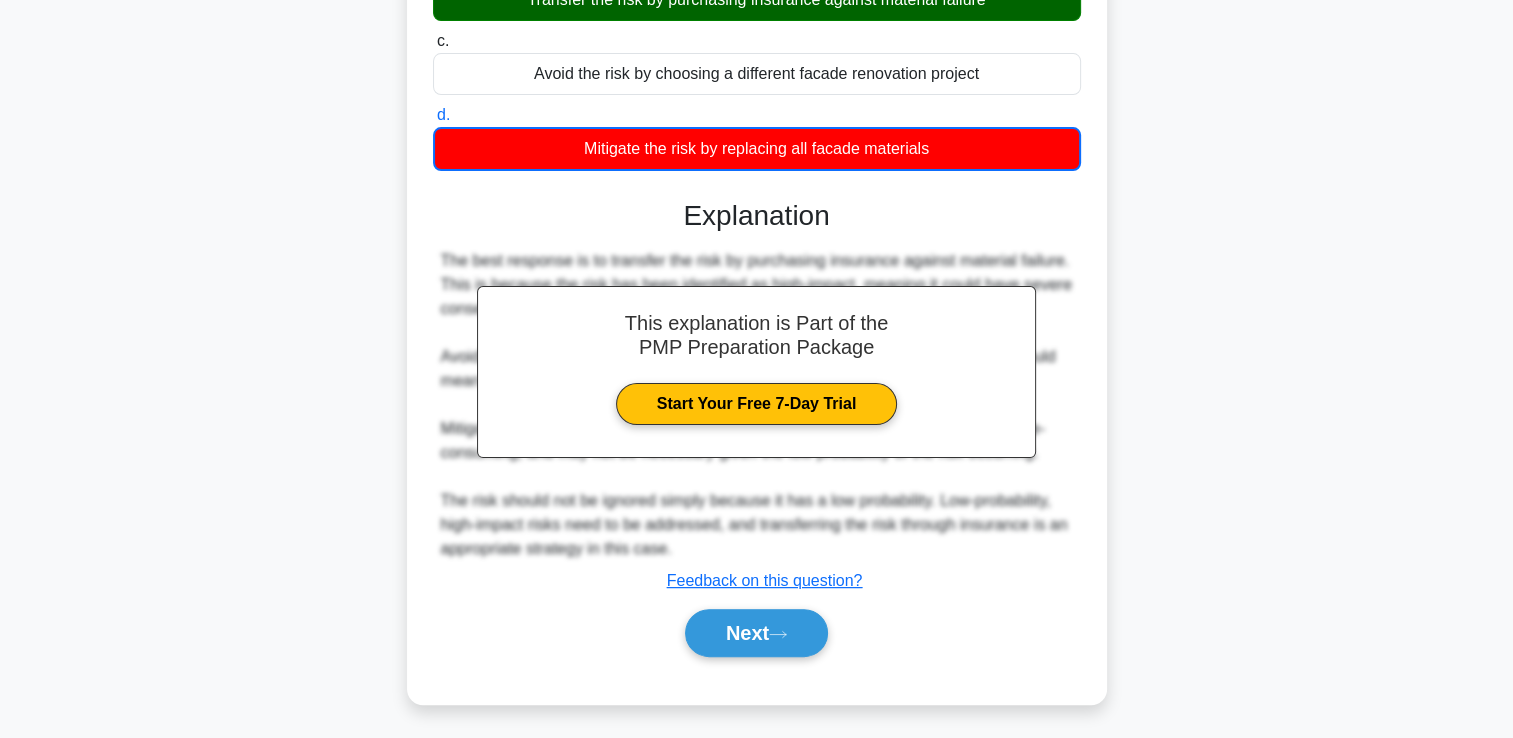 scroll, scrollTop: 375, scrollLeft: 0, axis: vertical 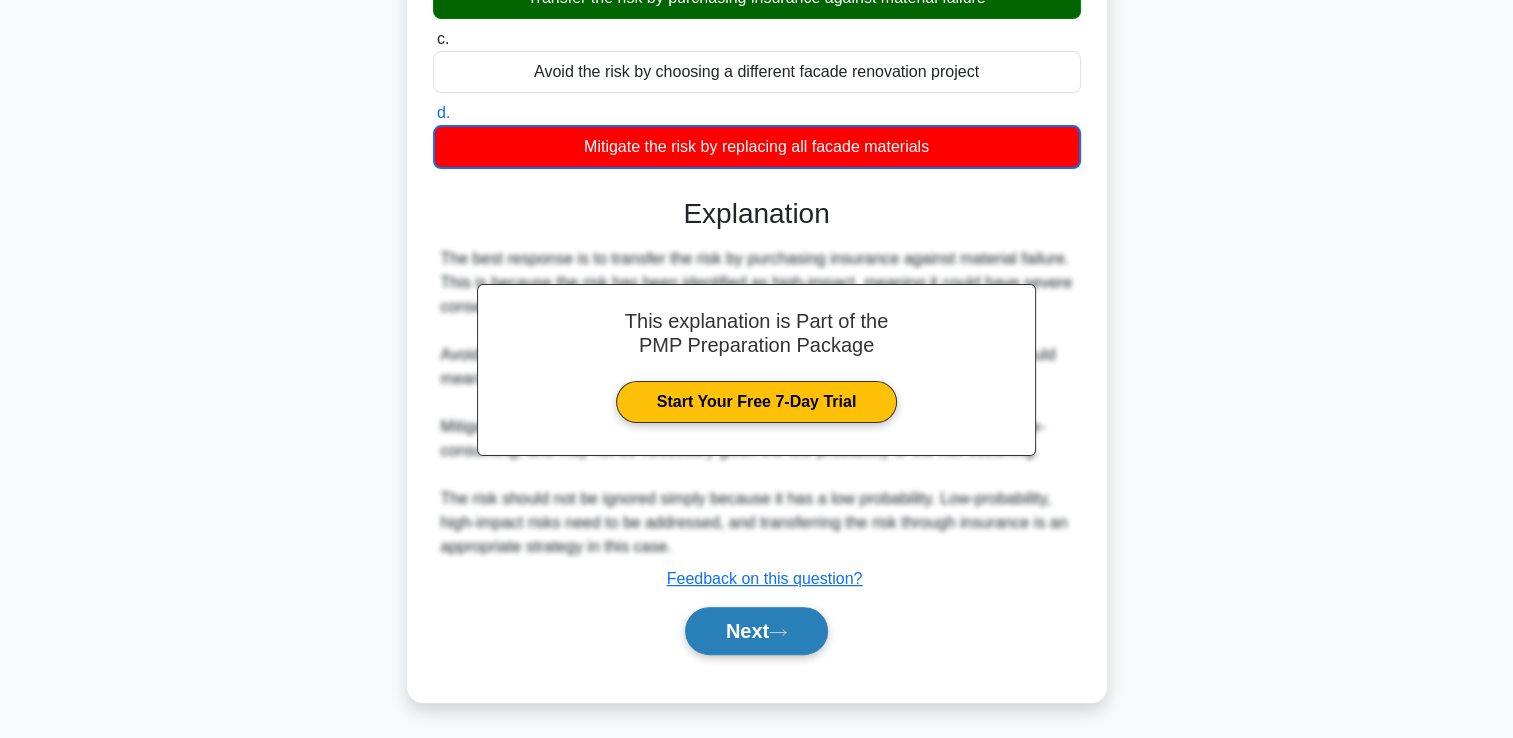 click on "Next" at bounding box center (756, 631) 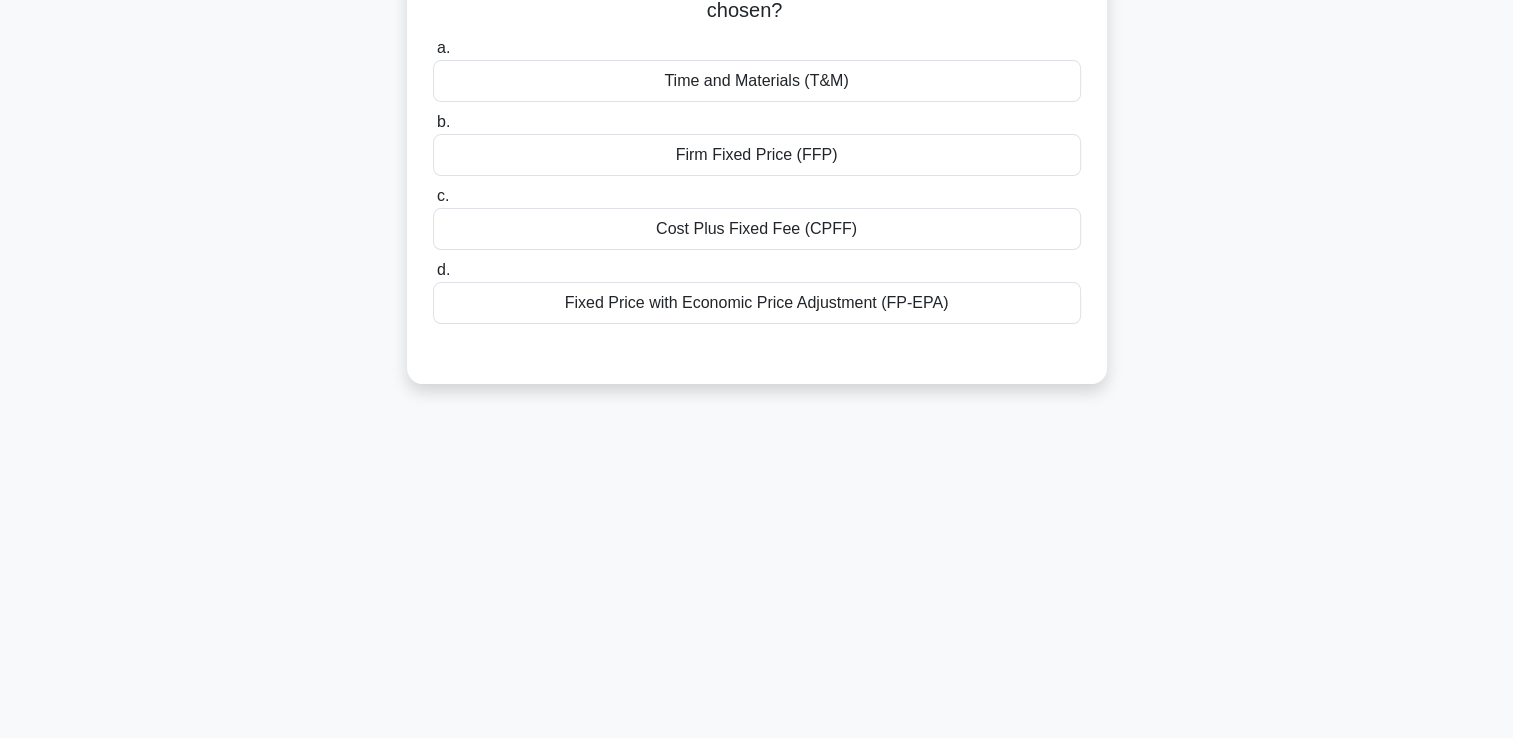 scroll, scrollTop: 42, scrollLeft: 0, axis: vertical 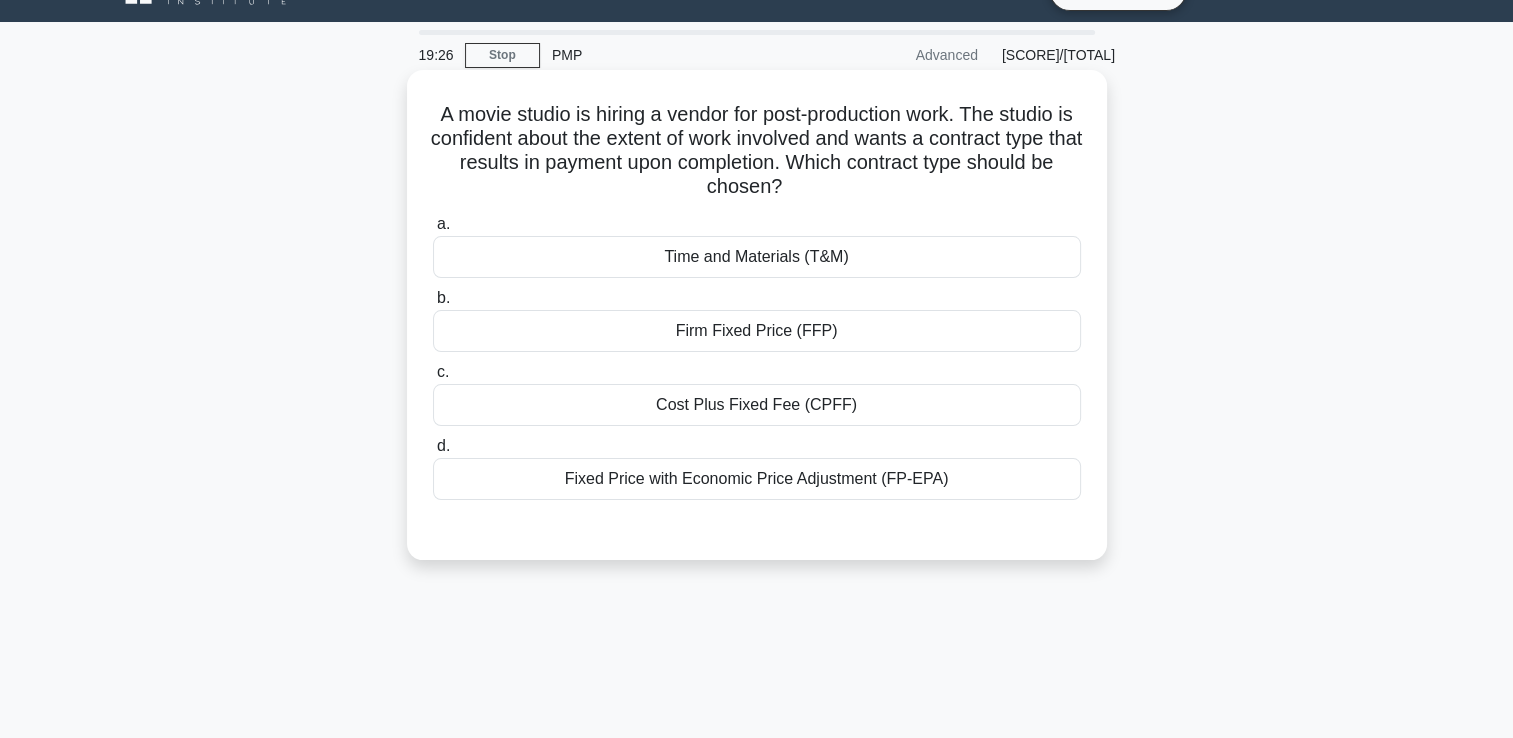 click on "Firm Fixed Price (FFP)" at bounding box center [757, 331] 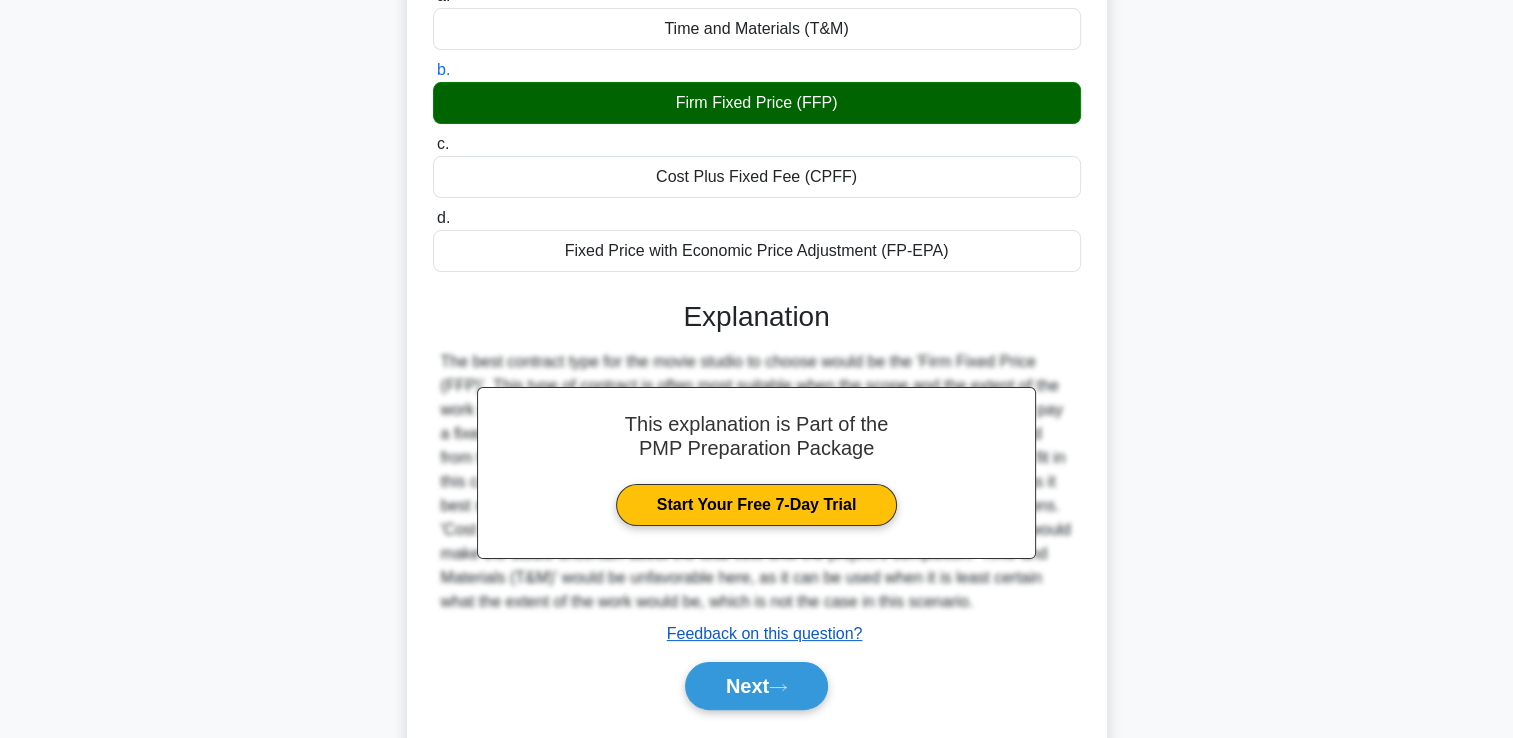 scroll, scrollTop: 342, scrollLeft: 0, axis: vertical 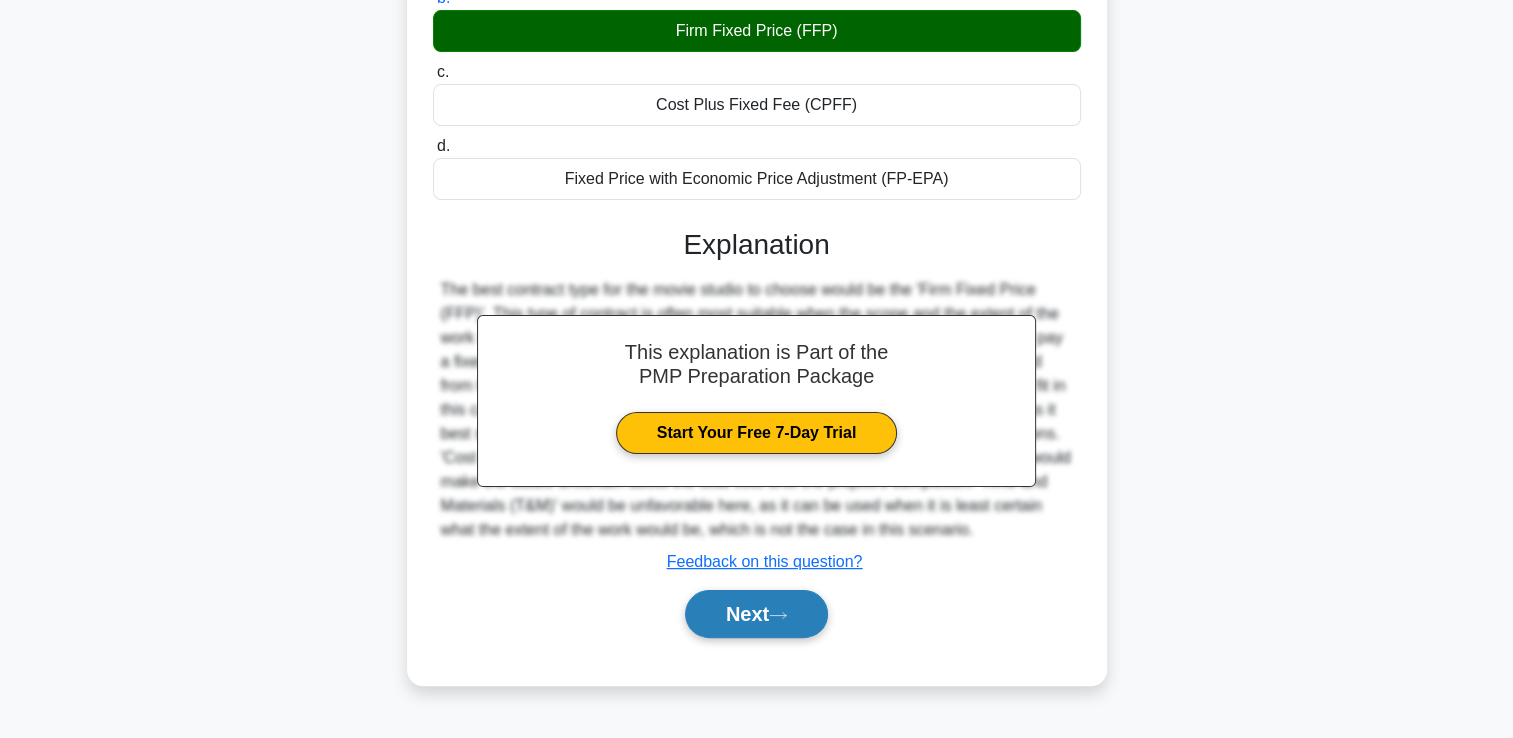 click on "Next" at bounding box center [756, 614] 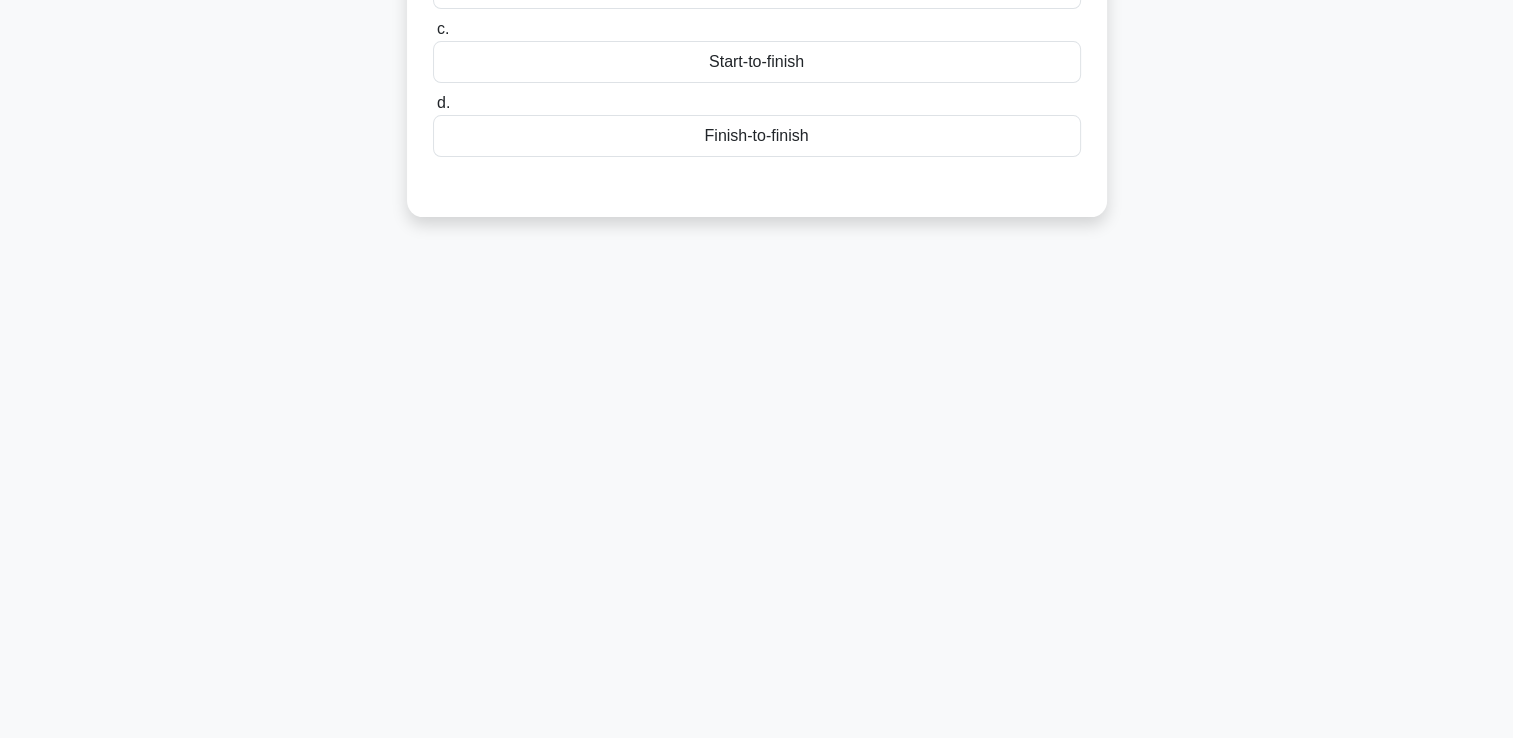 scroll, scrollTop: 42, scrollLeft: 0, axis: vertical 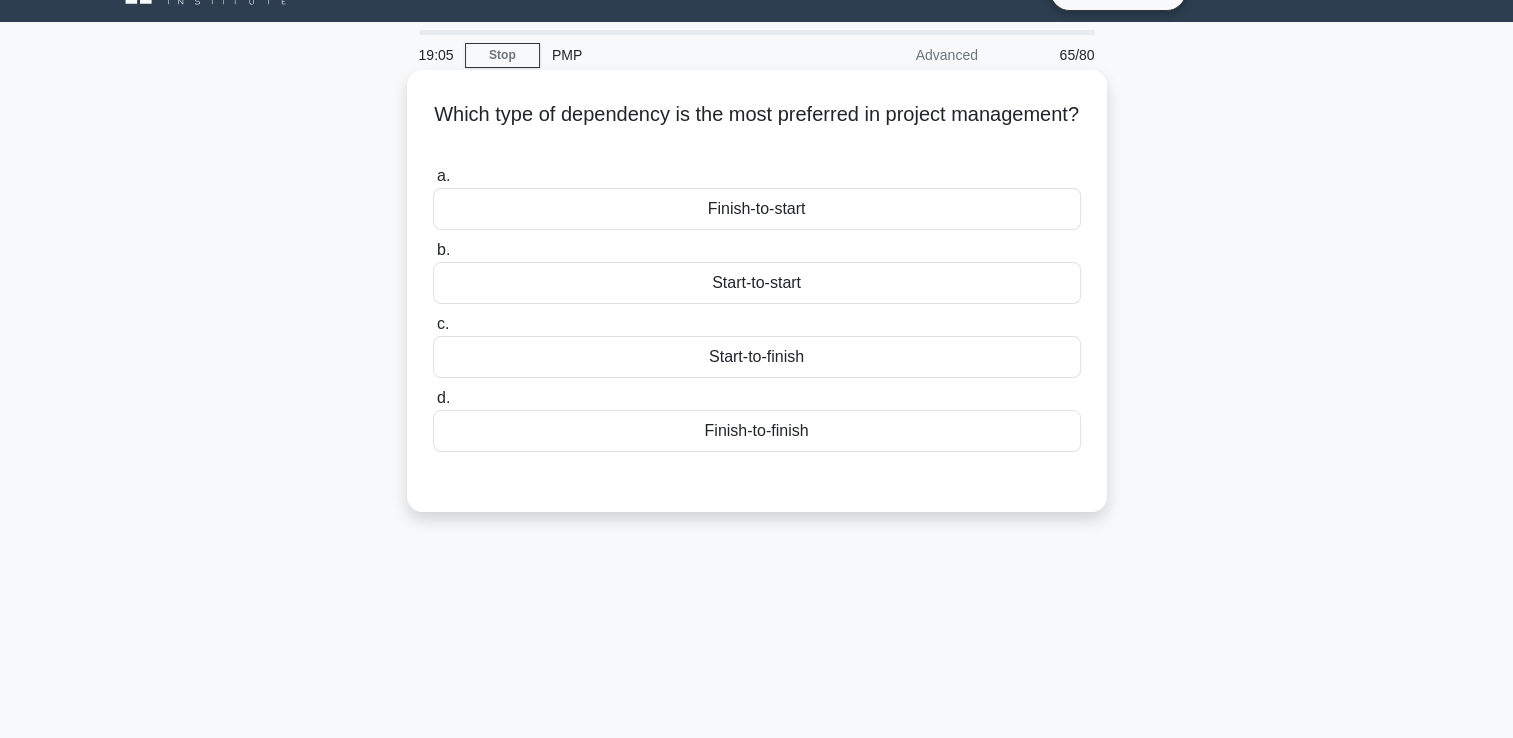 click on "Finish-to-start" at bounding box center [757, 209] 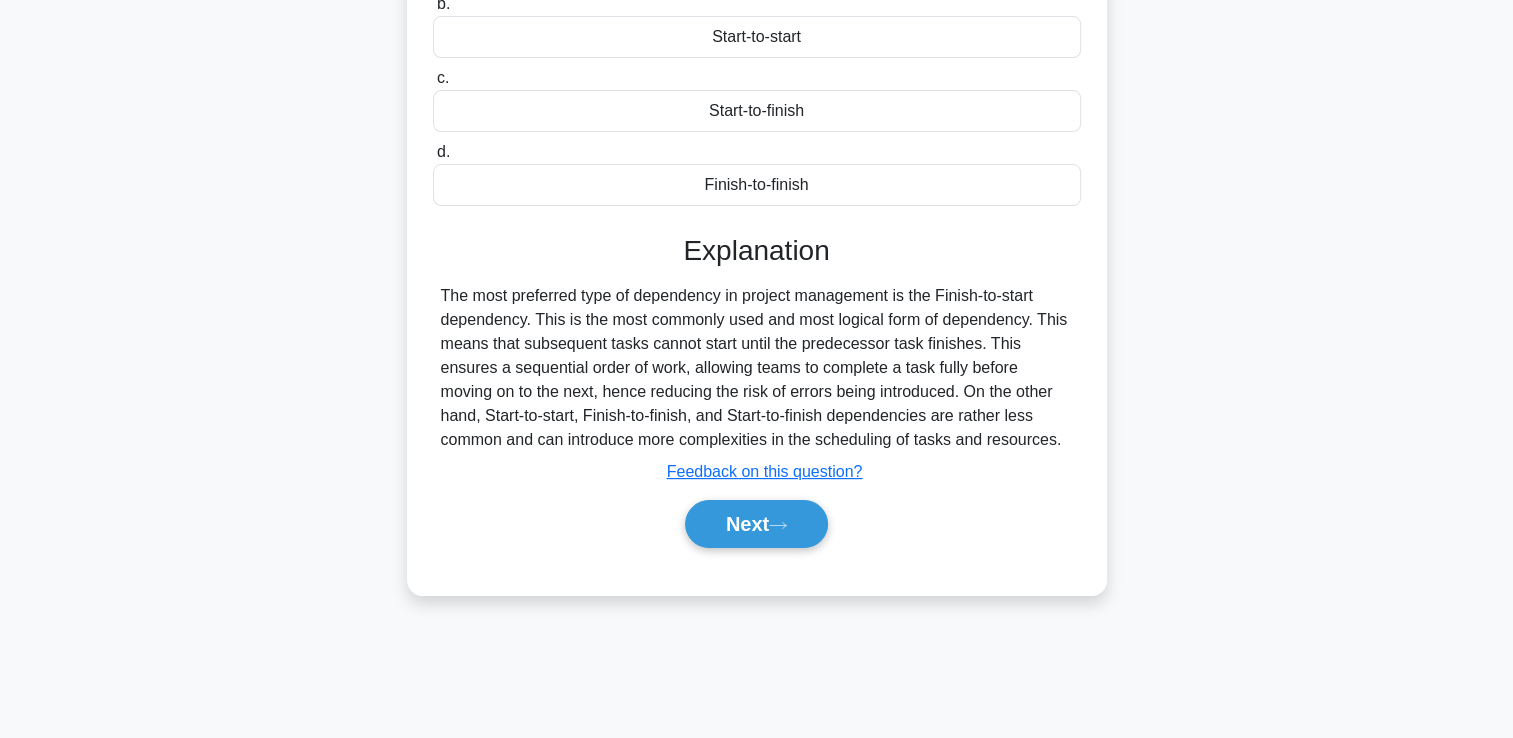 scroll, scrollTop: 342, scrollLeft: 0, axis: vertical 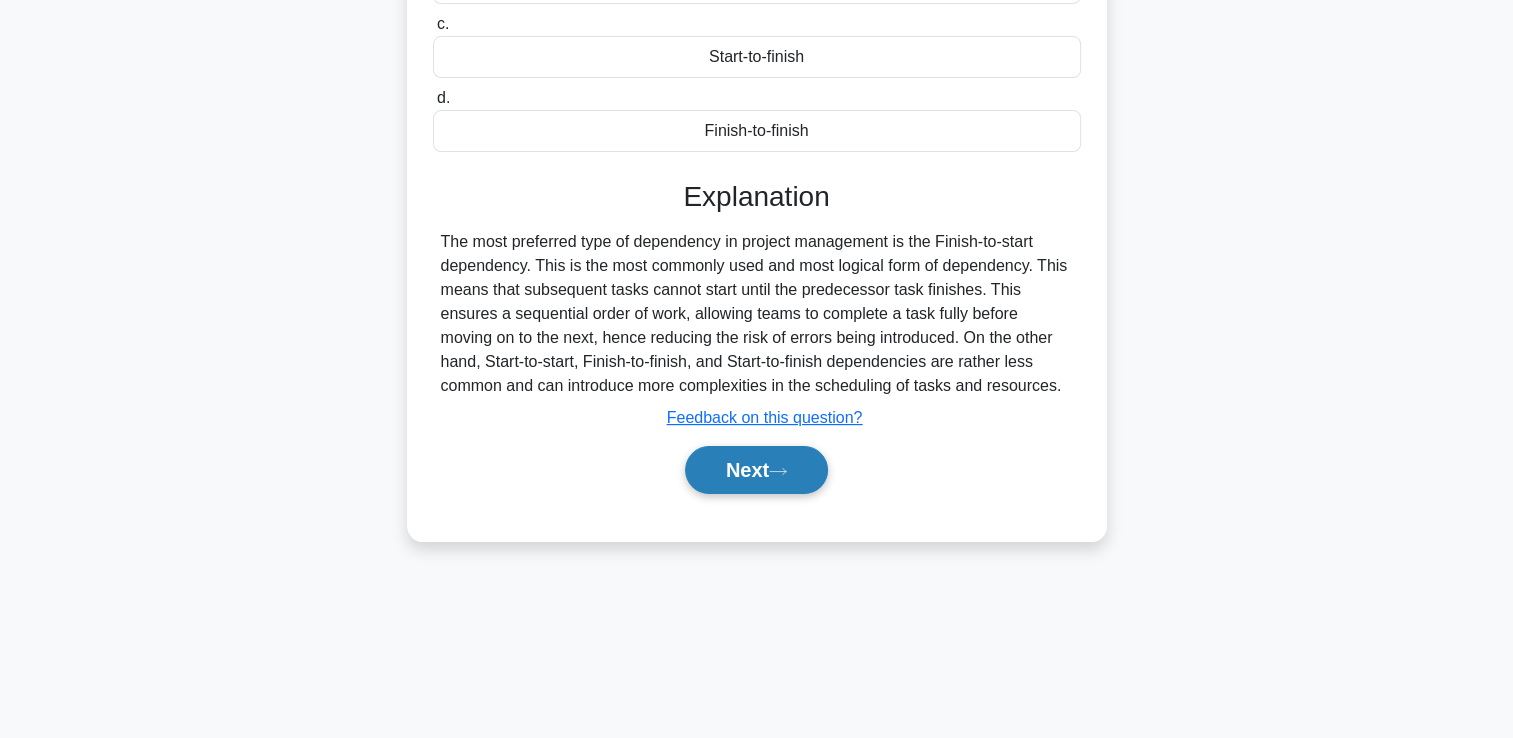 click on "Next" at bounding box center [756, 470] 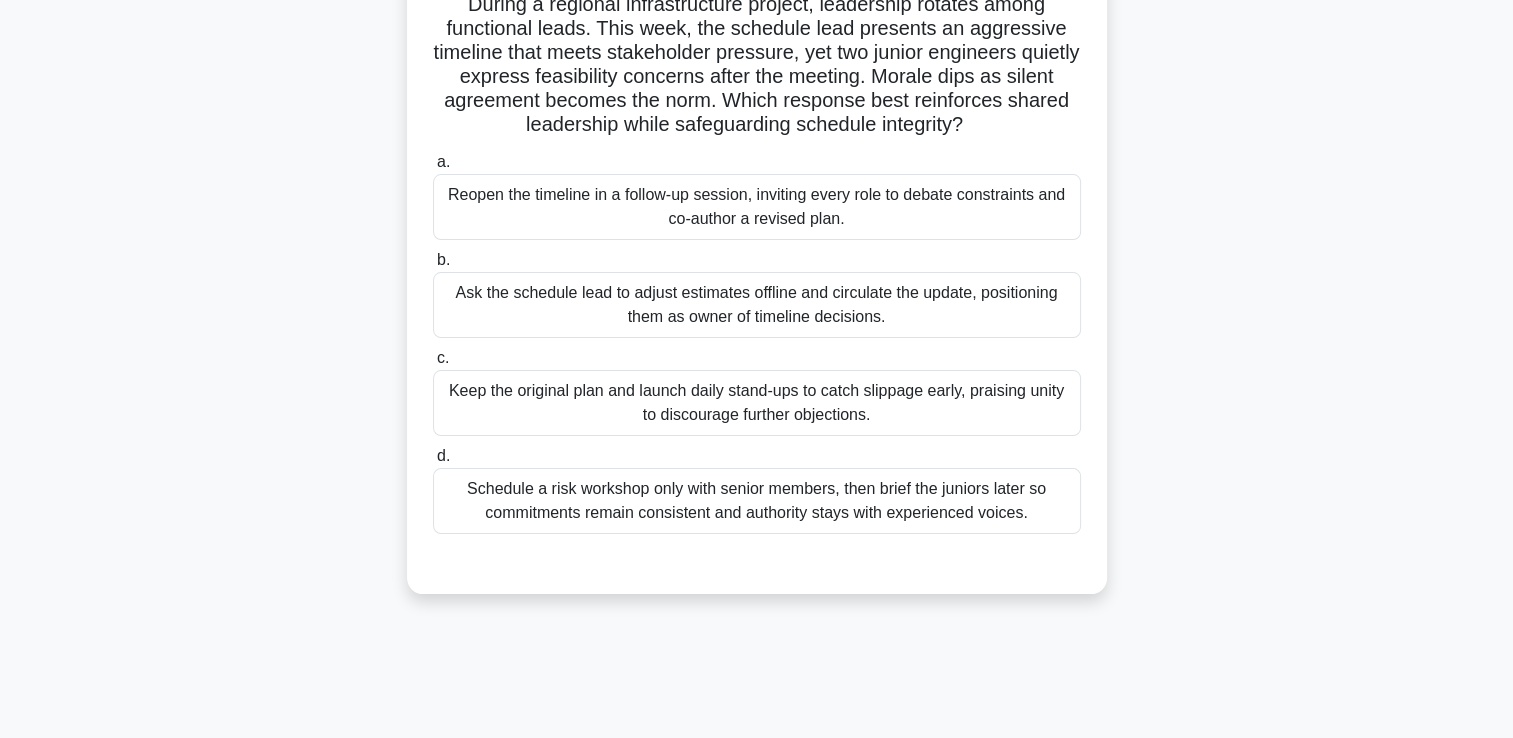 scroll, scrollTop: 0, scrollLeft: 0, axis: both 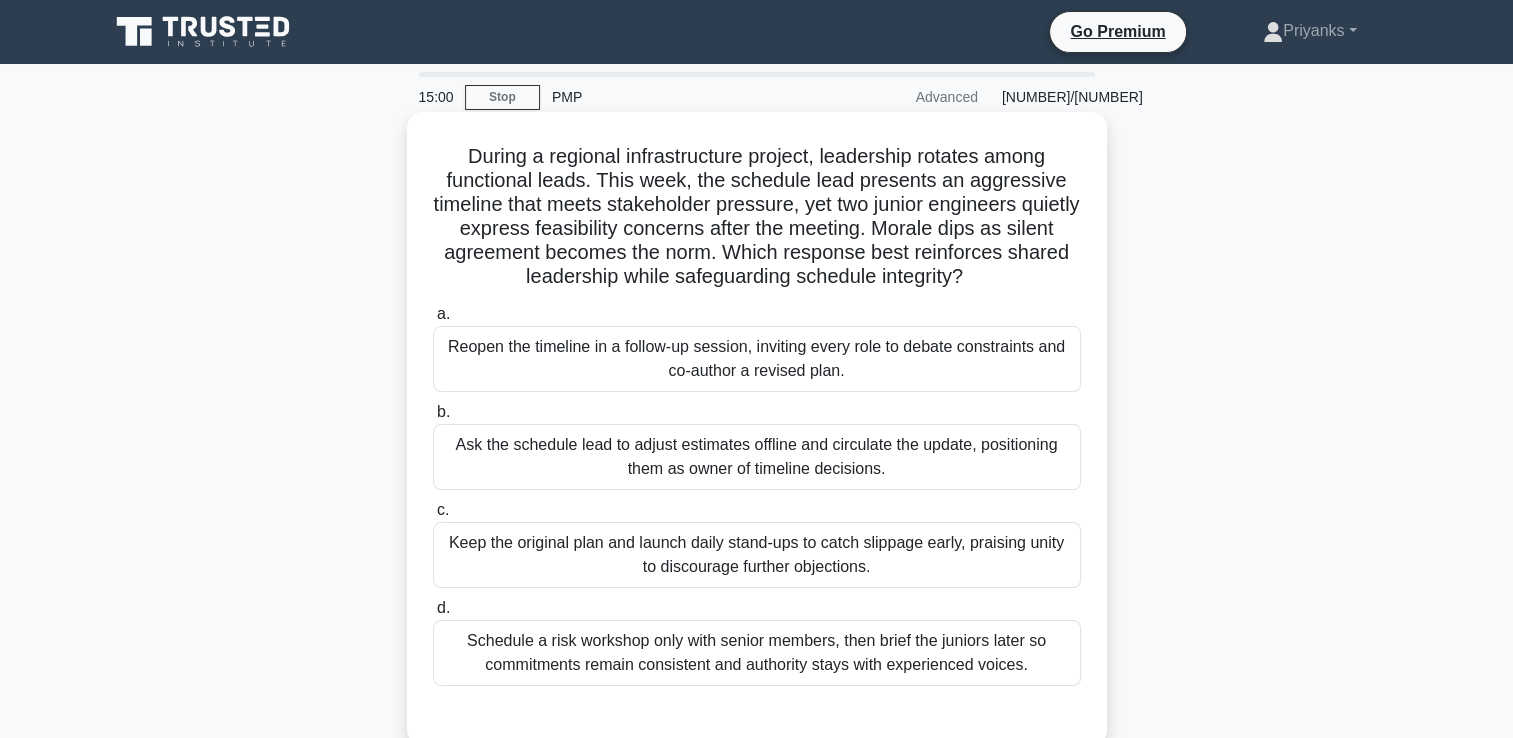 click on "Keep the original plan and launch daily stand-ups to catch slippage early, praising unity to discourage further objections." at bounding box center (757, 555) 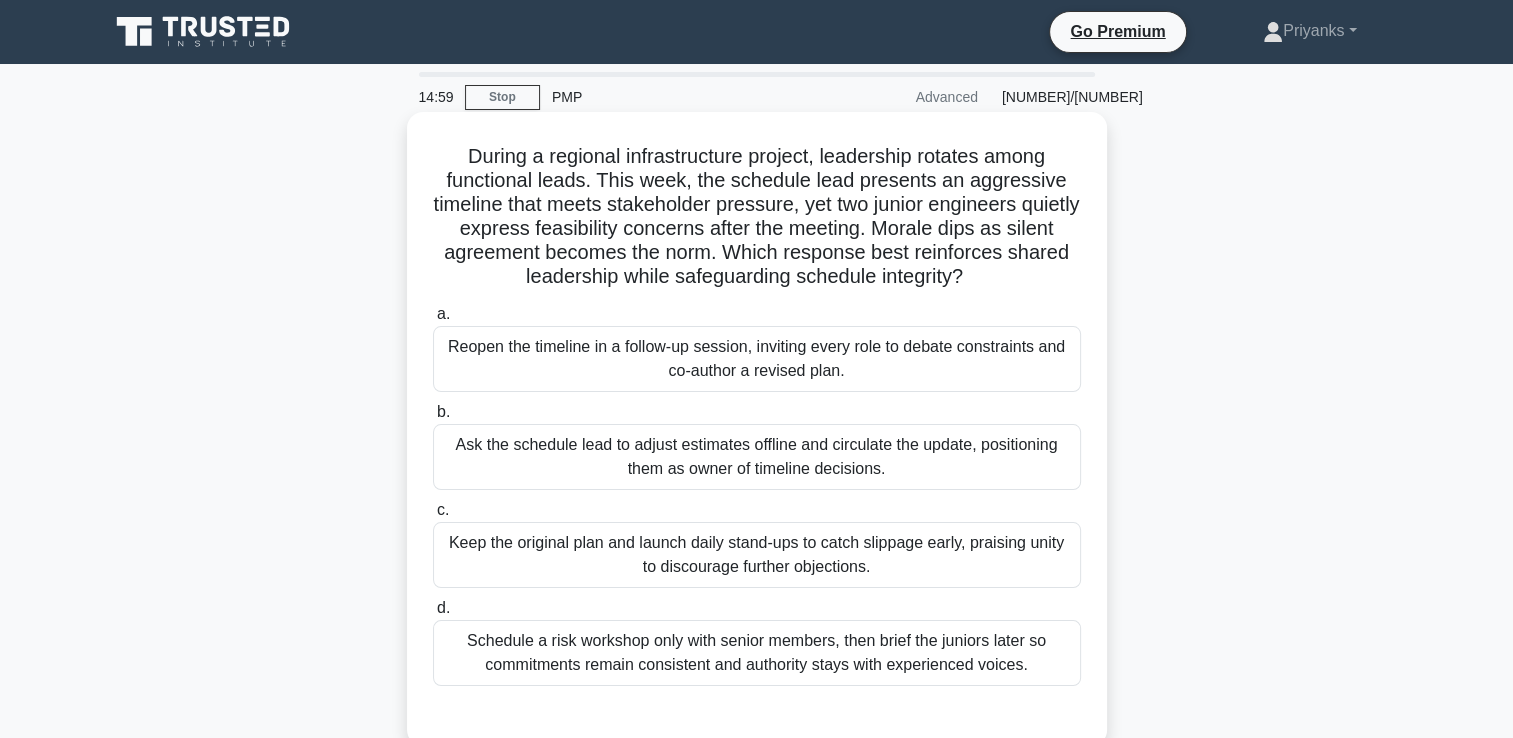 drag, startPoint x: 836, startPoint y: 561, endPoint x: 769, endPoint y: 559, distance: 67.02985 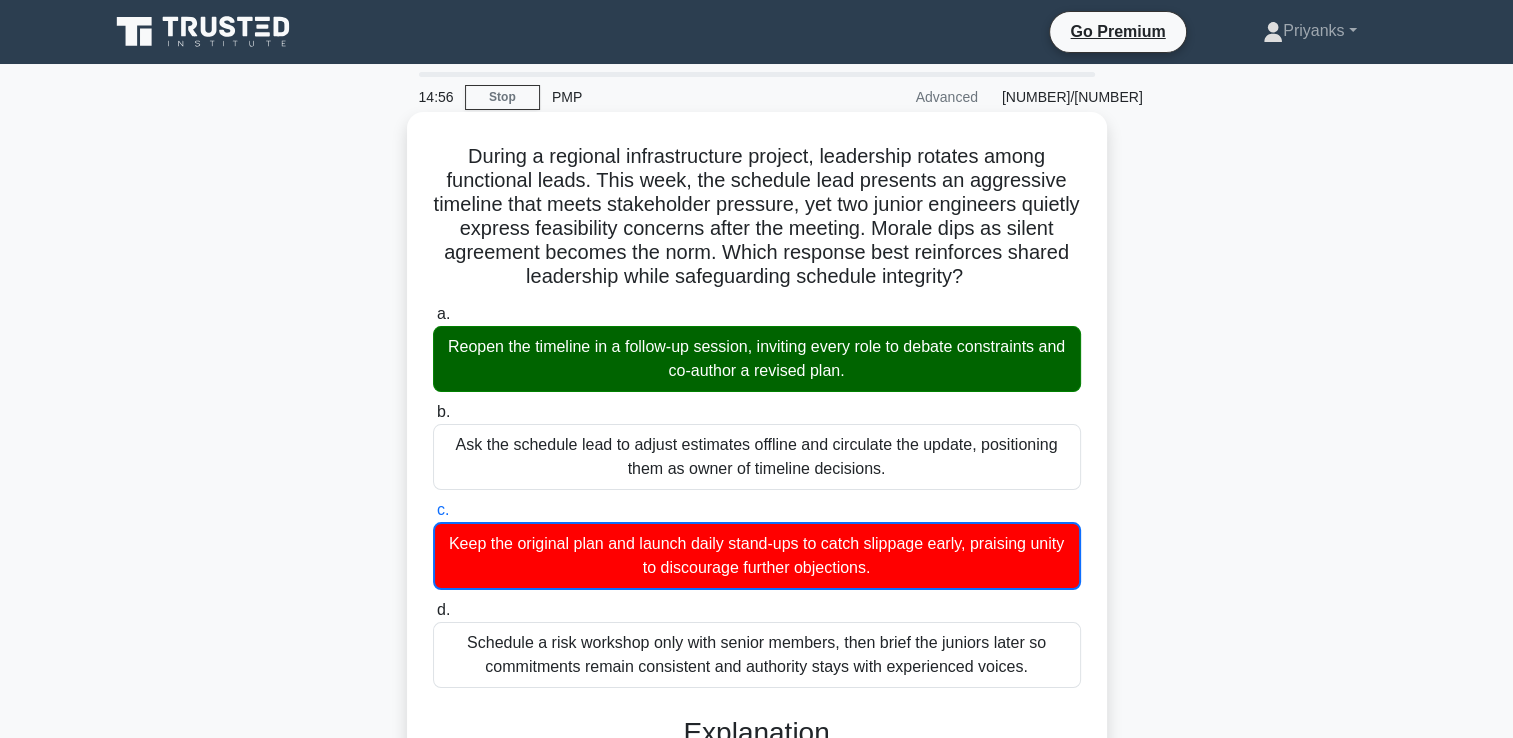scroll, scrollTop: 519, scrollLeft: 0, axis: vertical 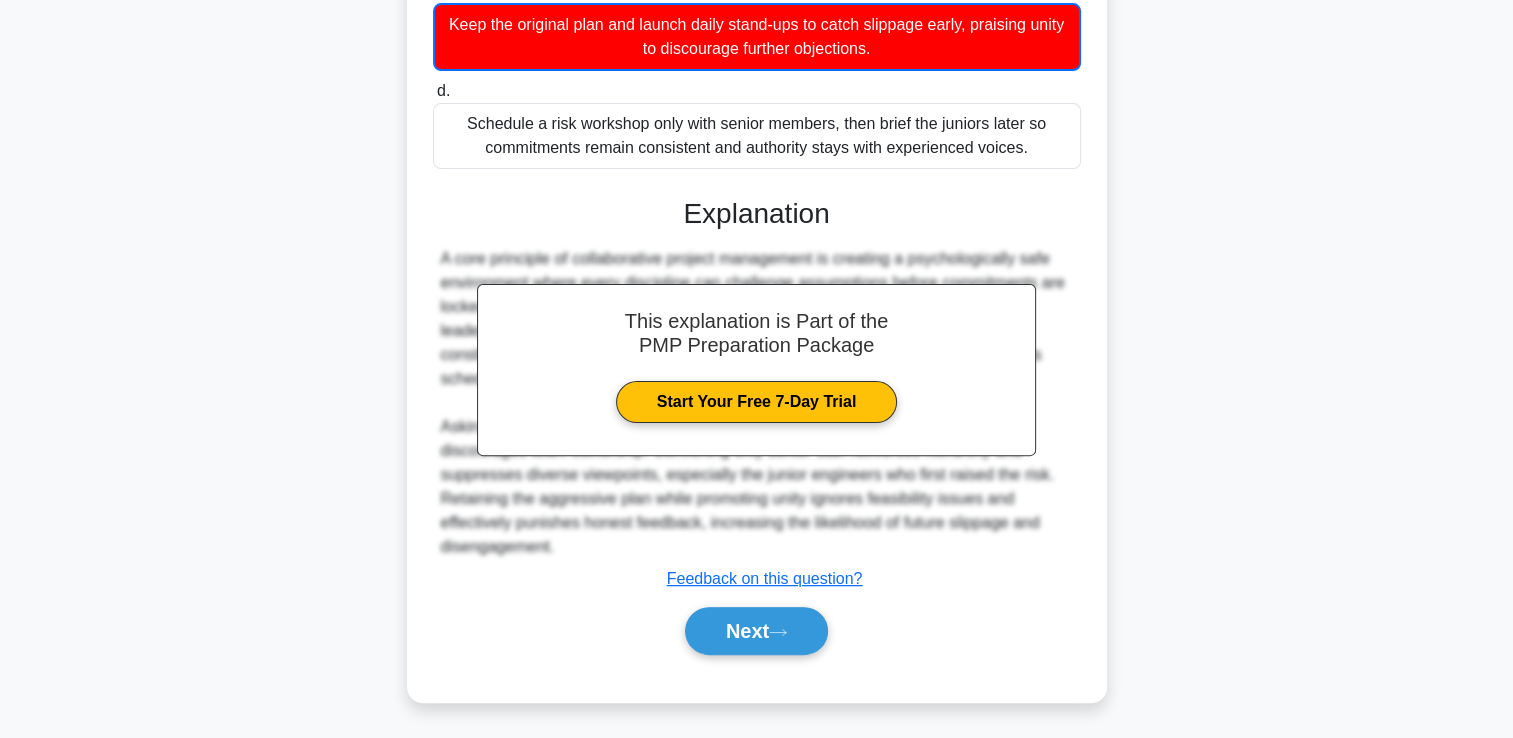 click on "Next" at bounding box center [757, 631] 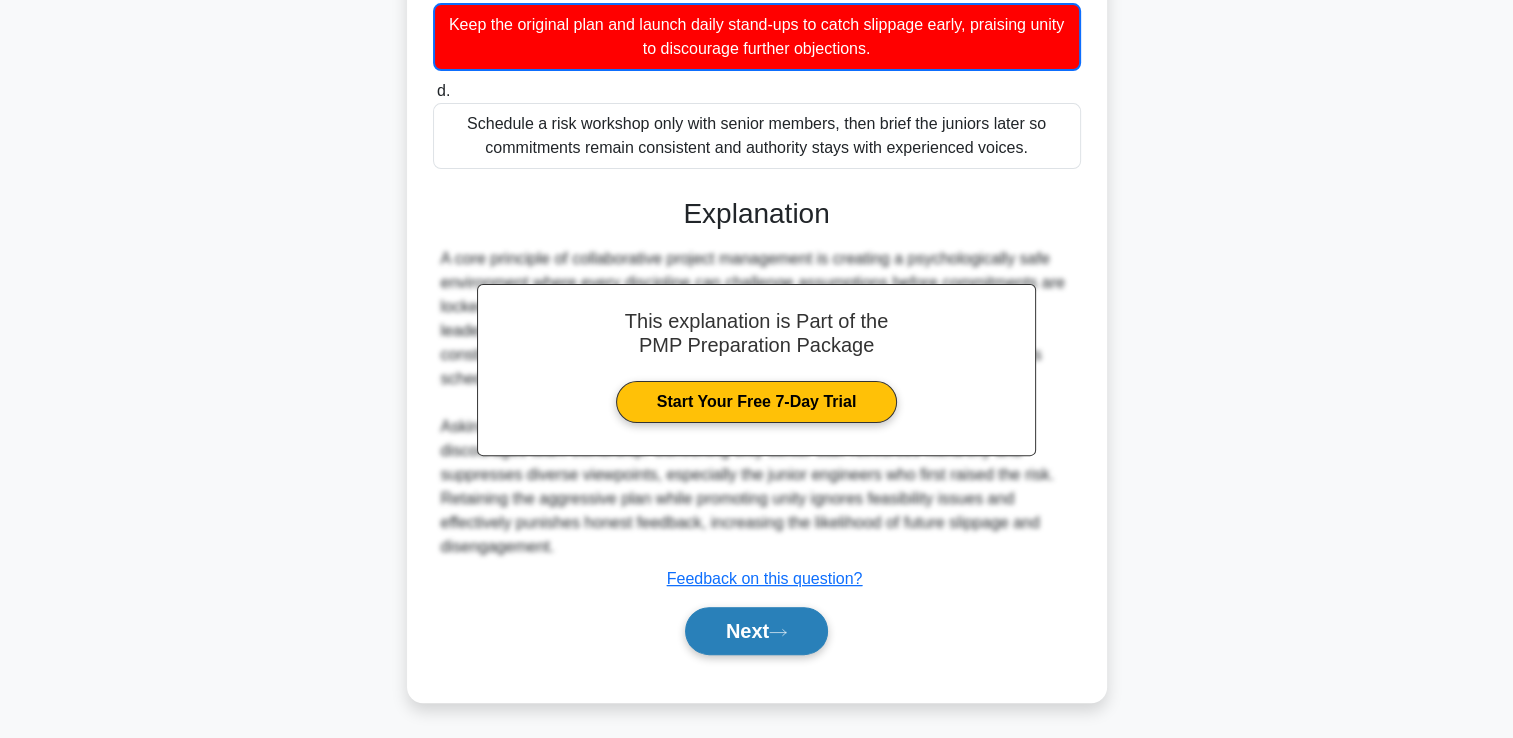 click on "Next" at bounding box center [756, 631] 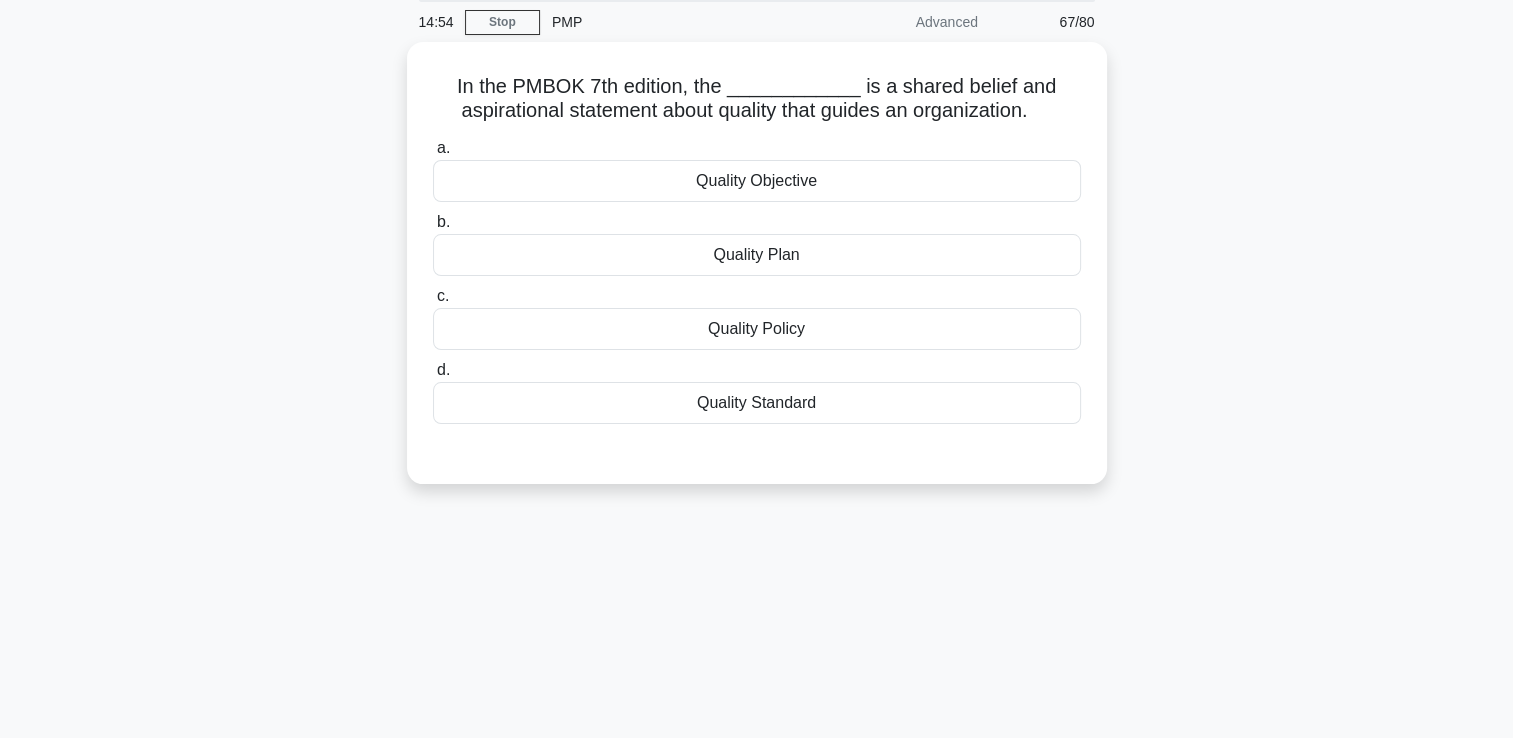scroll, scrollTop: 0, scrollLeft: 0, axis: both 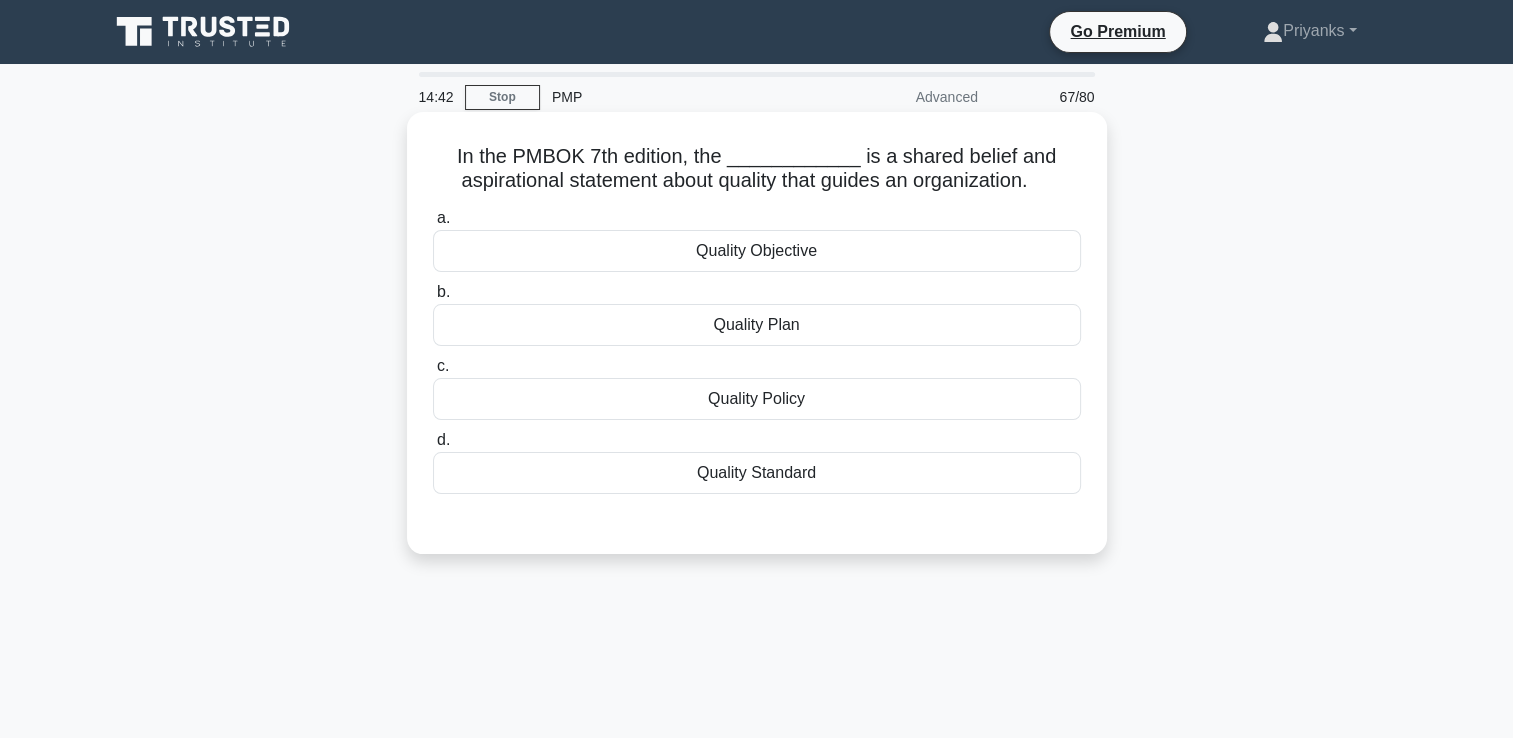 click on "Quality Policy" at bounding box center [757, 399] 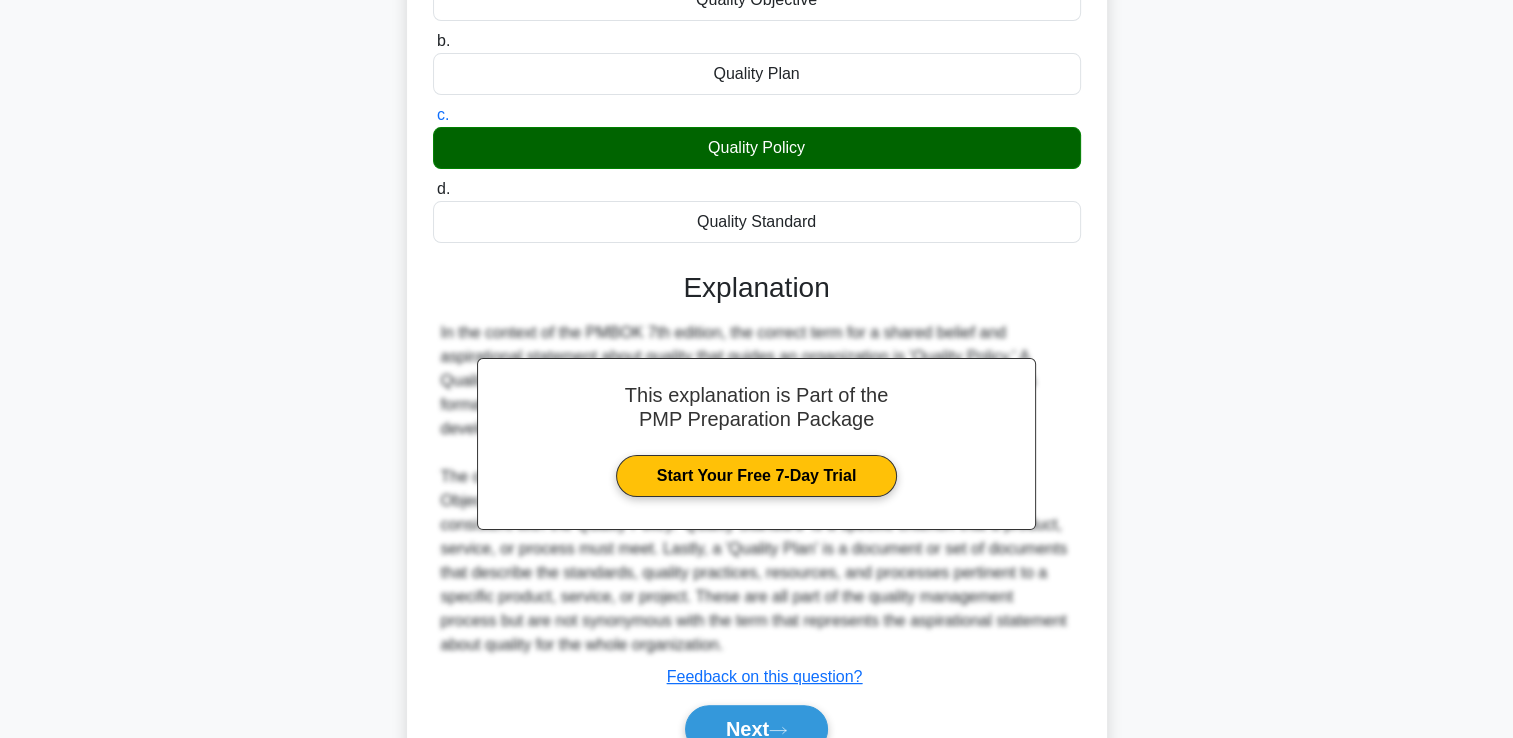 scroll, scrollTop: 349, scrollLeft: 0, axis: vertical 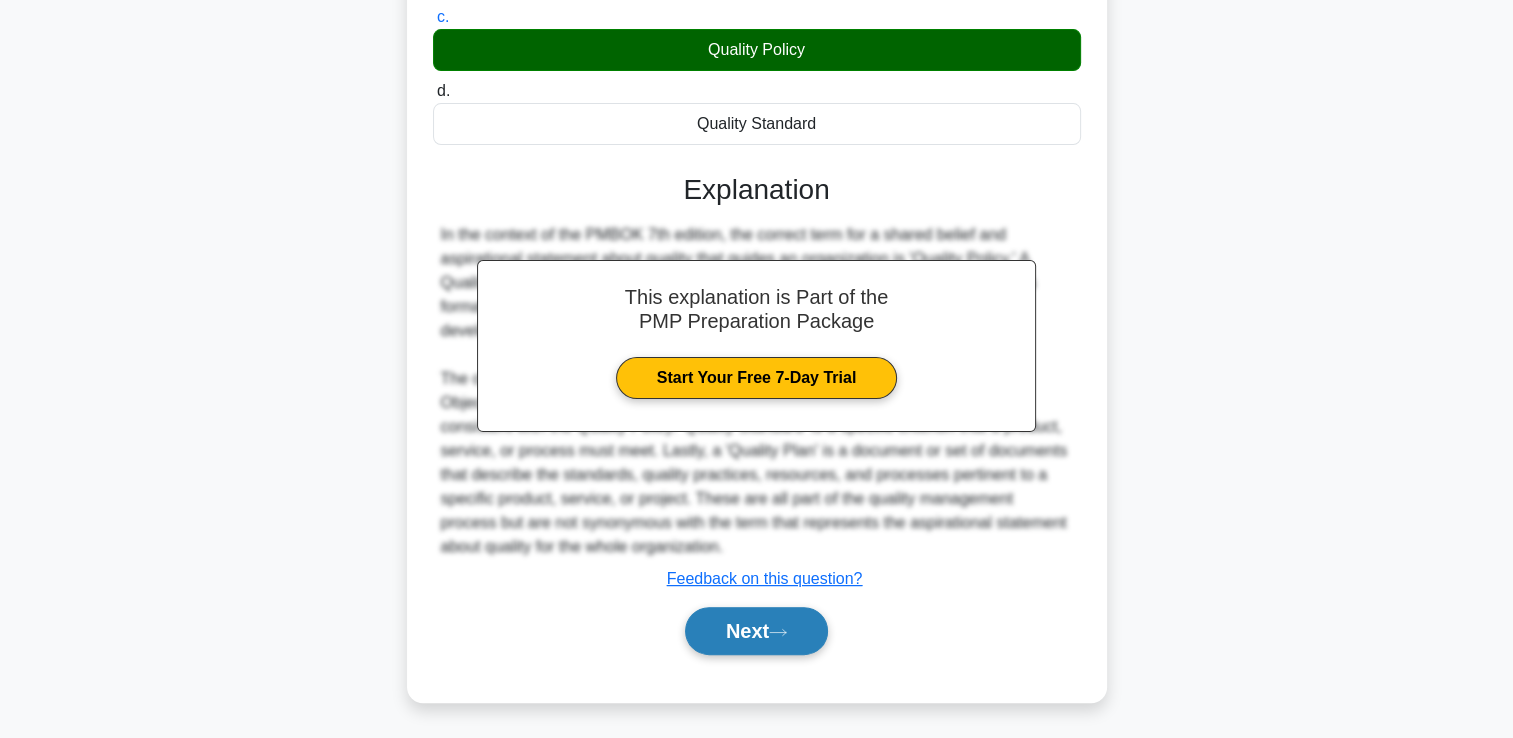 click on "Next" at bounding box center (756, 631) 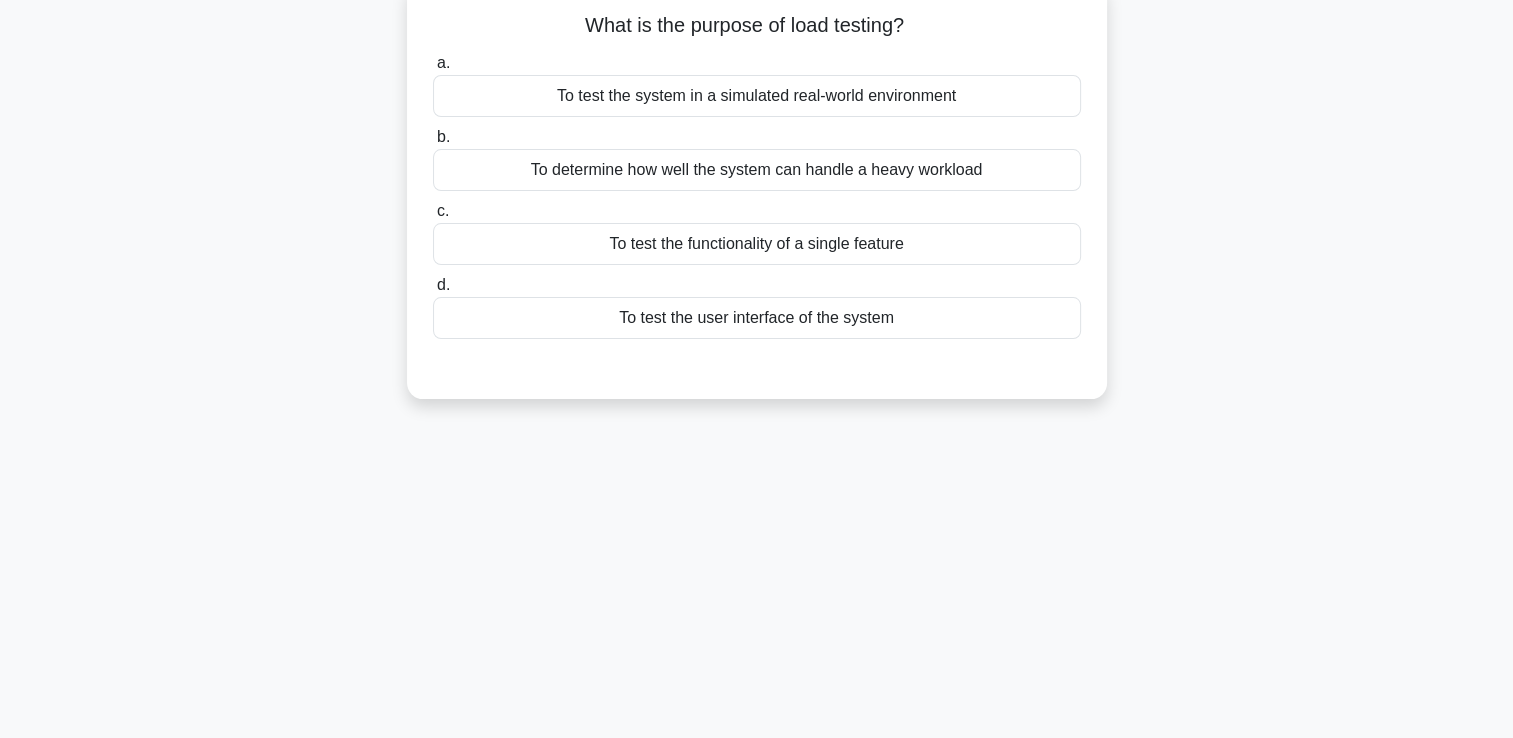 scroll, scrollTop: 0, scrollLeft: 0, axis: both 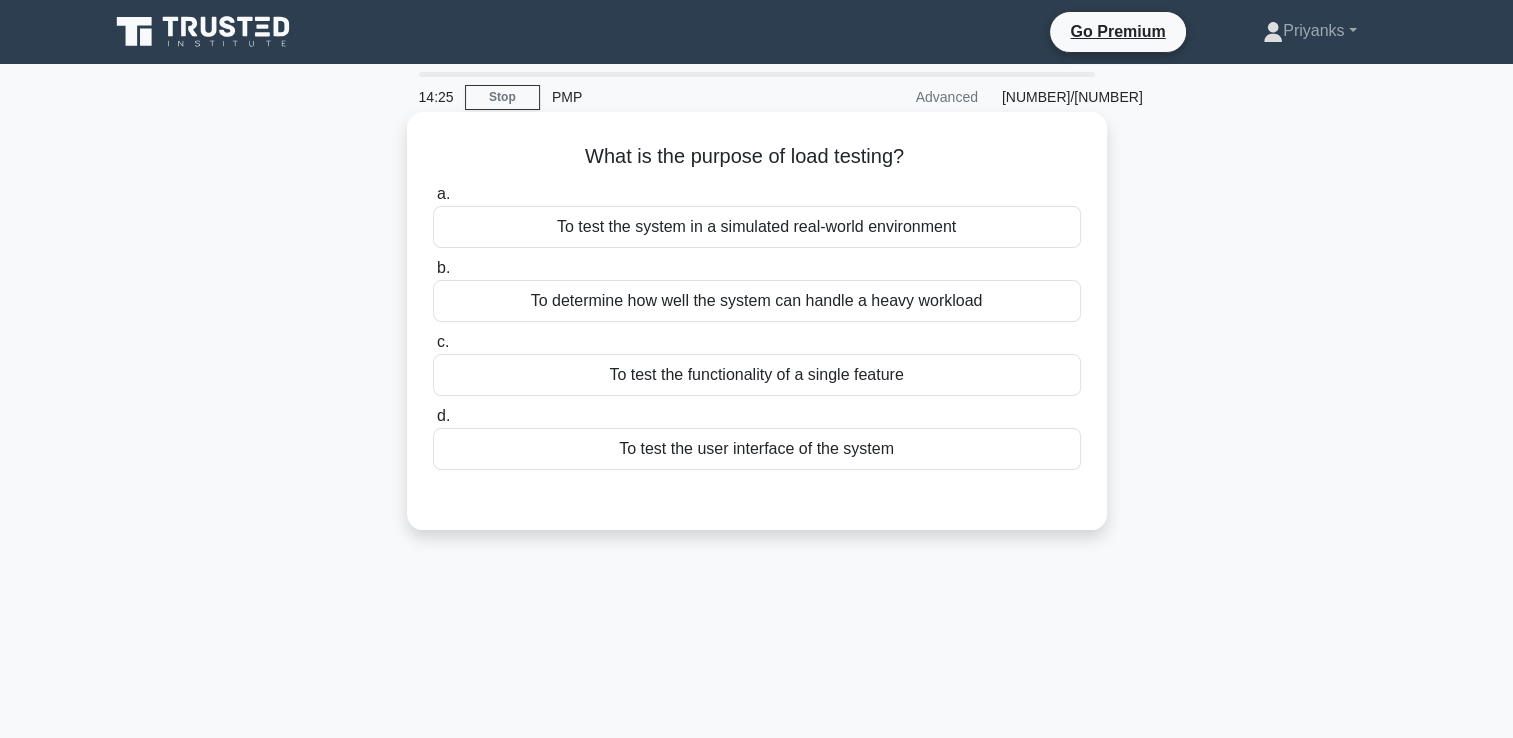 click on "To determine how well the system can handle a heavy workload" at bounding box center (757, 301) 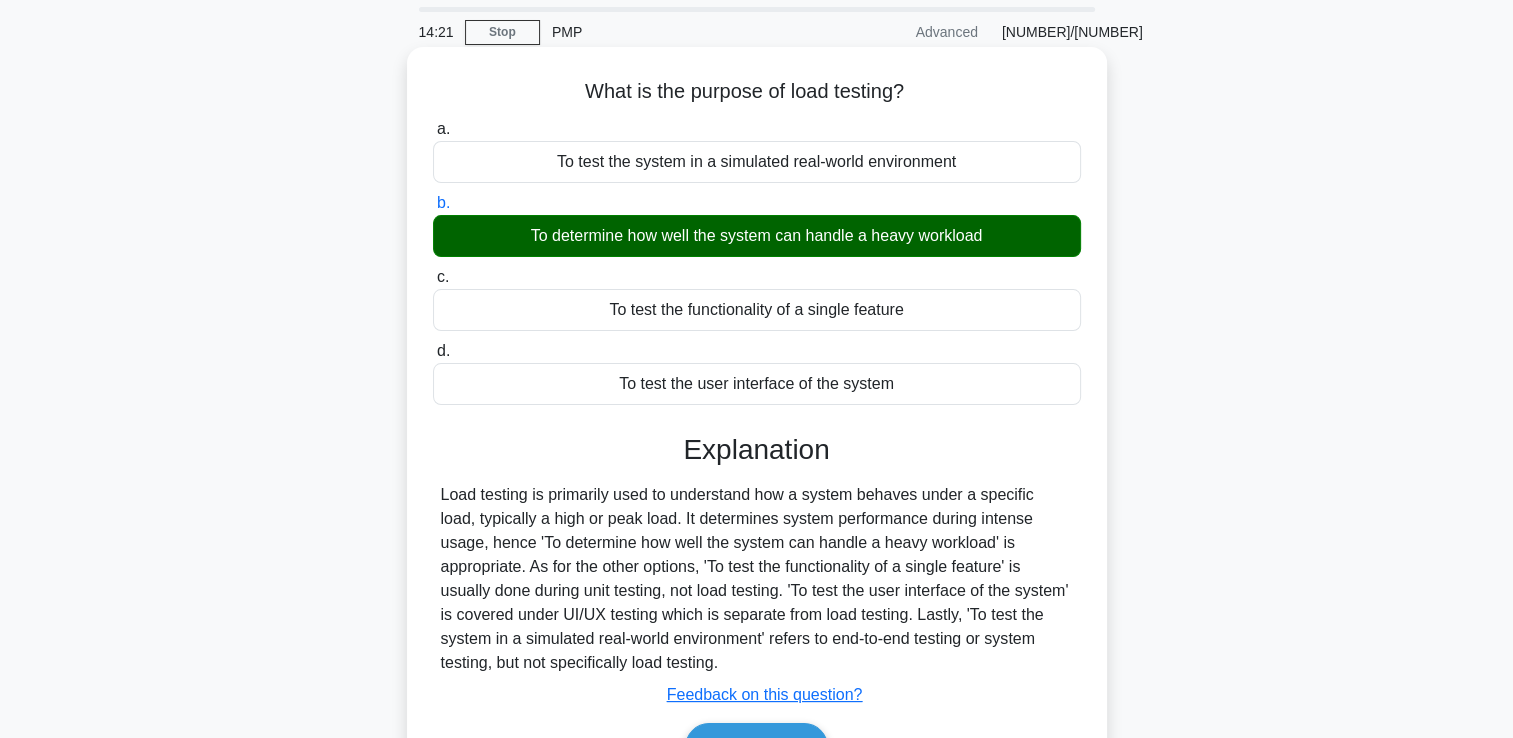 scroll, scrollTop: 100, scrollLeft: 0, axis: vertical 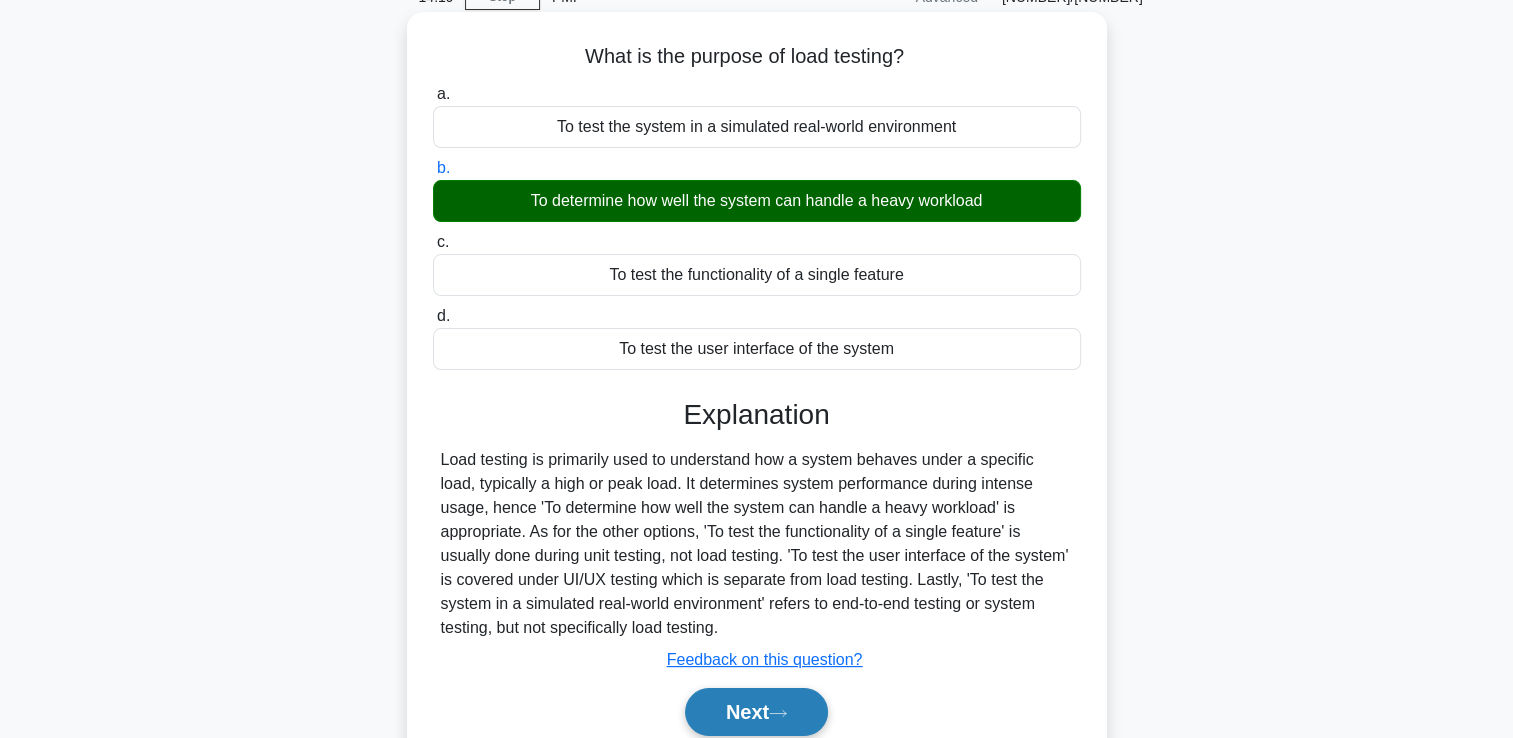 click on "Next" at bounding box center (756, 712) 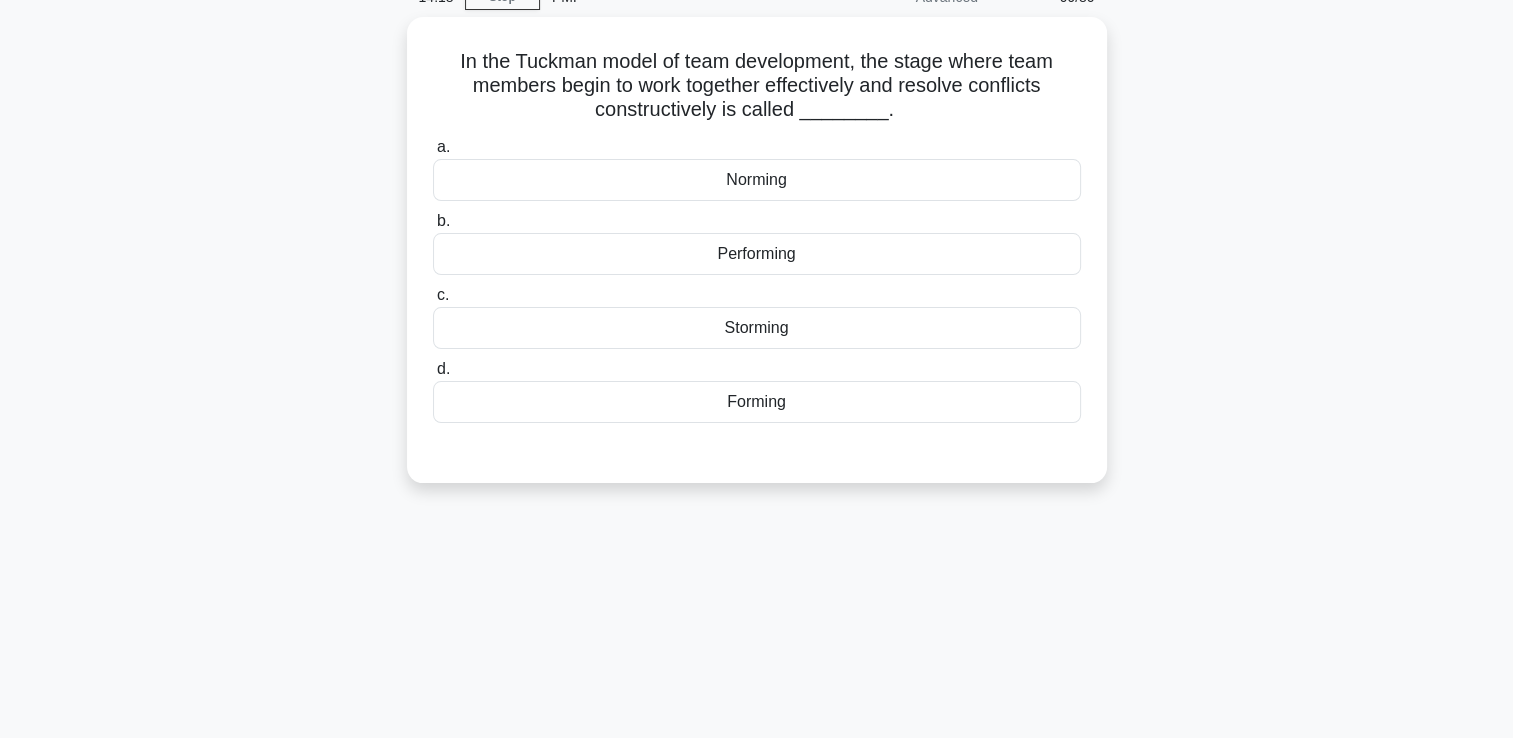 scroll, scrollTop: 0, scrollLeft: 0, axis: both 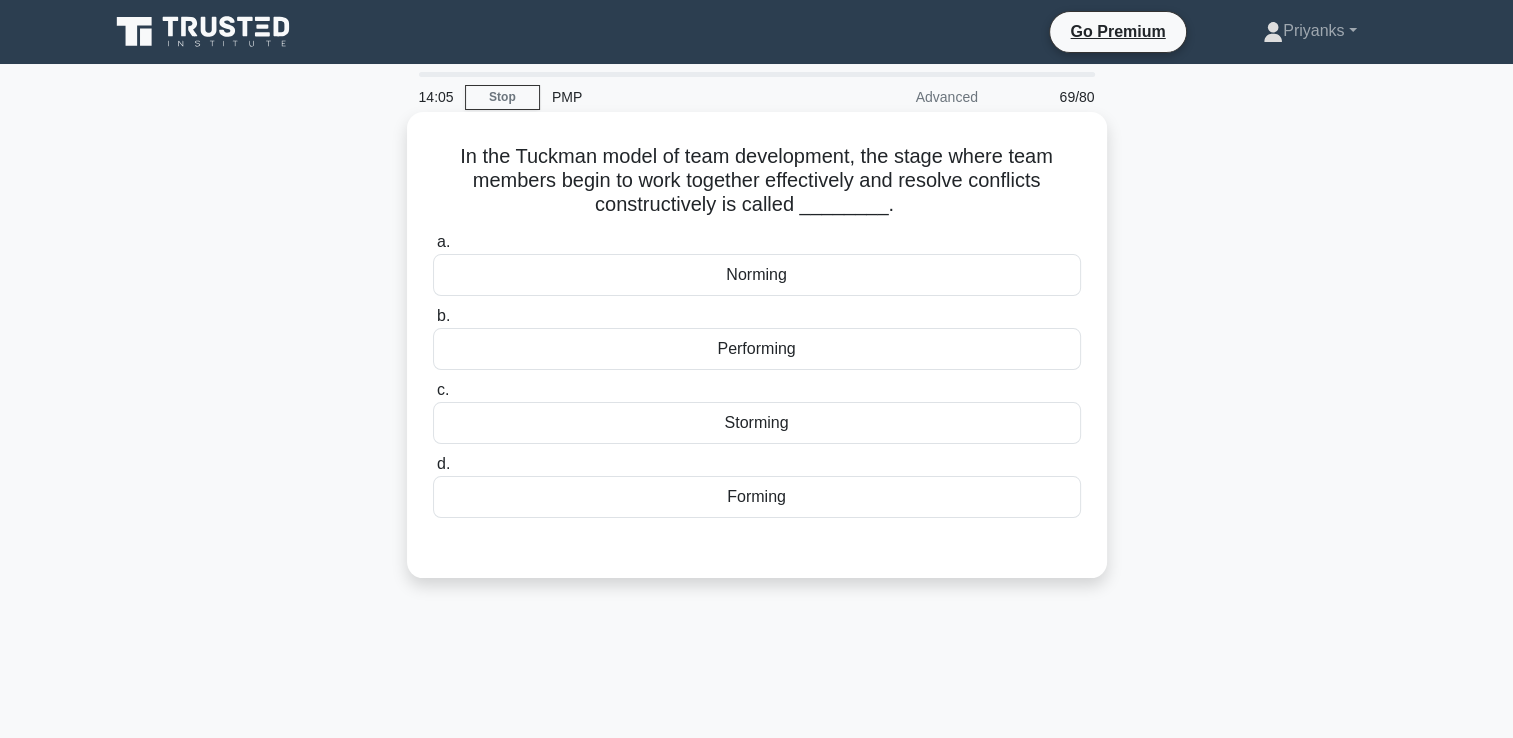 click on "Performing" at bounding box center (757, 349) 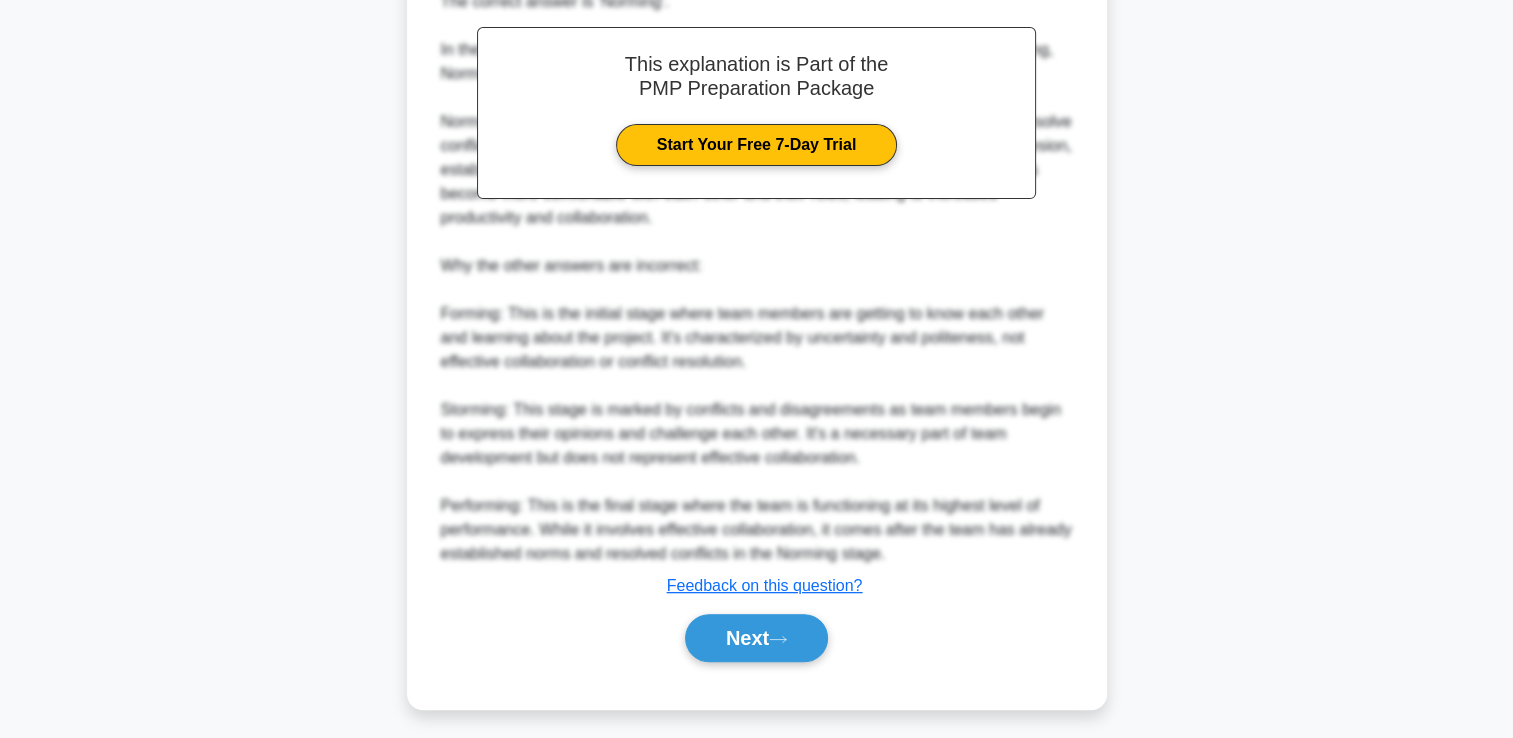 scroll, scrollTop: 615, scrollLeft: 0, axis: vertical 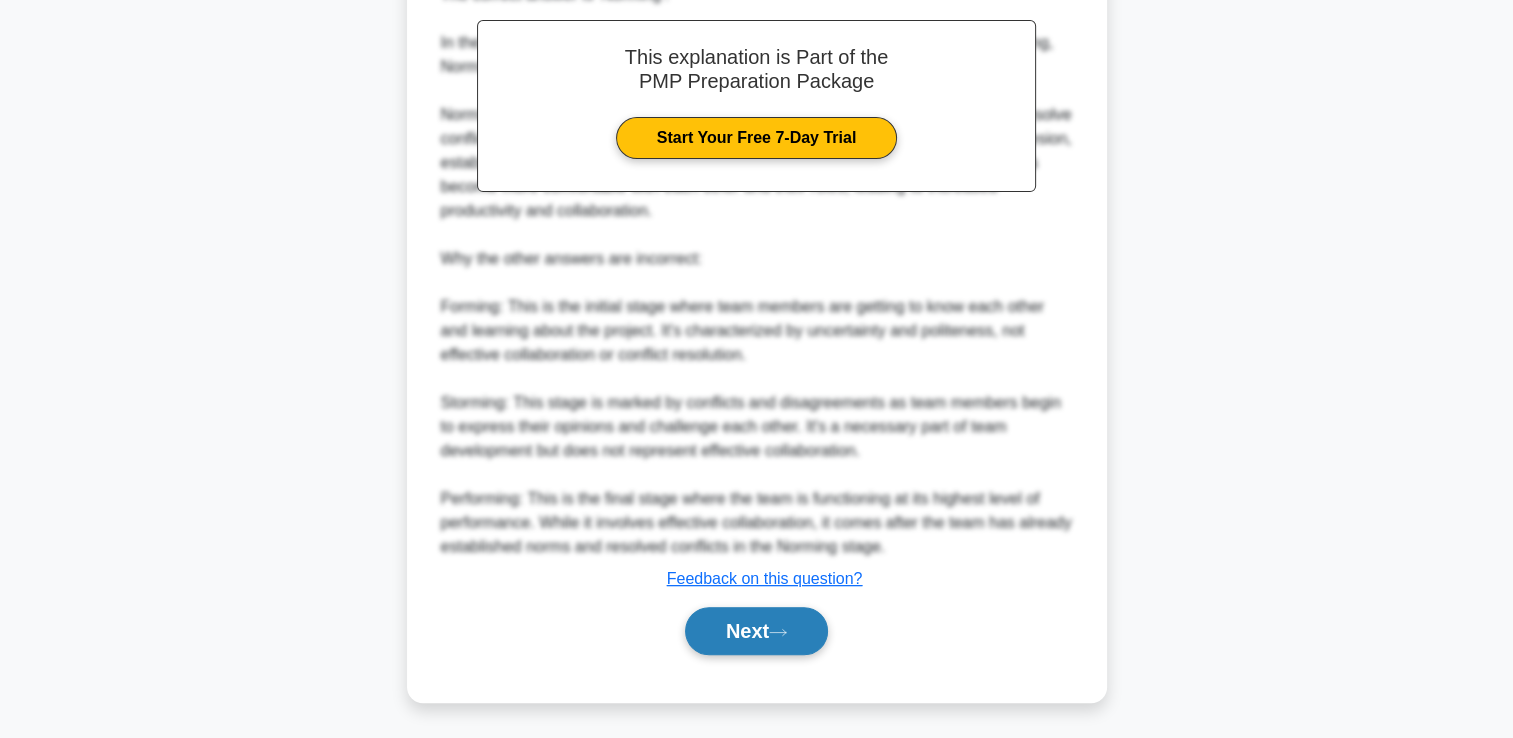click on "Next" at bounding box center [756, 631] 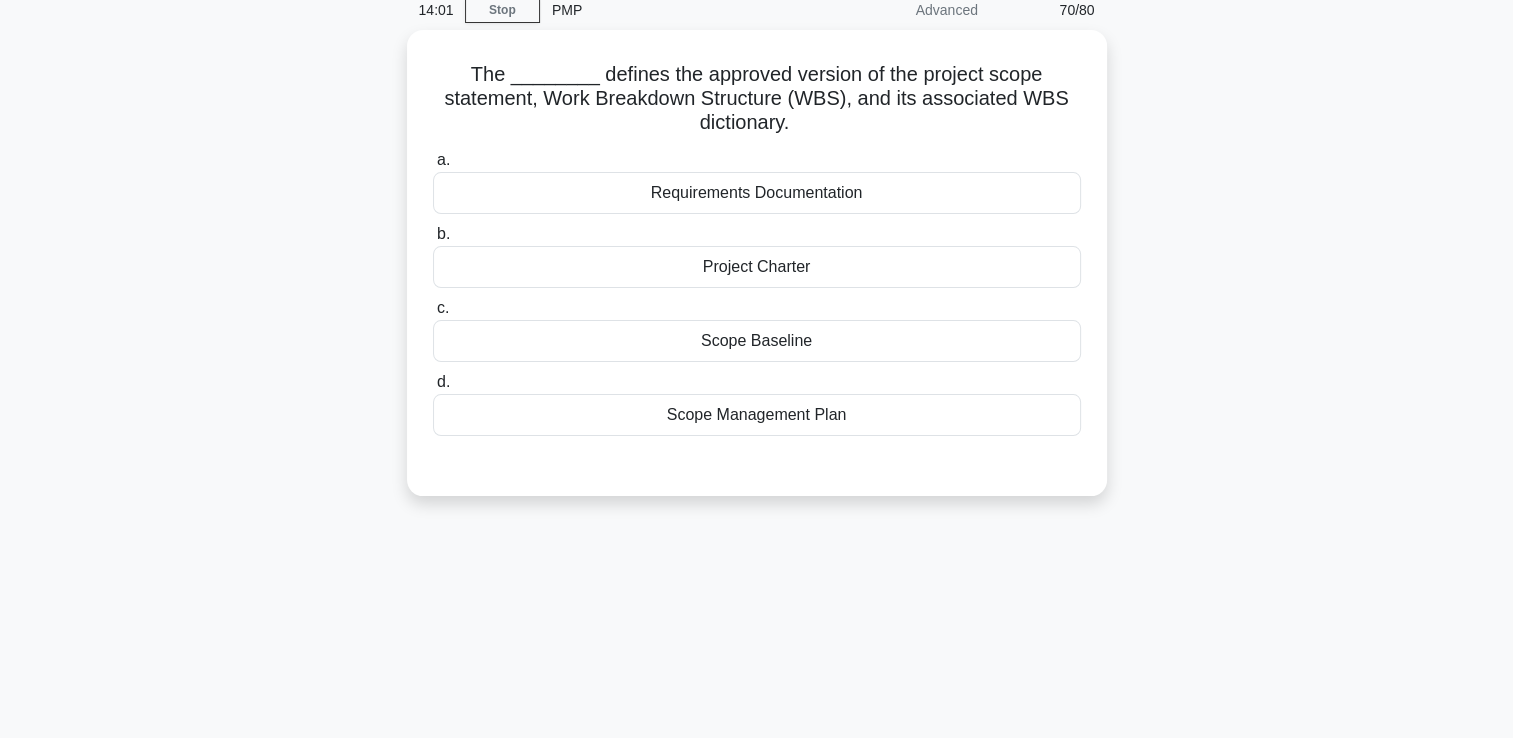 scroll, scrollTop: 0, scrollLeft: 0, axis: both 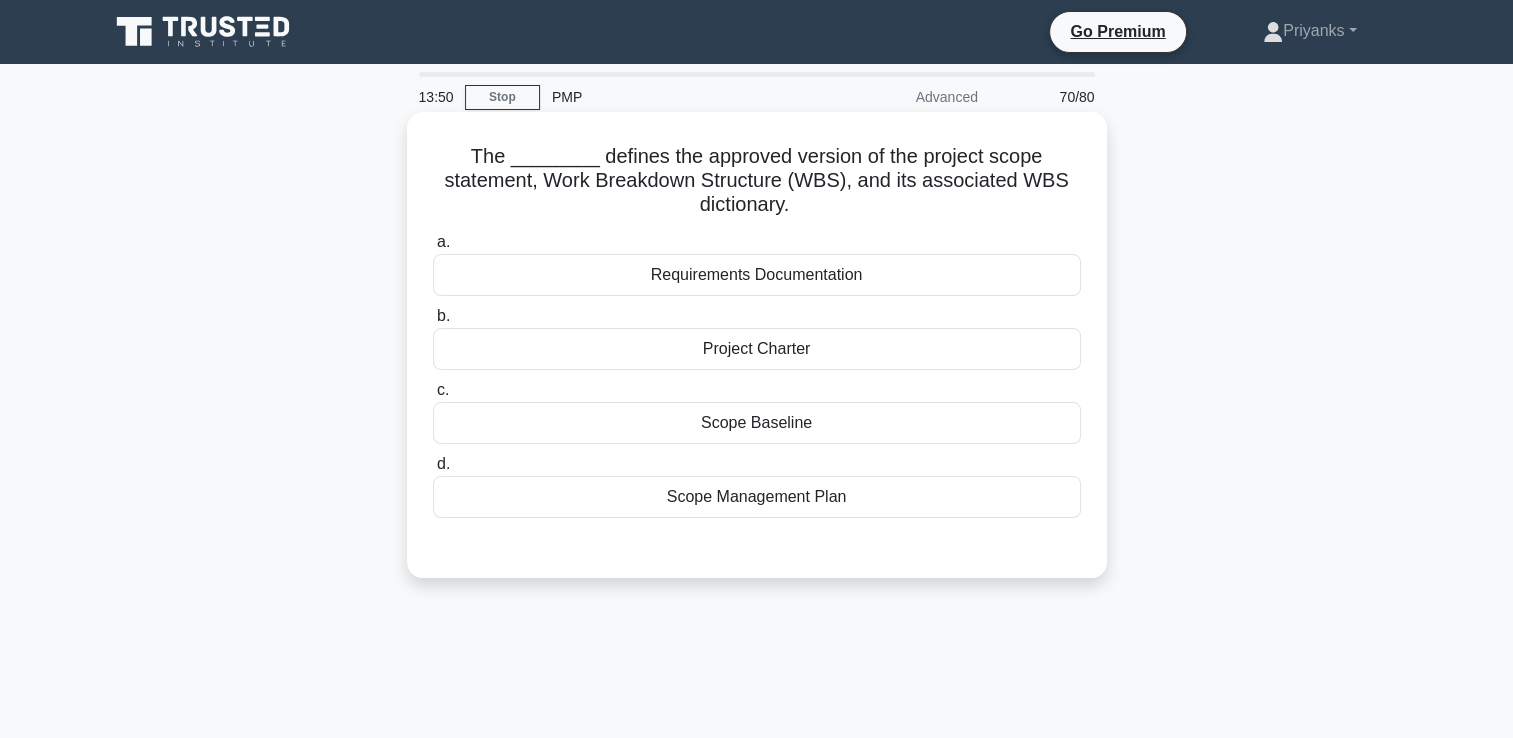 click on "Scope Baseline" at bounding box center [757, 423] 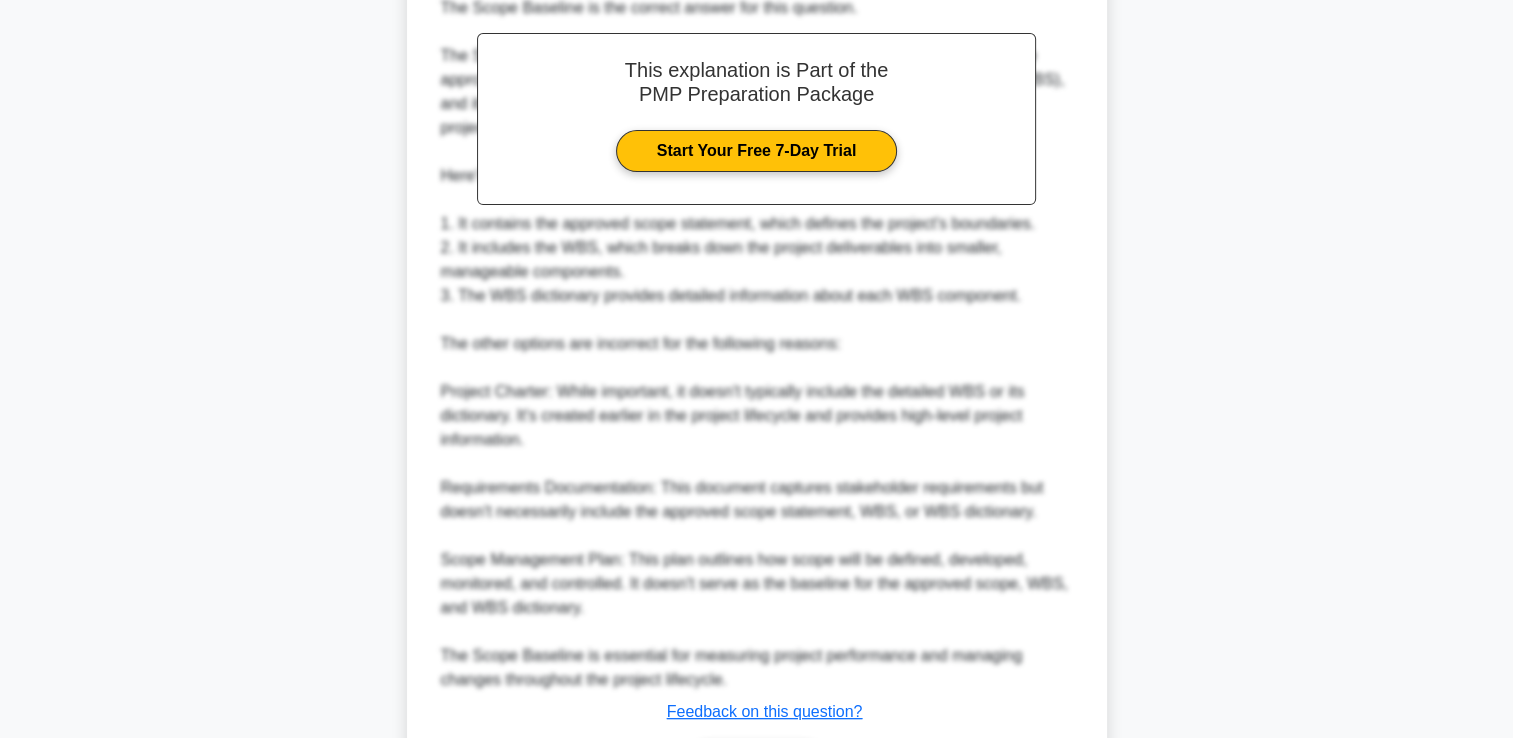 scroll, scrollTop: 733, scrollLeft: 0, axis: vertical 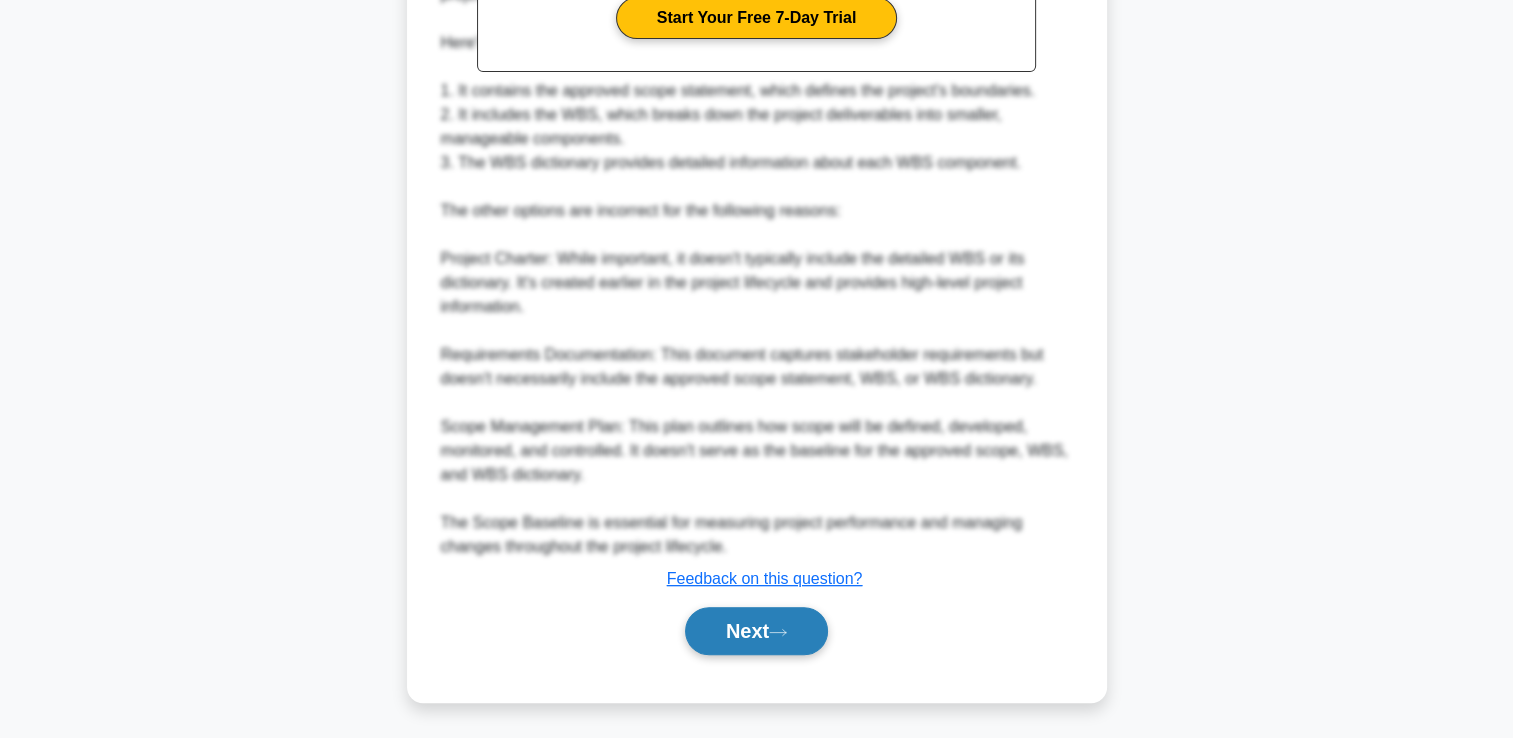 click 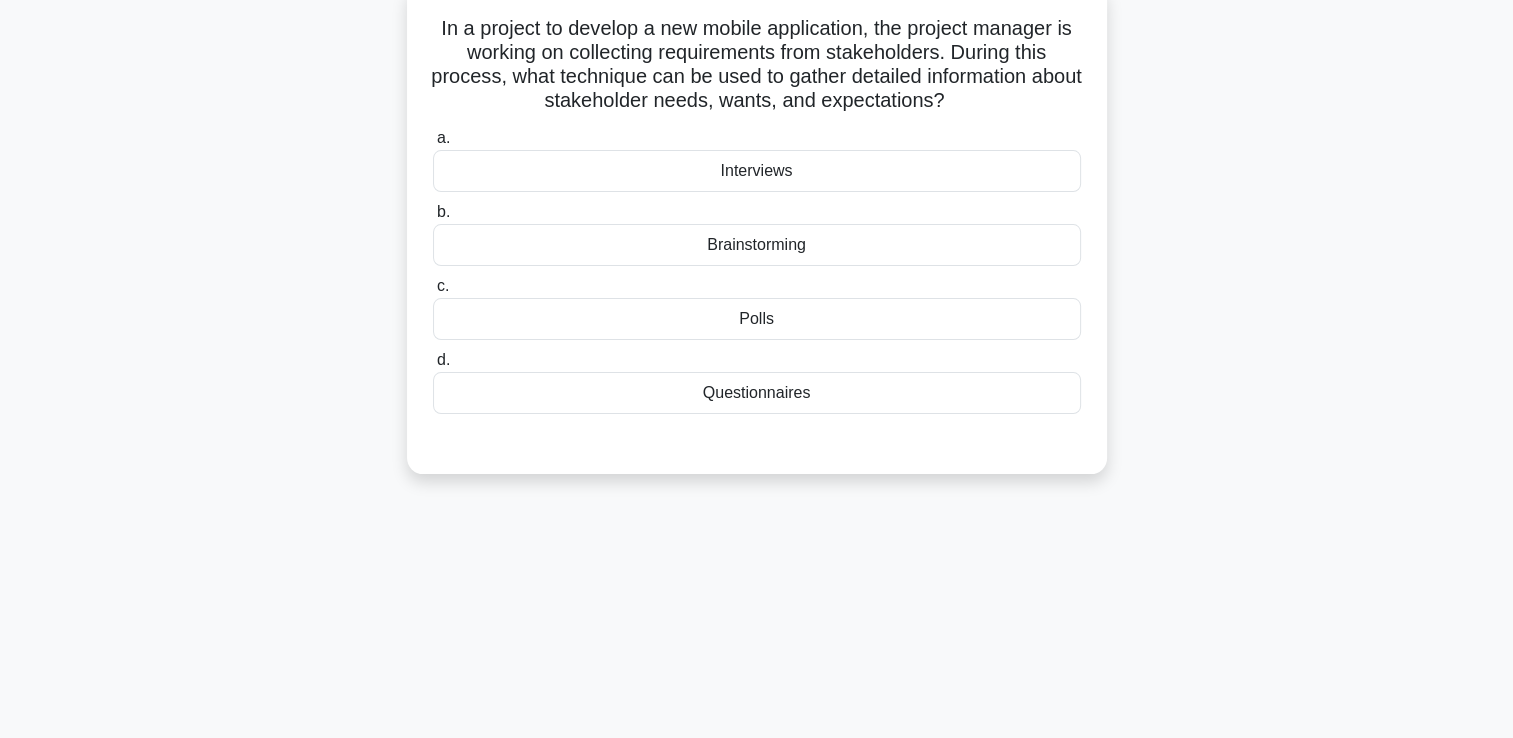 scroll, scrollTop: 0, scrollLeft: 0, axis: both 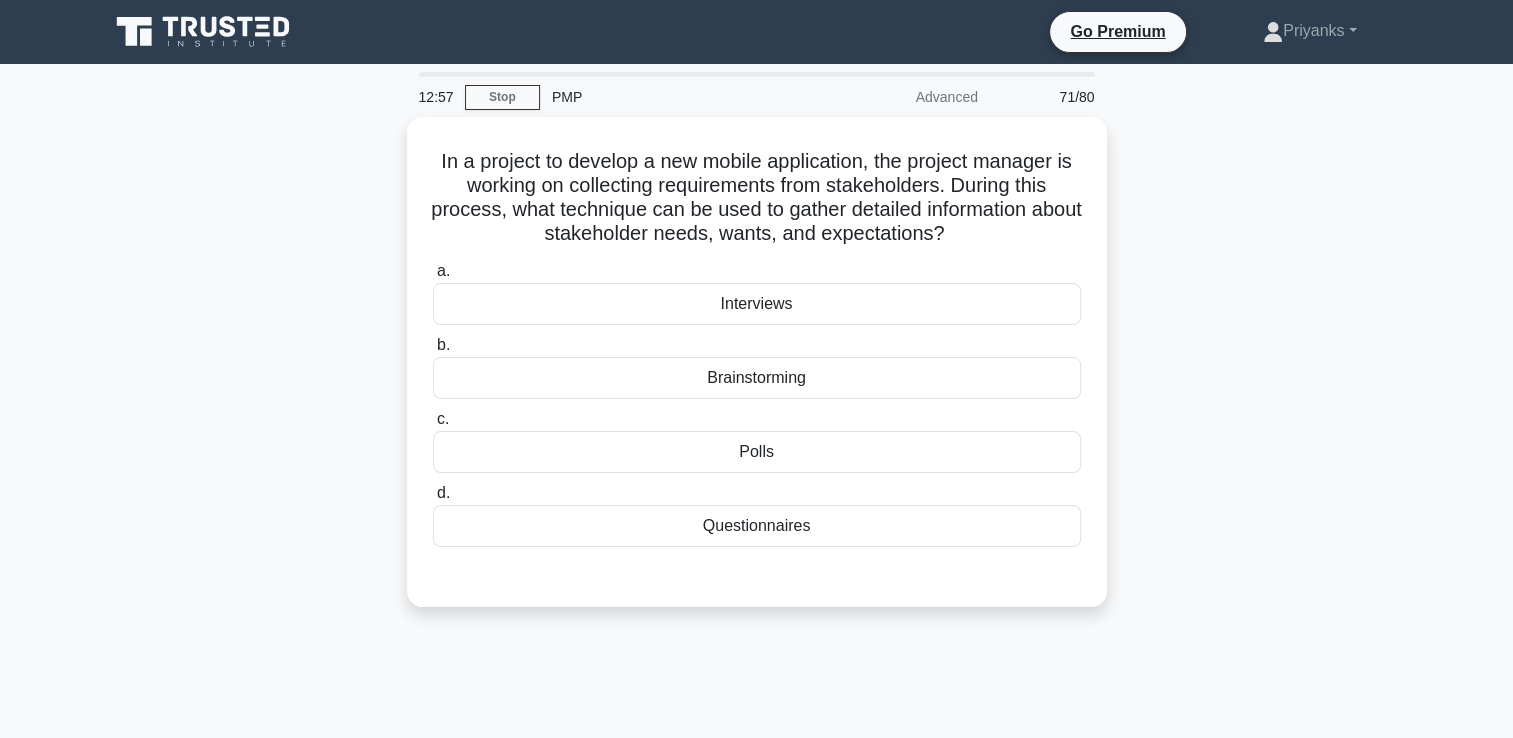click on "In a project to develop a new mobile application, the project manager is working on collecting requirements from stakeholders. During this process, what technique can be used to gather detailed information about stakeholder needs, wants, and expectations?
.spinner_0XTQ{transform-origin:center;animation:spinner_y6GP .75s linear infinite}@keyframes spinner_y6GP{100%{transform:rotate(360deg)}}
a.
b. c. d." at bounding box center [757, 374] 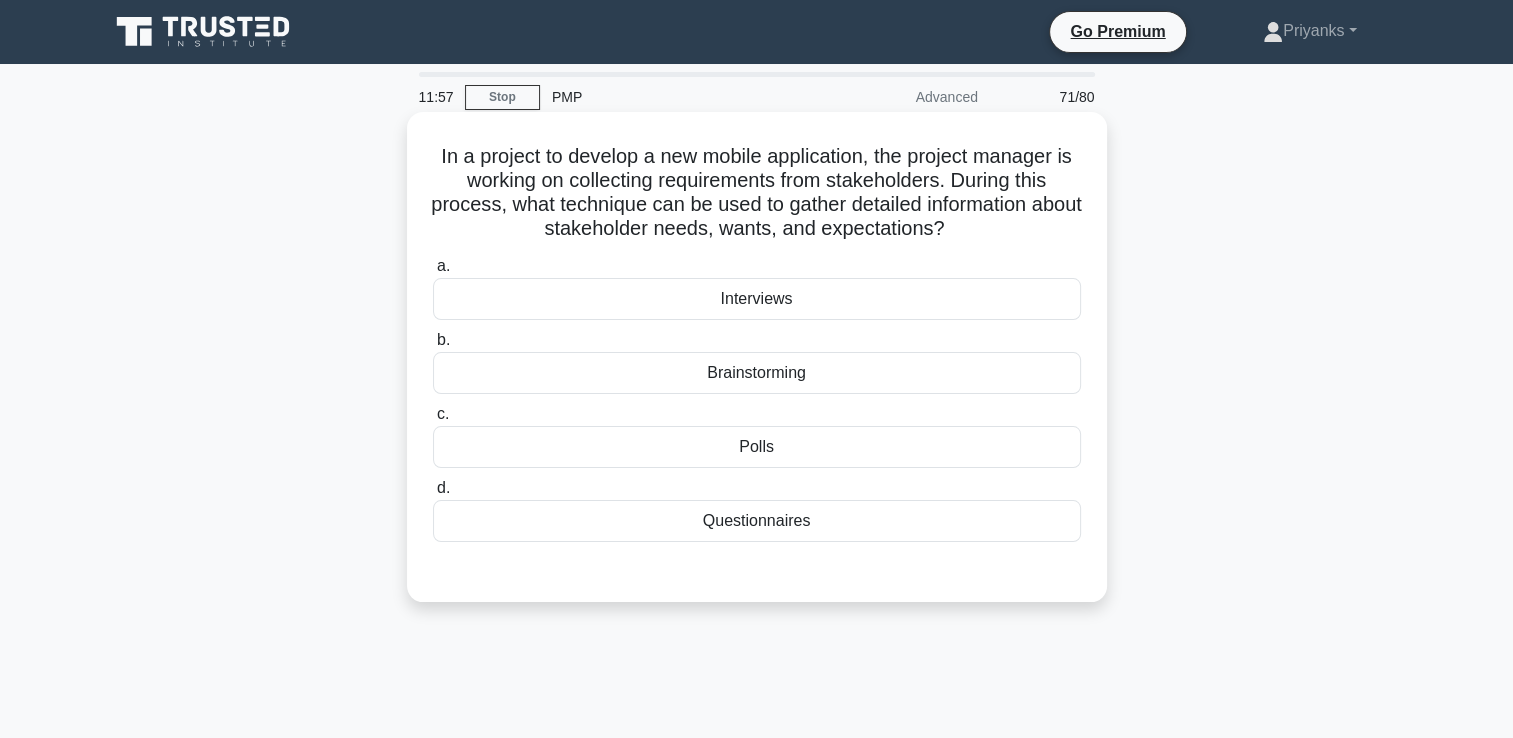 click on "Interviews" at bounding box center [757, 299] 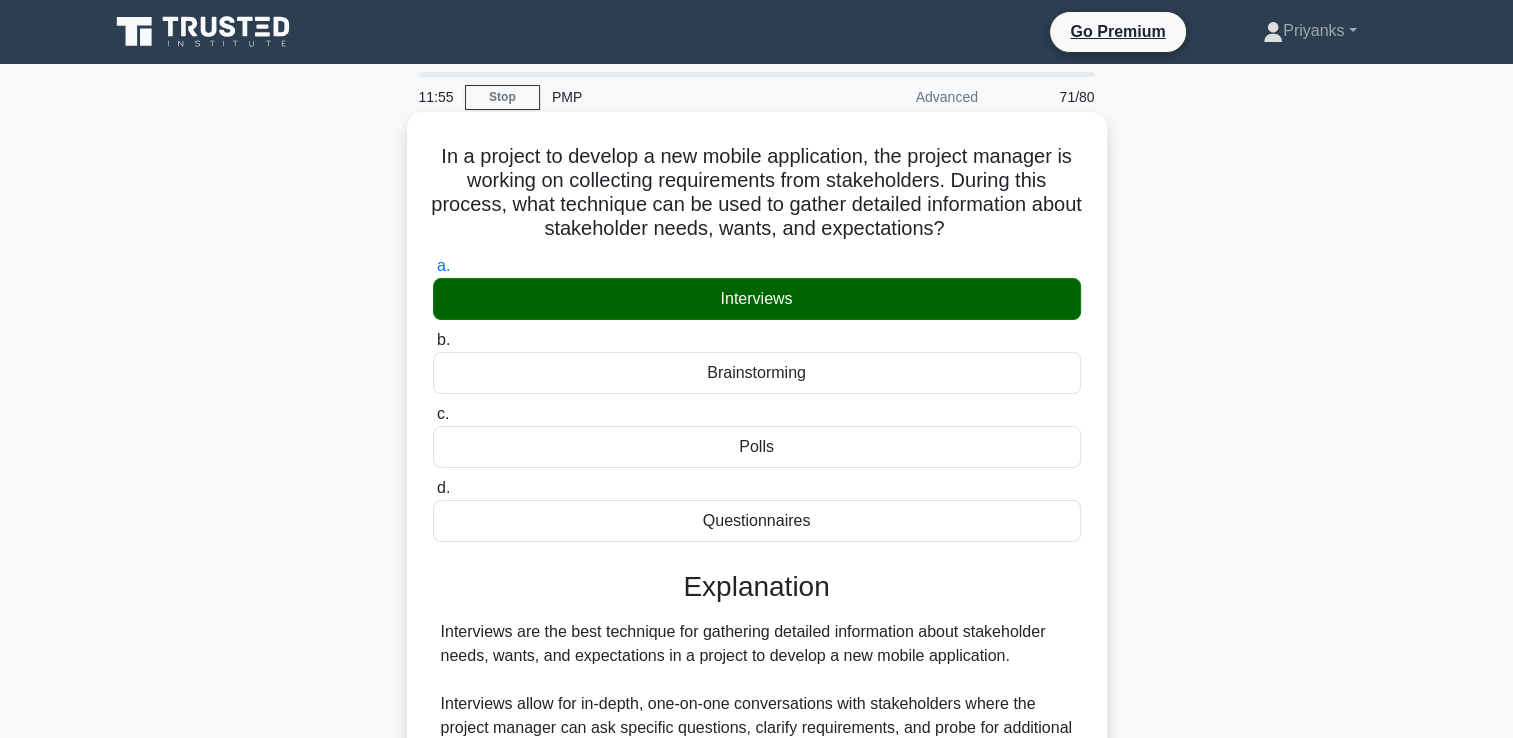 scroll, scrollTop: 421, scrollLeft: 0, axis: vertical 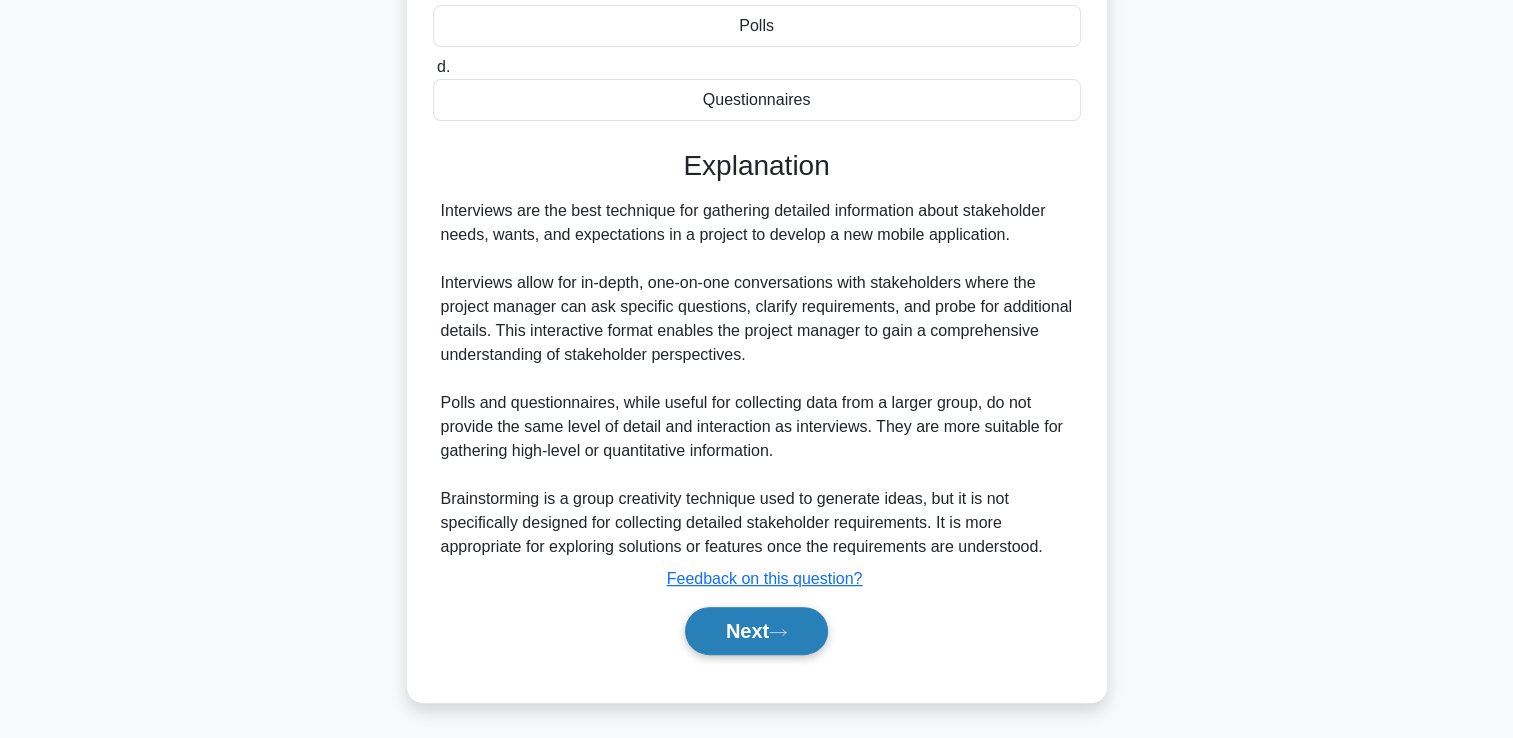 click on "Next" at bounding box center [756, 631] 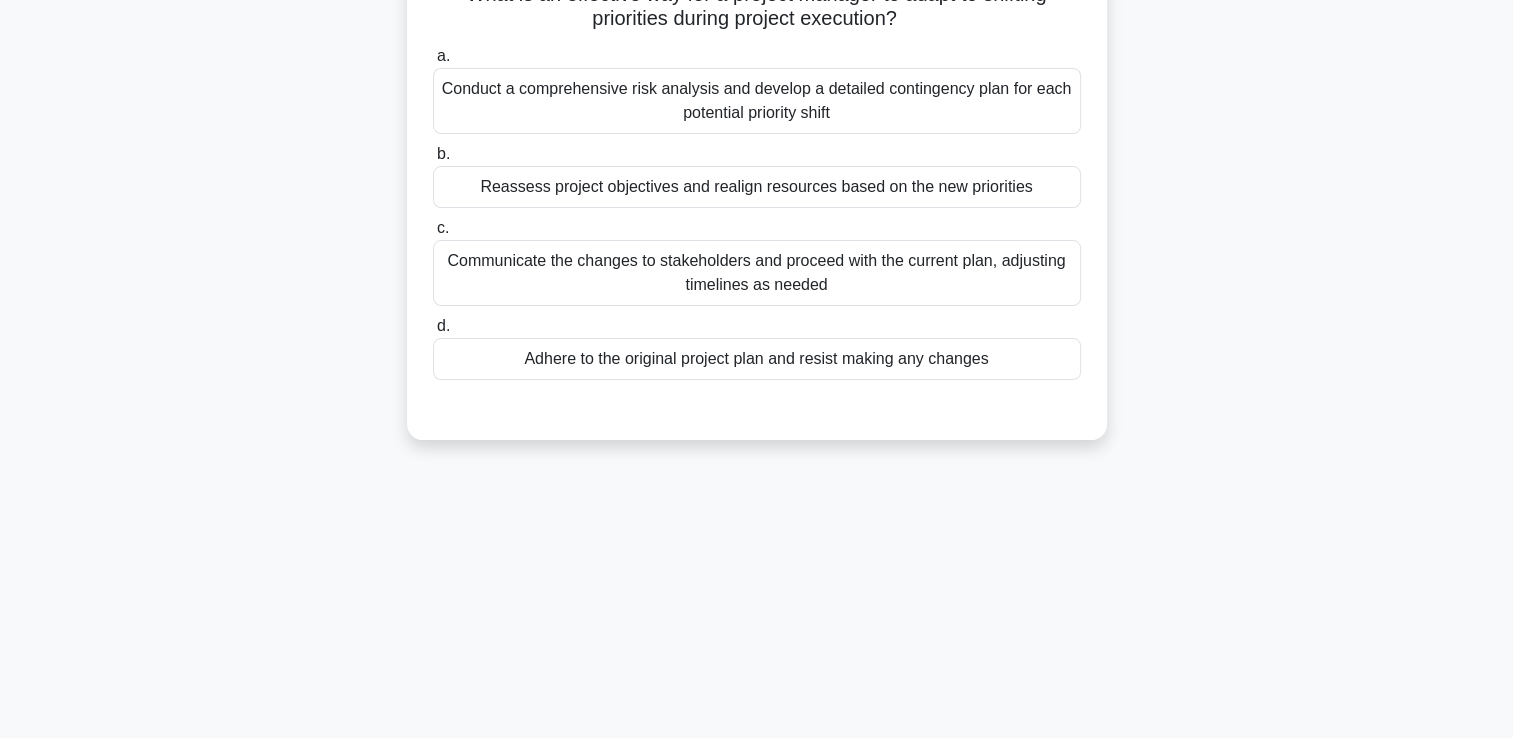 scroll, scrollTop: 0, scrollLeft: 0, axis: both 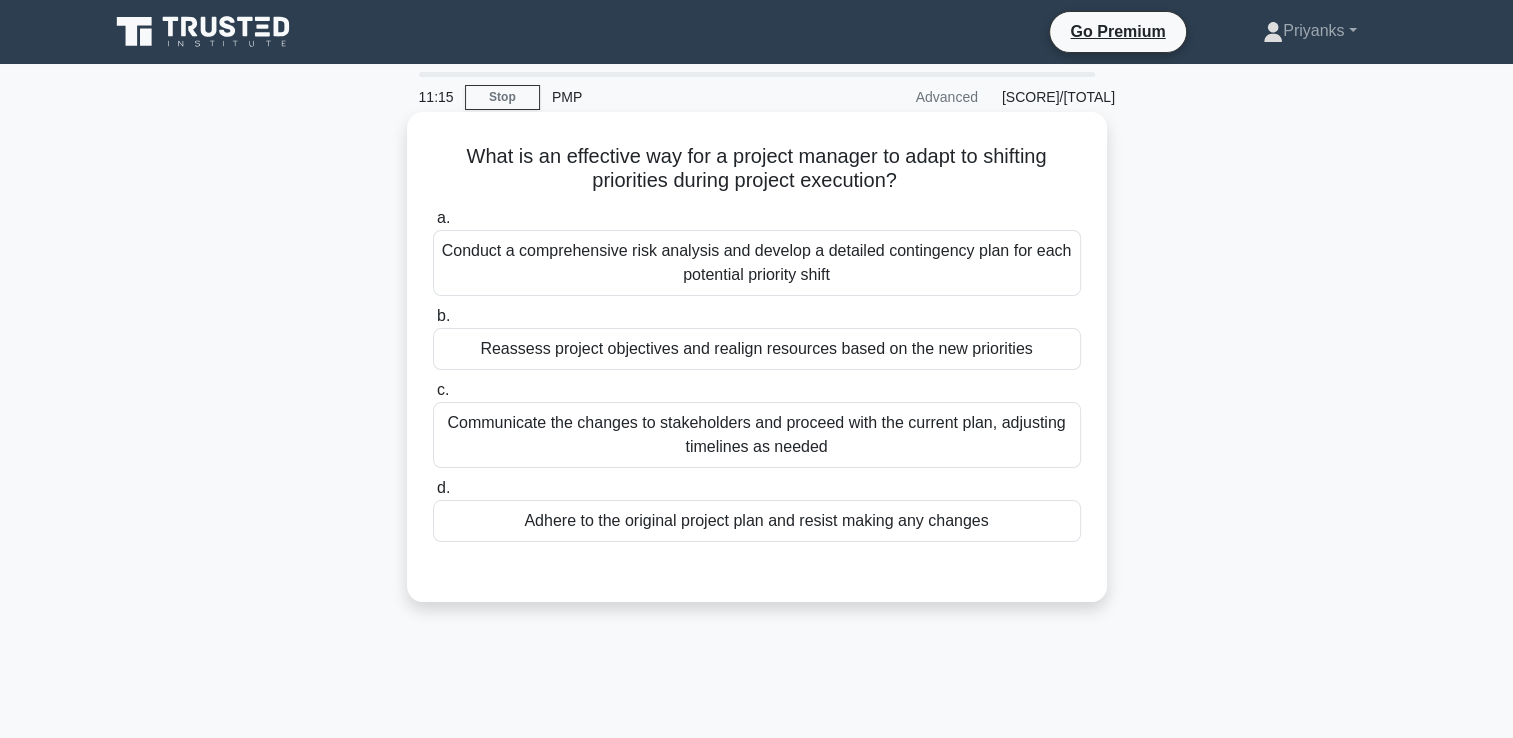 click on "Reassess project objectives and realign resources based on the new priorities" at bounding box center (757, 349) 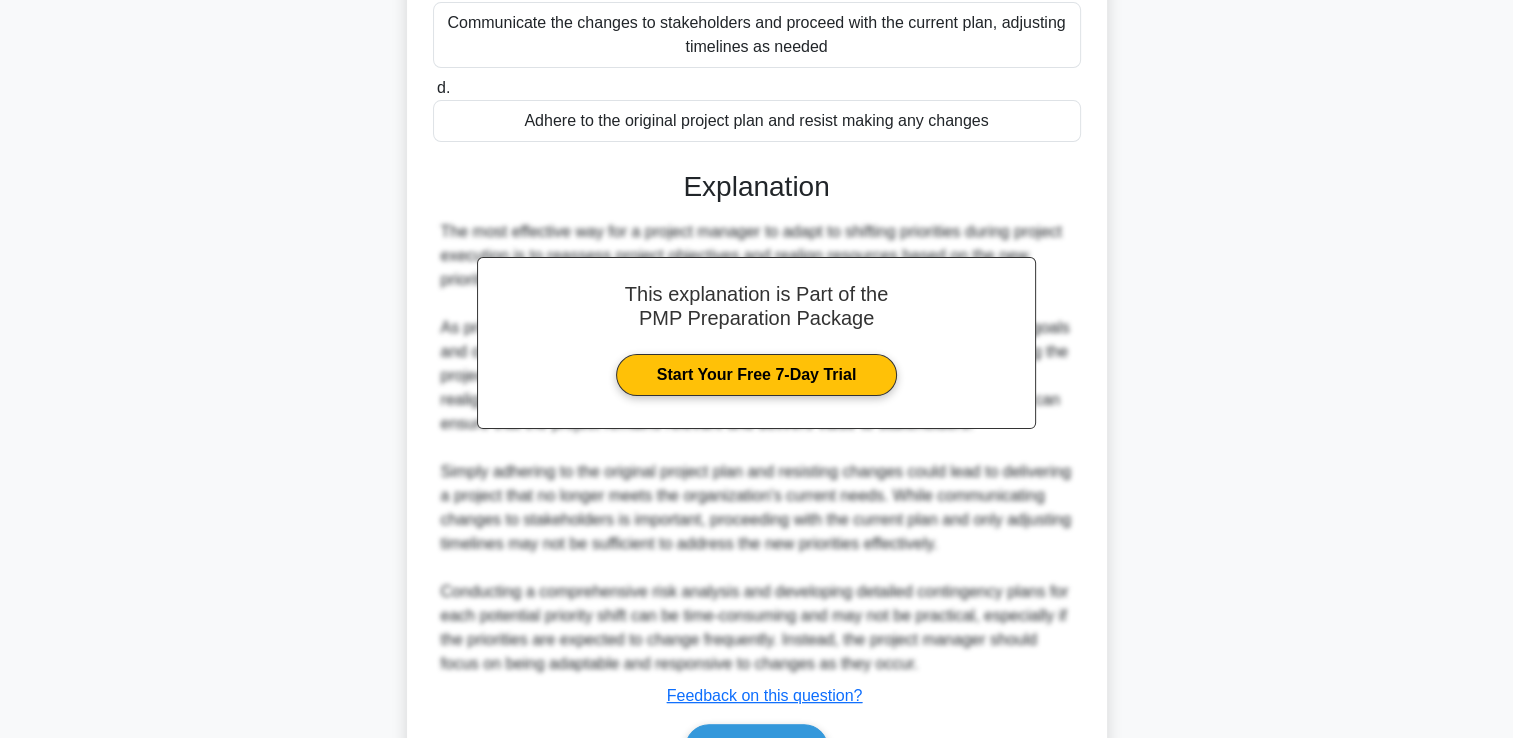 scroll, scrollTop: 541, scrollLeft: 0, axis: vertical 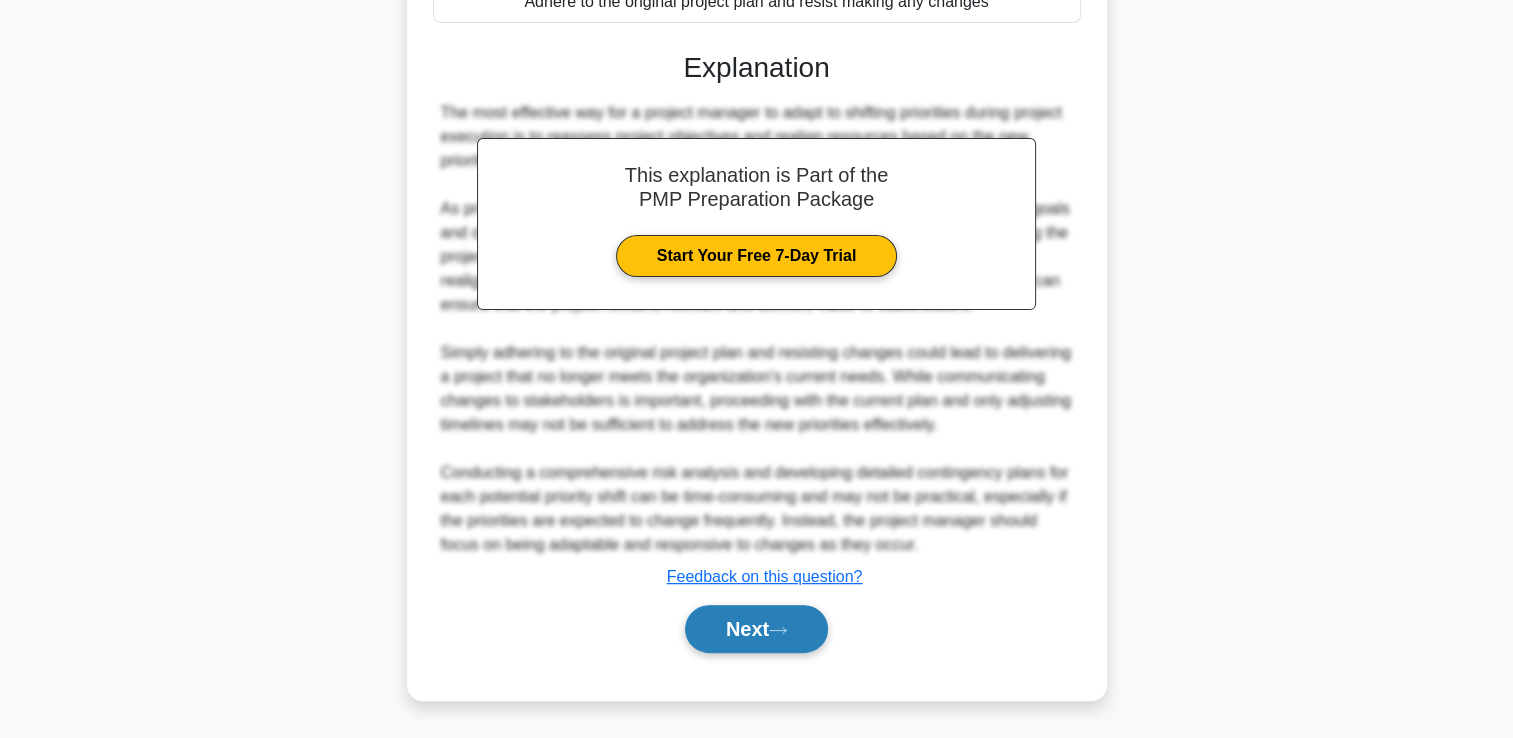 click on "Next" at bounding box center [756, 629] 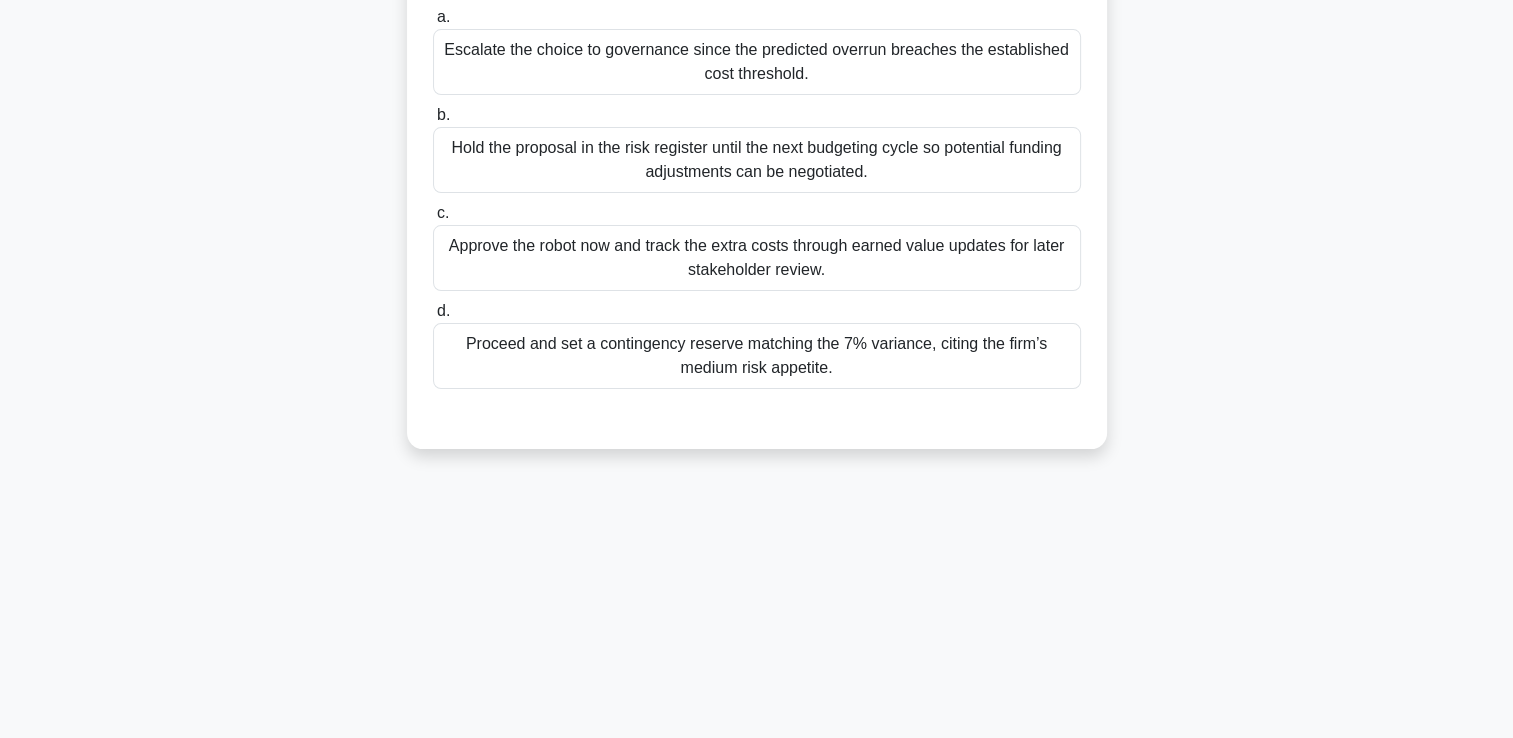 scroll, scrollTop: 0, scrollLeft: 0, axis: both 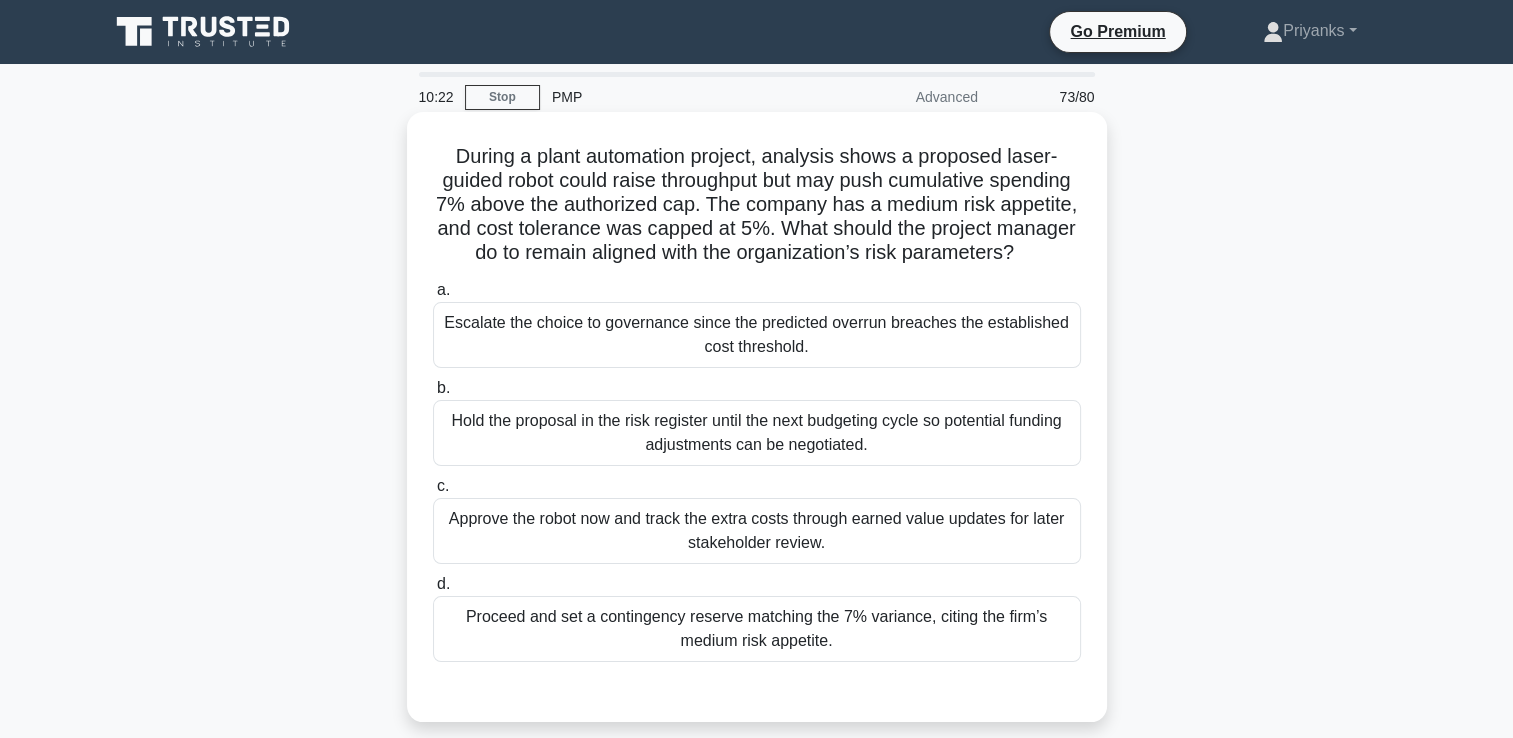 click on "Escalate the choice to governance since the predicted overrun breaches the established cost threshold." at bounding box center [757, 335] 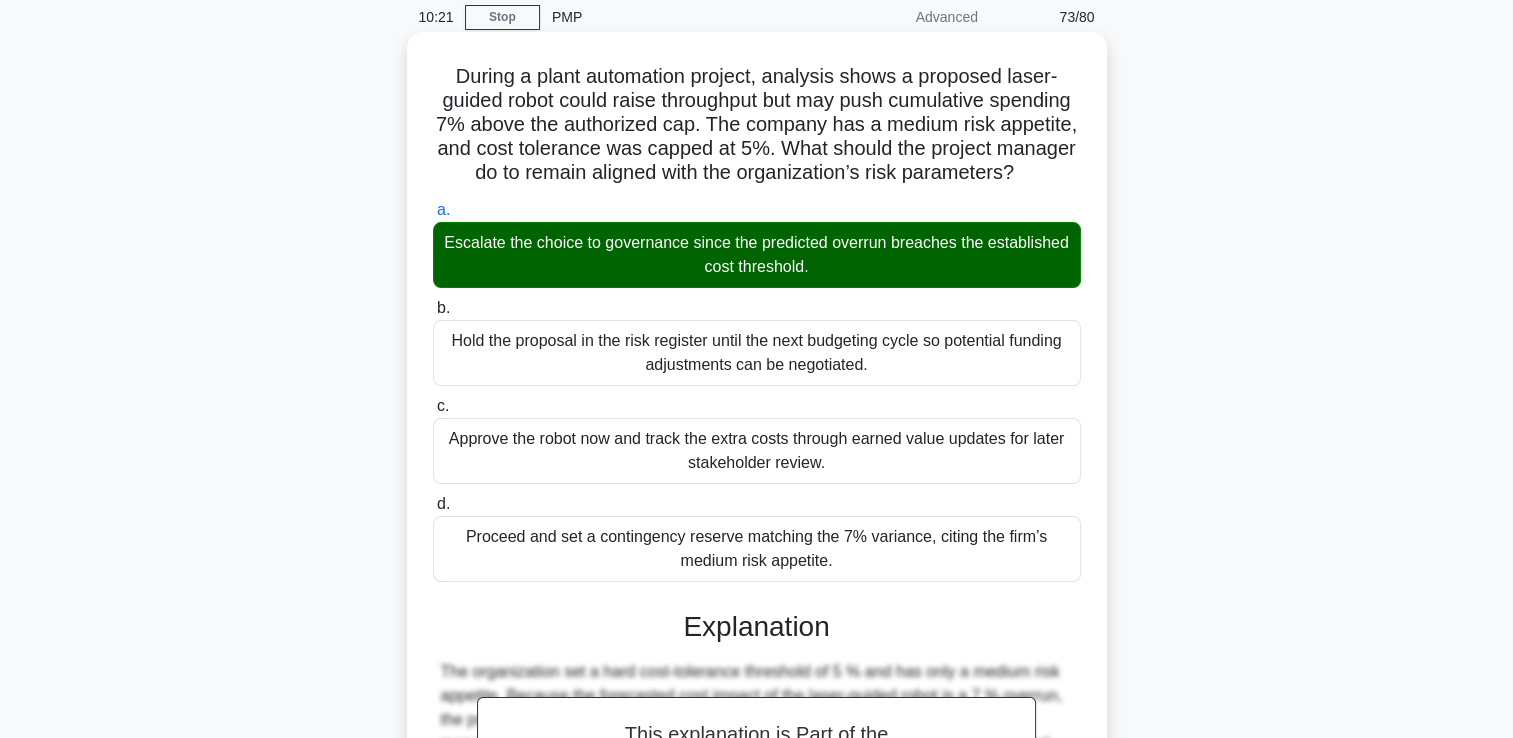 scroll, scrollTop: 493, scrollLeft: 0, axis: vertical 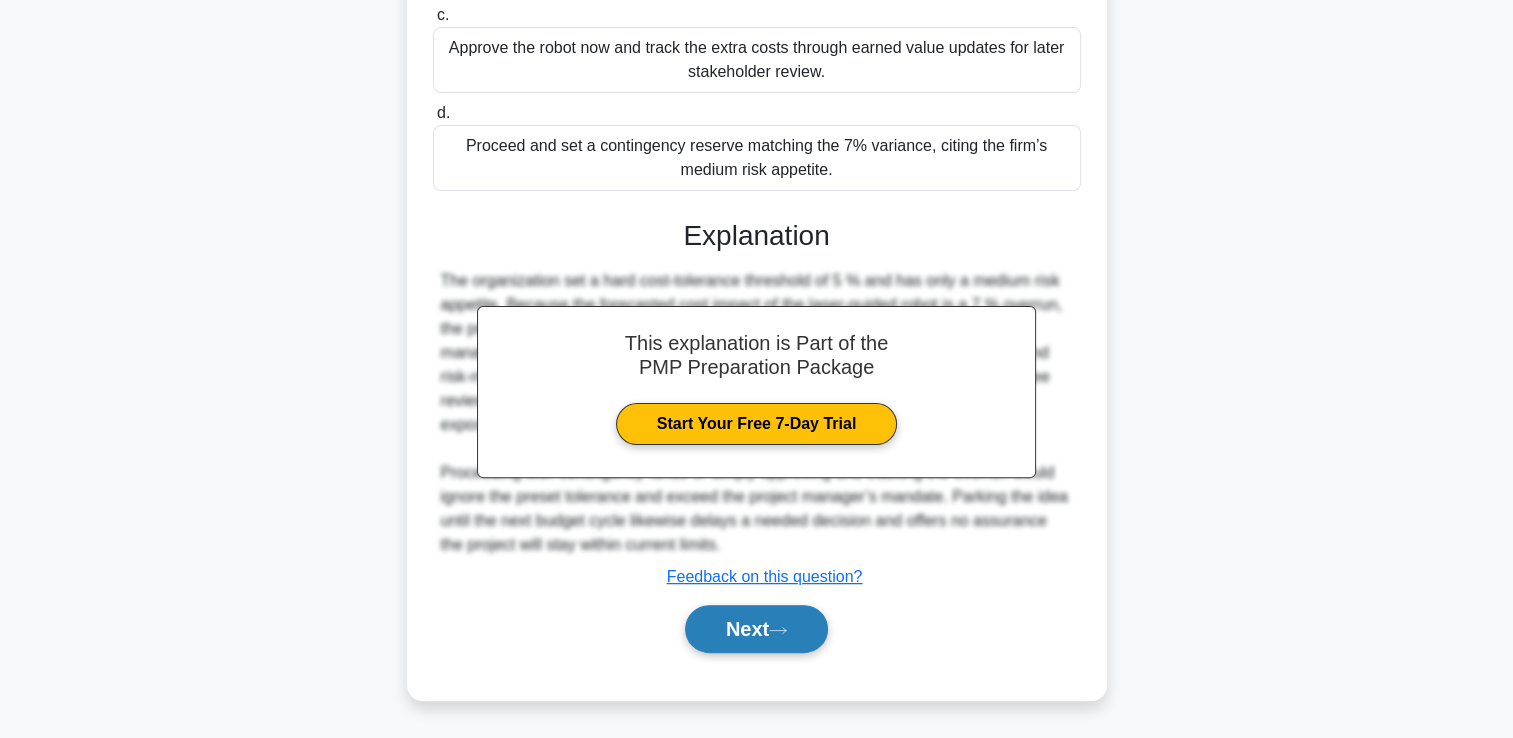 click on "Next" at bounding box center (756, 629) 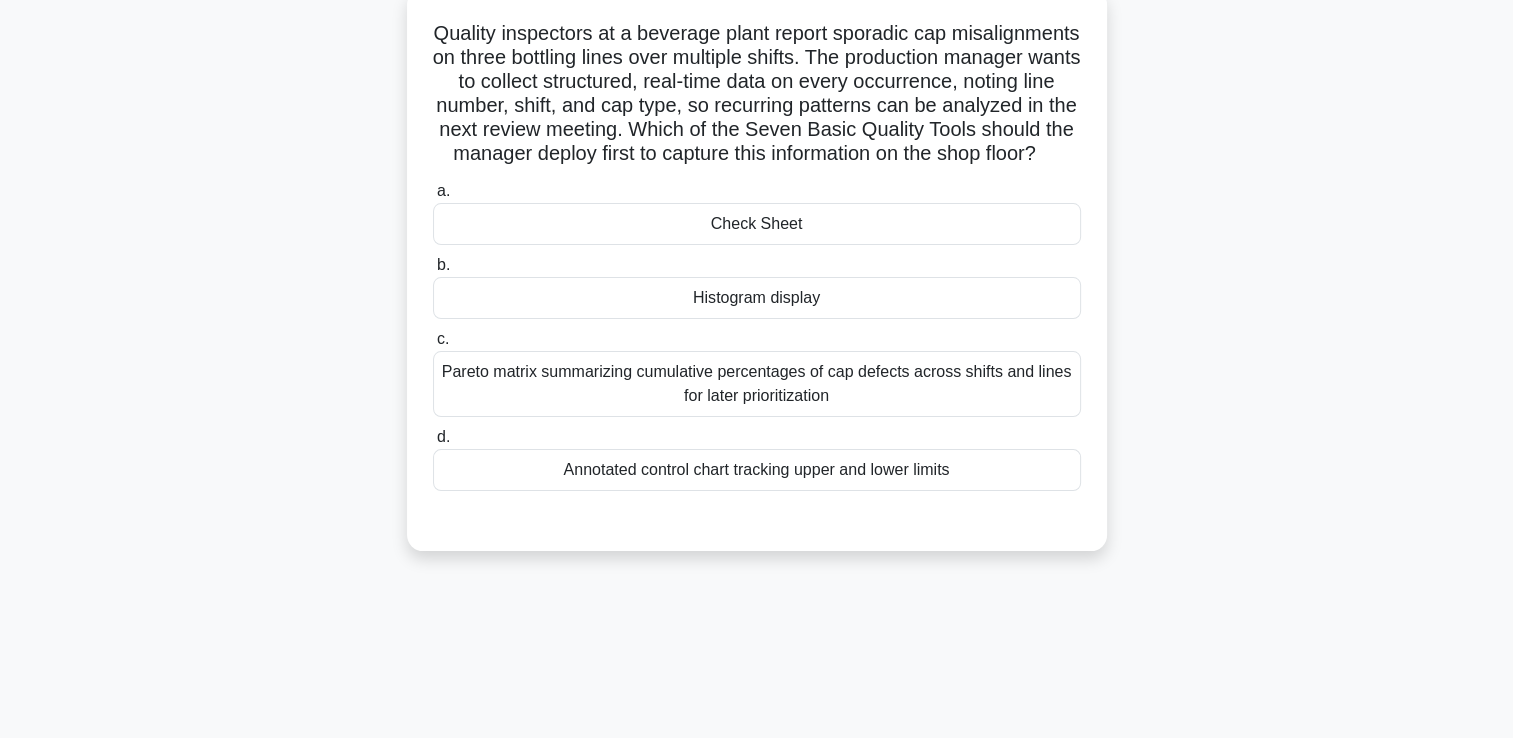 scroll, scrollTop: 0, scrollLeft: 0, axis: both 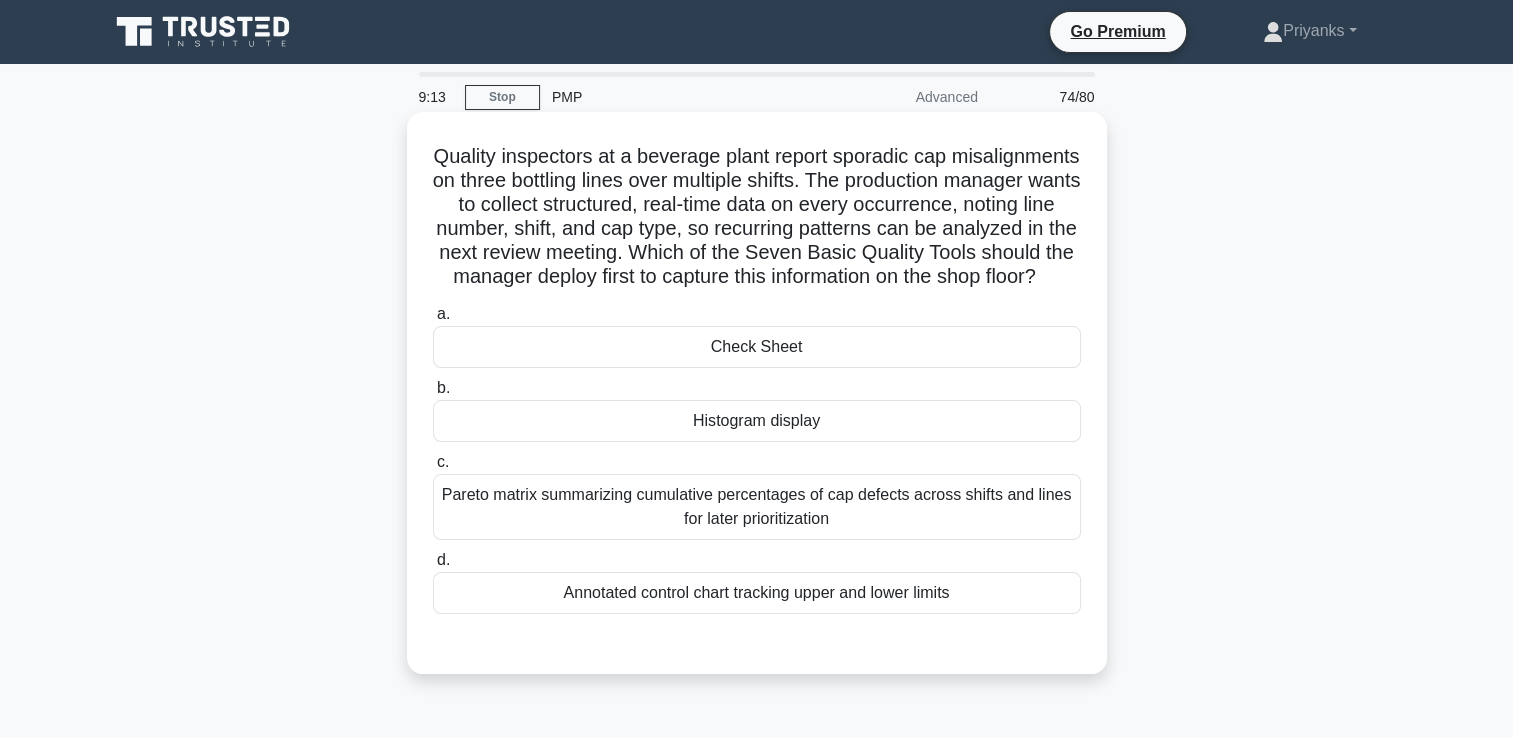 click on "Check Sheet" at bounding box center [757, 347] 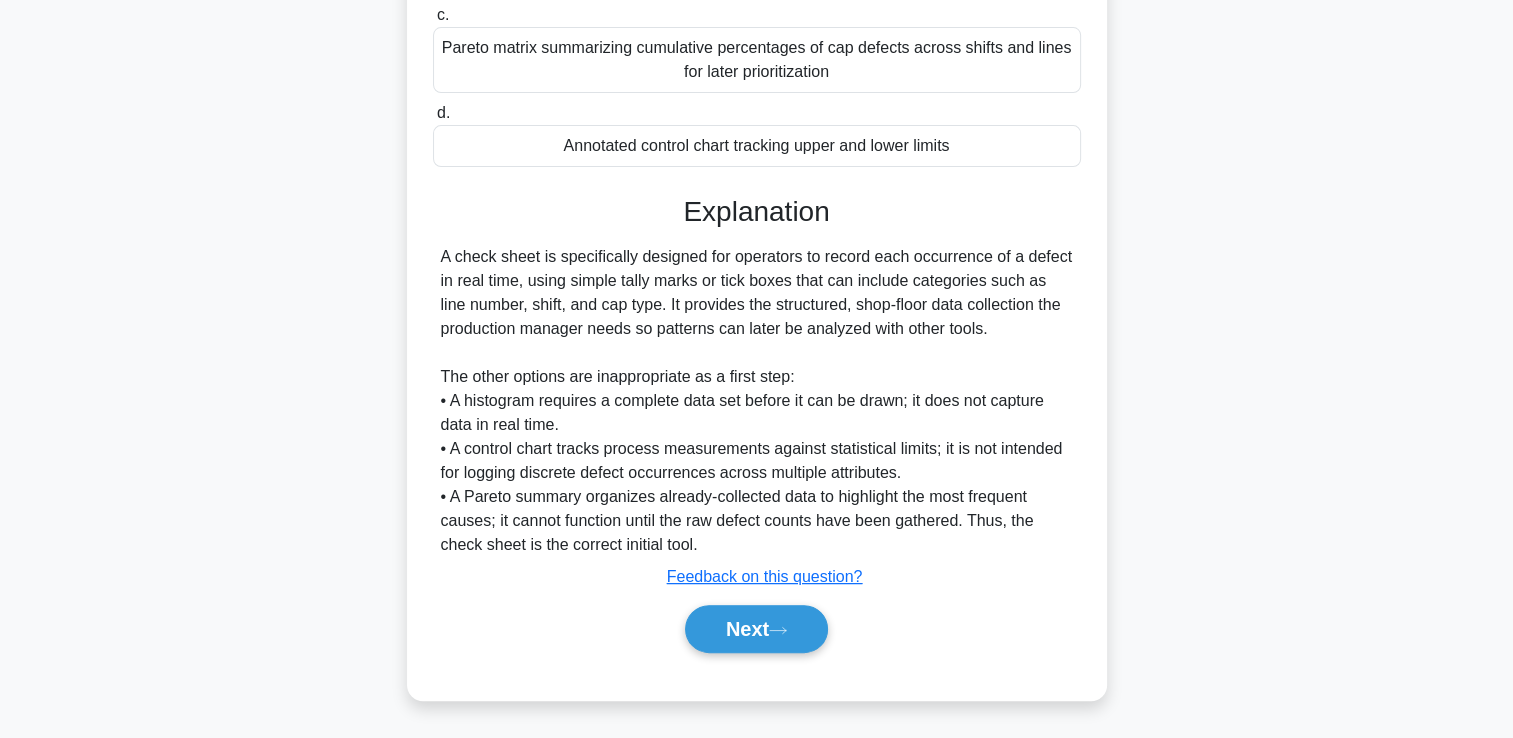scroll, scrollTop: 469, scrollLeft: 0, axis: vertical 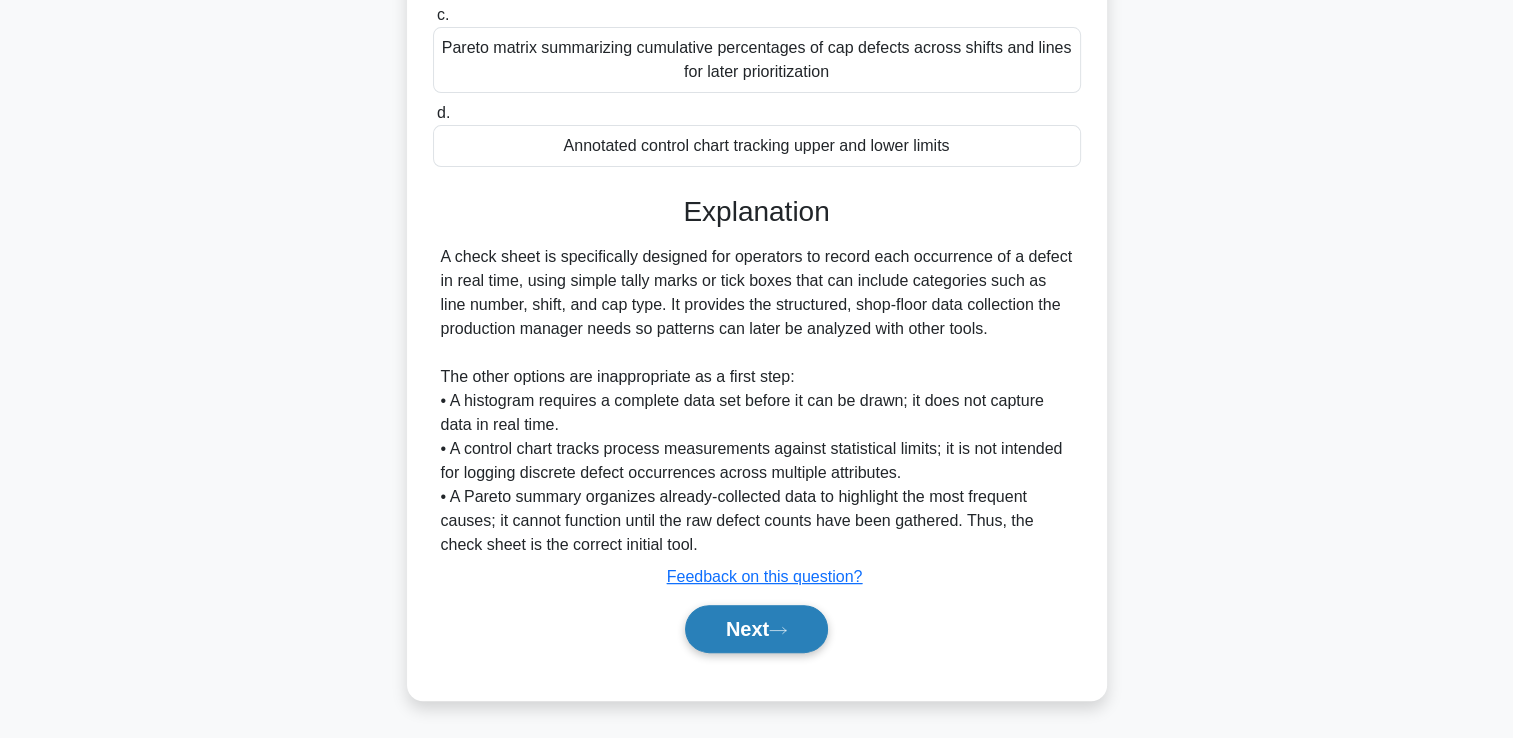 click on "Next" at bounding box center [756, 629] 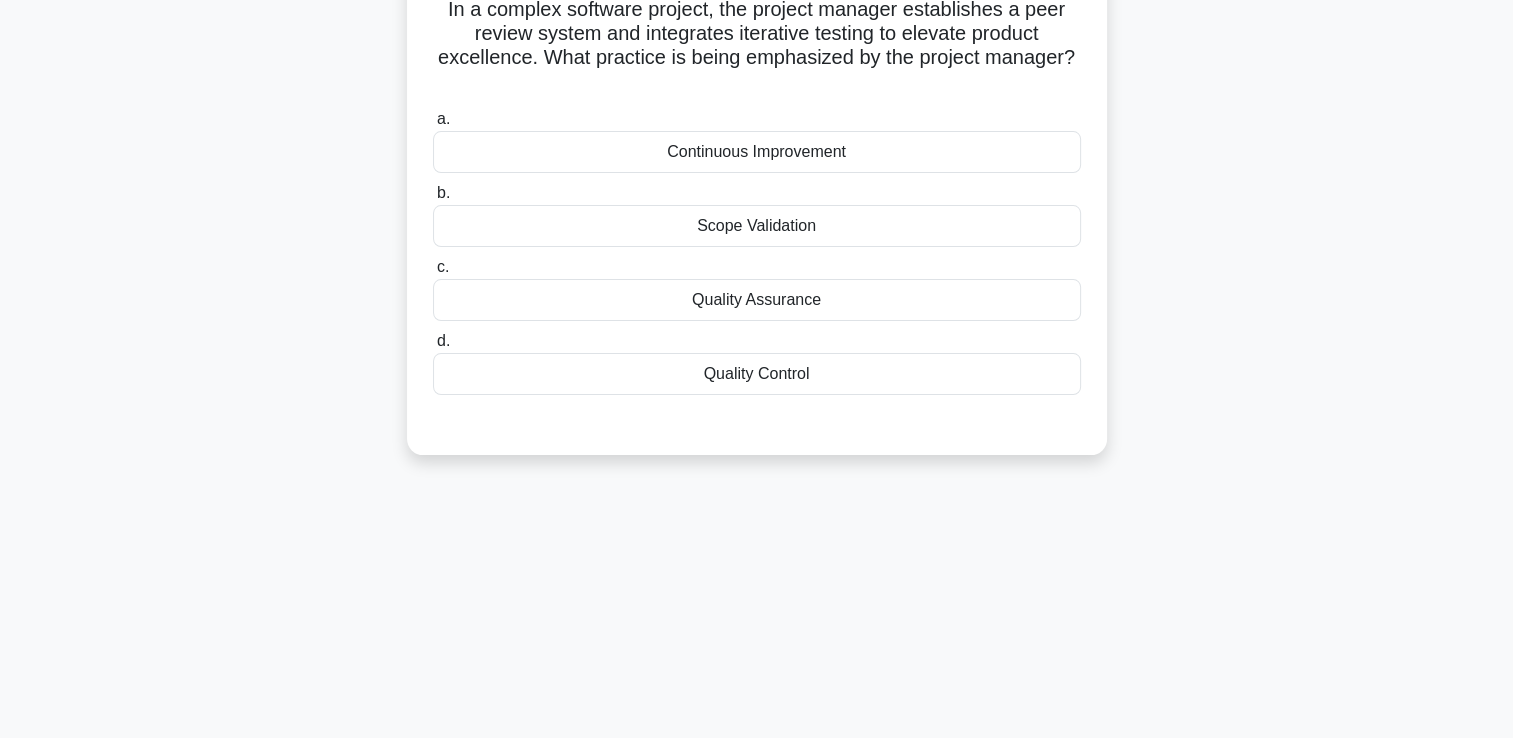 scroll, scrollTop: 0, scrollLeft: 0, axis: both 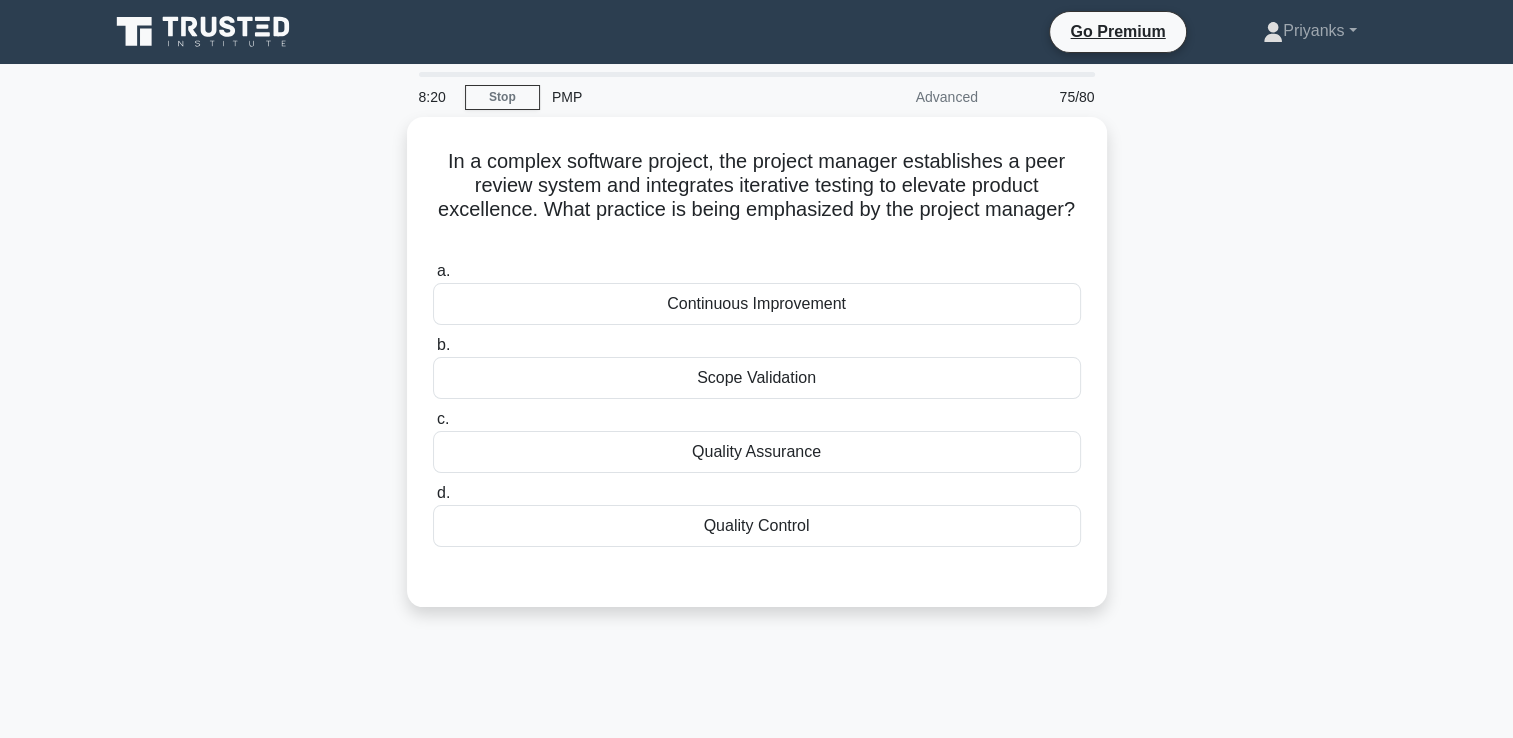 click on "[TIME]
Stop
PMP
Advanced
[SCORE]/[TOTAL]
In a complex software project, the project manager establishes a peer review system and integrates iterative testing to elevate product excellence. What practice is being emphasized by the project manager?
.spinner_0XTQ{transform-origin:center;animation:spinner_y6GP .75s linear infinite}@keyframes spinner_y6GP{100%{transform:rotate(360deg)}}
a." at bounding box center (757, 572) 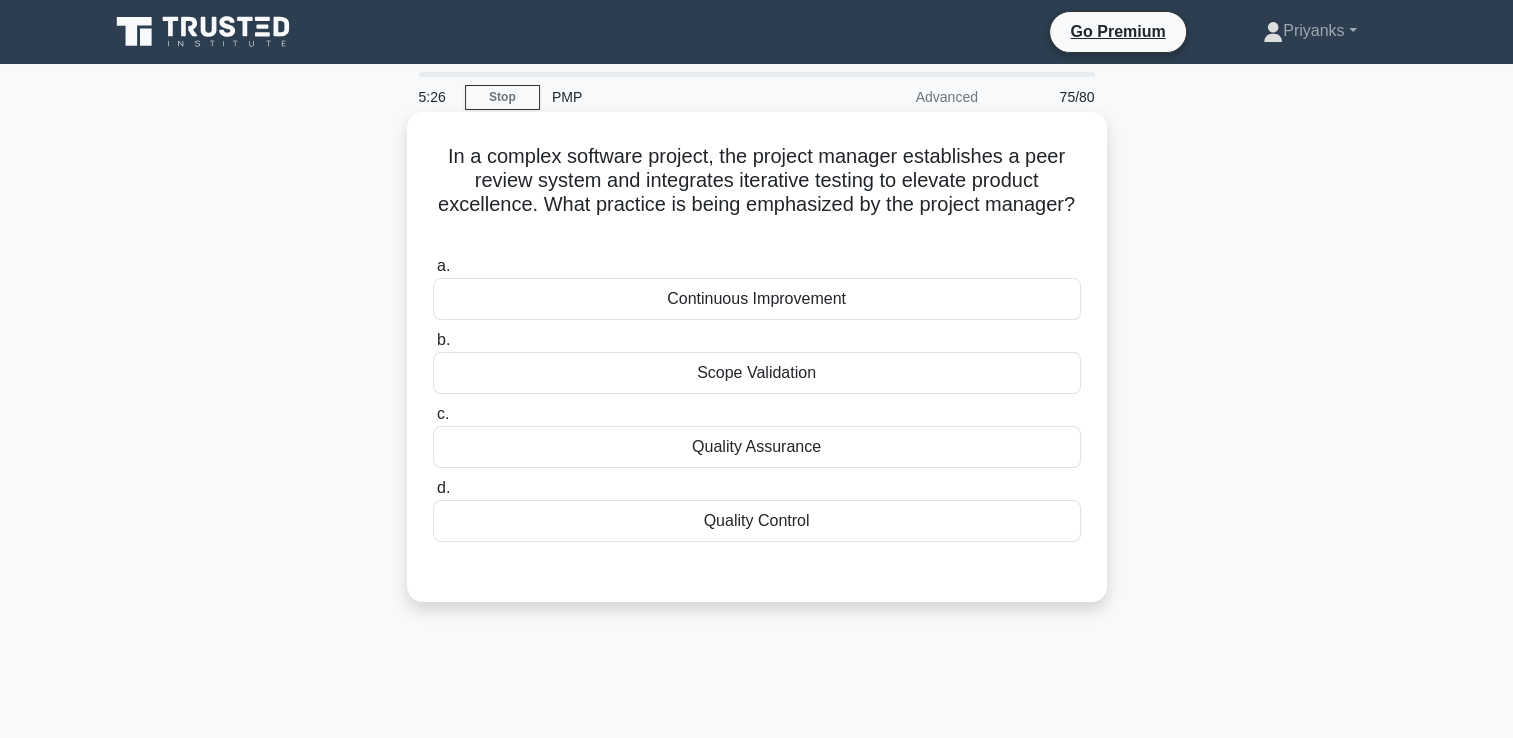 click on "Quality Assurance" at bounding box center [757, 447] 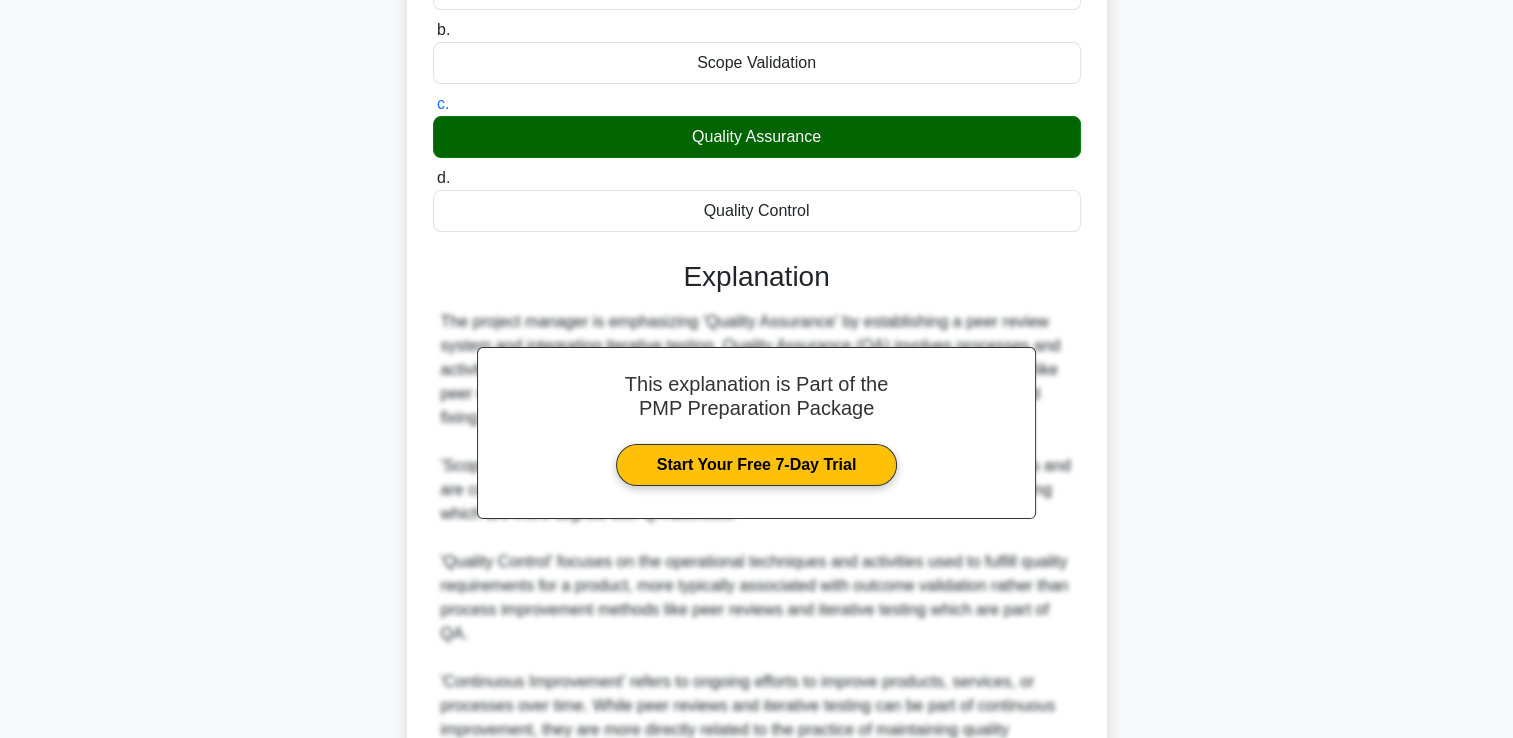 scroll, scrollTop: 517, scrollLeft: 0, axis: vertical 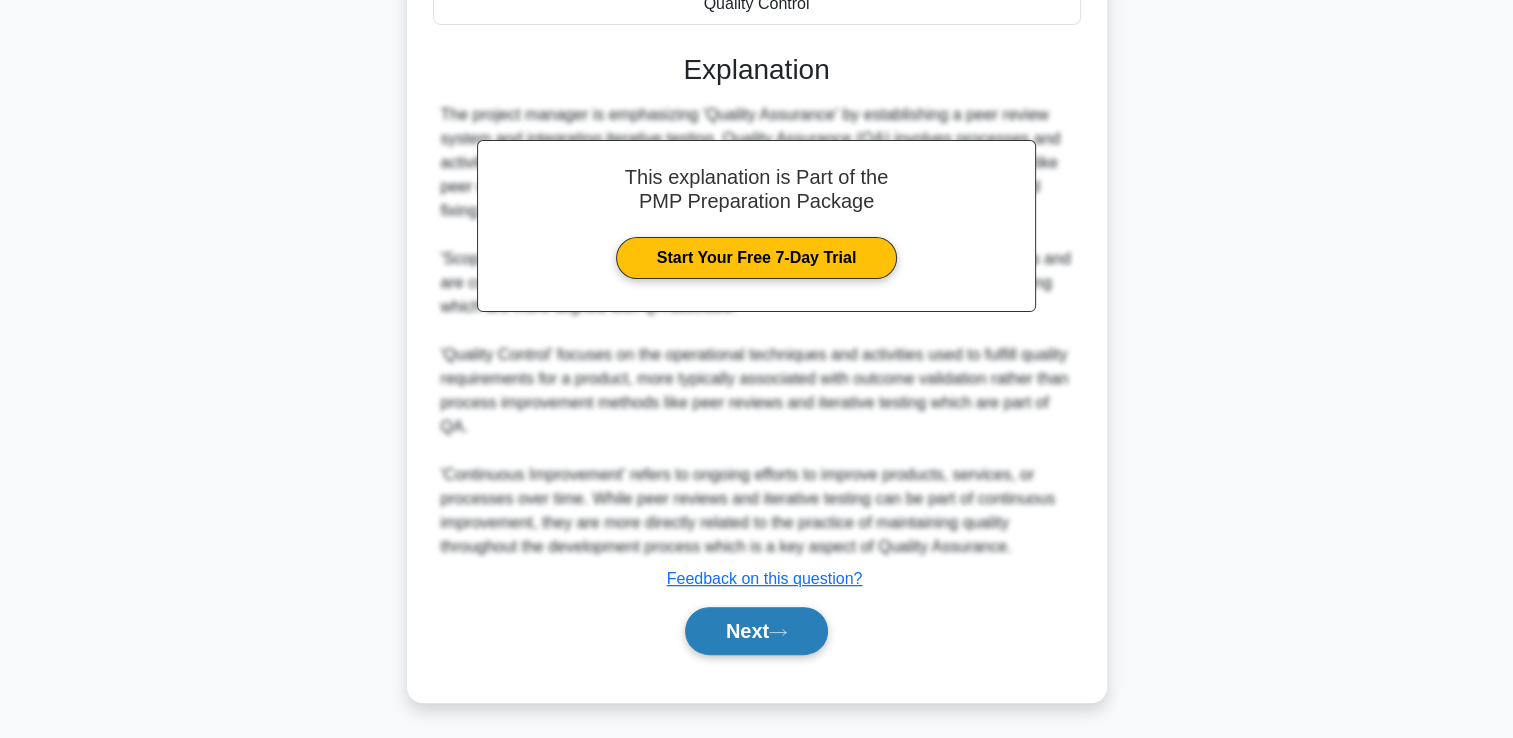 click on "Next" at bounding box center [756, 631] 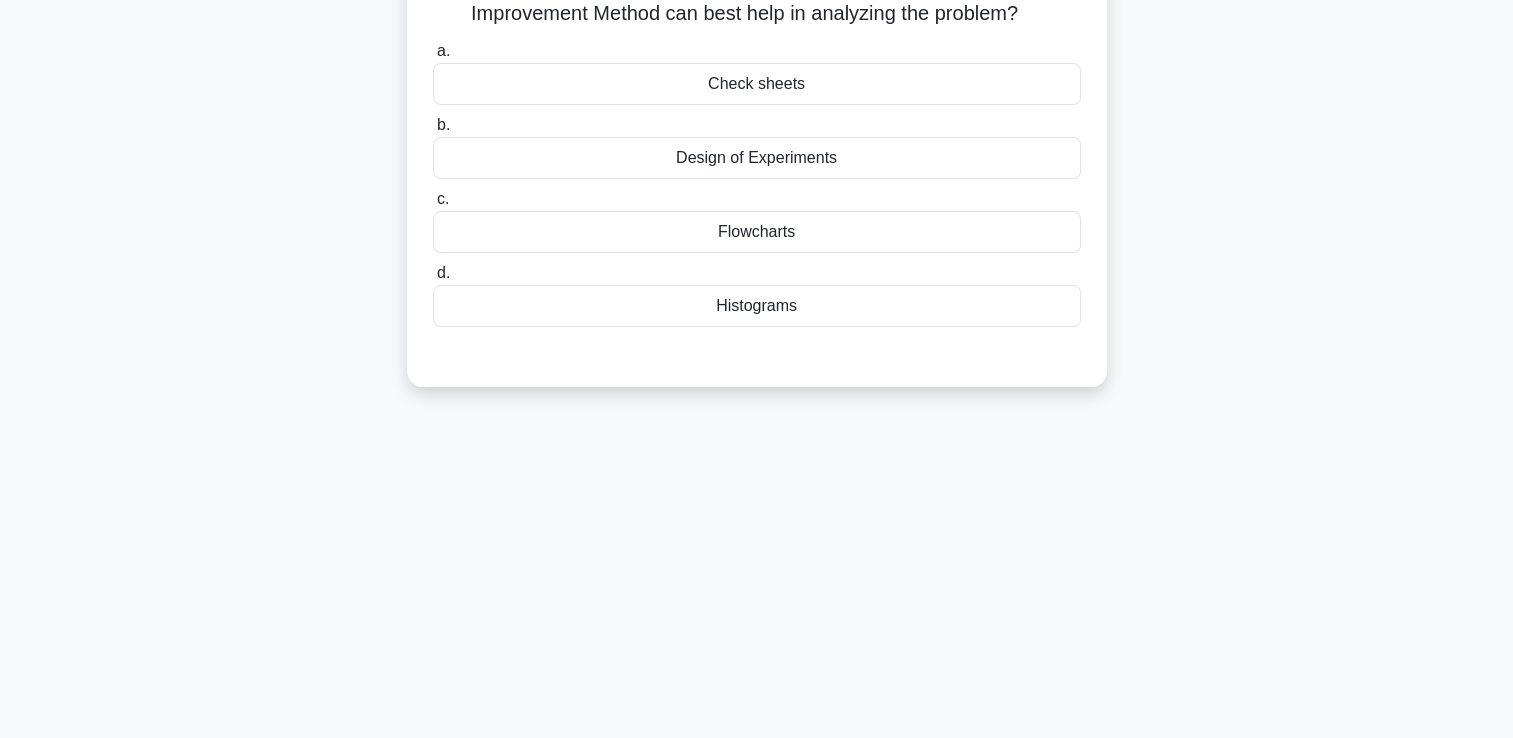 scroll, scrollTop: 42, scrollLeft: 0, axis: vertical 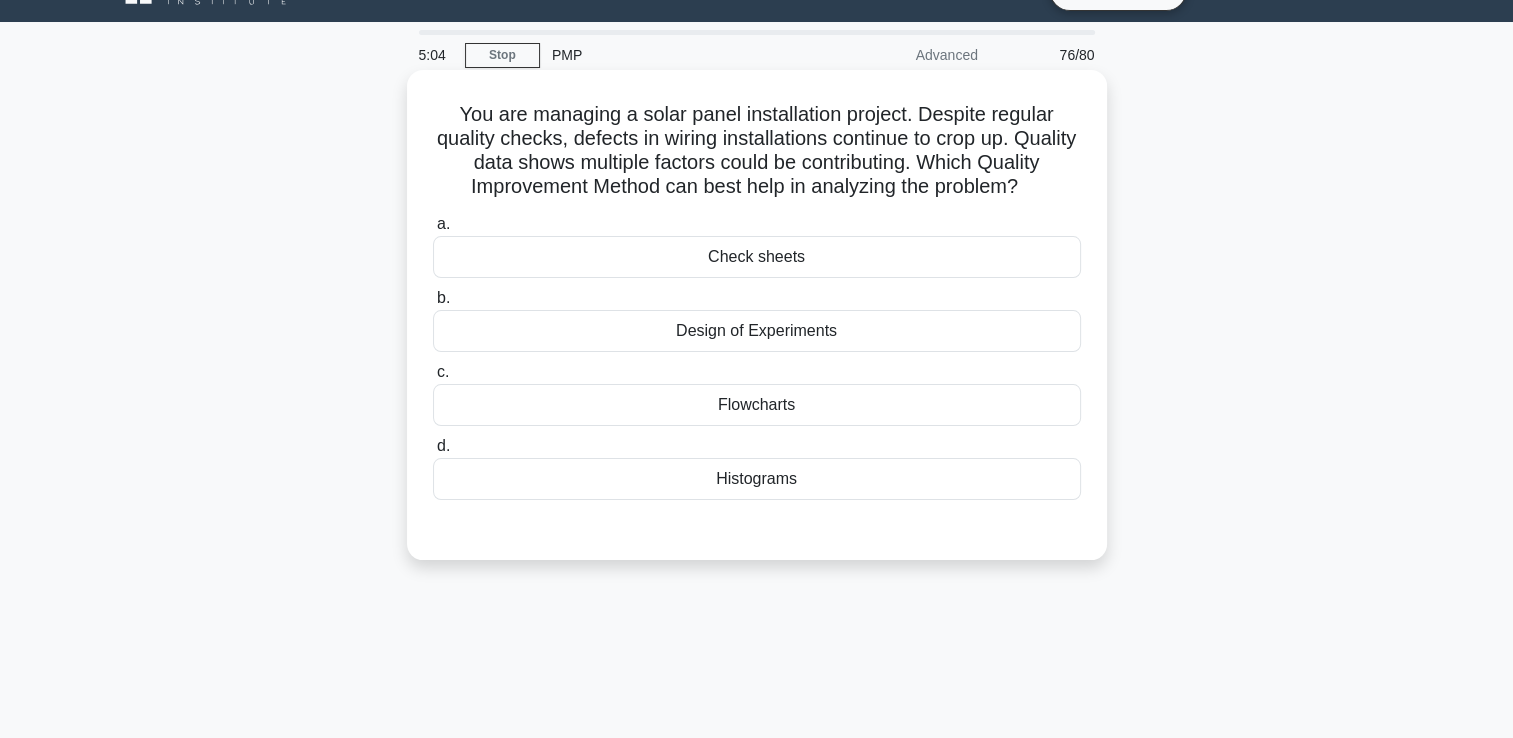 click on "Histograms" at bounding box center (757, 479) 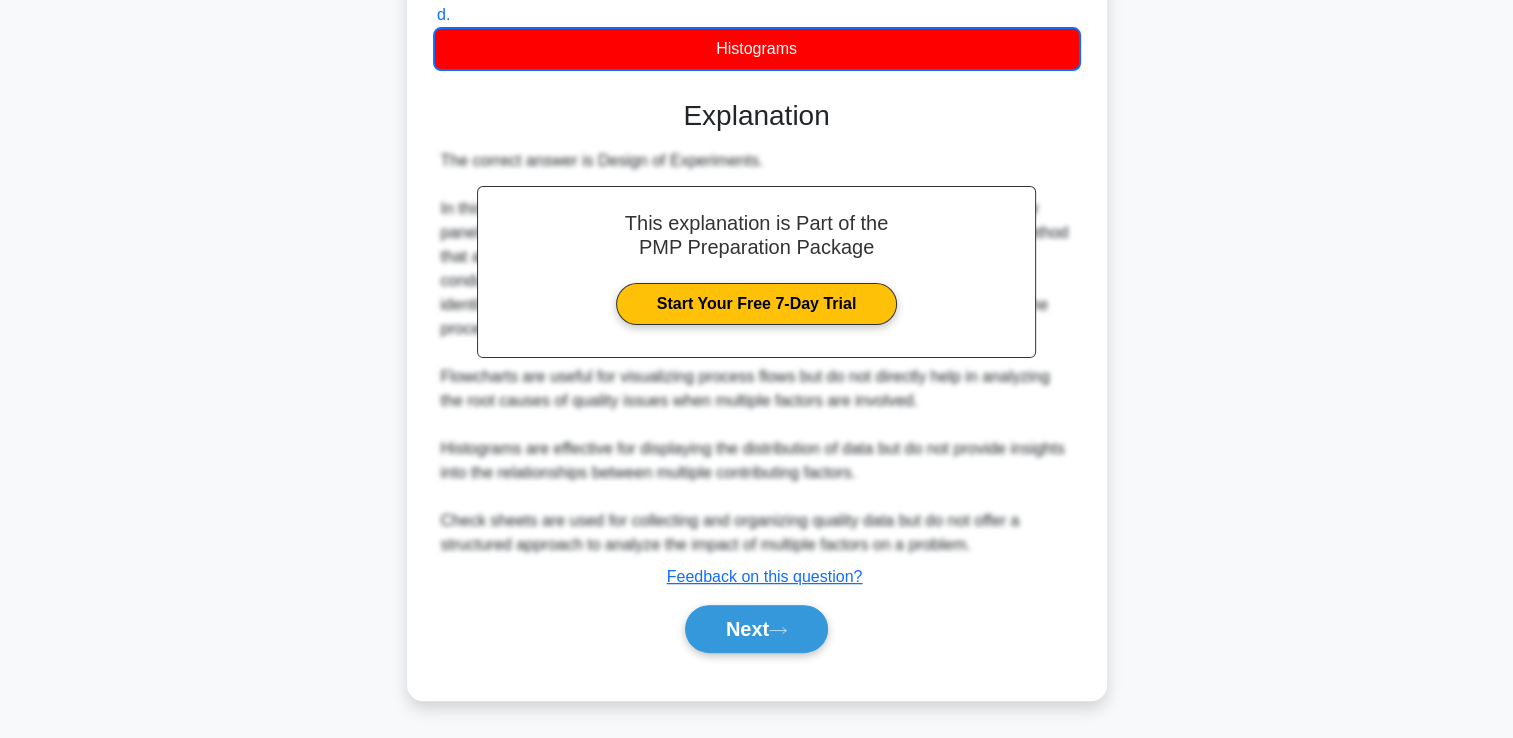 scroll, scrollTop: 495, scrollLeft: 0, axis: vertical 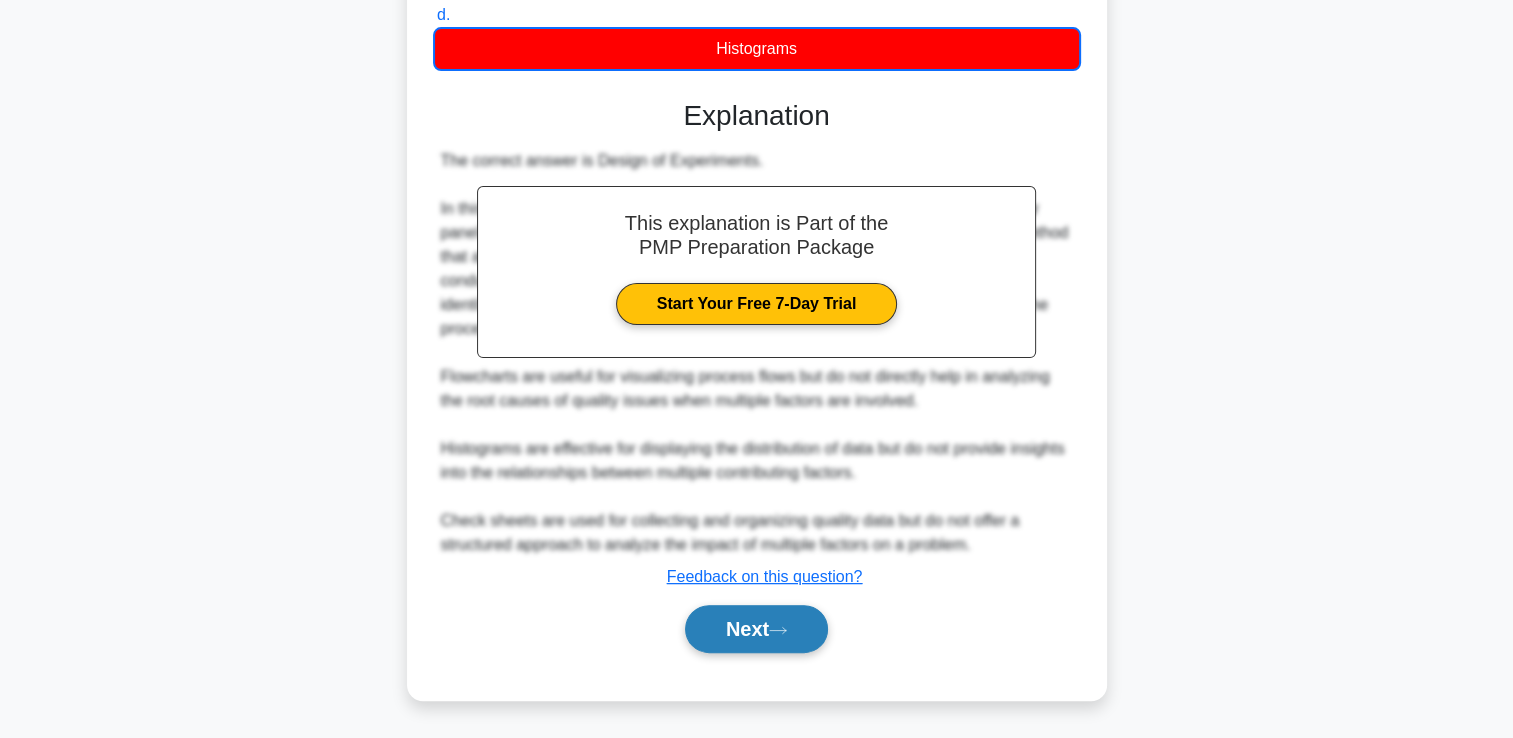 click on "Next" at bounding box center (756, 629) 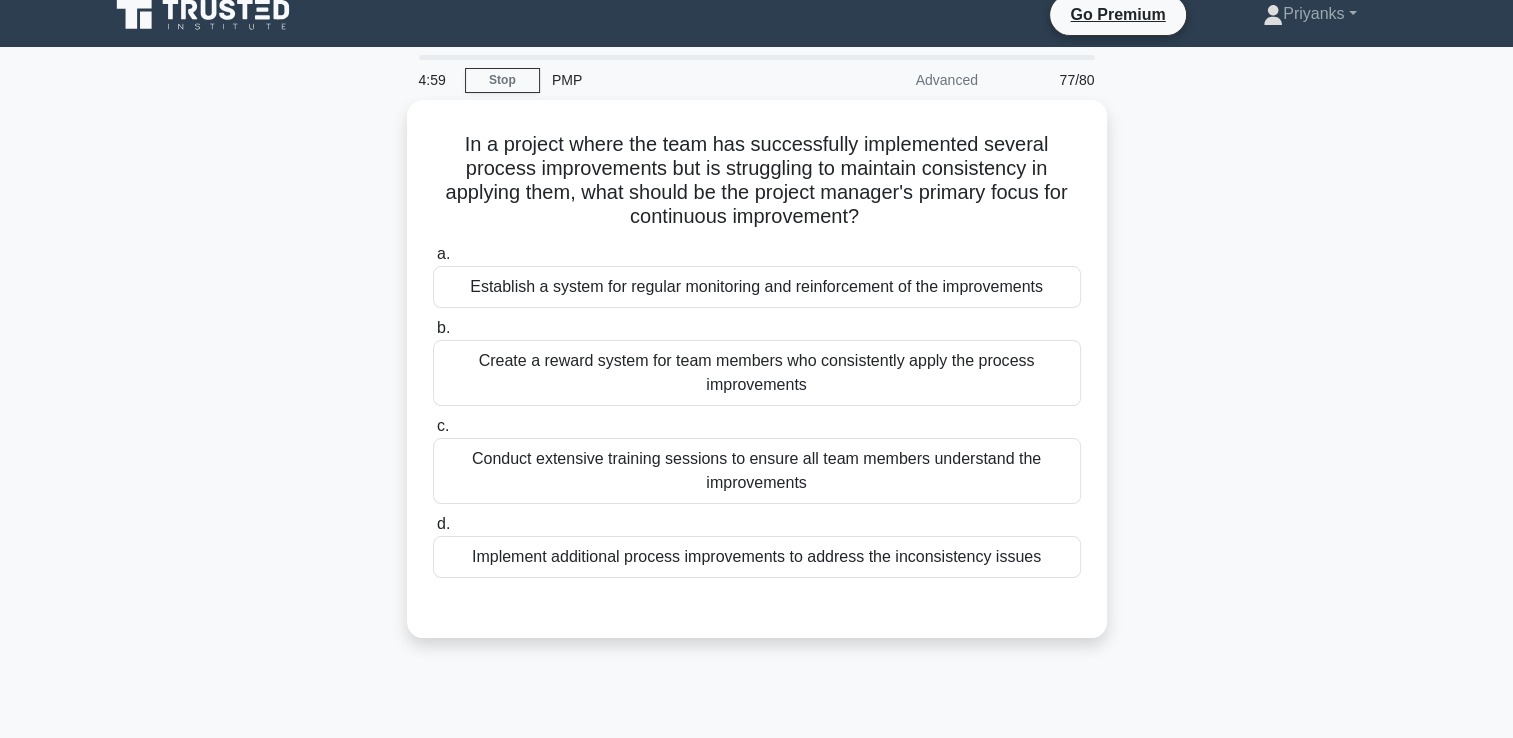 scroll, scrollTop: 0, scrollLeft: 0, axis: both 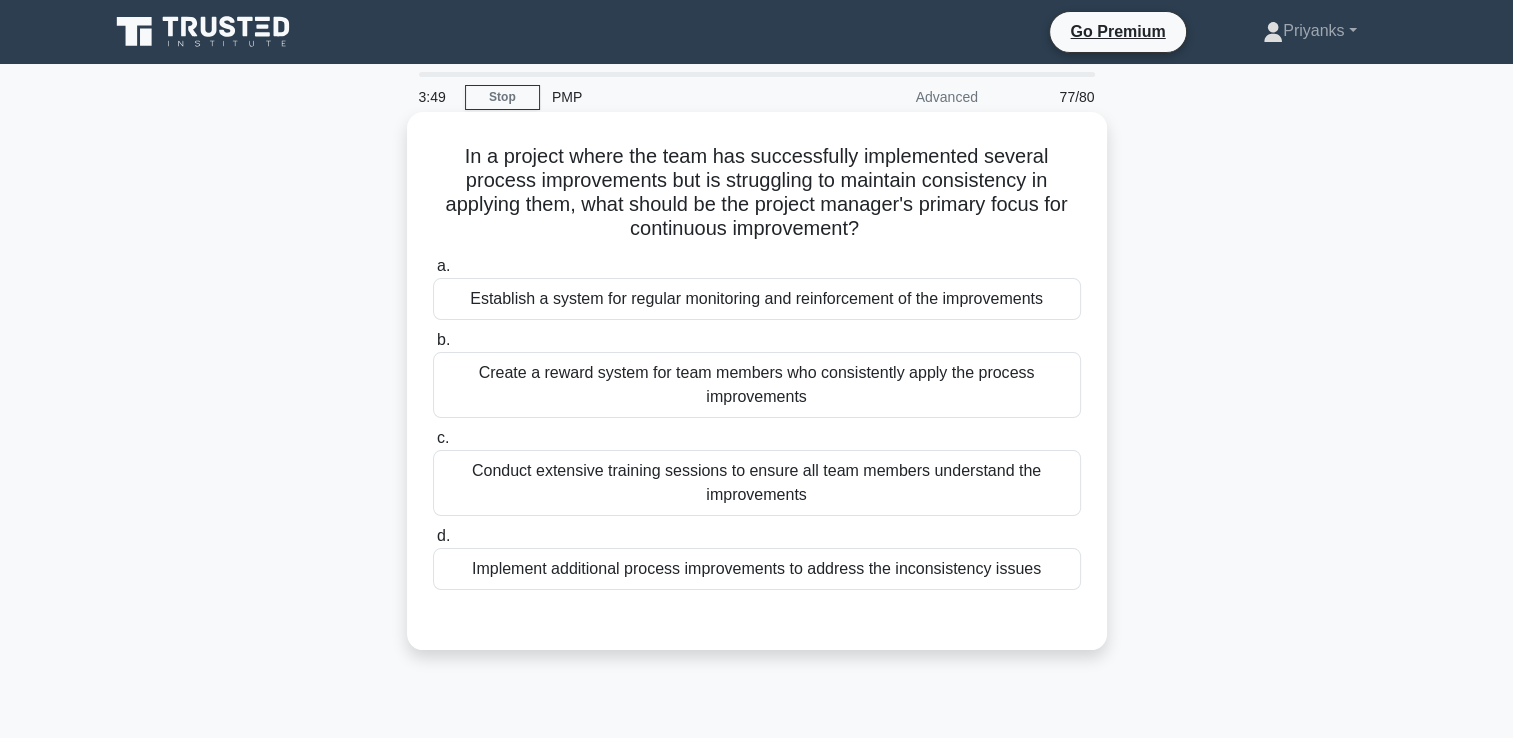 click on "Establish a system for regular monitoring and reinforcement of the improvements" at bounding box center [757, 299] 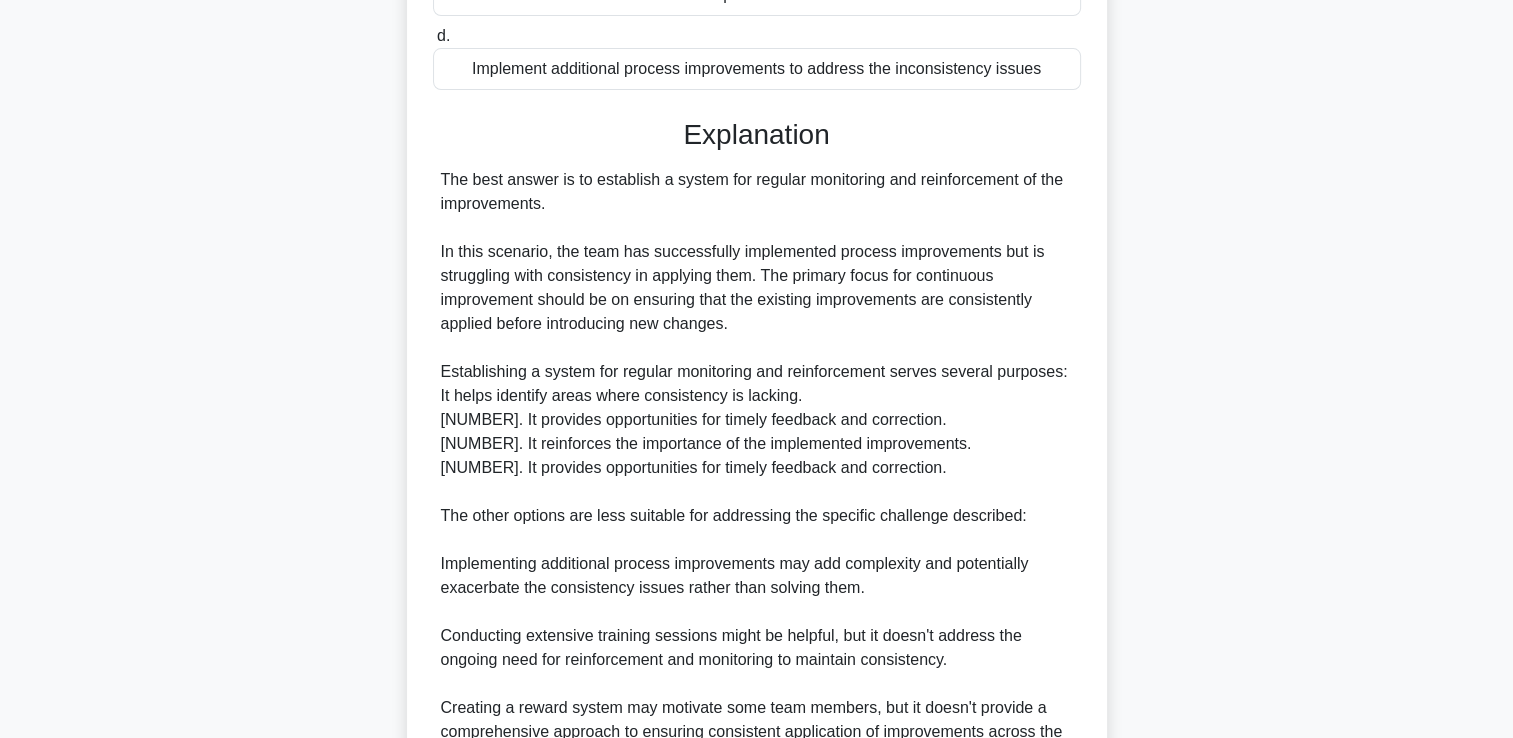 scroll, scrollTop: 829, scrollLeft: 0, axis: vertical 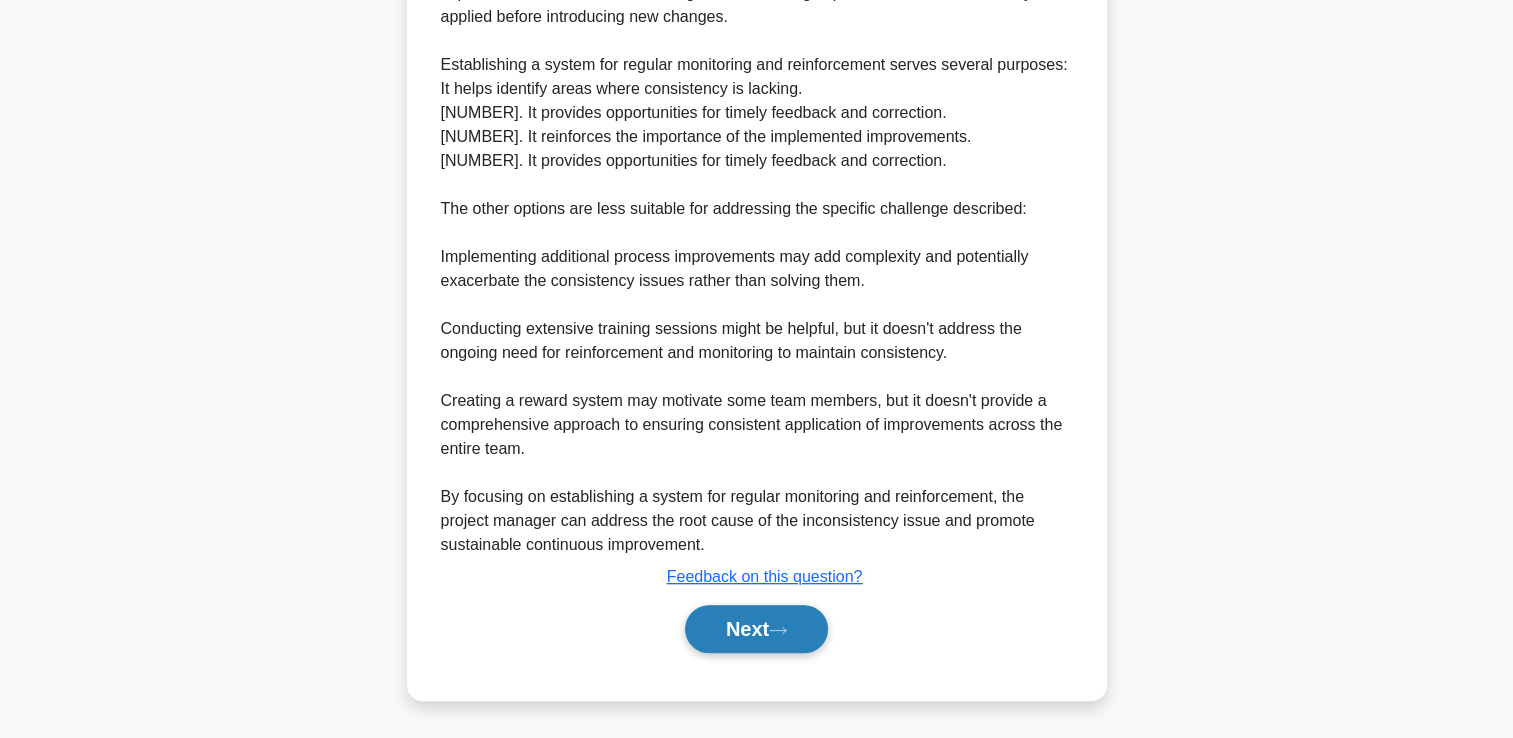 click on "Next" at bounding box center [756, 629] 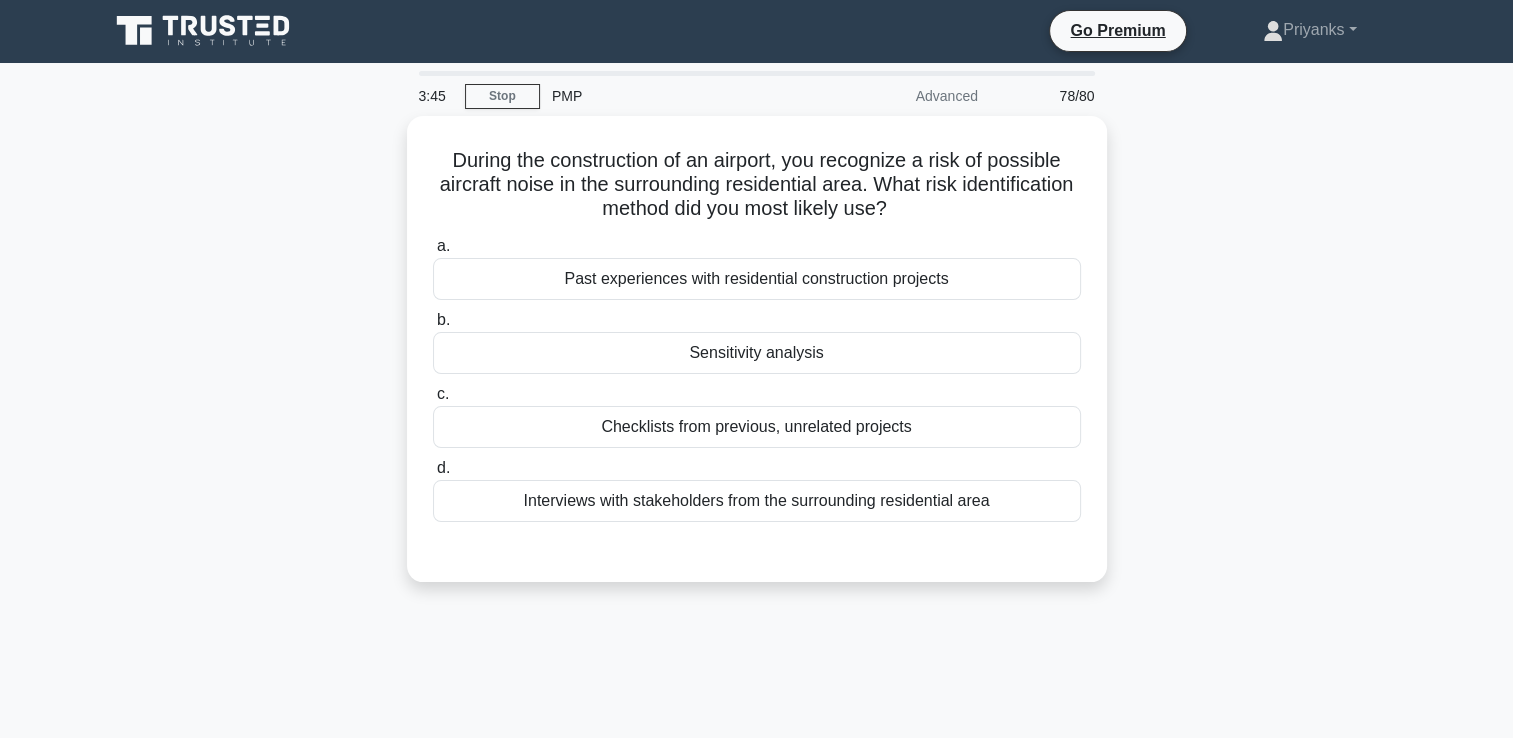 scroll, scrollTop: 0, scrollLeft: 0, axis: both 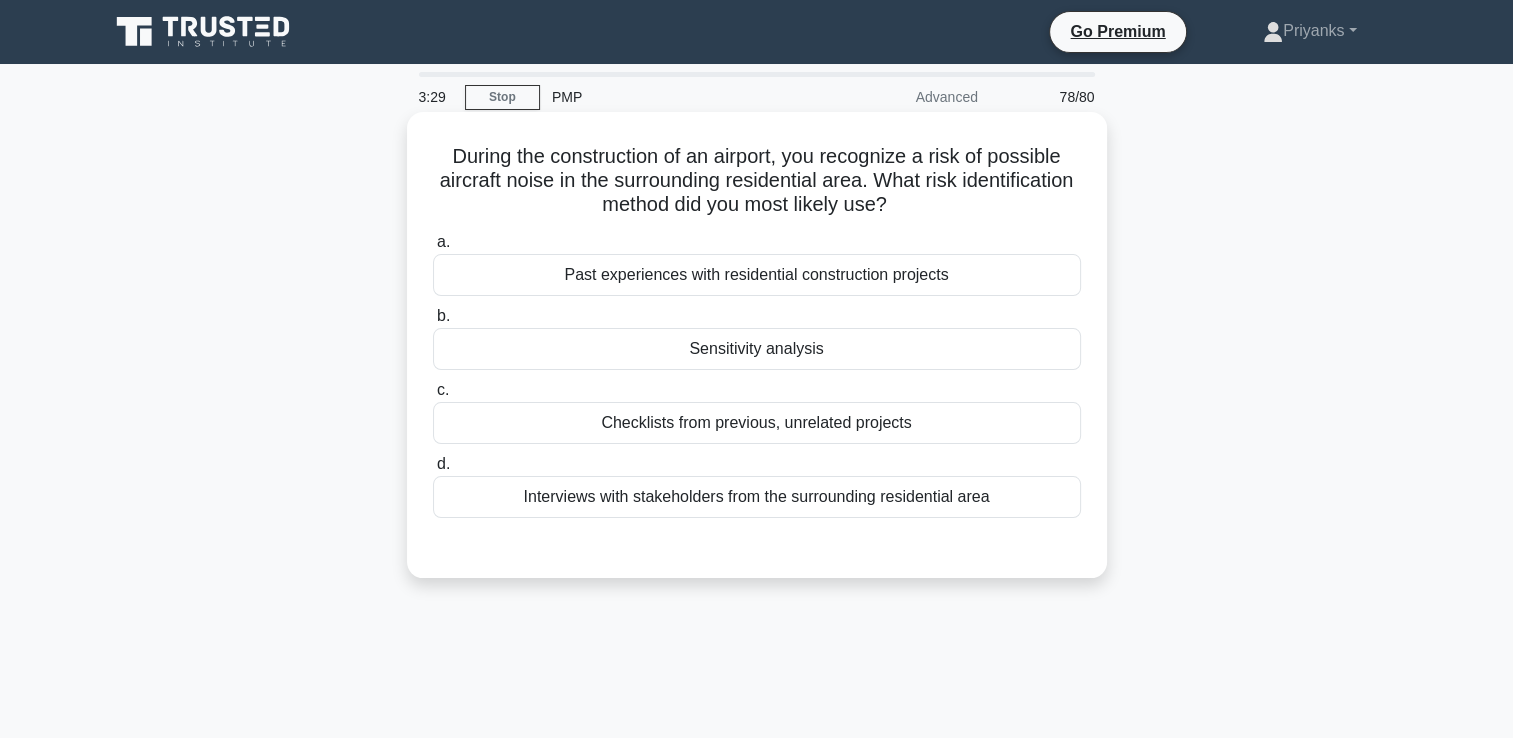 click on "Interviews with stakeholders from the surrounding residential area" at bounding box center [757, 497] 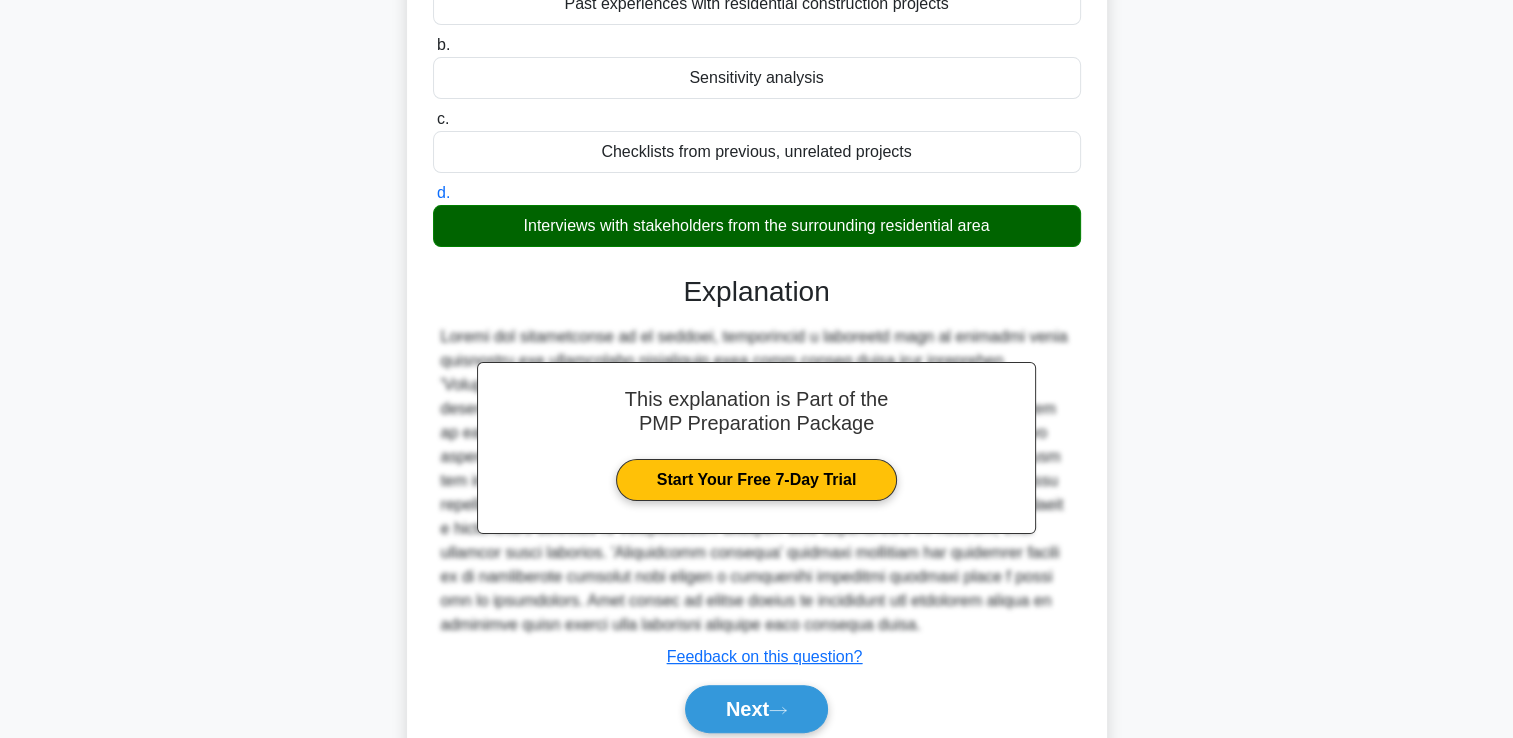 scroll, scrollTop: 349, scrollLeft: 0, axis: vertical 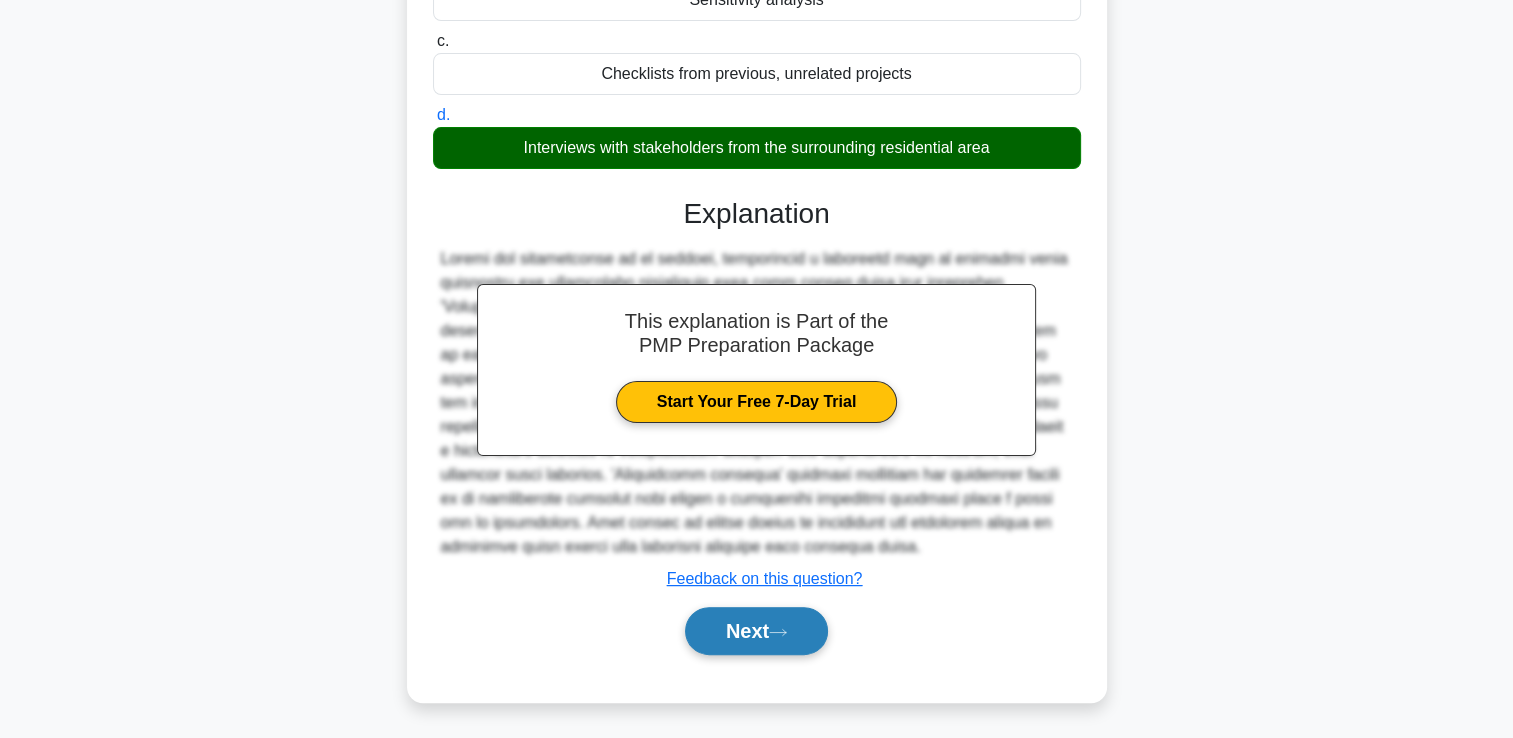 click on "Next" at bounding box center [756, 631] 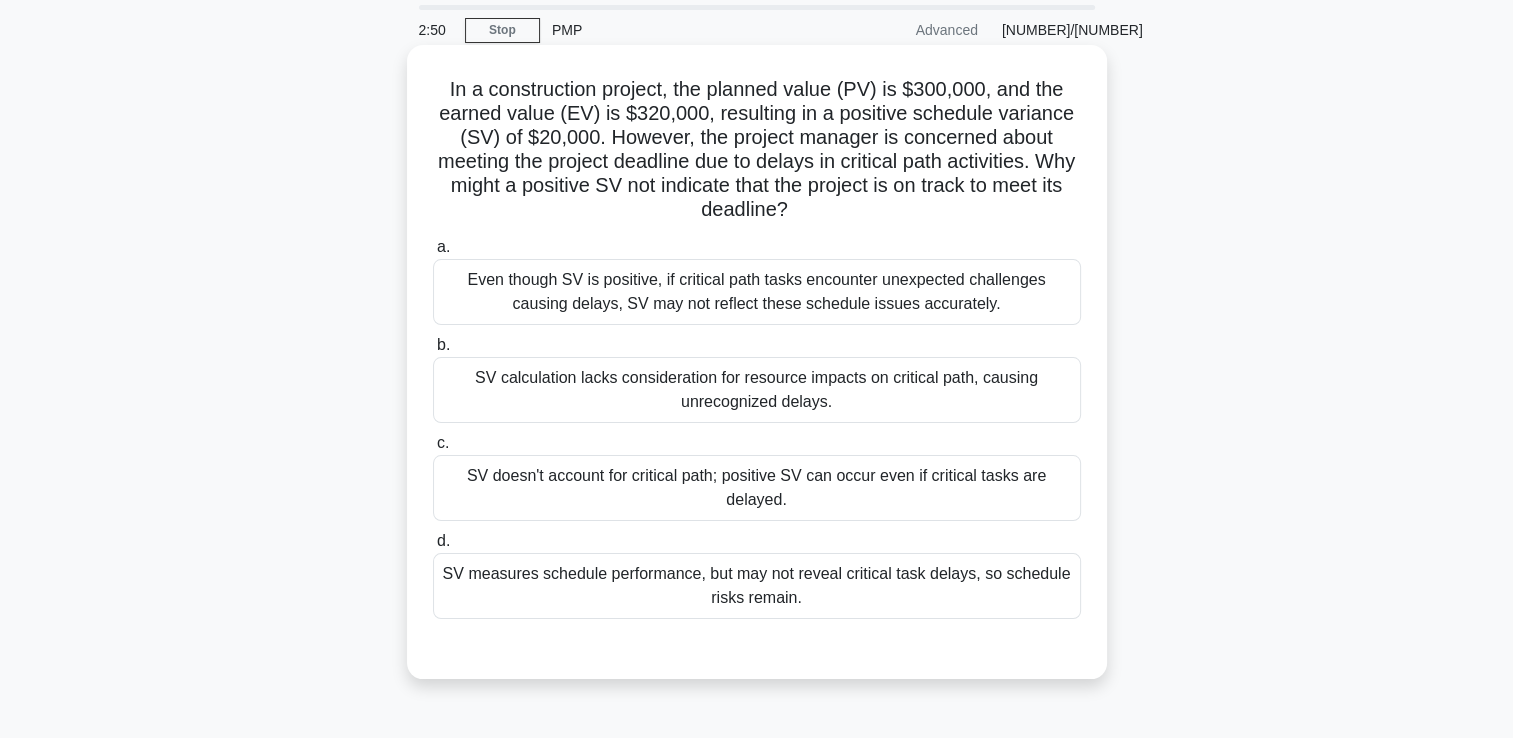scroll, scrollTop: 100, scrollLeft: 0, axis: vertical 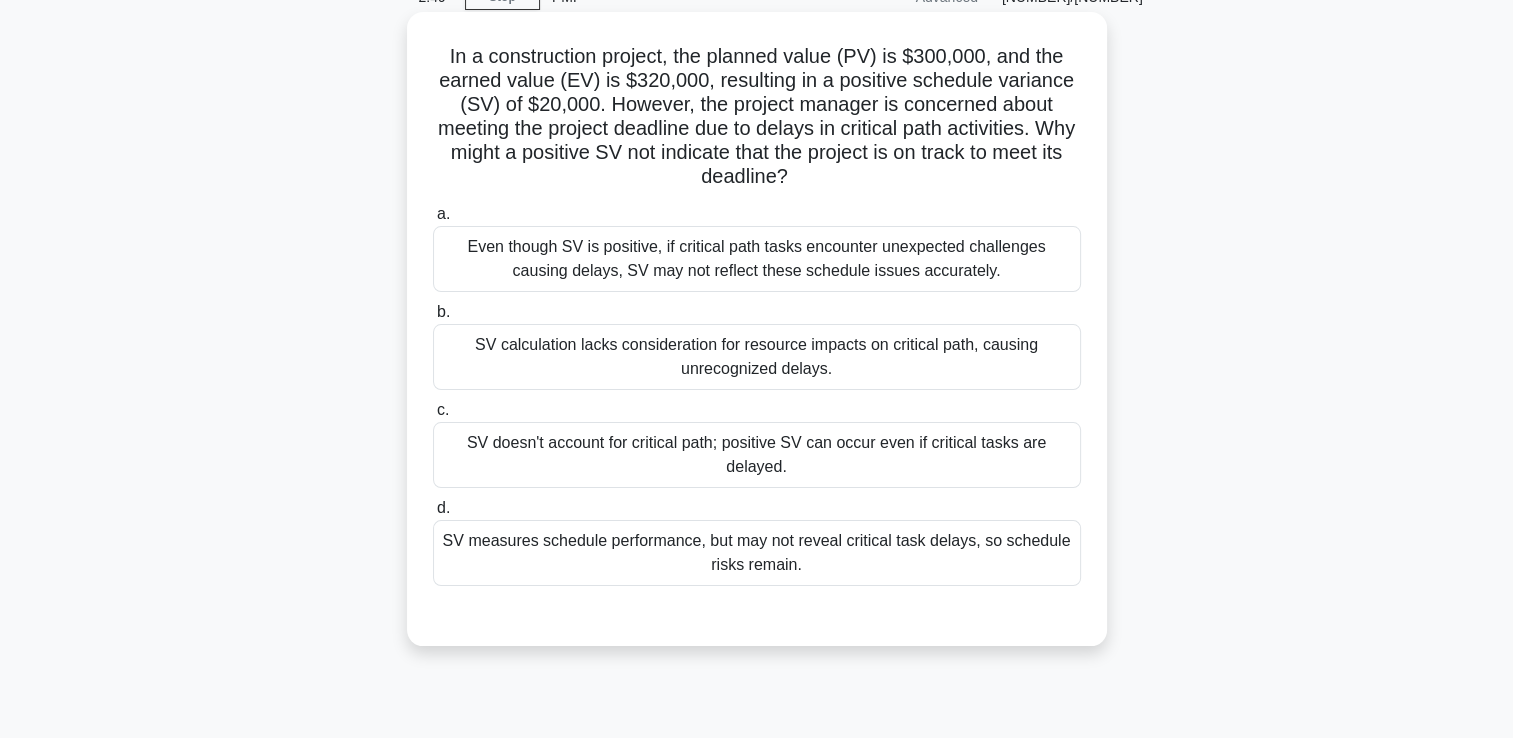 click on "SV measures schedule performance, but may not reveal critical task delays, so schedule risks remain." at bounding box center (757, 553) 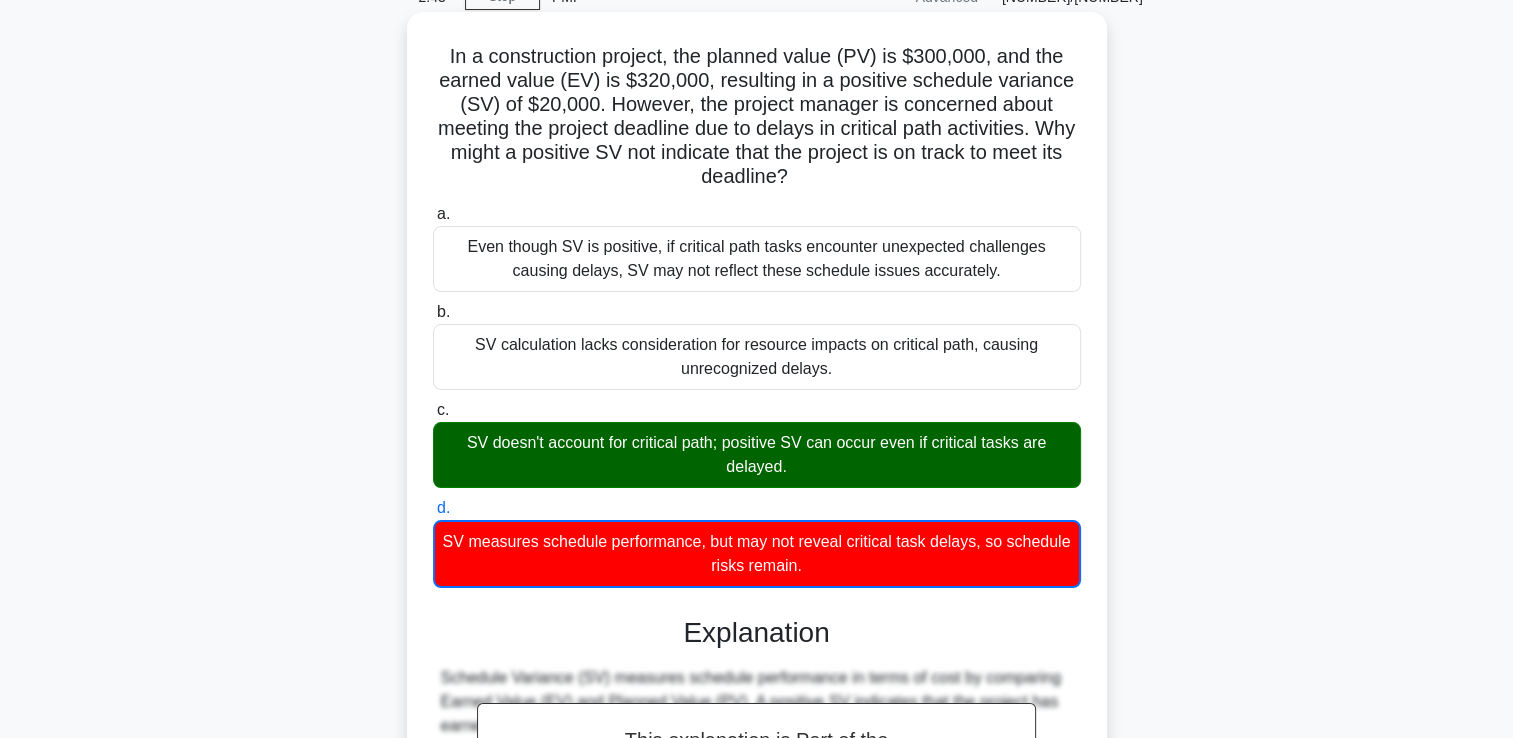 scroll, scrollTop: 471, scrollLeft: 0, axis: vertical 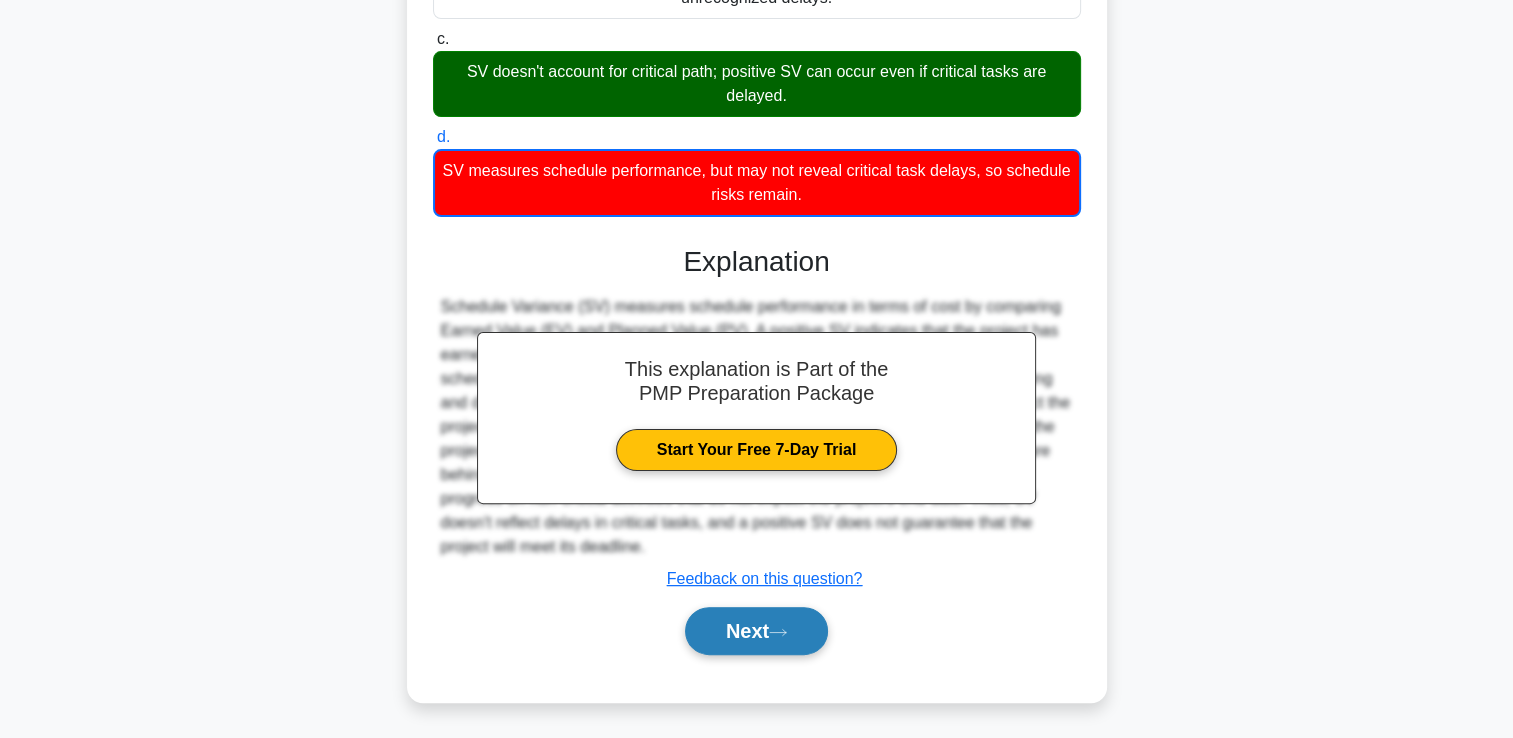 click on "Next" at bounding box center (756, 631) 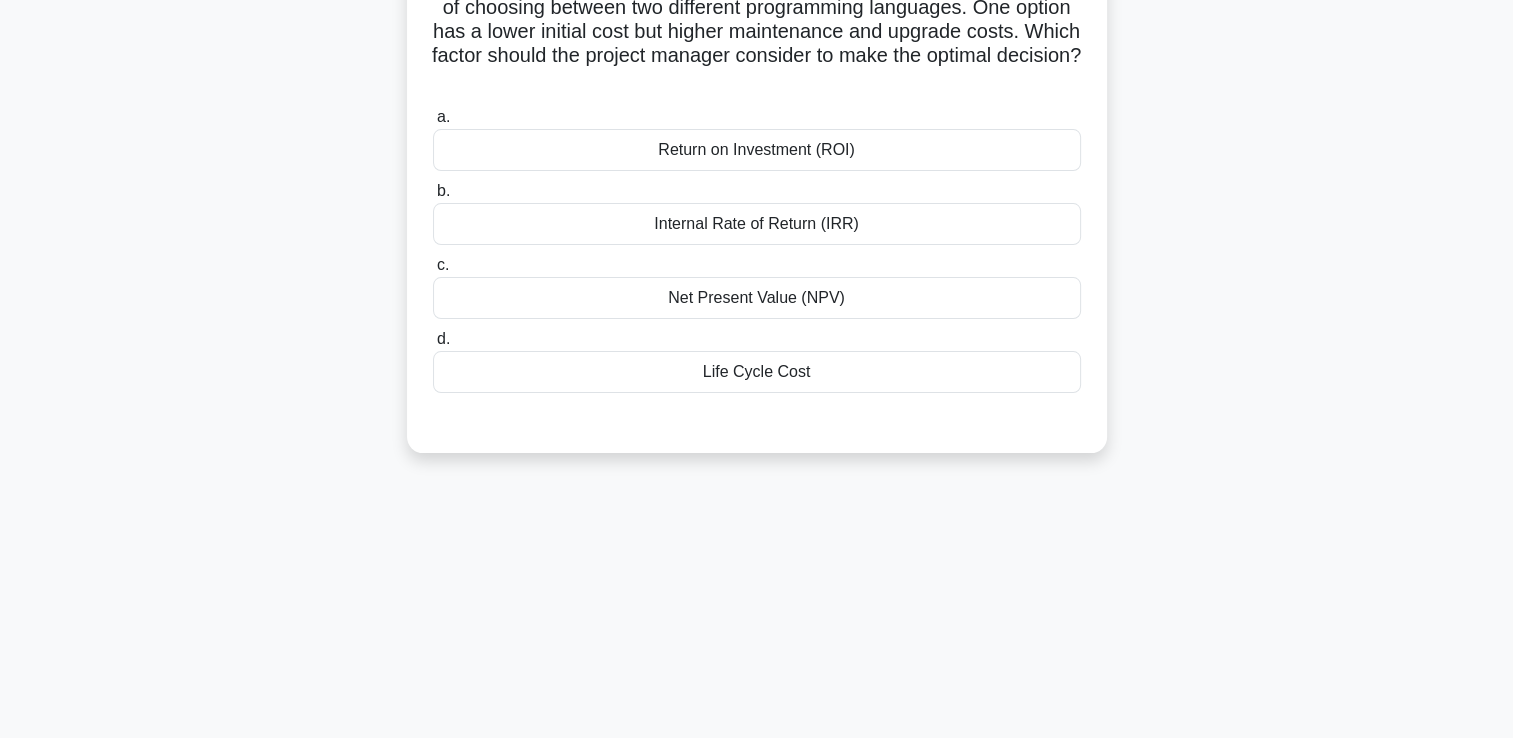 scroll, scrollTop: 0, scrollLeft: 0, axis: both 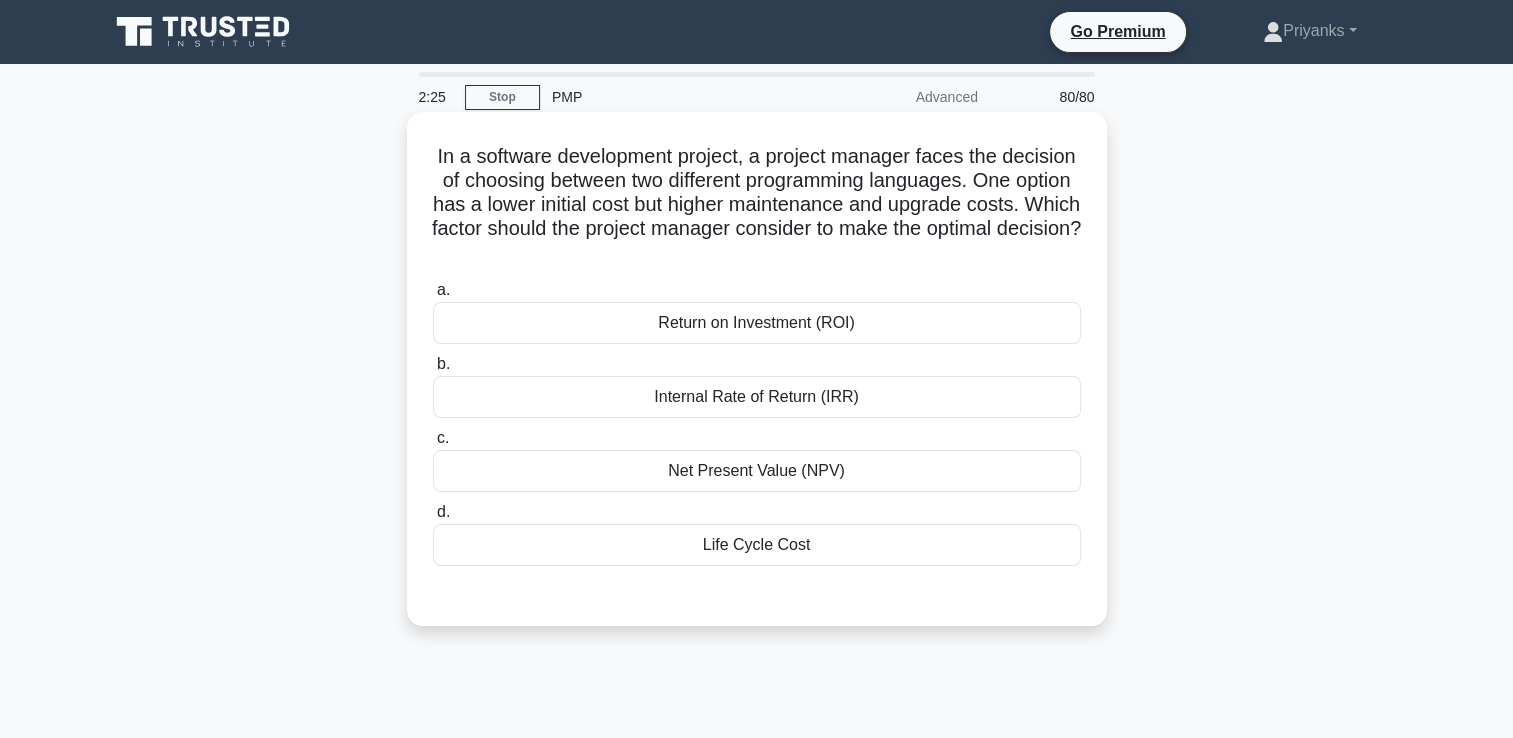 click on "Life Cycle Cost" at bounding box center (757, 545) 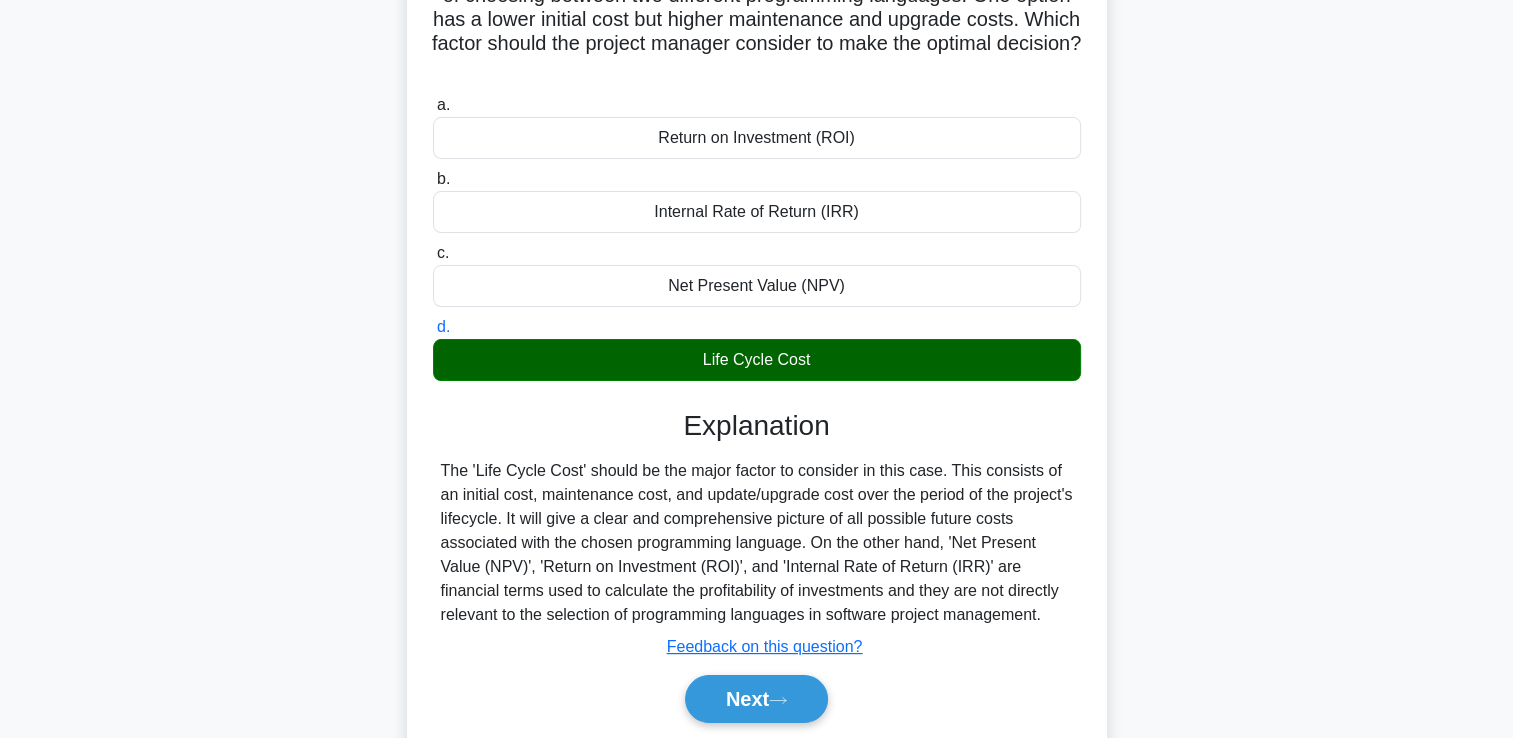 scroll, scrollTop: 342, scrollLeft: 0, axis: vertical 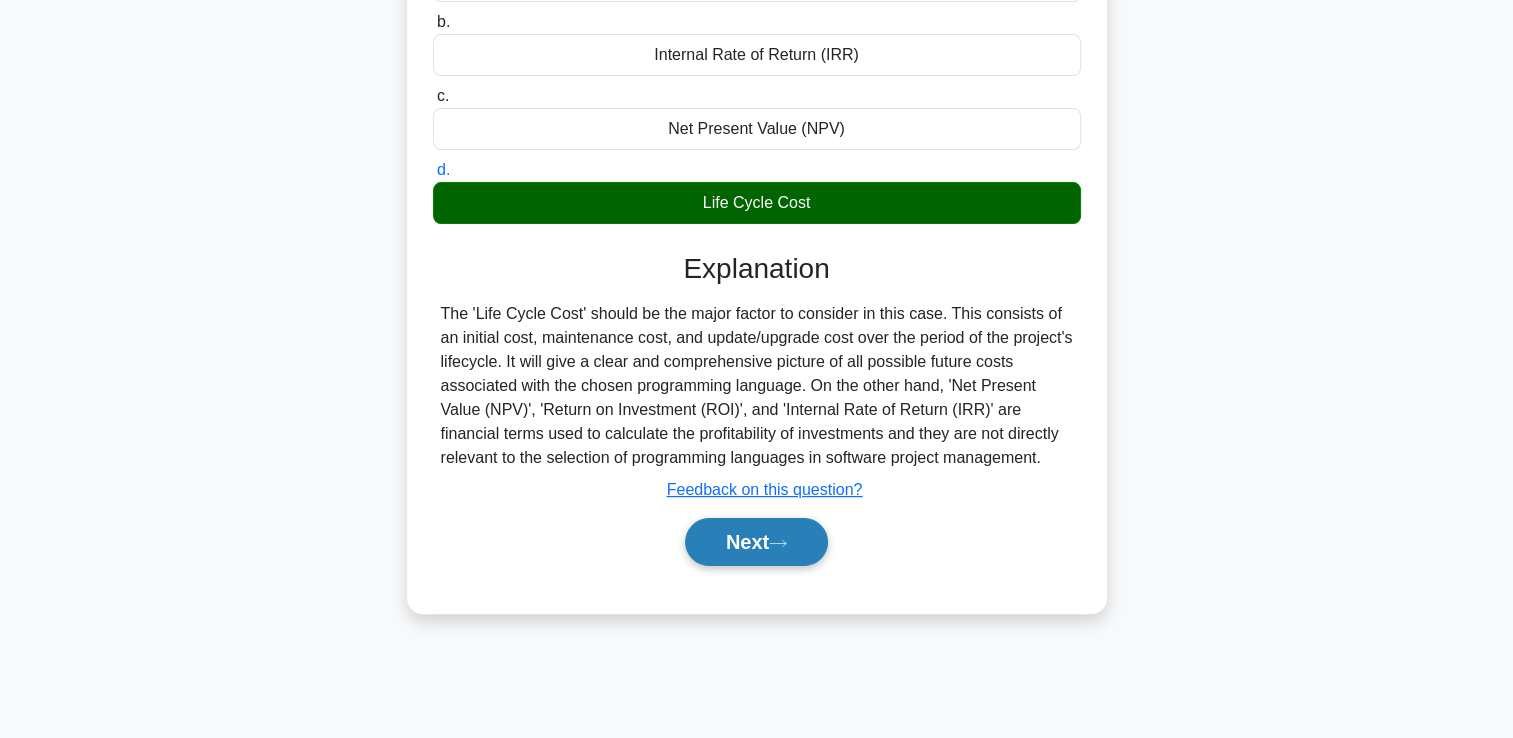 click on "Next" at bounding box center (756, 542) 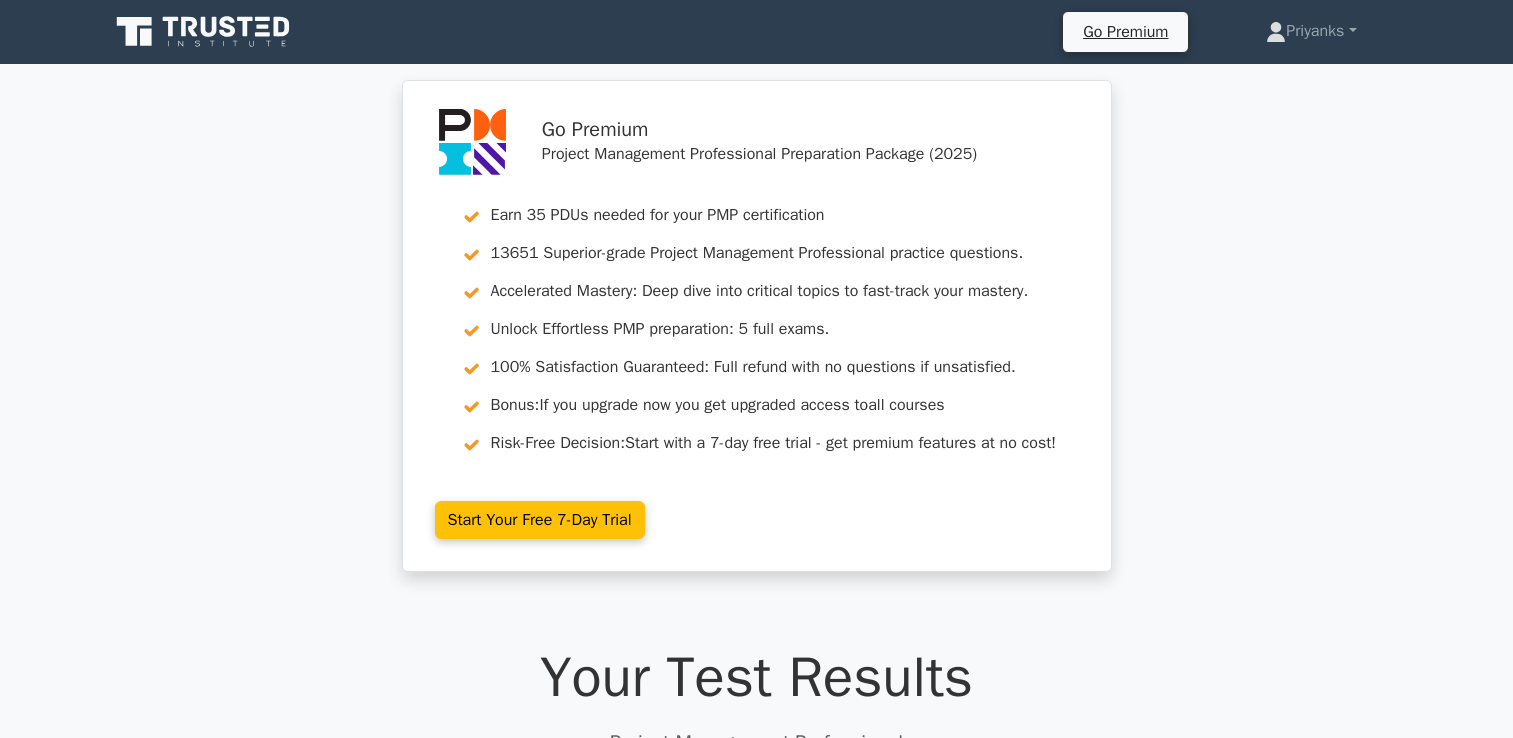 scroll, scrollTop: 0, scrollLeft: 0, axis: both 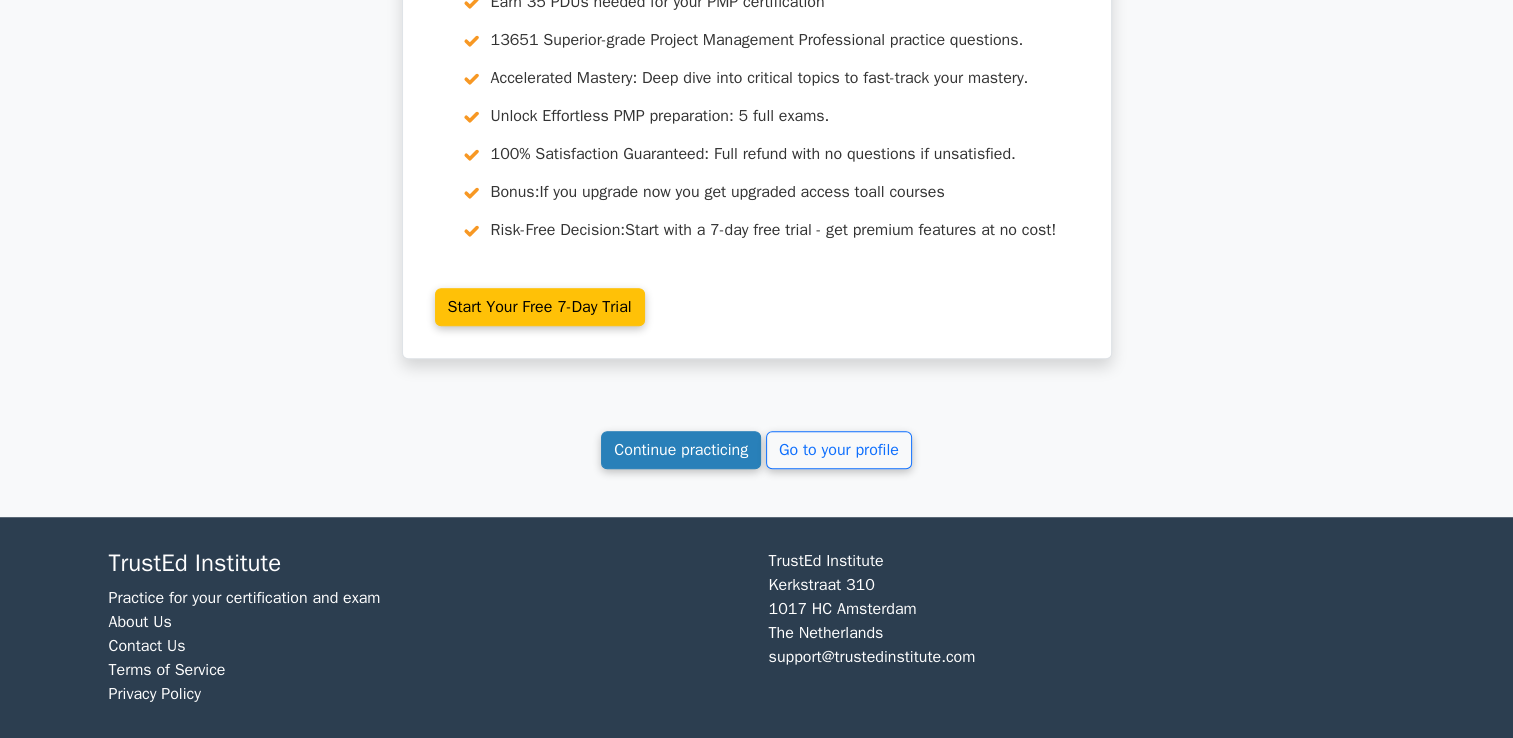 click on "Continue practicing" at bounding box center [681, 450] 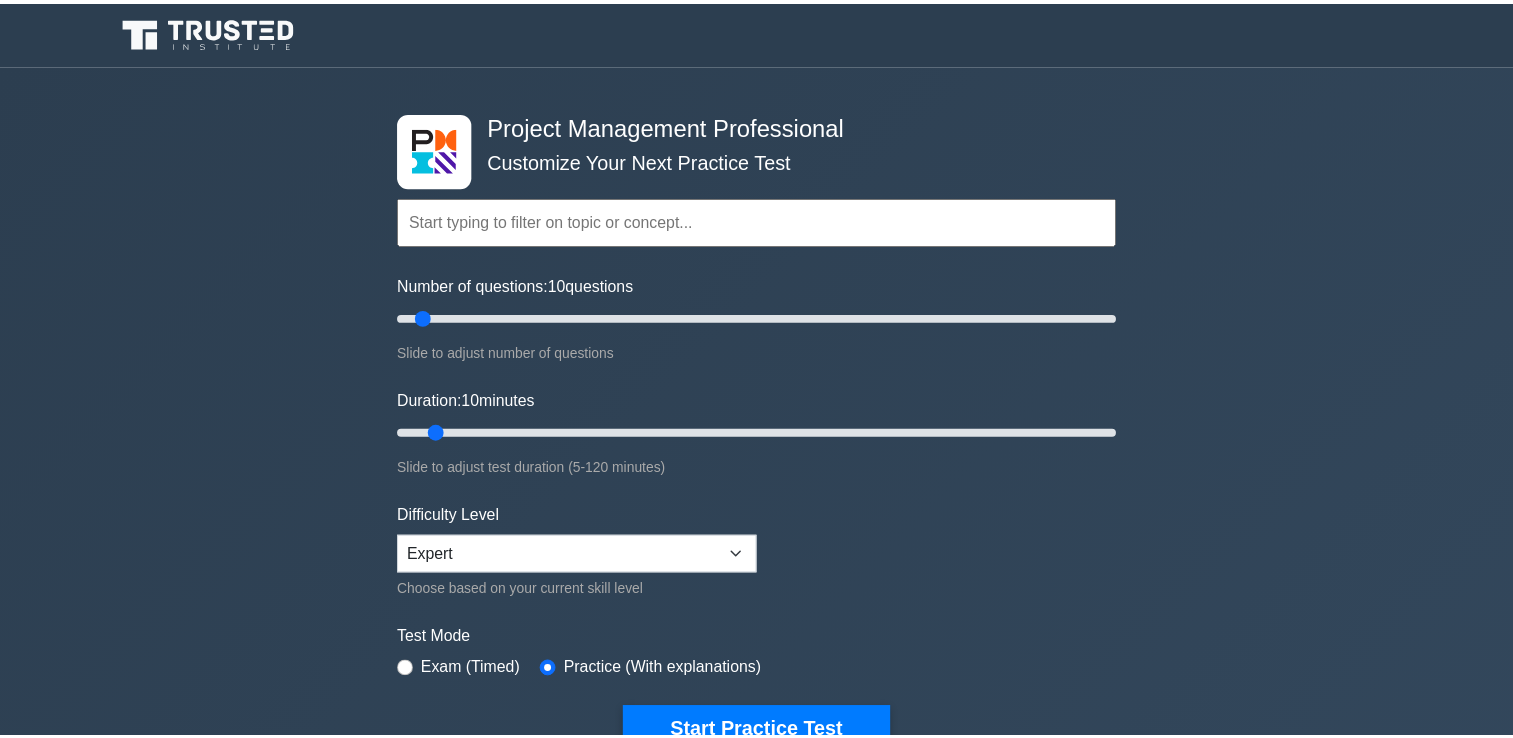 scroll, scrollTop: 0, scrollLeft: 0, axis: both 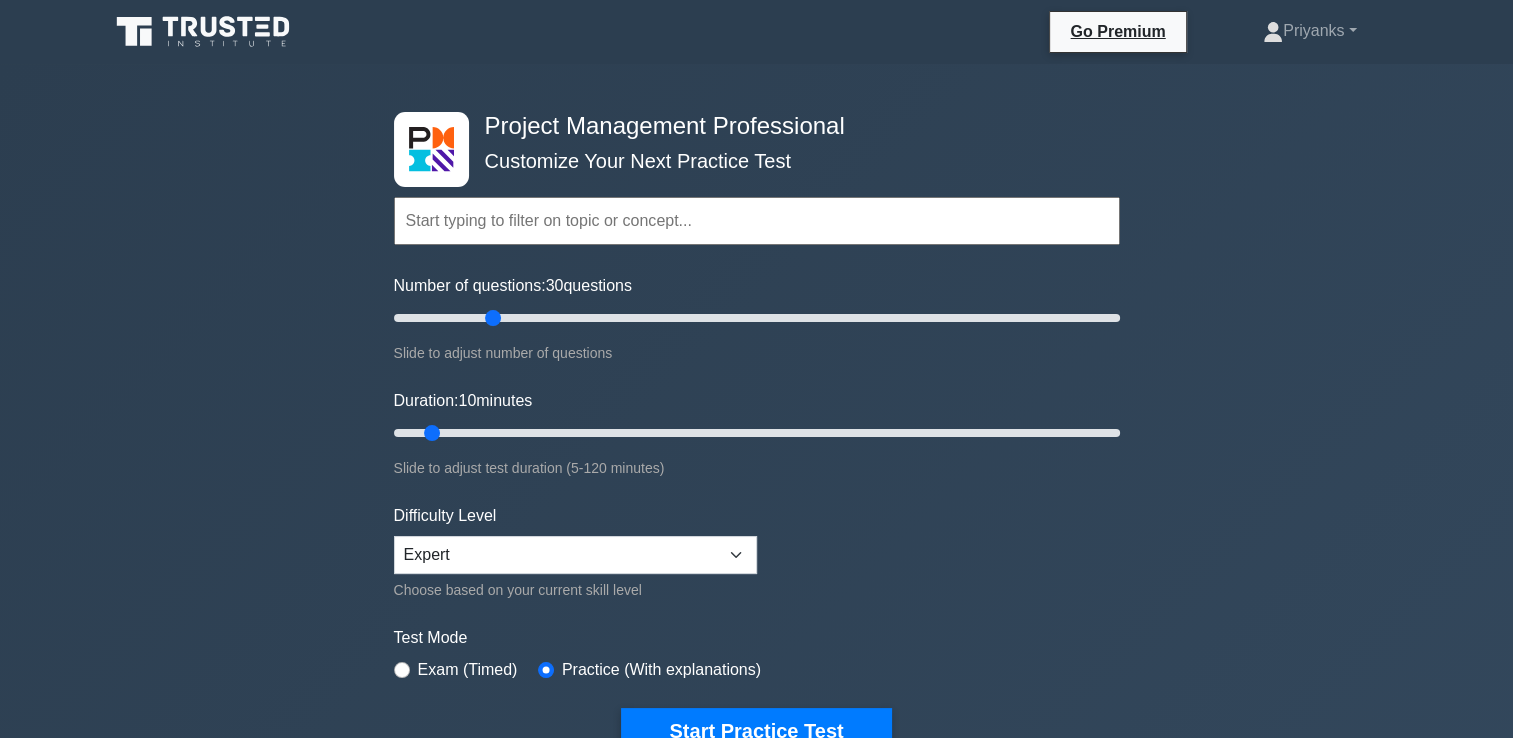 drag, startPoint x: 443, startPoint y: 320, endPoint x: 497, endPoint y: 320, distance: 54 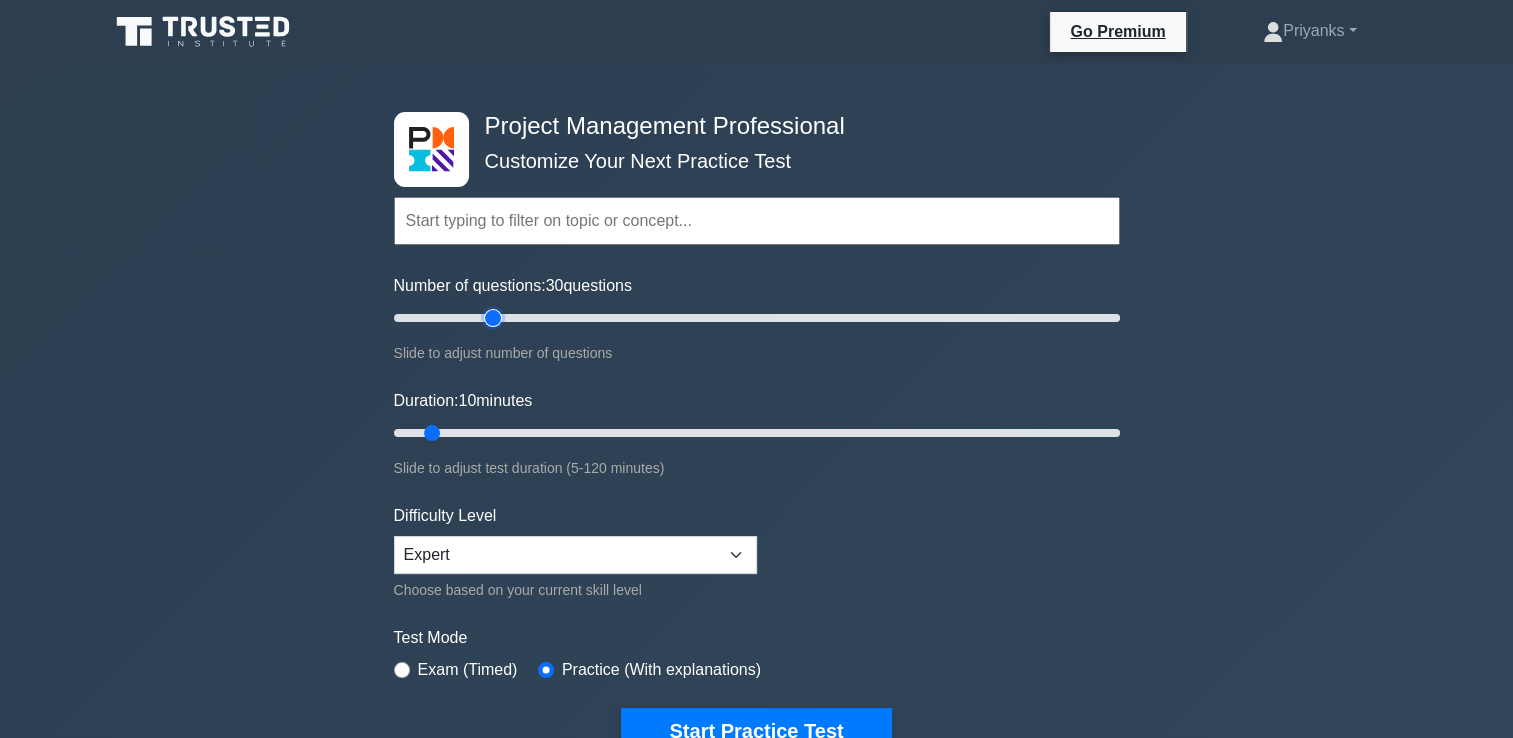 type on "30" 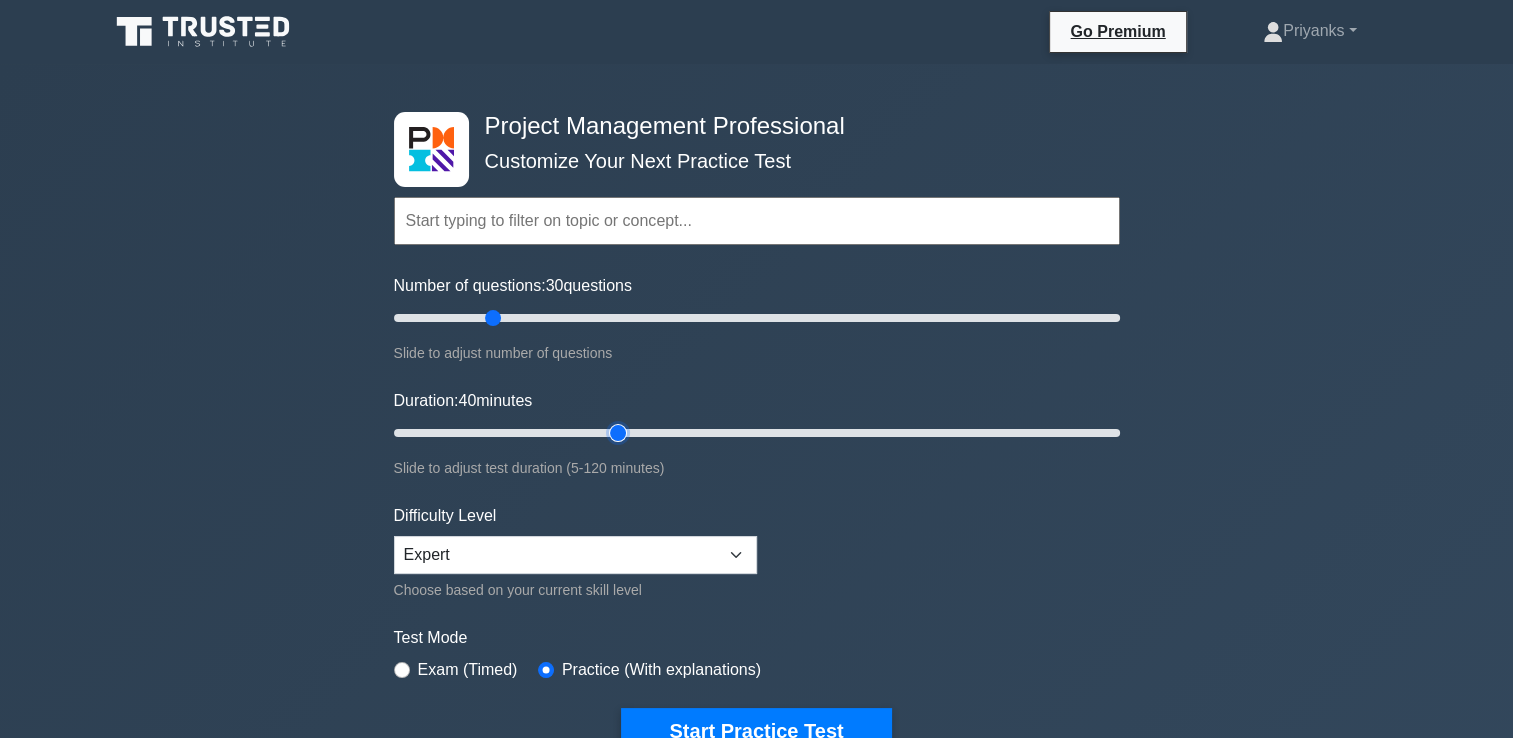 drag, startPoint x: 452, startPoint y: 432, endPoint x: 608, endPoint y: 433, distance: 156.0032 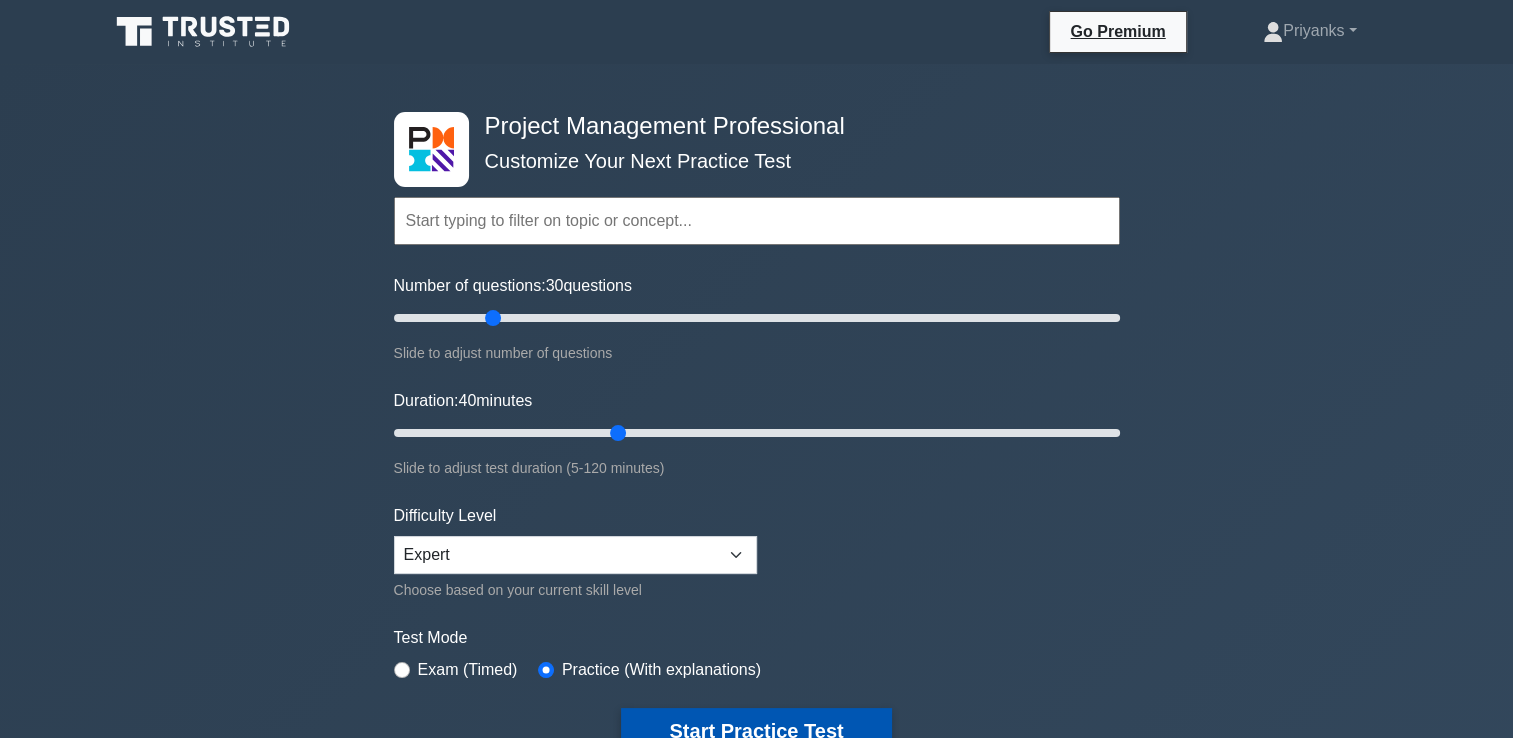 click on "Start Practice Test" at bounding box center (756, 731) 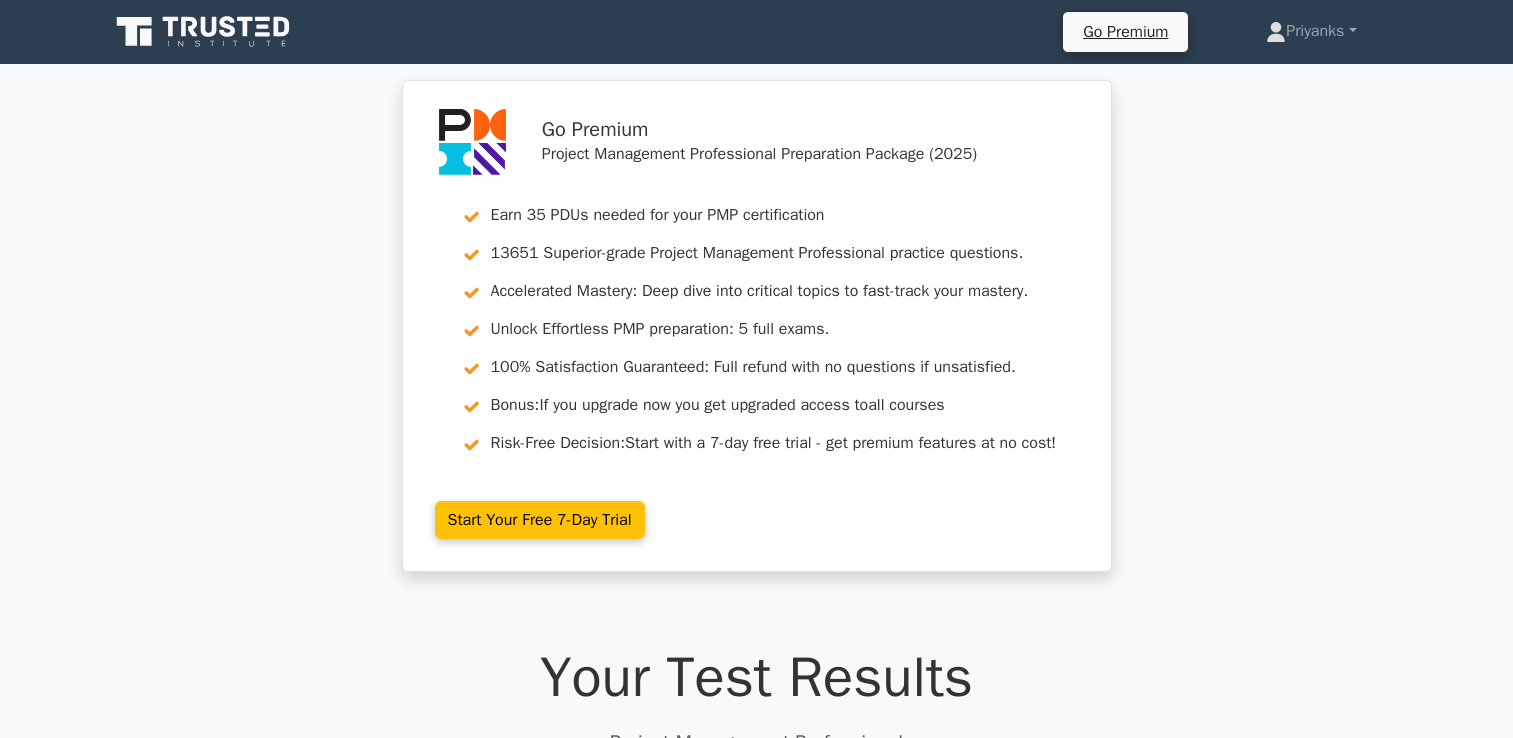 scroll, scrollTop: 0, scrollLeft: 0, axis: both 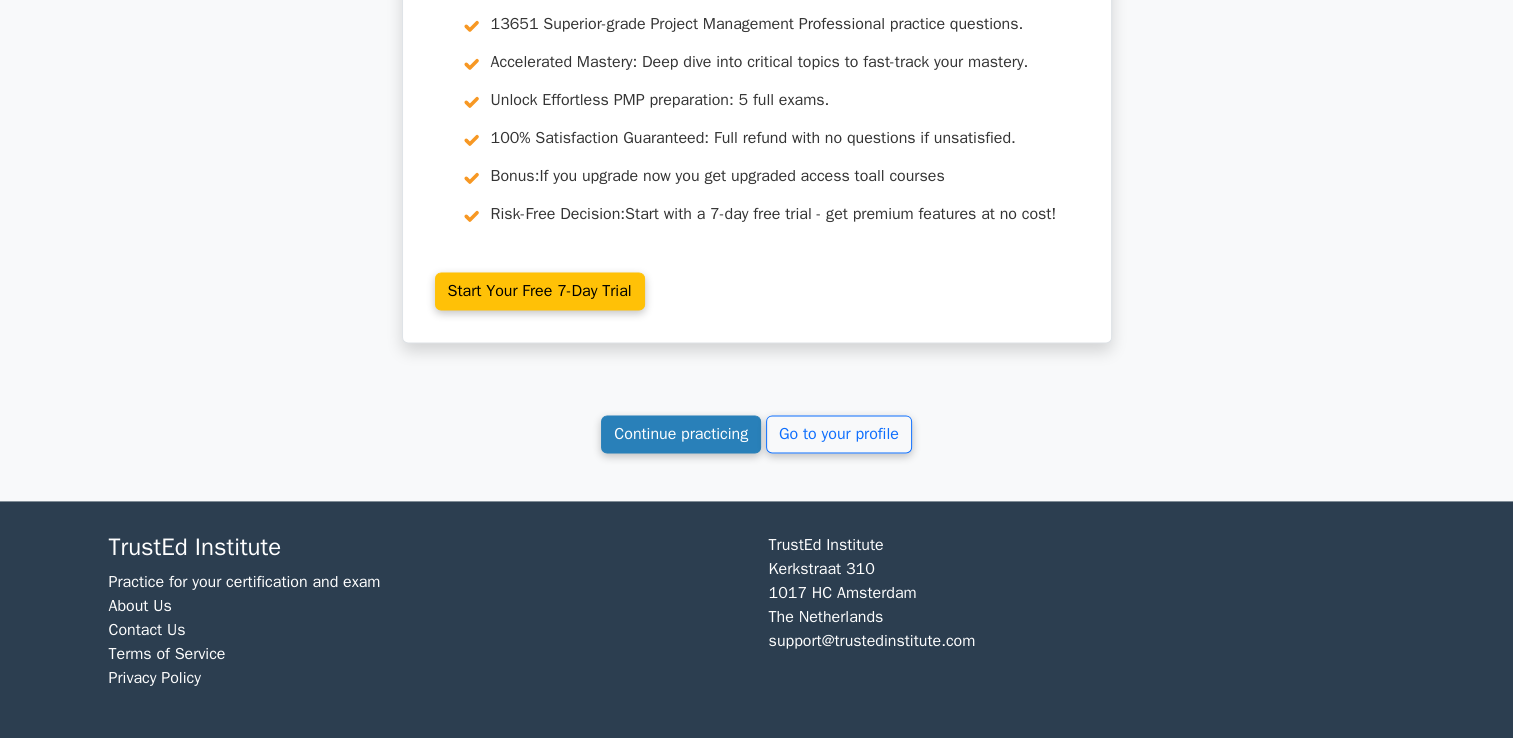 click on "Continue practicing" at bounding box center (681, 434) 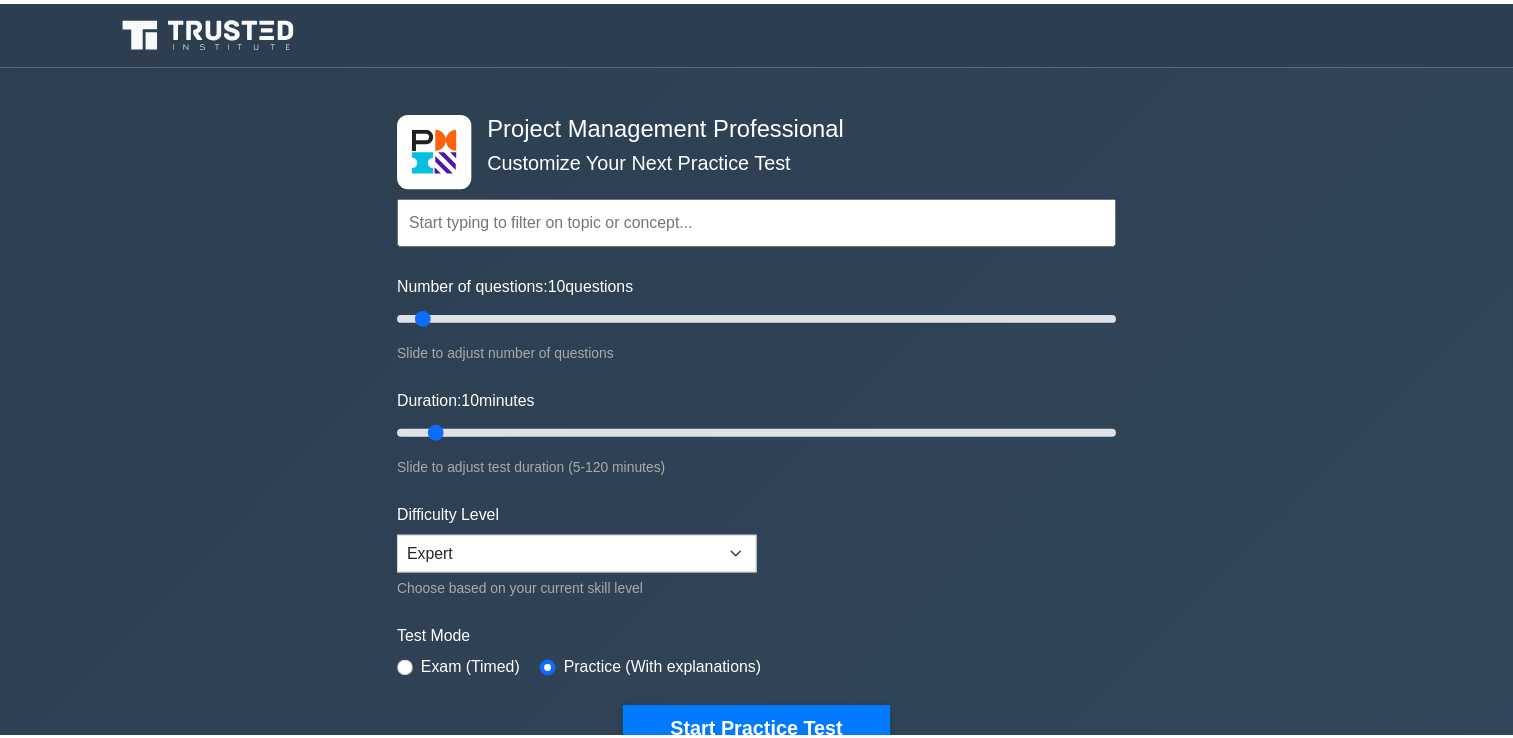 scroll, scrollTop: 0, scrollLeft: 0, axis: both 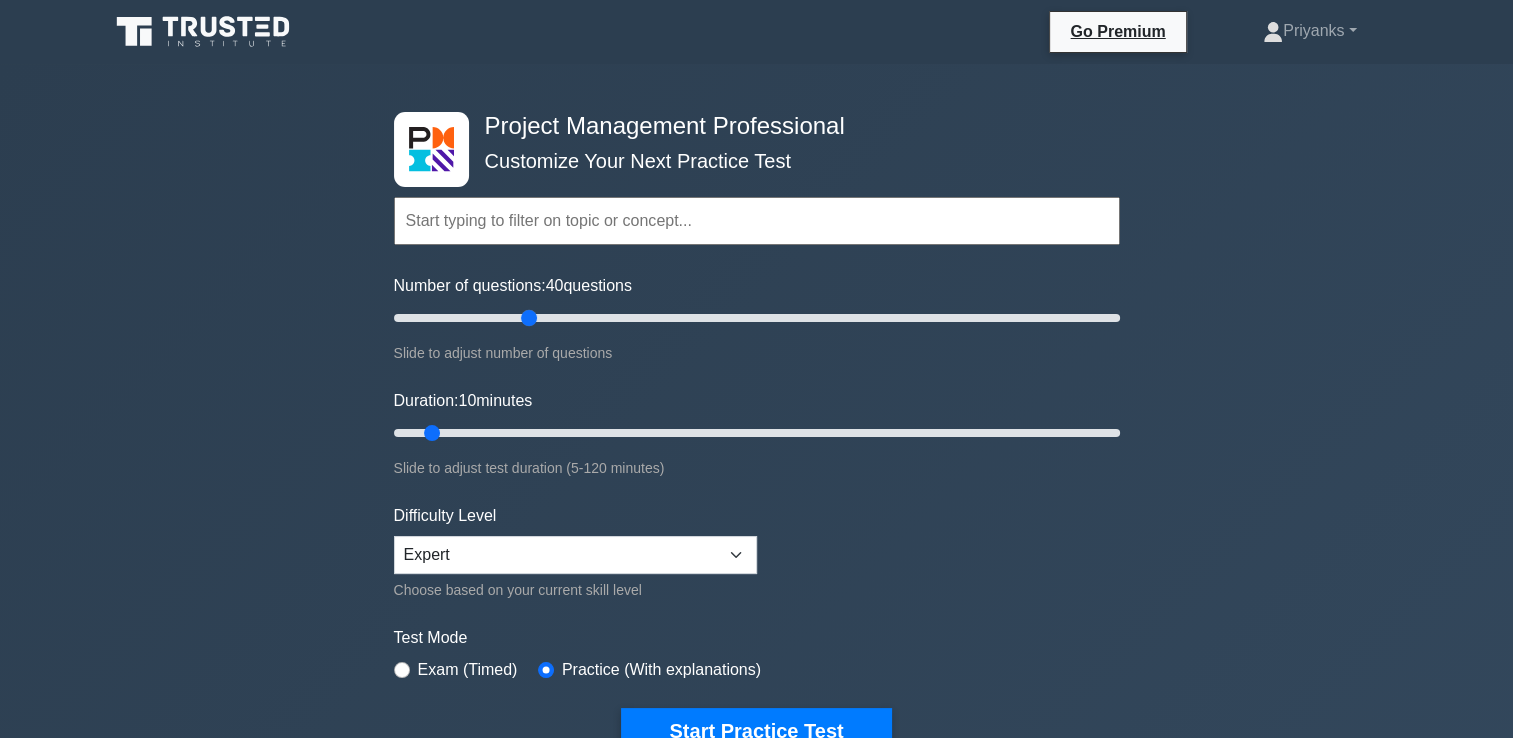 drag, startPoint x: 417, startPoint y: 318, endPoint x: 531, endPoint y: 319, distance: 114.00439 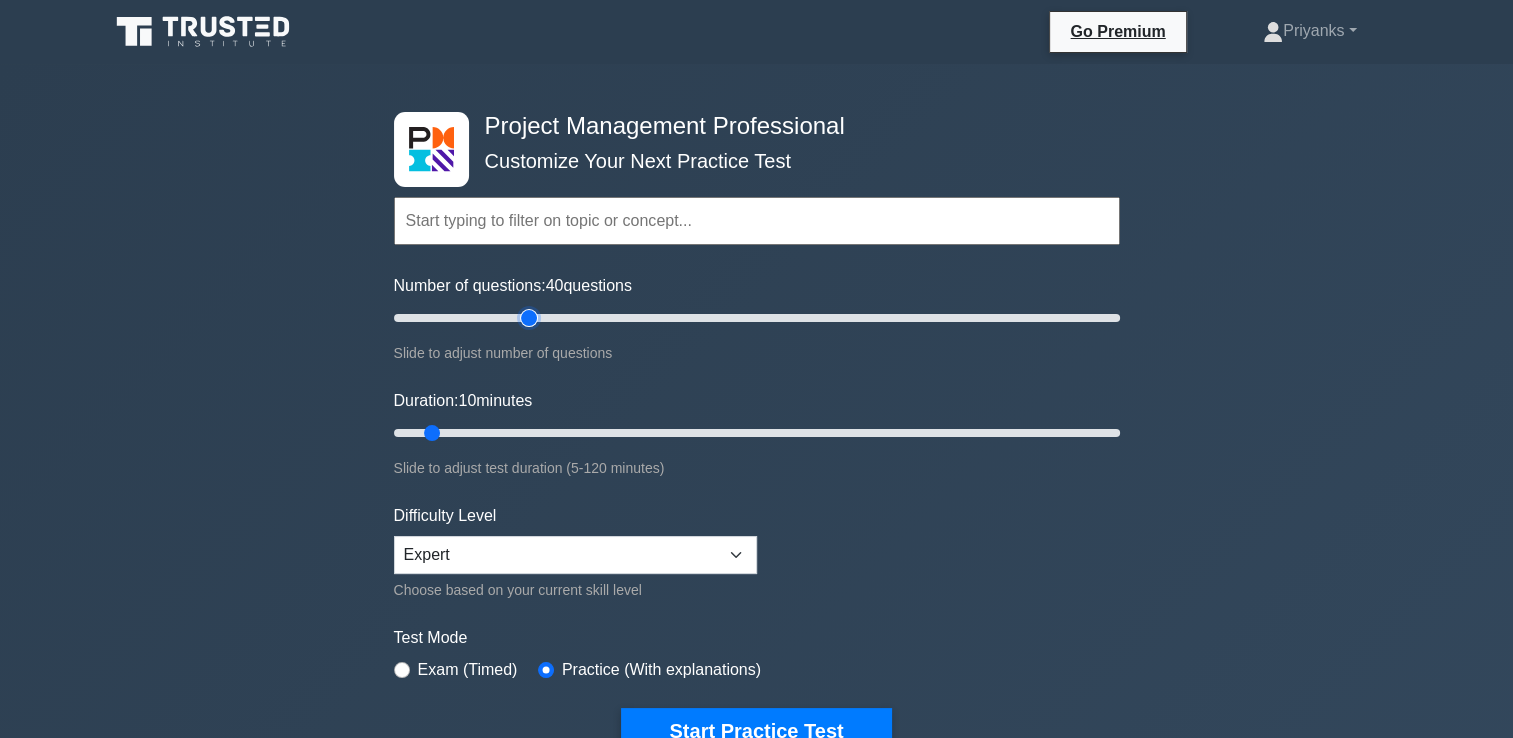 type on "40" 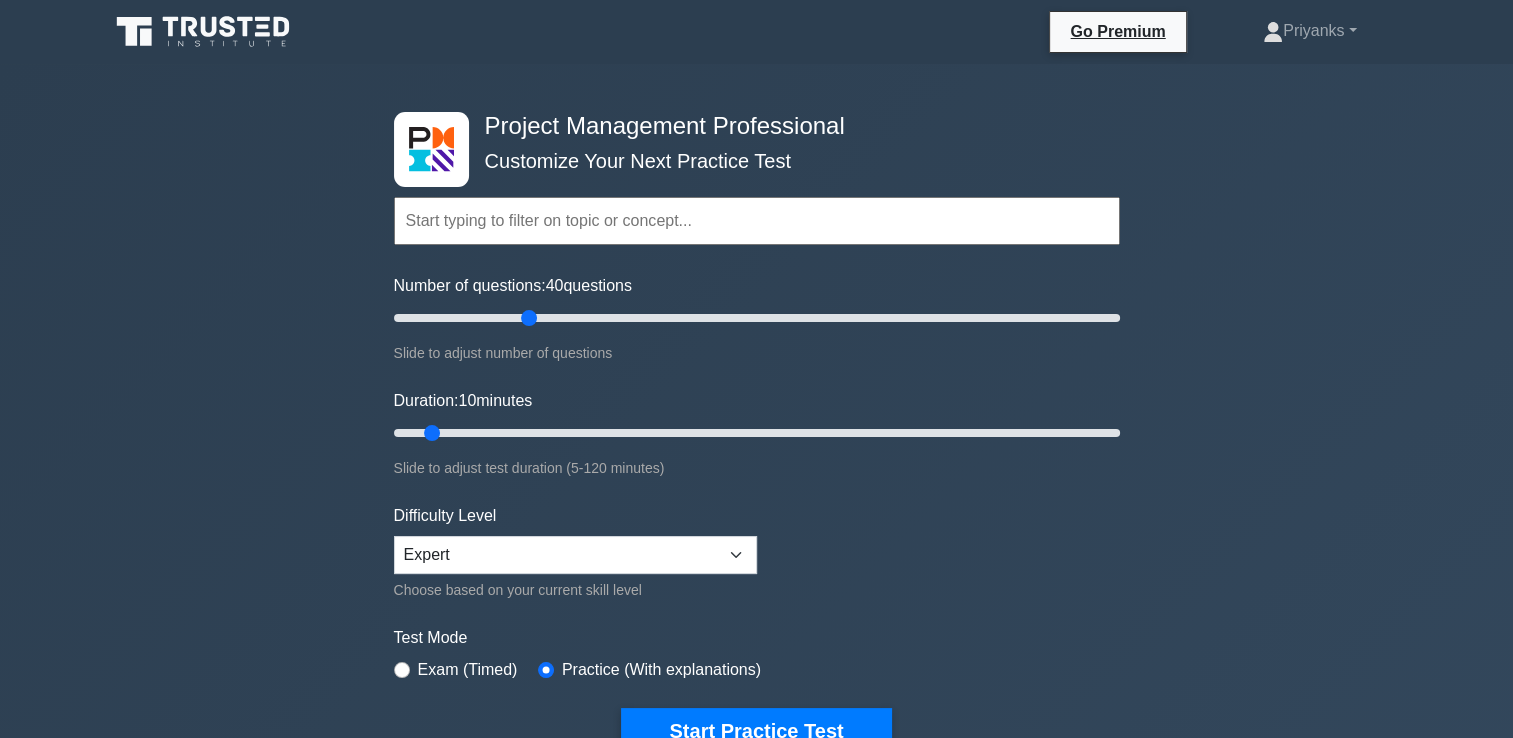 click at bounding box center (757, 221) 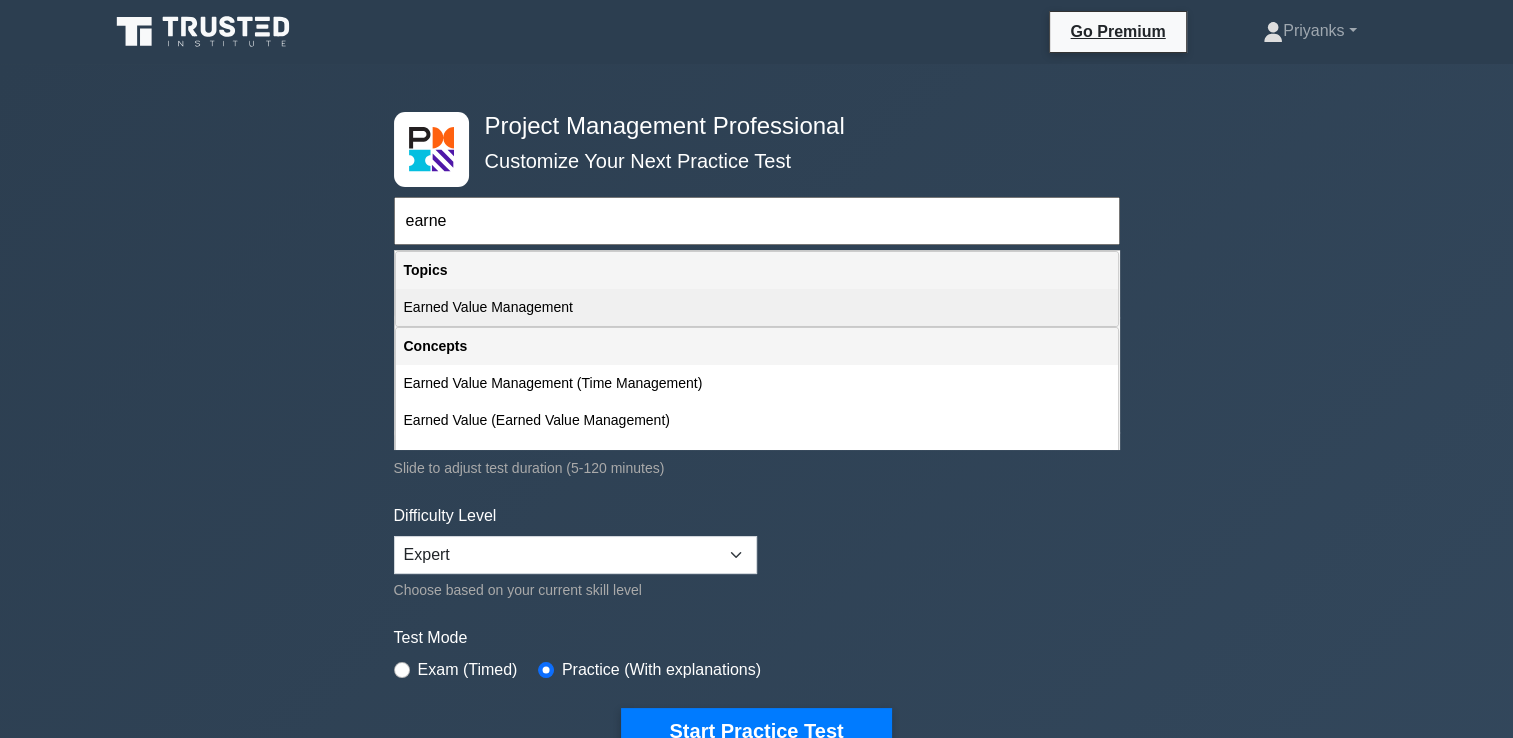 click on "Earned Value Management" at bounding box center [757, 307] 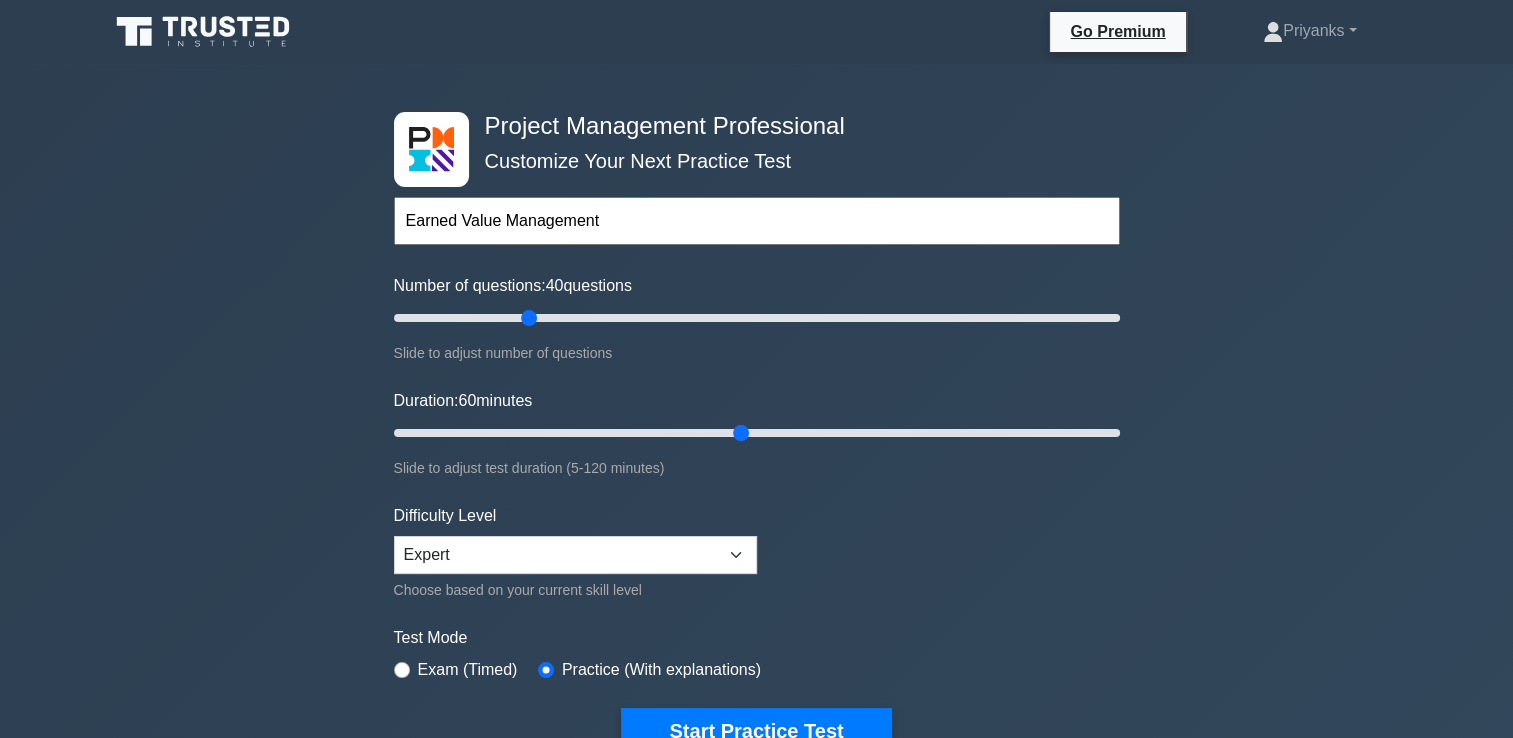 drag, startPoint x: 436, startPoint y: 430, endPoint x: 736, endPoint y: 426, distance: 300.02667 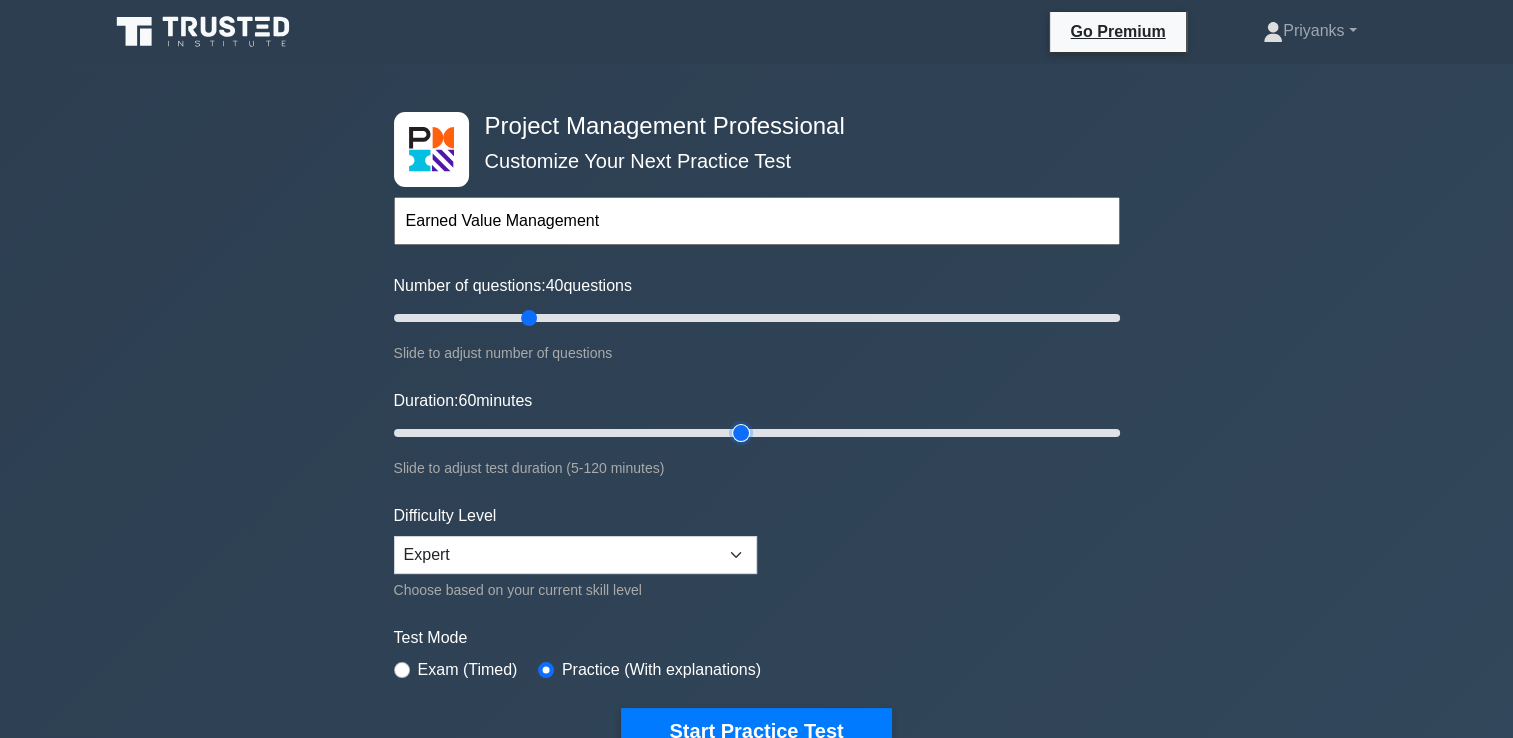 type on "60" 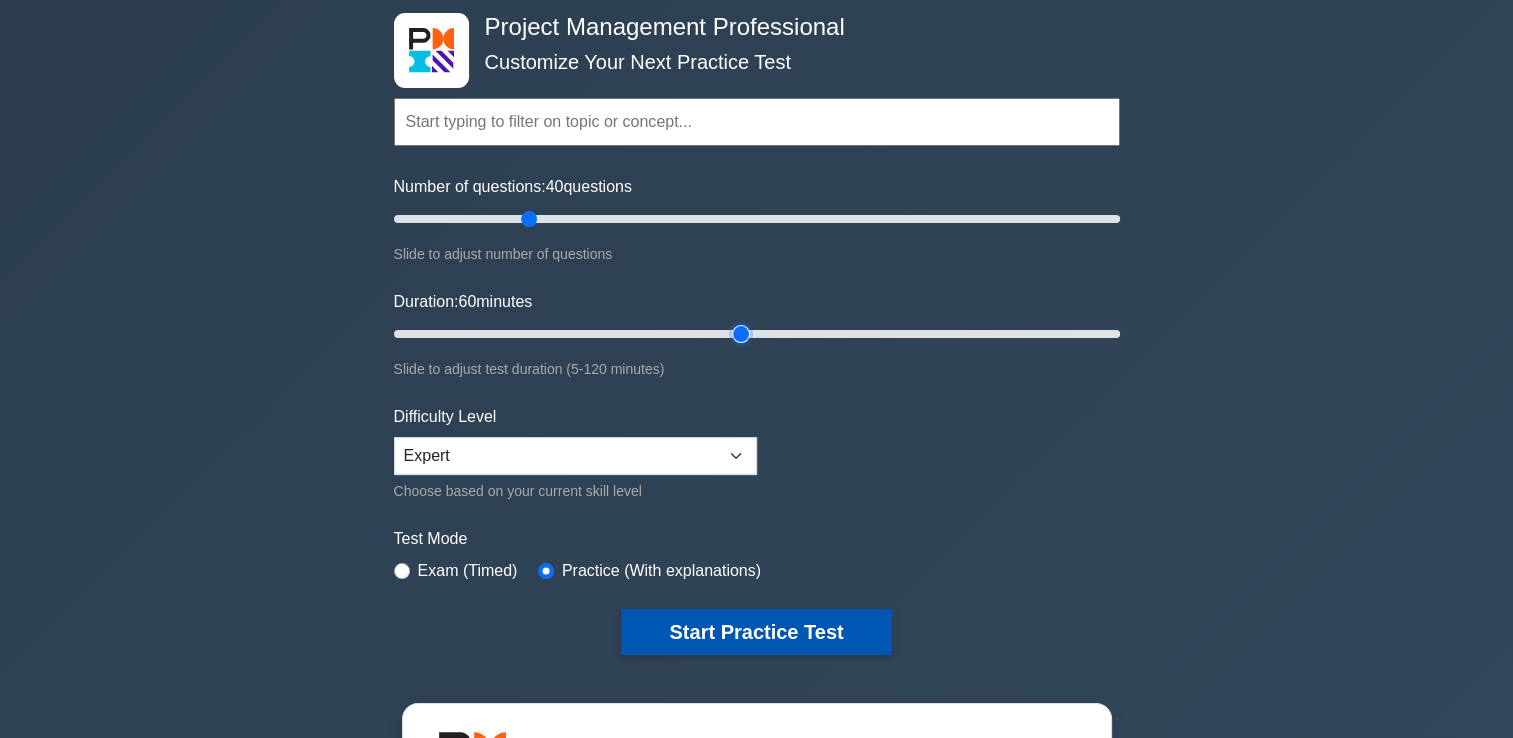 scroll, scrollTop: 100, scrollLeft: 0, axis: vertical 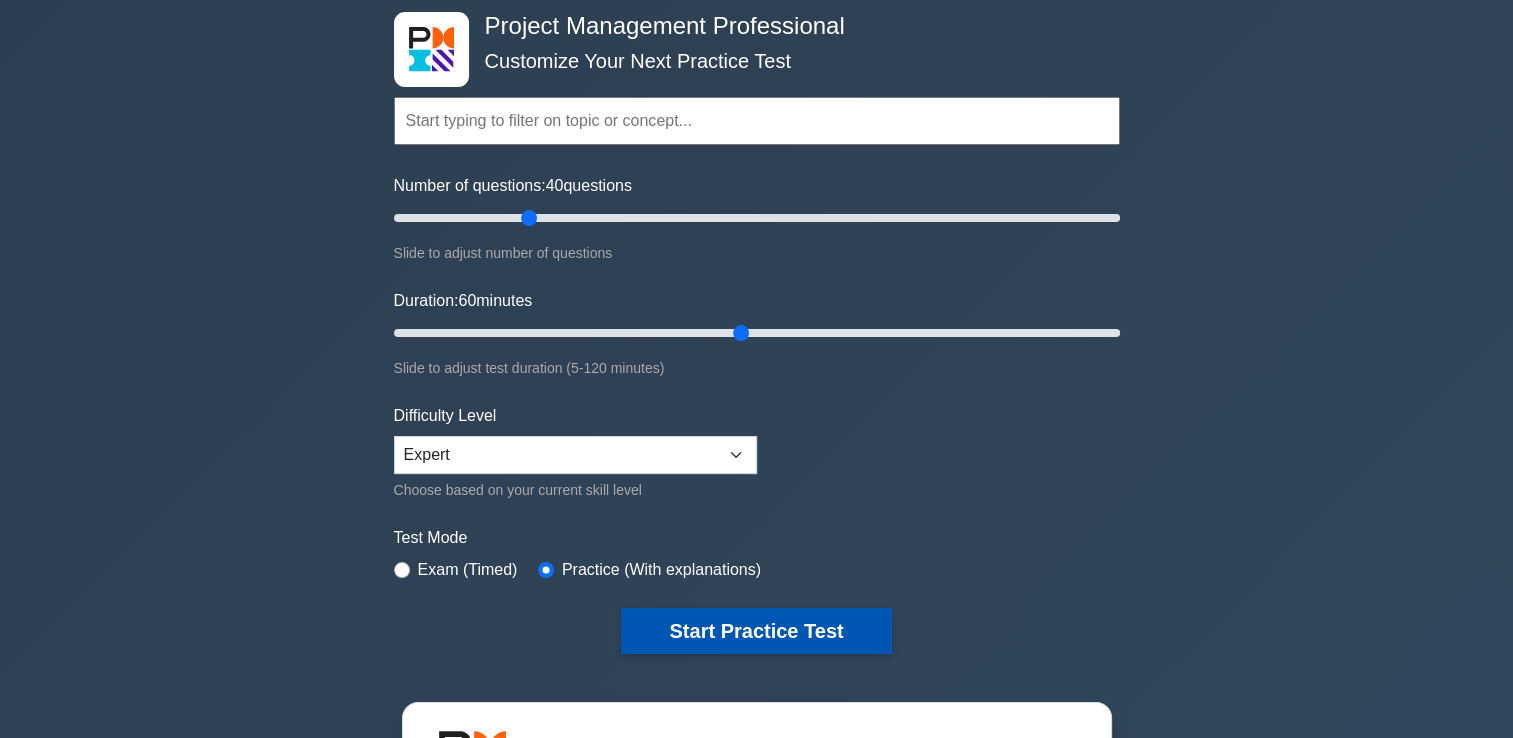 click on "Start Practice Test" at bounding box center (756, 631) 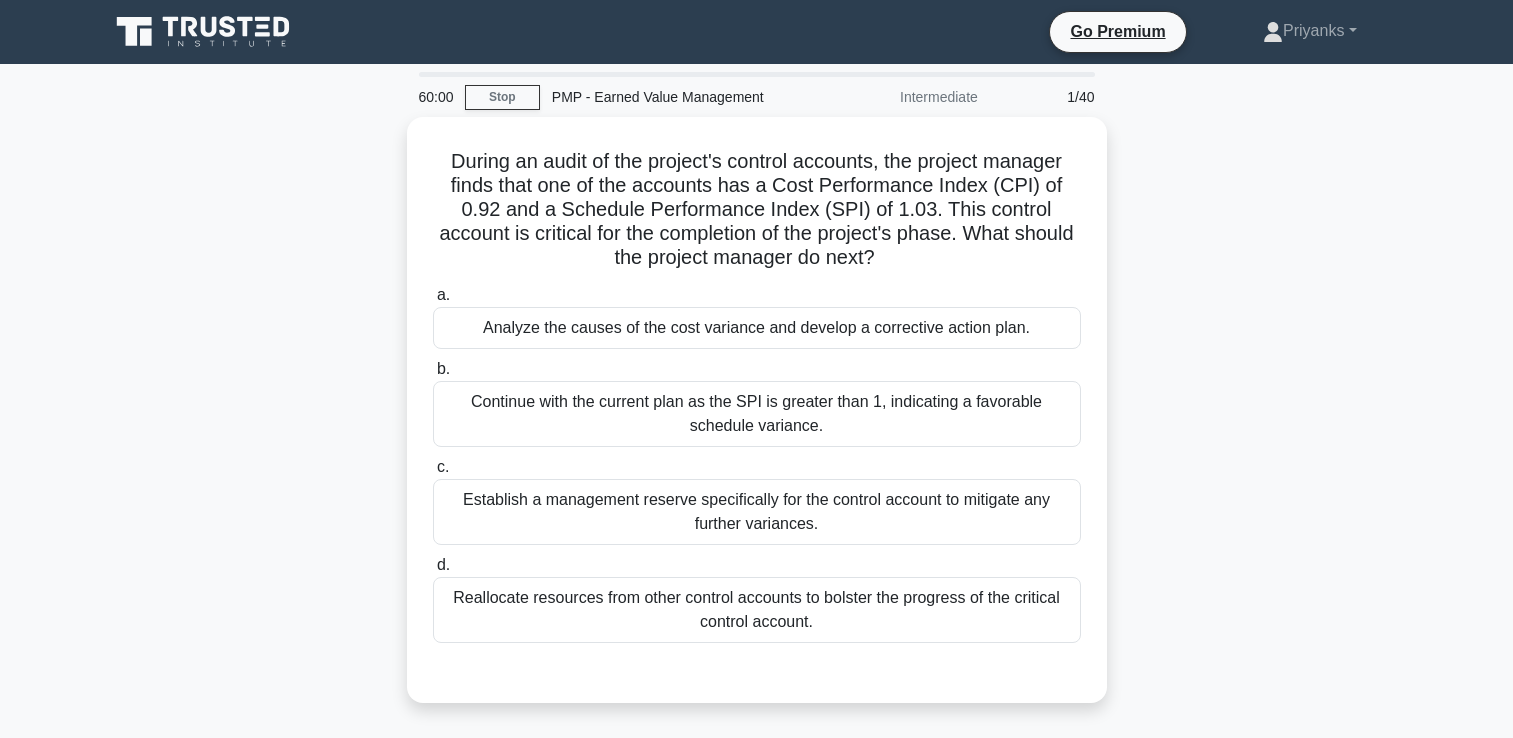scroll, scrollTop: 0, scrollLeft: 0, axis: both 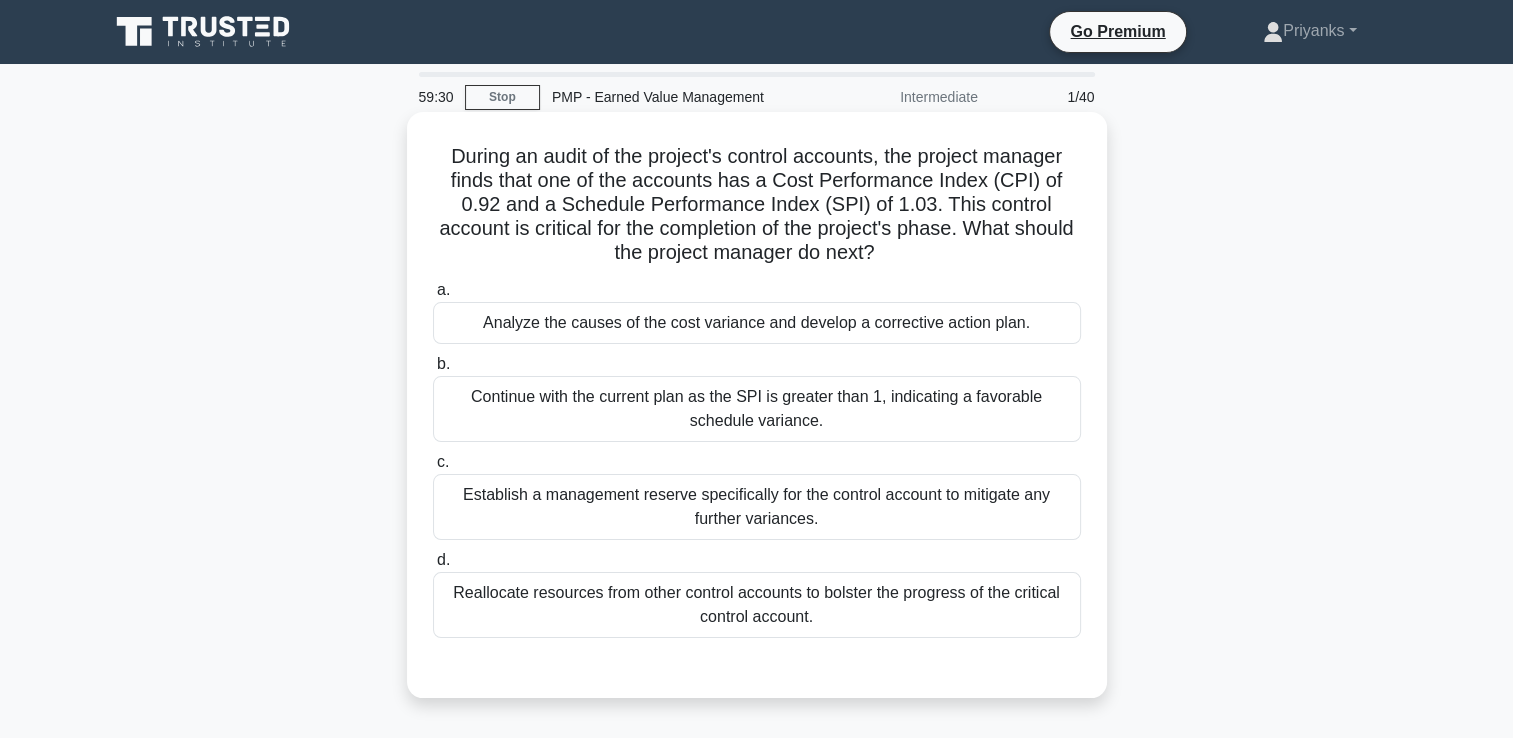 click on "Analyze the causes of the cost variance and develop a corrective action plan." at bounding box center (757, 323) 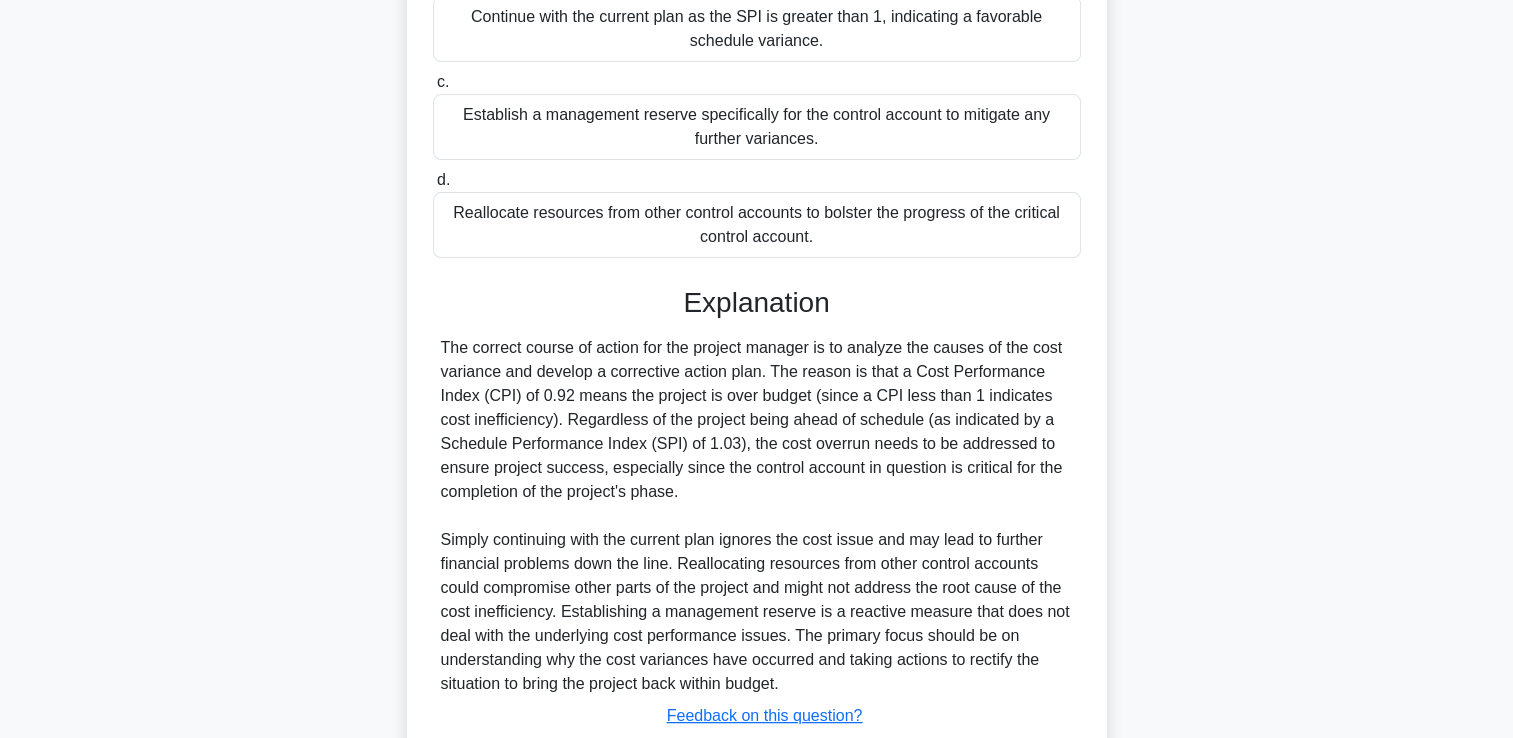 scroll, scrollTop: 517, scrollLeft: 0, axis: vertical 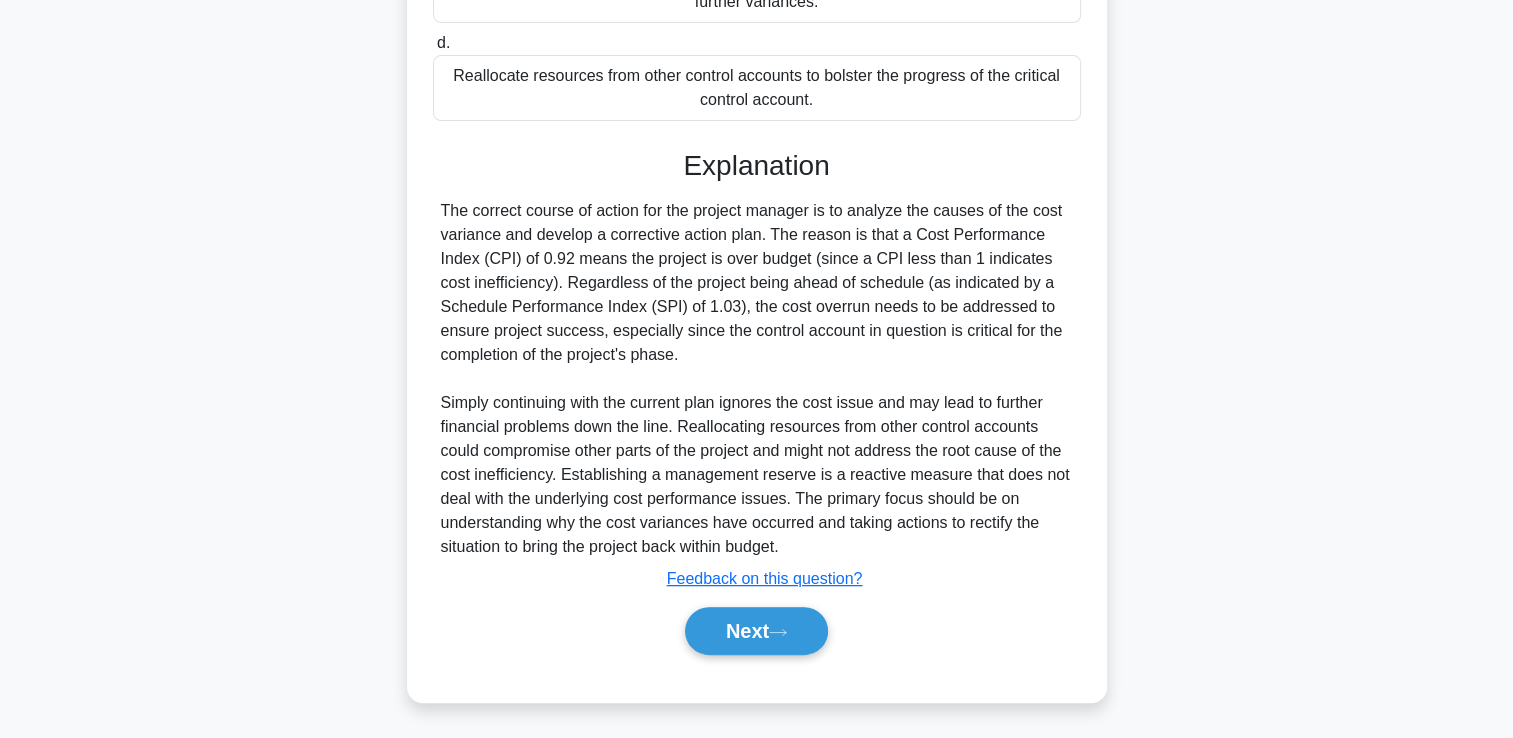 click on "Next" at bounding box center (757, 631) 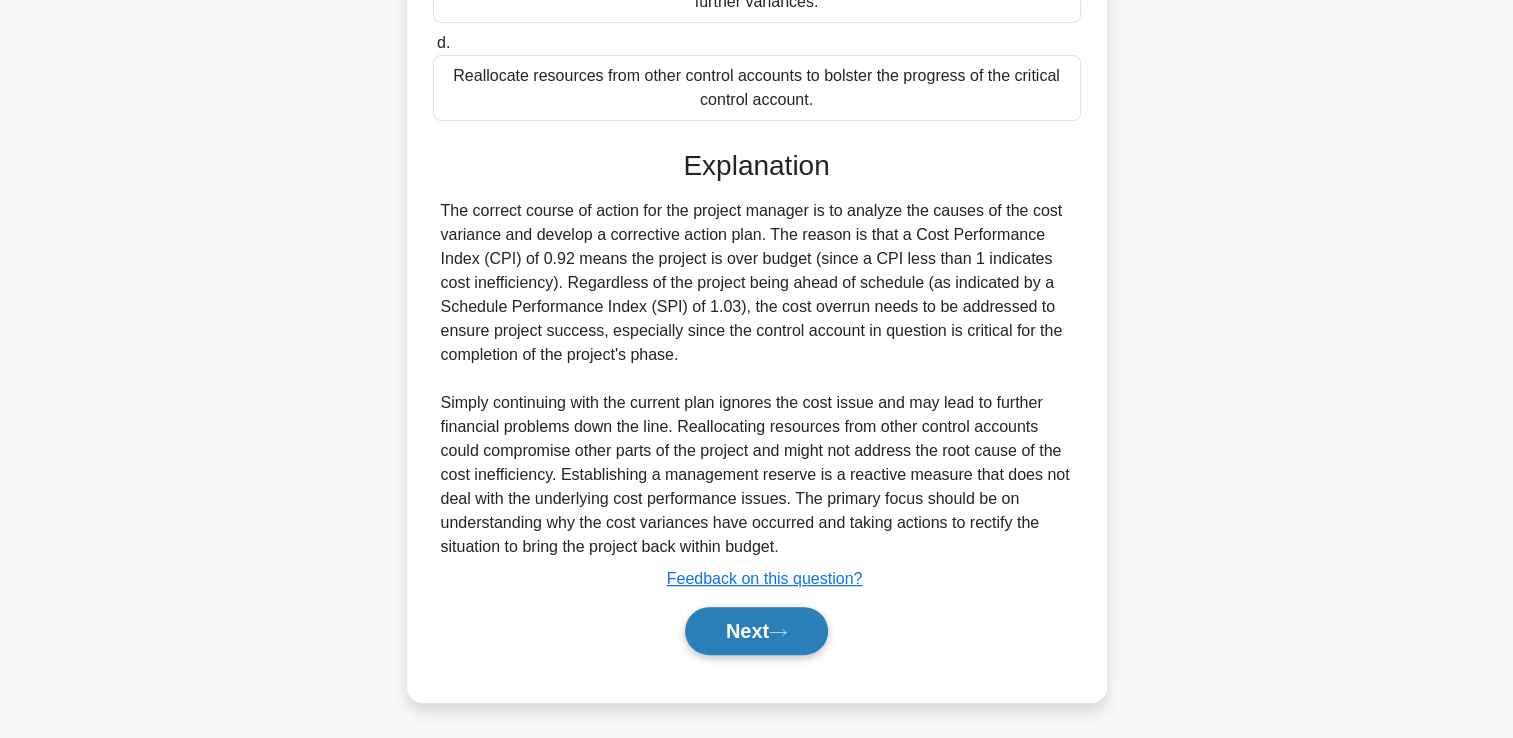 click on "Next" at bounding box center [756, 631] 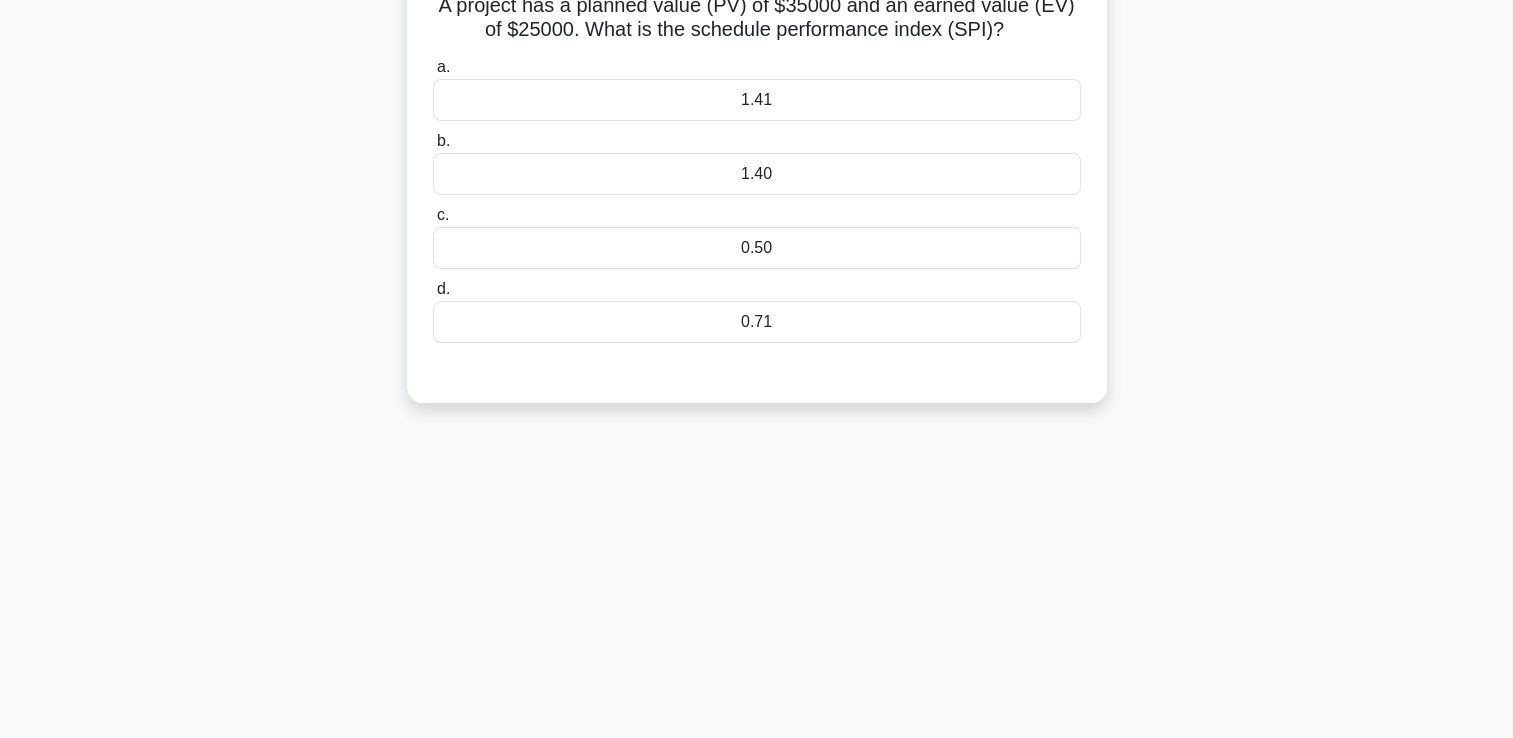 scroll, scrollTop: 0, scrollLeft: 0, axis: both 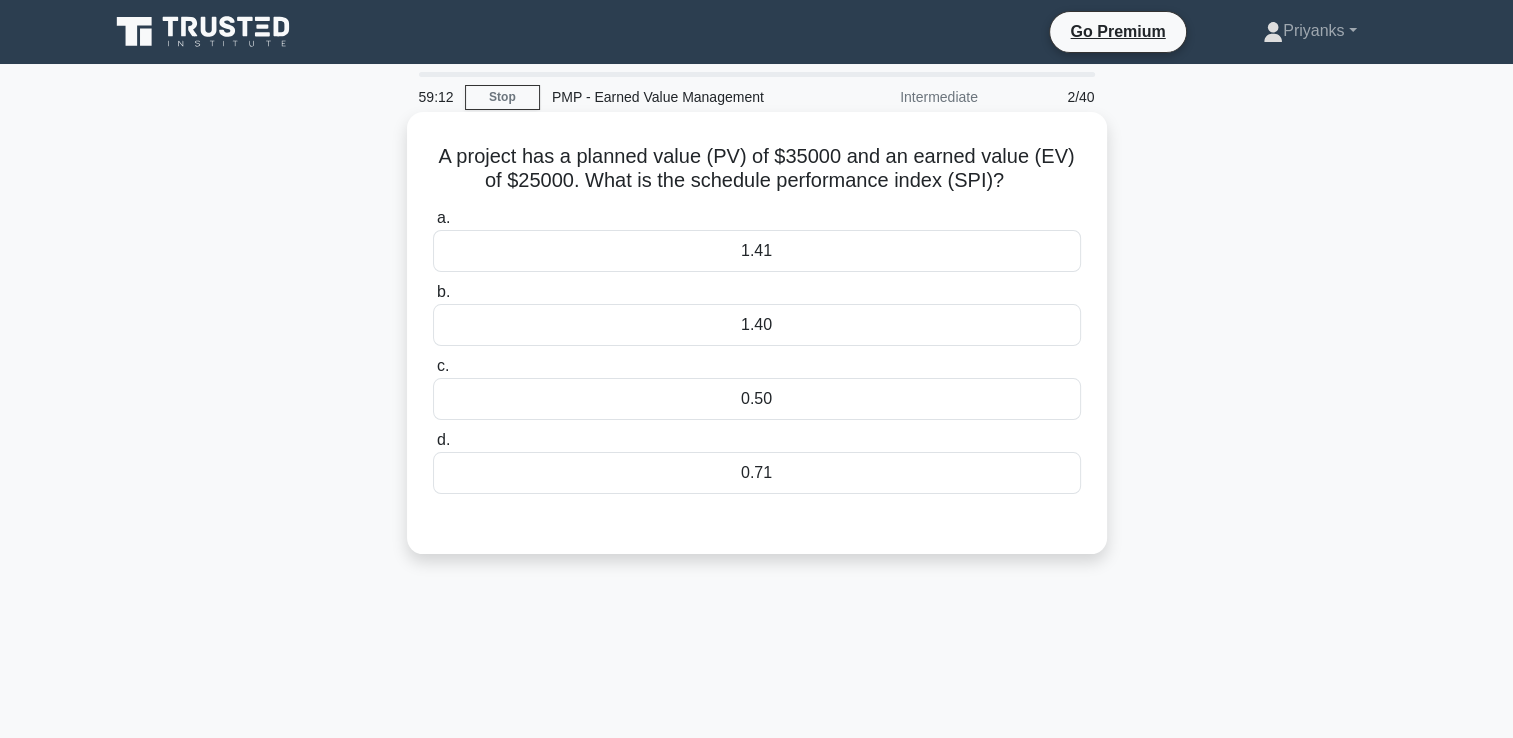 click on "0.71" at bounding box center [757, 473] 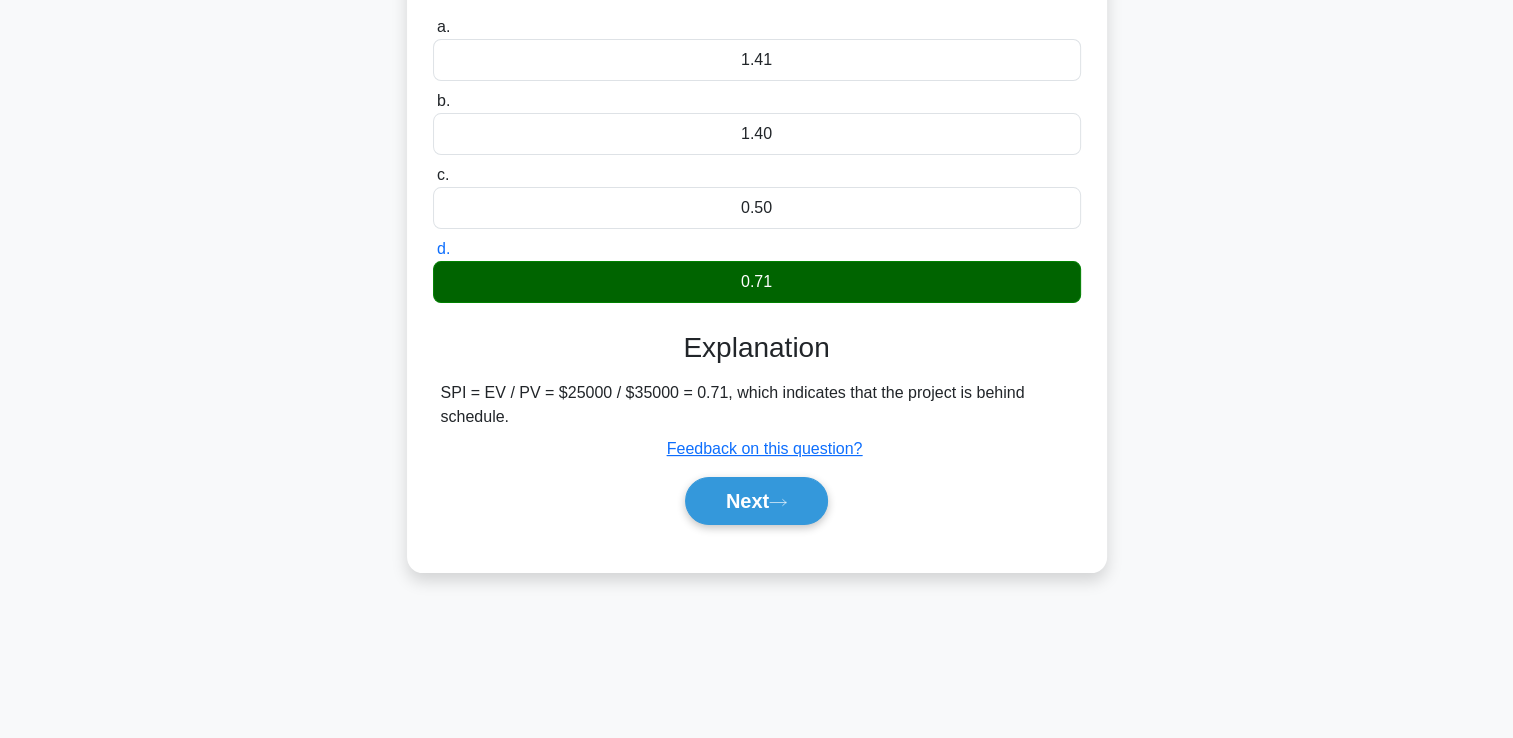 scroll, scrollTop: 342, scrollLeft: 0, axis: vertical 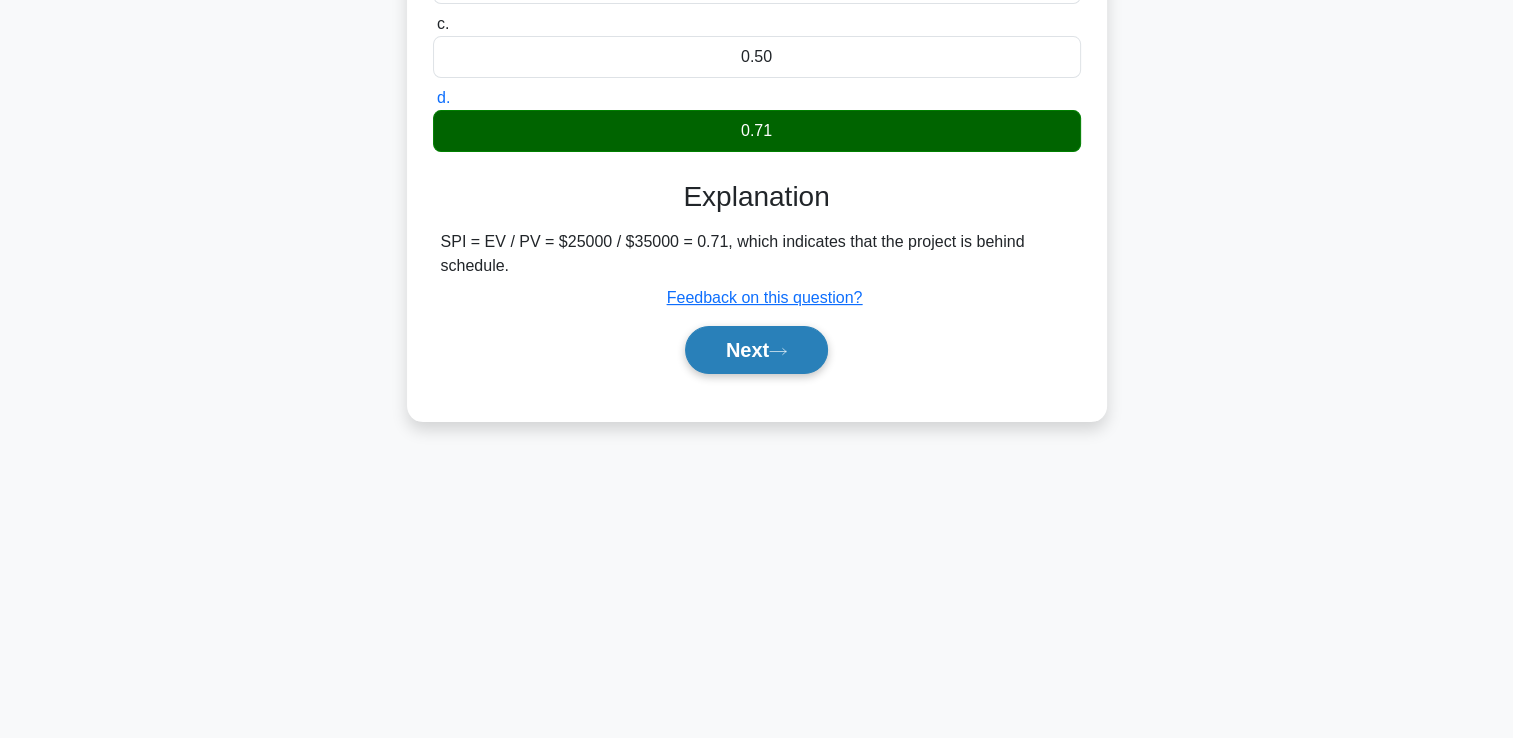 click on "Next" at bounding box center [756, 350] 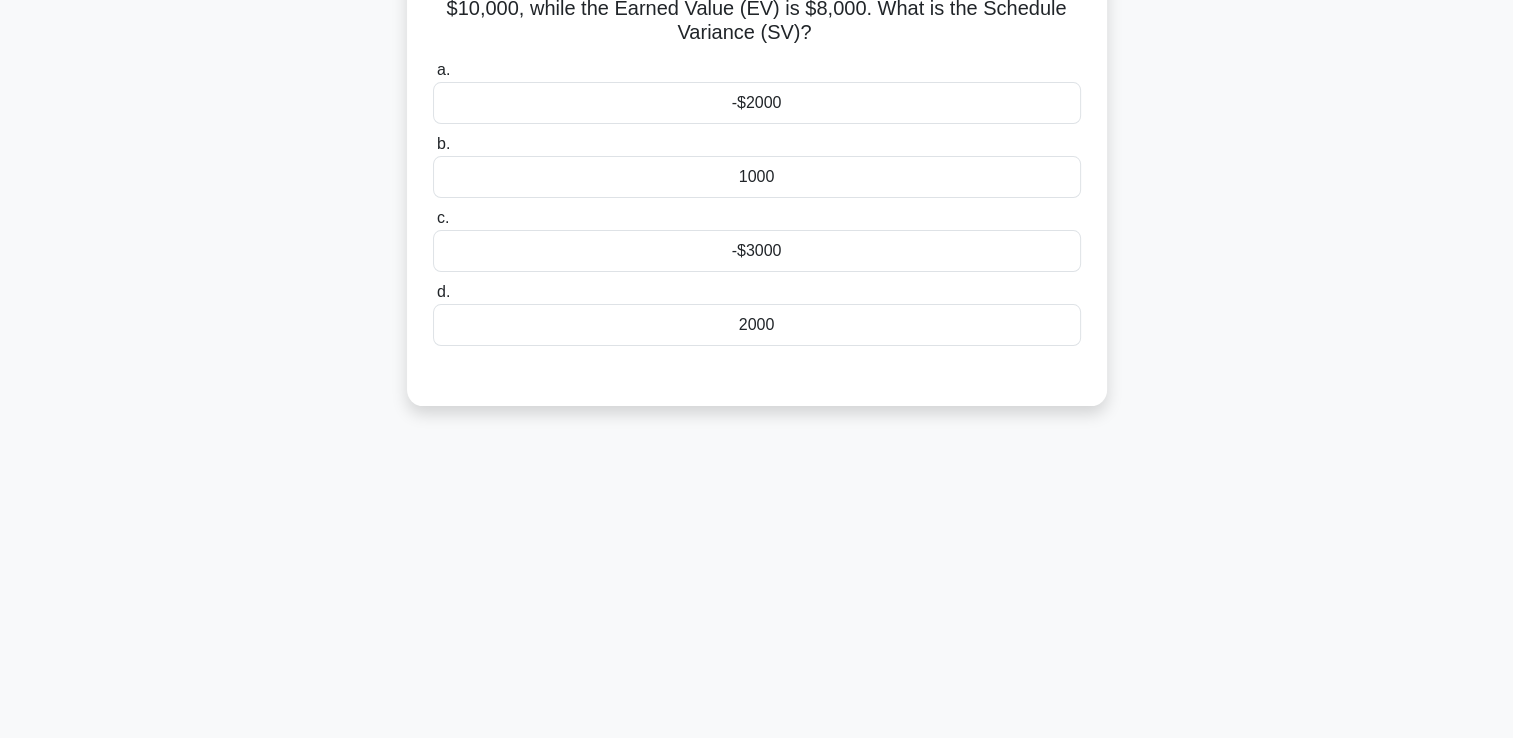 scroll, scrollTop: 0, scrollLeft: 0, axis: both 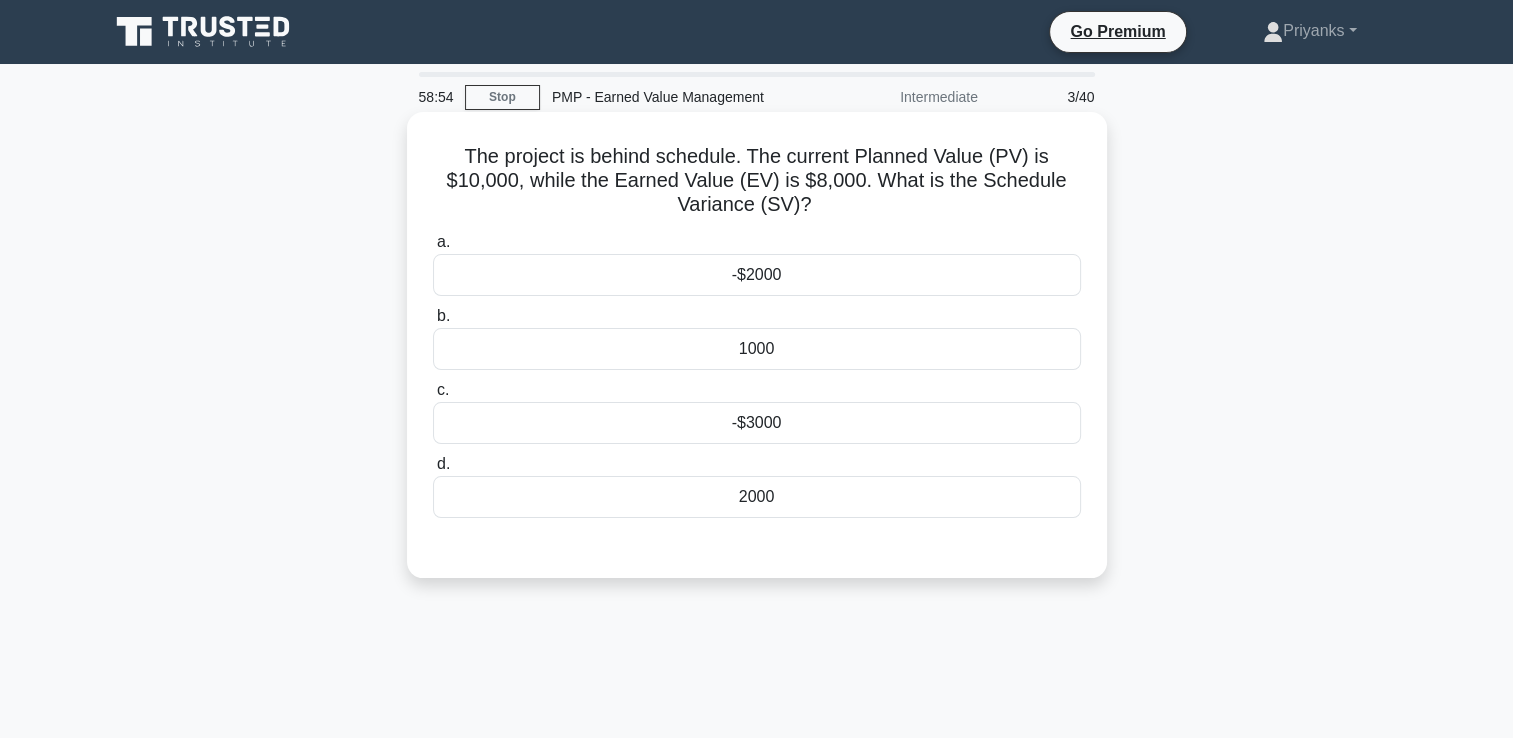 click on "-$2000" at bounding box center [757, 275] 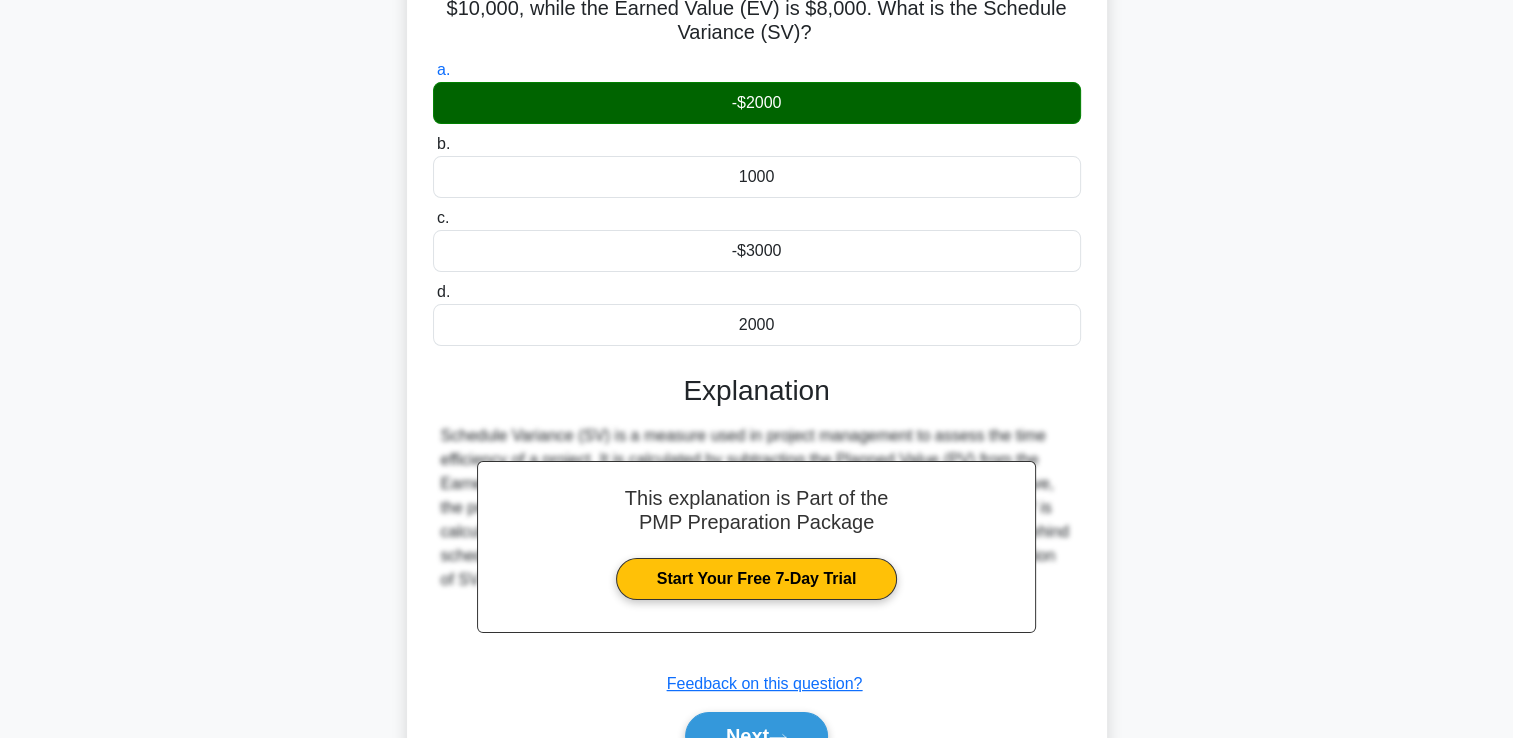 scroll, scrollTop: 342, scrollLeft: 0, axis: vertical 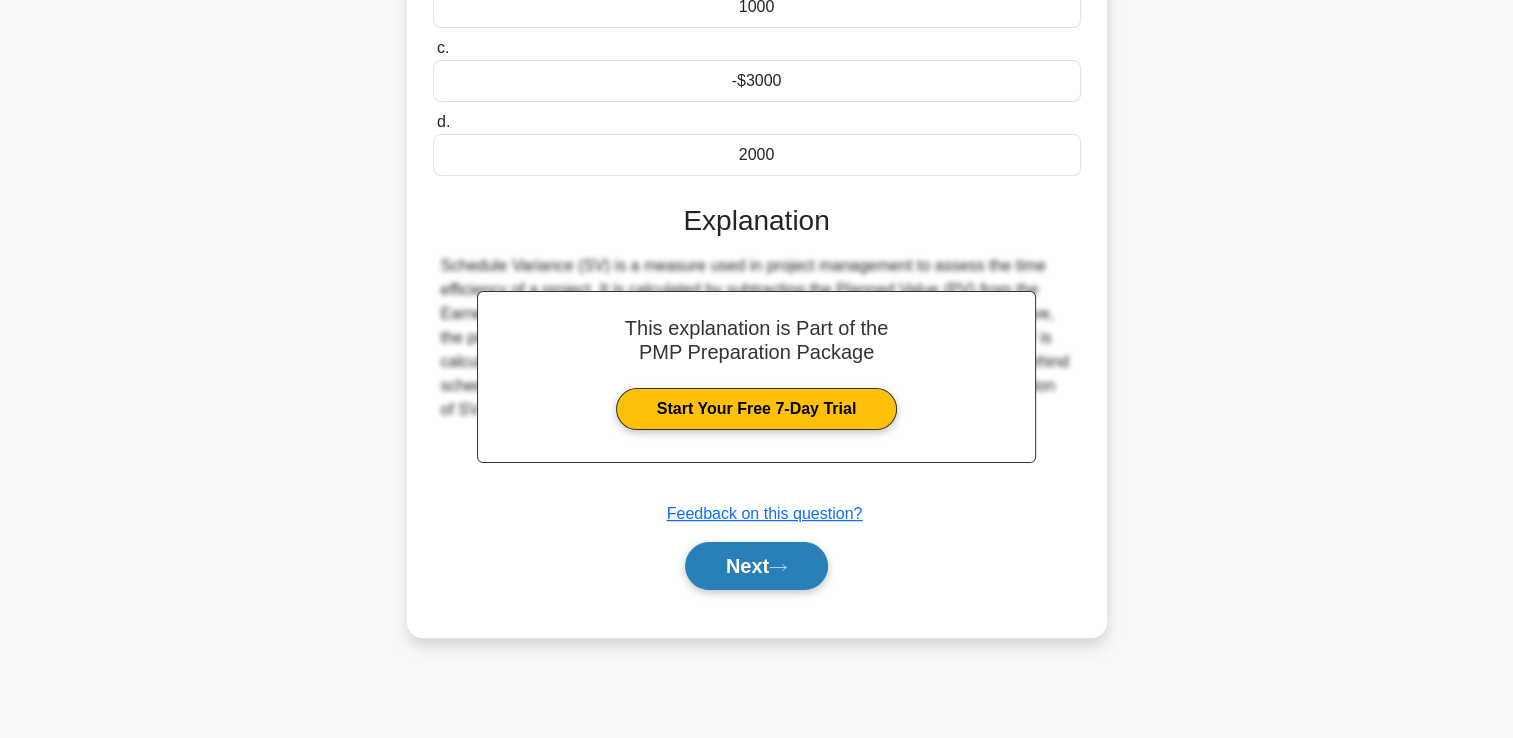 click on "Next" at bounding box center [756, 566] 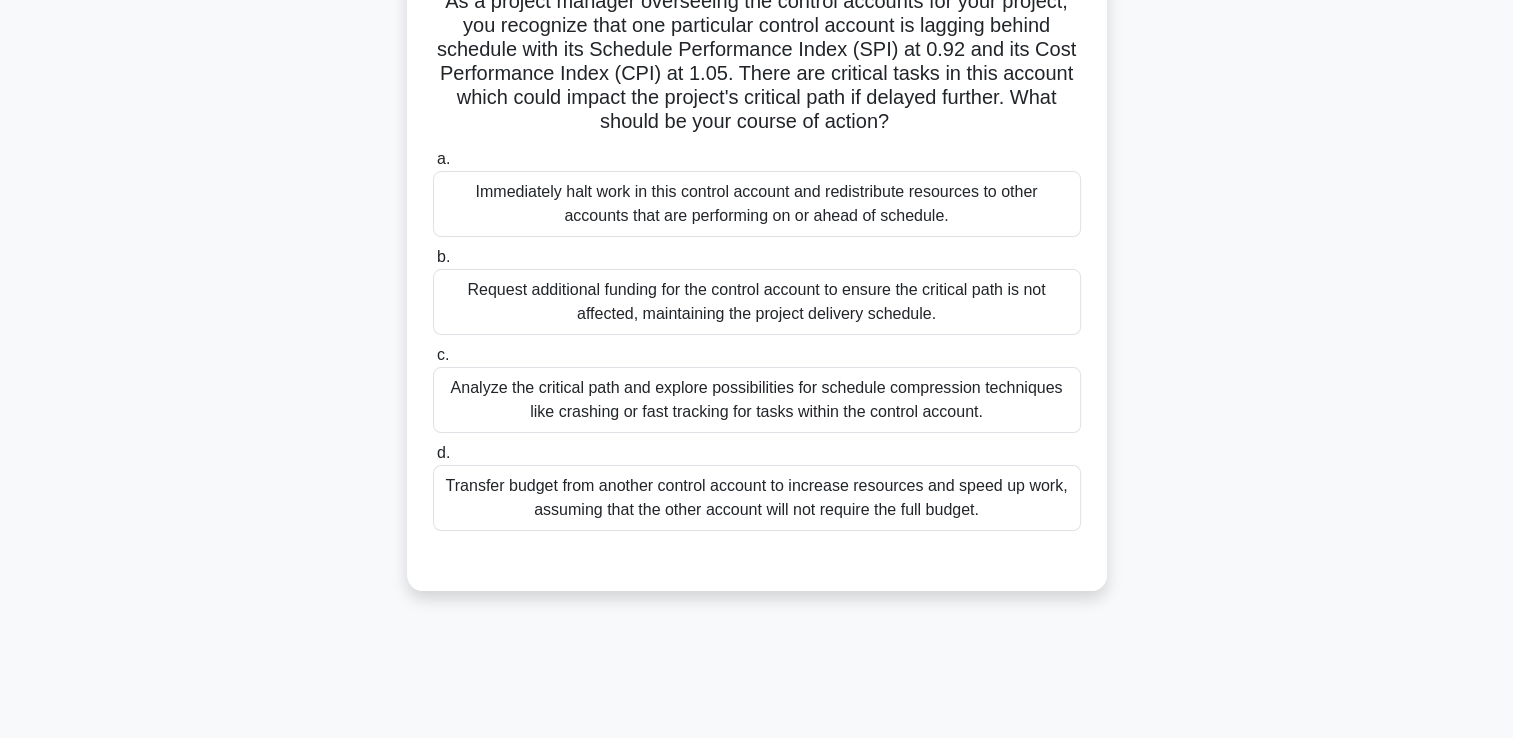 scroll, scrollTop: 0, scrollLeft: 0, axis: both 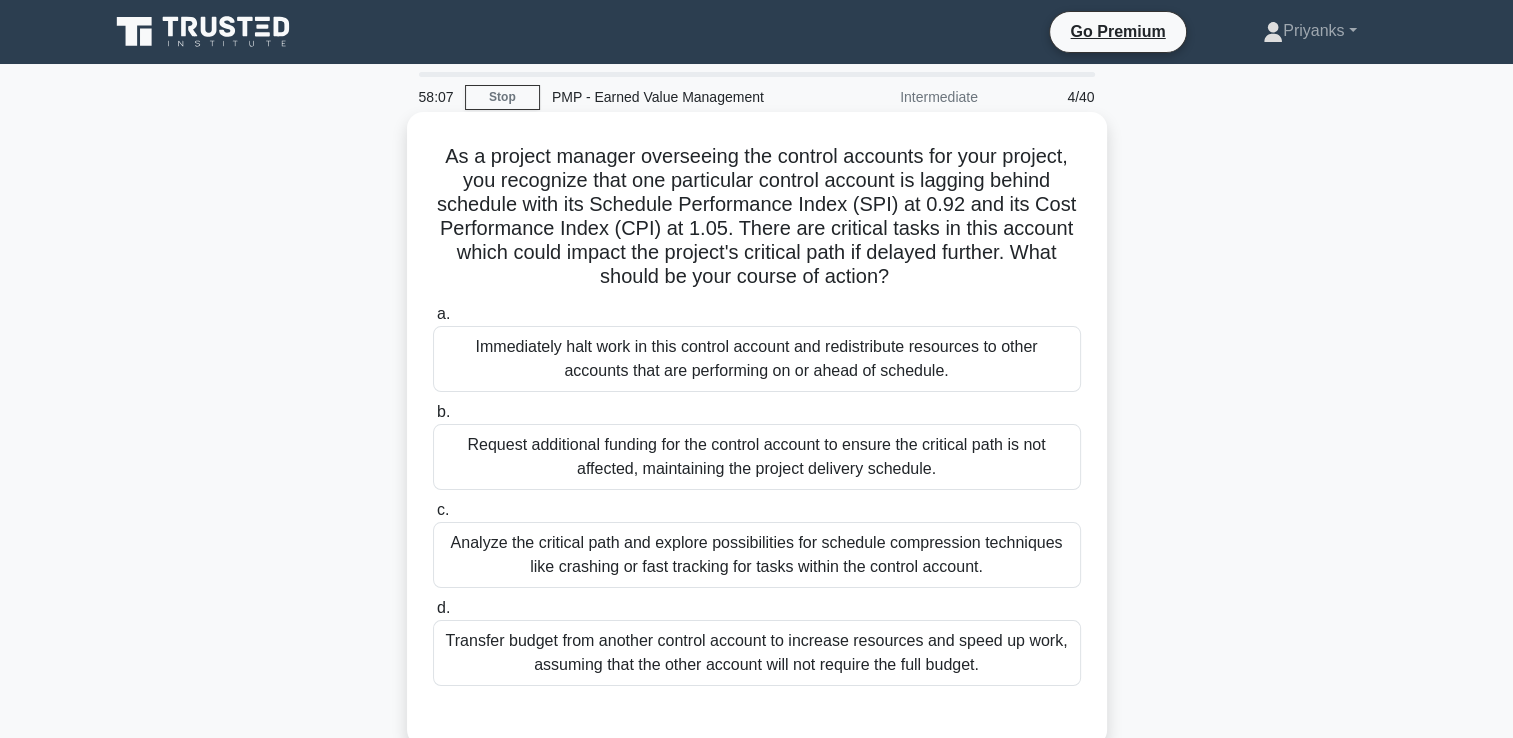 click on "Analyze the critical path and explore possibilities for schedule compression techniques like crashing or fast tracking for tasks within the control account." at bounding box center [757, 555] 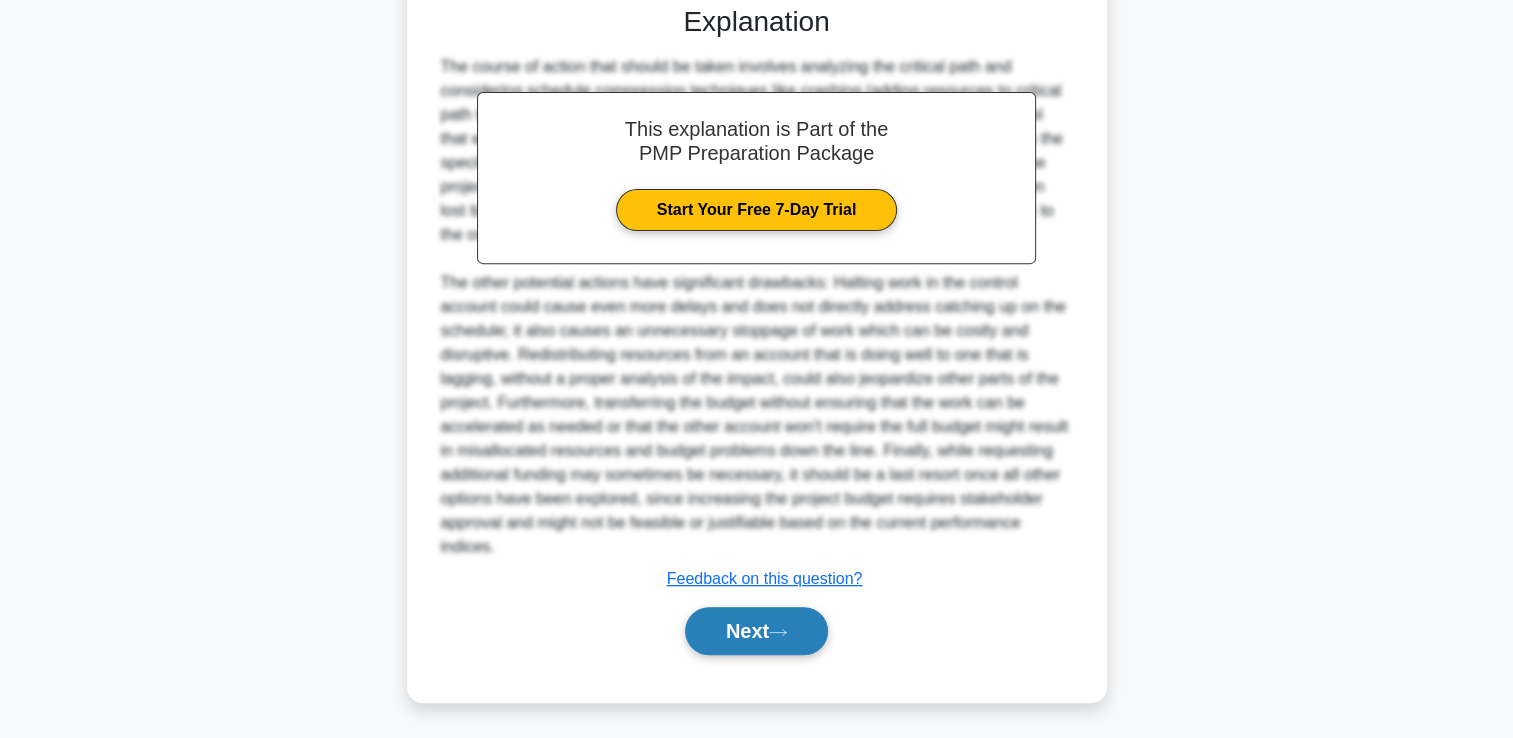 click on "Next" at bounding box center (756, 631) 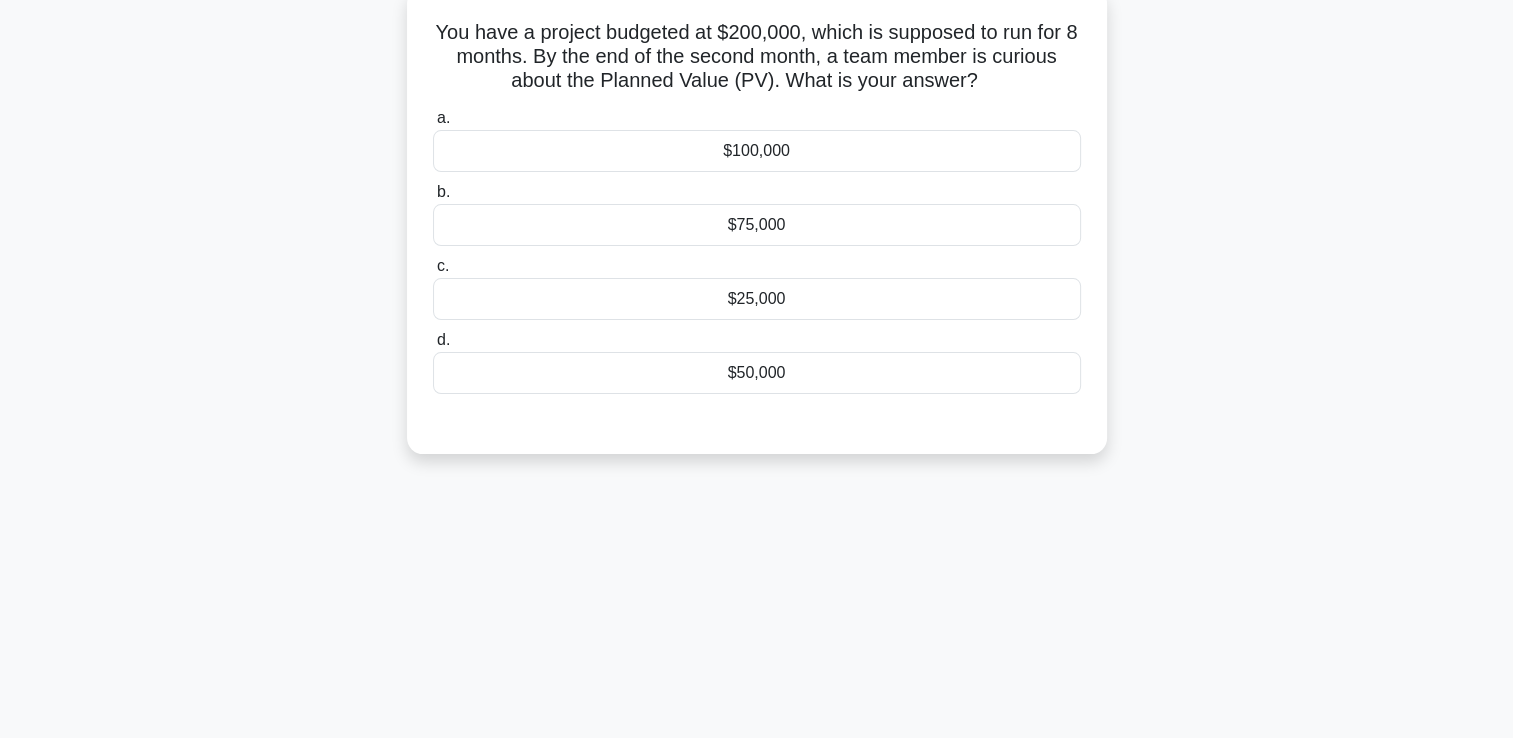 scroll, scrollTop: 0, scrollLeft: 0, axis: both 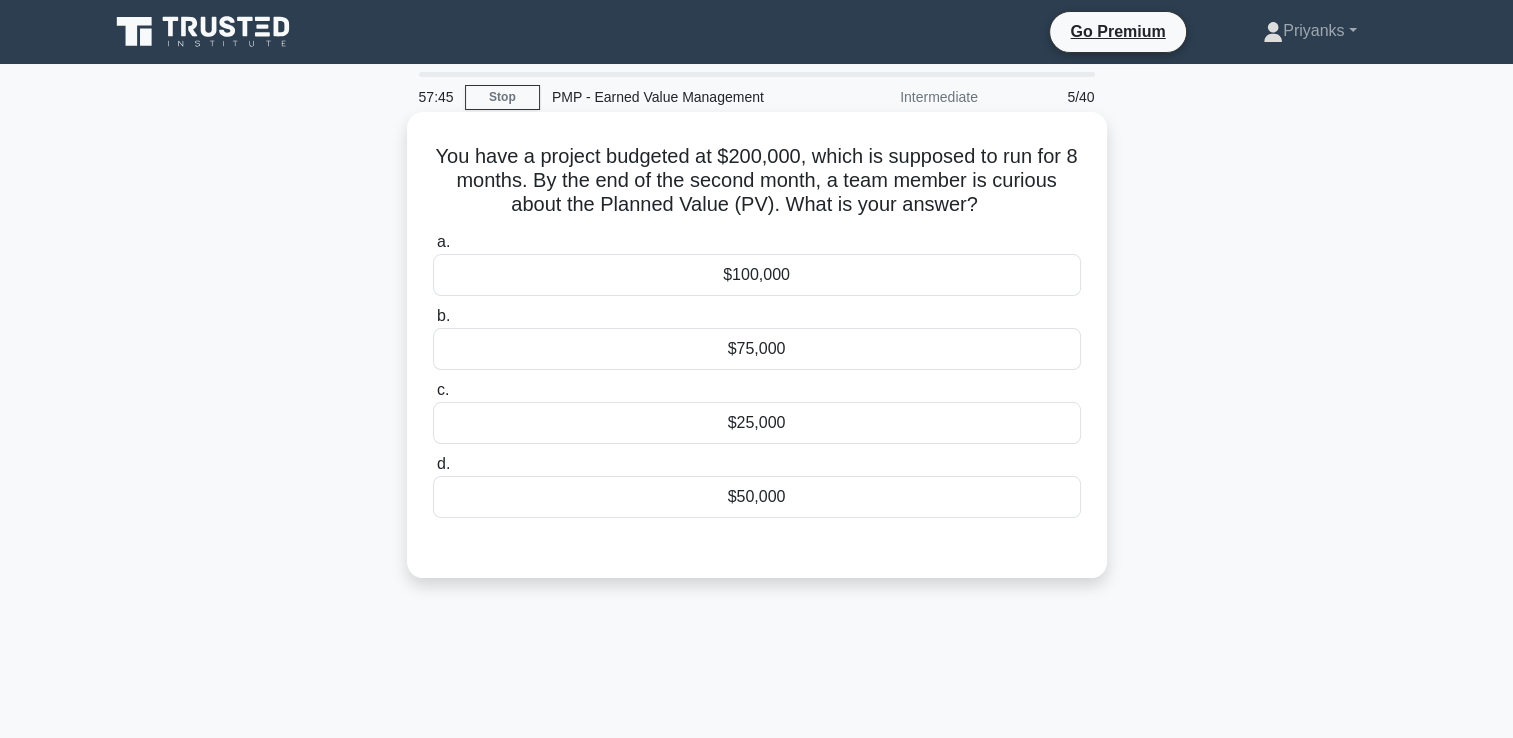click on "$50,000" at bounding box center [757, 497] 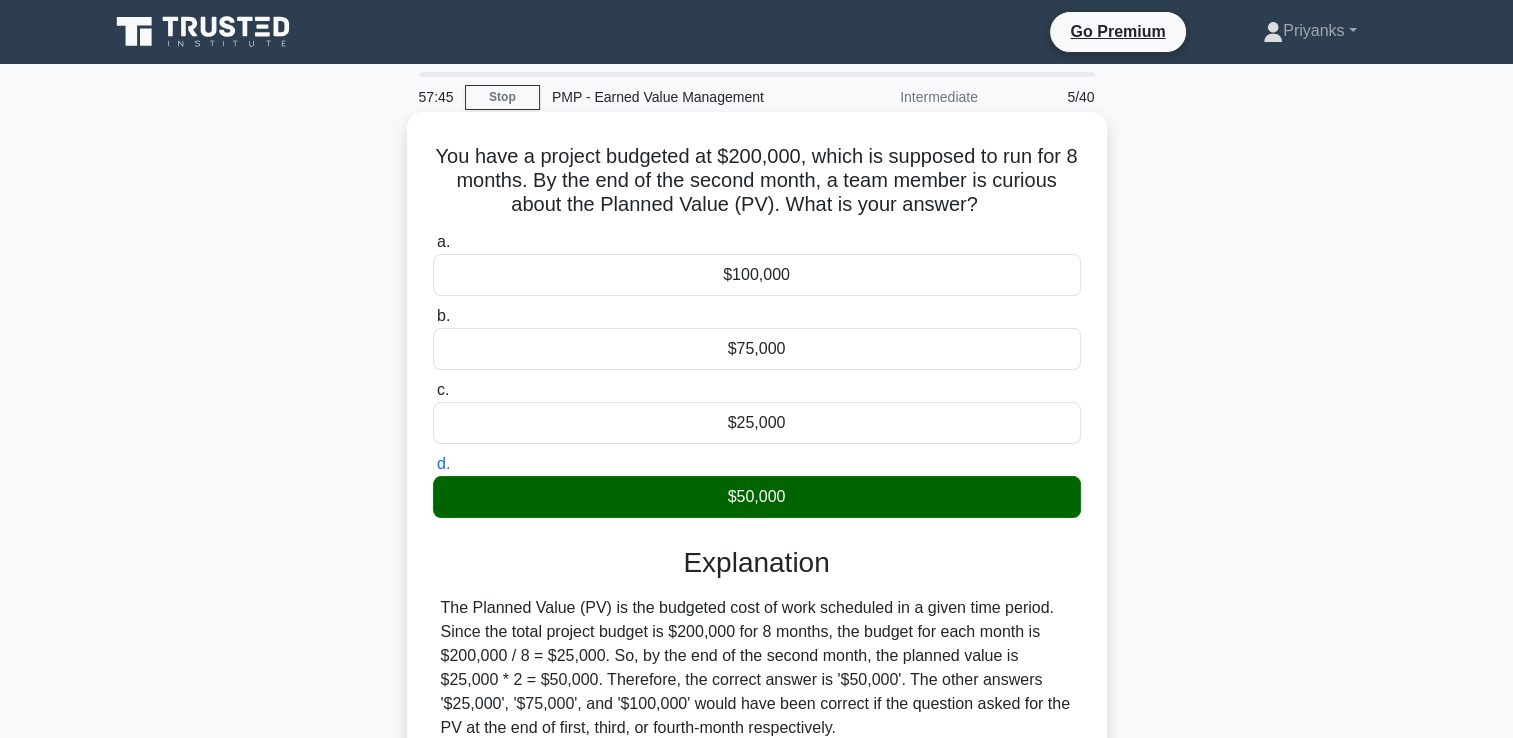 scroll, scrollTop: 342, scrollLeft: 0, axis: vertical 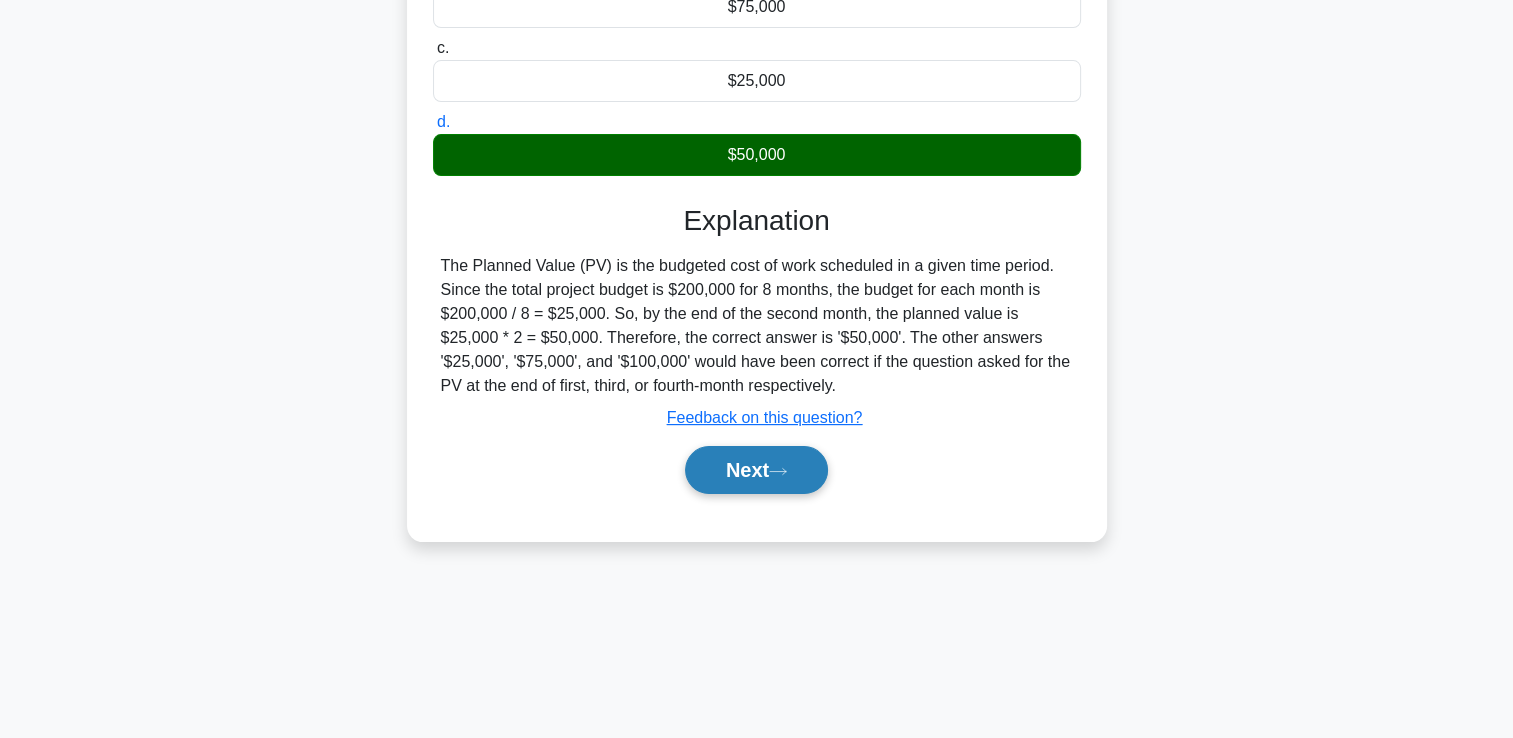 click on "Next" at bounding box center (756, 470) 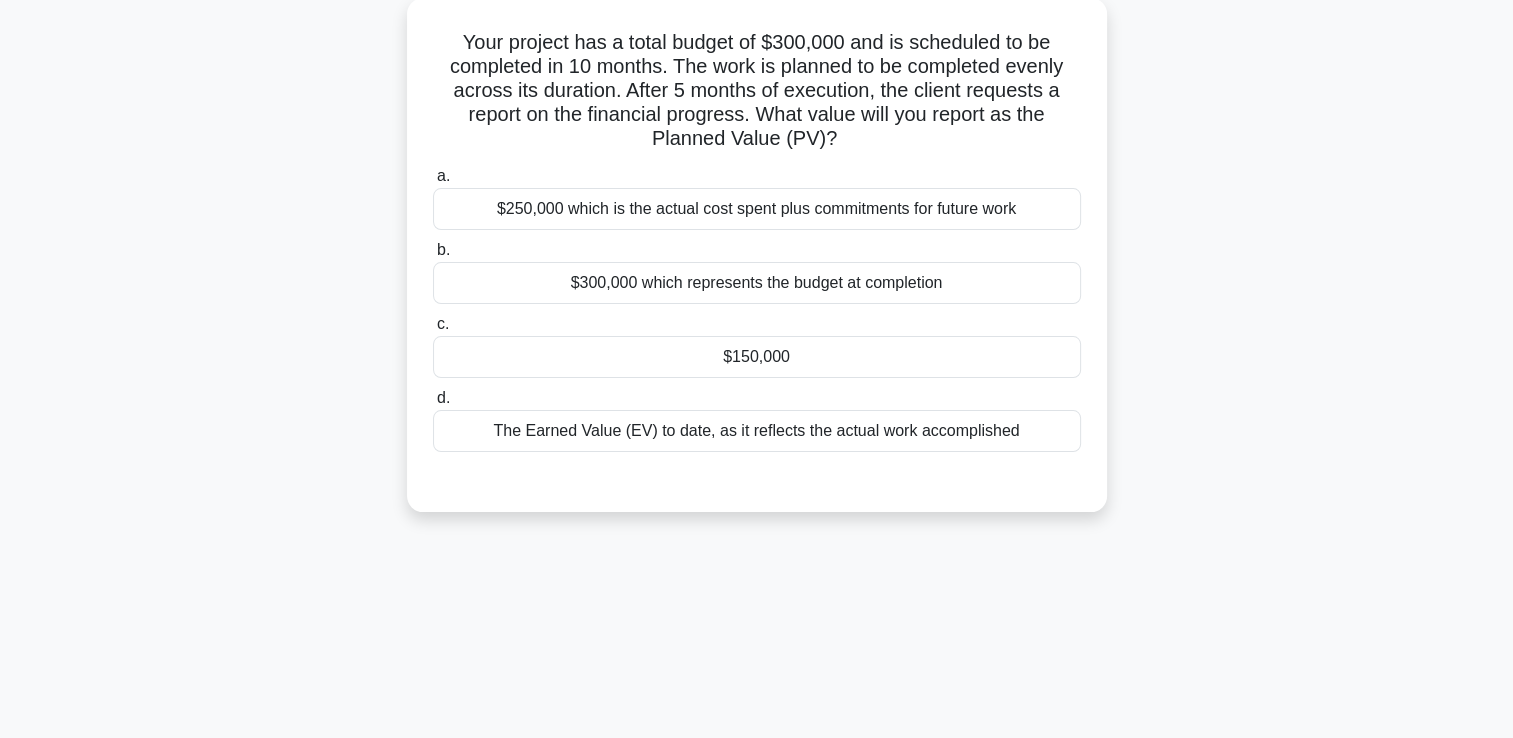 scroll, scrollTop: 0, scrollLeft: 0, axis: both 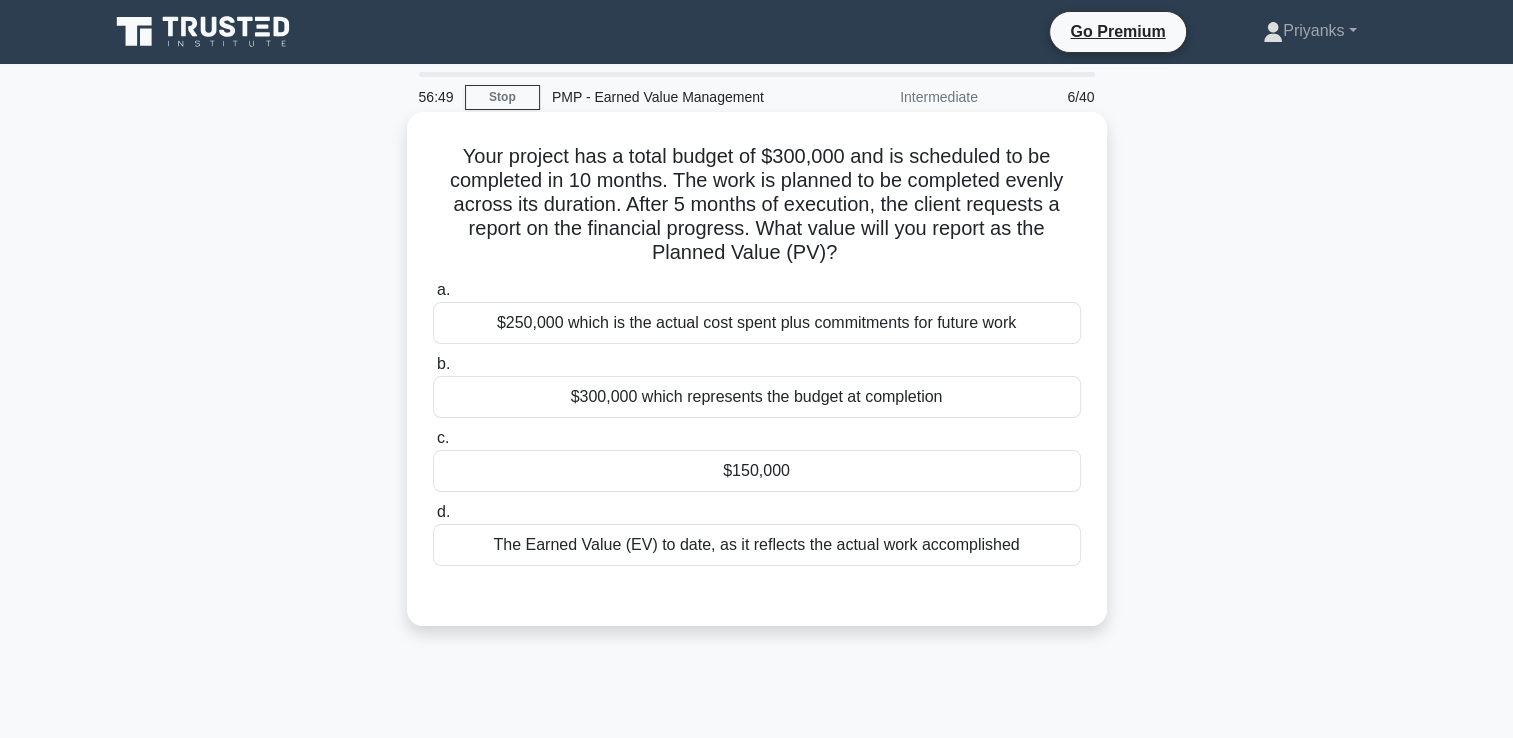 click on "$150,000" at bounding box center (757, 471) 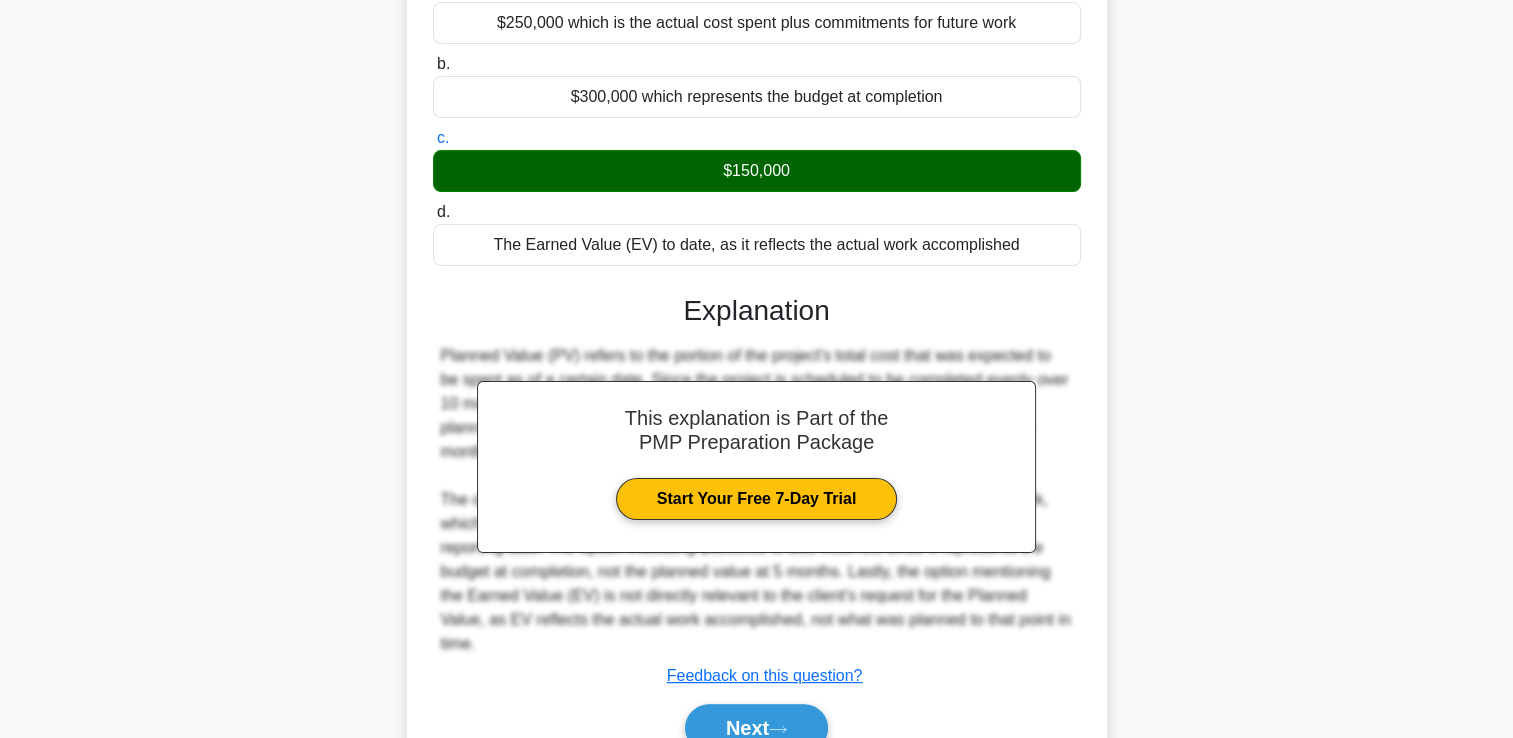 scroll, scrollTop: 373, scrollLeft: 0, axis: vertical 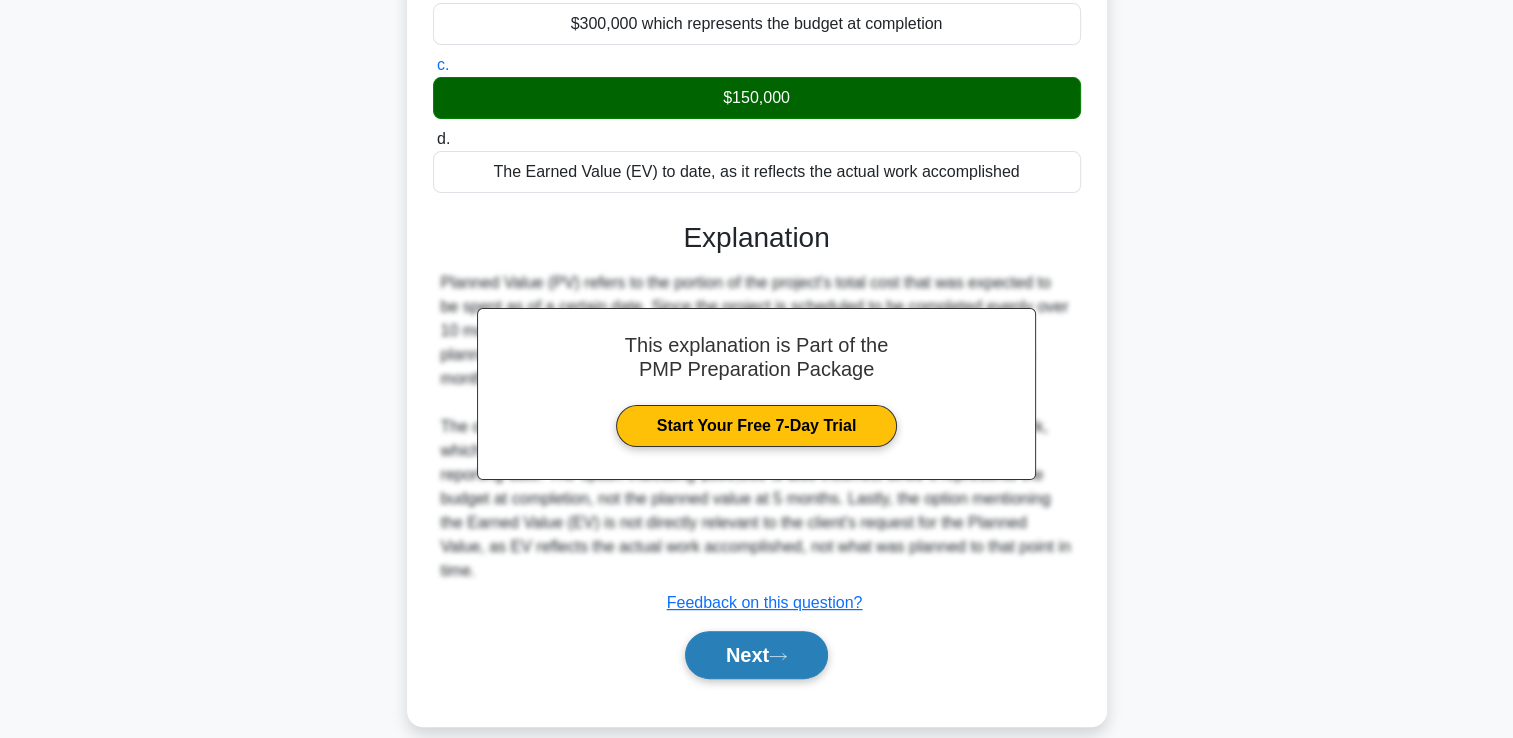 click on "Next" at bounding box center [756, 655] 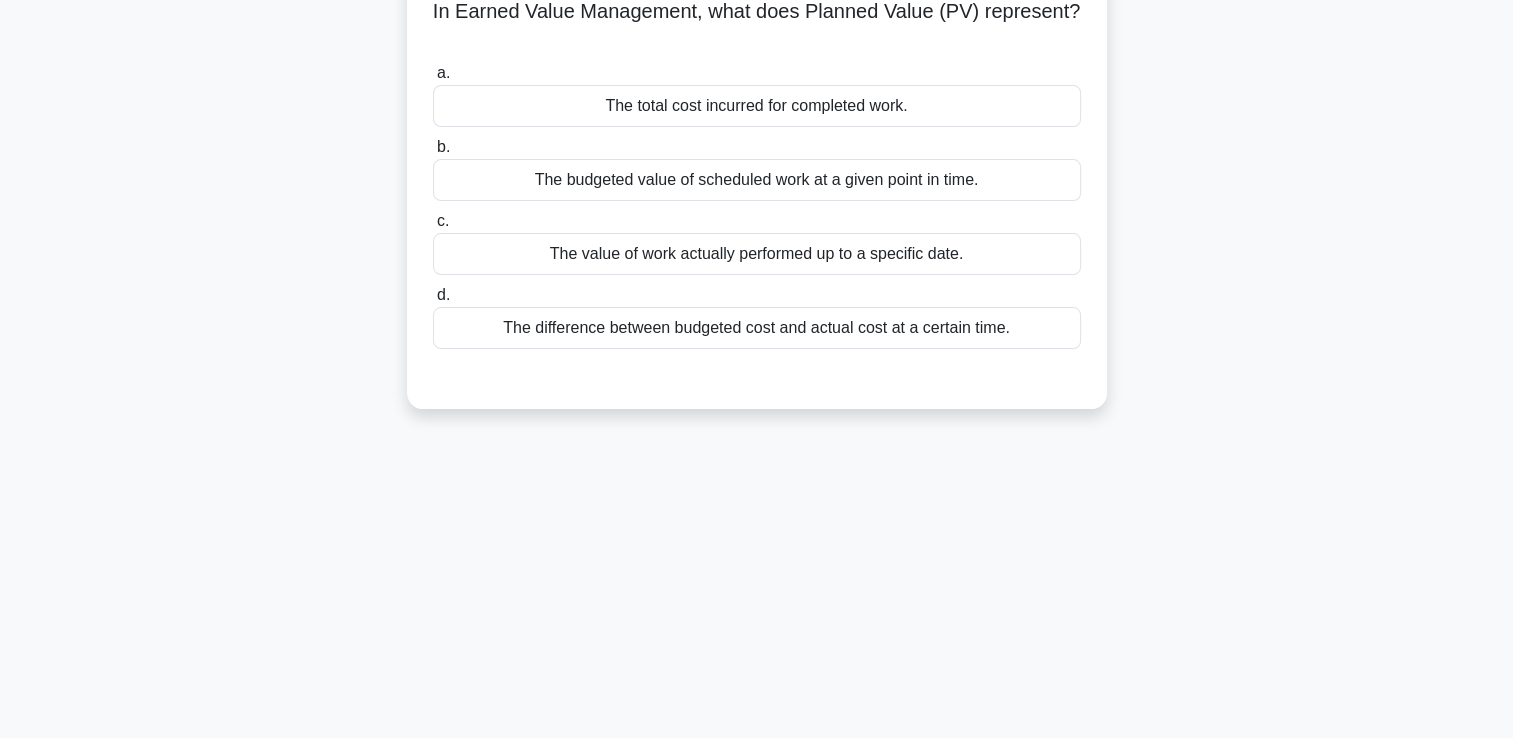 scroll, scrollTop: 0, scrollLeft: 0, axis: both 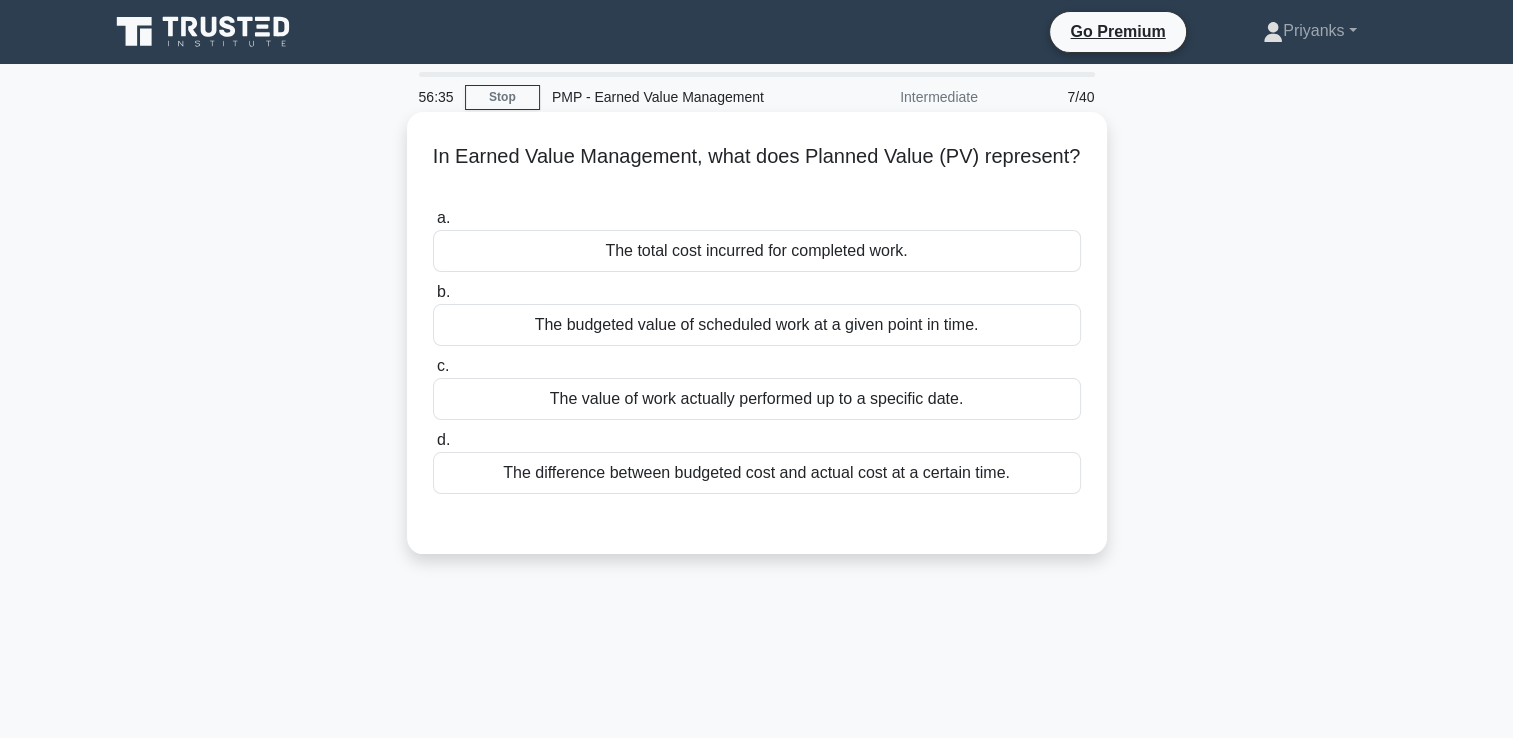 click on "The budgeted value of scheduled work at a given point in time." at bounding box center (757, 325) 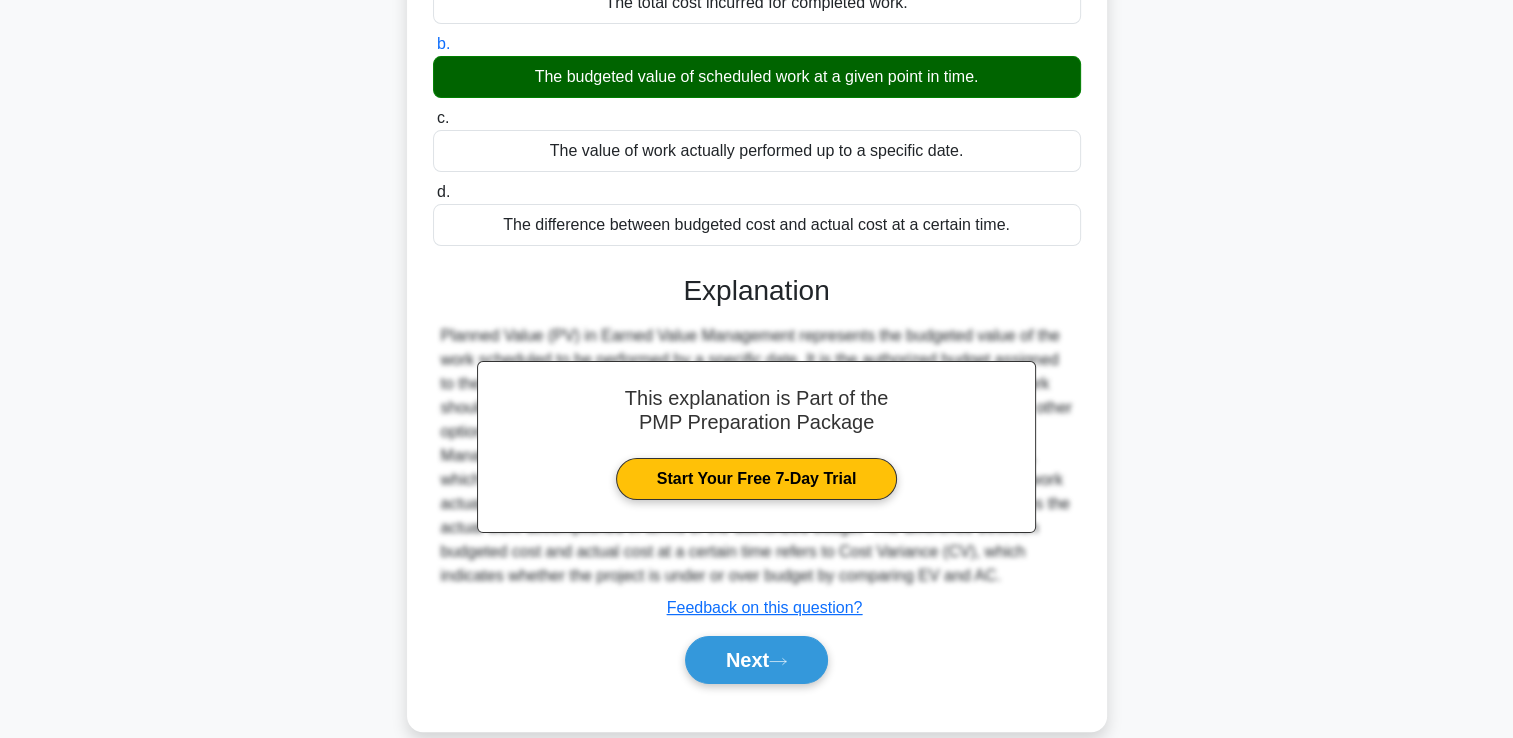 scroll, scrollTop: 342, scrollLeft: 0, axis: vertical 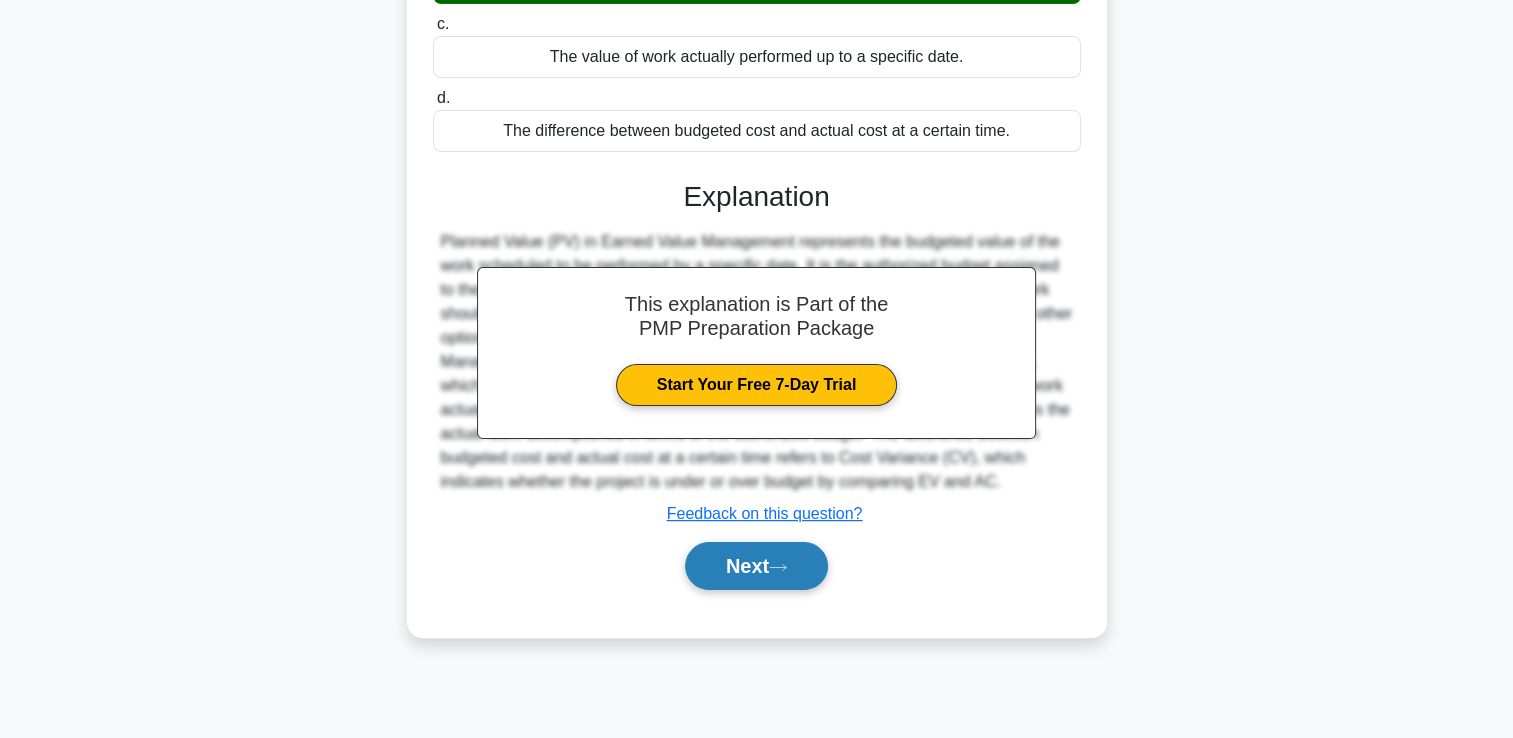 click on "Next" at bounding box center (756, 566) 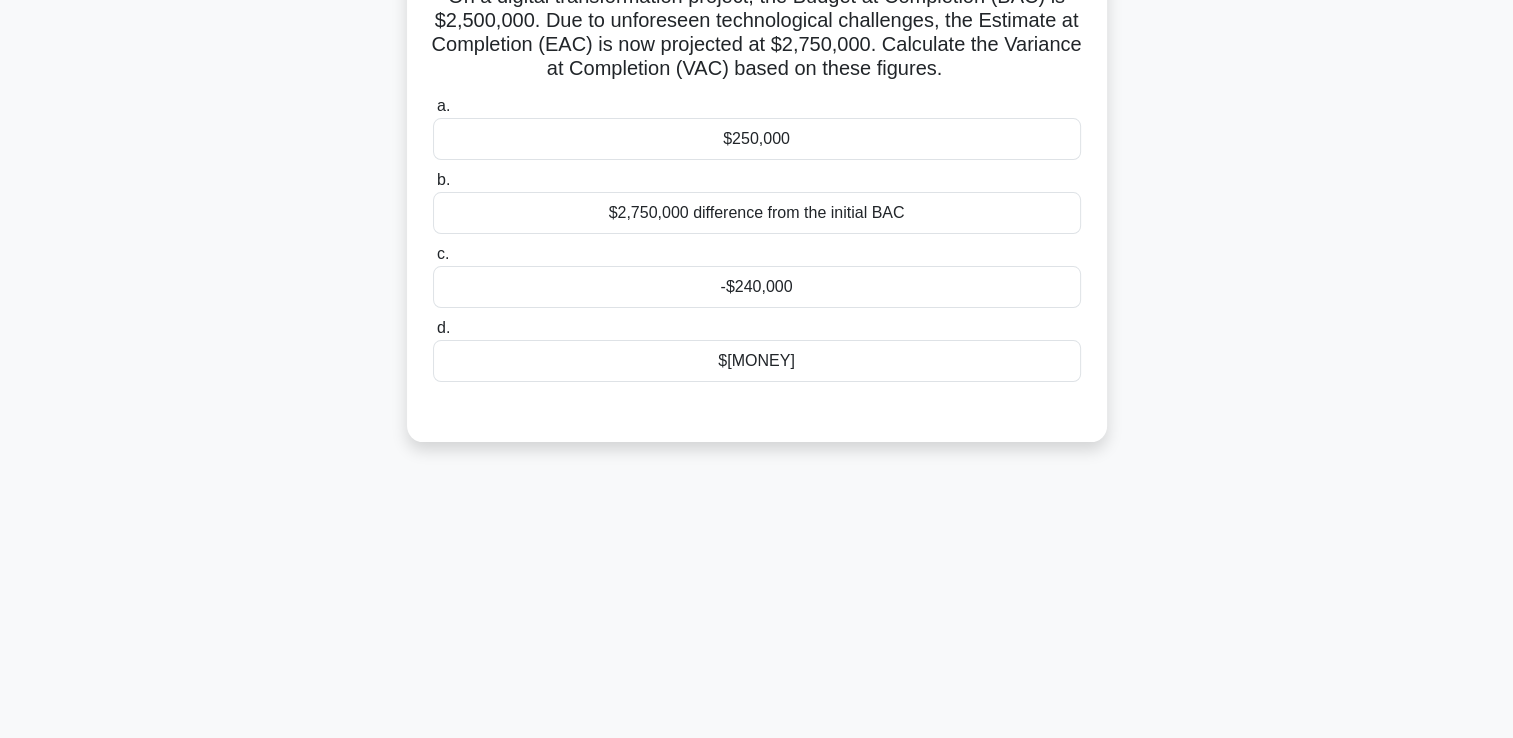 scroll, scrollTop: 42, scrollLeft: 0, axis: vertical 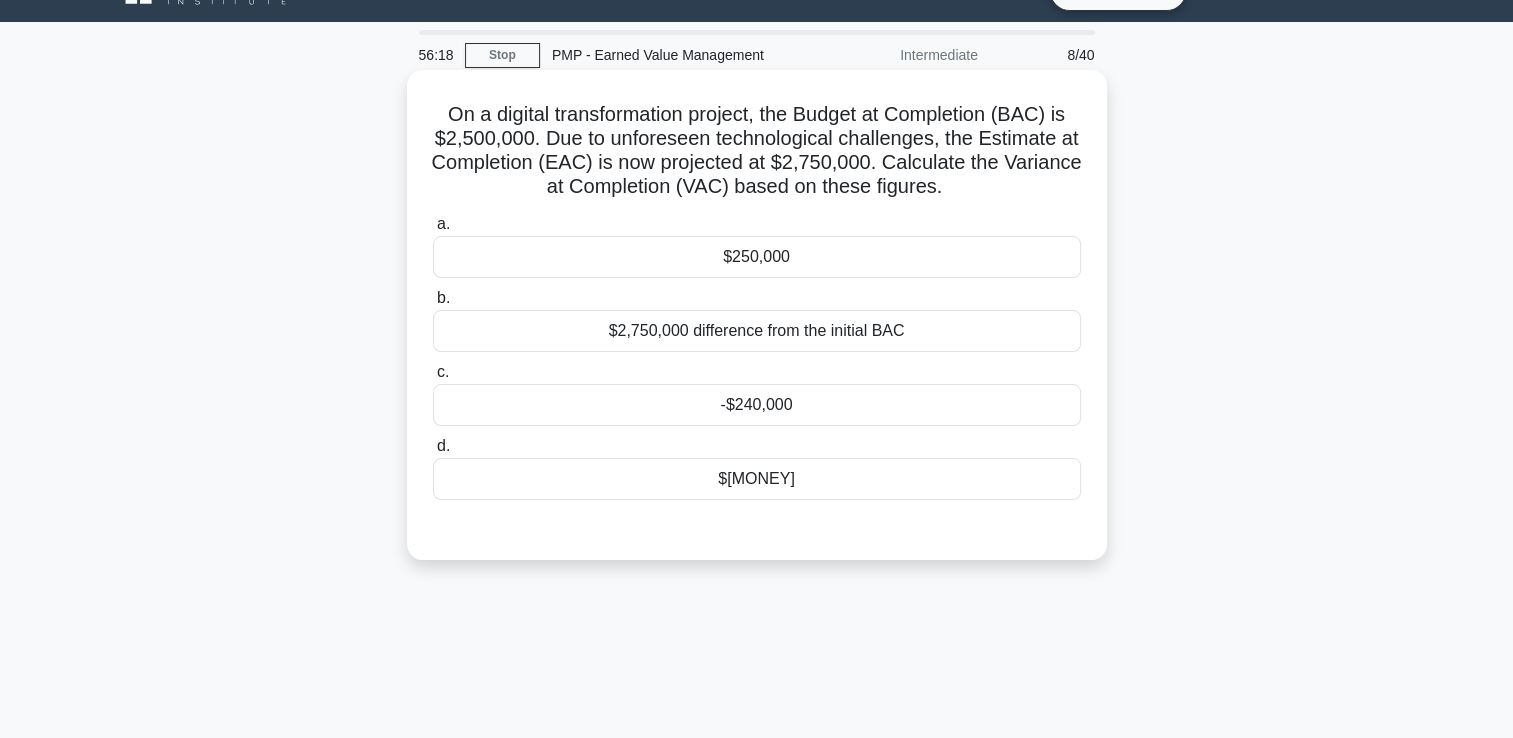 click on "$250,000" at bounding box center (757, 257) 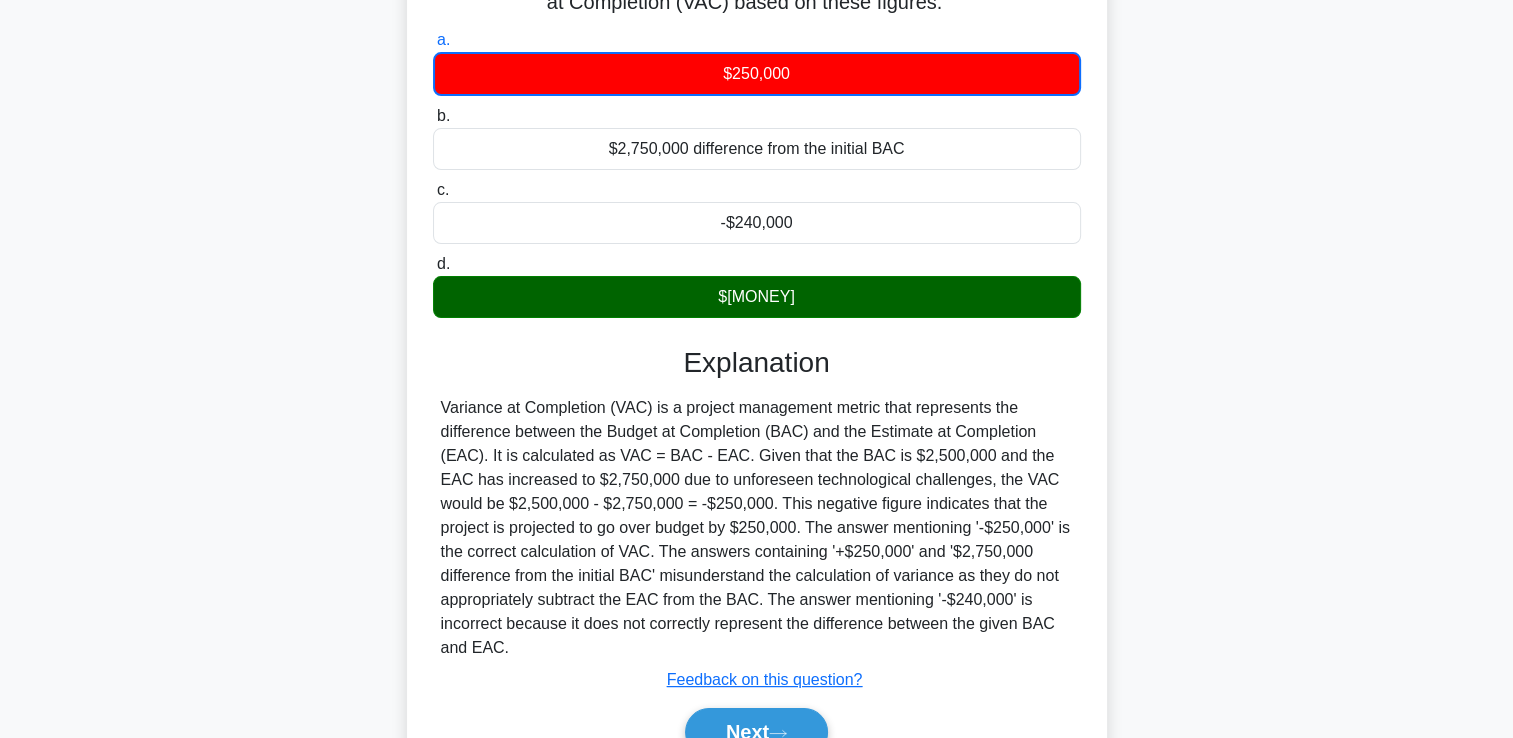 scroll, scrollTop: 342, scrollLeft: 0, axis: vertical 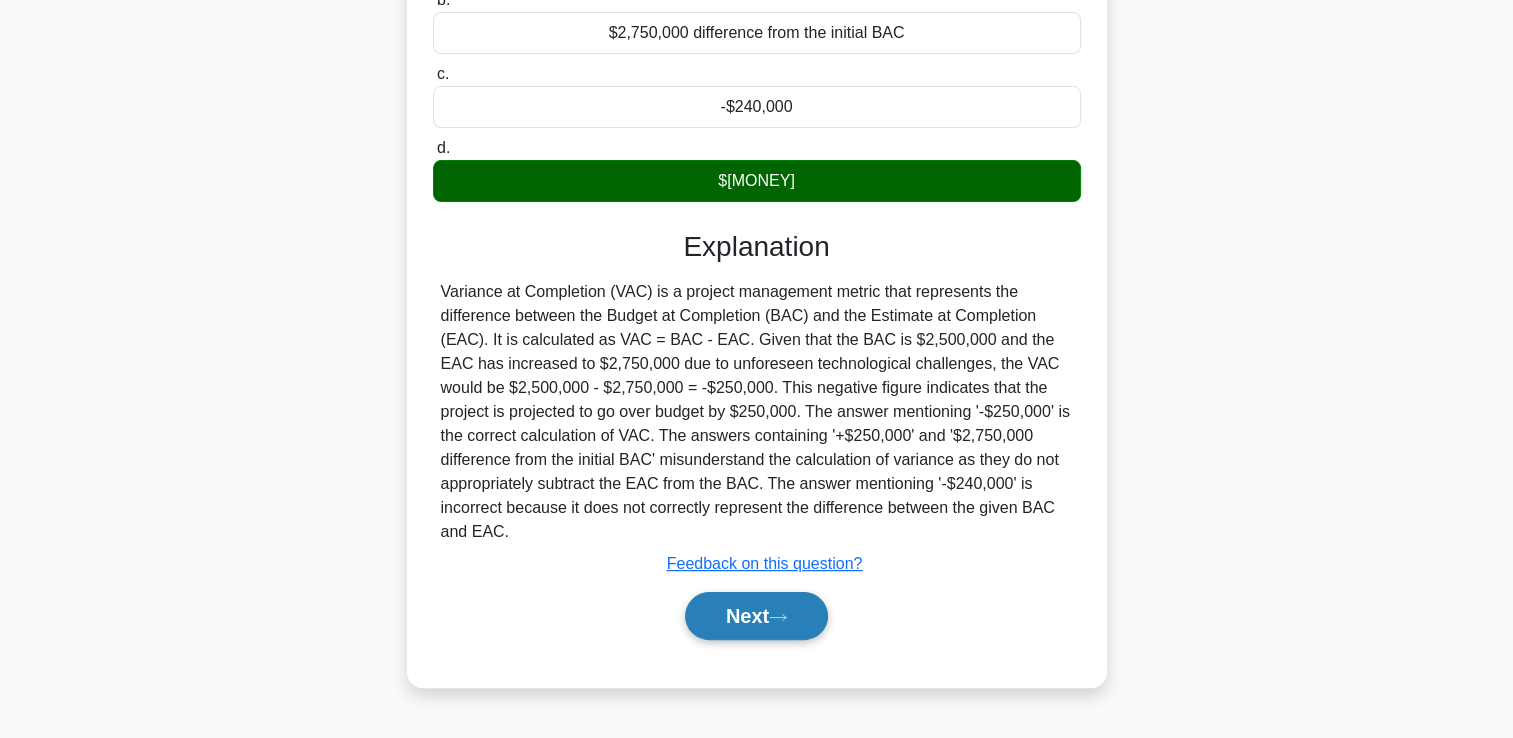 click on "Next" at bounding box center [756, 616] 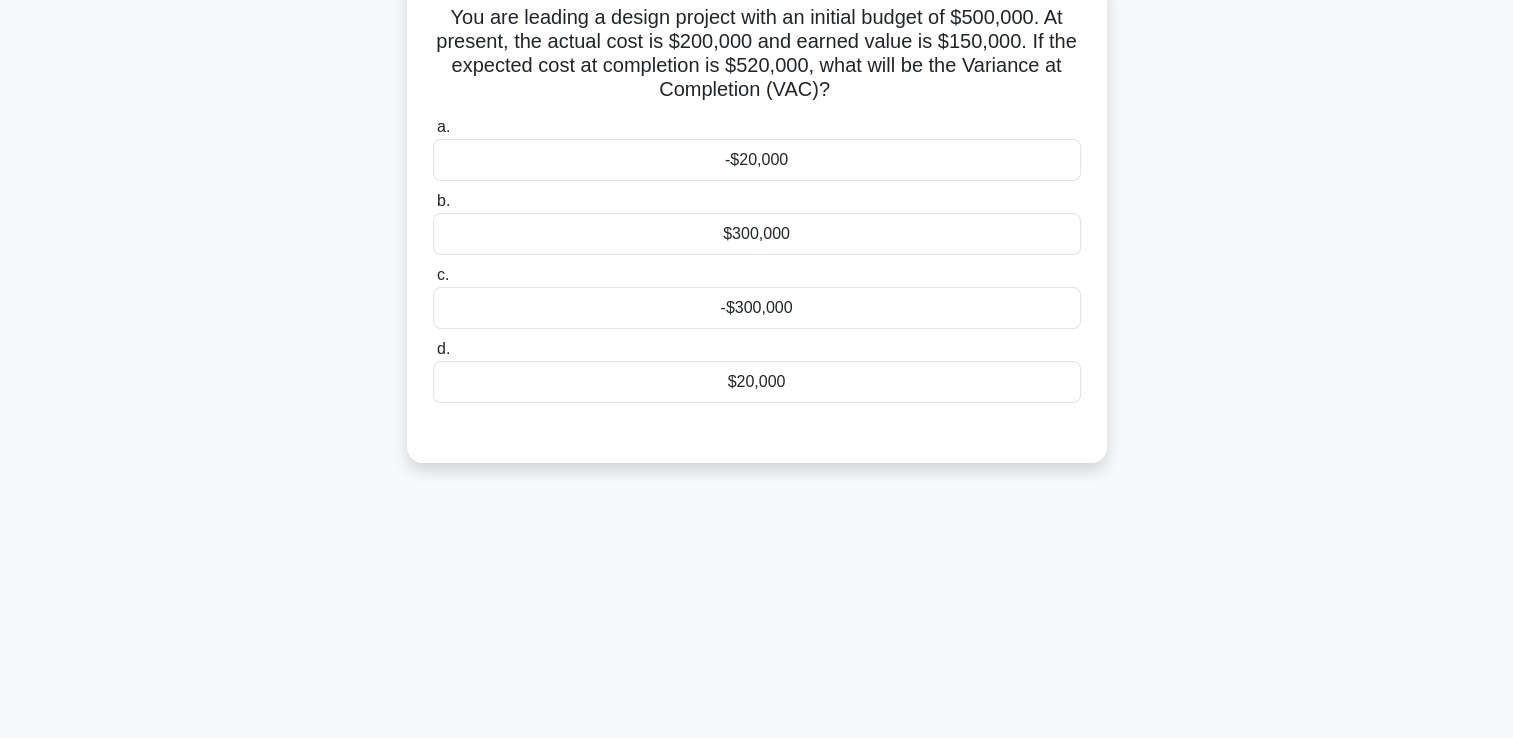scroll, scrollTop: 0, scrollLeft: 0, axis: both 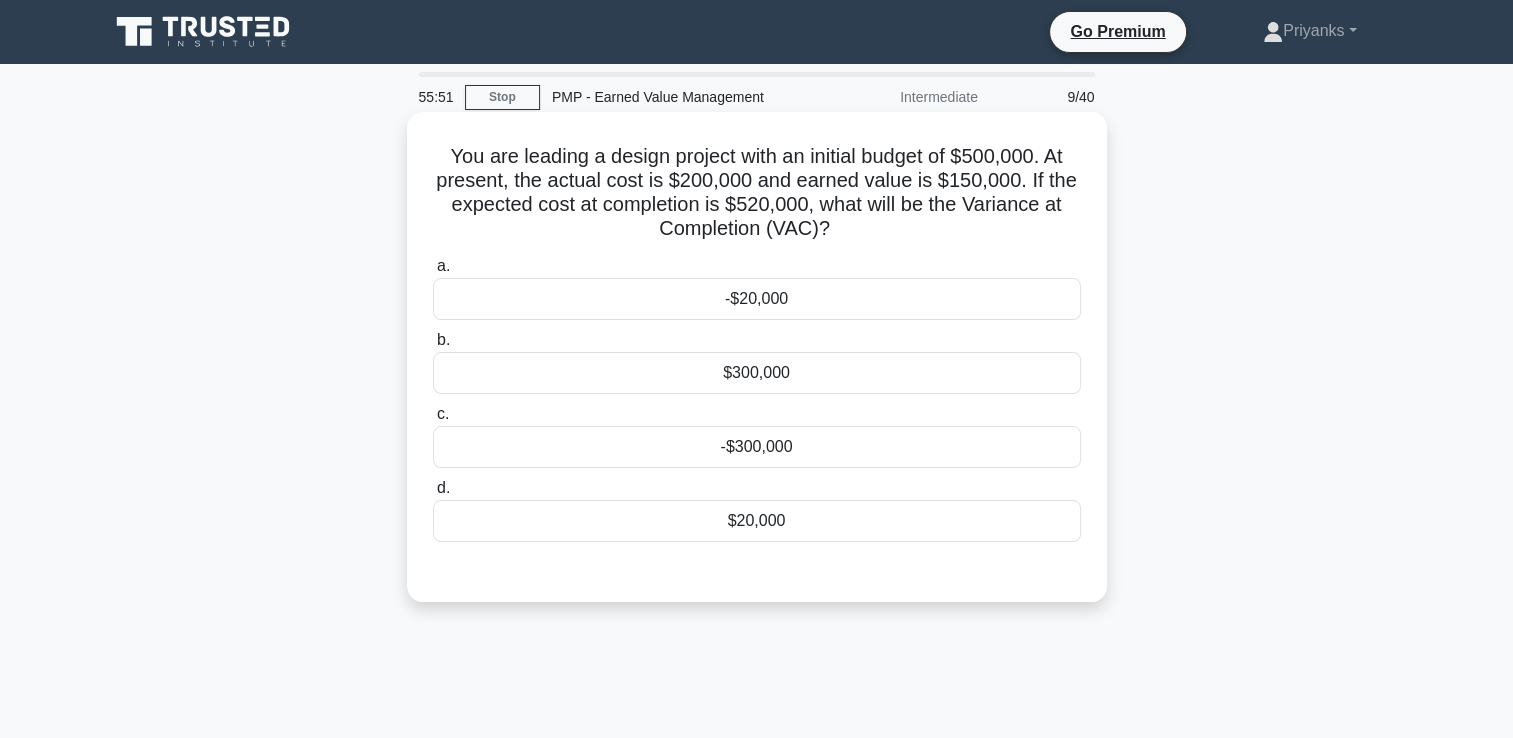 click on "-$20,000" at bounding box center (757, 299) 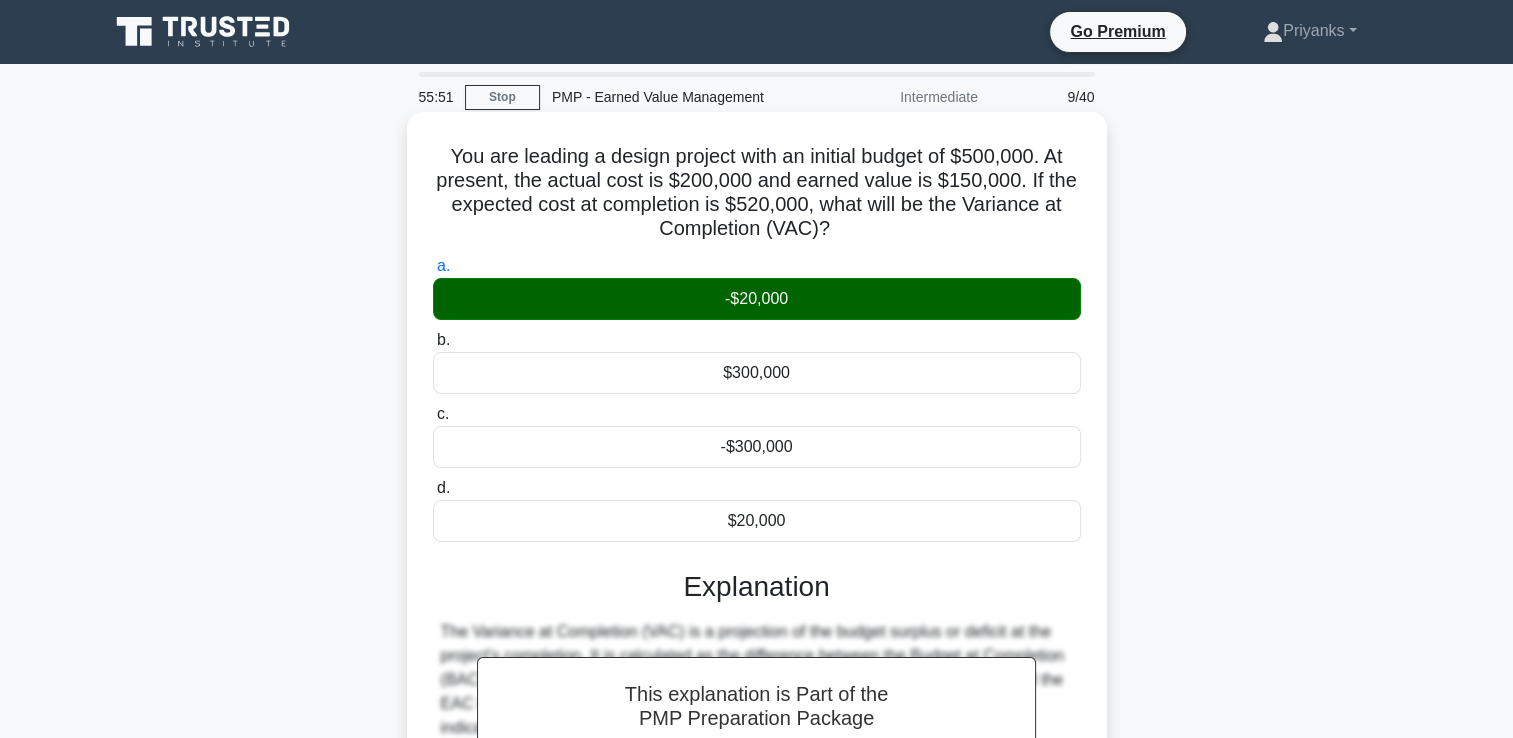 scroll, scrollTop: 342, scrollLeft: 0, axis: vertical 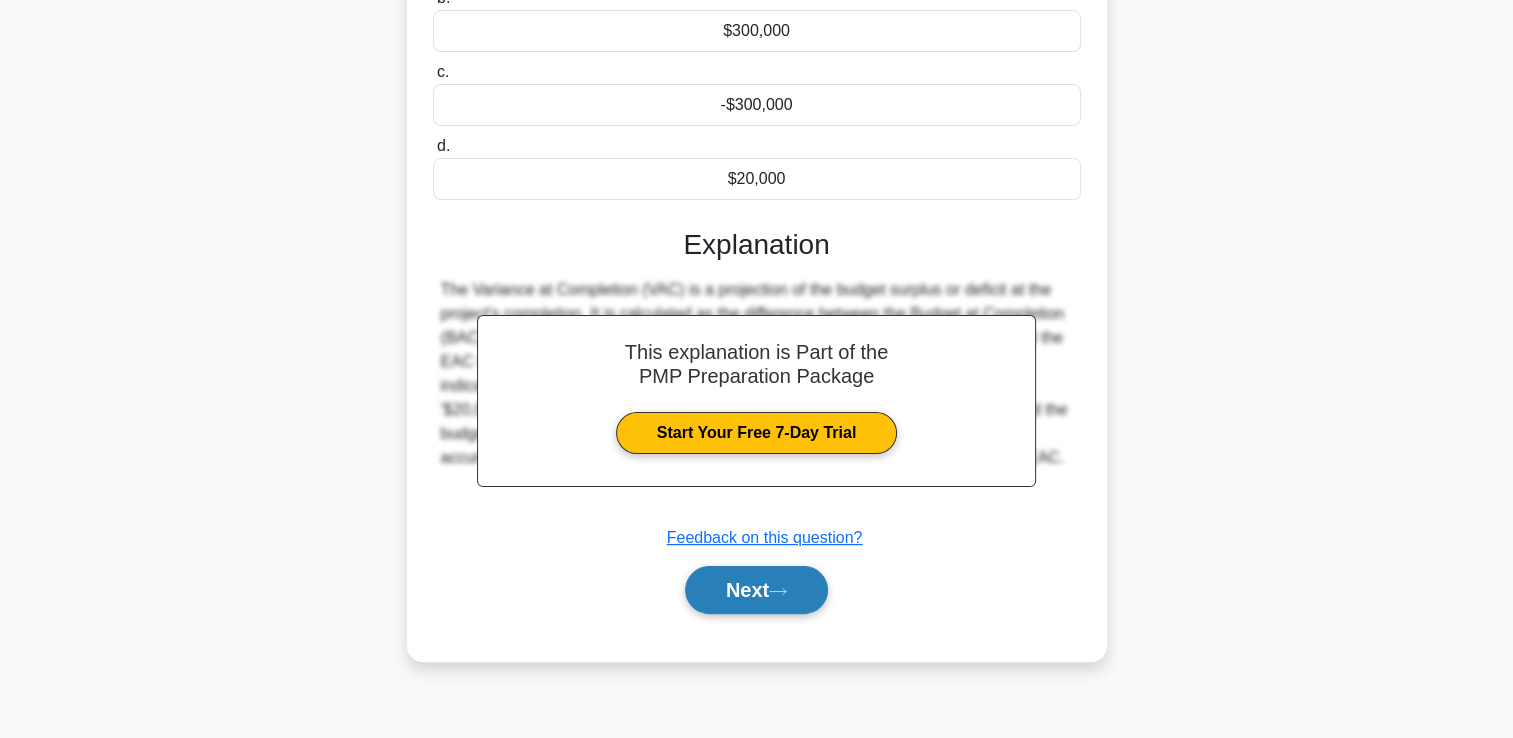 click on "Next" at bounding box center (756, 590) 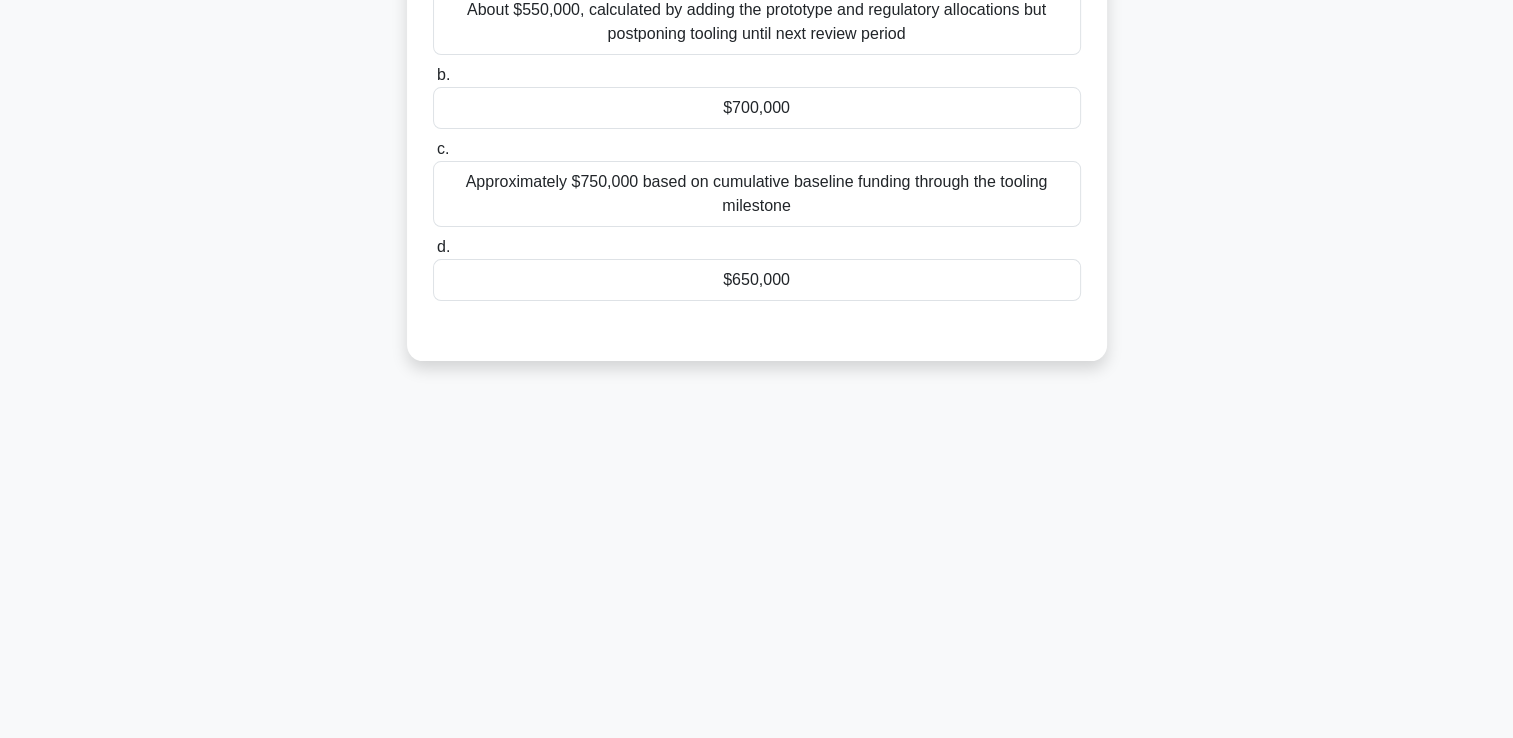scroll, scrollTop: 0, scrollLeft: 0, axis: both 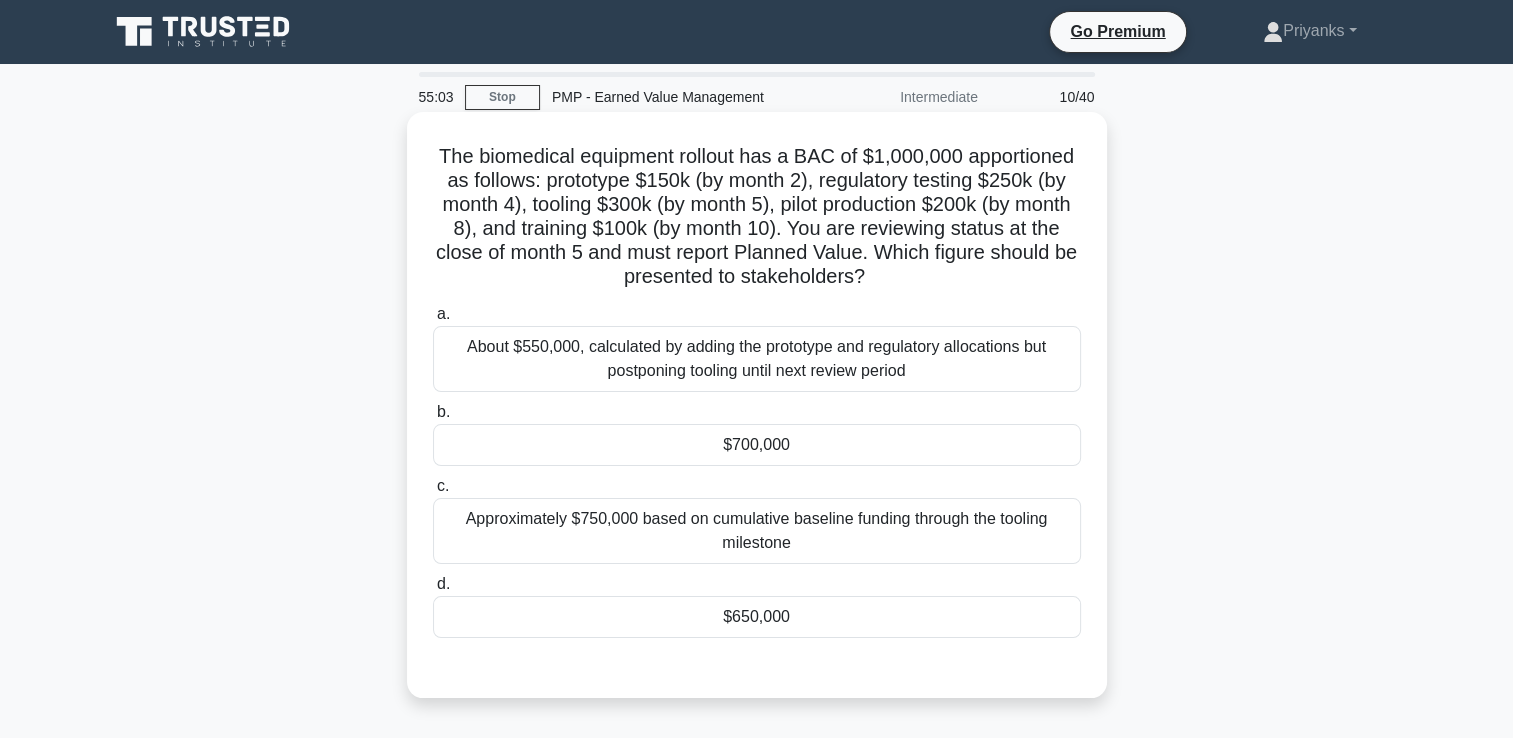 click on "$700,000" at bounding box center [757, 445] 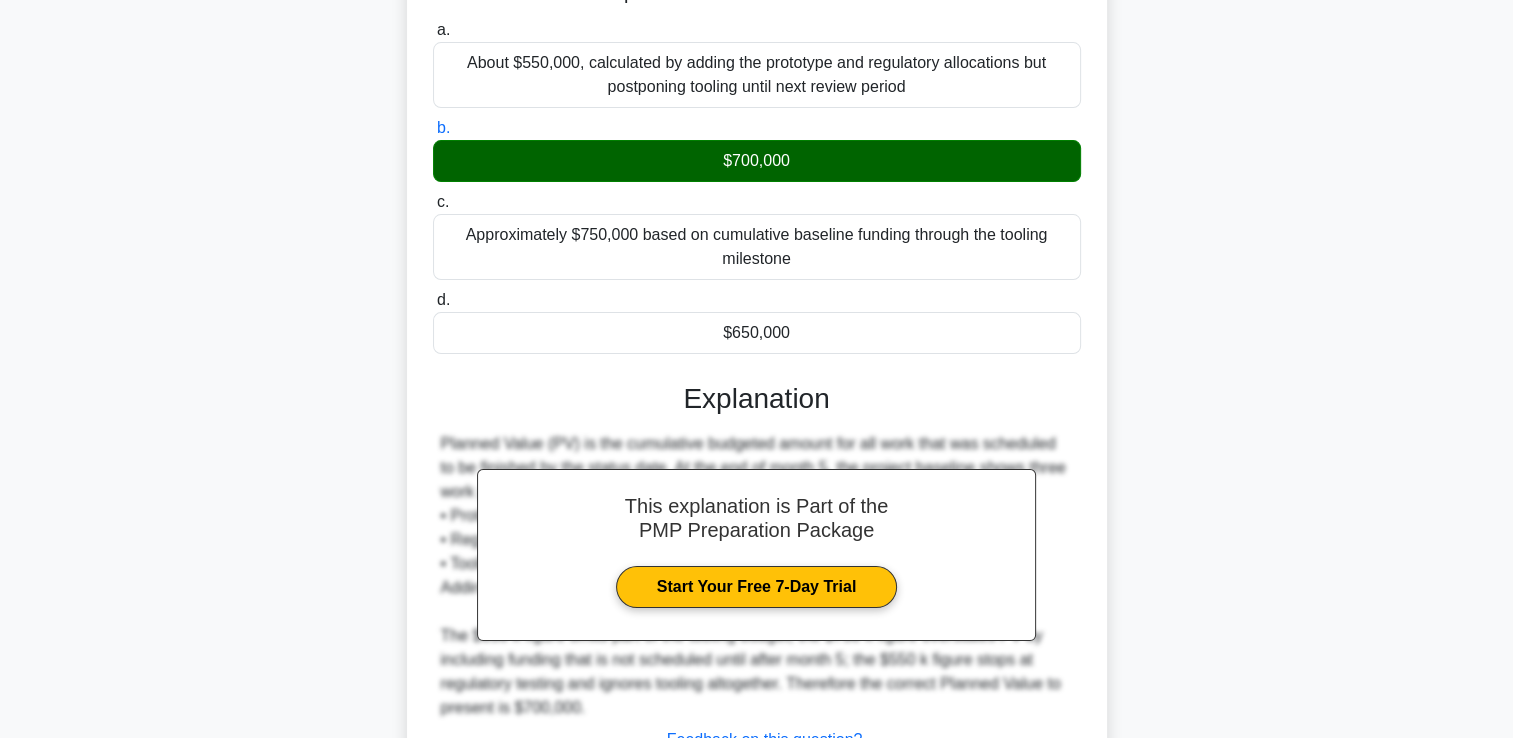 scroll, scrollTop: 445, scrollLeft: 0, axis: vertical 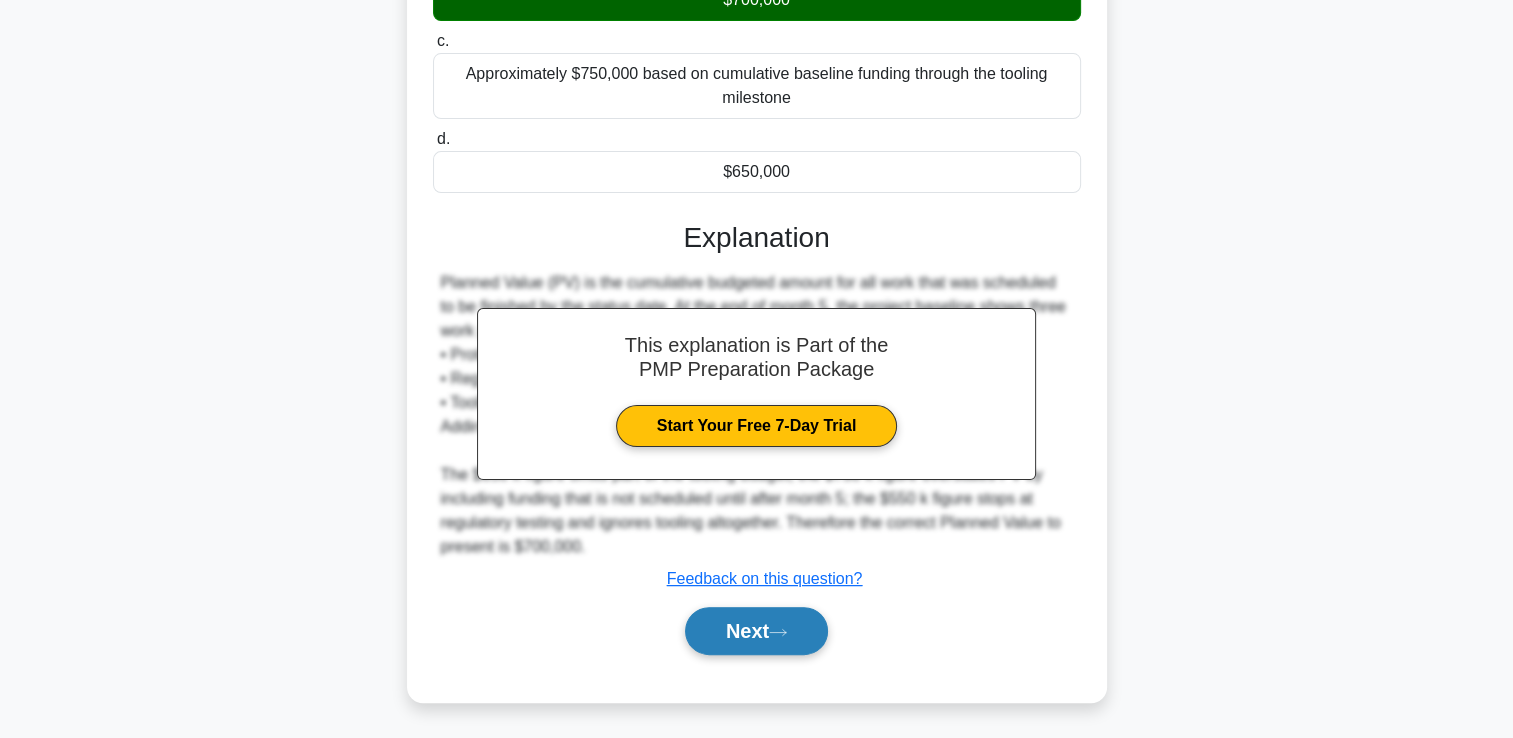 click on "Next" at bounding box center (757, 631) 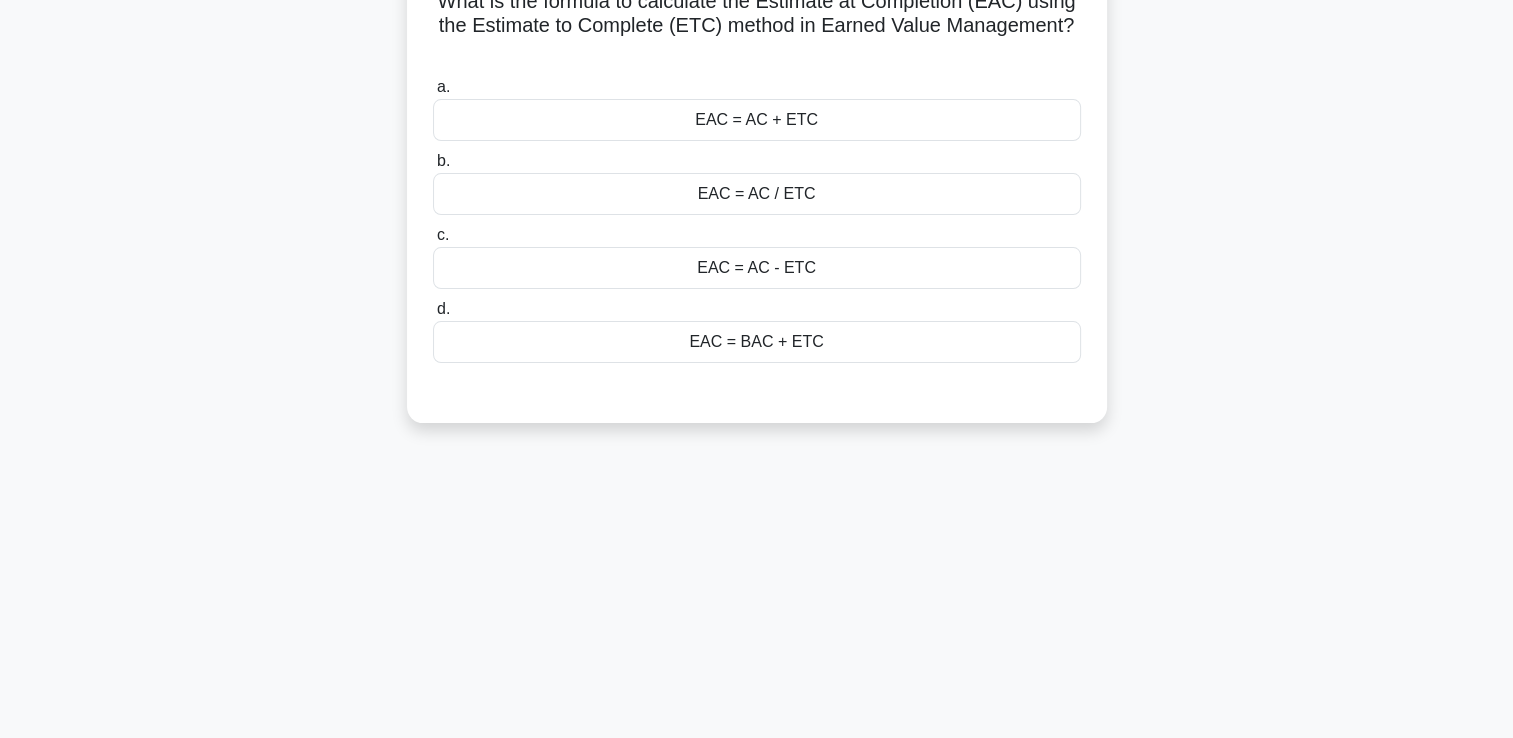 scroll, scrollTop: 0, scrollLeft: 0, axis: both 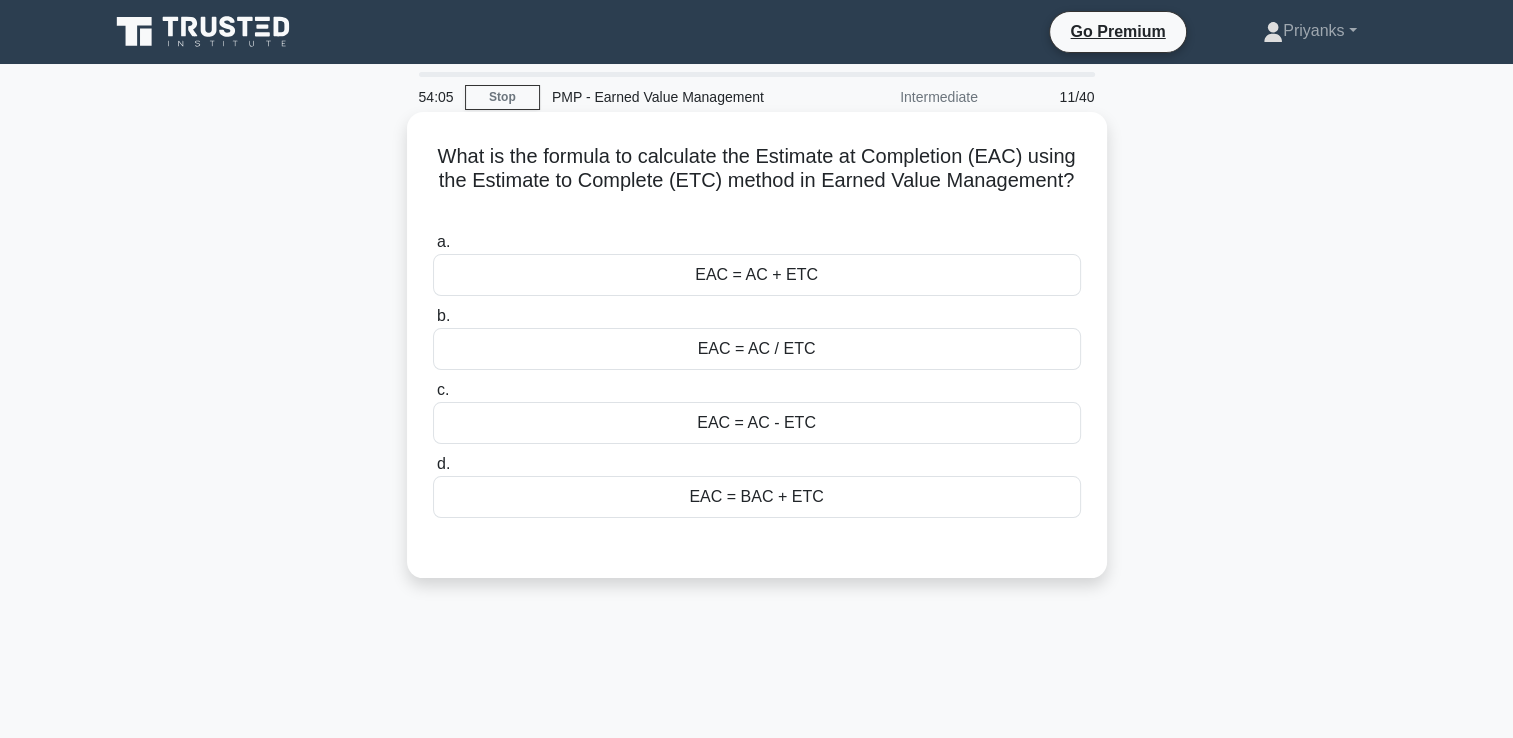 click on "EAC = AC + ETC" at bounding box center (757, 275) 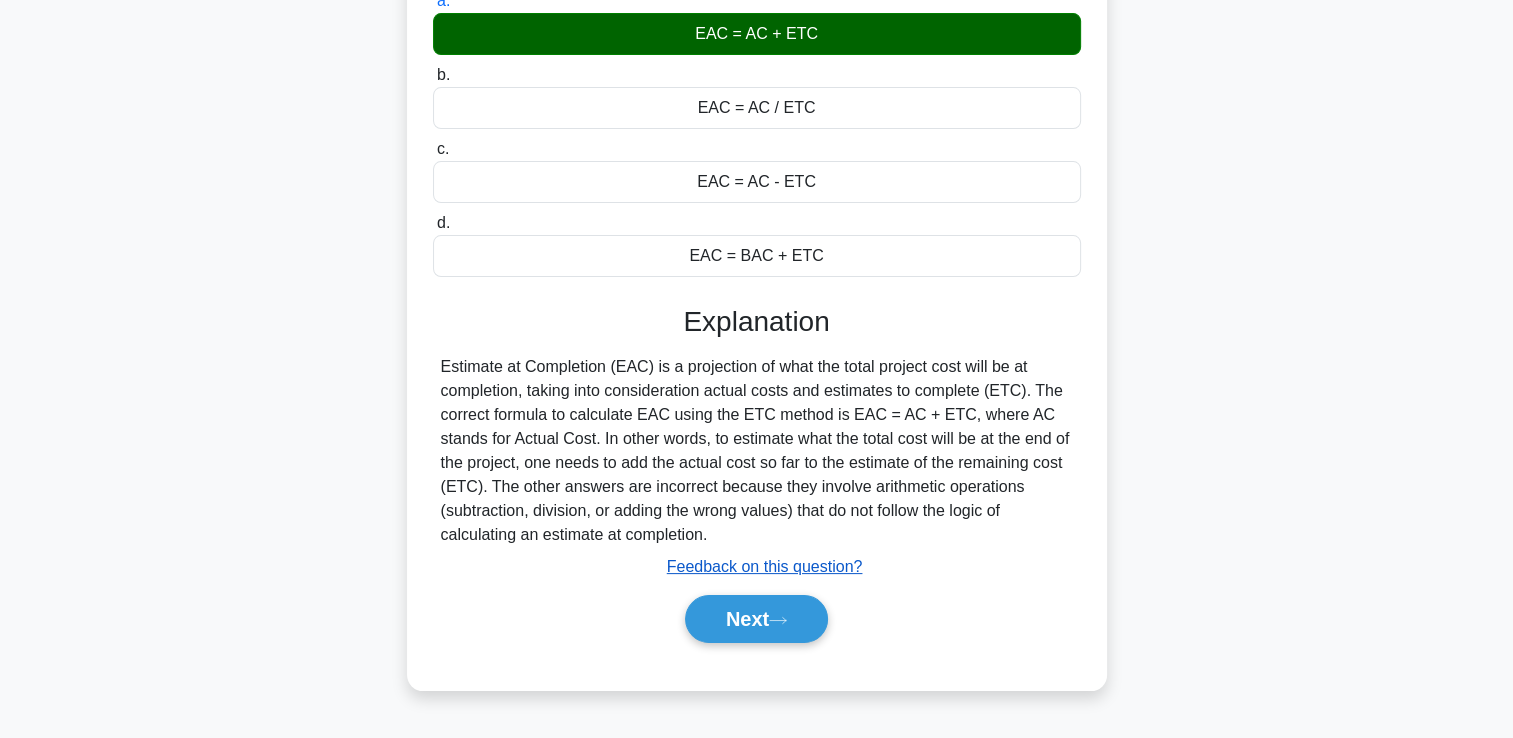 scroll, scrollTop: 342, scrollLeft: 0, axis: vertical 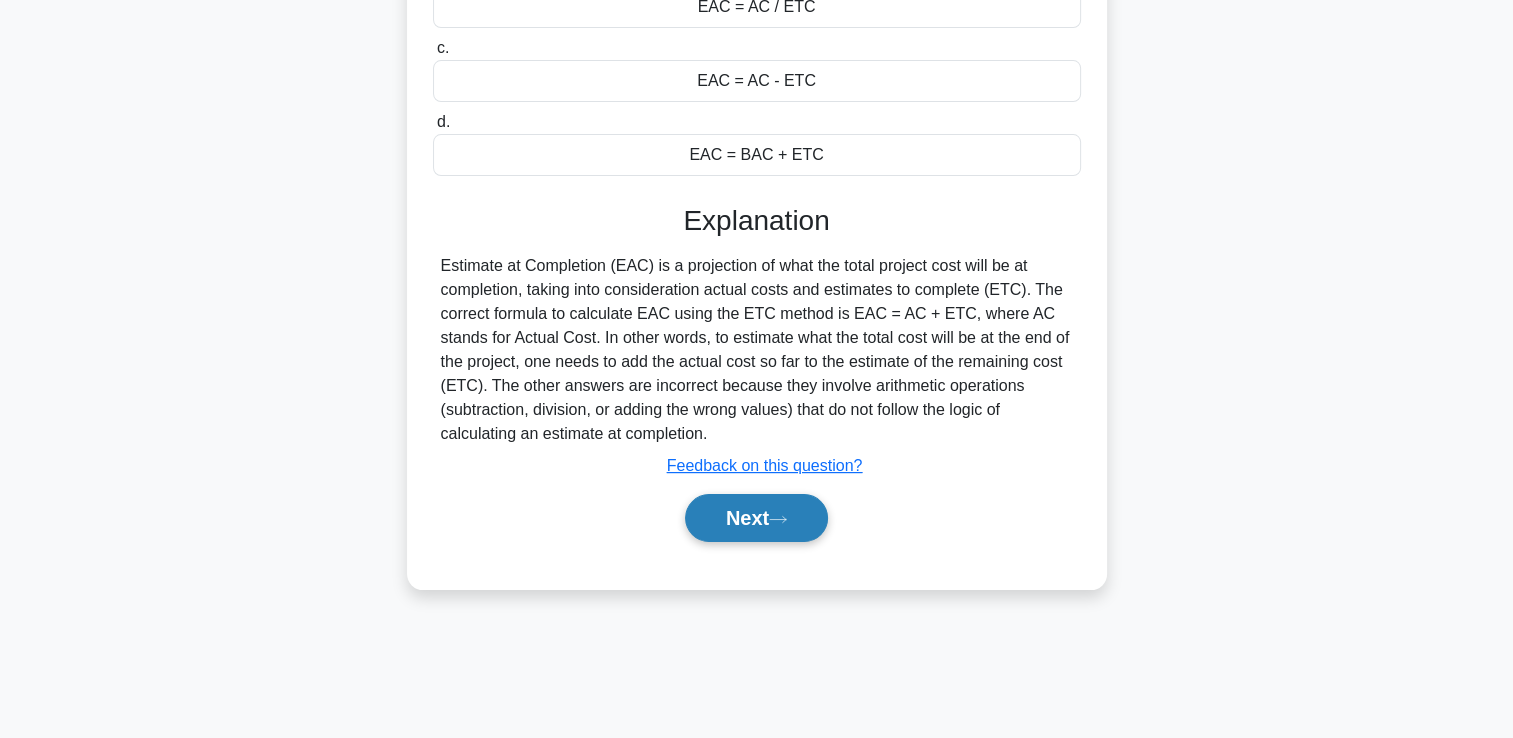 click 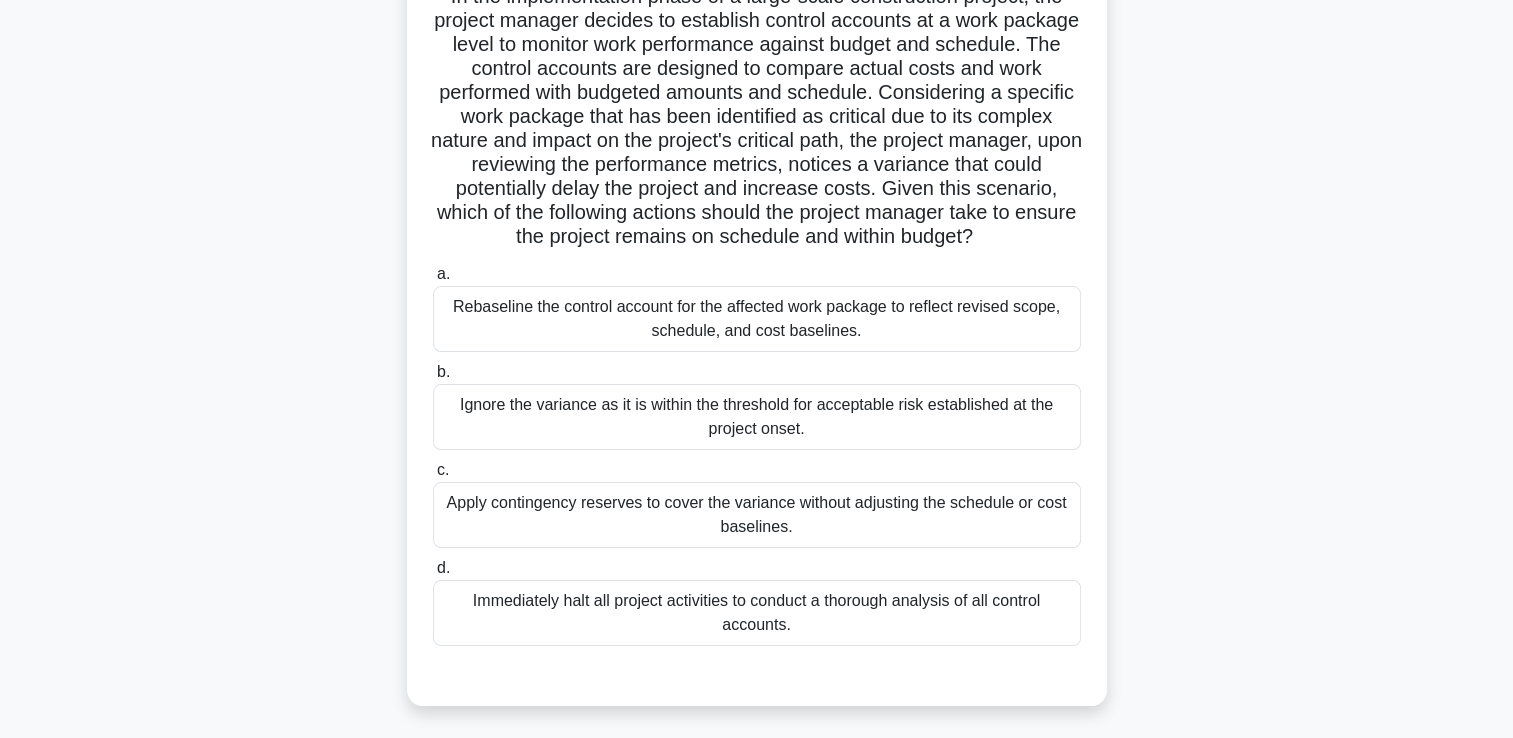 scroll, scrollTop: 200, scrollLeft: 0, axis: vertical 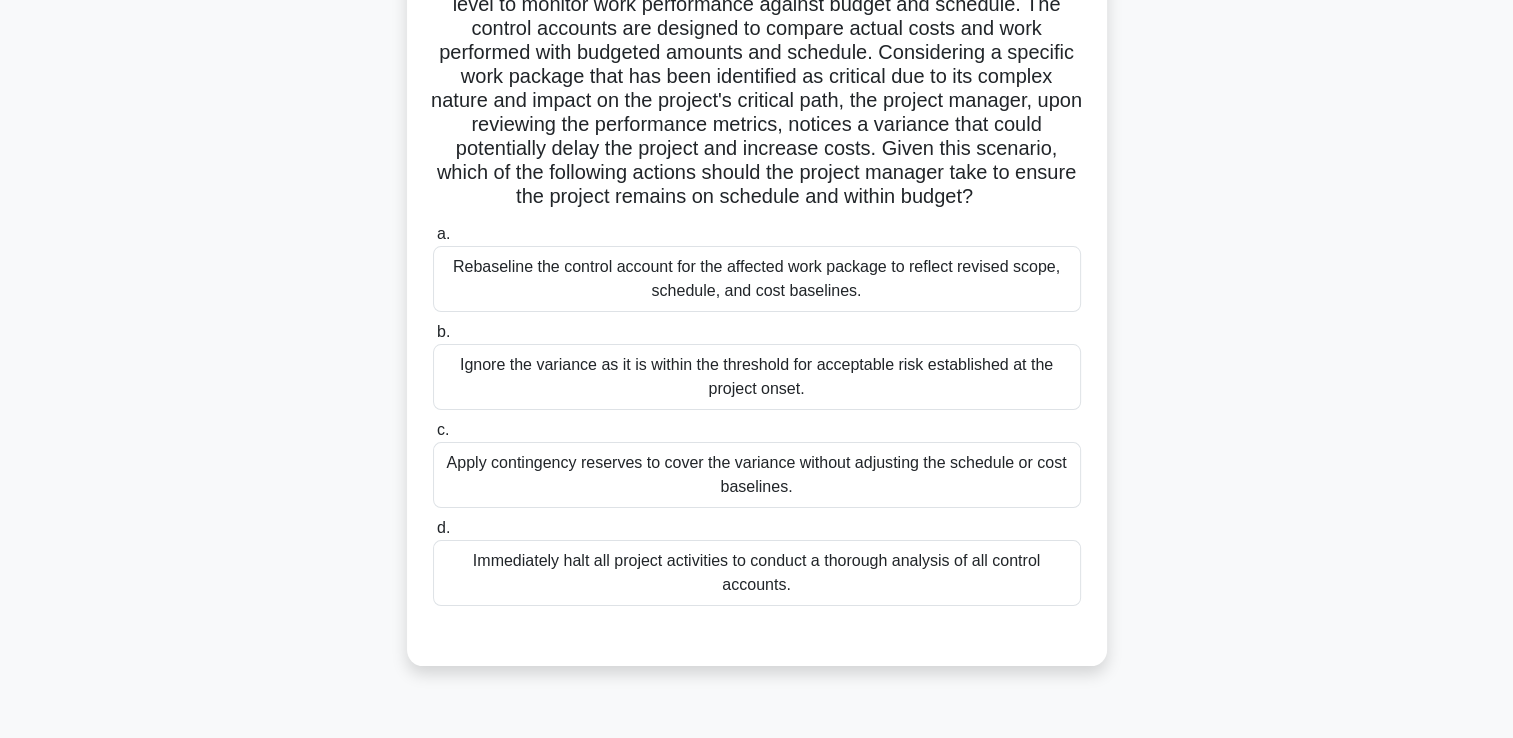 click on "Rebaseline the control account for the affected work package to reflect revised scope, schedule, and cost baselines." at bounding box center [757, 279] 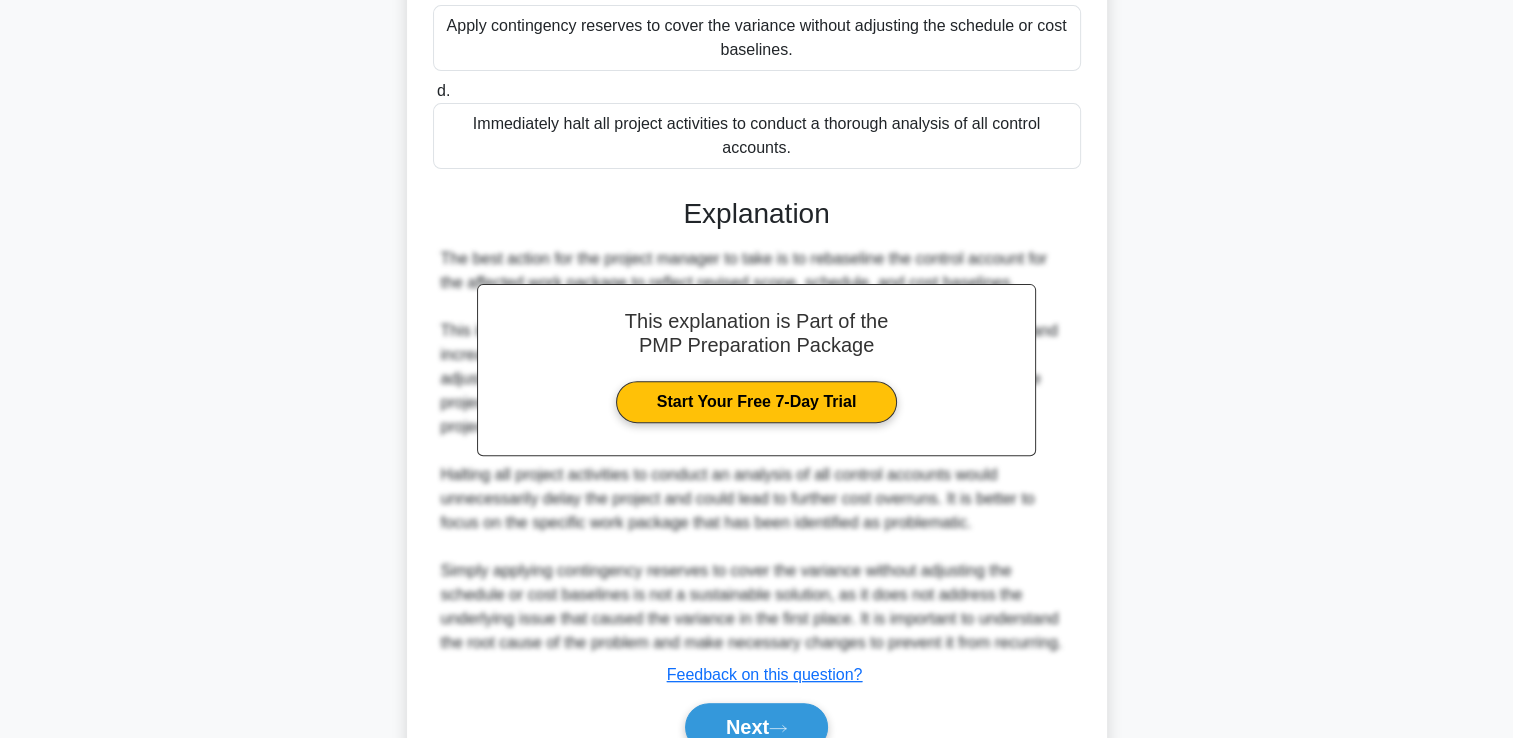 scroll, scrollTop: 757, scrollLeft: 0, axis: vertical 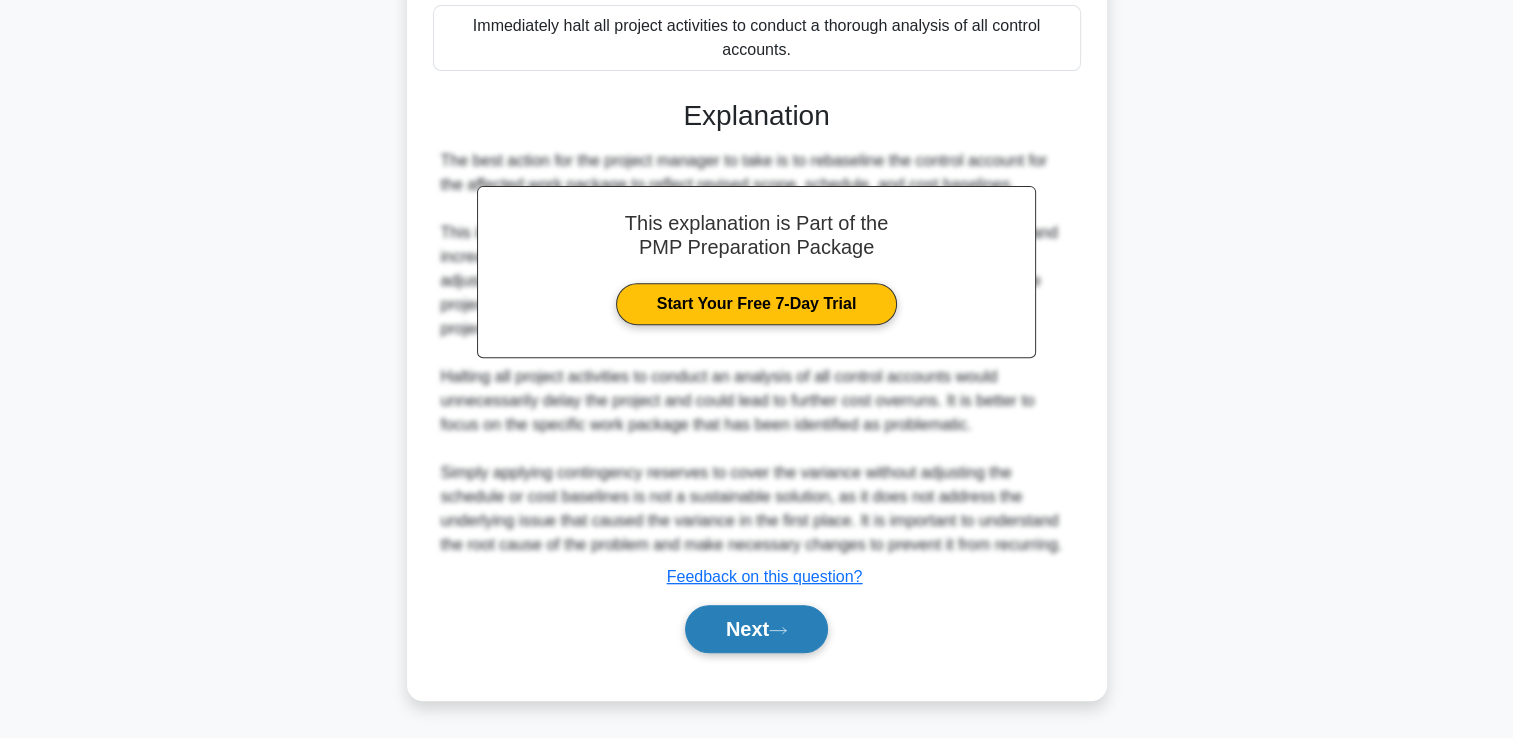 click on "Next" at bounding box center (756, 629) 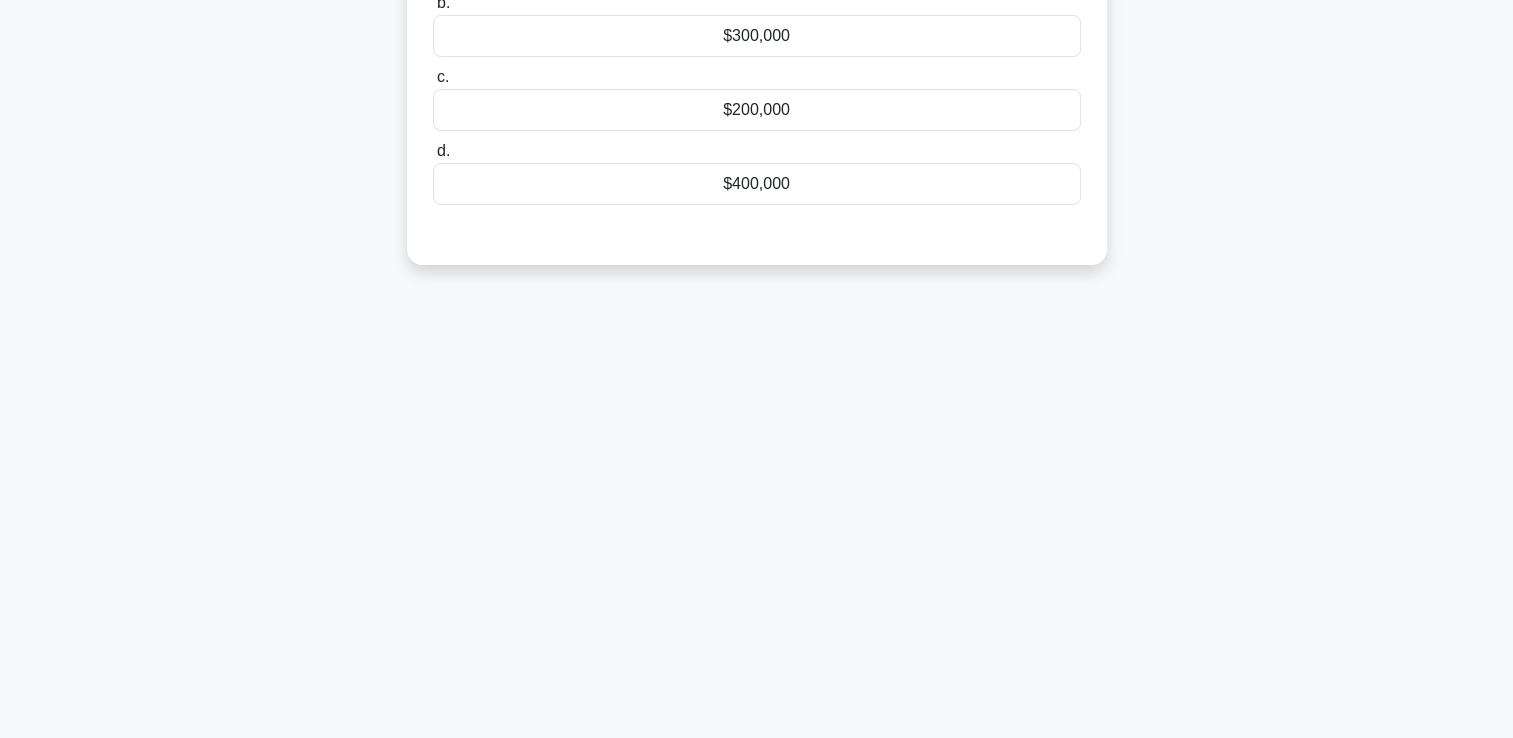 scroll, scrollTop: 0, scrollLeft: 0, axis: both 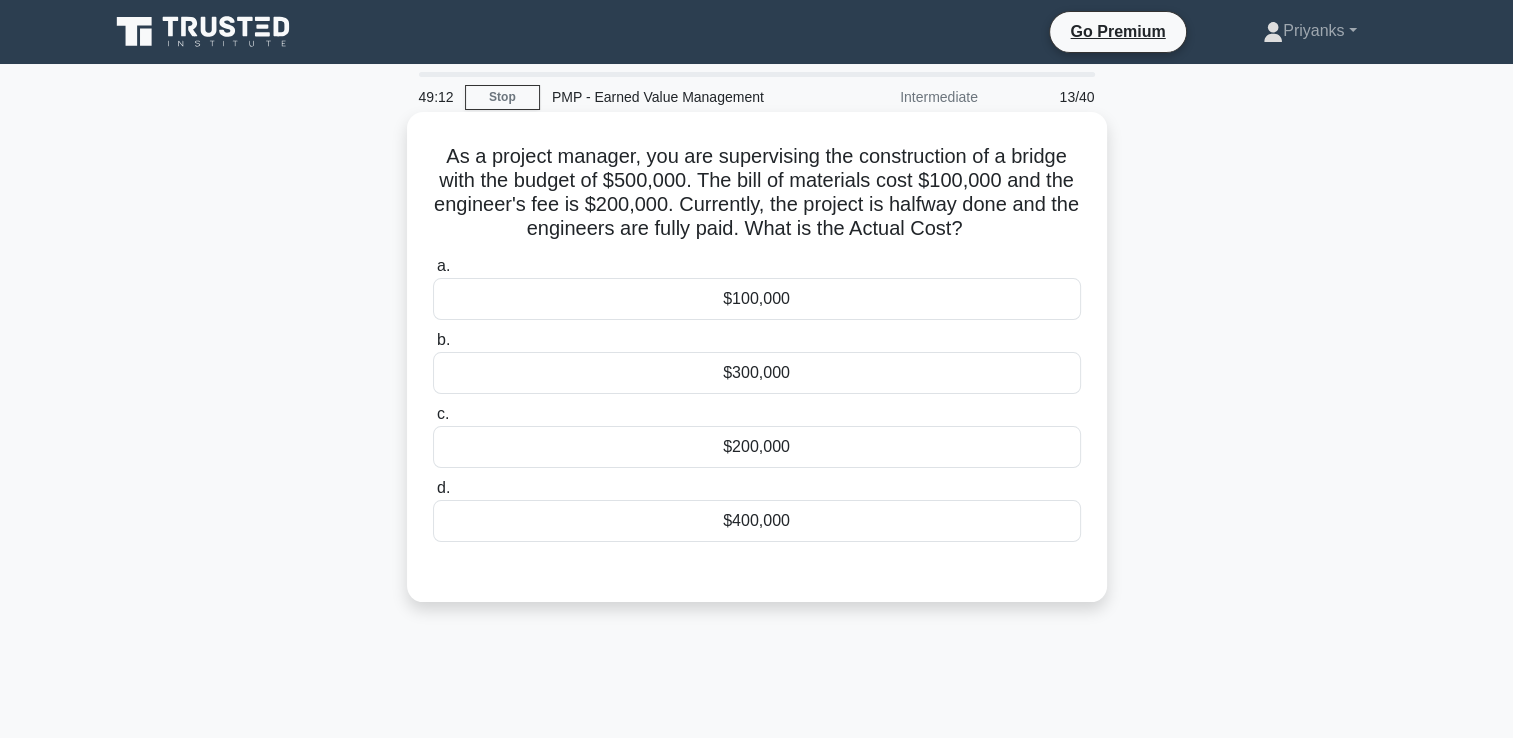 click on "$300,000" at bounding box center (757, 373) 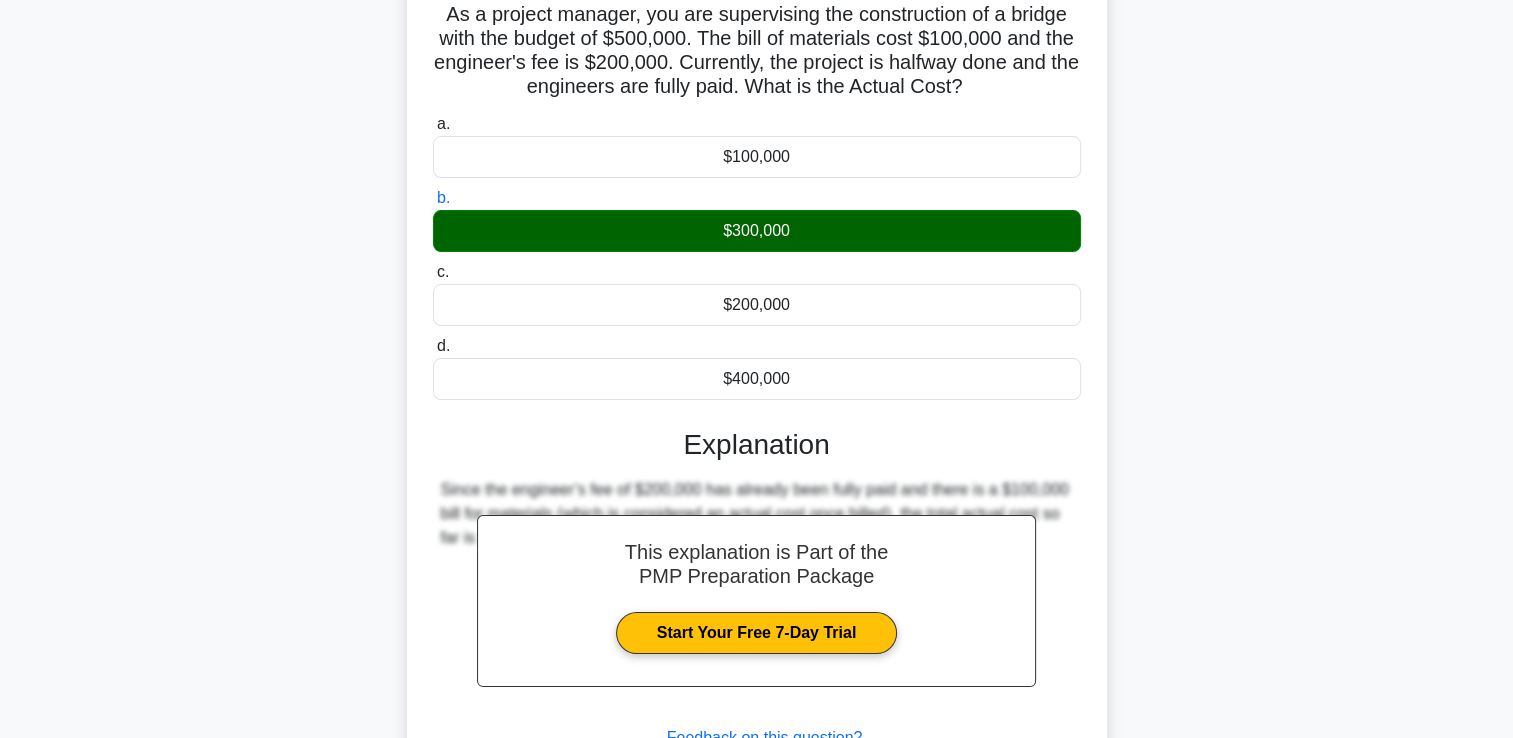 scroll, scrollTop: 342, scrollLeft: 0, axis: vertical 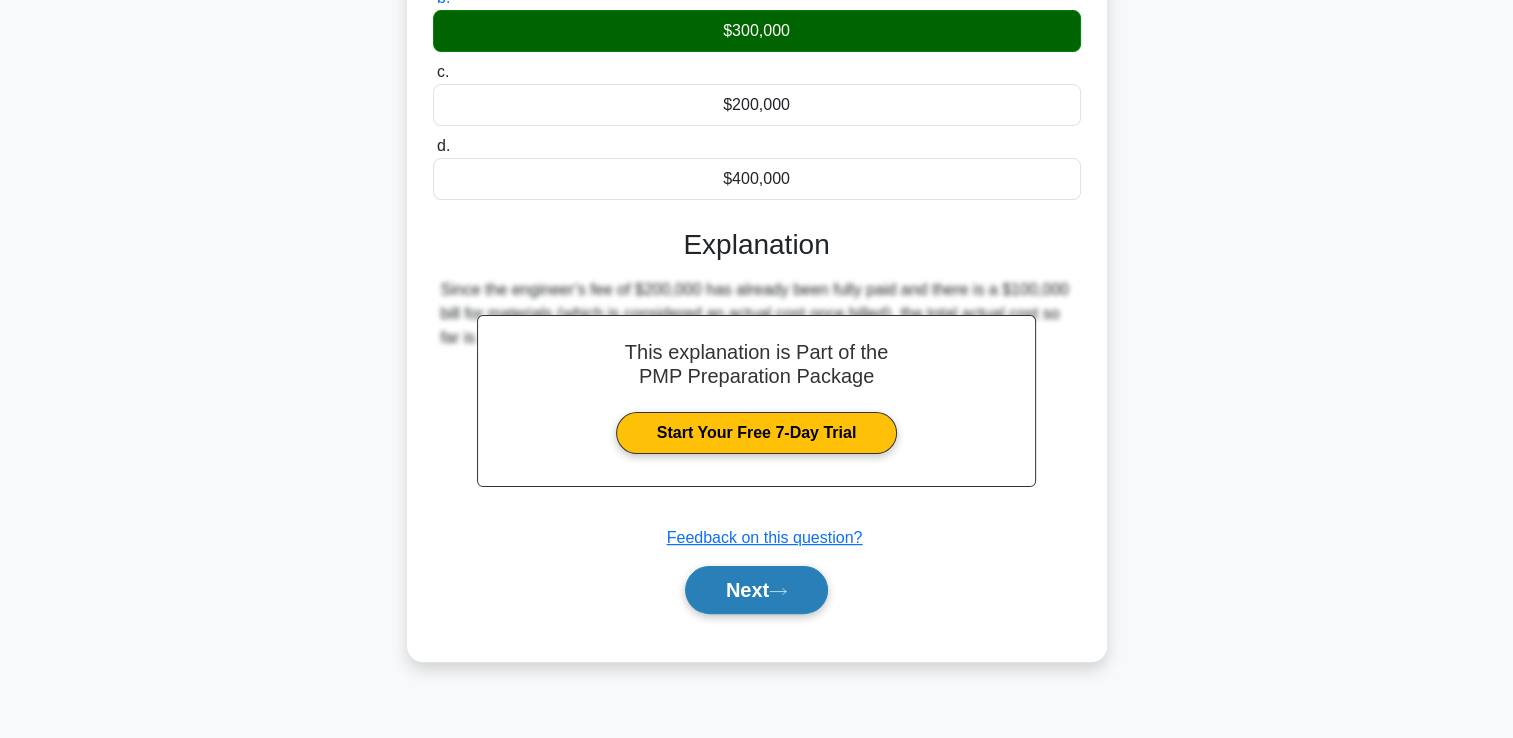 click 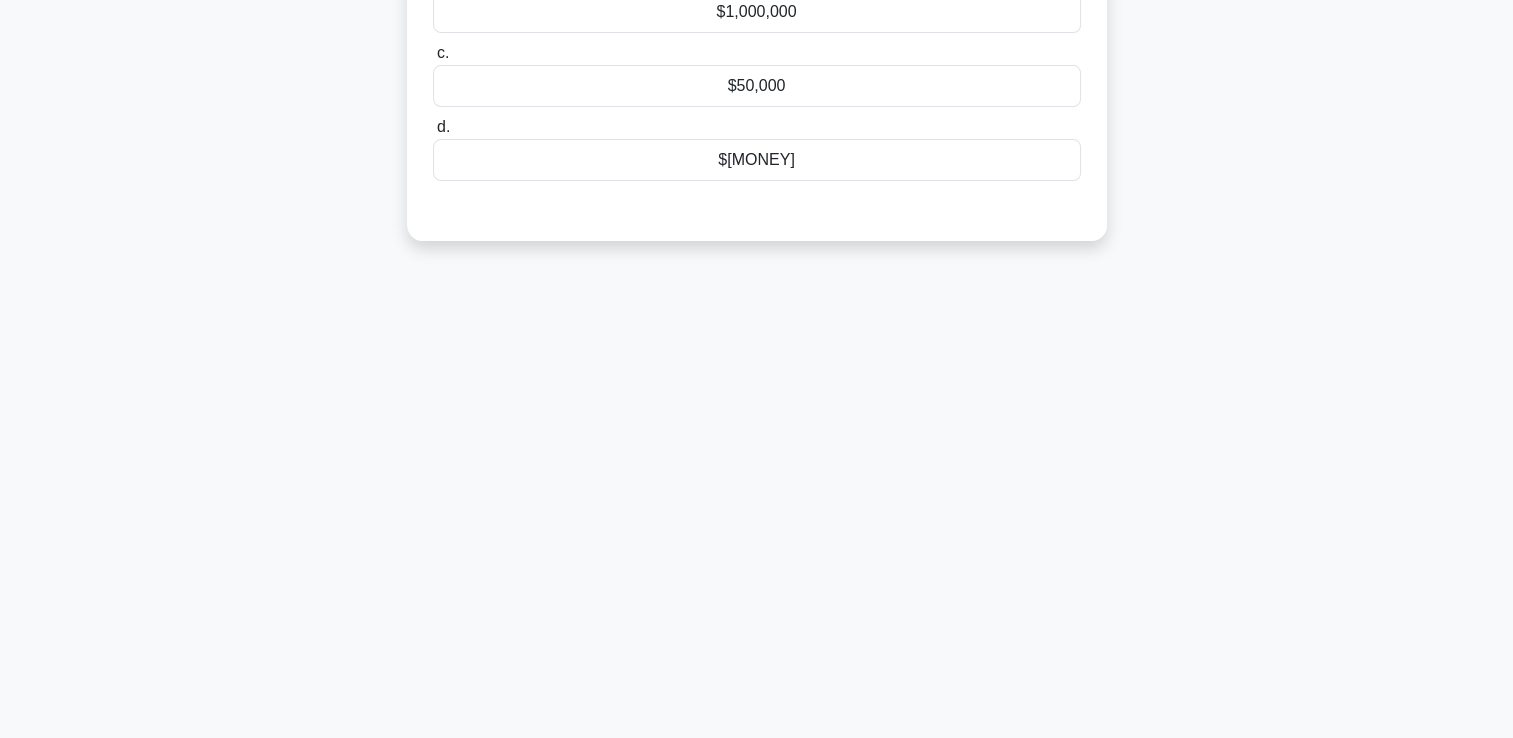 scroll, scrollTop: 0, scrollLeft: 0, axis: both 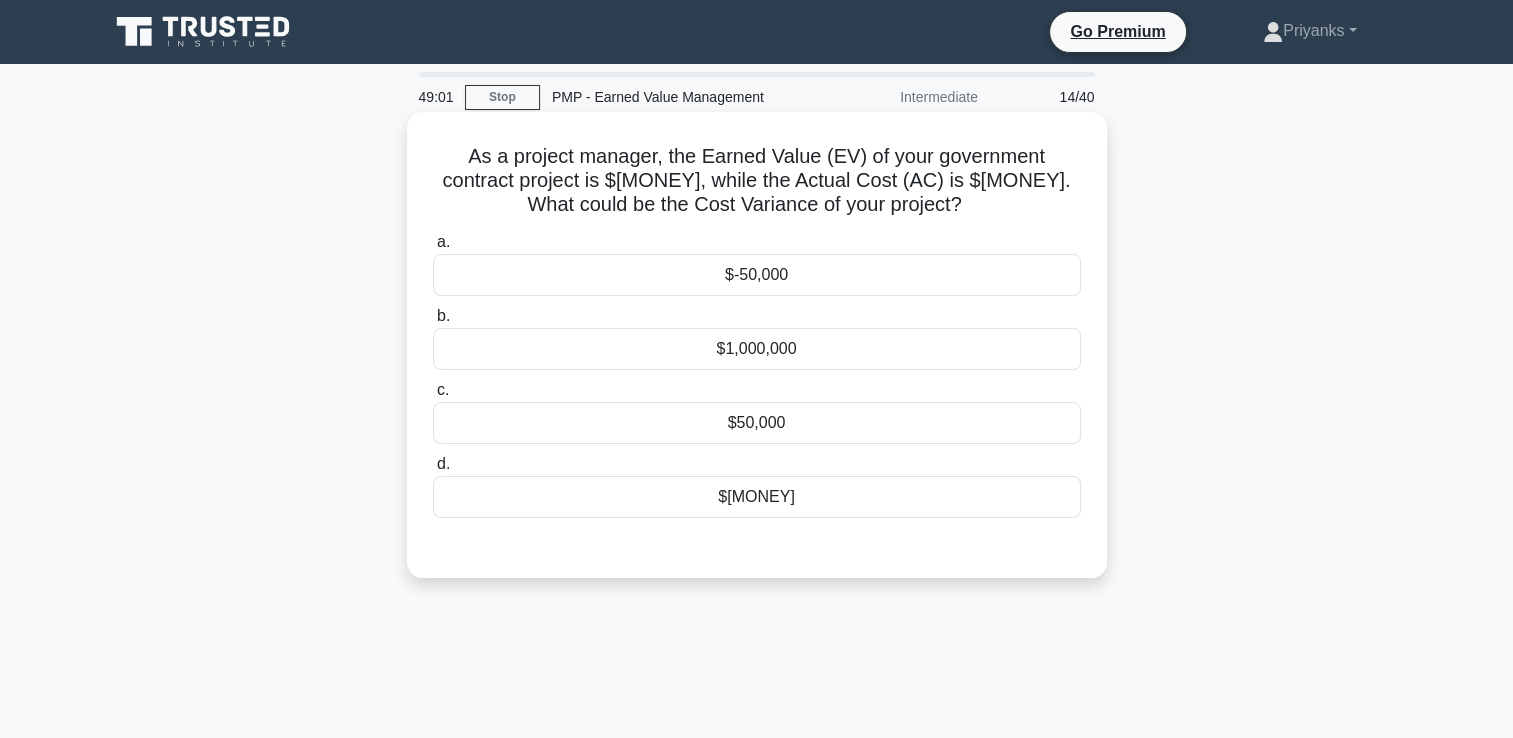 click on "$-50,000" at bounding box center [757, 275] 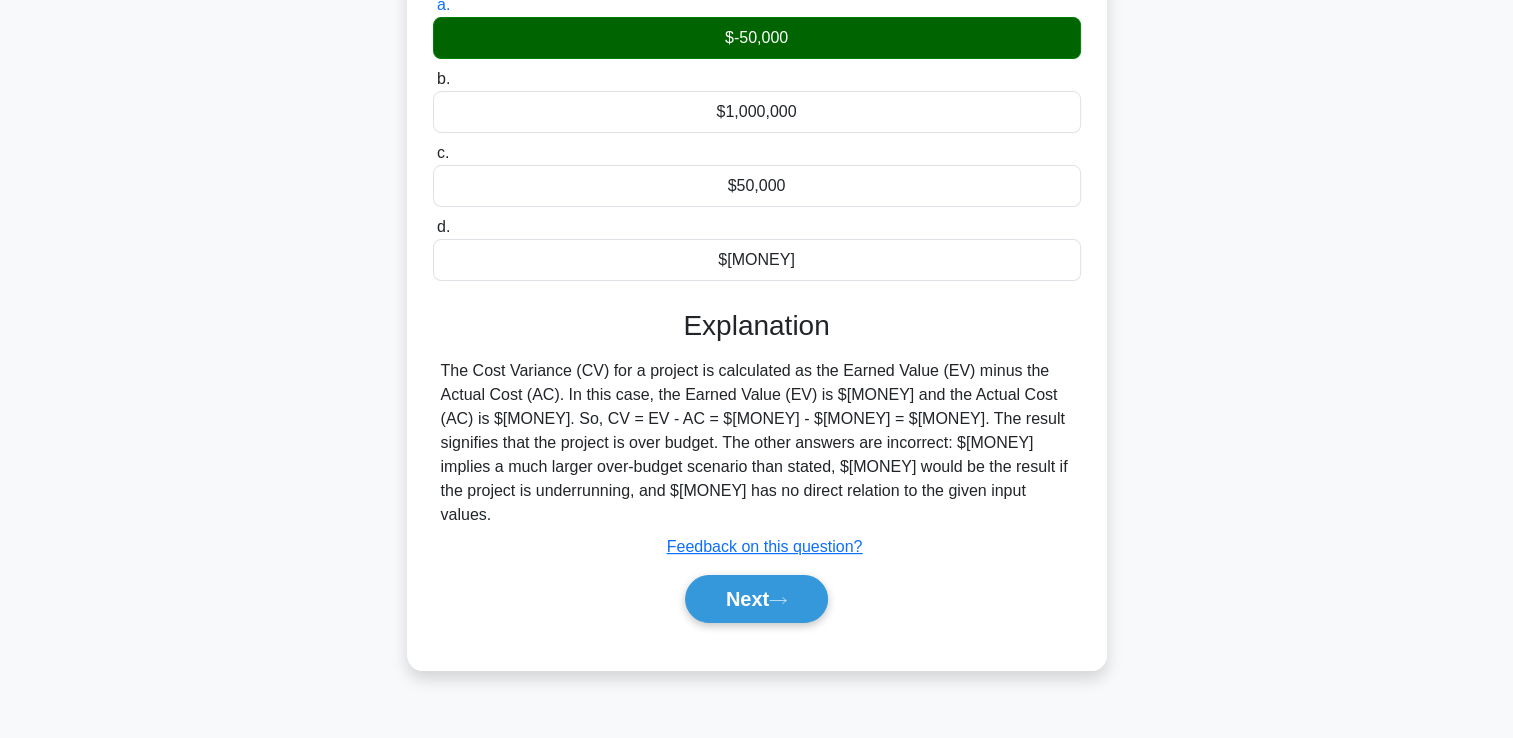 scroll, scrollTop: 342, scrollLeft: 0, axis: vertical 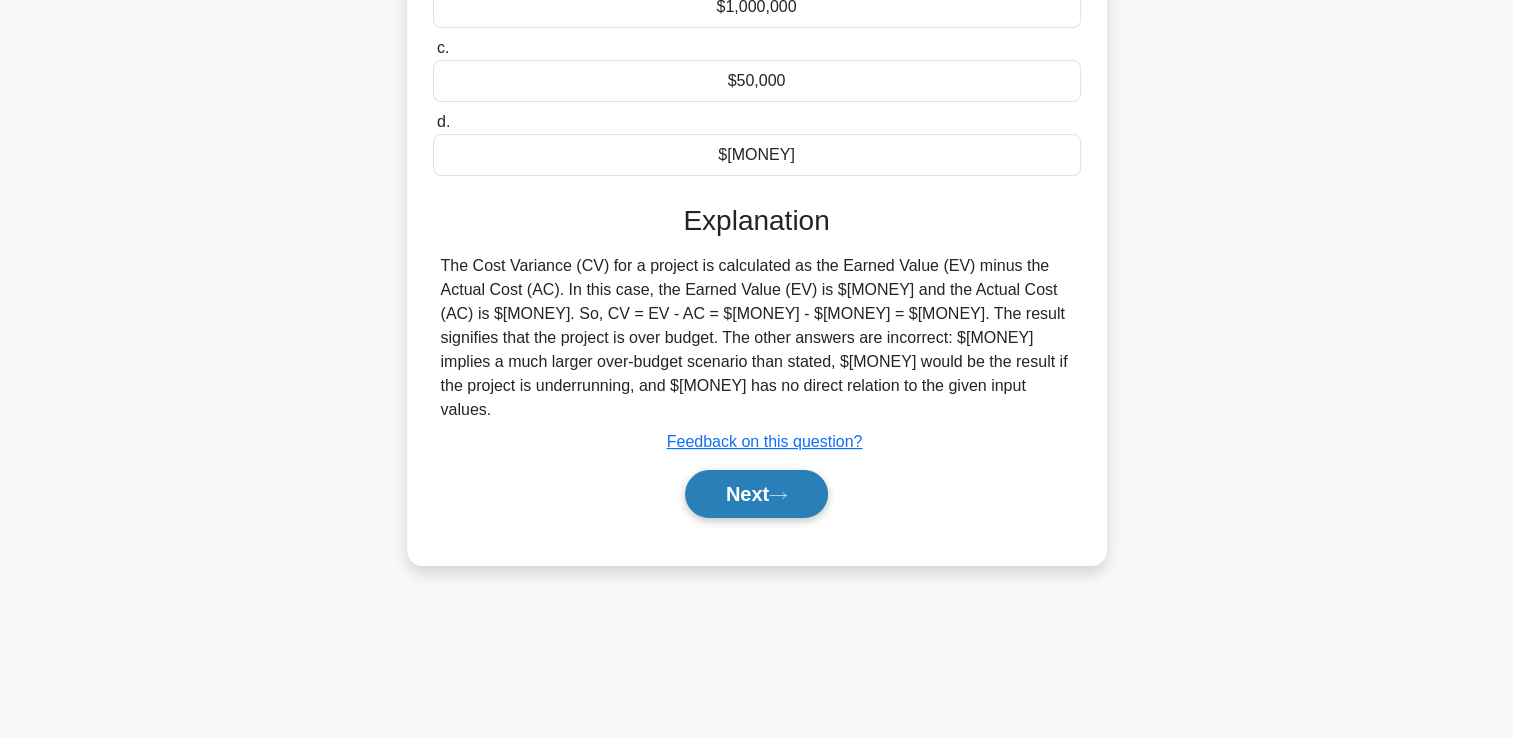 click on "Next" at bounding box center (756, 494) 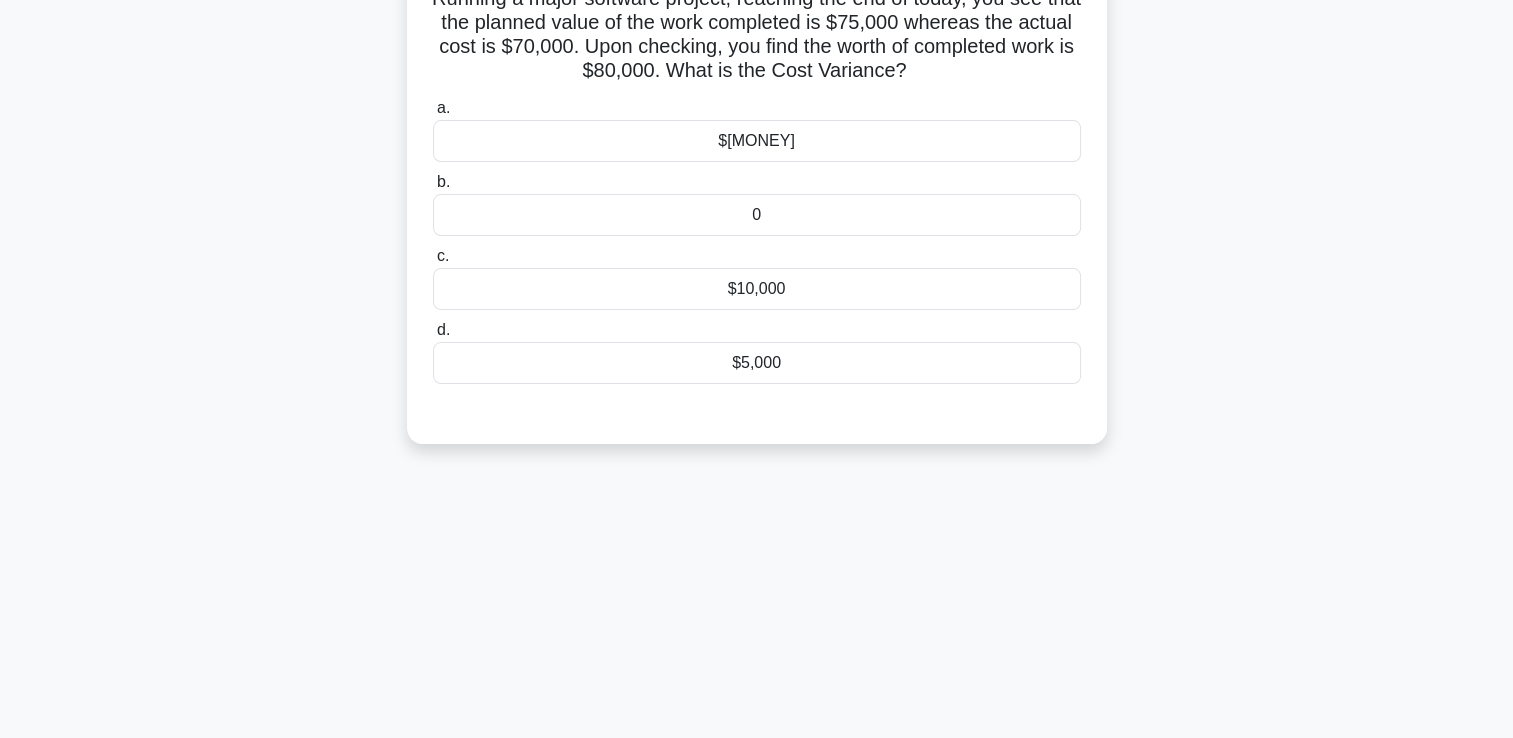 scroll, scrollTop: 42, scrollLeft: 0, axis: vertical 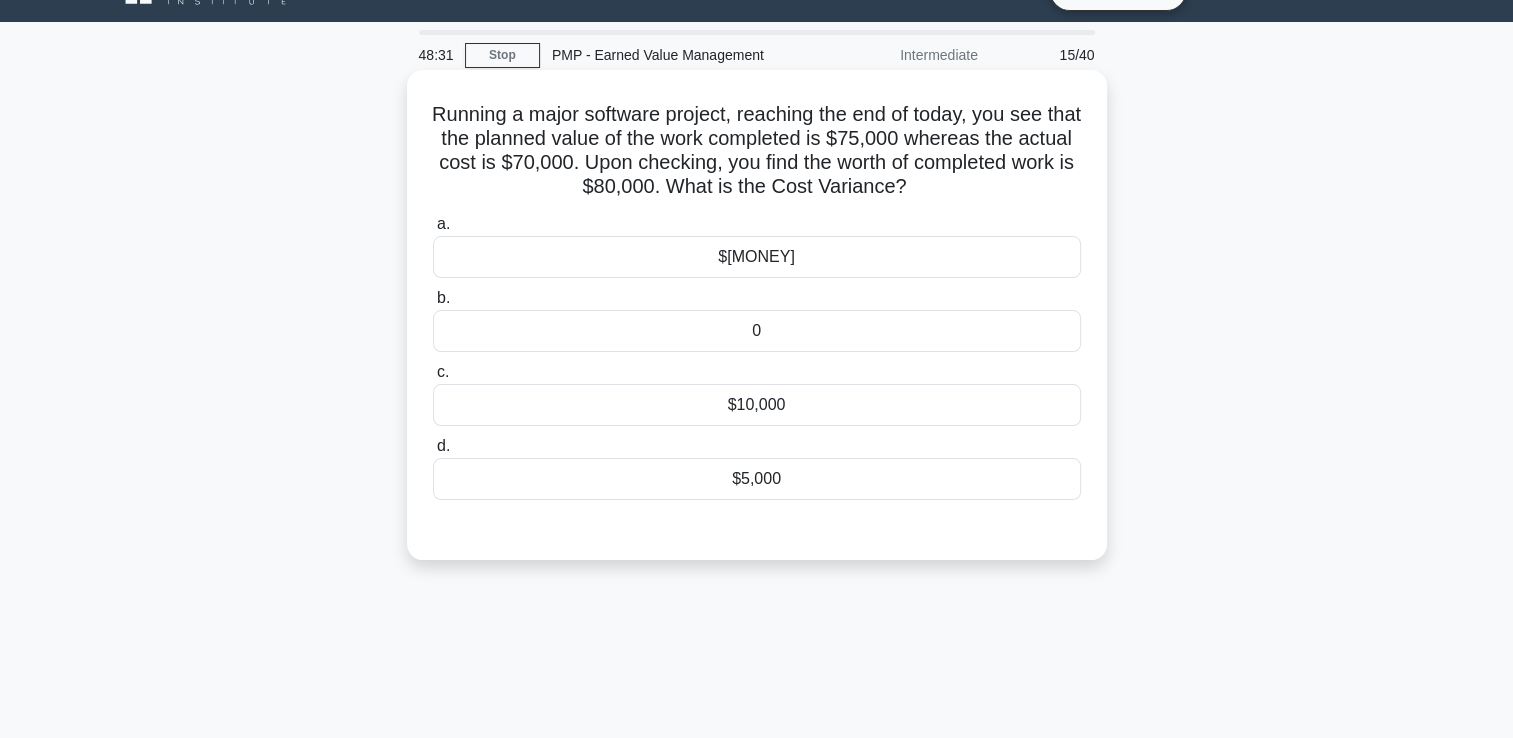 click on "$5,000" at bounding box center (757, 479) 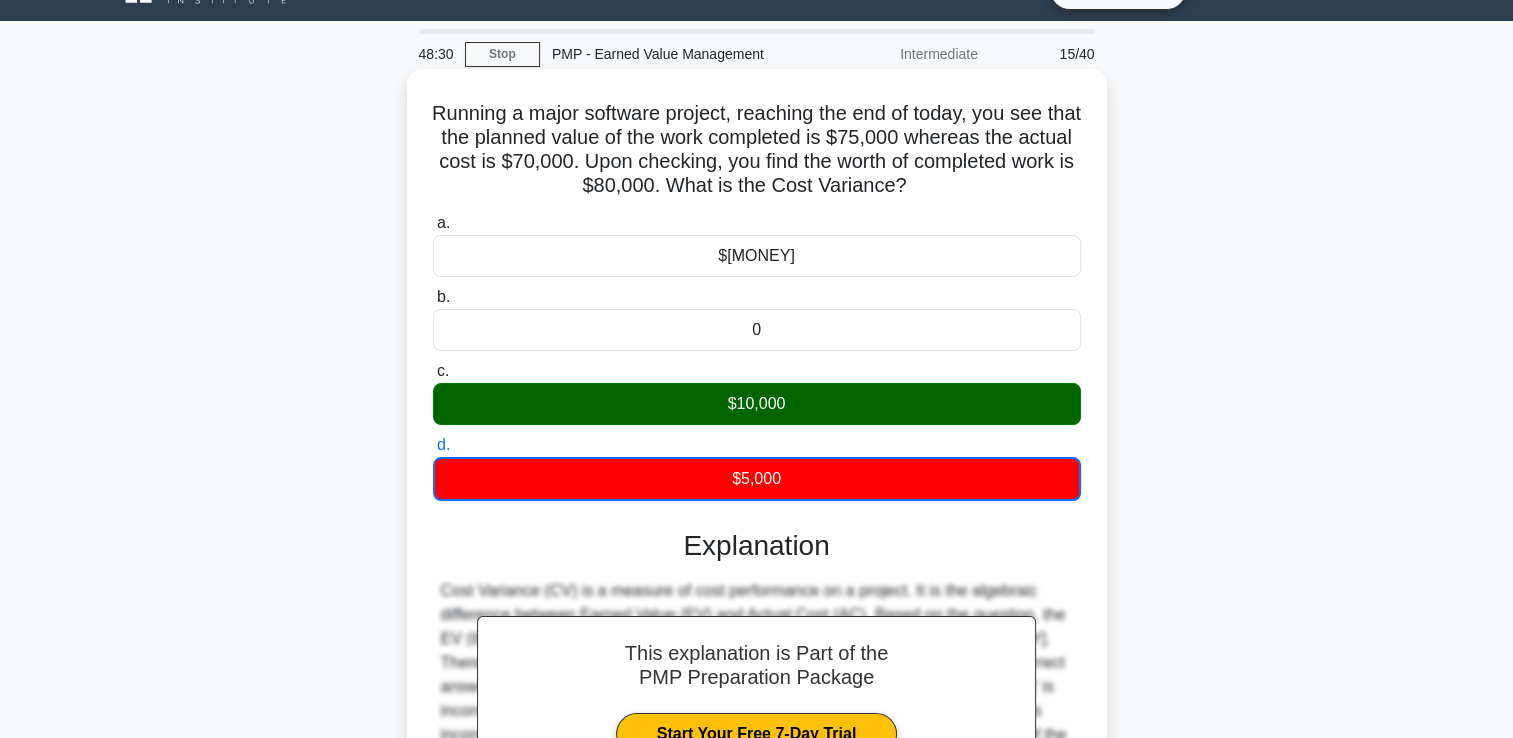 scroll, scrollTop: 42, scrollLeft: 0, axis: vertical 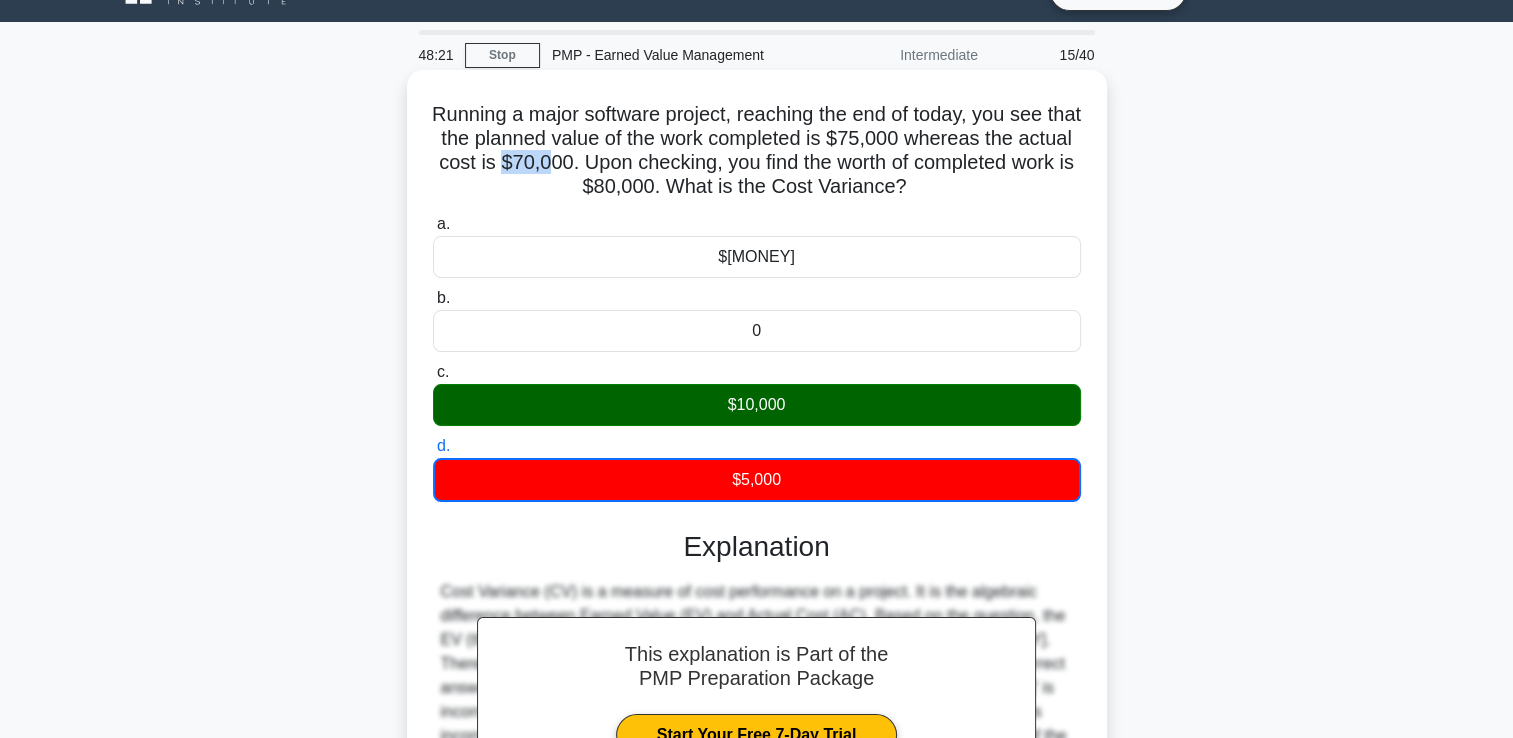 drag, startPoint x: 556, startPoint y: 160, endPoint x: 600, endPoint y: 162, distance: 44.04543 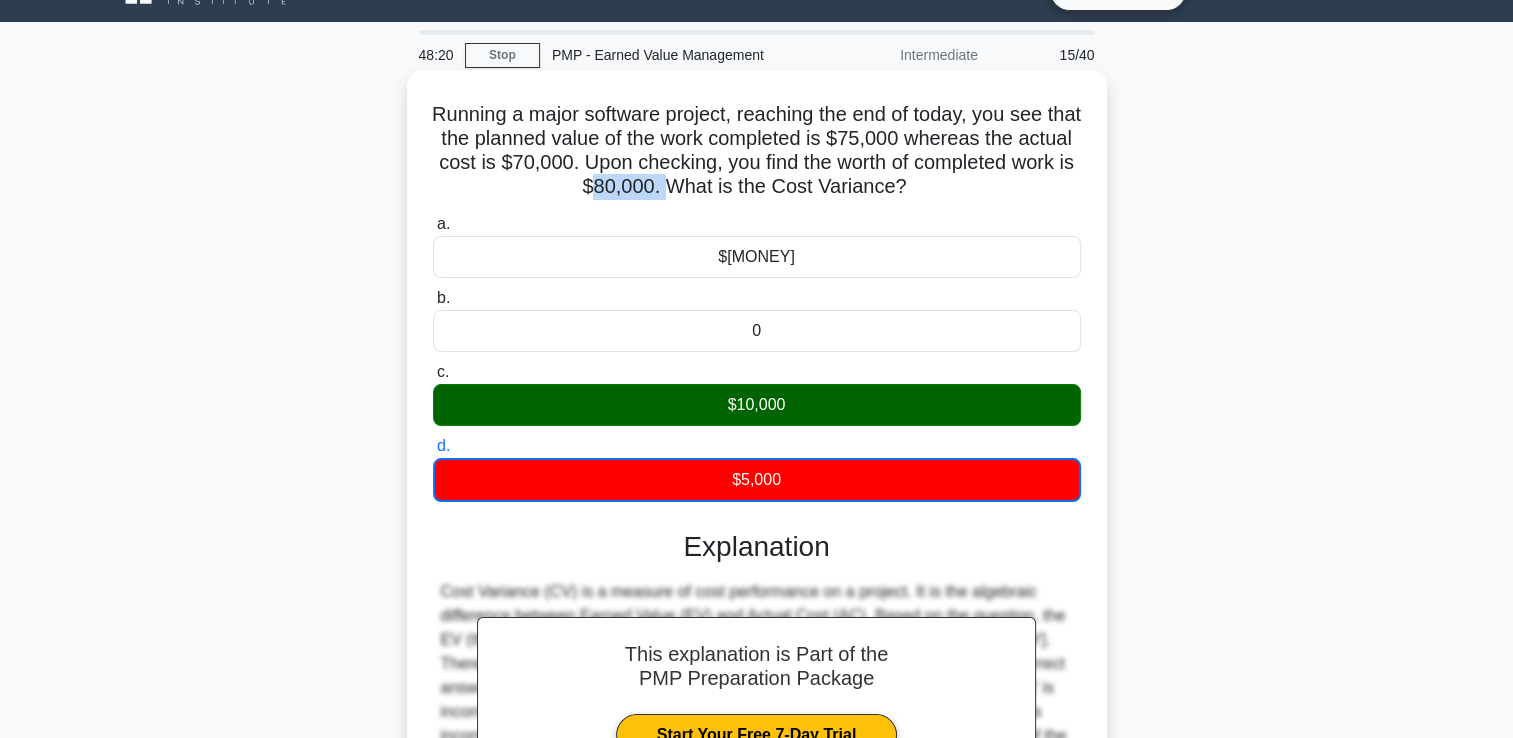drag, startPoint x: 600, startPoint y: 162, endPoint x: 695, endPoint y: 194, distance: 100.2447 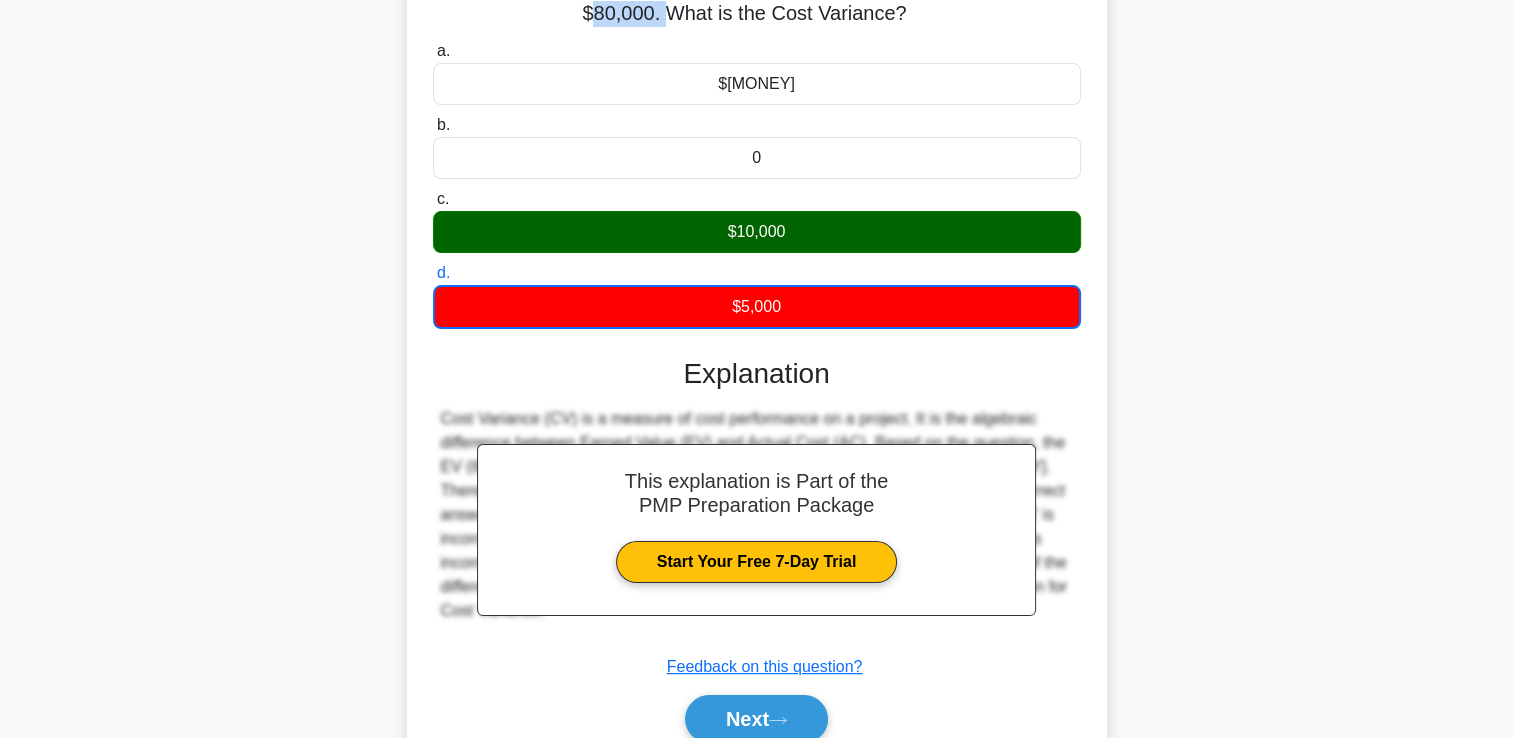 scroll, scrollTop: 342, scrollLeft: 0, axis: vertical 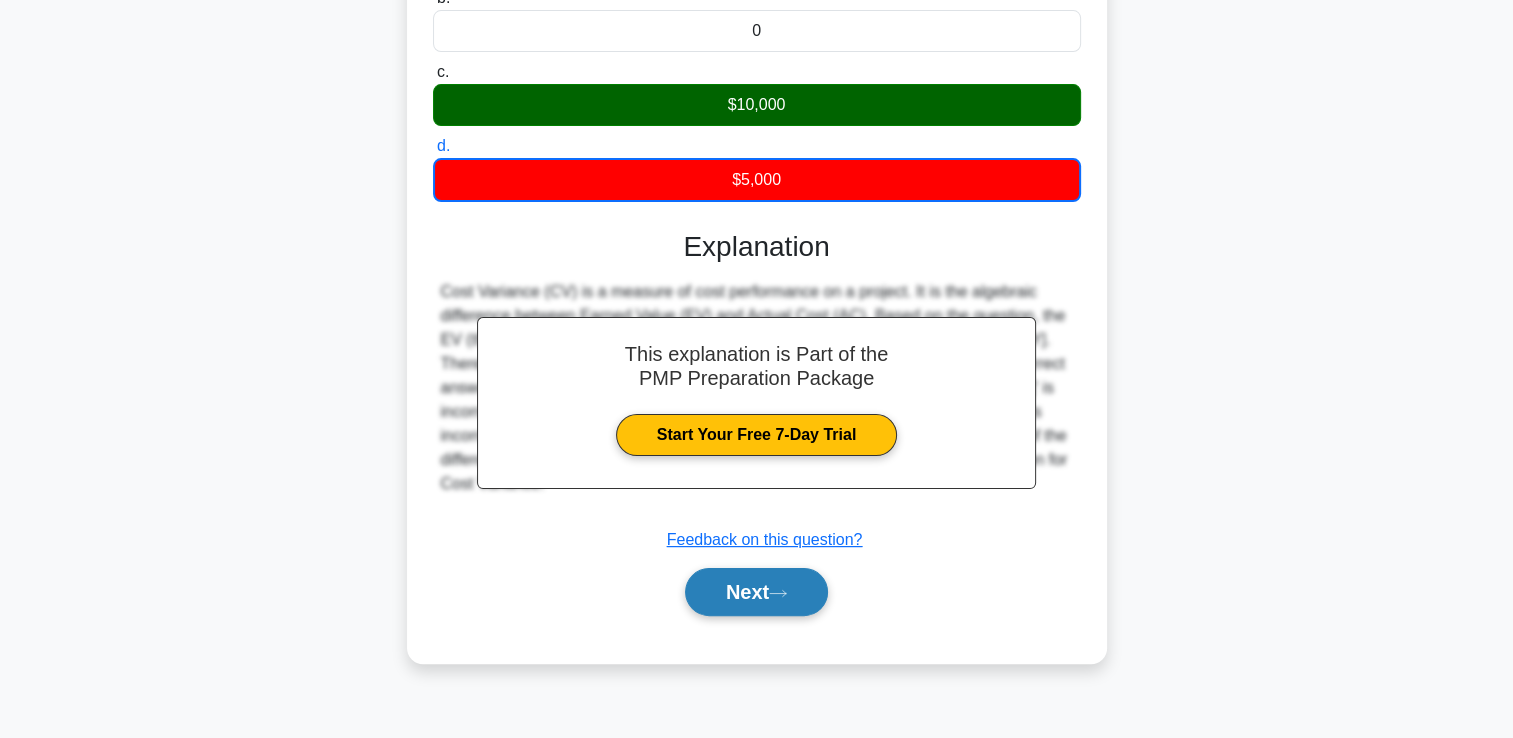 click on "Next" at bounding box center [756, 592] 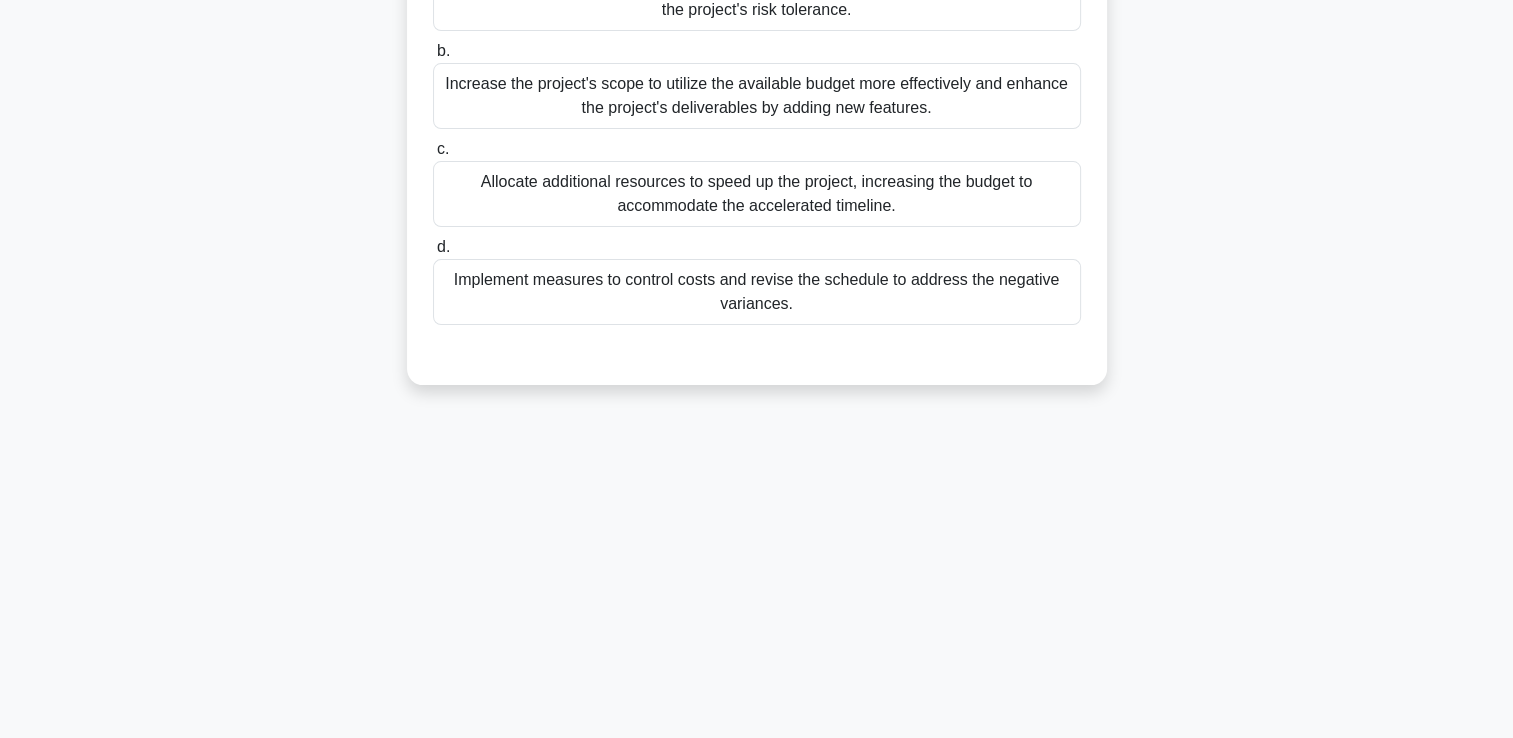 scroll, scrollTop: 0, scrollLeft: 0, axis: both 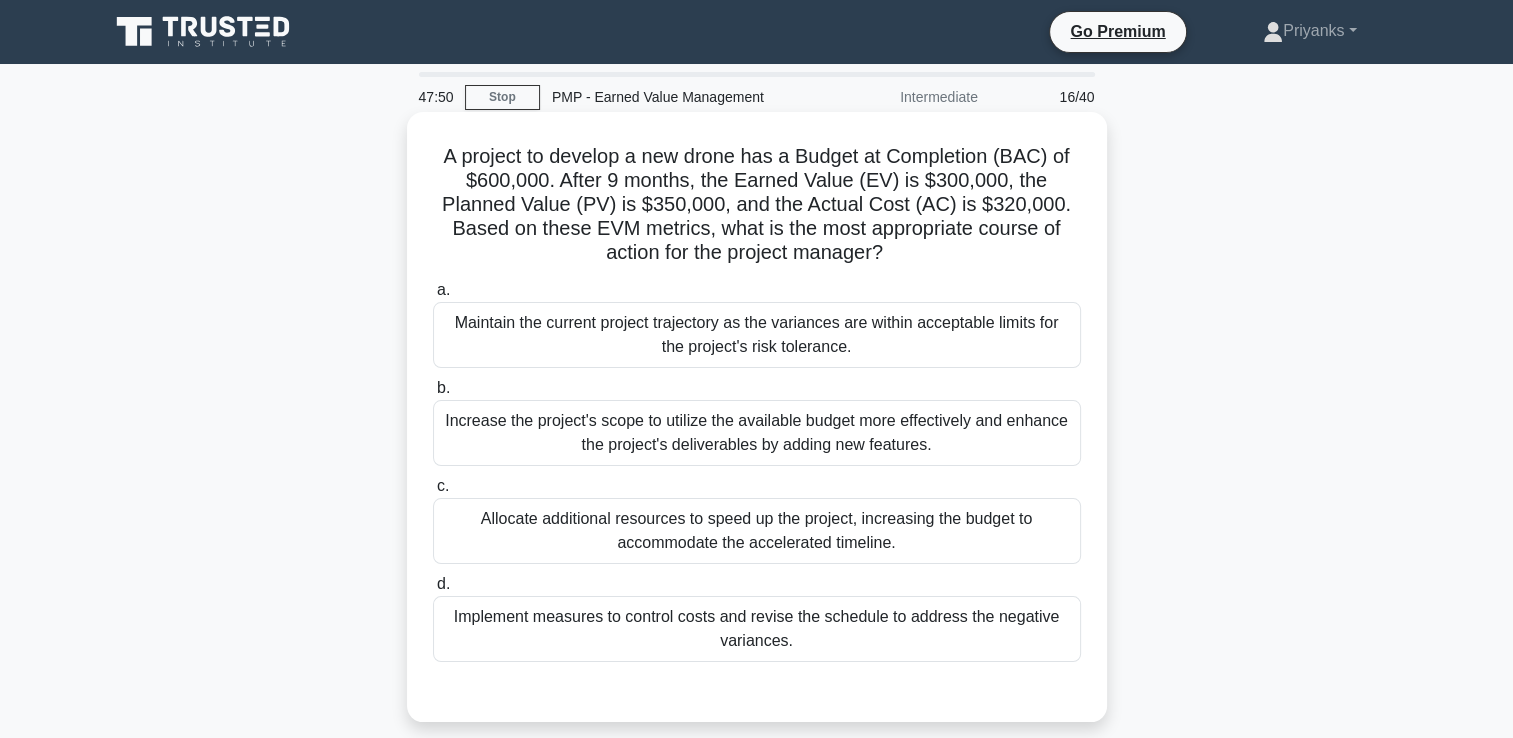 click on "Implement measures to control costs and revise the schedule to address the negative variances." at bounding box center (757, 629) 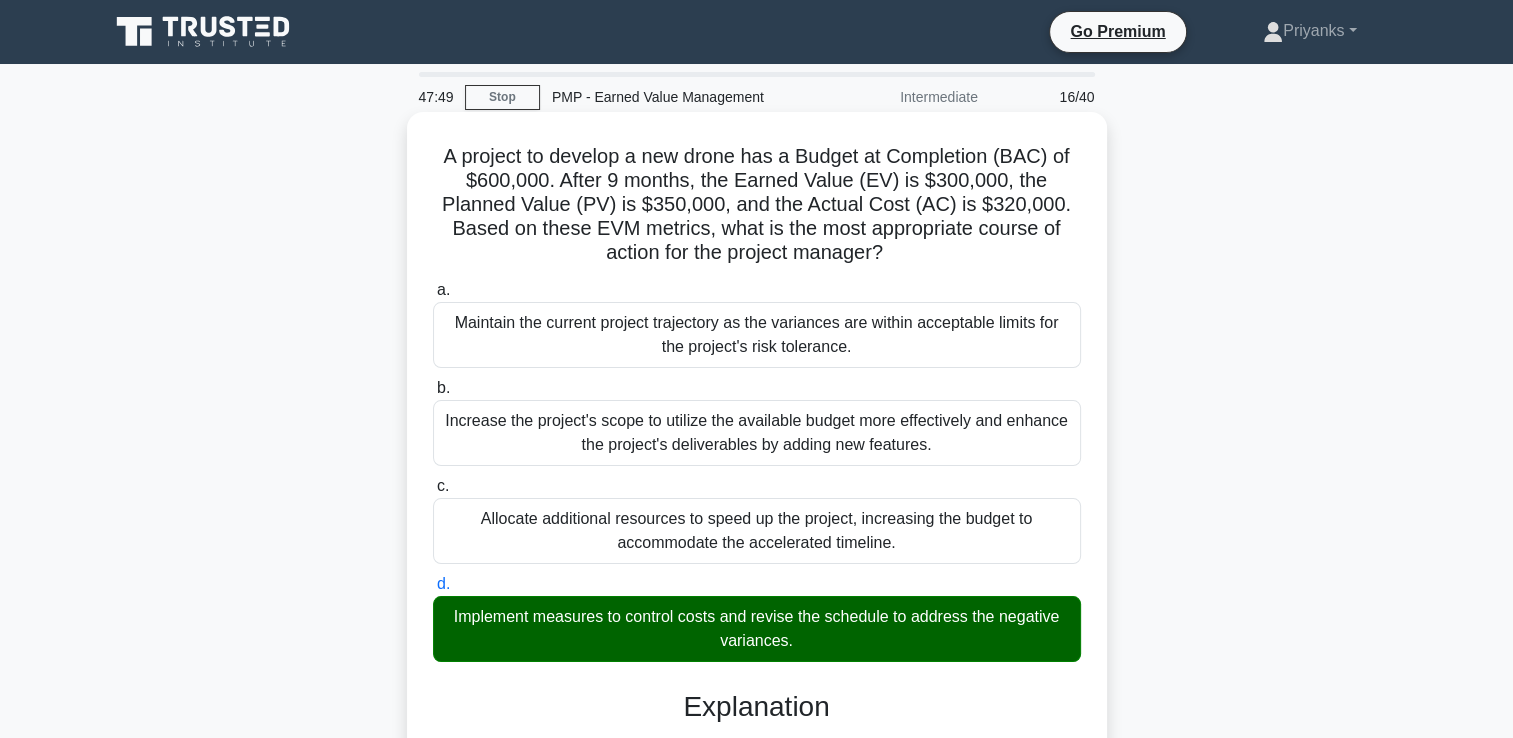 scroll, scrollTop: 421, scrollLeft: 0, axis: vertical 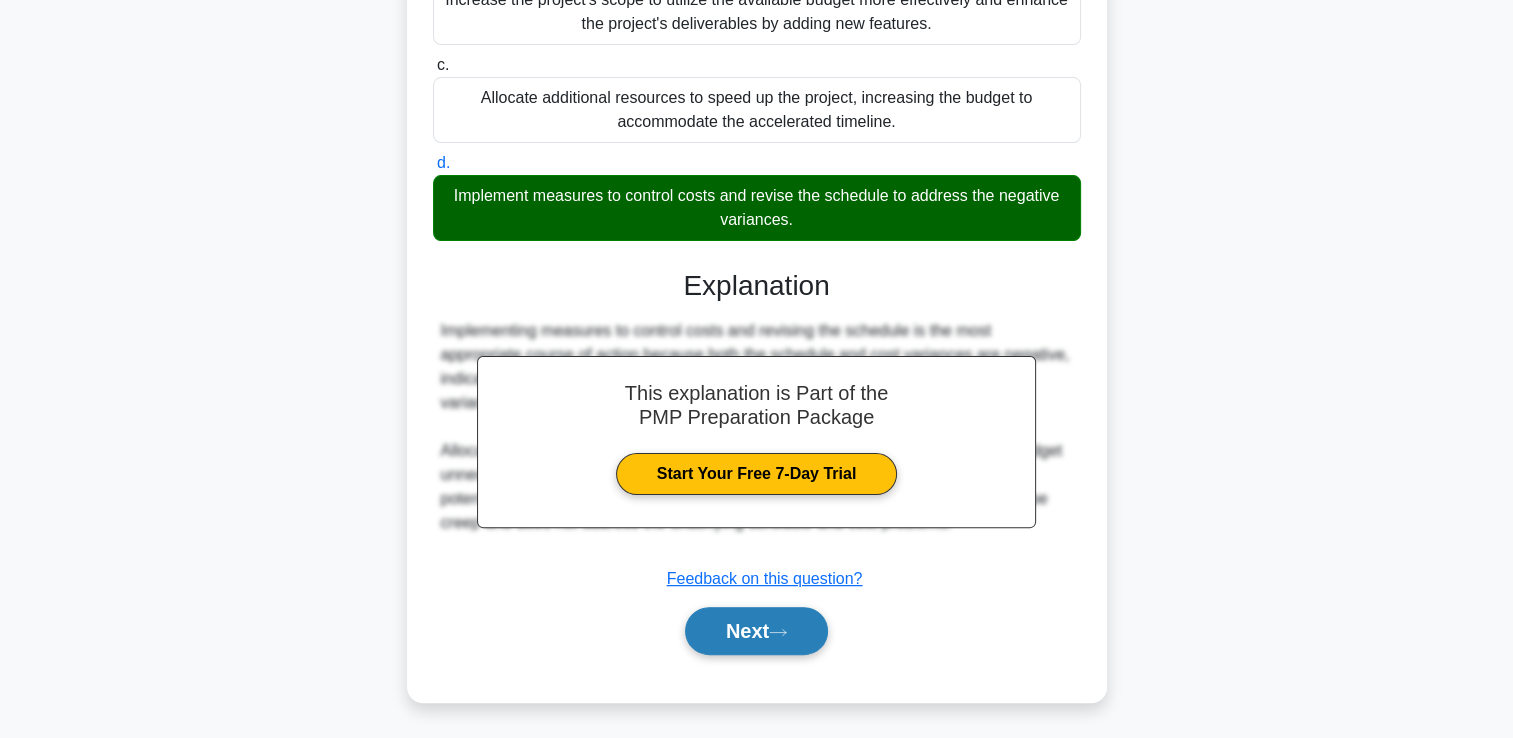 click on "Next" at bounding box center [756, 631] 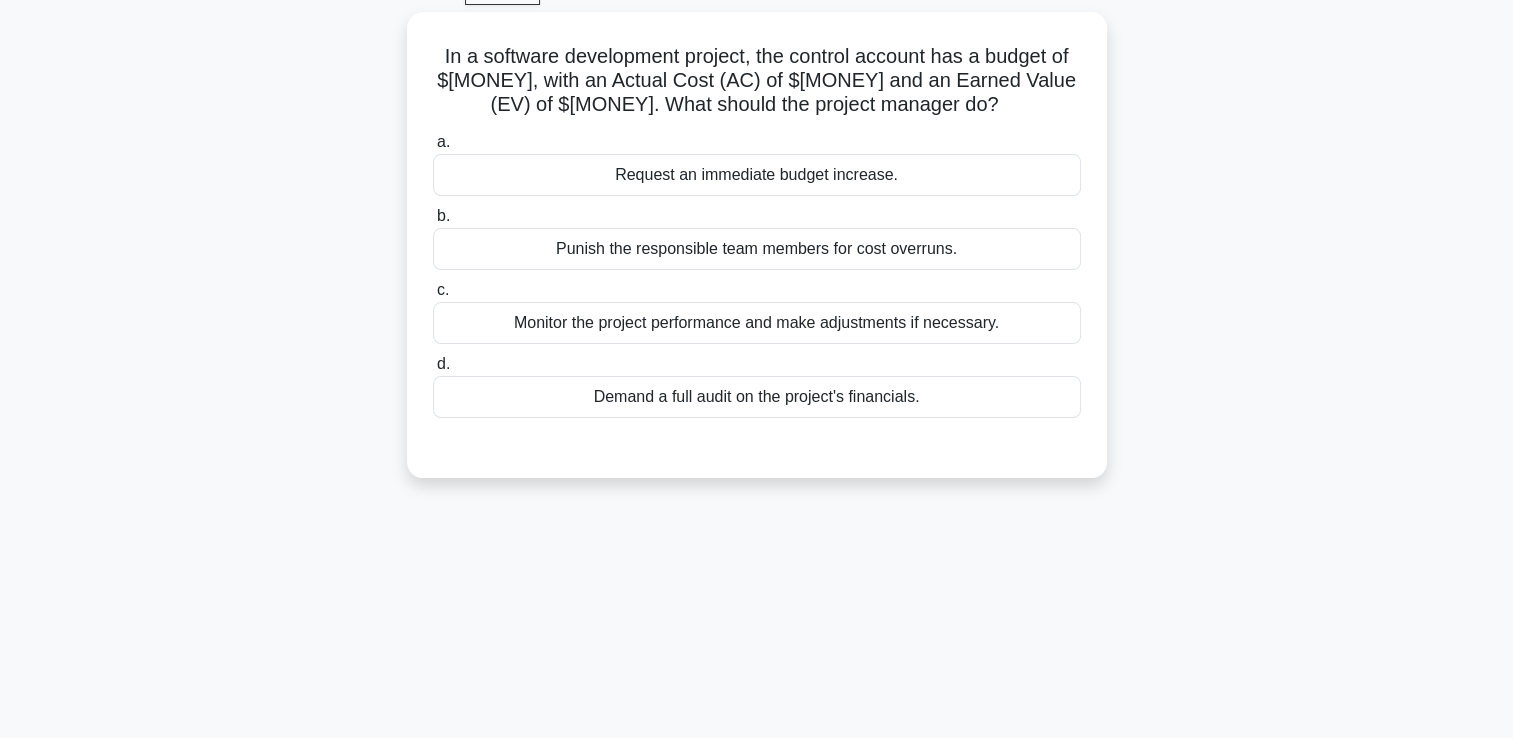 scroll, scrollTop: 0, scrollLeft: 0, axis: both 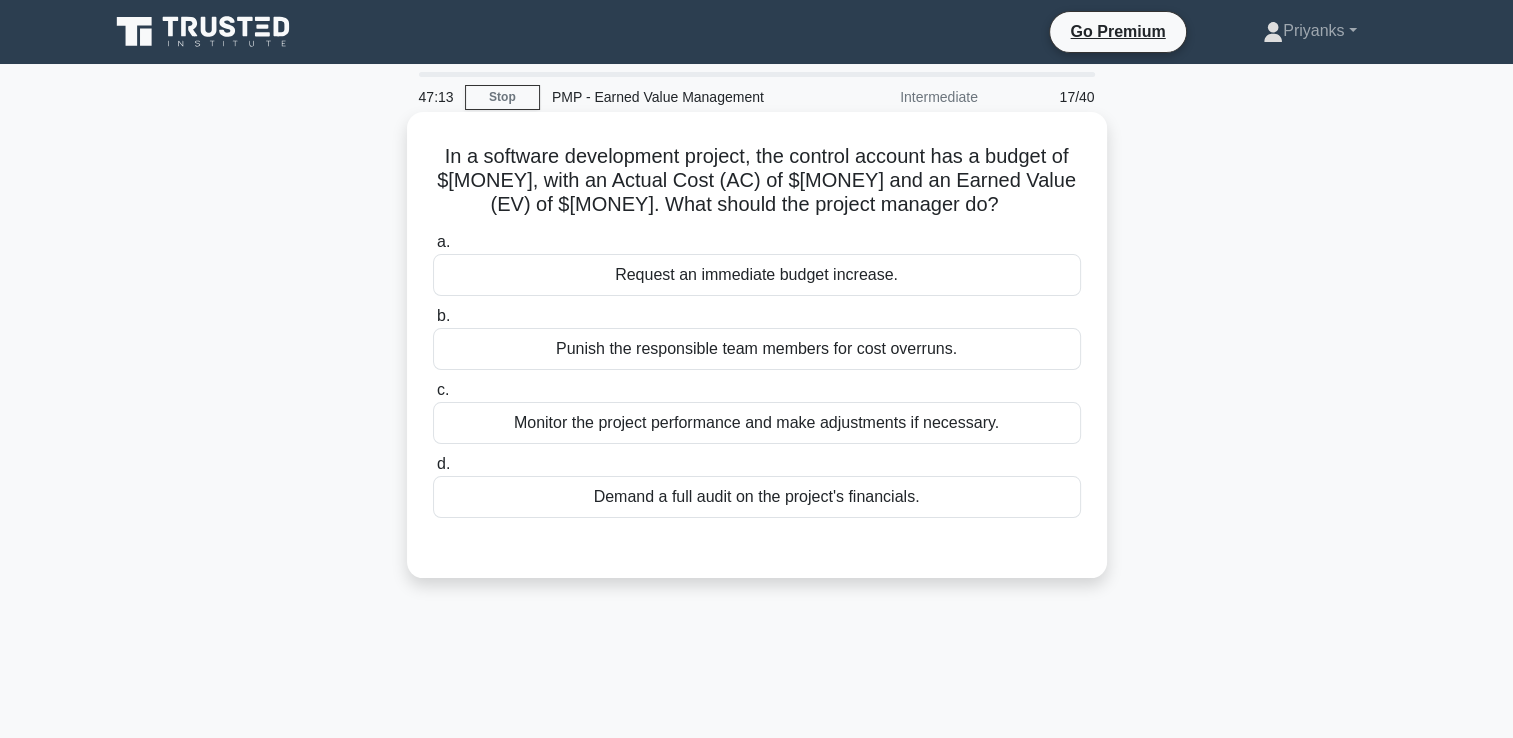 click on "Monitor the project performance and make adjustments if necessary." at bounding box center [757, 423] 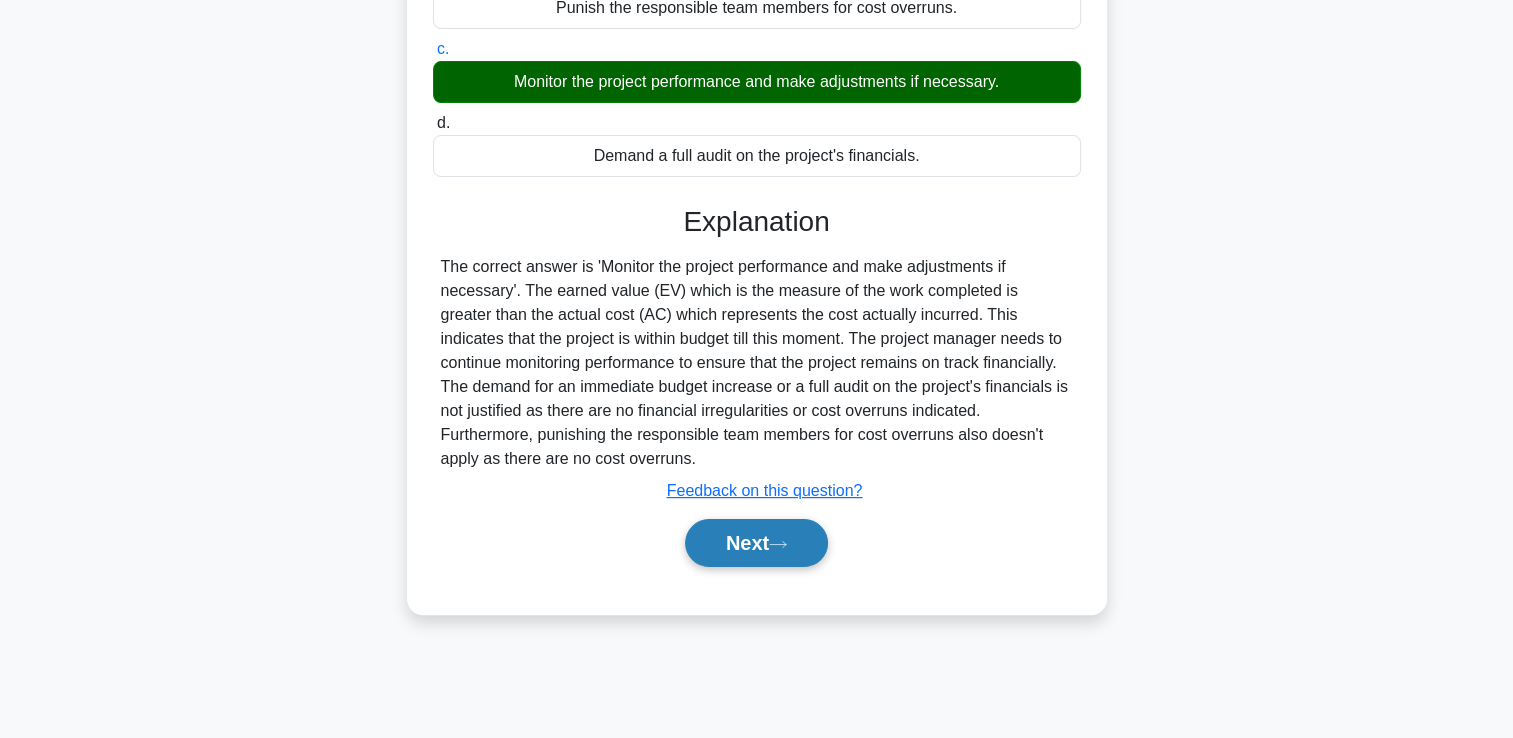 scroll, scrollTop: 342, scrollLeft: 0, axis: vertical 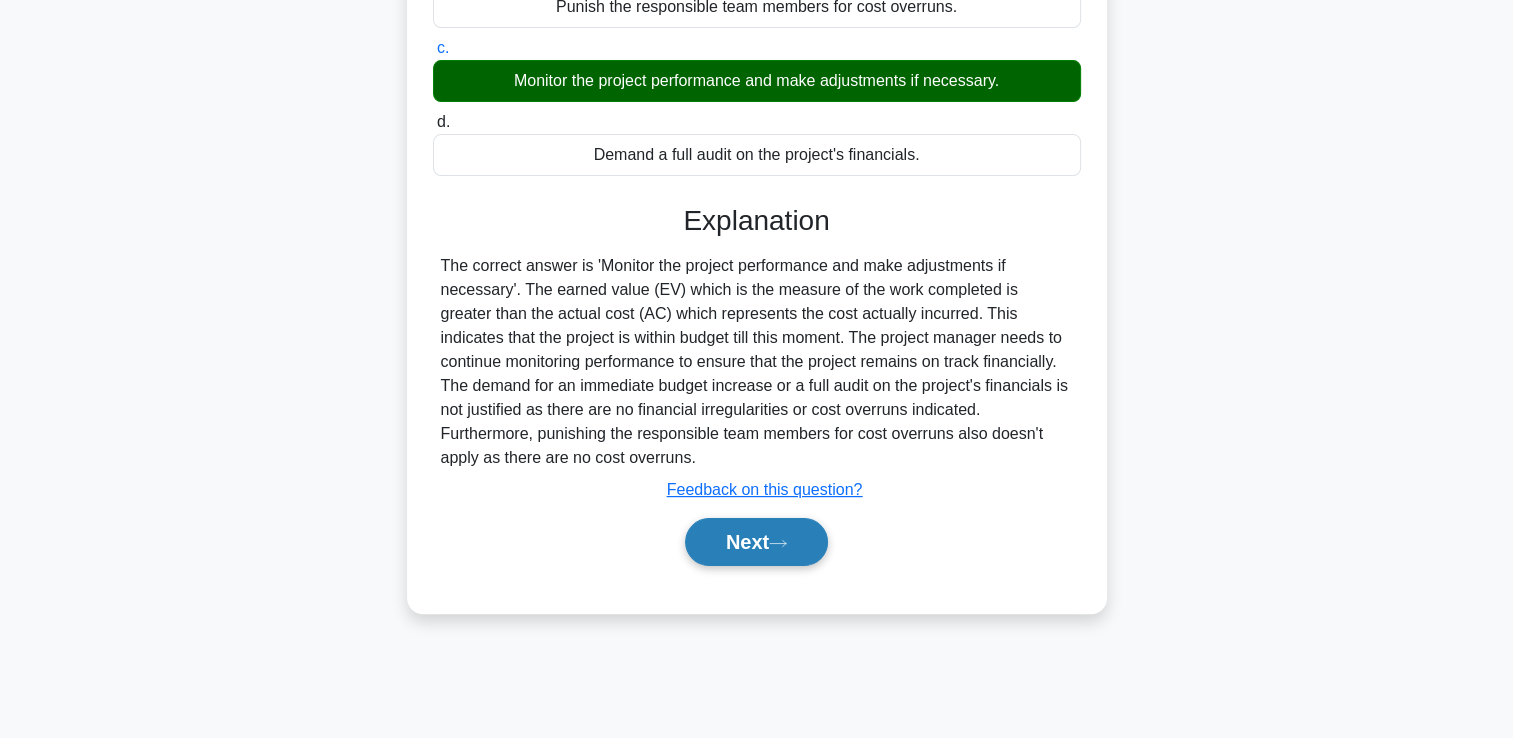 click on "Next" at bounding box center (756, 542) 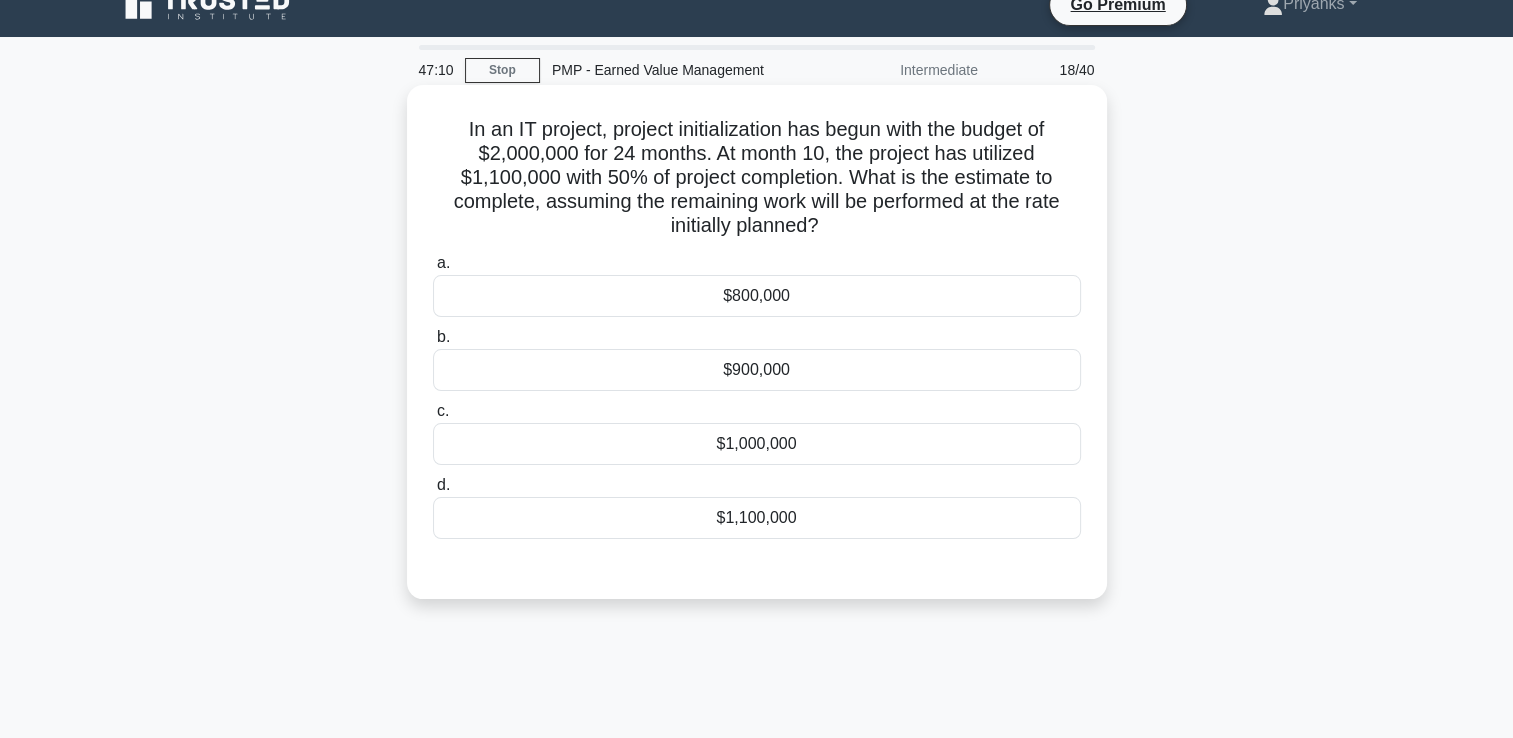 scroll, scrollTop: 0, scrollLeft: 0, axis: both 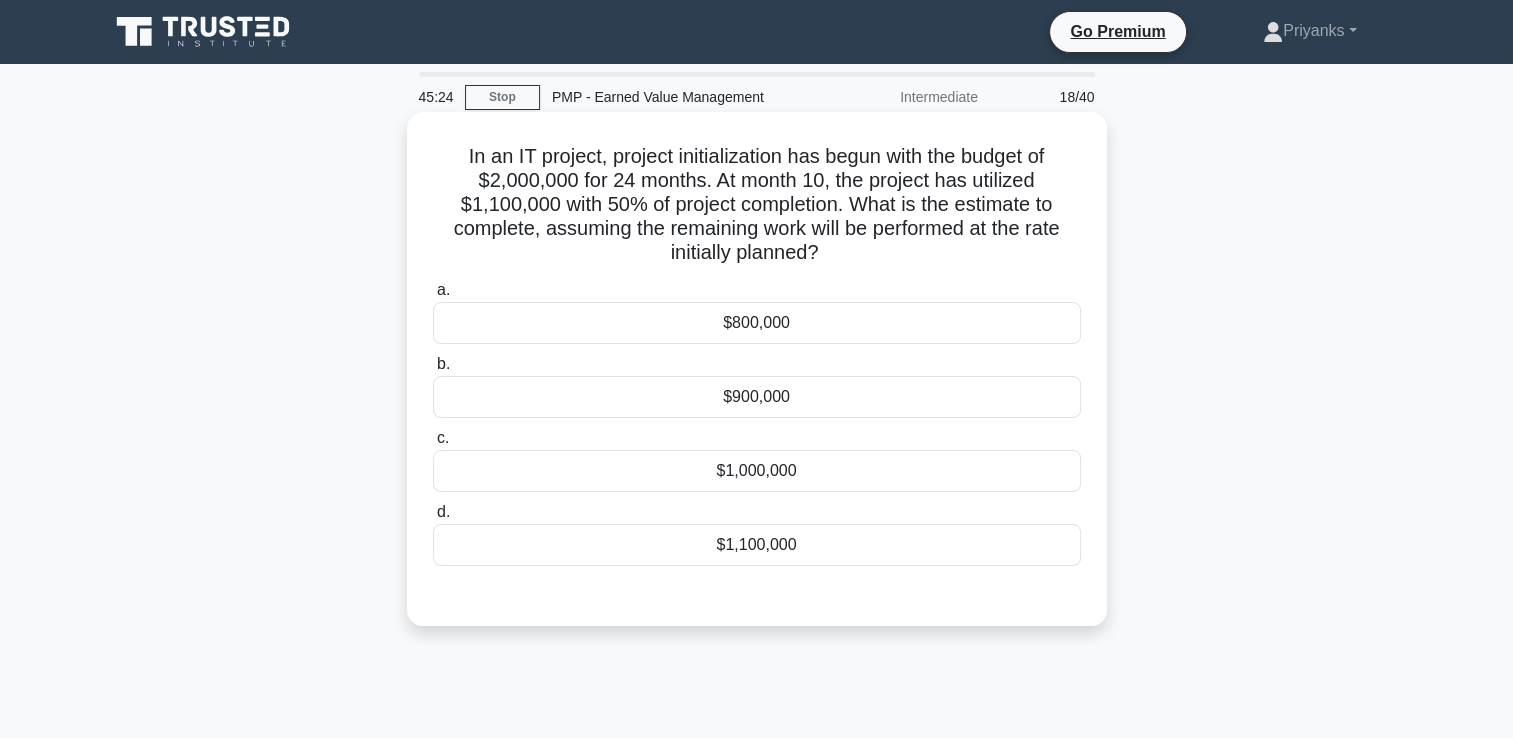click on "a.
$800,000
b.
$900,000
c." at bounding box center [757, 422] 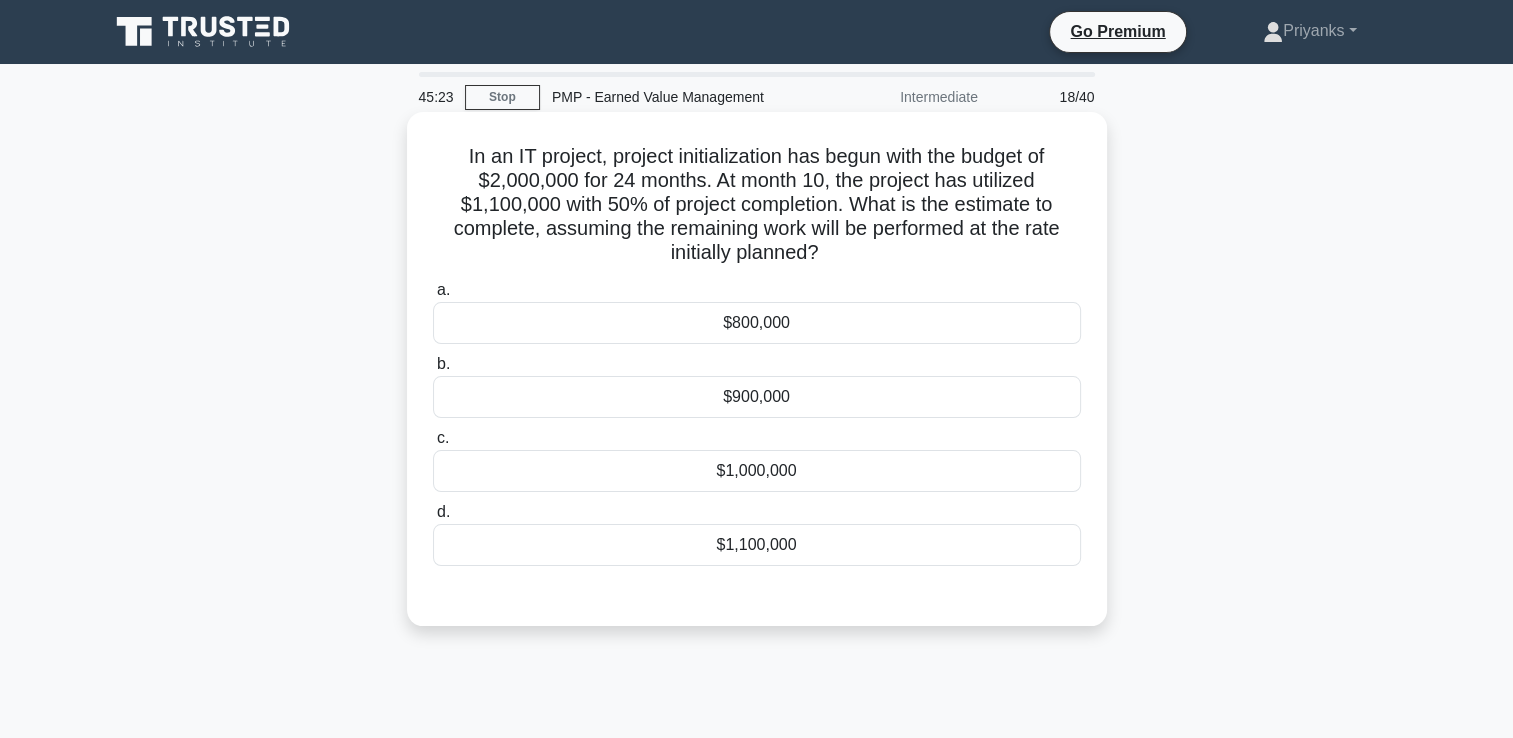 click on "$1,100,000" at bounding box center (757, 545) 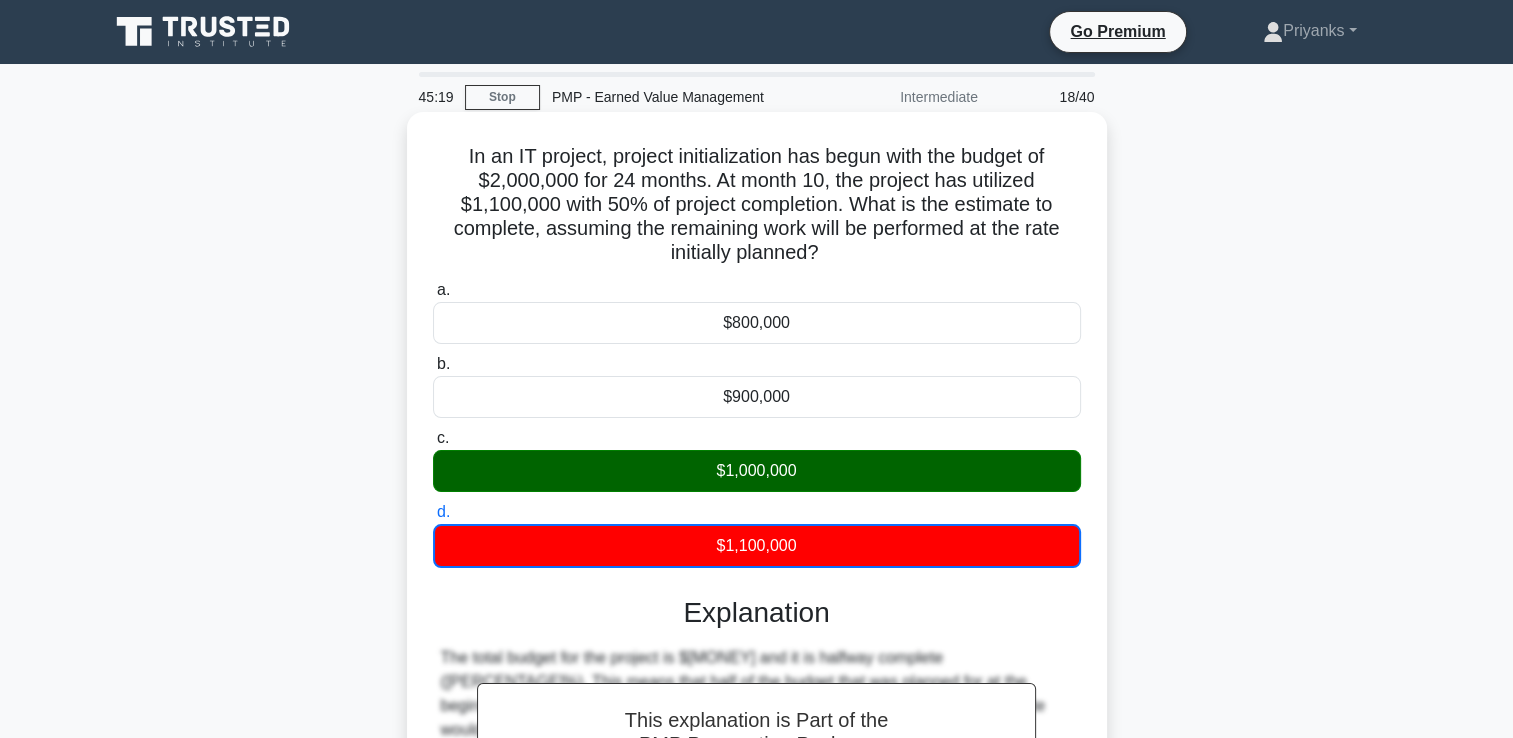 drag, startPoint x: 458, startPoint y: 155, endPoint x: 875, endPoint y: 267, distance: 431.77887 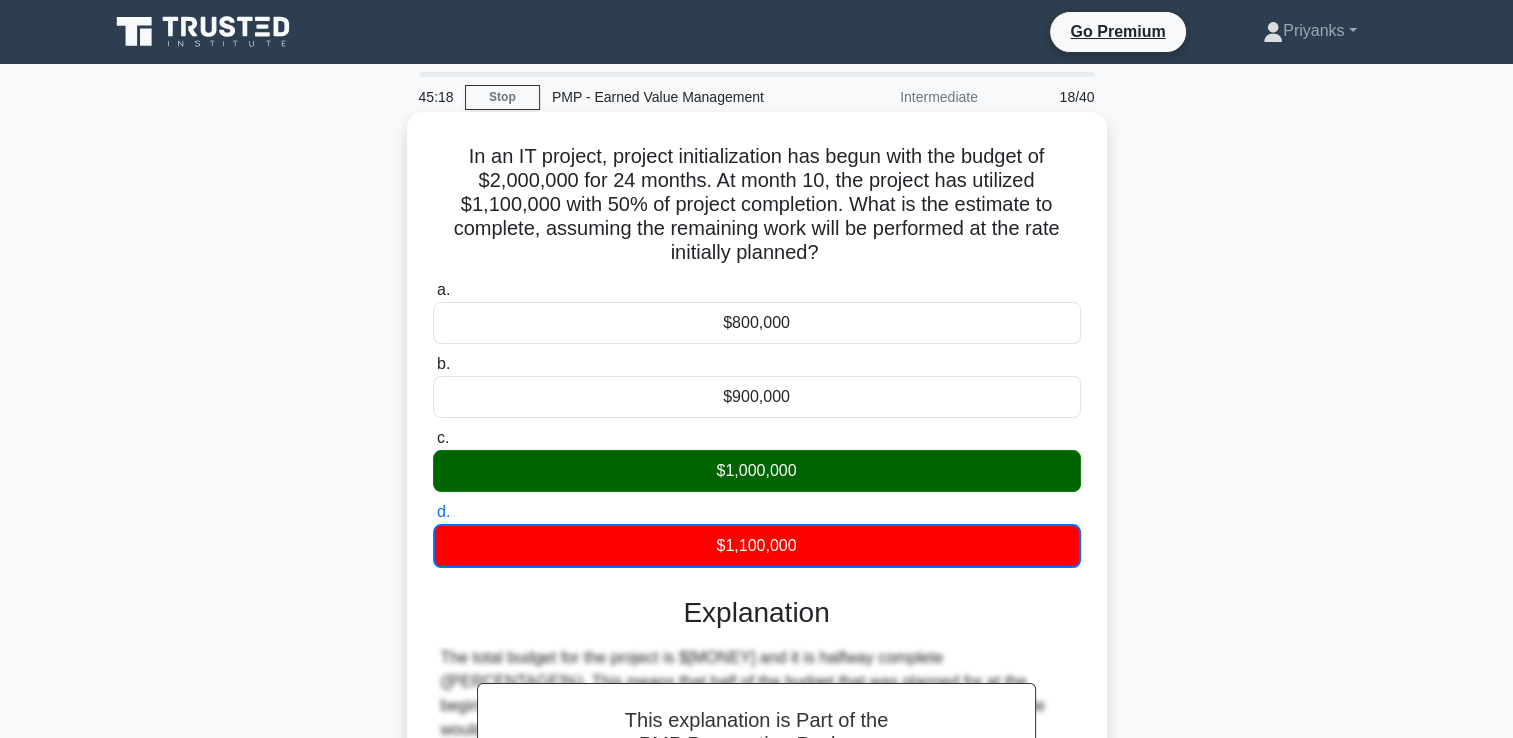 copy on "n an IT project, project initialization has begun with the budget of $2,000,000 for 24 months. At month 10, the project has utilized $1,100,000 with 50% of project completion. What is the estimate to complete, assuming the remaining work will be performed at the rate initially planned?" 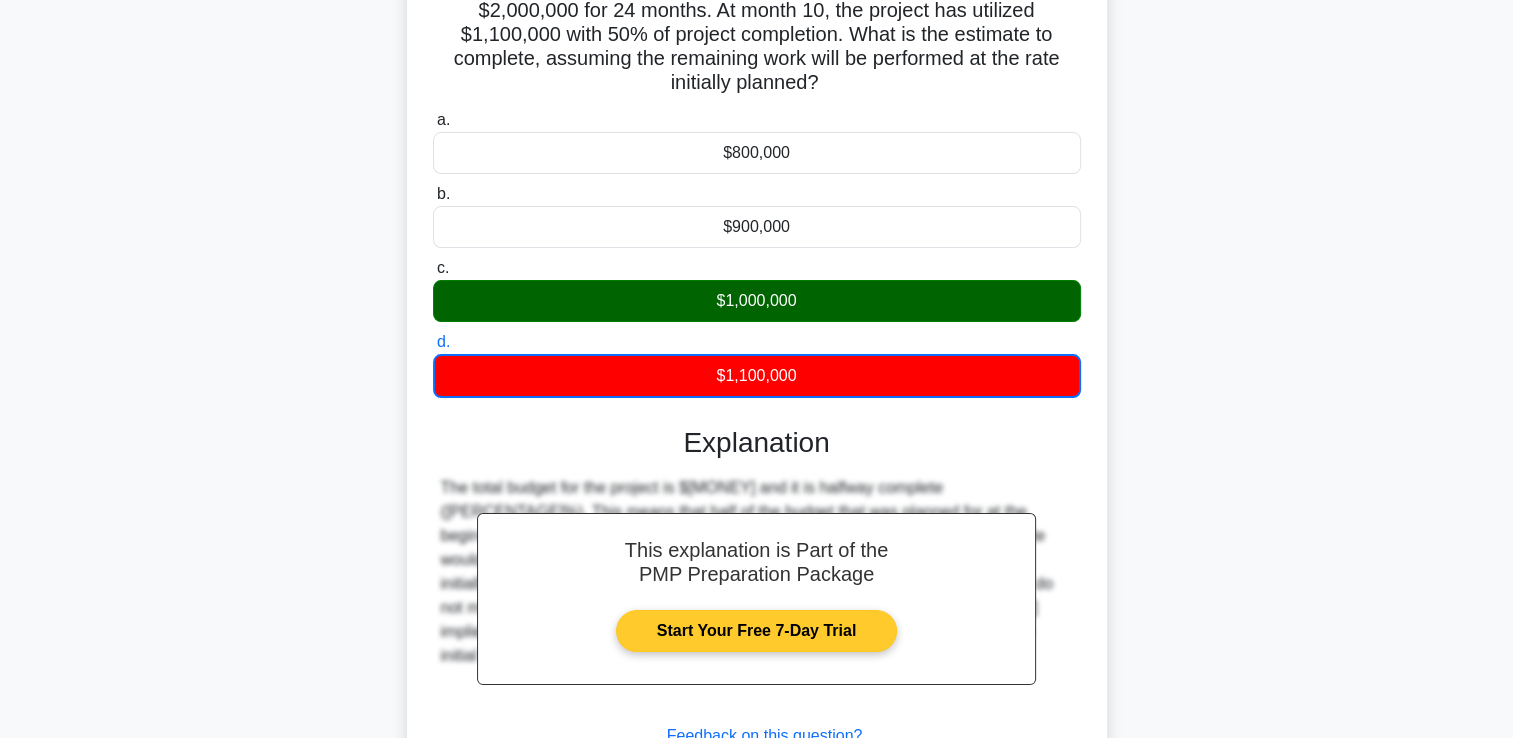 scroll, scrollTop: 342, scrollLeft: 0, axis: vertical 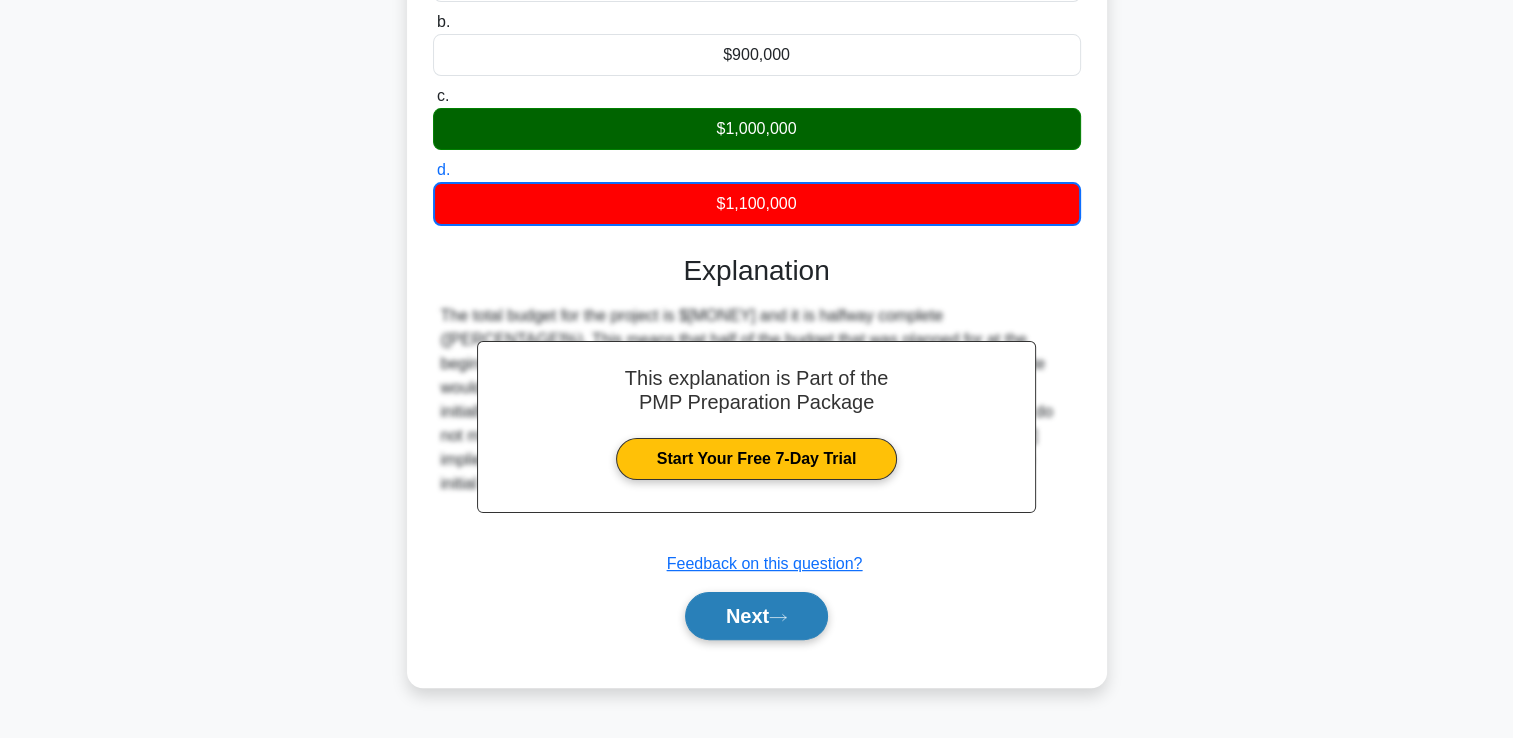 click on "Next" at bounding box center [756, 616] 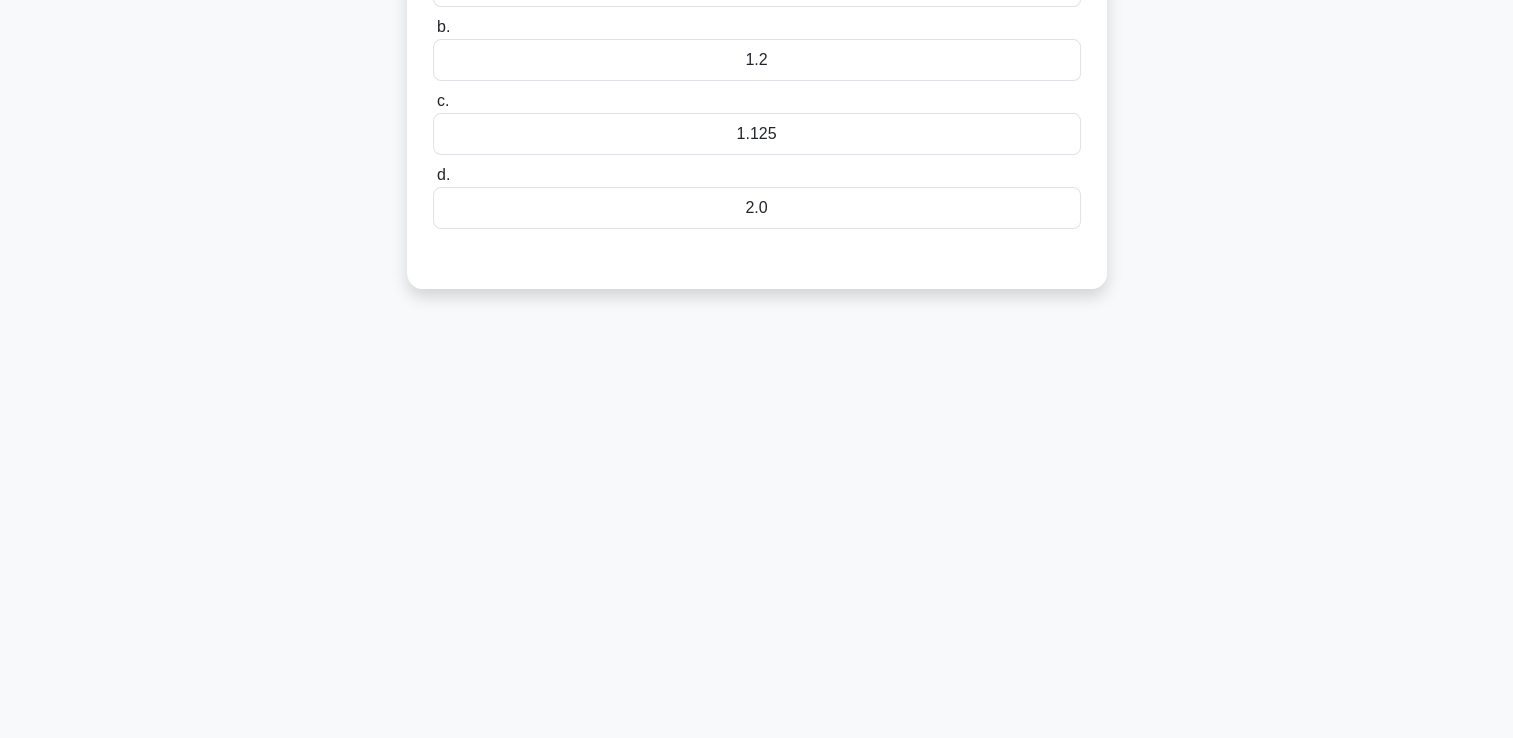 scroll, scrollTop: 0, scrollLeft: 0, axis: both 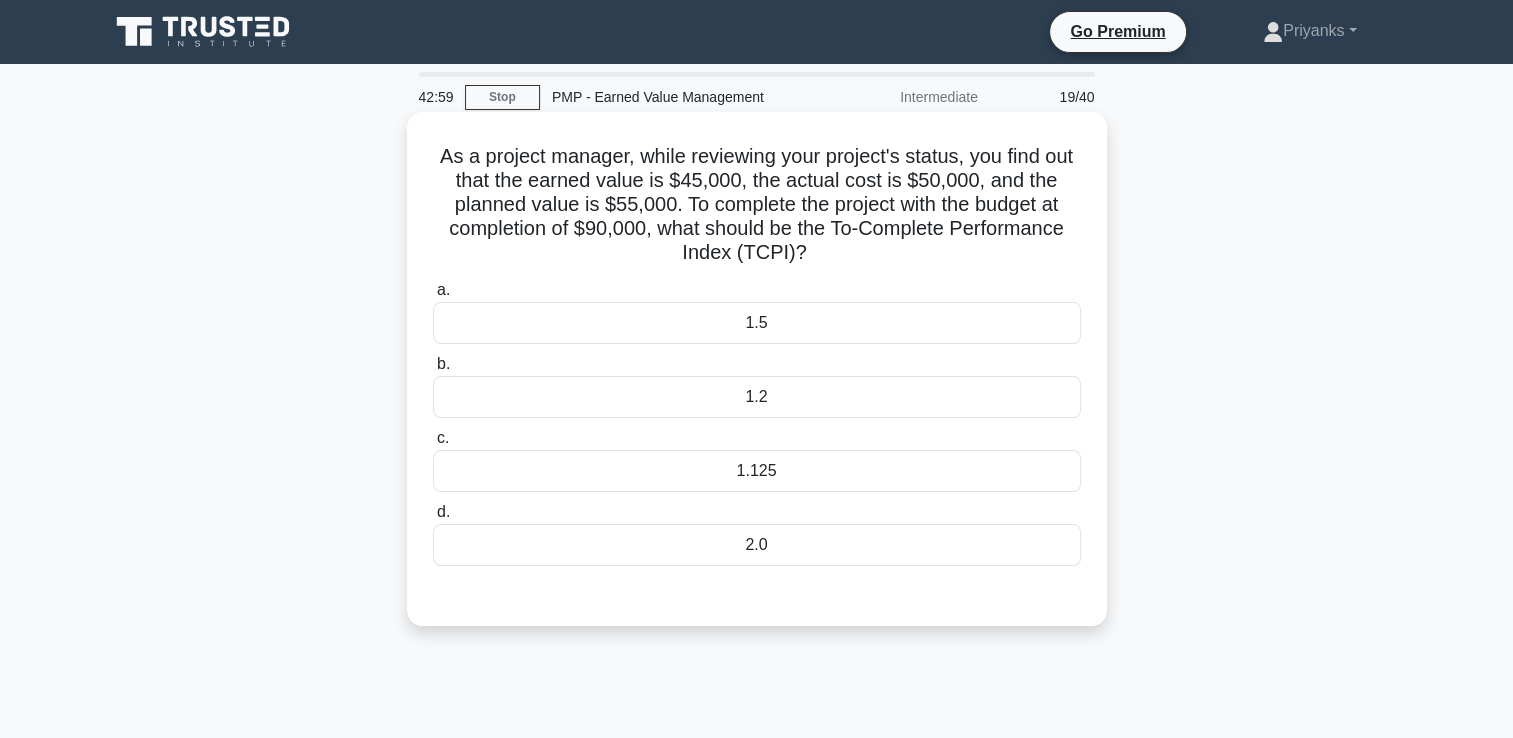 click on "1.125" at bounding box center [757, 471] 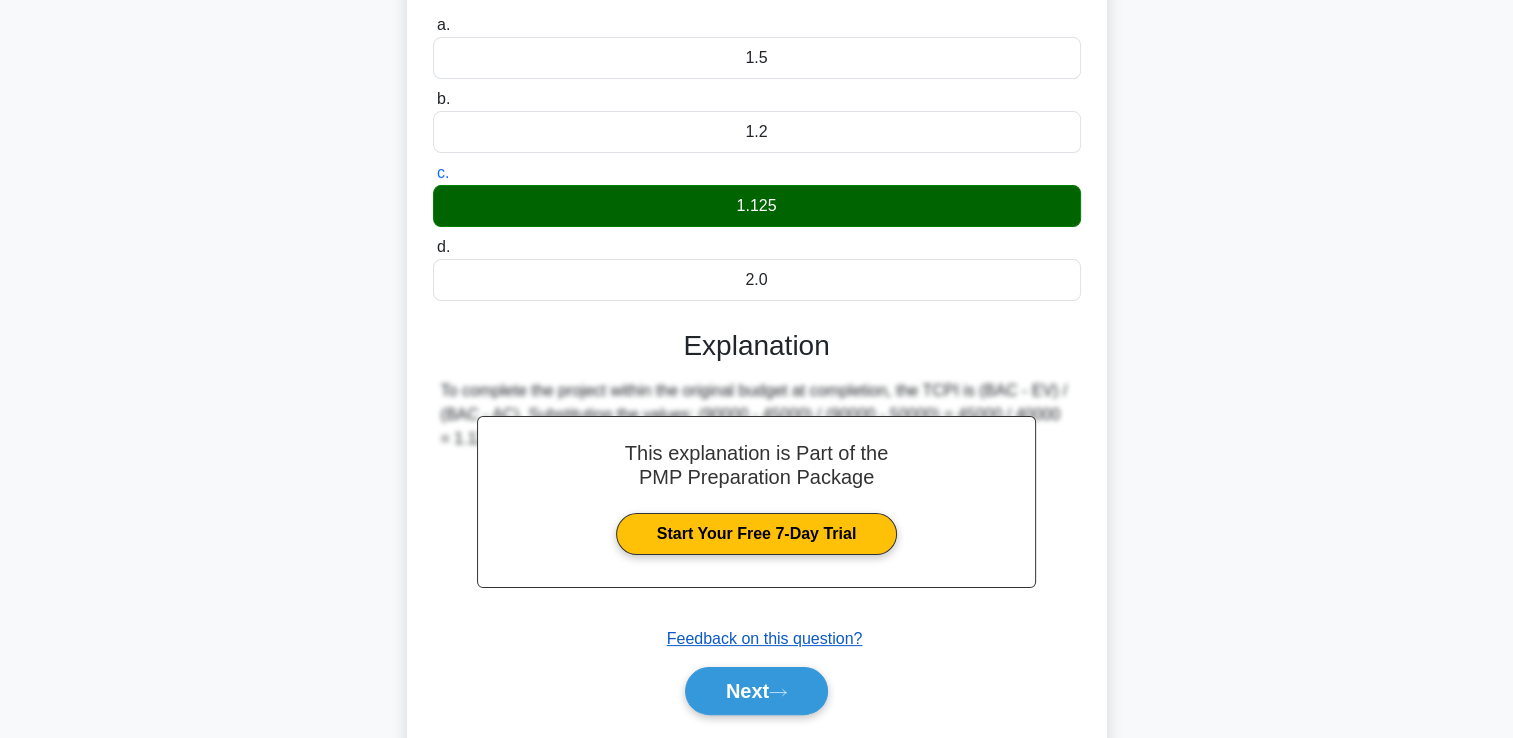 scroll, scrollTop: 342, scrollLeft: 0, axis: vertical 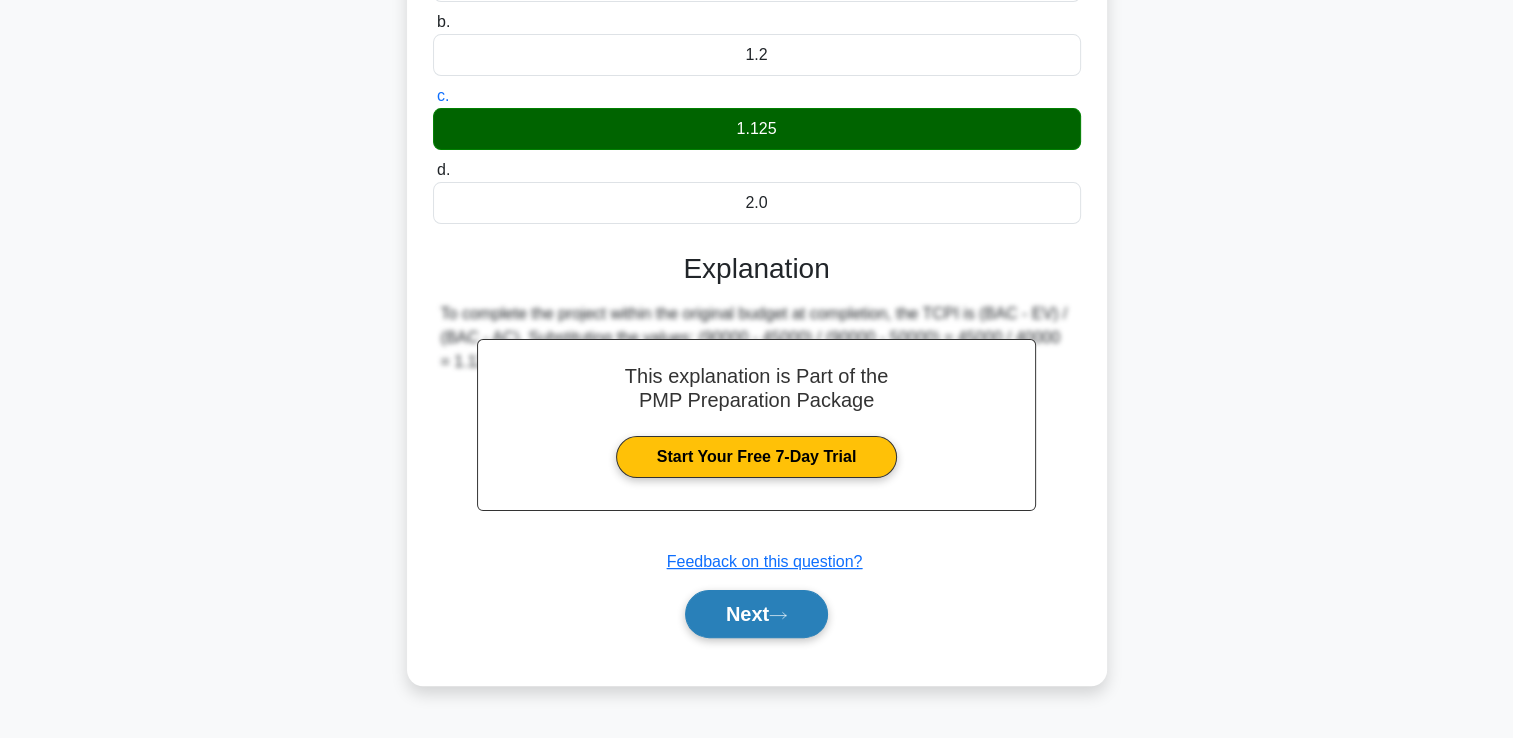 click on "Next" at bounding box center (756, 614) 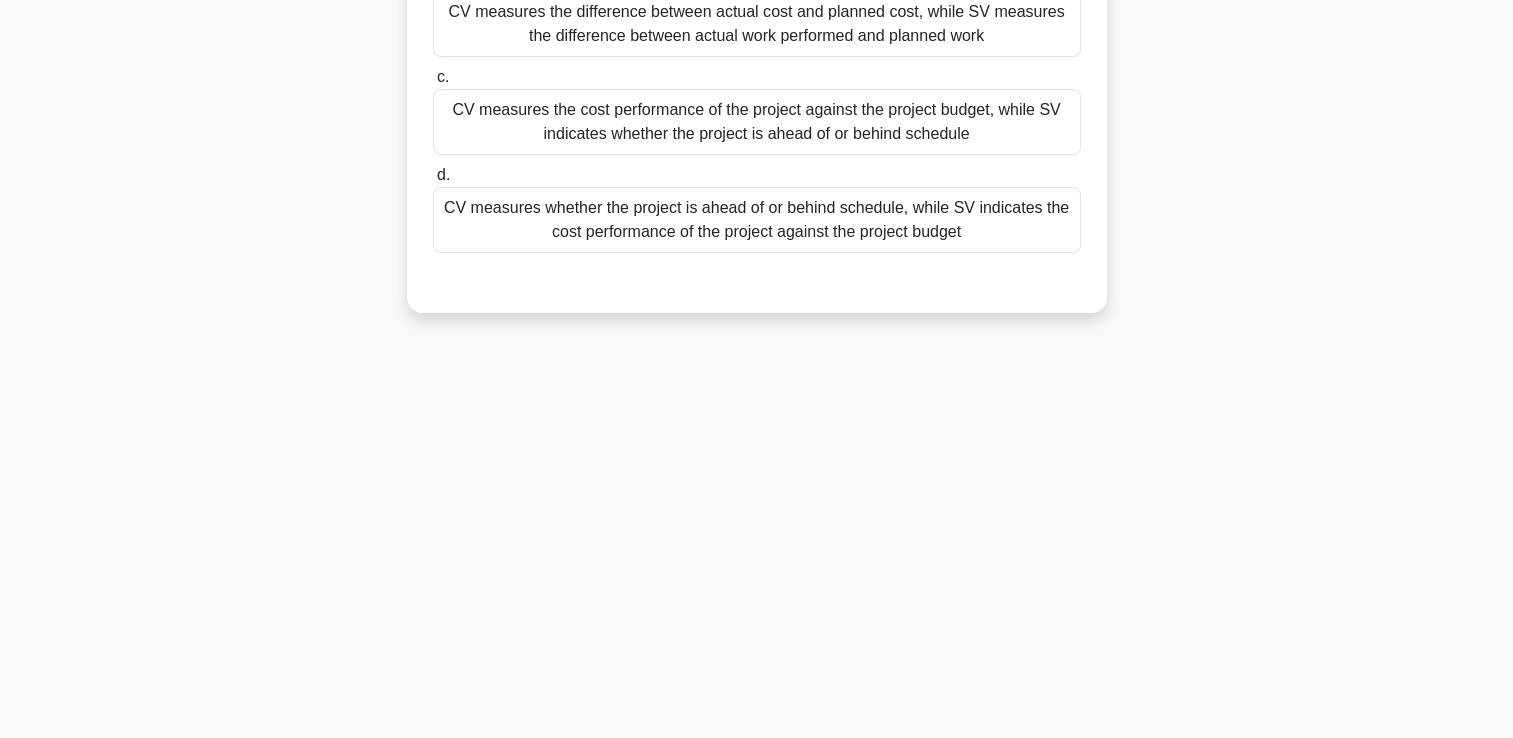 scroll, scrollTop: 0, scrollLeft: 0, axis: both 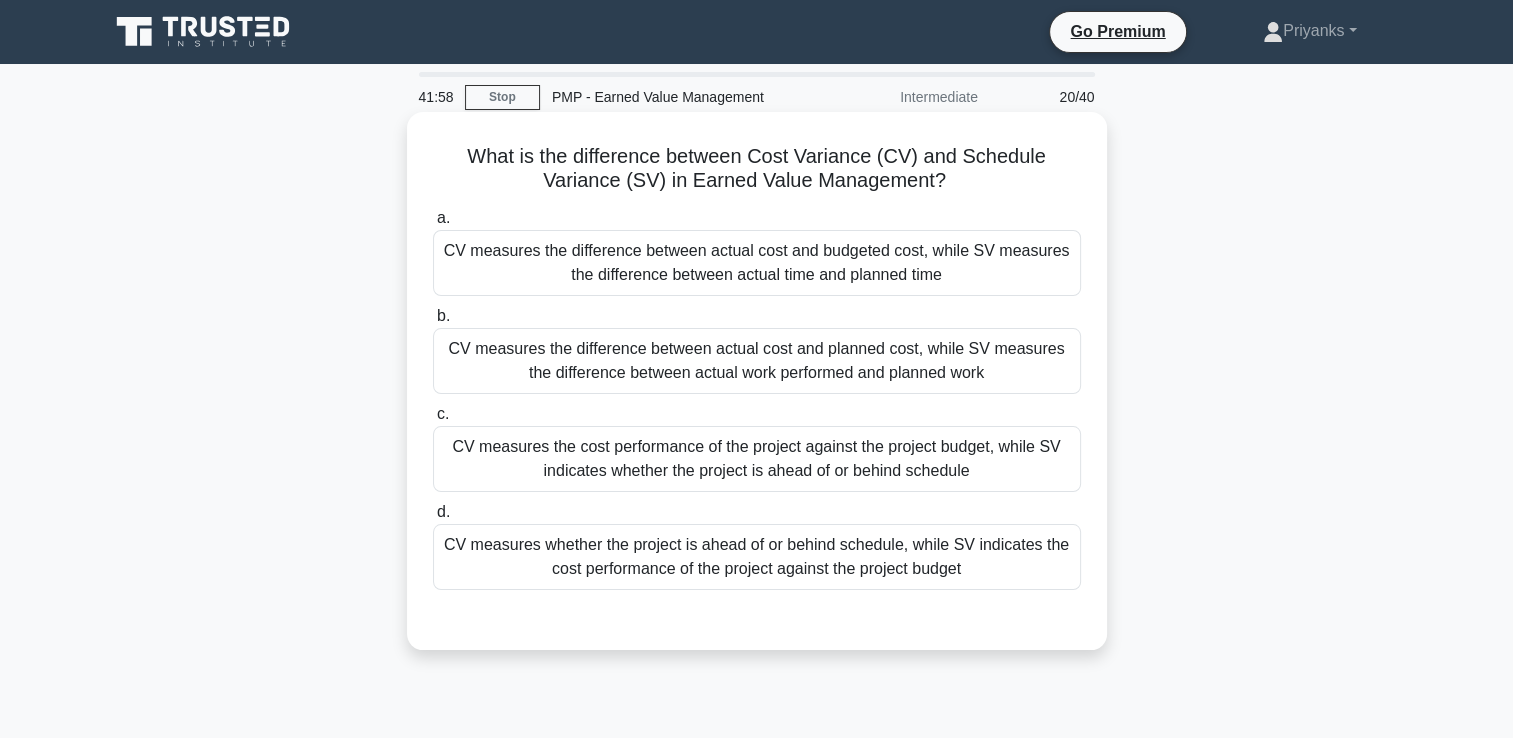 click on "CV measures the cost performance of the project against the project budget, while SV indicates whether the project is ahead of or behind schedule" at bounding box center [757, 459] 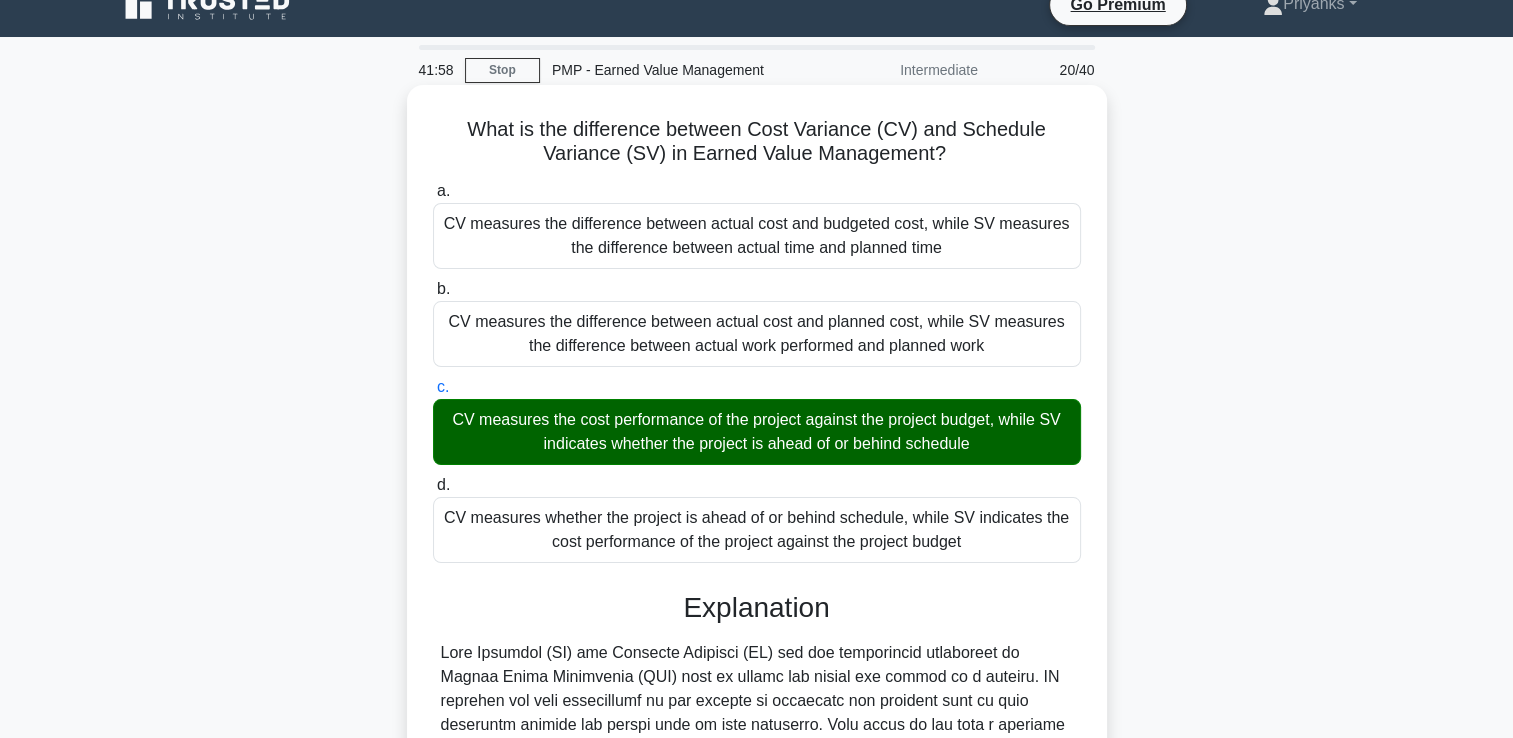 scroll, scrollTop: 400, scrollLeft: 0, axis: vertical 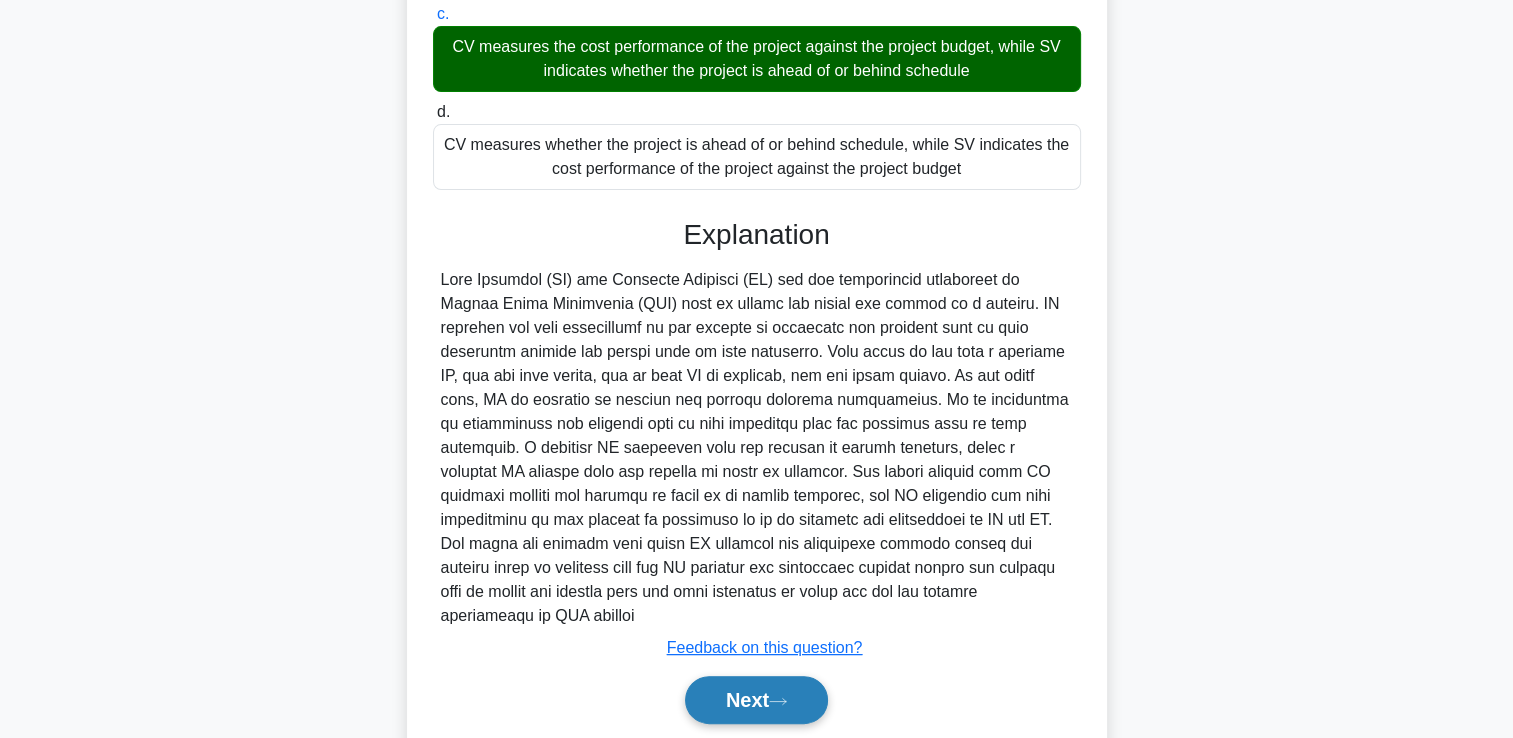 click on "Next" at bounding box center [756, 700] 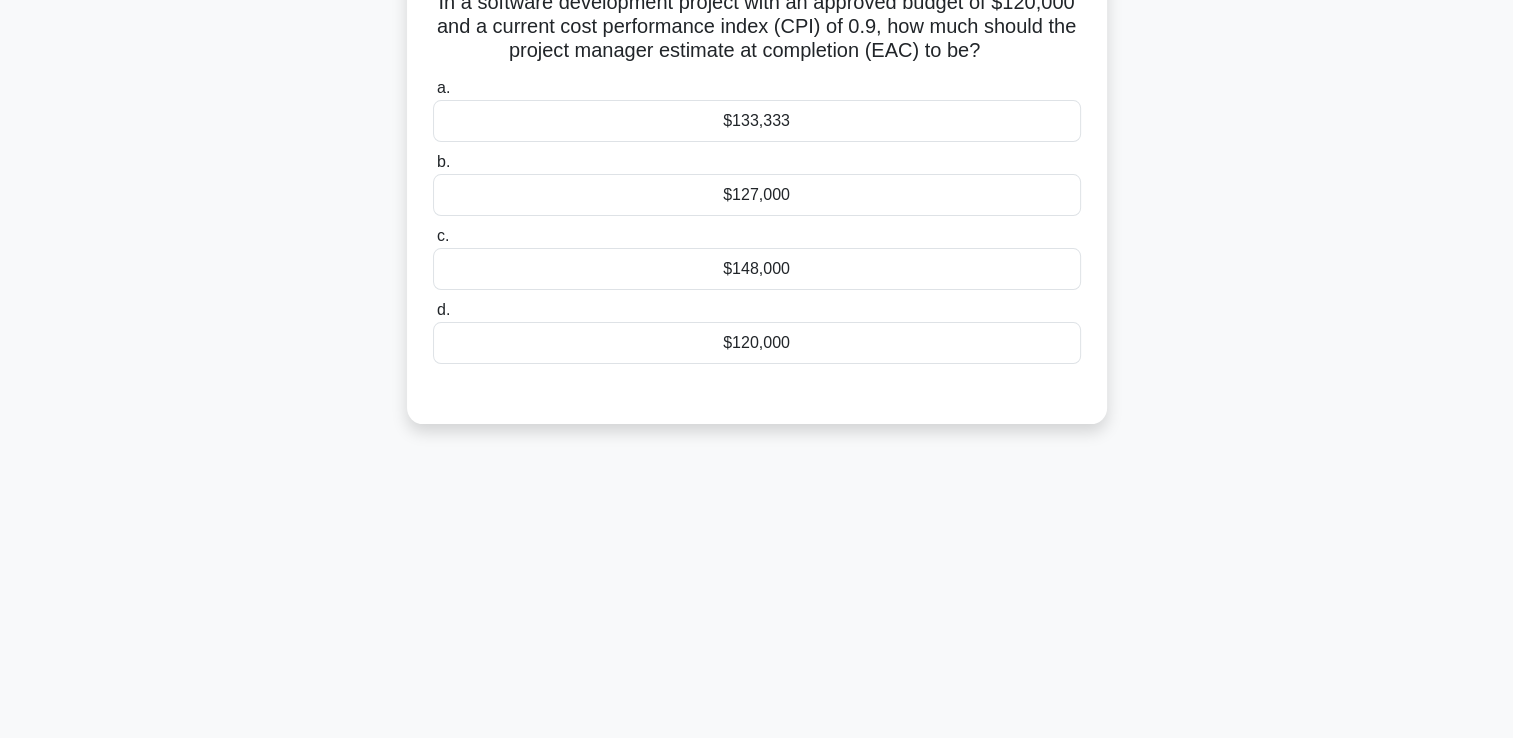 scroll, scrollTop: 0, scrollLeft: 0, axis: both 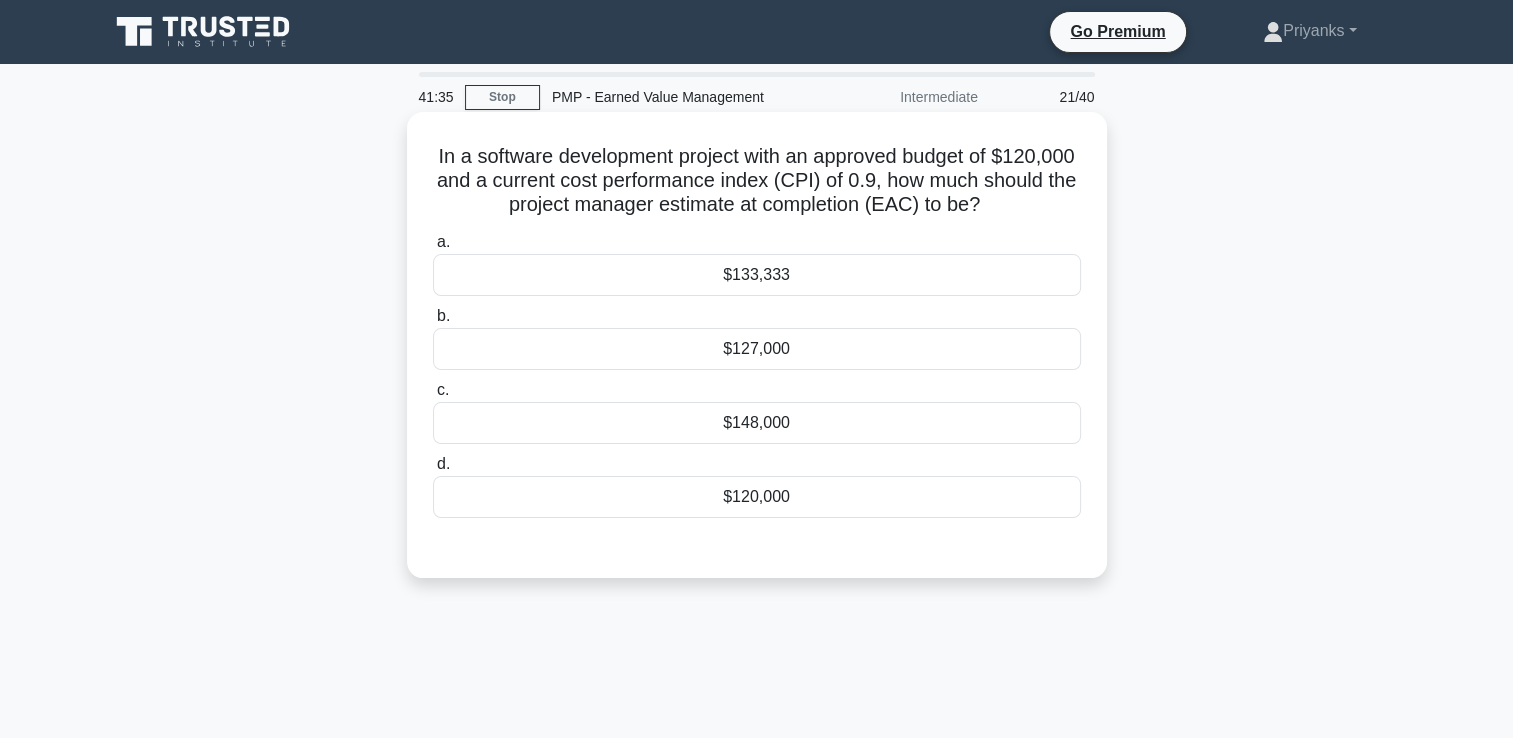 click on "$133,333" at bounding box center (757, 275) 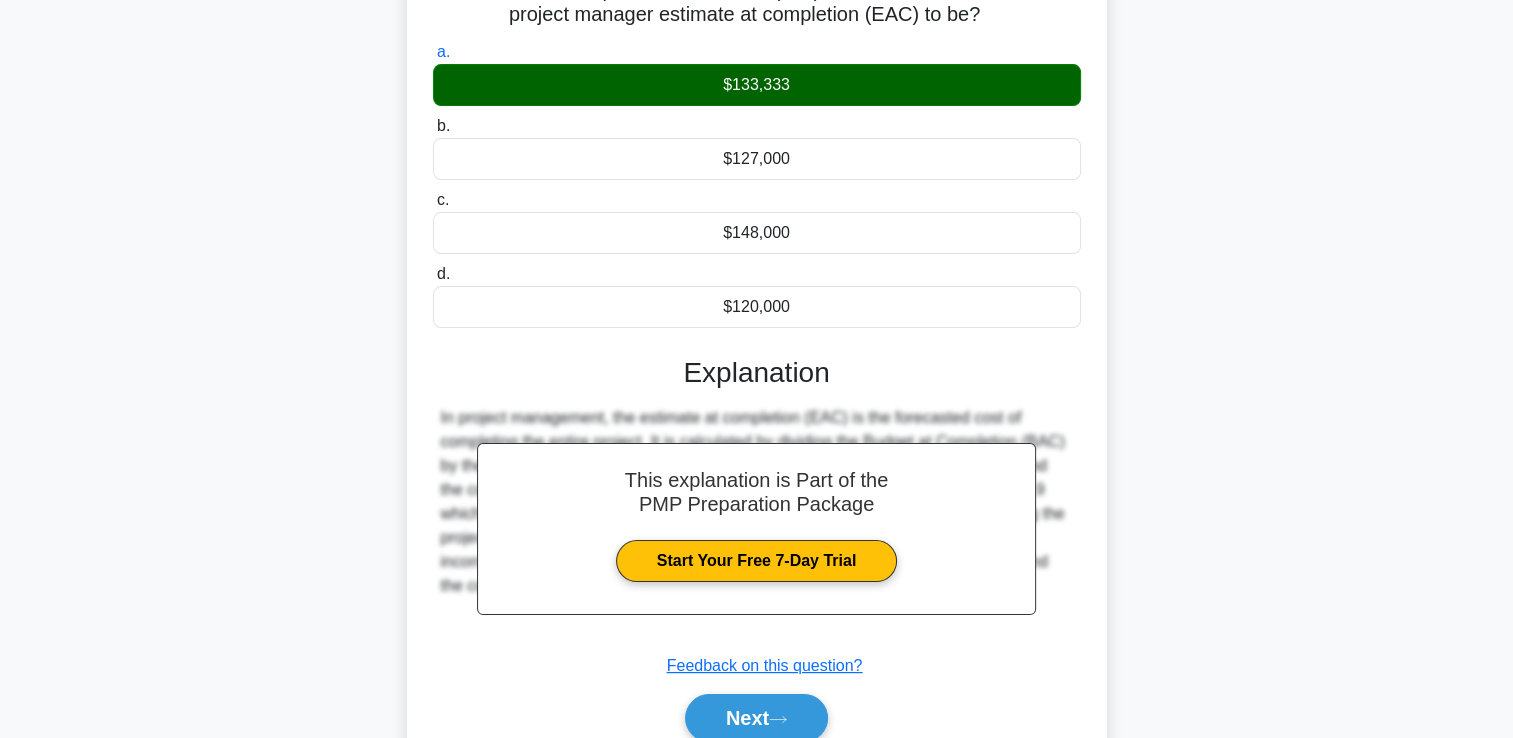 scroll, scrollTop: 342, scrollLeft: 0, axis: vertical 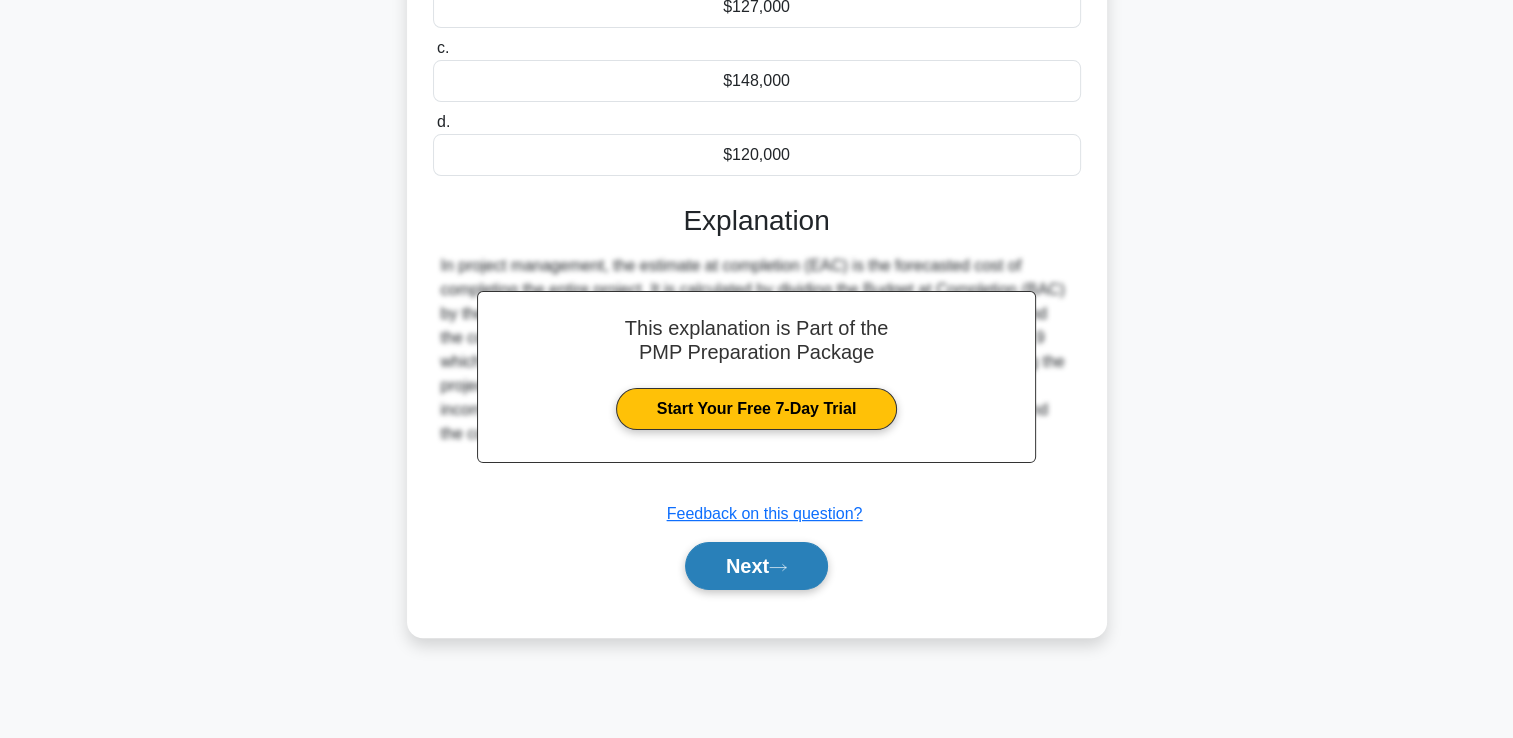 click on "Next" at bounding box center (756, 566) 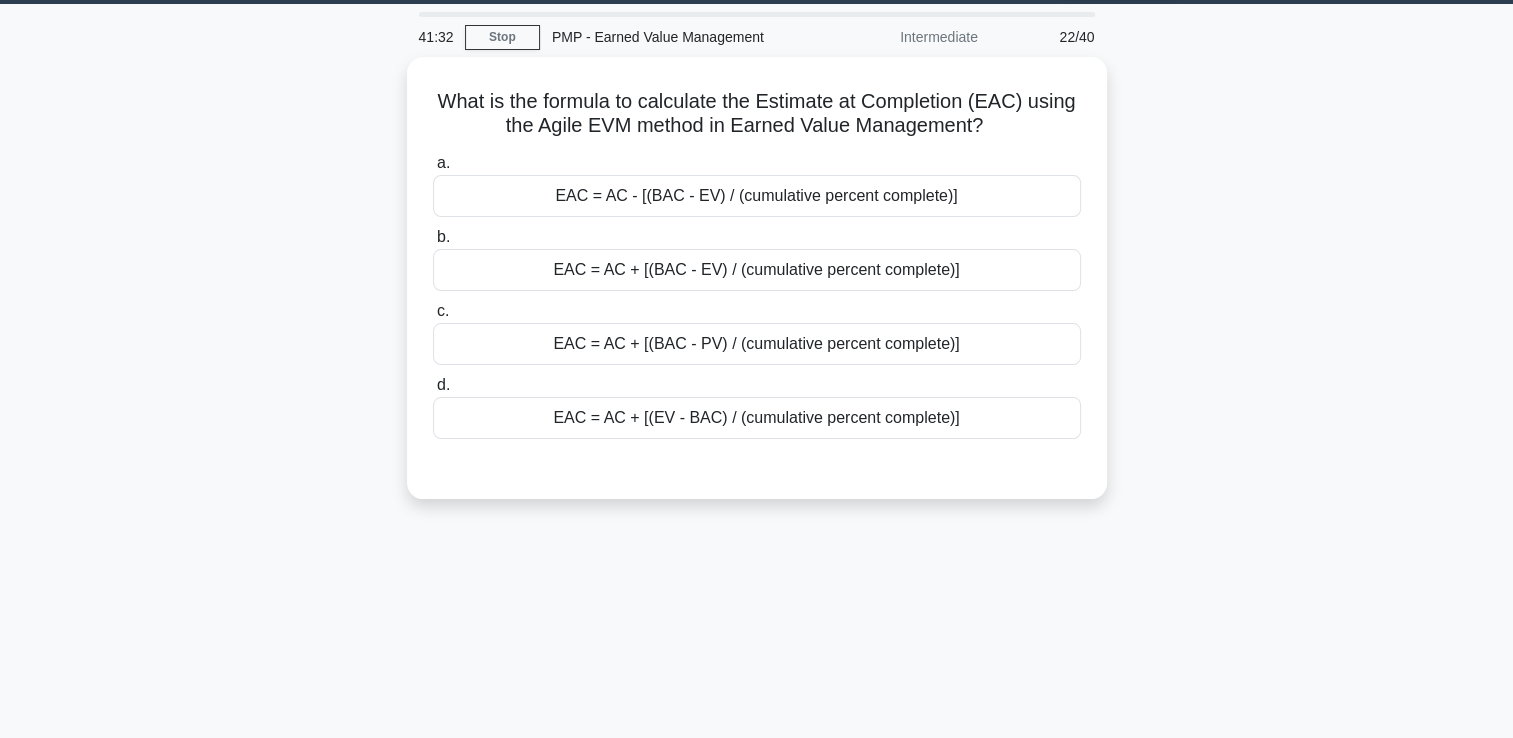 scroll, scrollTop: 0, scrollLeft: 0, axis: both 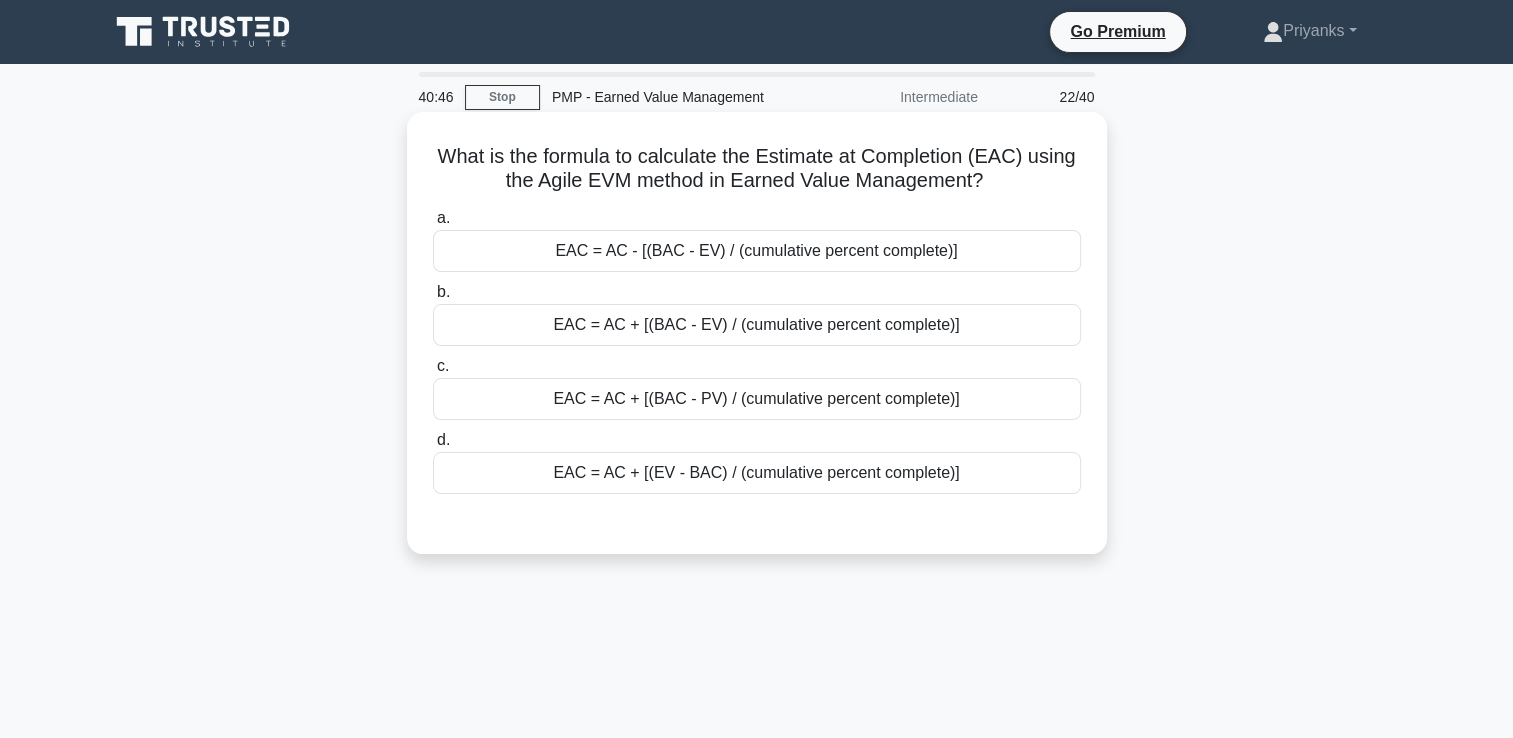 click on "EAC = AC + [(BAC - EV) / (cumulative percent complete)]" at bounding box center [757, 325] 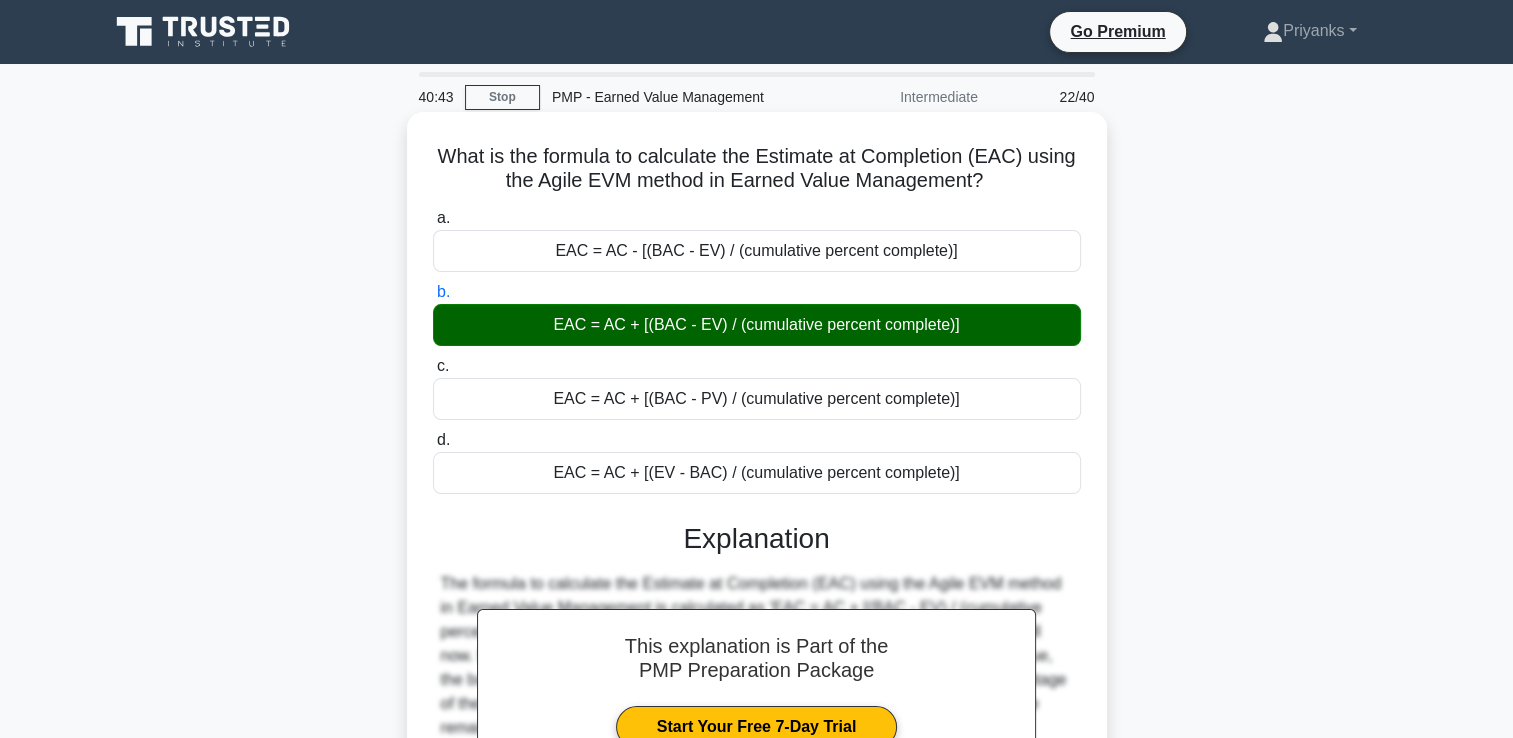 scroll, scrollTop: 342, scrollLeft: 0, axis: vertical 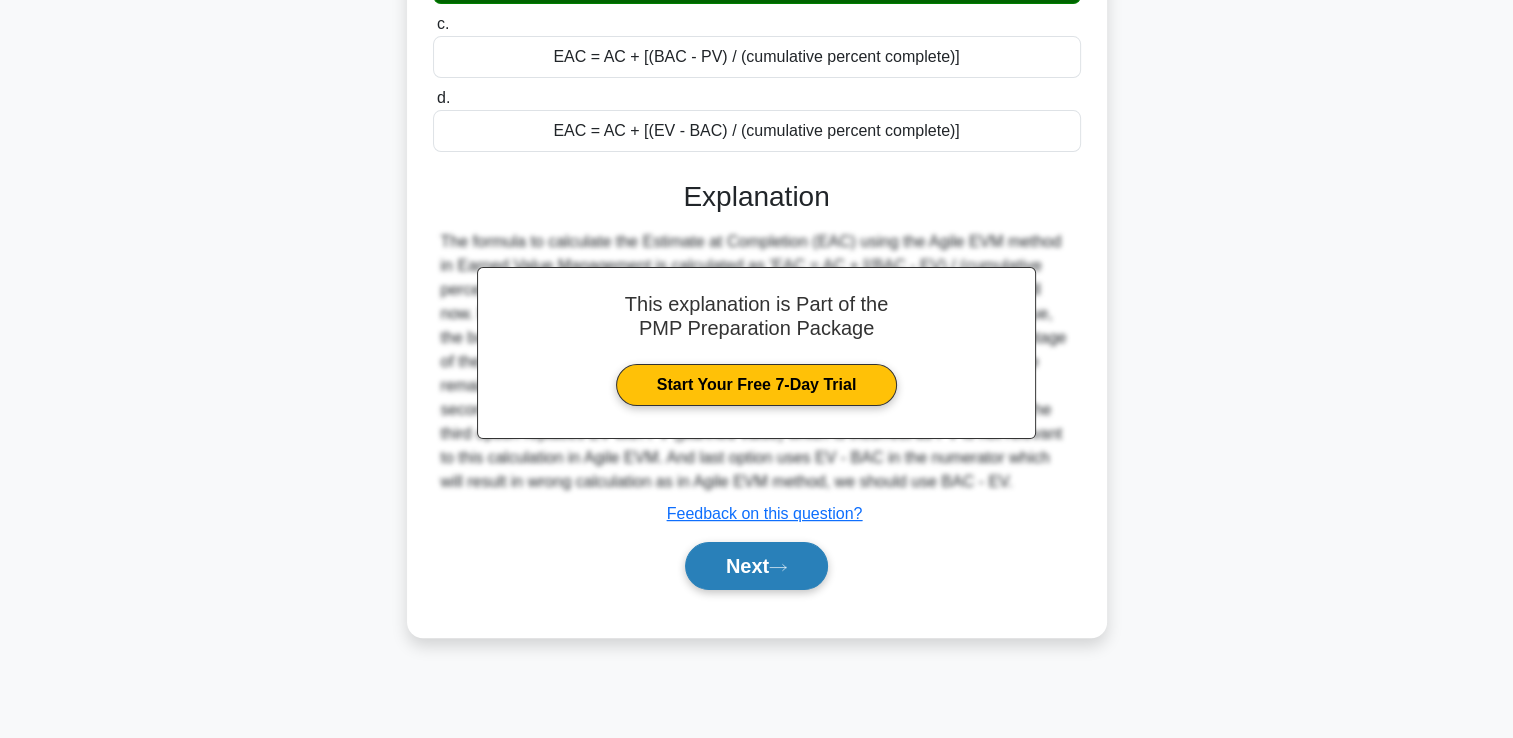 click on "Next" at bounding box center (756, 566) 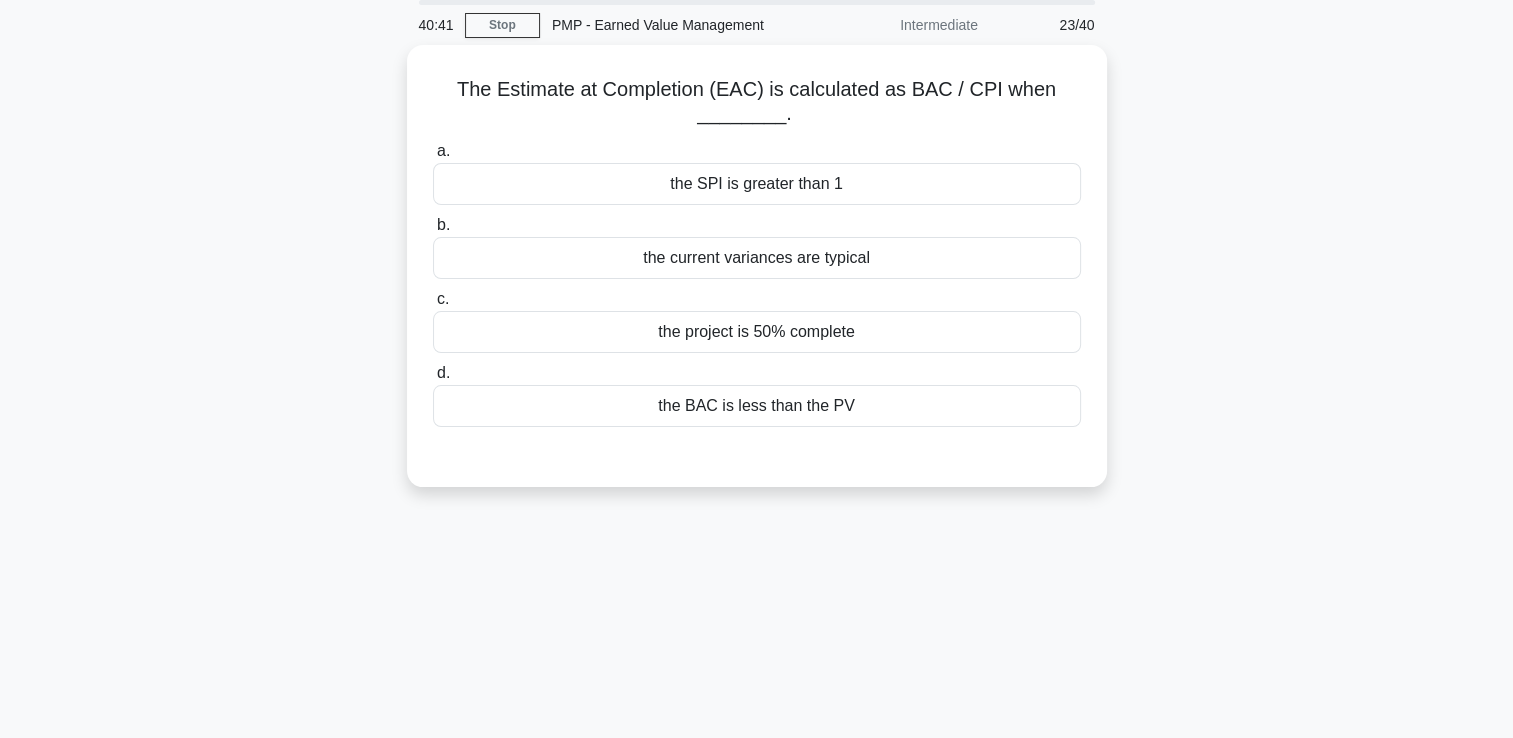 scroll, scrollTop: 0, scrollLeft: 0, axis: both 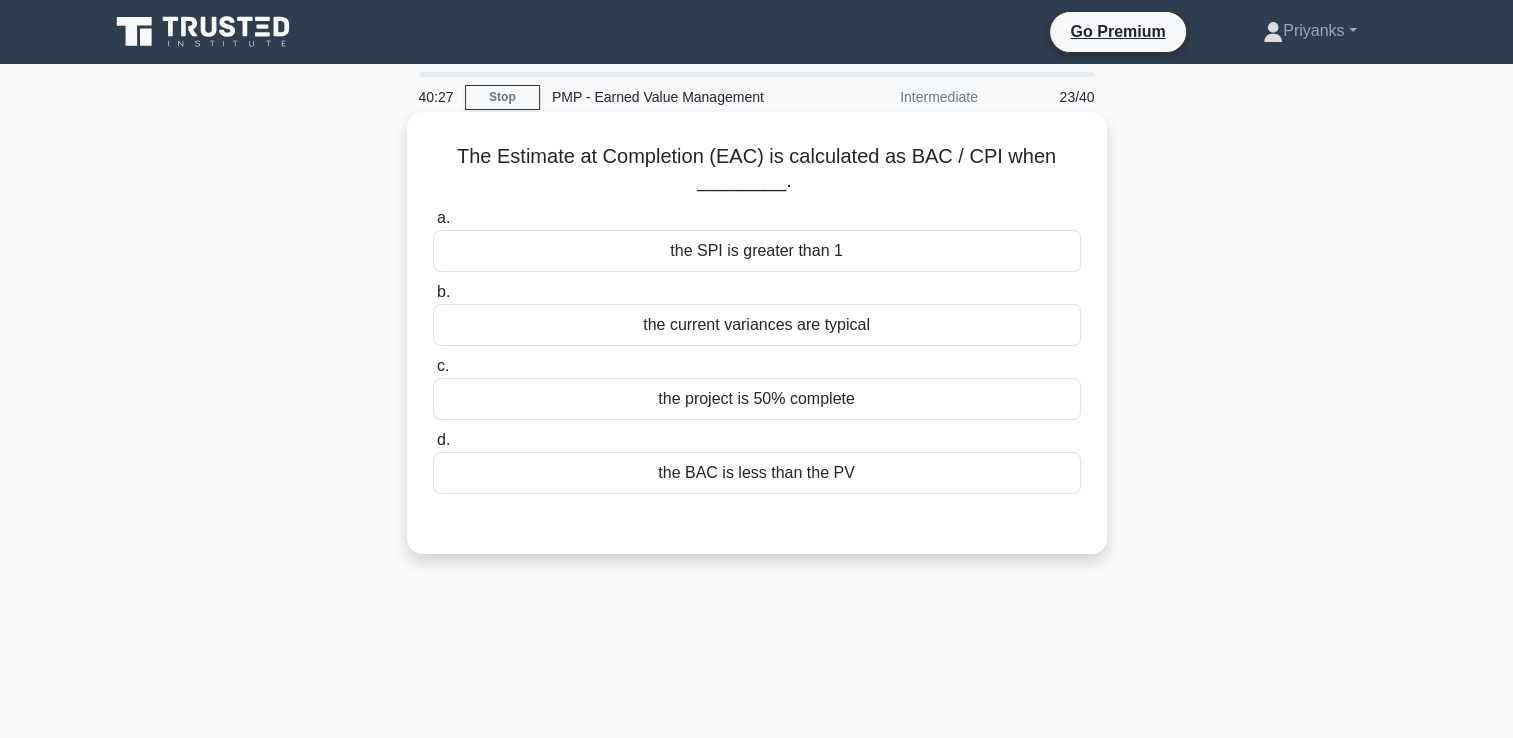click on "the current variances are typical" at bounding box center (757, 325) 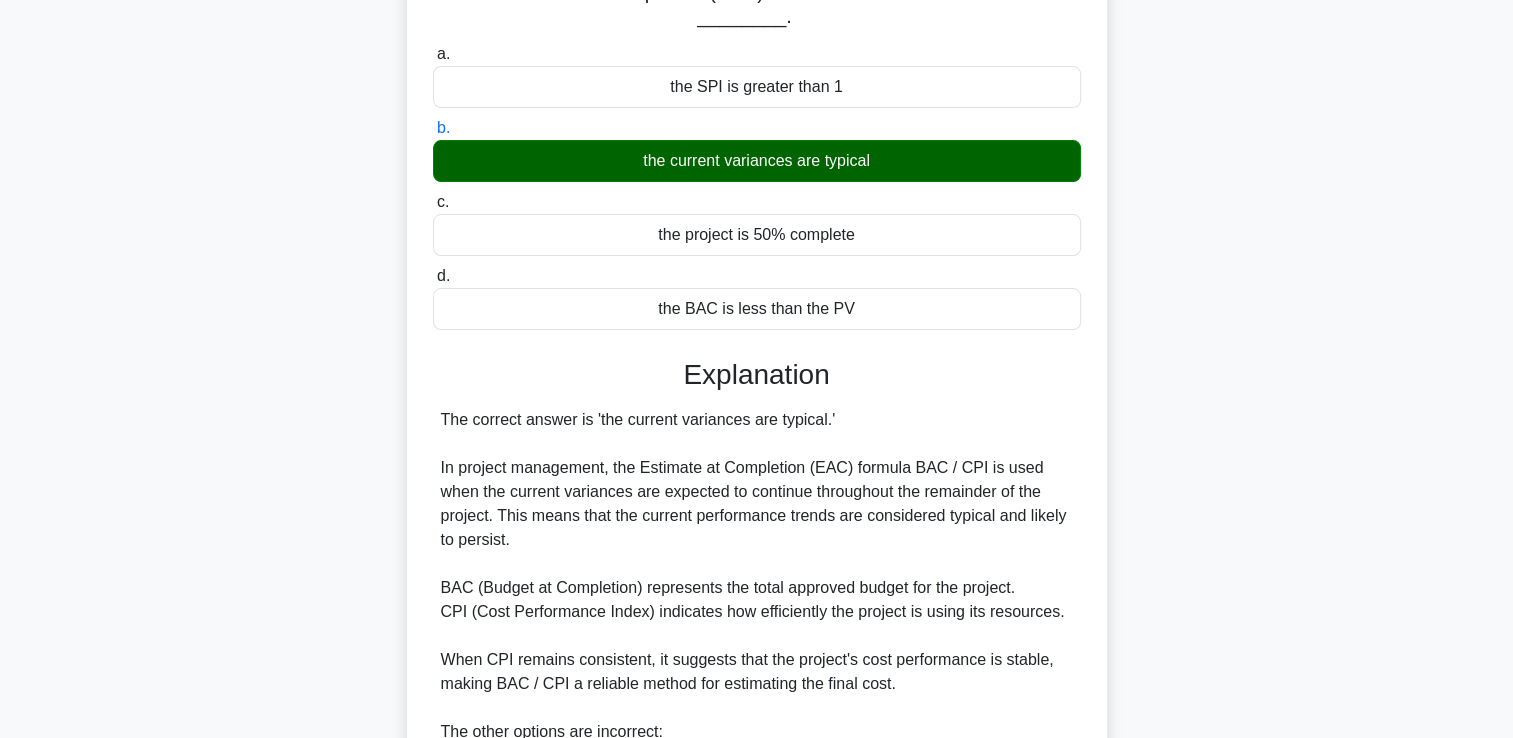 scroll, scrollTop: 500, scrollLeft: 0, axis: vertical 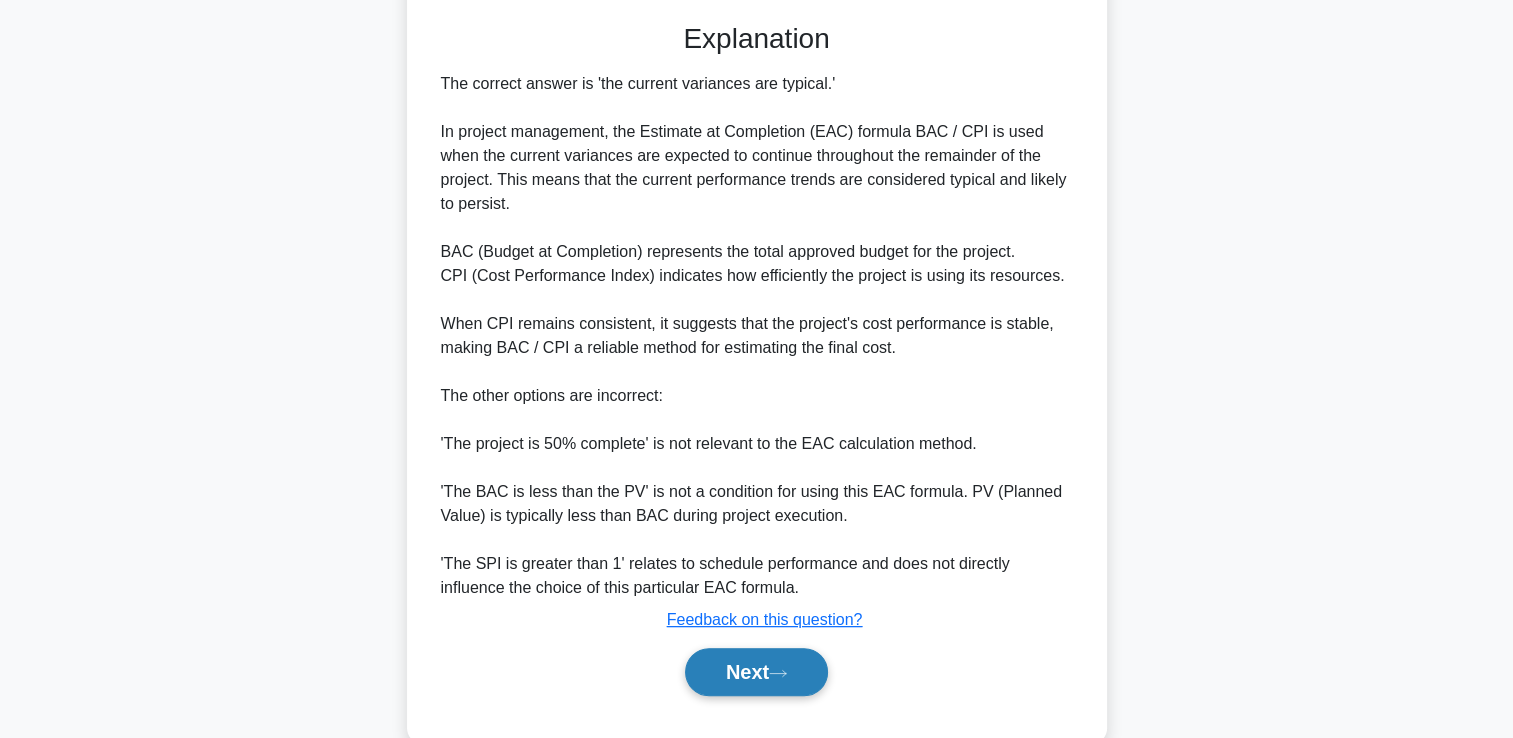 click on "Next" at bounding box center (756, 672) 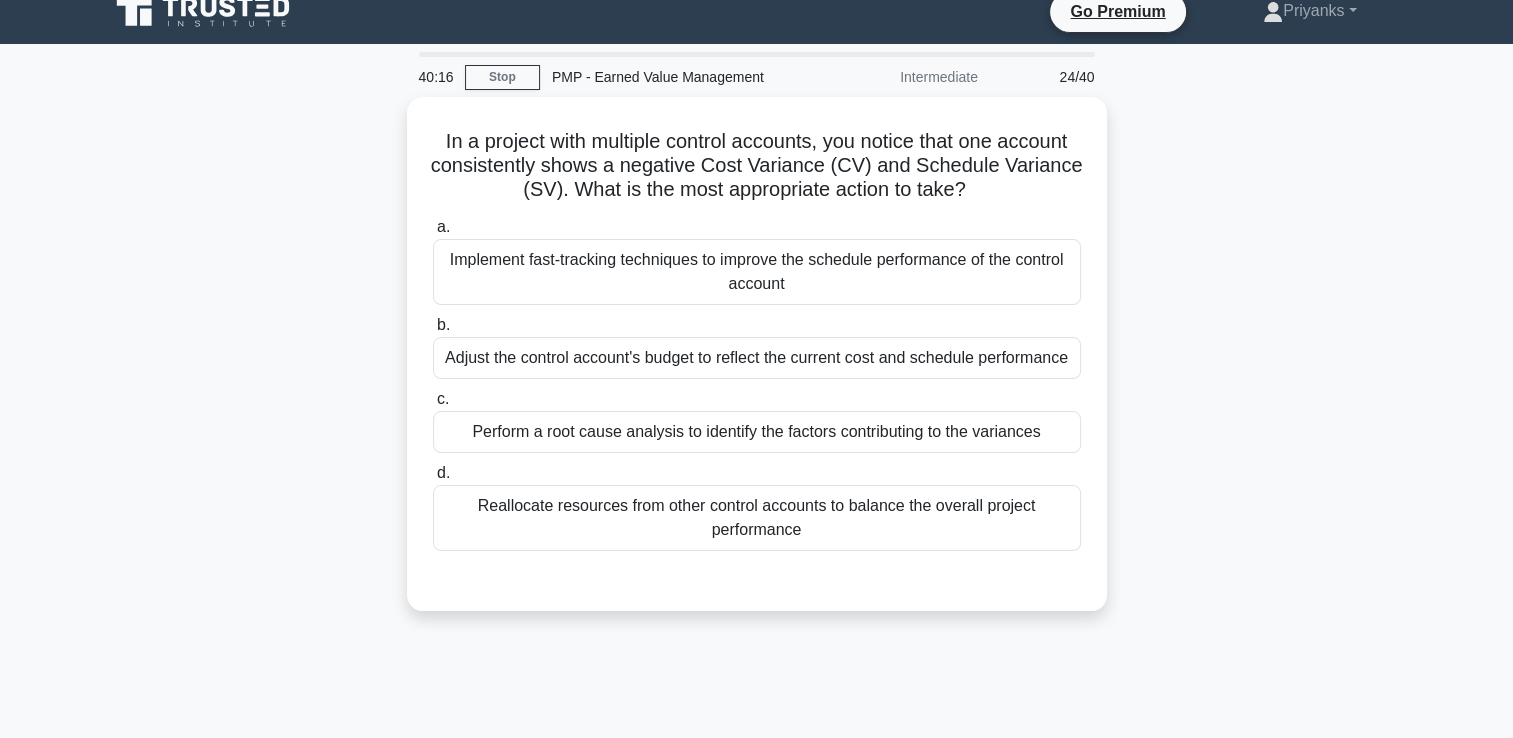 scroll, scrollTop: 0, scrollLeft: 0, axis: both 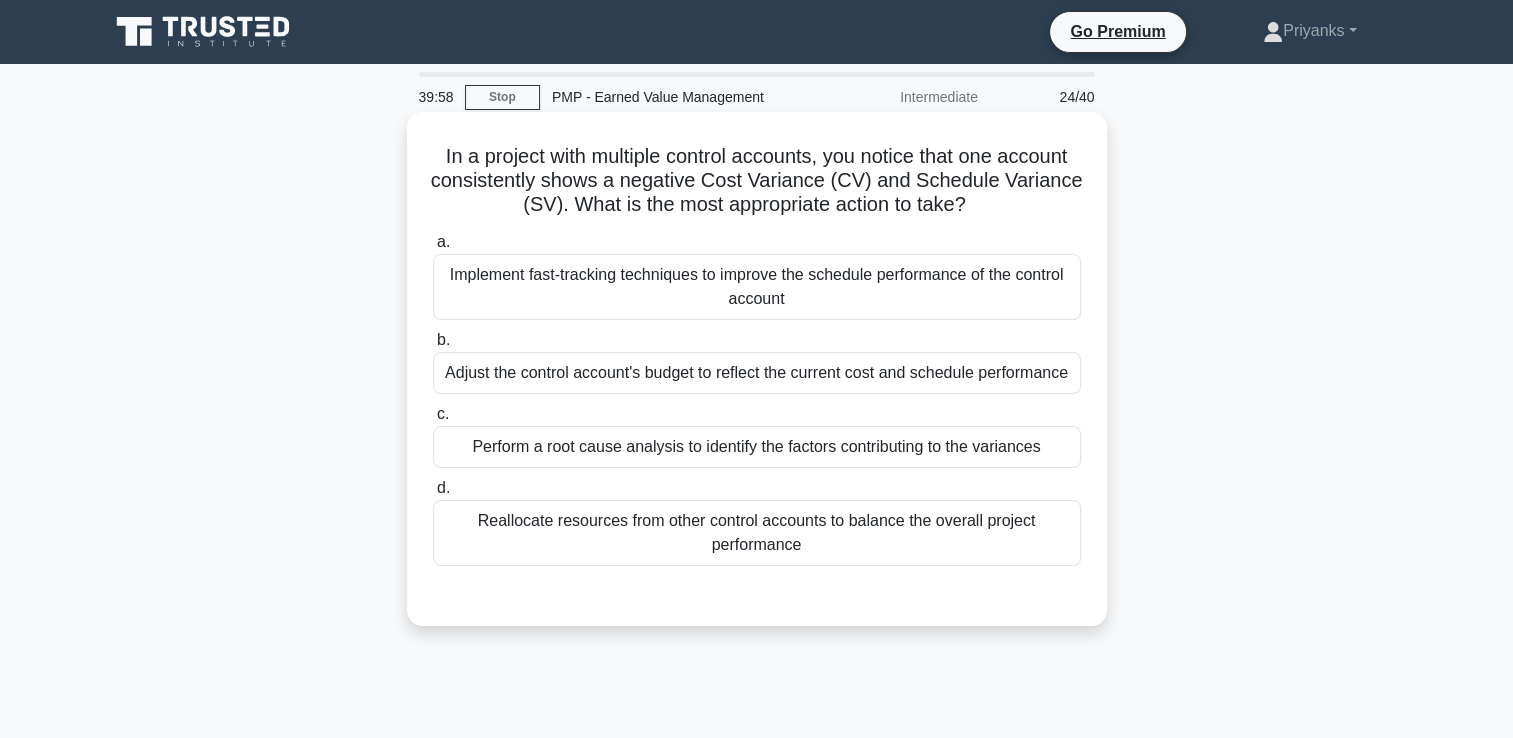 click on "Perform a root cause analysis to identify the factors contributing to the variances" at bounding box center (757, 447) 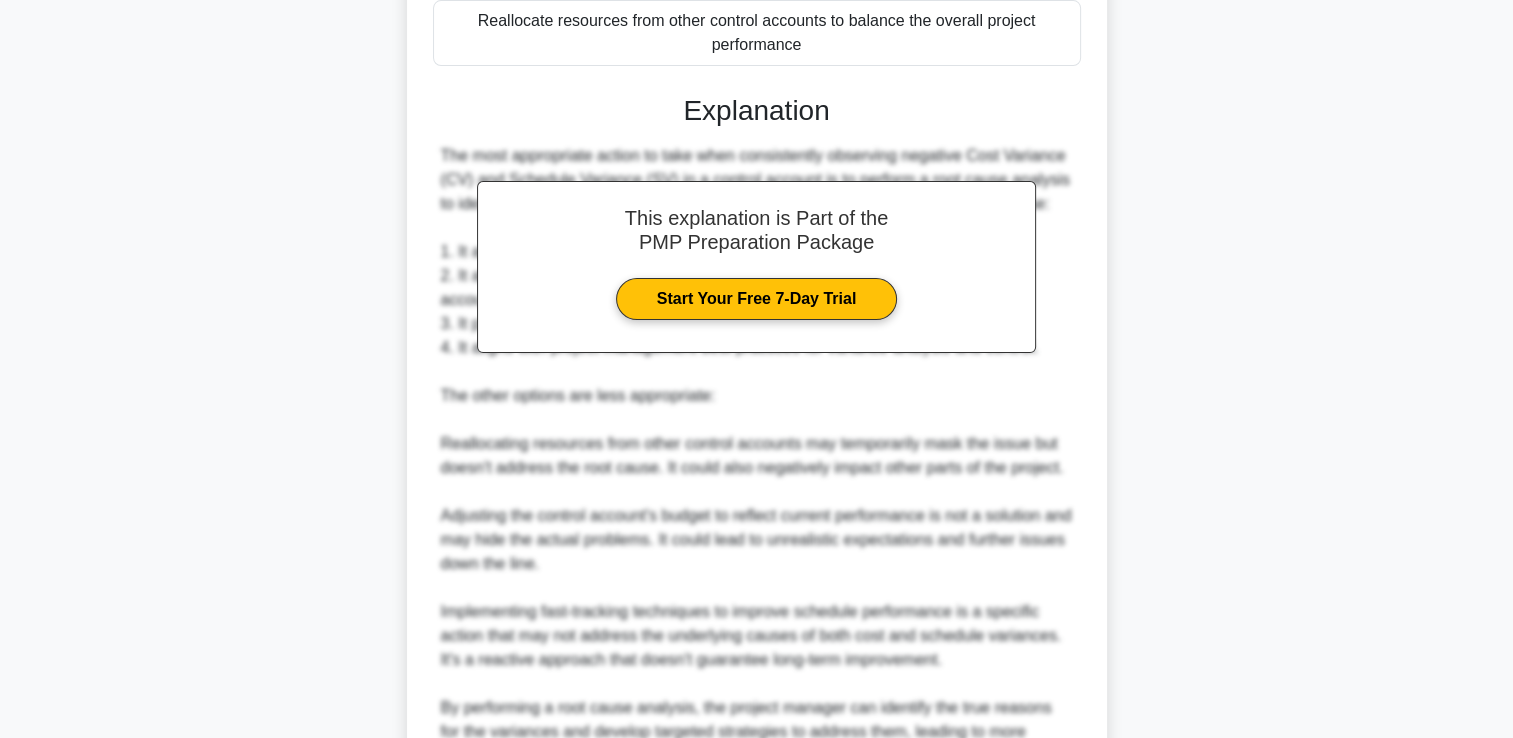 scroll, scrollTop: 709, scrollLeft: 0, axis: vertical 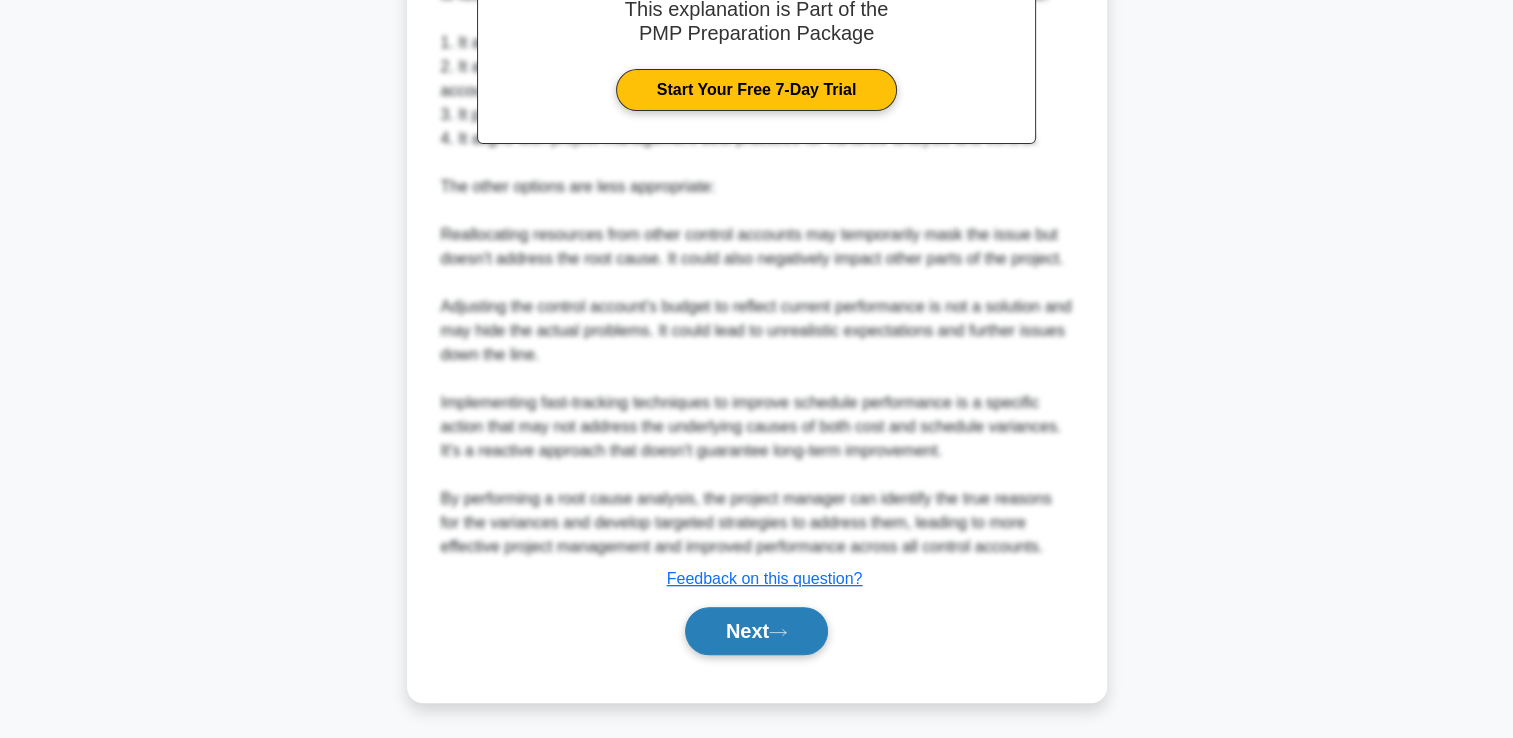 click on "Next" at bounding box center (756, 631) 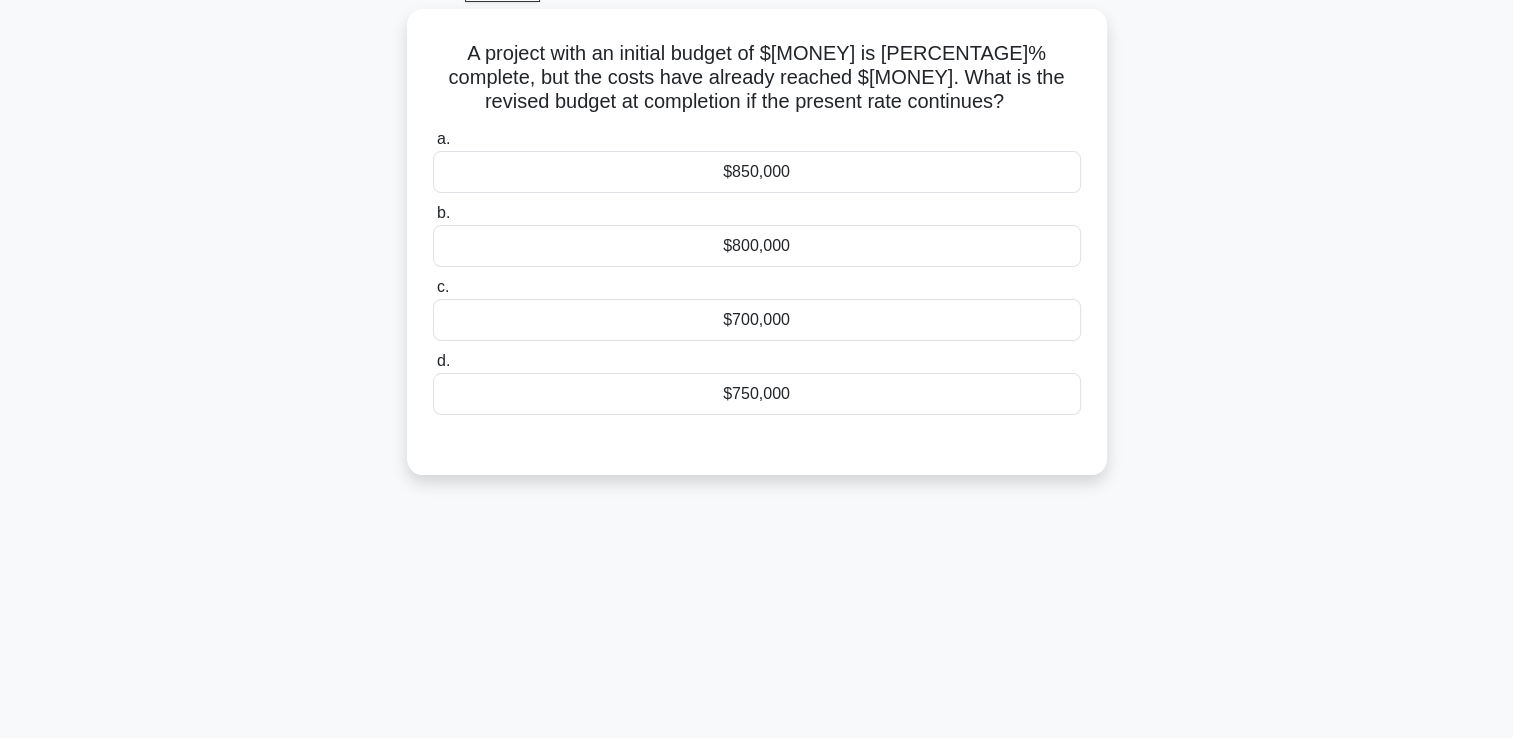 scroll, scrollTop: 0, scrollLeft: 0, axis: both 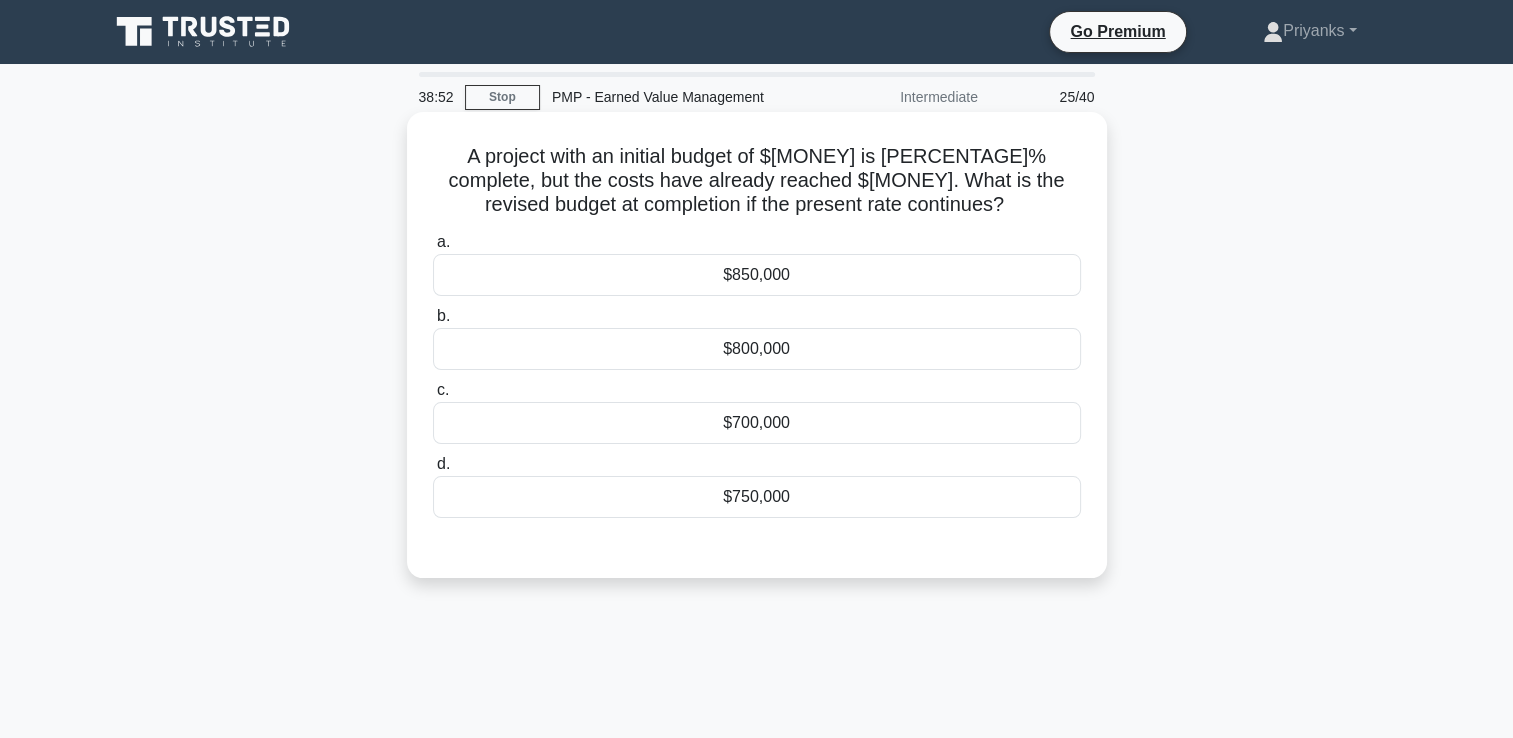 click on "$750,000" at bounding box center (757, 497) 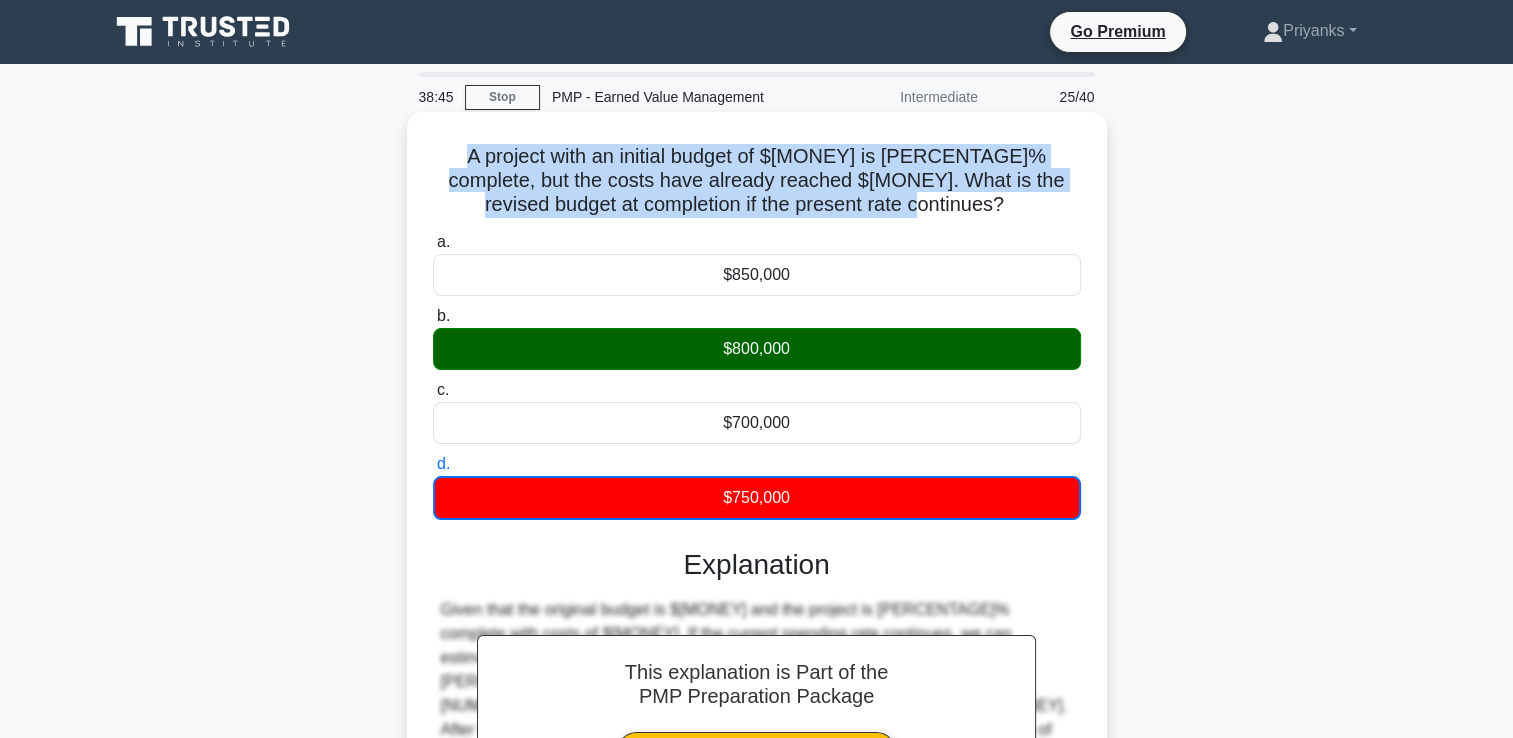 drag, startPoint x: 445, startPoint y: 155, endPoint x: 981, endPoint y: 198, distance: 537.72205 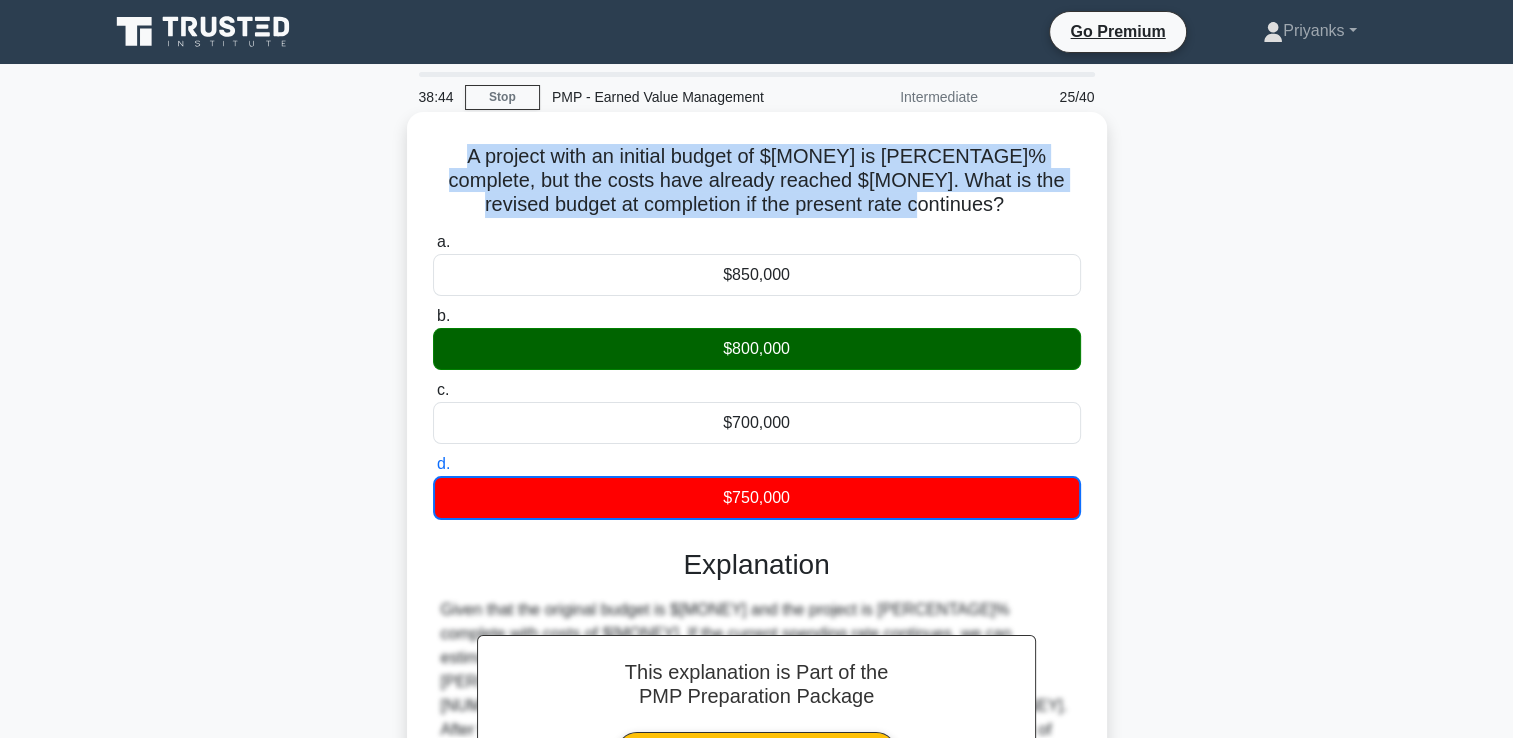 copy on "A project with an initial budget of $700,000 is 15% complete, but the costs have already reached $120,000. What is the revised budget at completion if the present rate continues?" 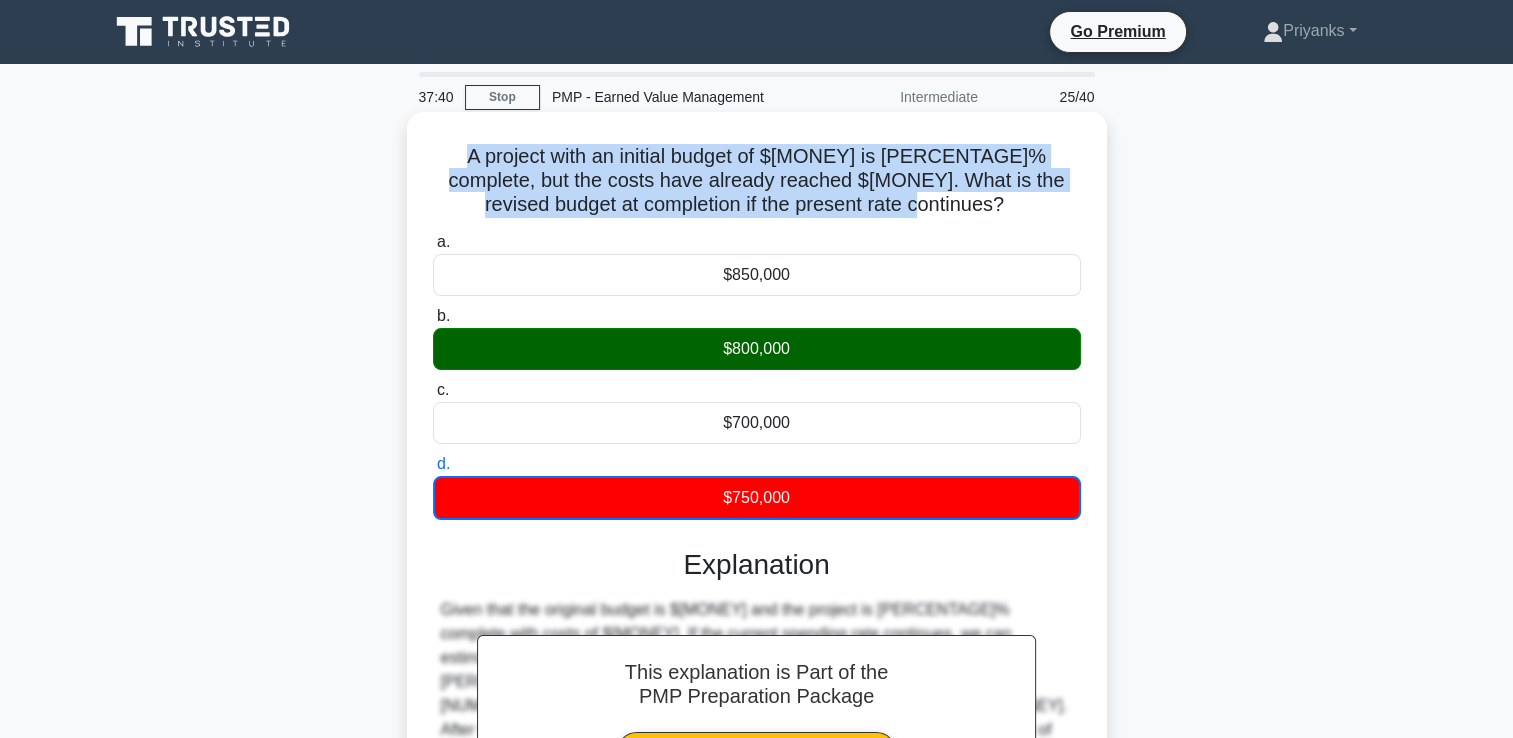 scroll, scrollTop: 342, scrollLeft: 0, axis: vertical 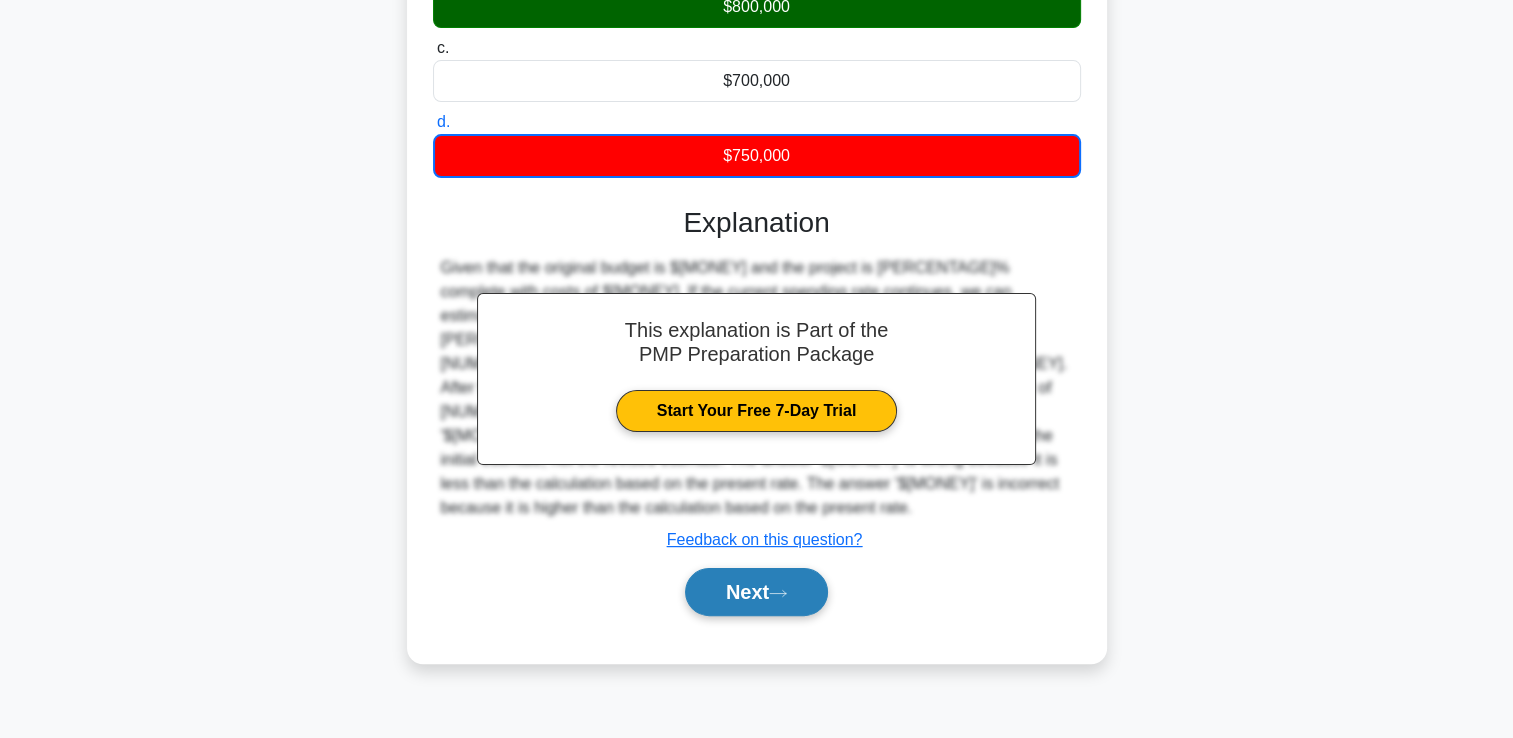 click on "Next" at bounding box center [756, 592] 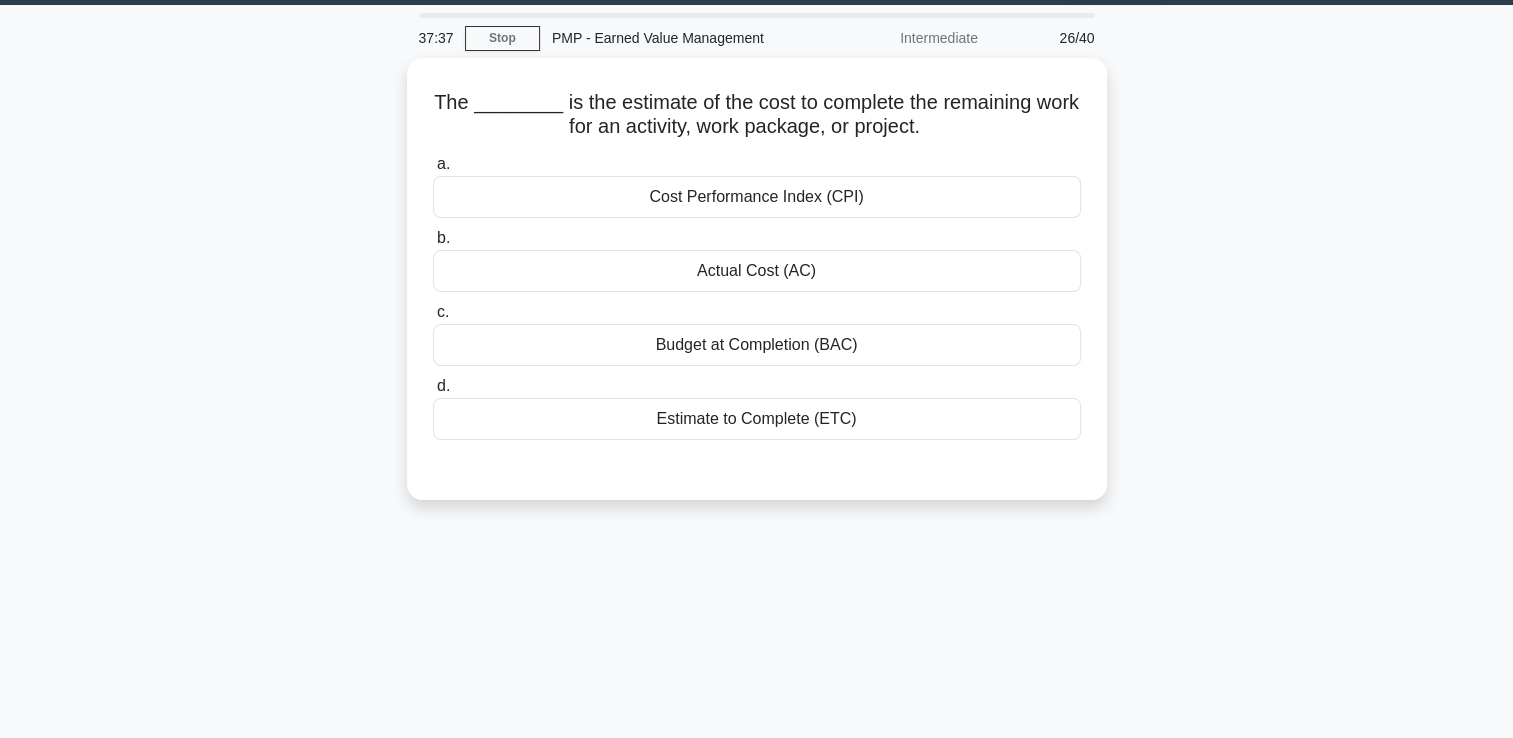 scroll, scrollTop: 0, scrollLeft: 0, axis: both 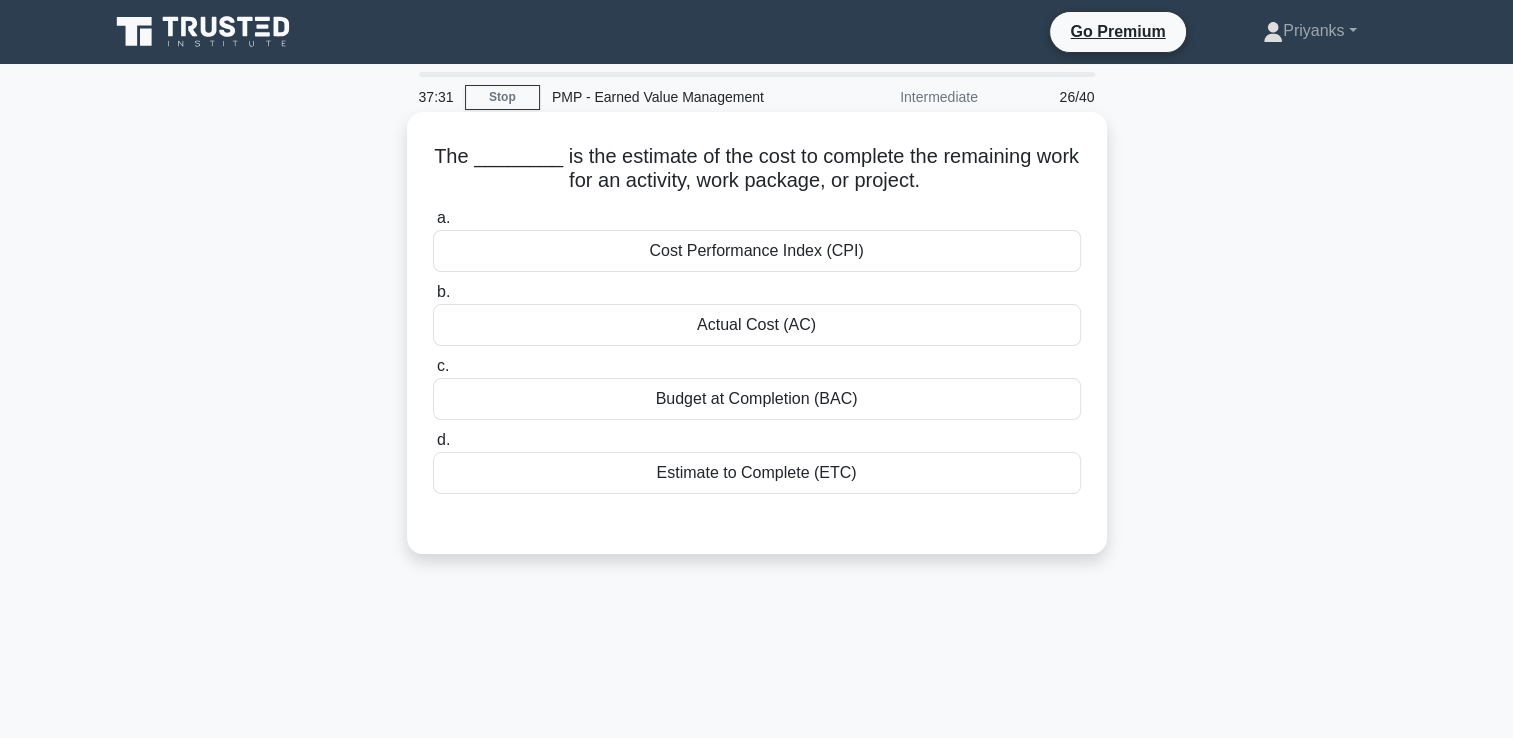 click on "Estimate to Complete (ETC)" at bounding box center (757, 473) 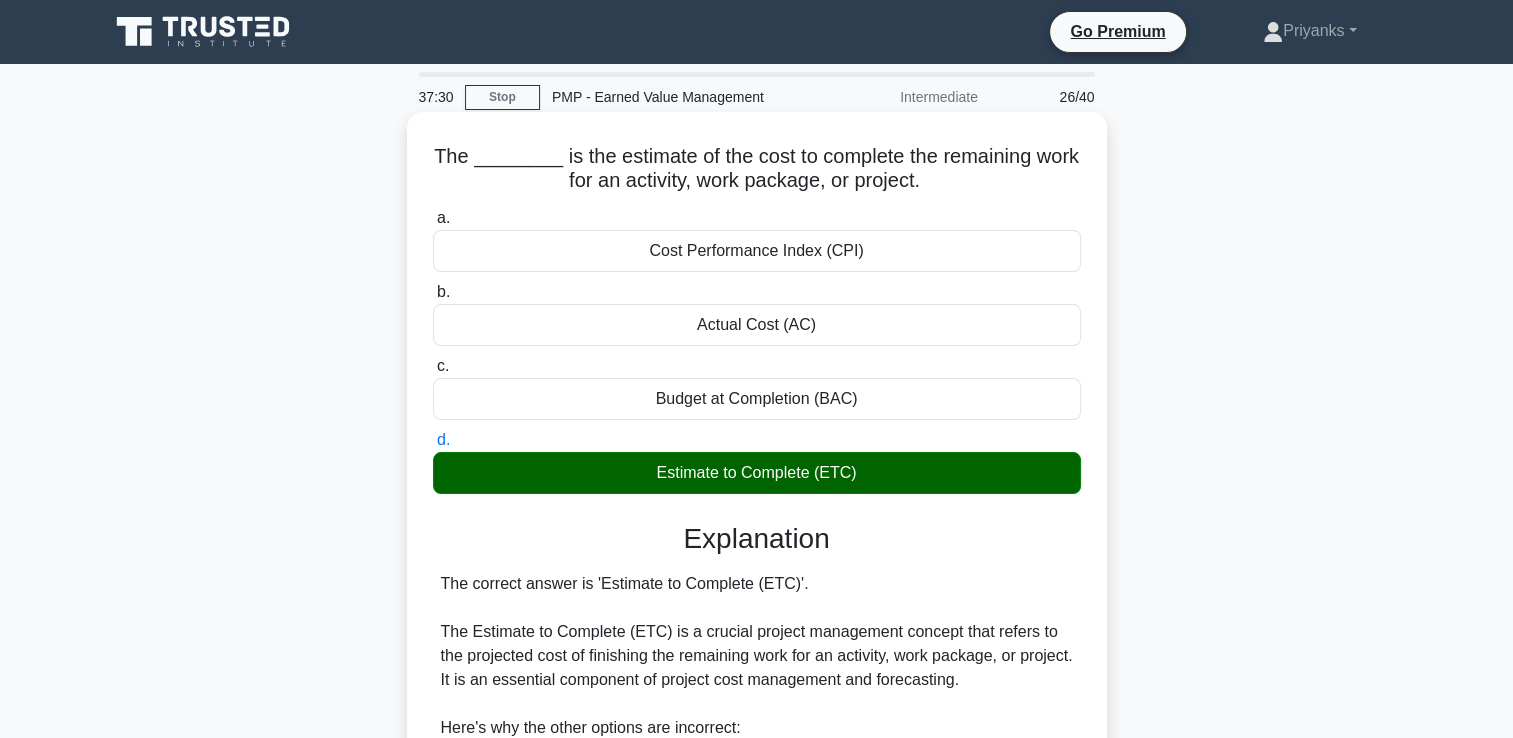 scroll, scrollTop: 469, scrollLeft: 0, axis: vertical 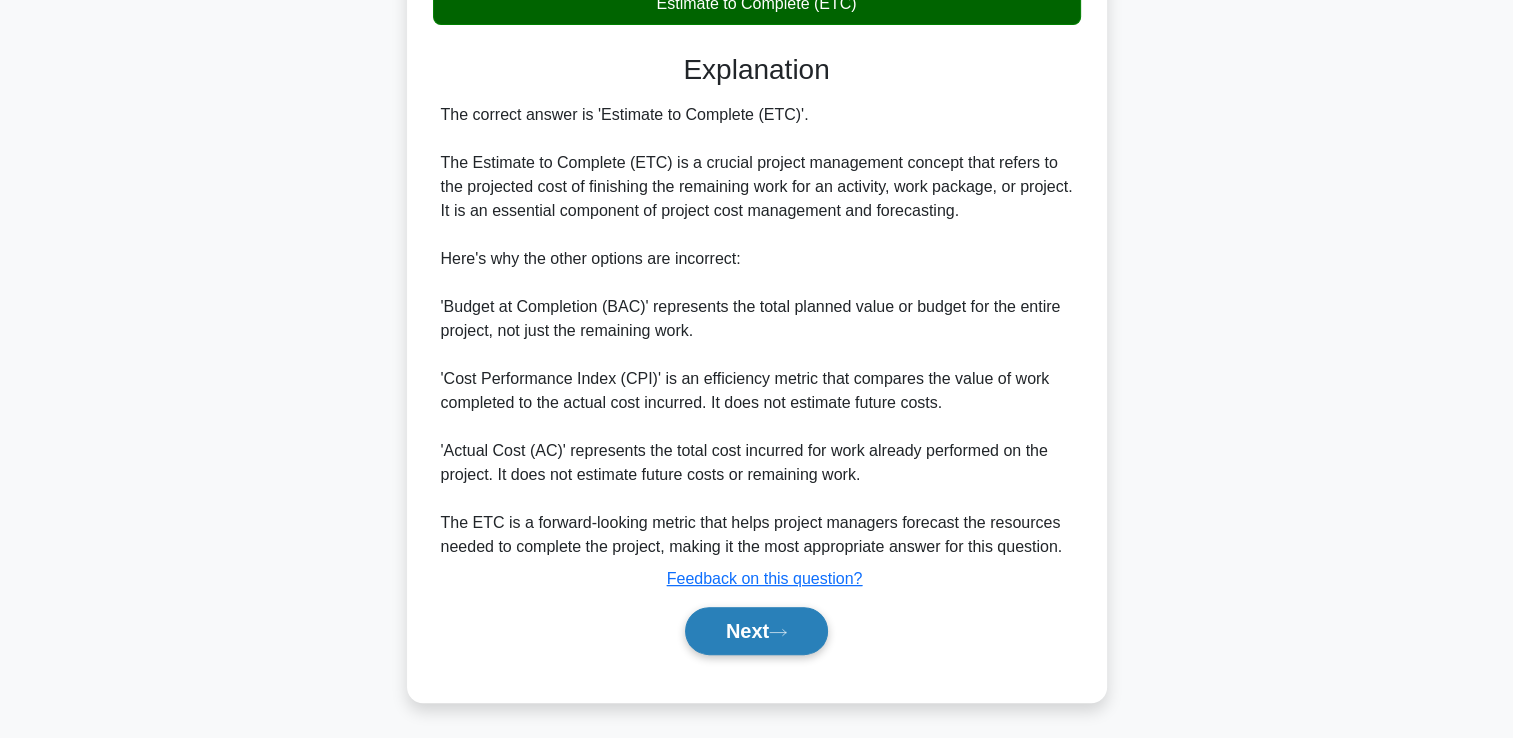click on "Next" at bounding box center [756, 631] 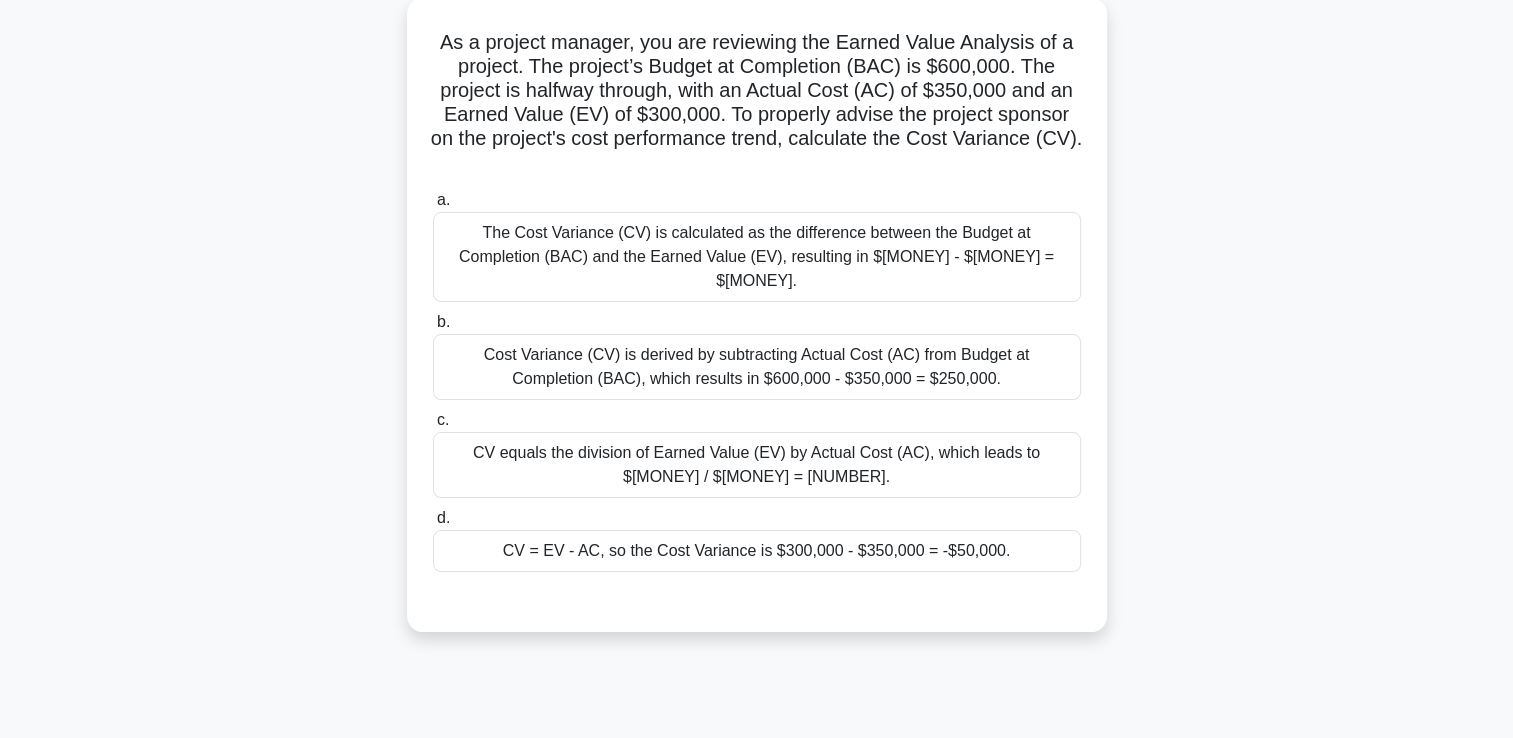 scroll, scrollTop: 0, scrollLeft: 0, axis: both 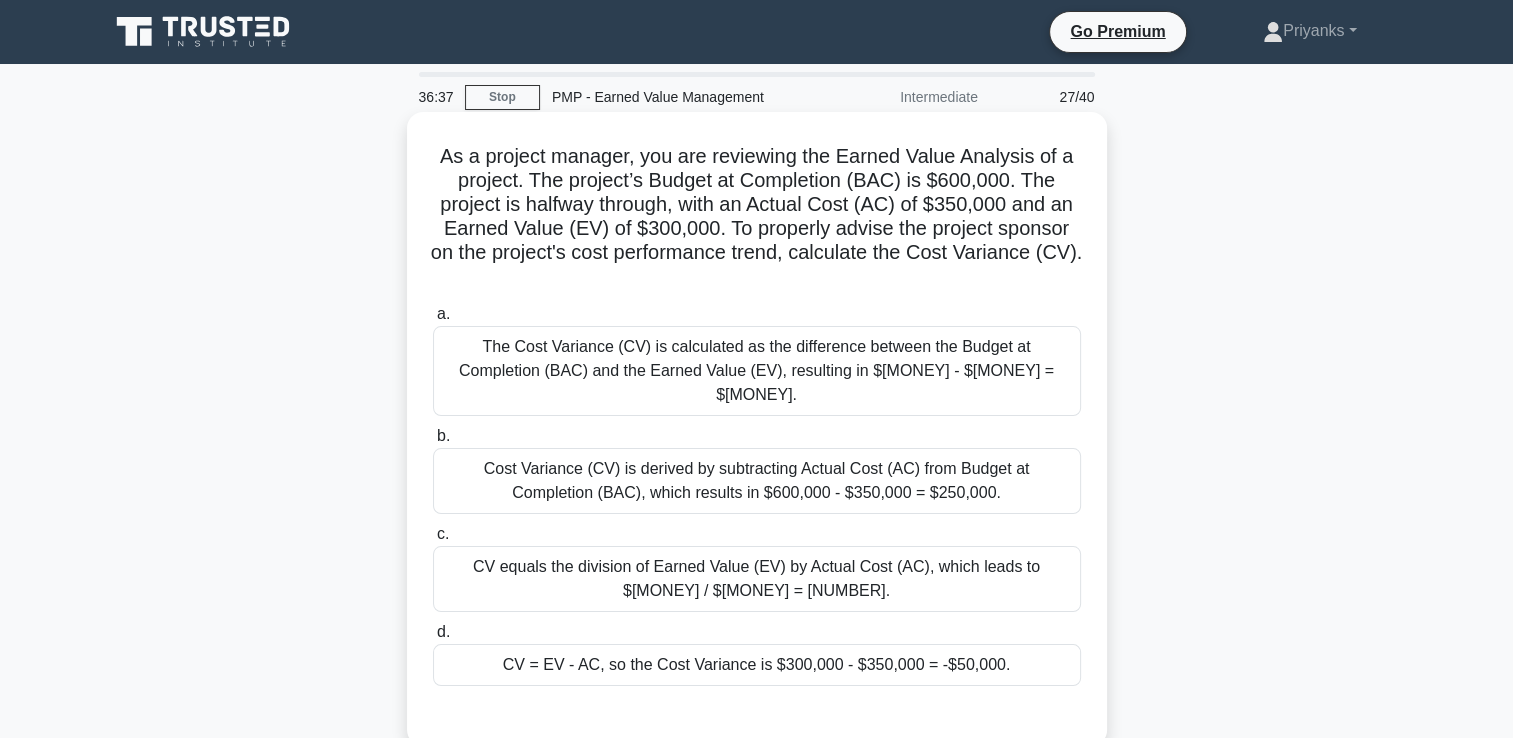 click on "CV = EV - AC, so the Cost Variance is $300,000 - $350,000 = -$50,000." at bounding box center (757, 665) 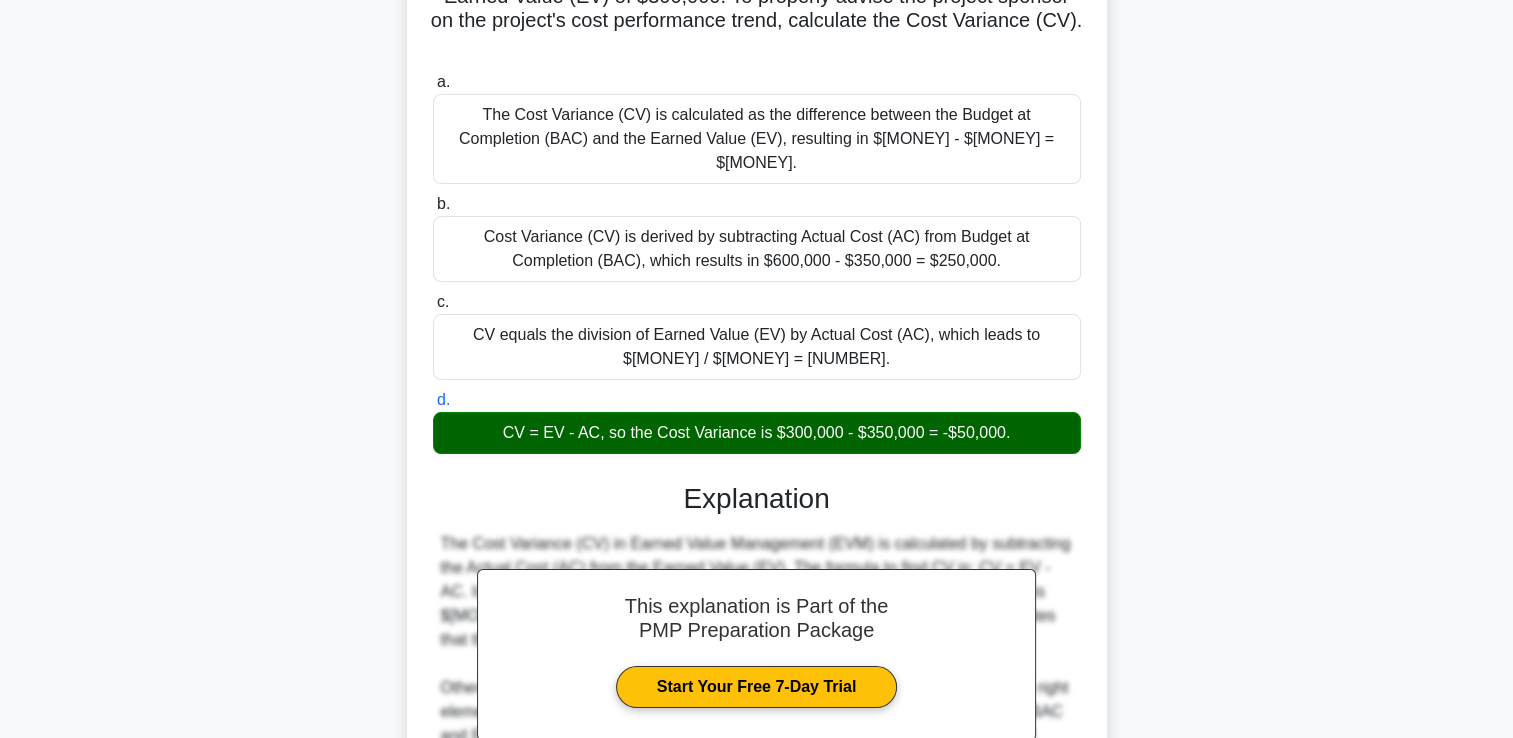 scroll, scrollTop: 400, scrollLeft: 0, axis: vertical 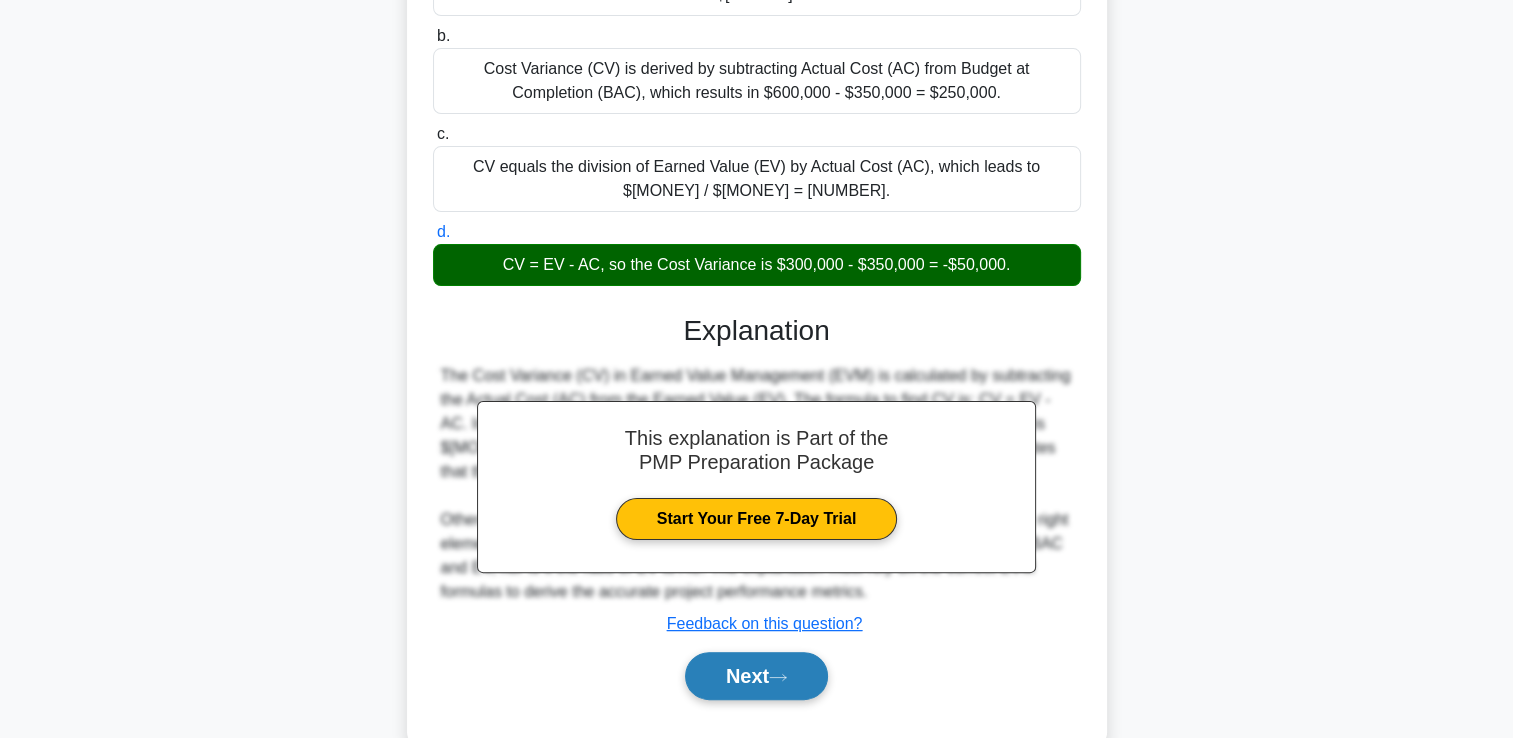 click on "Next" at bounding box center (756, 676) 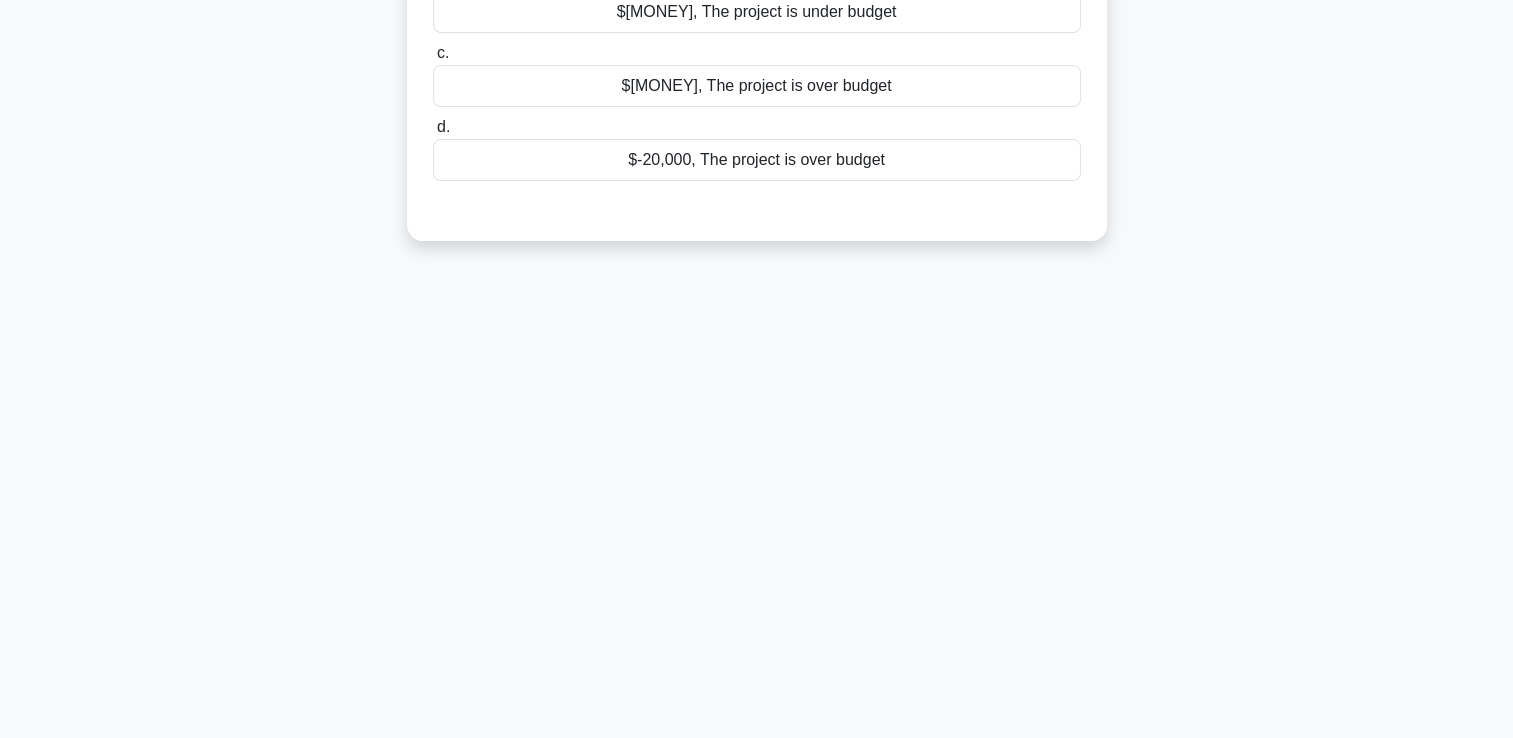 scroll, scrollTop: 42, scrollLeft: 0, axis: vertical 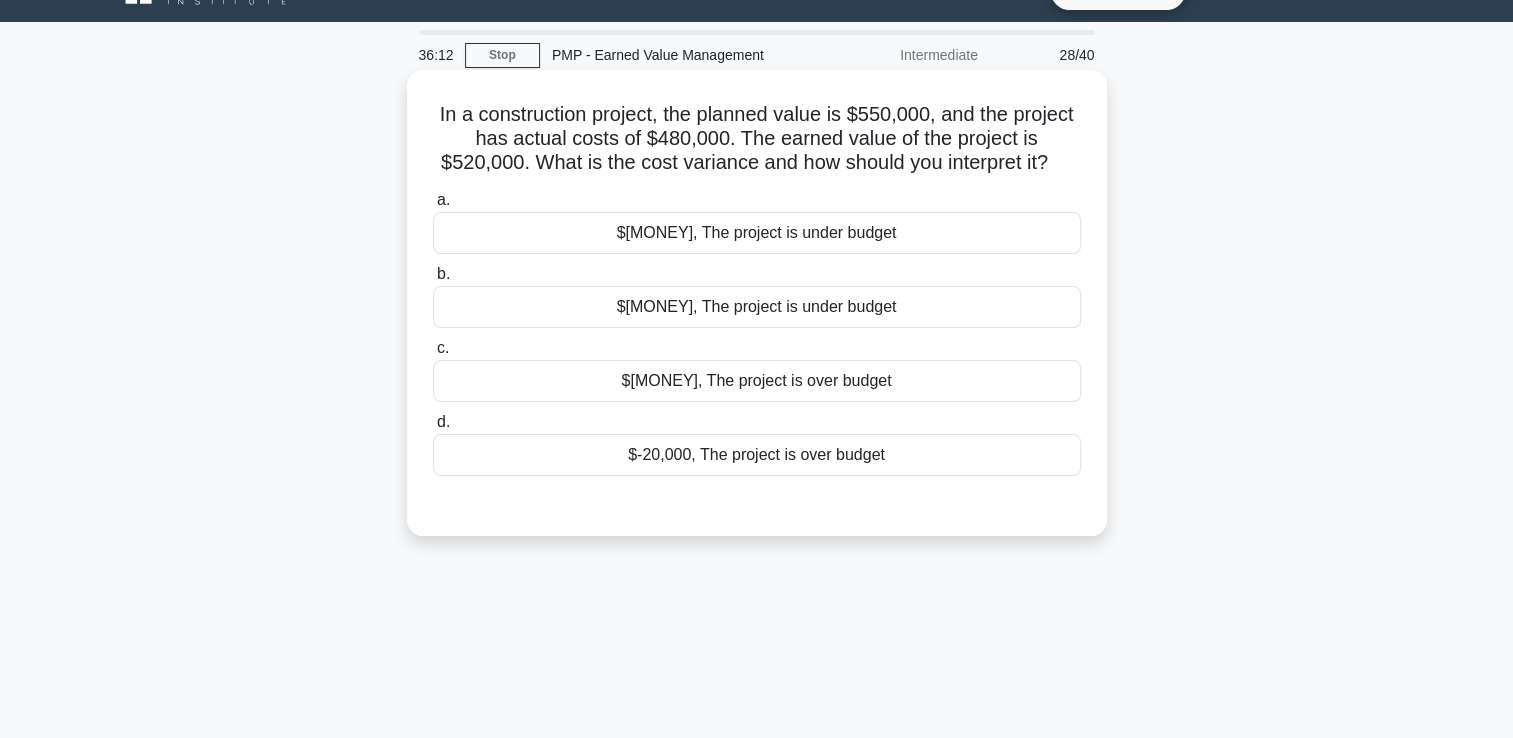click on "$40,000, The project is under budget" at bounding box center (757, 233) 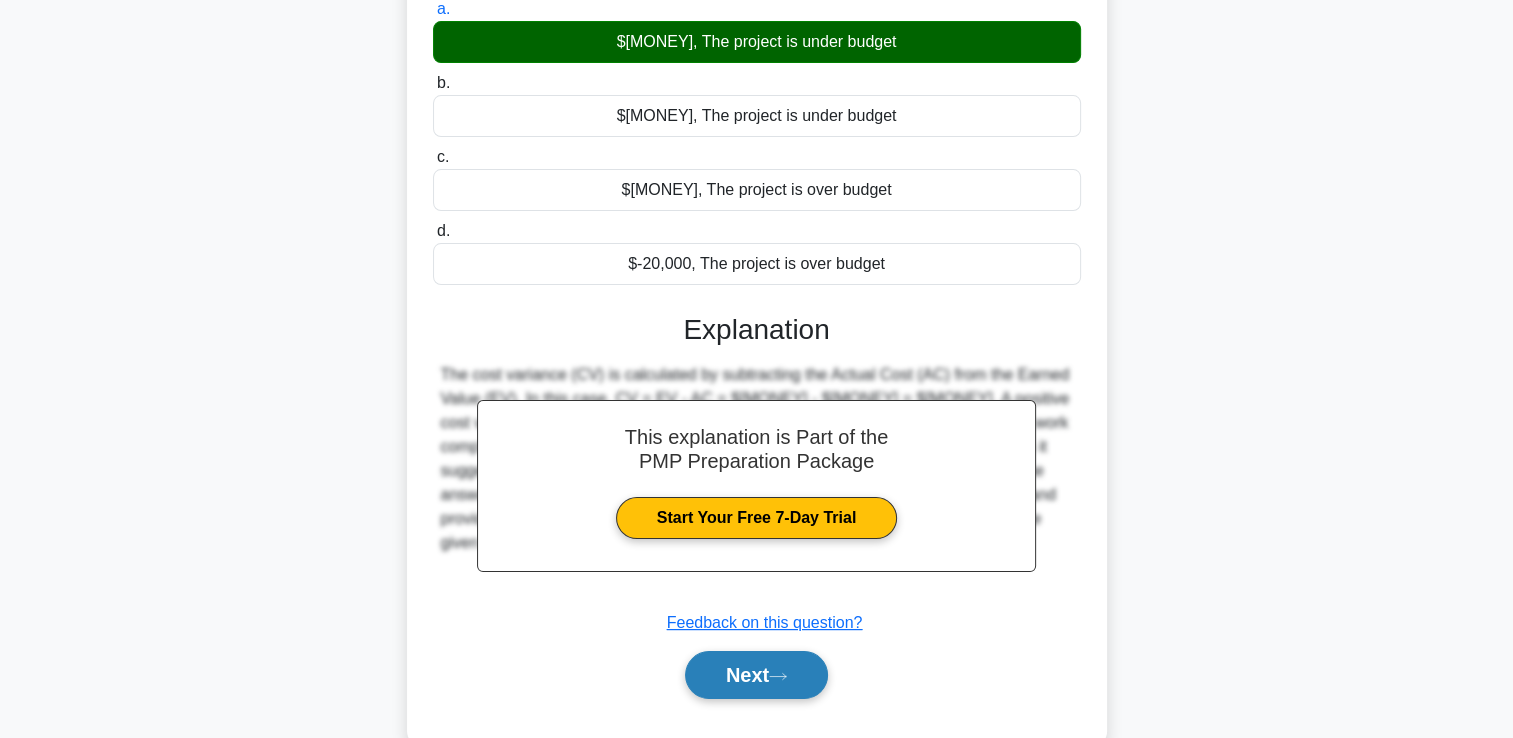 scroll, scrollTop: 342, scrollLeft: 0, axis: vertical 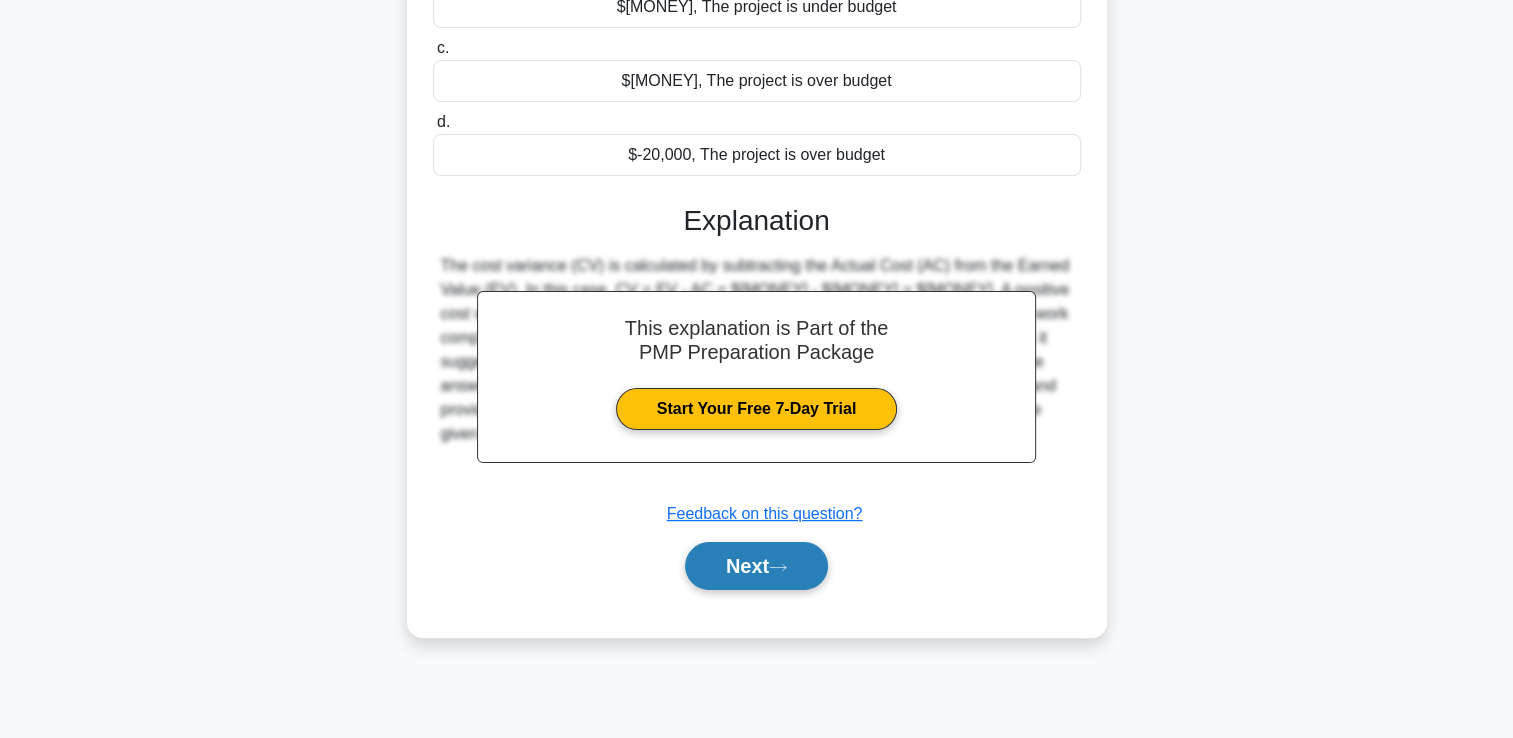 click 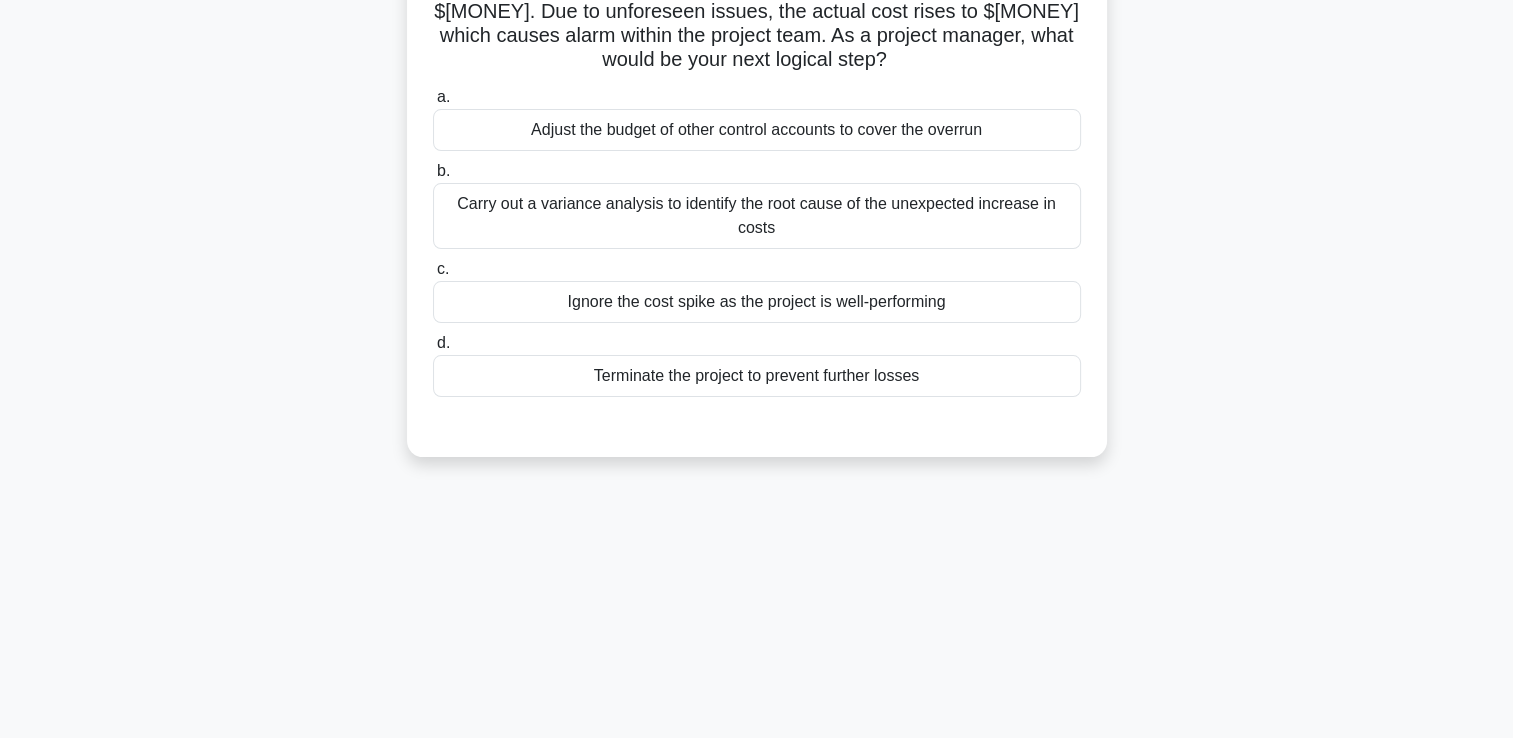 scroll, scrollTop: 0, scrollLeft: 0, axis: both 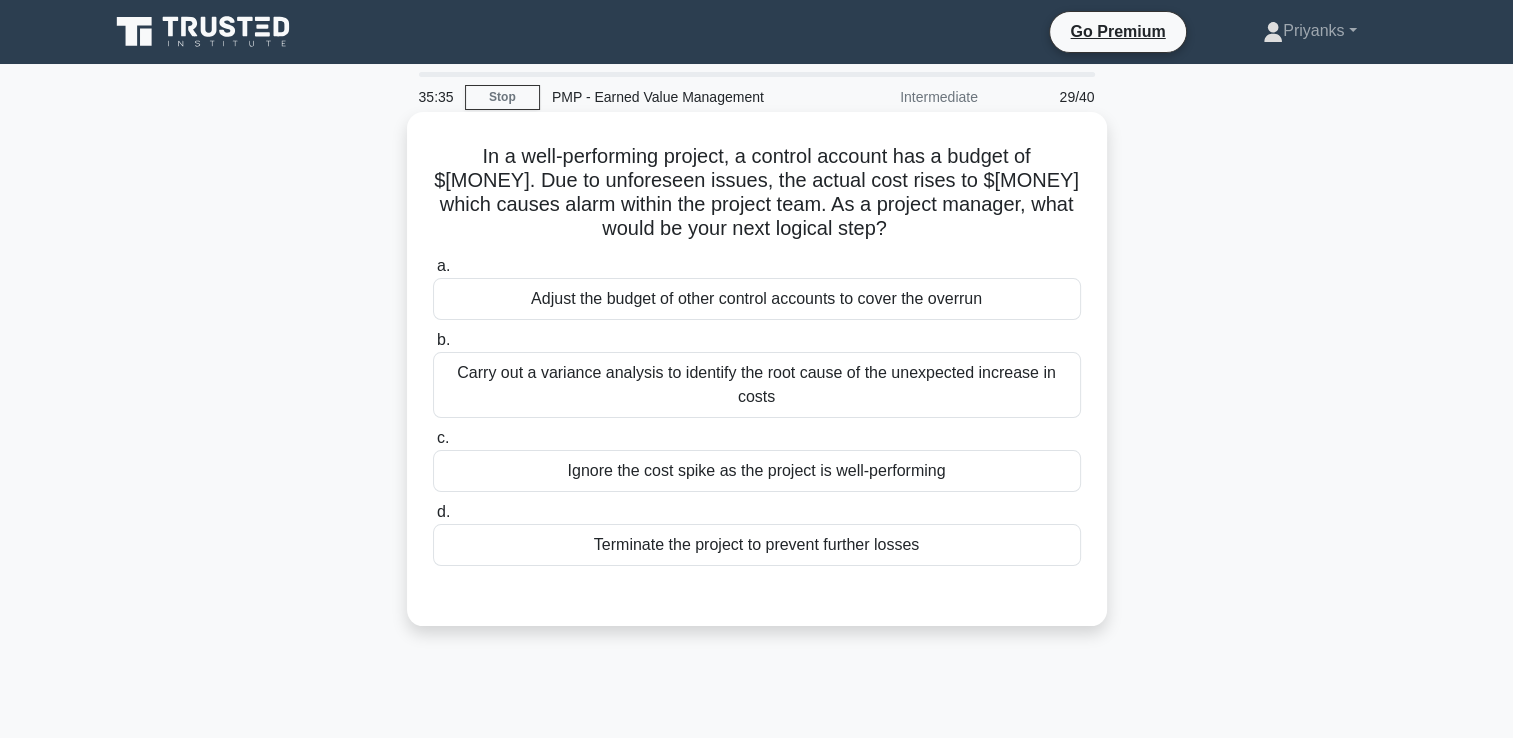 click on "Carry out a variance analysis to identify the root cause of the unexpected increase in costs" at bounding box center [757, 385] 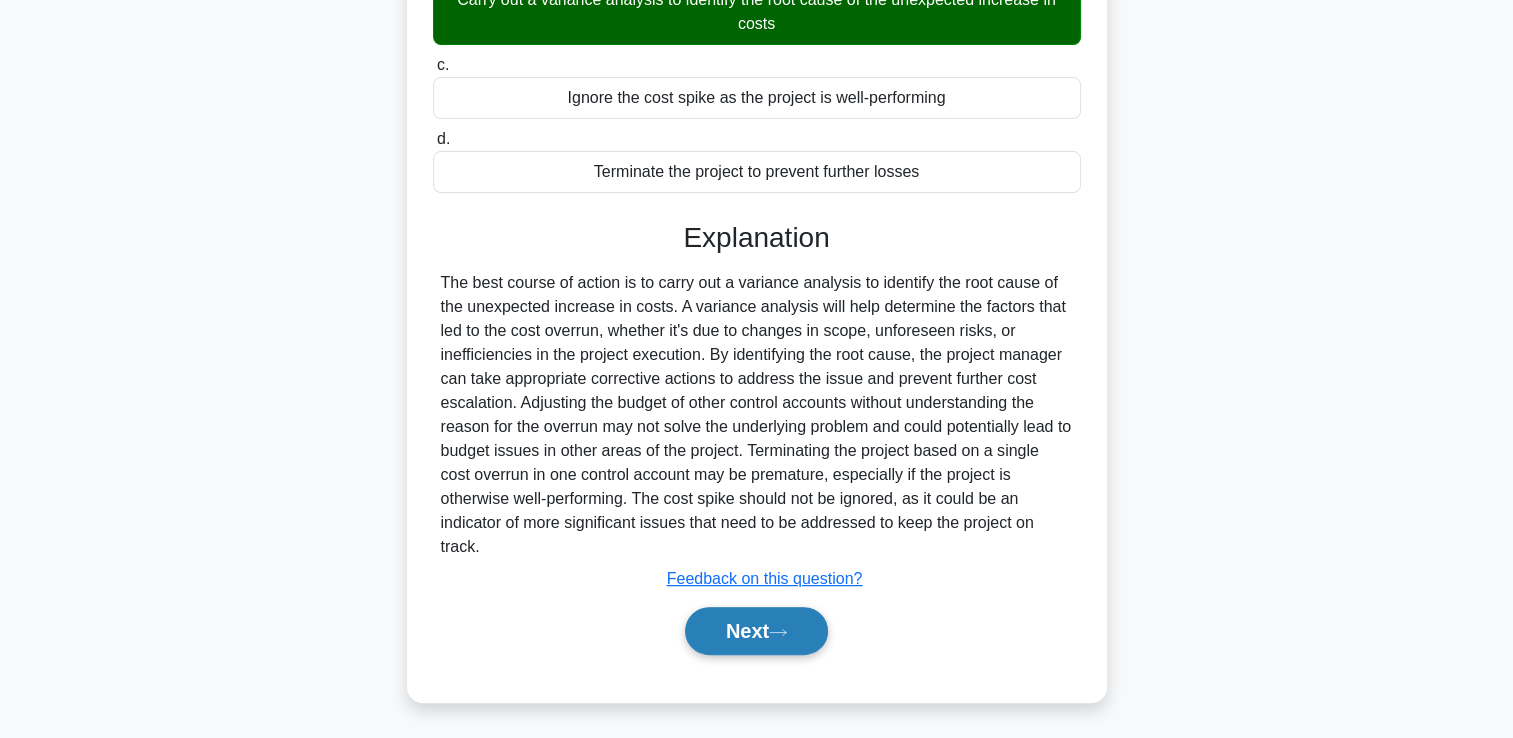 click on "Next" at bounding box center [756, 631] 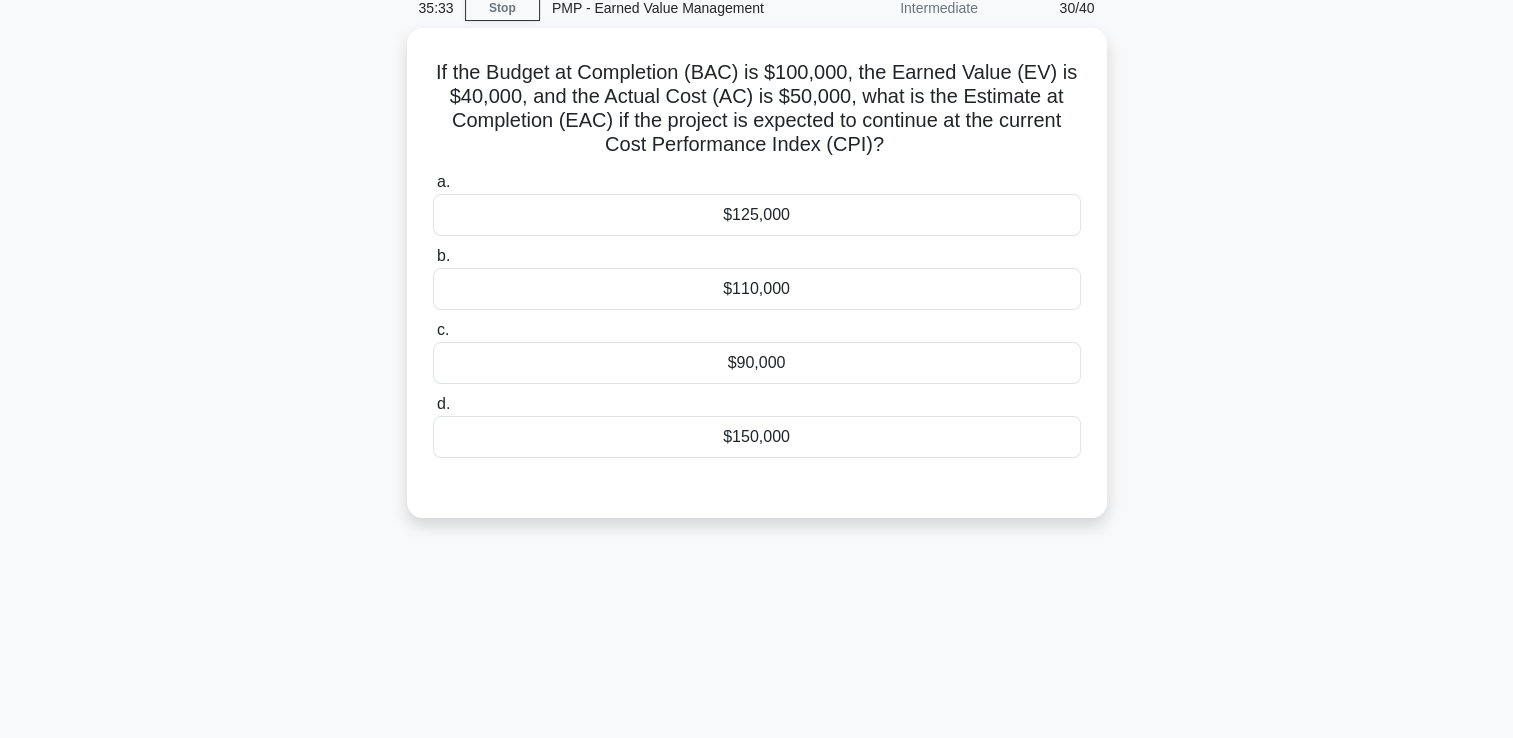 scroll, scrollTop: 0, scrollLeft: 0, axis: both 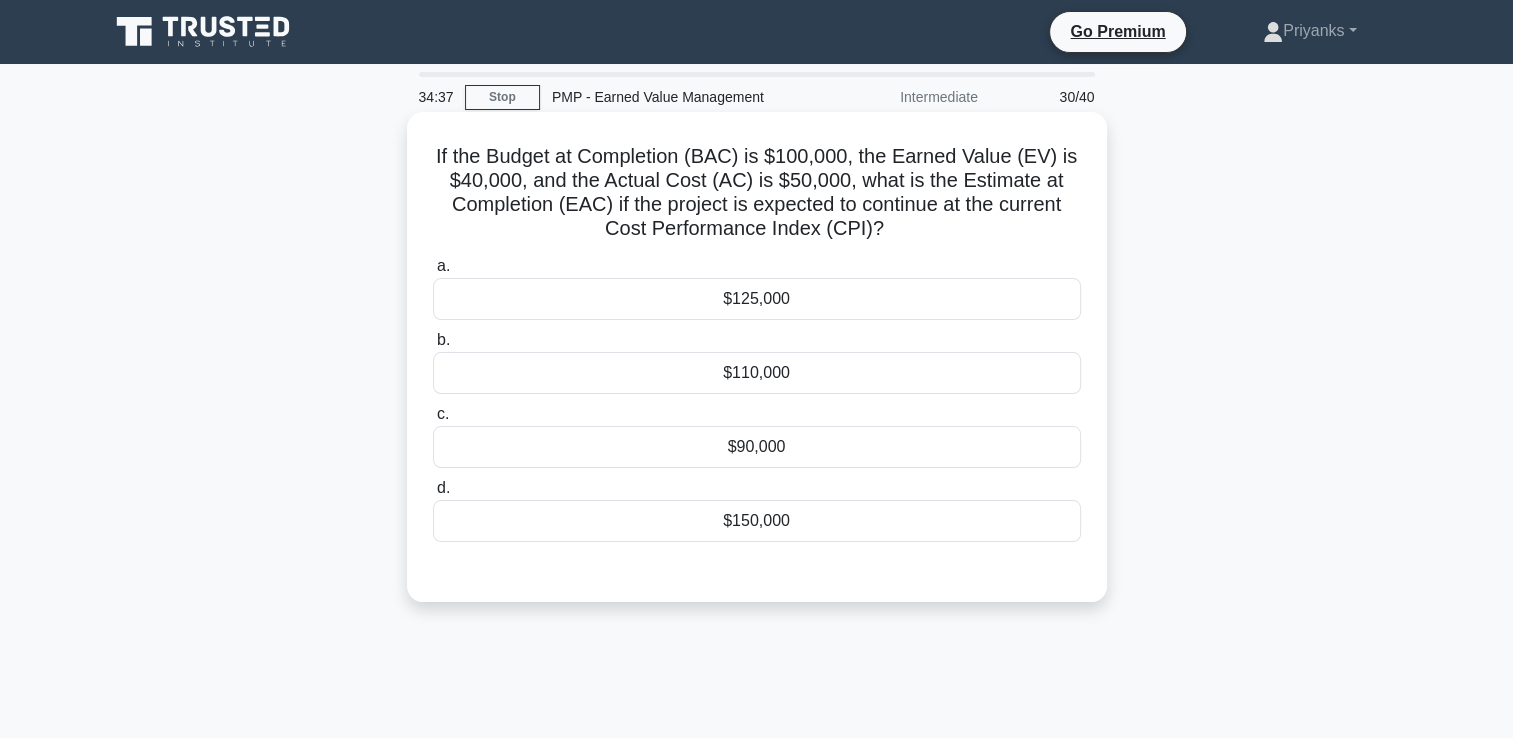 click on "$125,000" at bounding box center [757, 299] 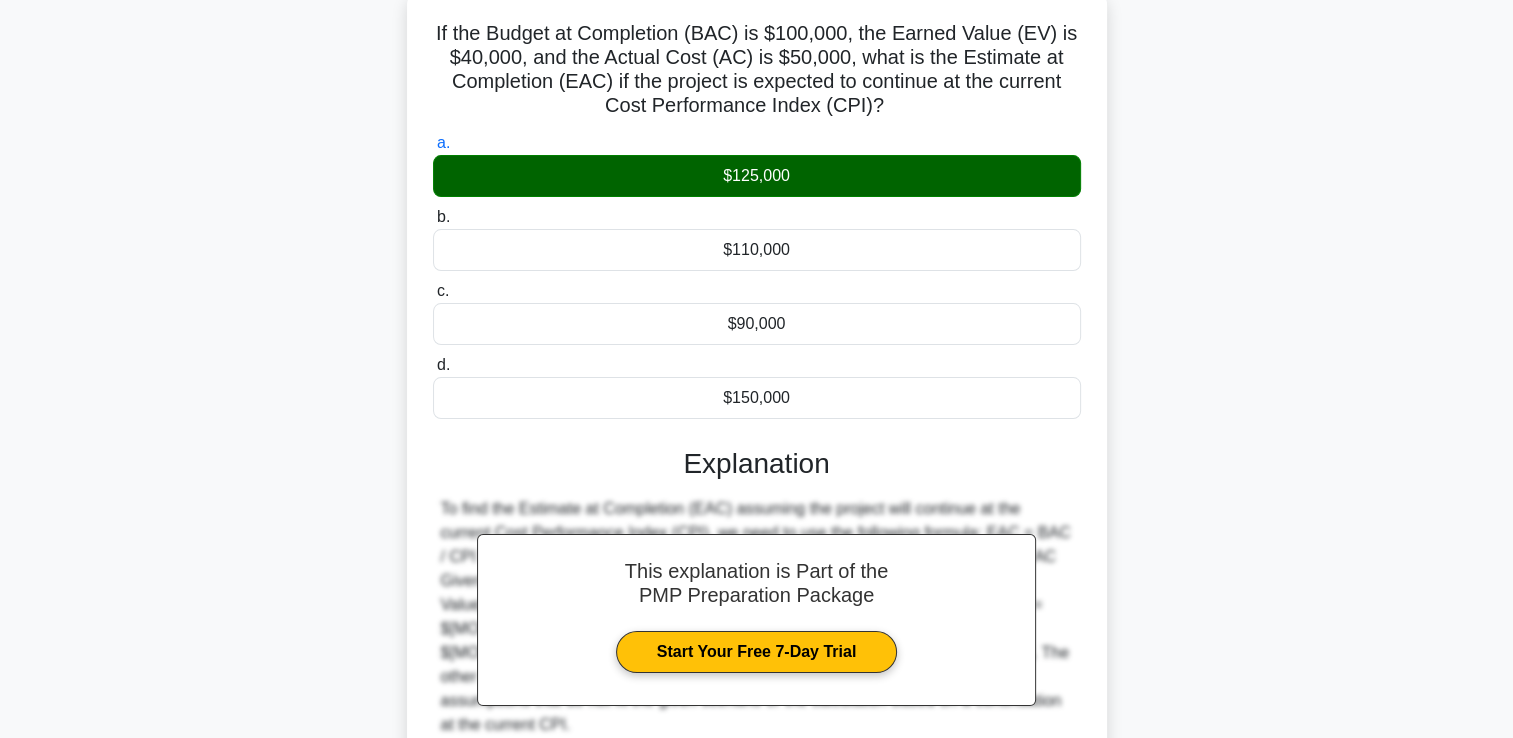 scroll, scrollTop: 342, scrollLeft: 0, axis: vertical 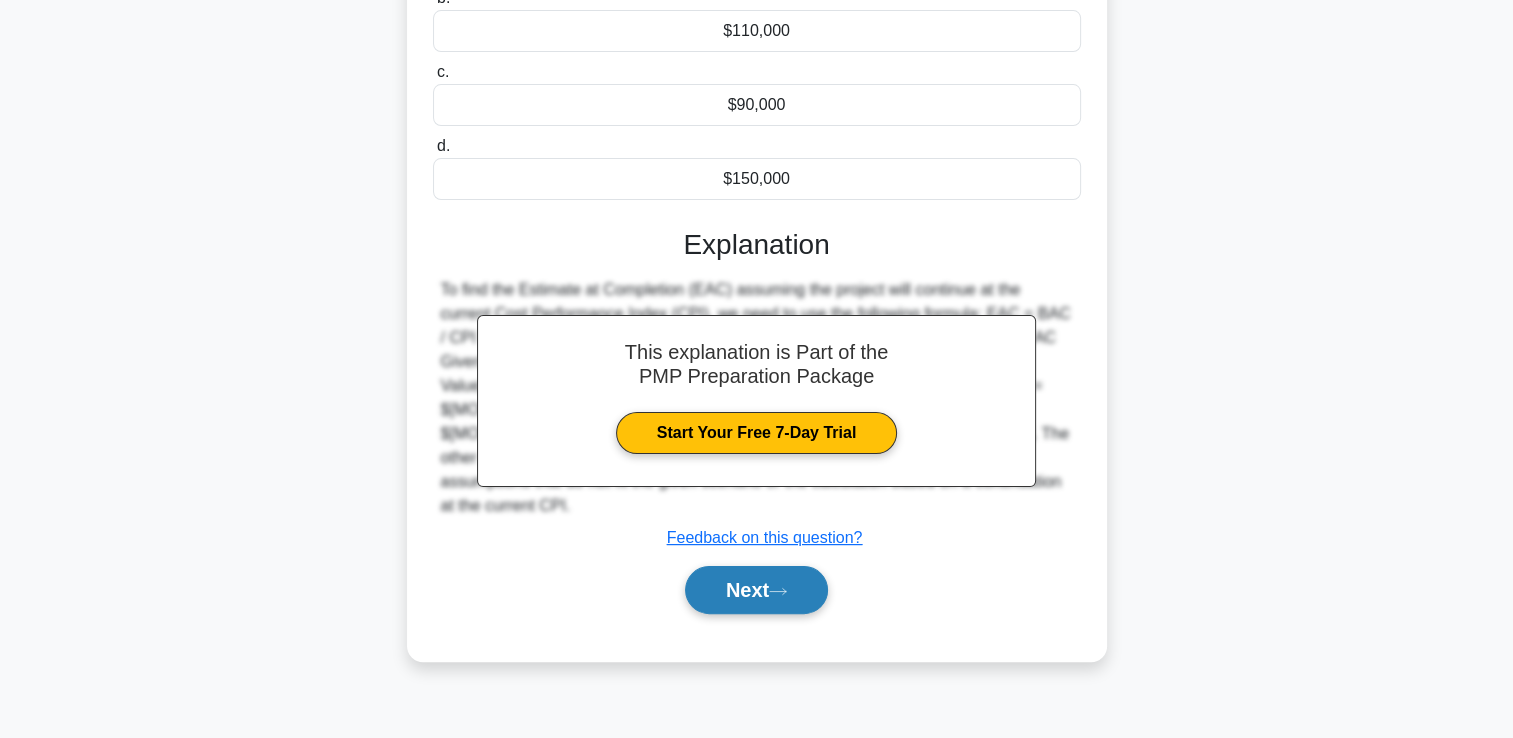 click on "Next" at bounding box center (756, 590) 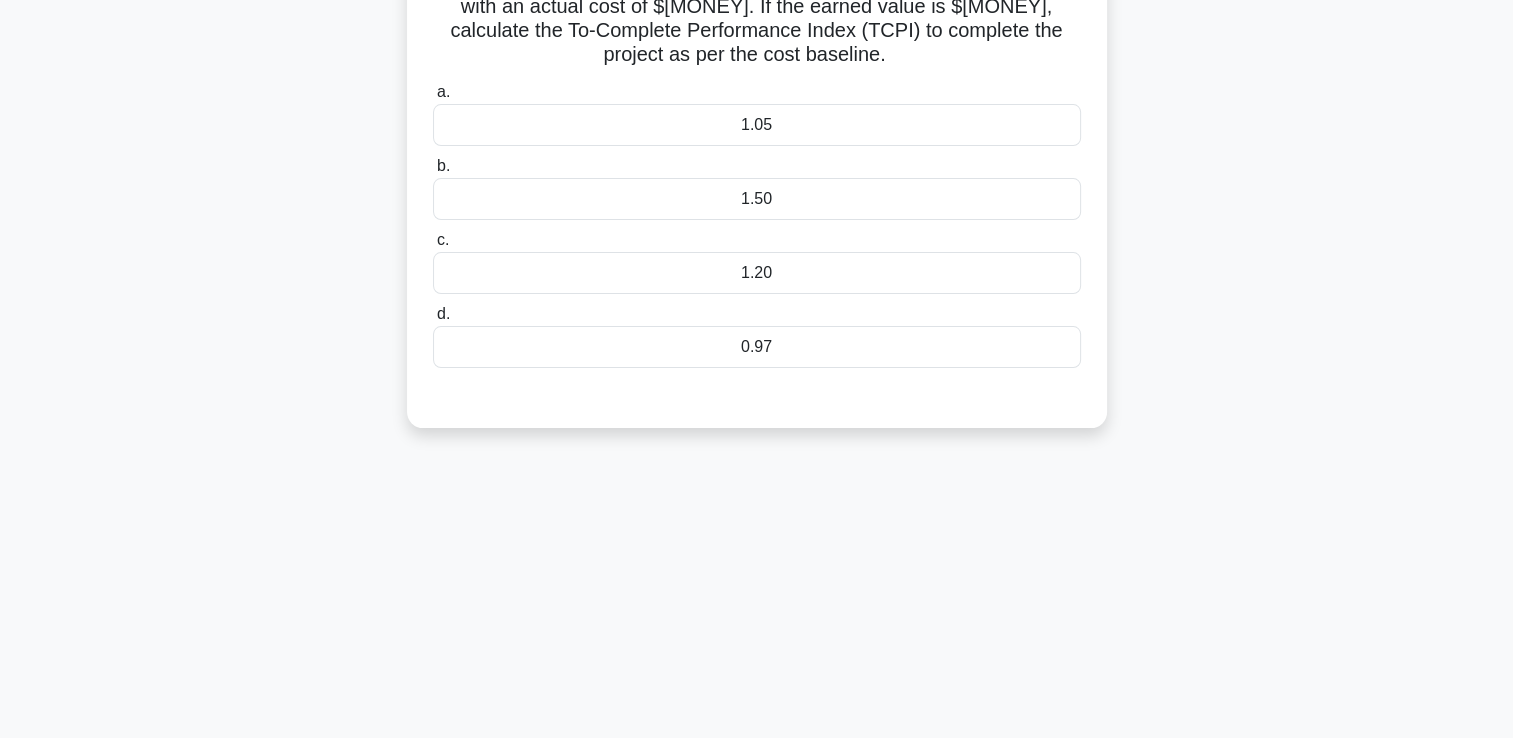 scroll, scrollTop: 0, scrollLeft: 0, axis: both 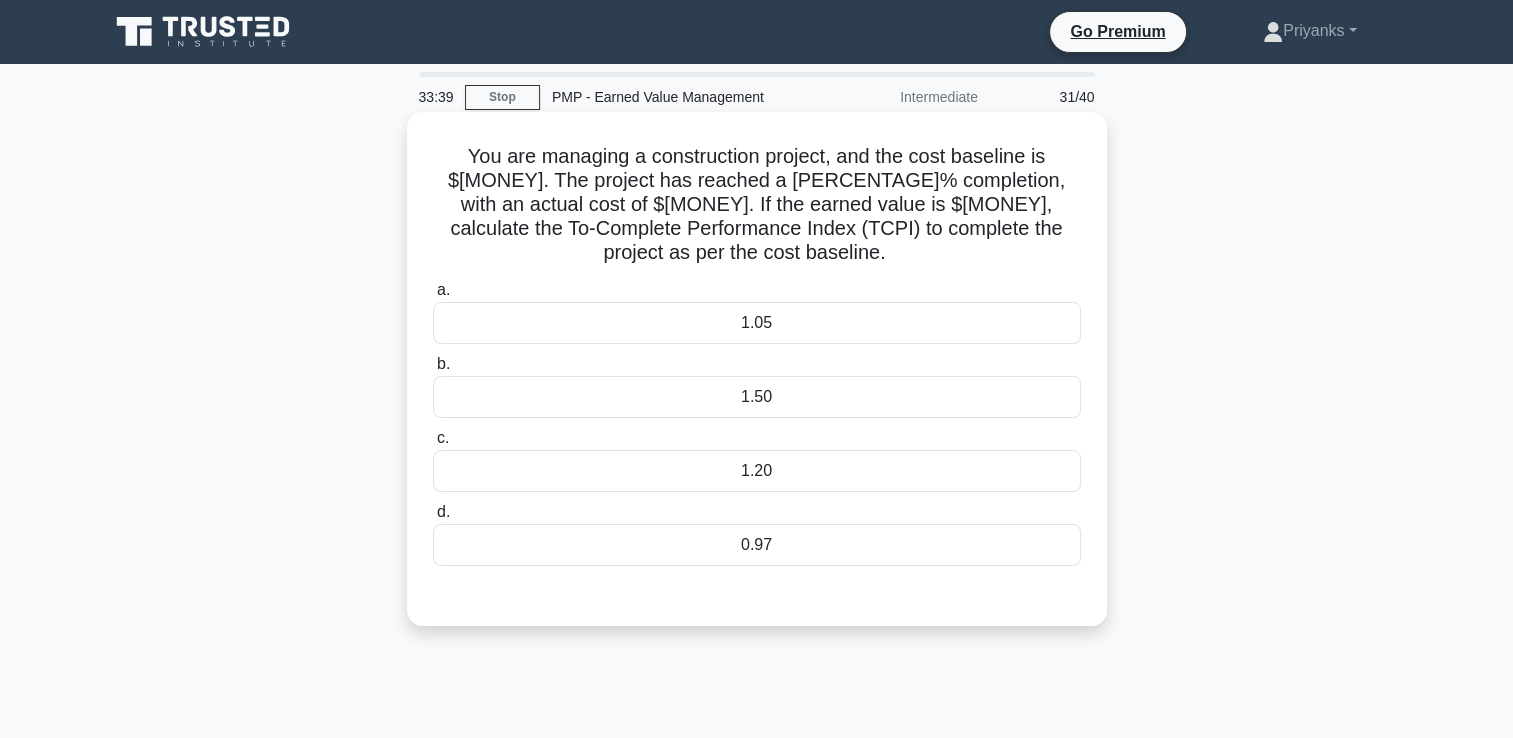click on "0.97" at bounding box center [757, 545] 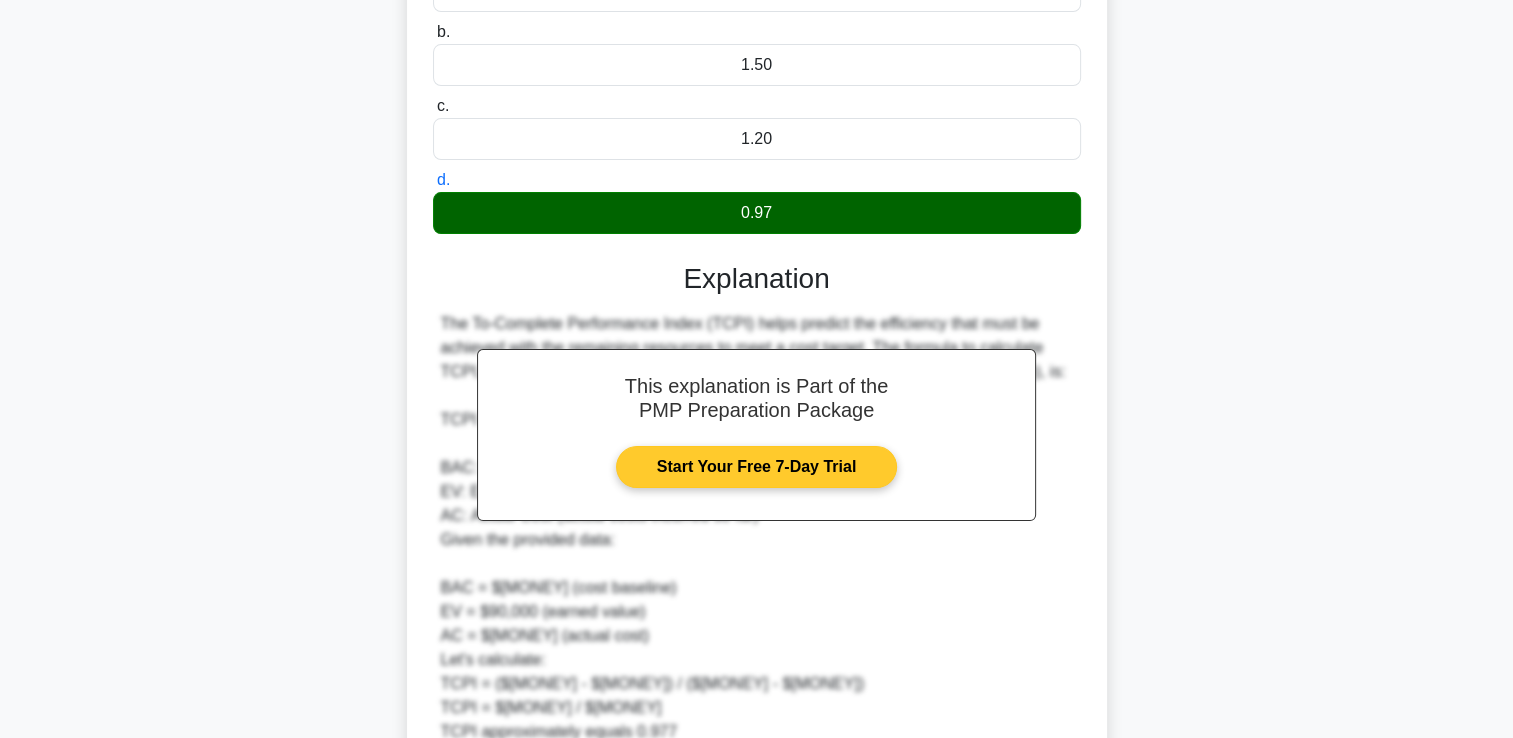 scroll, scrollTop: 600, scrollLeft: 0, axis: vertical 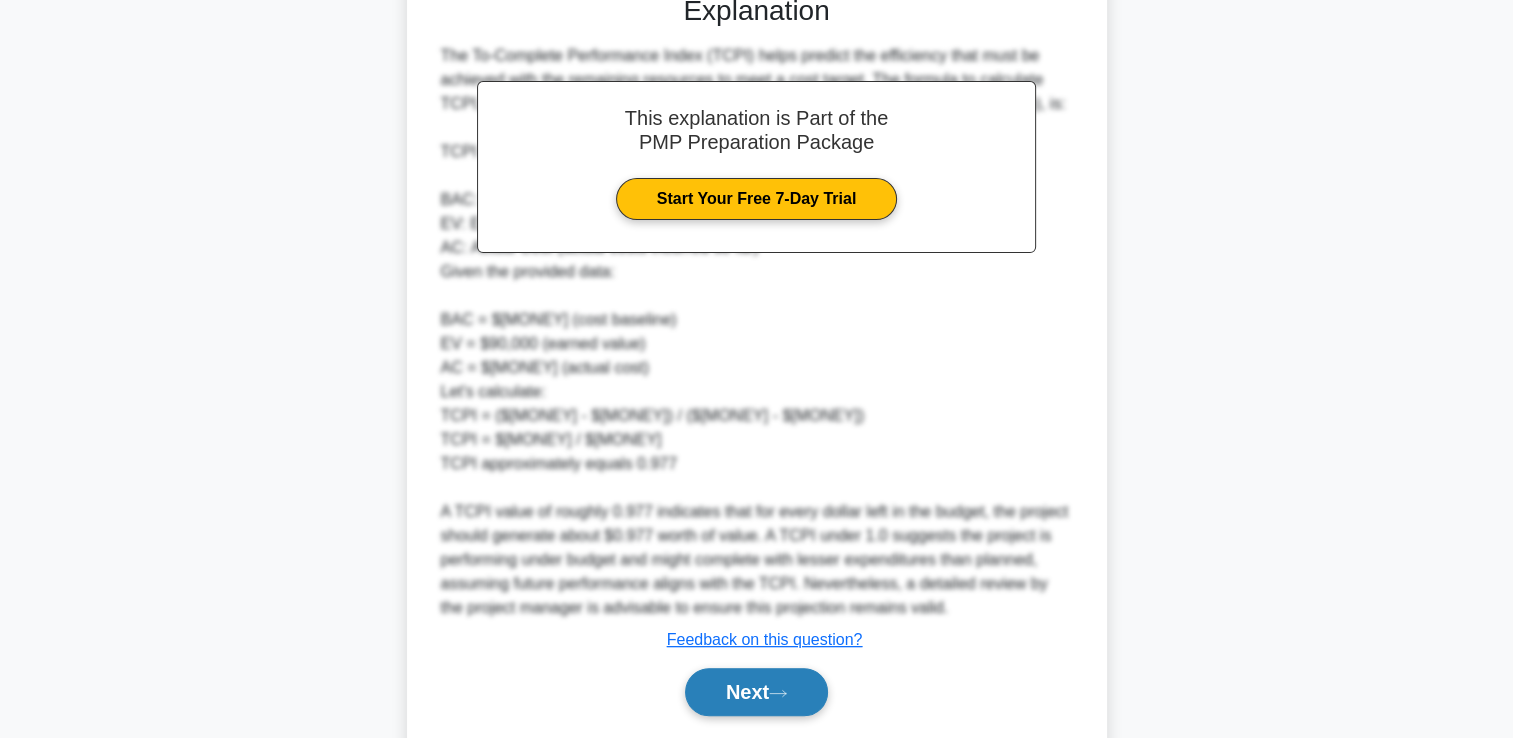 click on "Next" at bounding box center (756, 692) 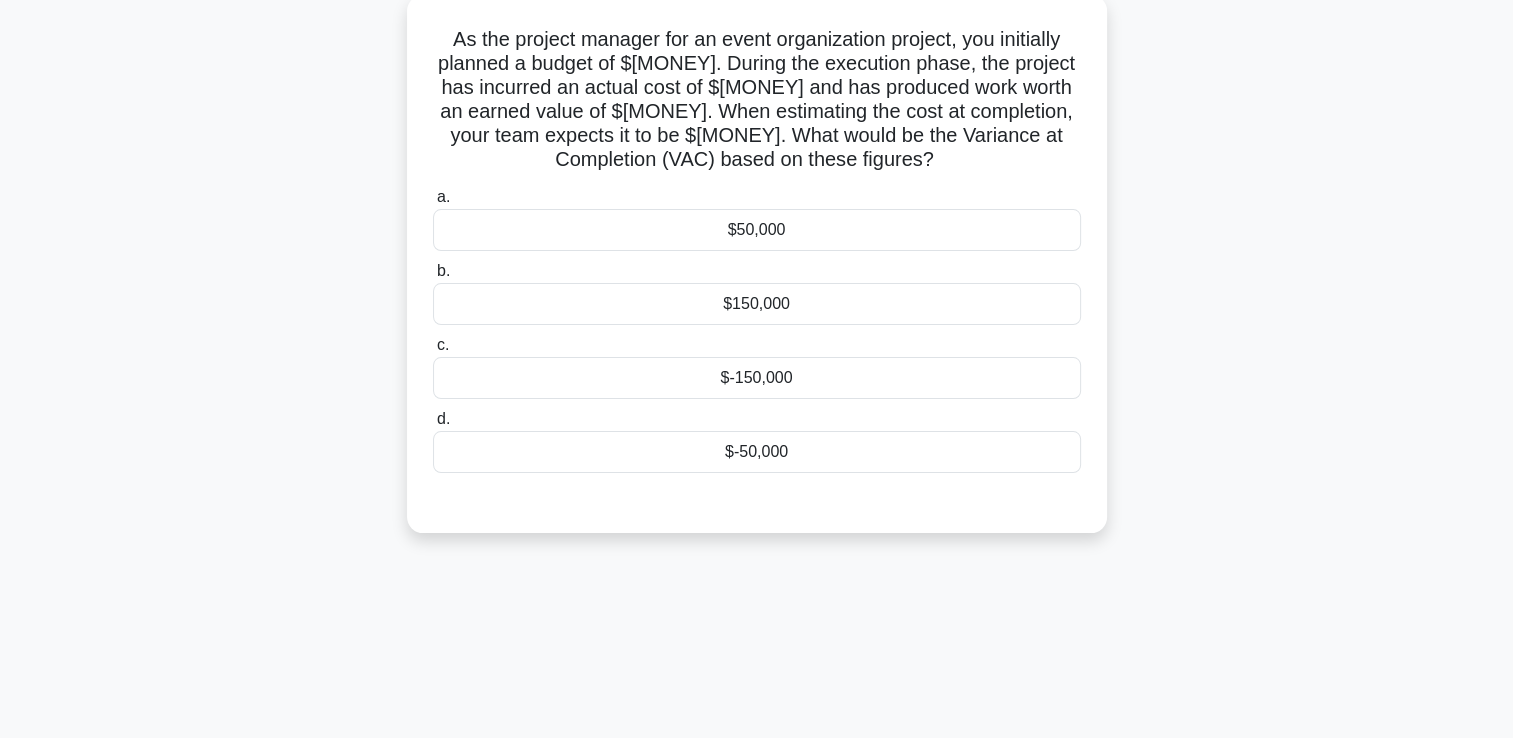 scroll, scrollTop: 0, scrollLeft: 0, axis: both 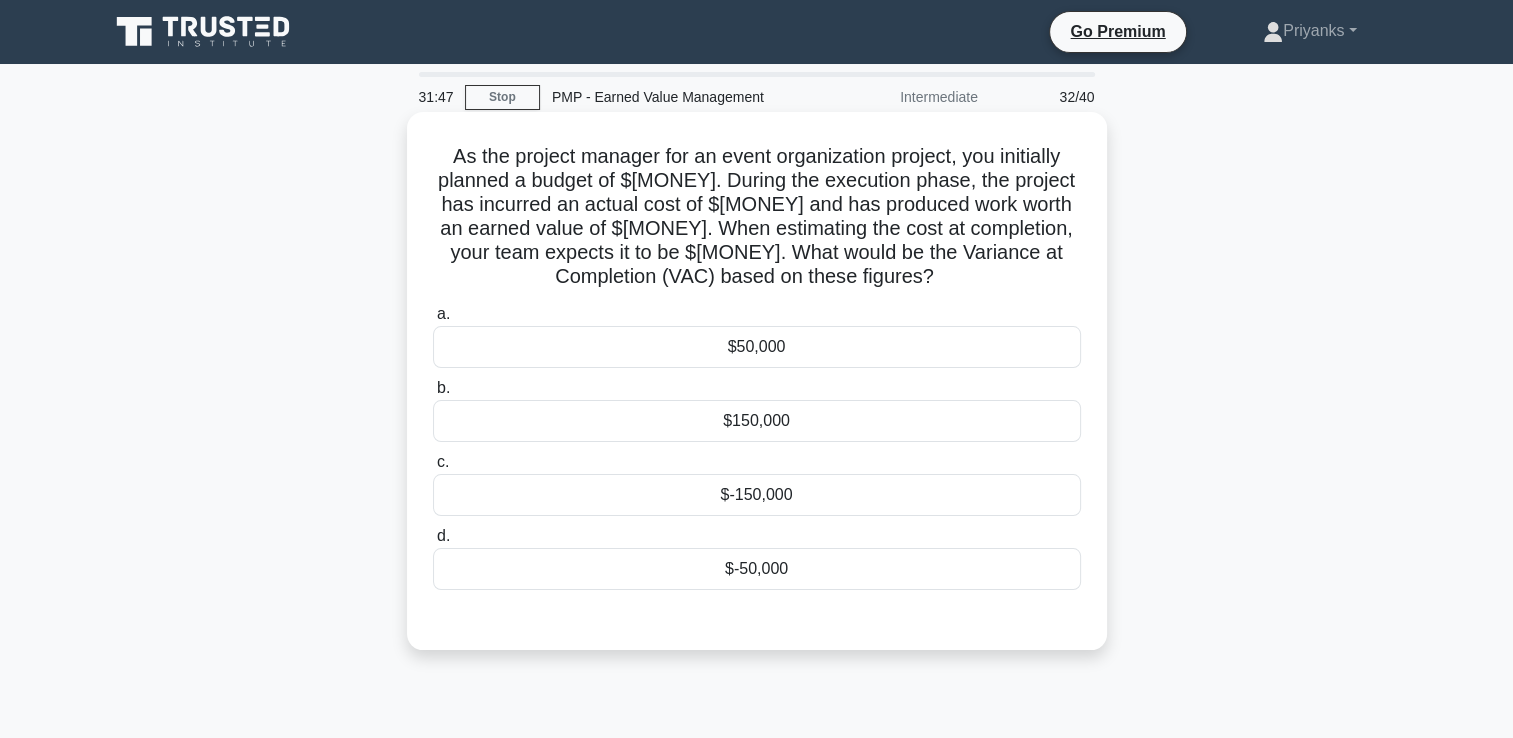 click on "$-150,000" at bounding box center (757, 495) 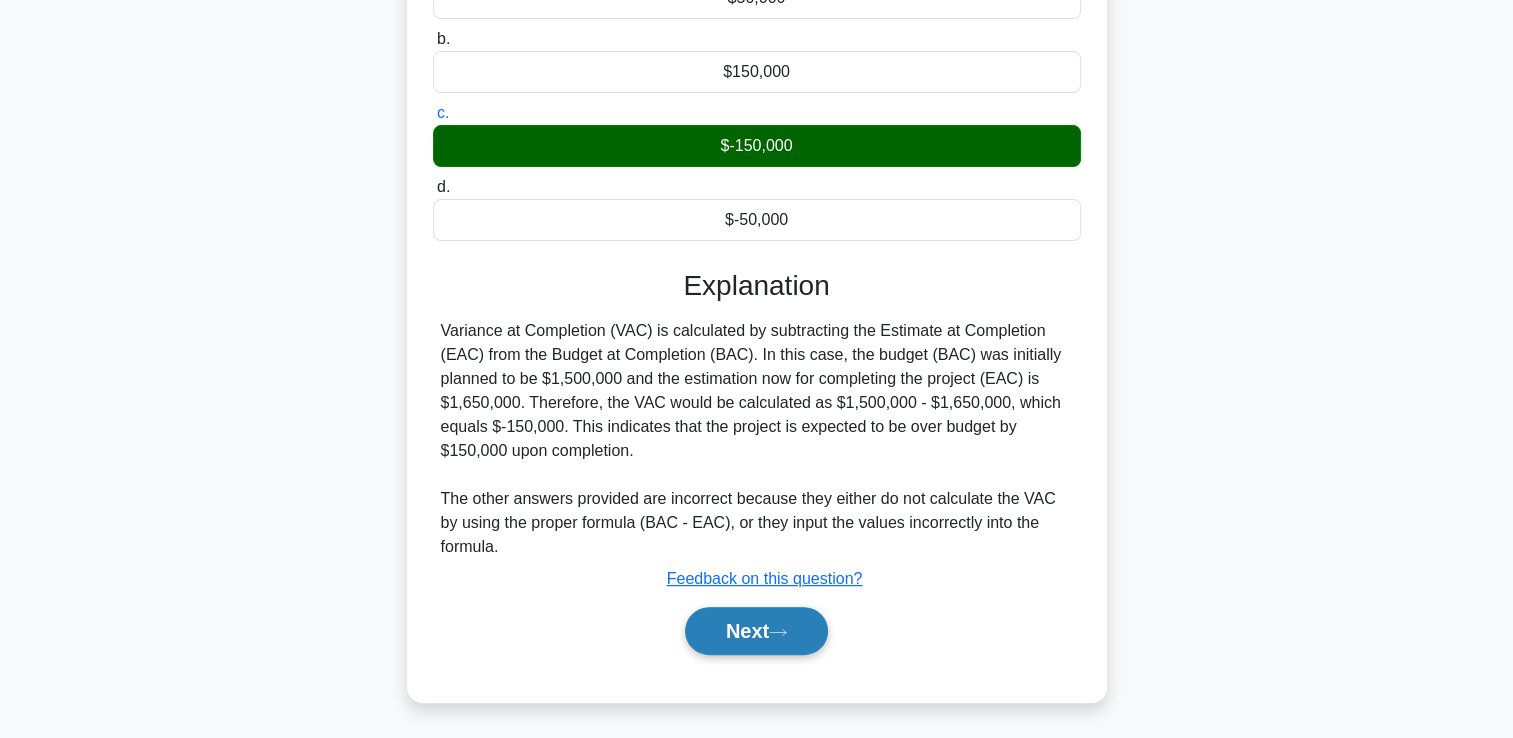 click on "Next" at bounding box center [756, 631] 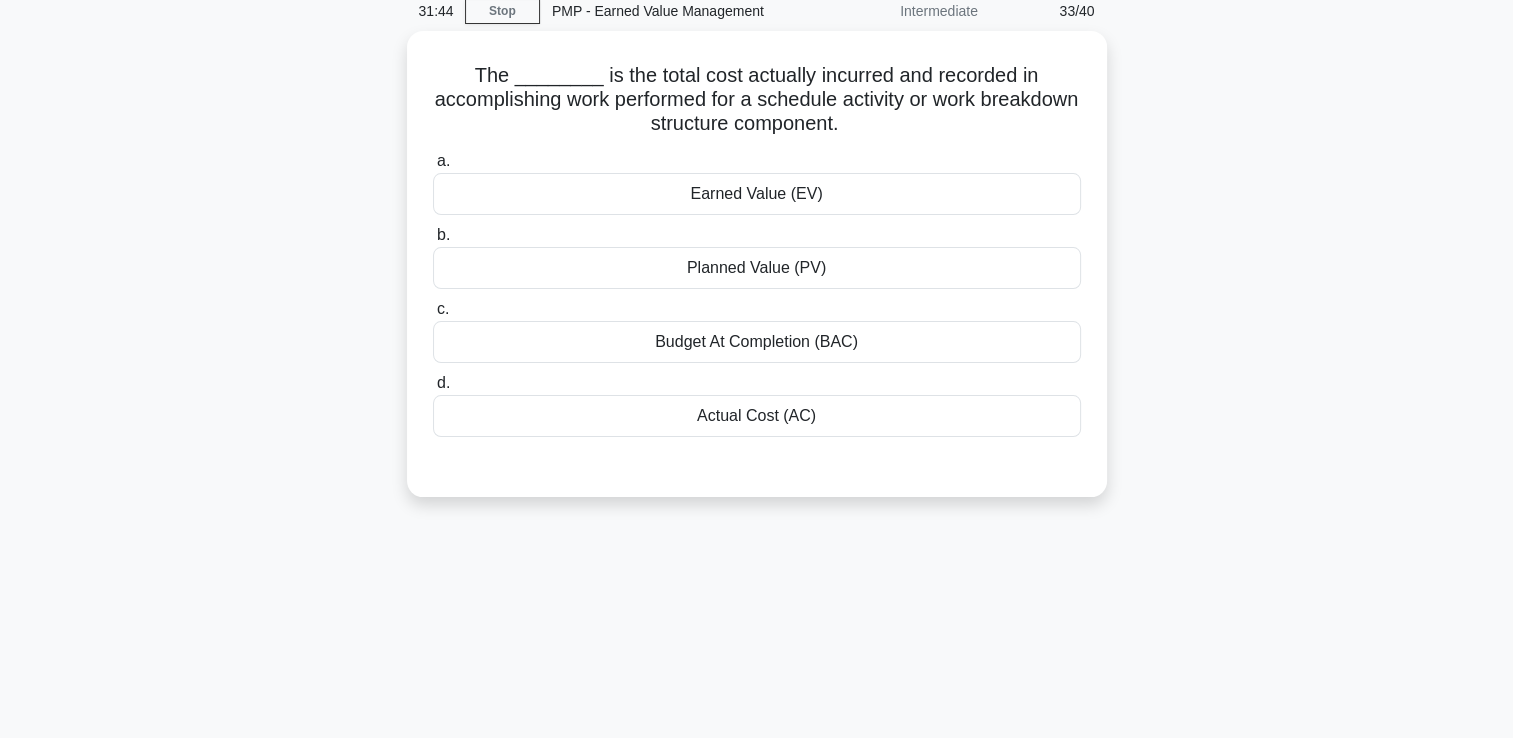 scroll, scrollTop: 0, scrollLeft: 0, axis: both 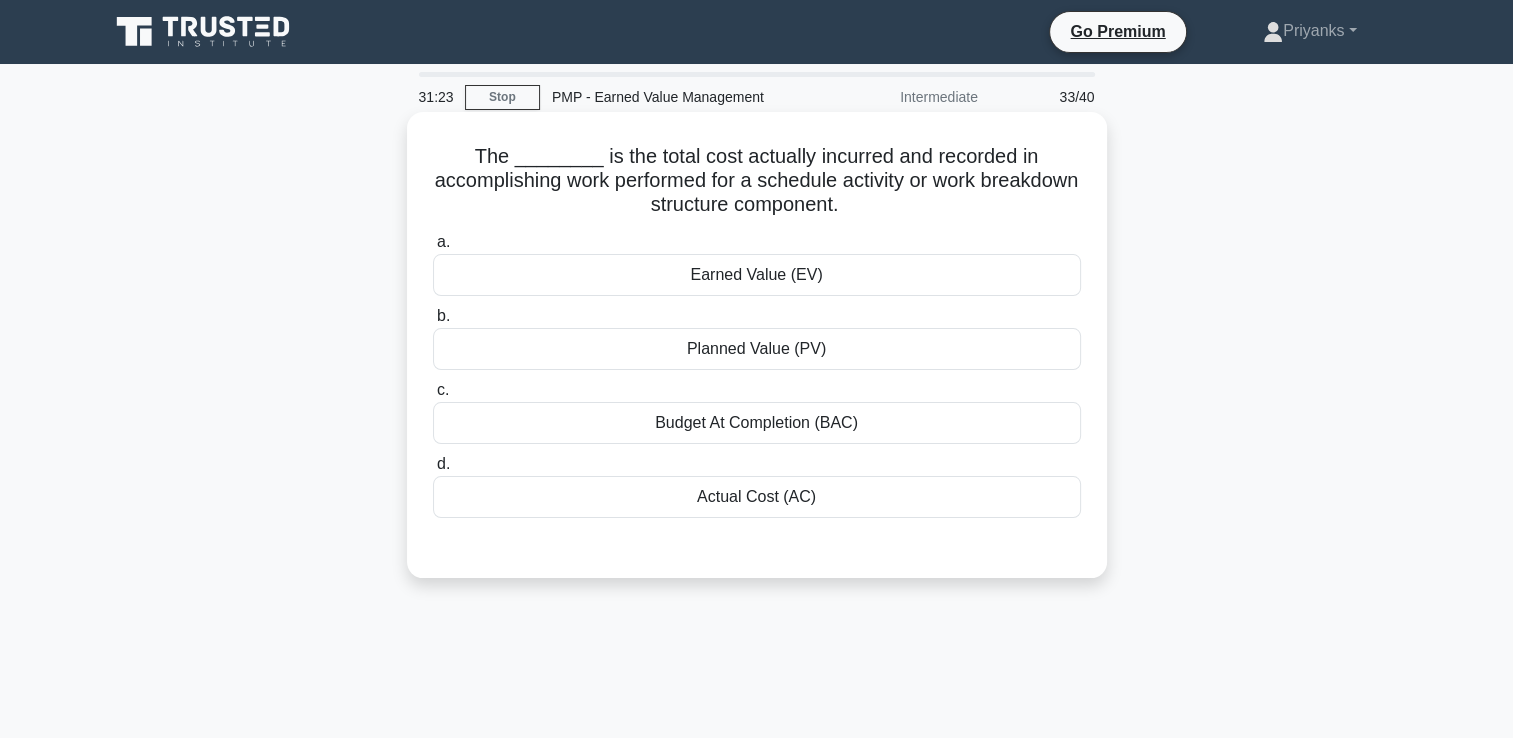 click on "Budget At Completion (BAC)" at bounding box center [757, 423] 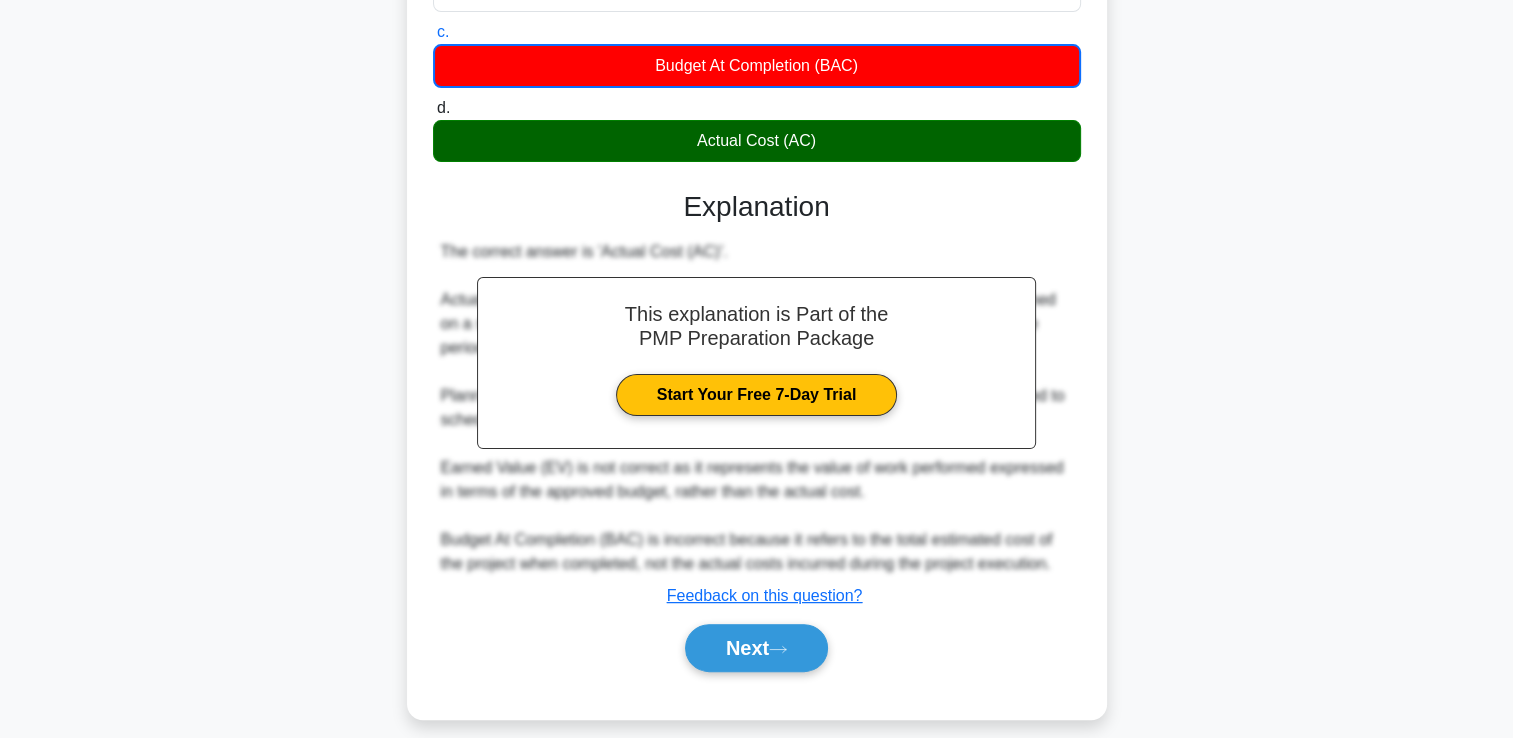 scroll, scrollTop: 375, scrollLeft: 0, axis: vertical 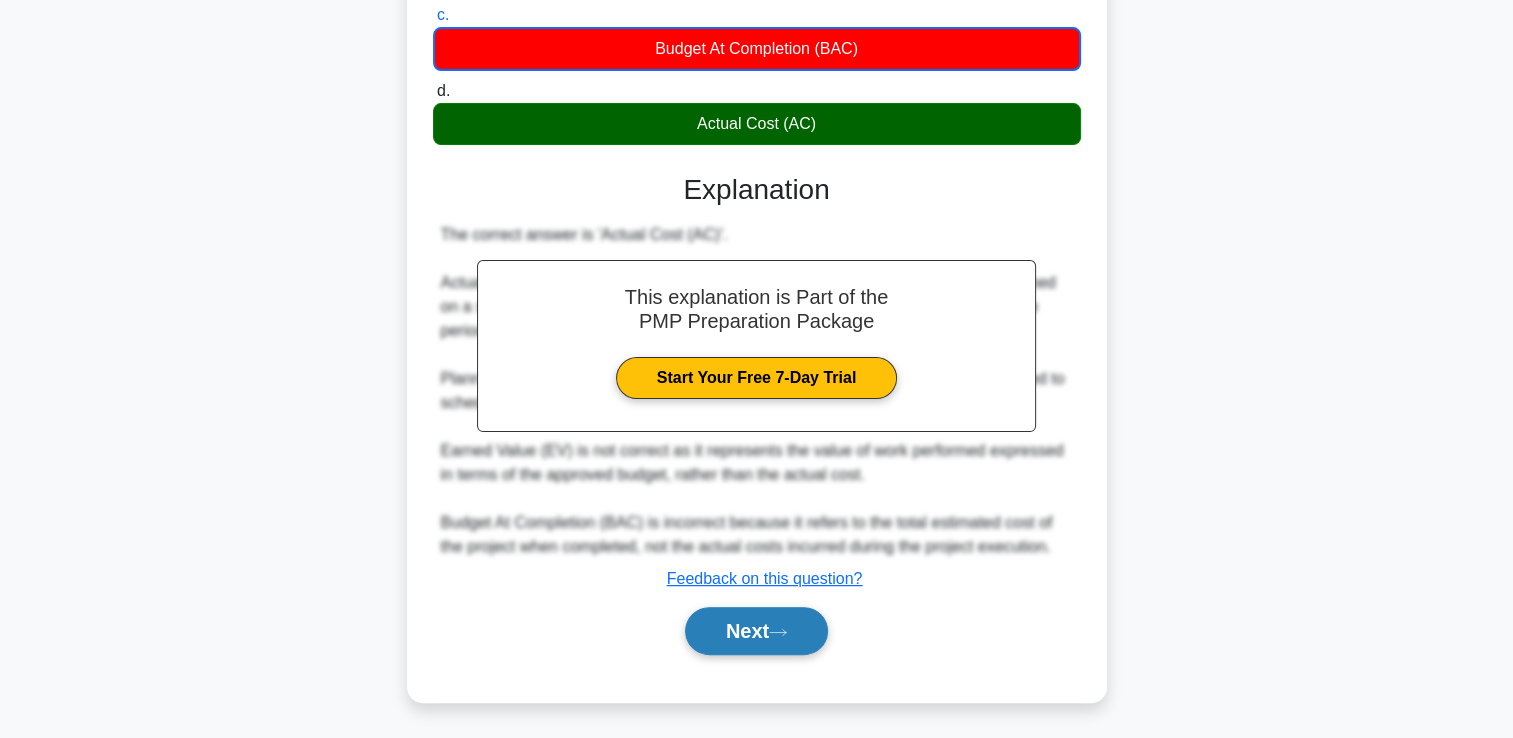 click on "Next" at bounding box center (756, 631) 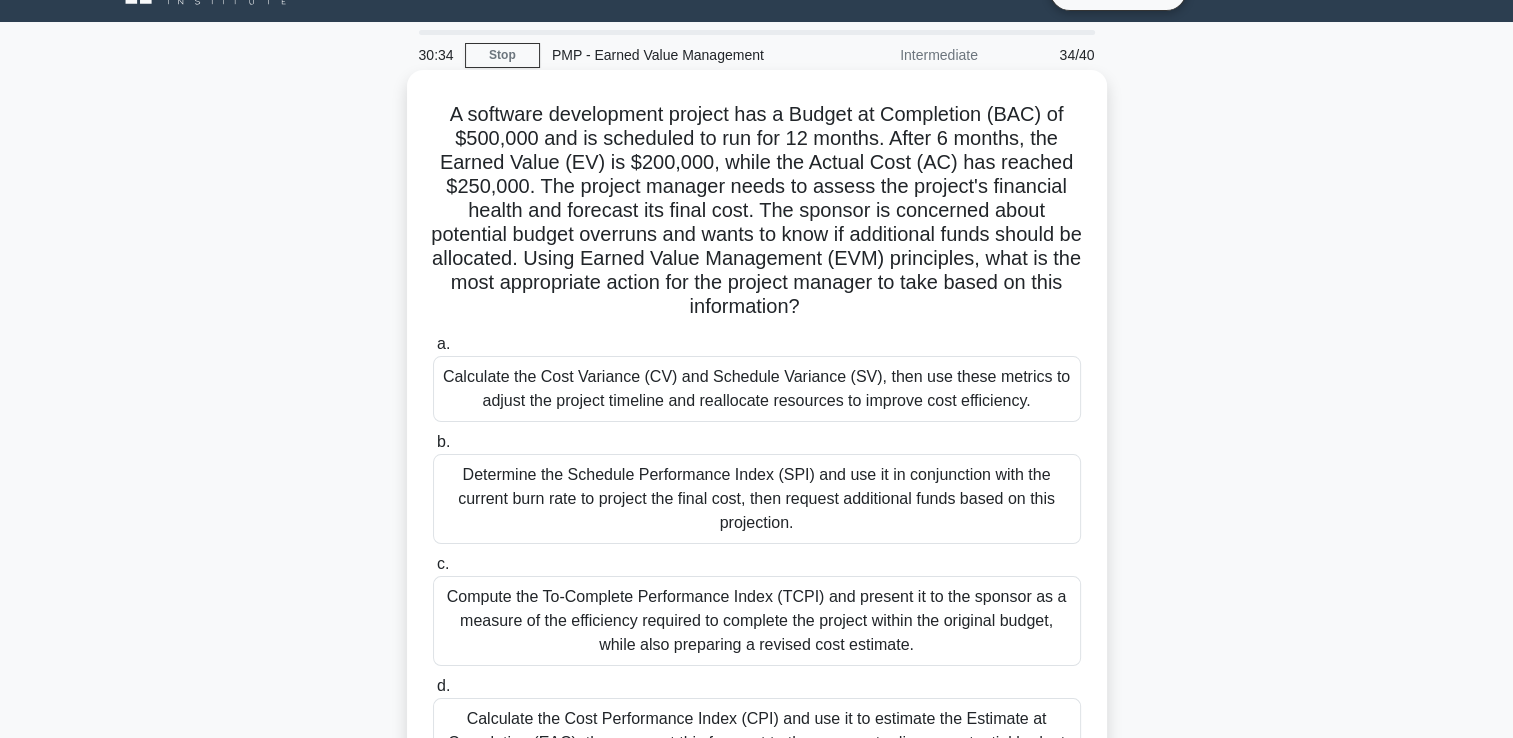 scroll, scrollTop: 142, scrollLeft: 0, axis: vertical 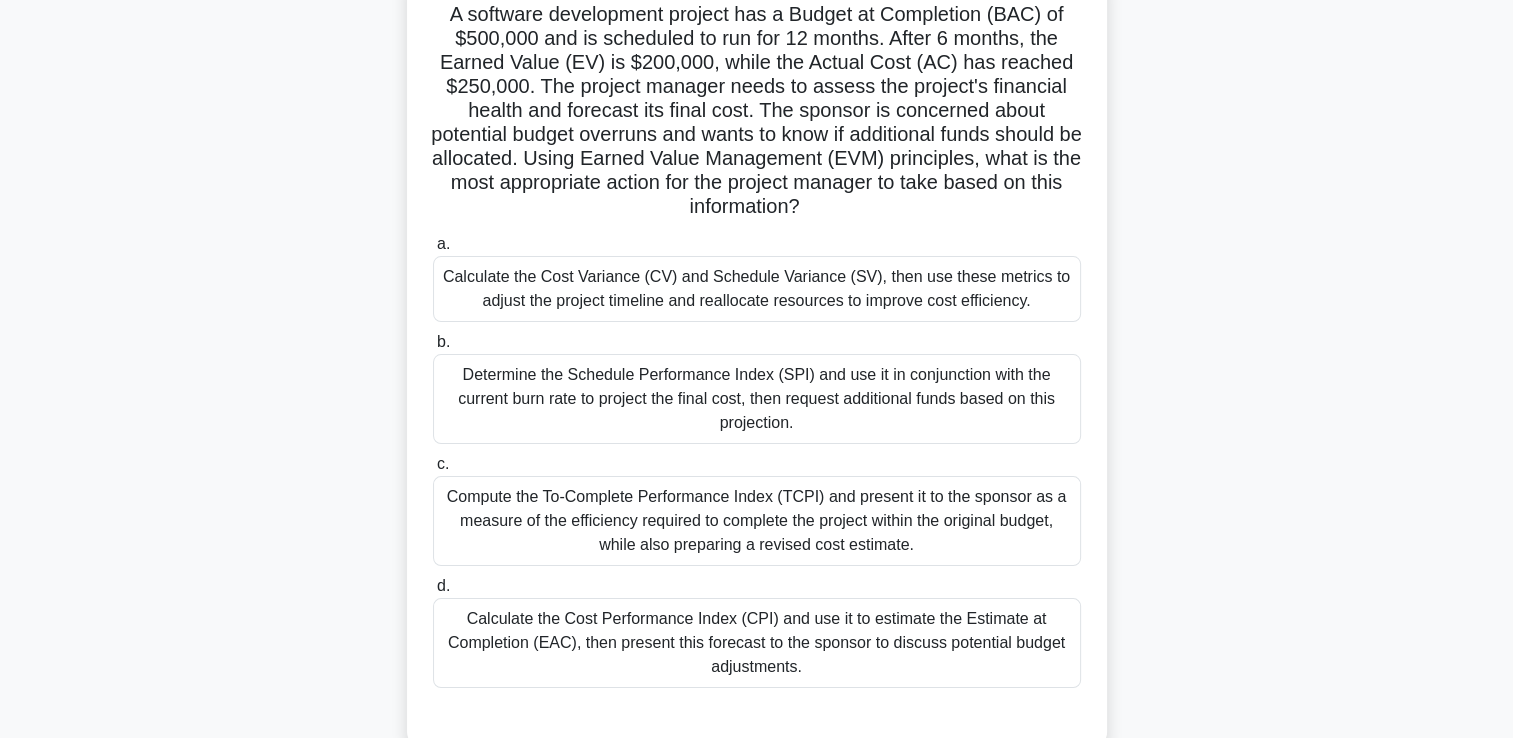 click on "Compute the To-Complete Performance Index (TCPI) and present it to the sponsor as a measure of the efficiency required to complete the project within the original budget, while also preparing a revised cost estimate." at bounding box center [757, 521] 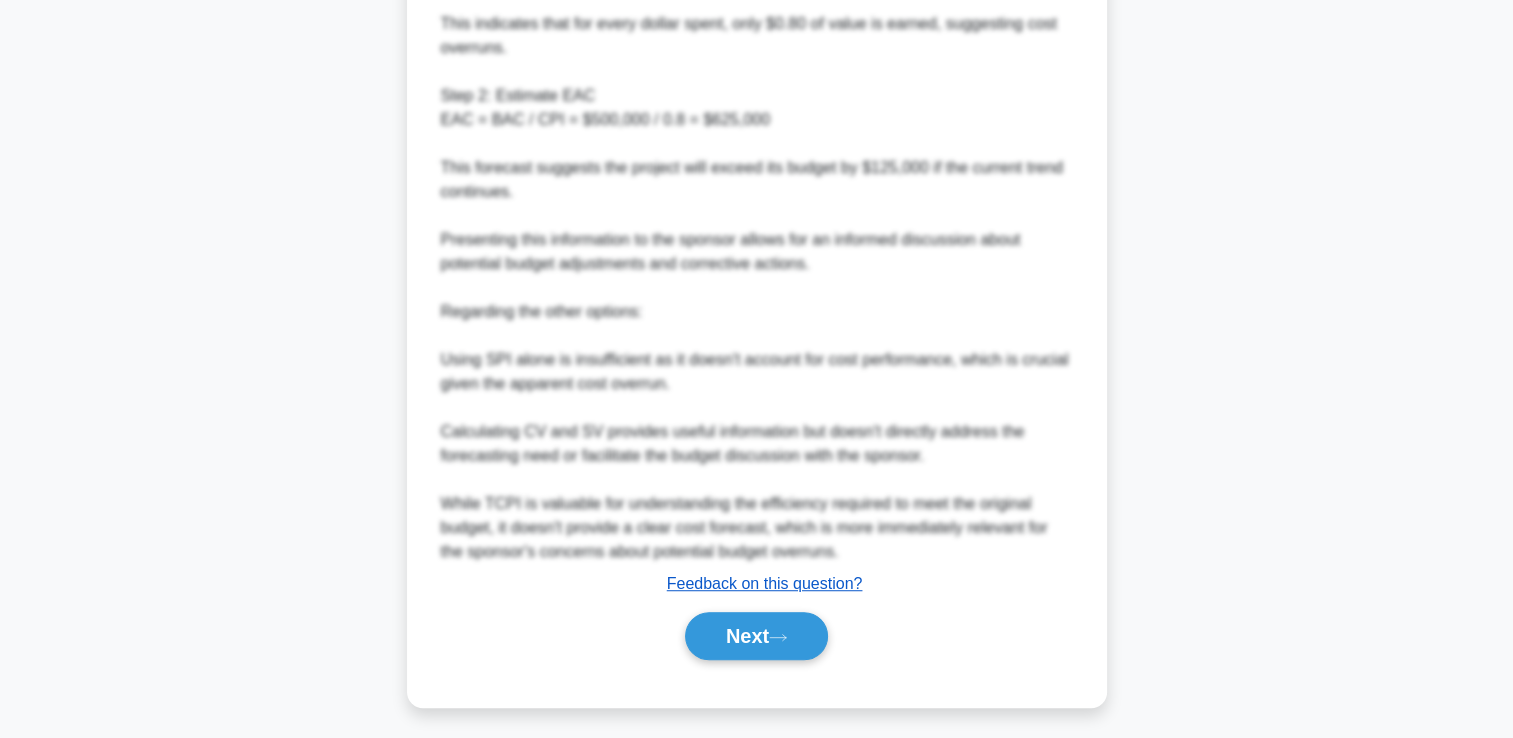 scroll, scrollTop: 1191, scrollLeft: 0, axis: vertical 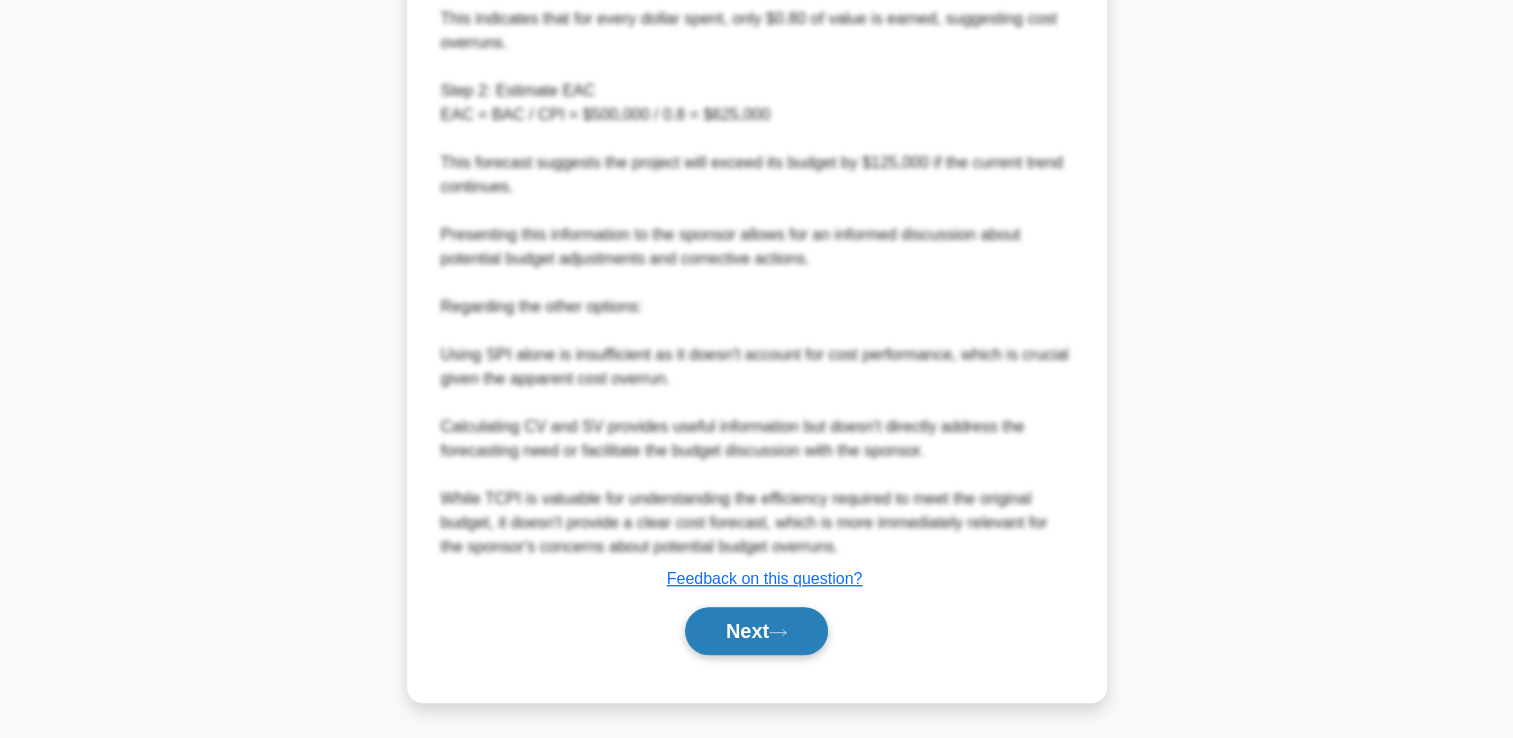 click on "Next" at bounding box center (756, 631) 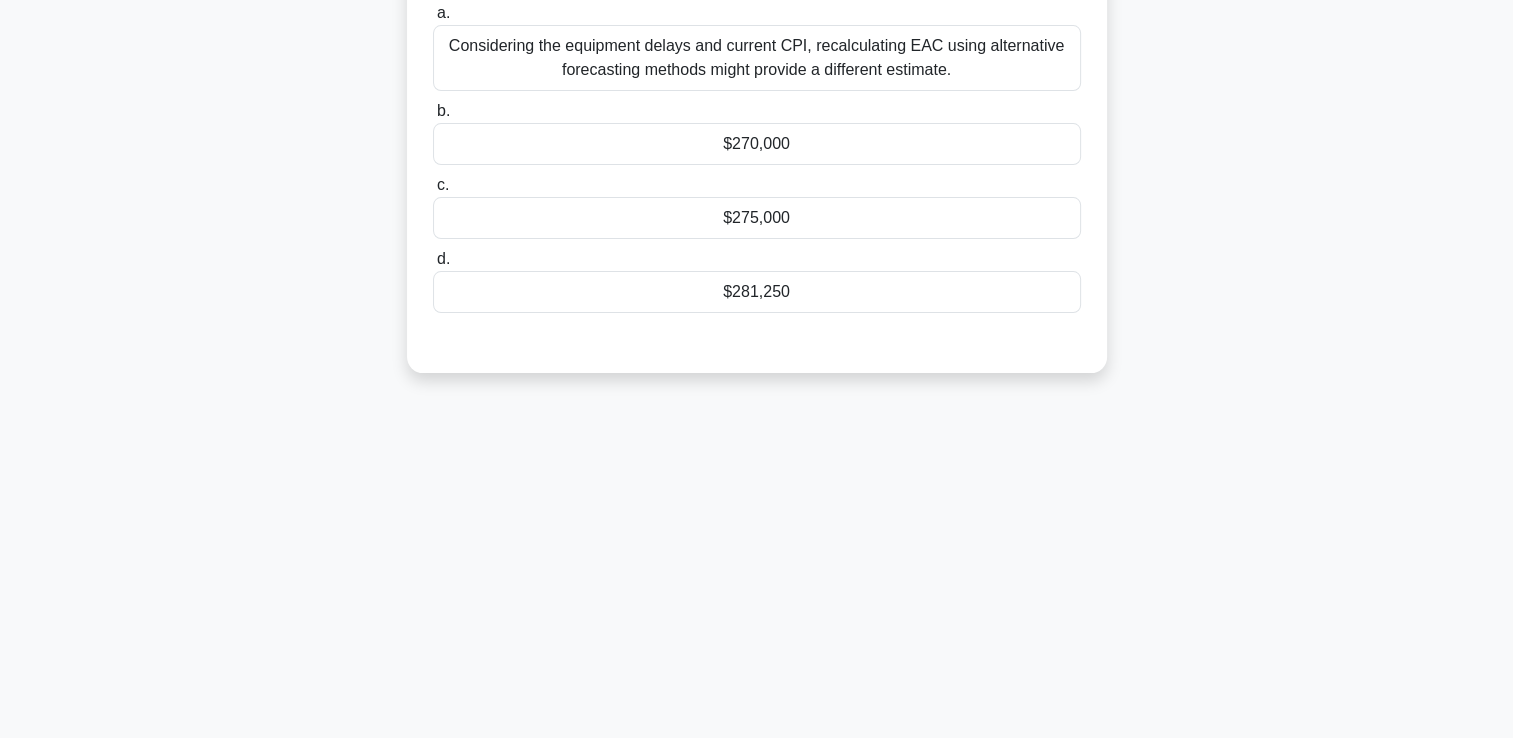 scroll, scrollTop: 0, scrollLeft: 0, axis: both 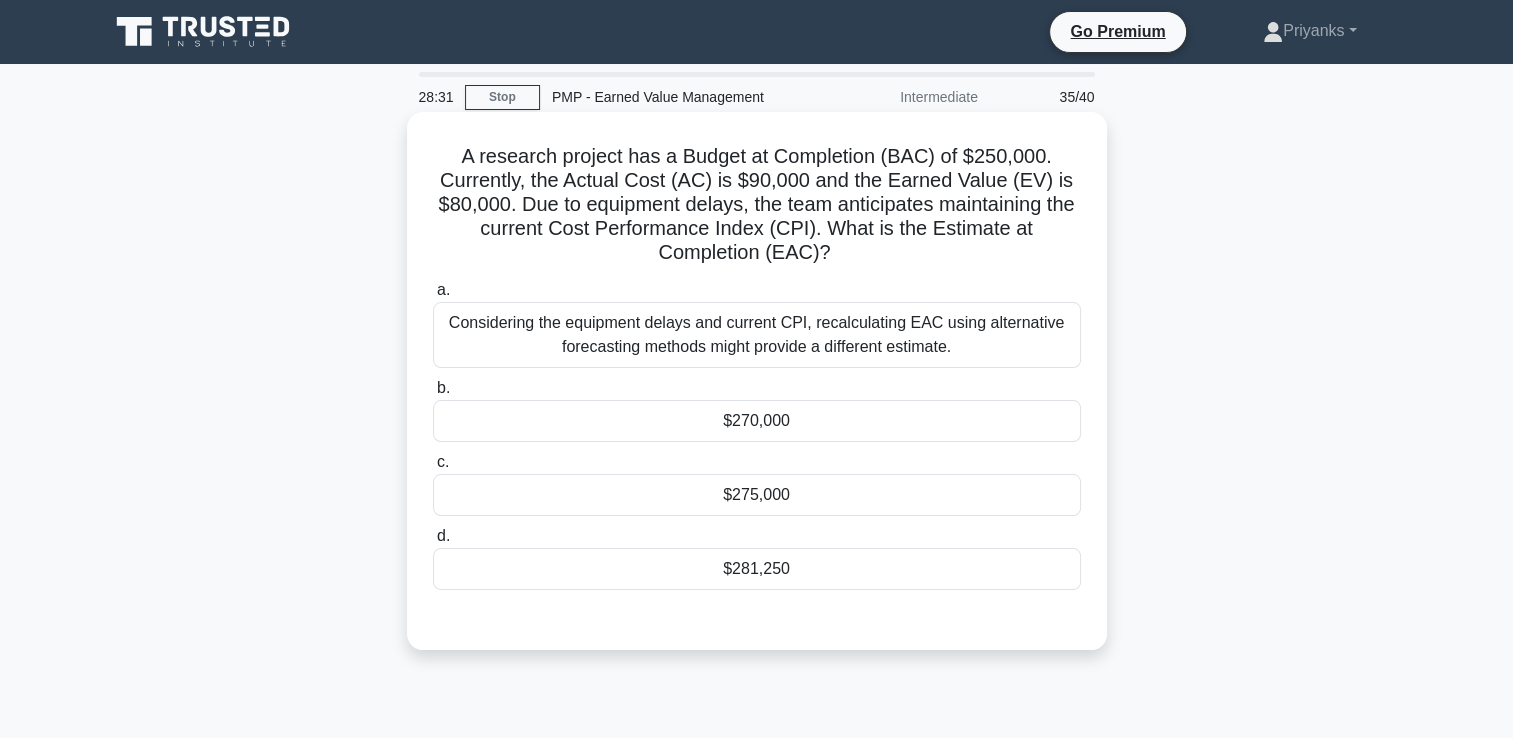 click on "$281,250" at bounding box center (757, 569) 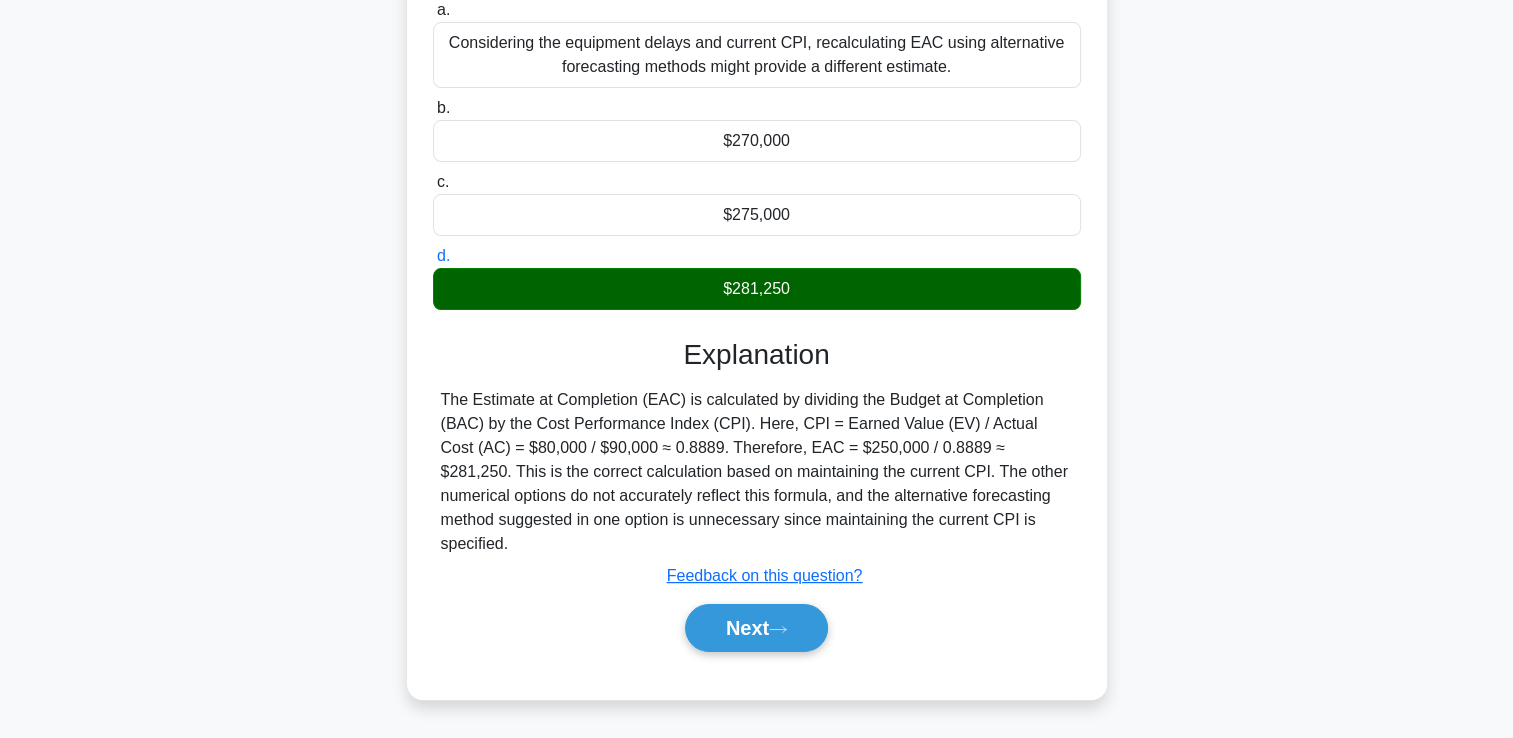 scroll, scrollTop: 342, scrollLeft: 0, axis: vertical 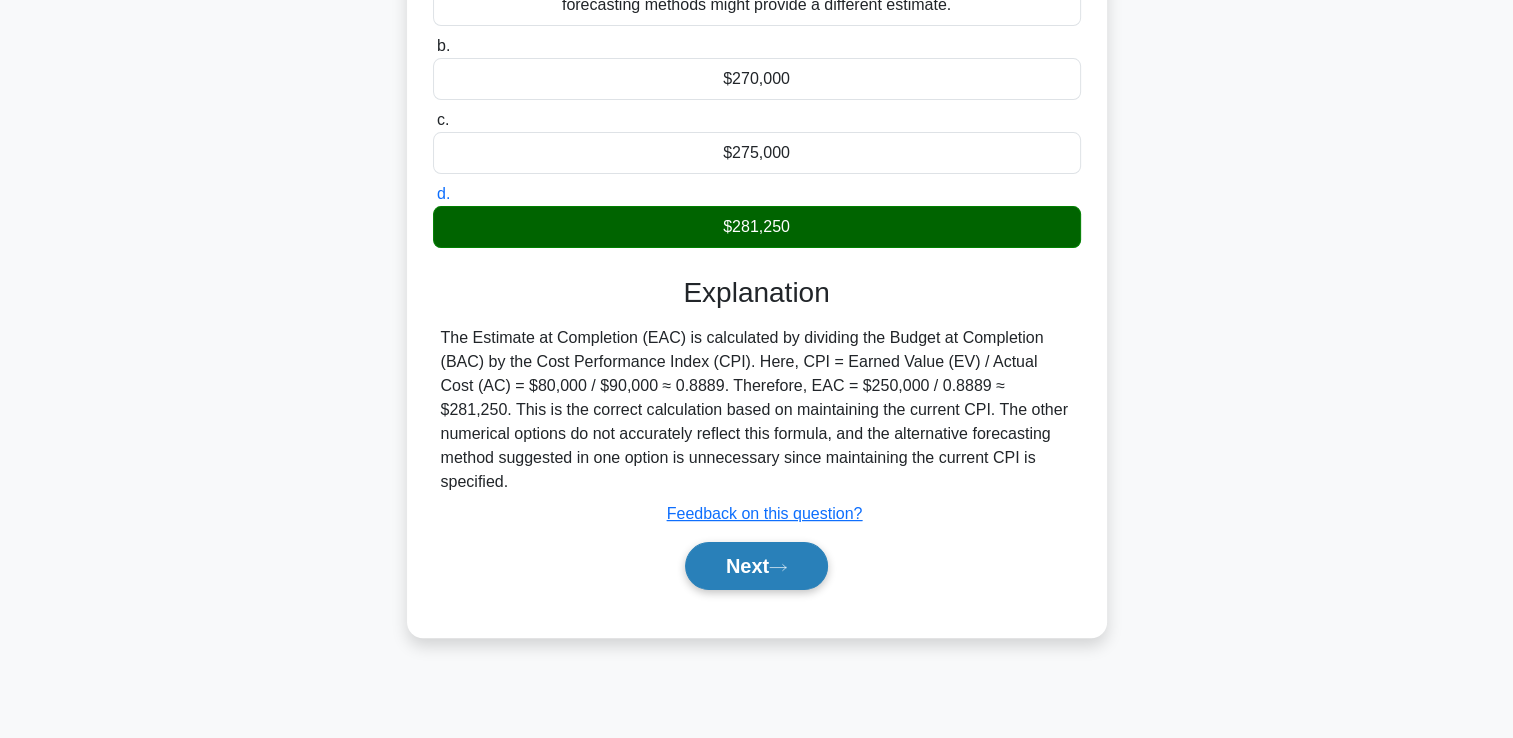 click on "Next" at bounding box center [756, 566] 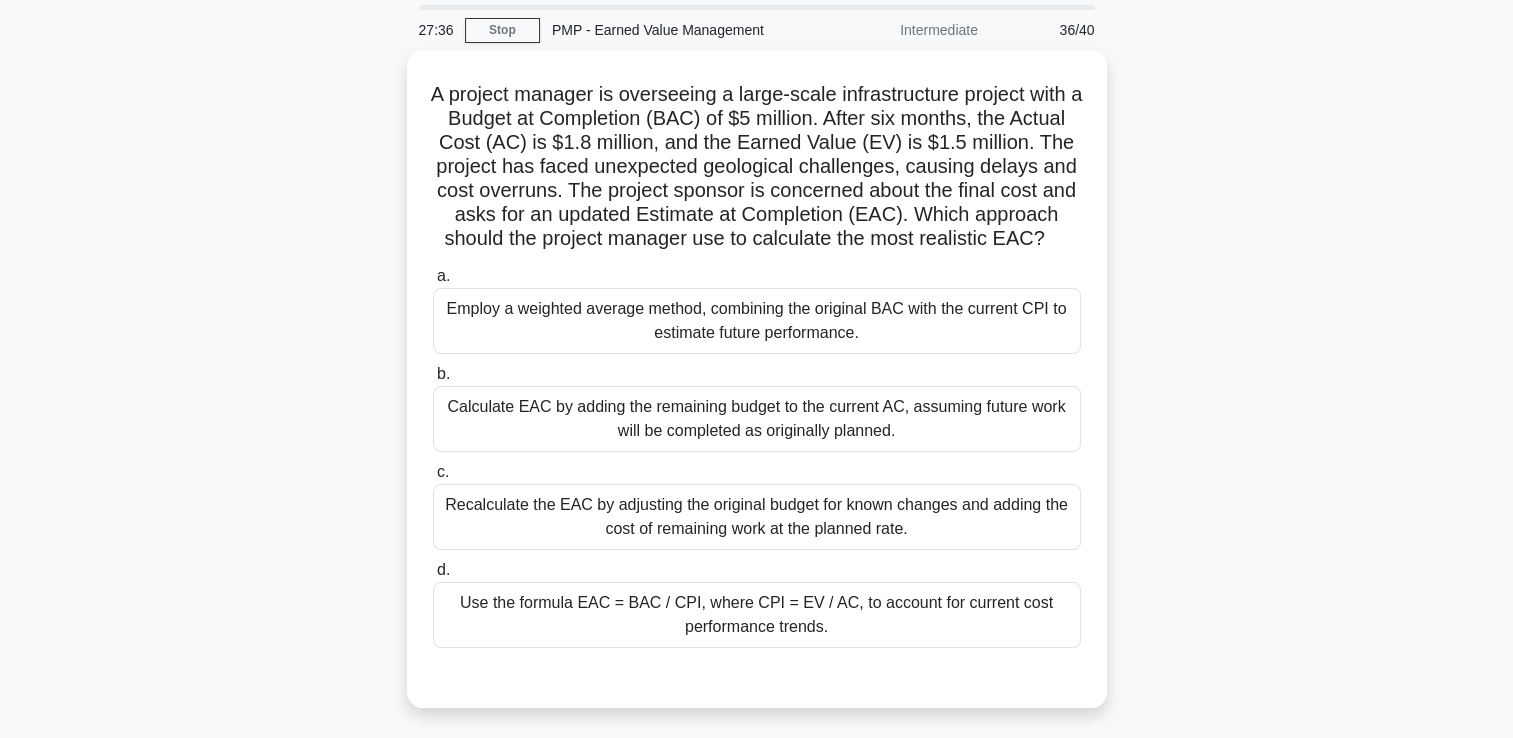 scroll, scrollTop: 100, scrollLeft: 0, axis: vertical 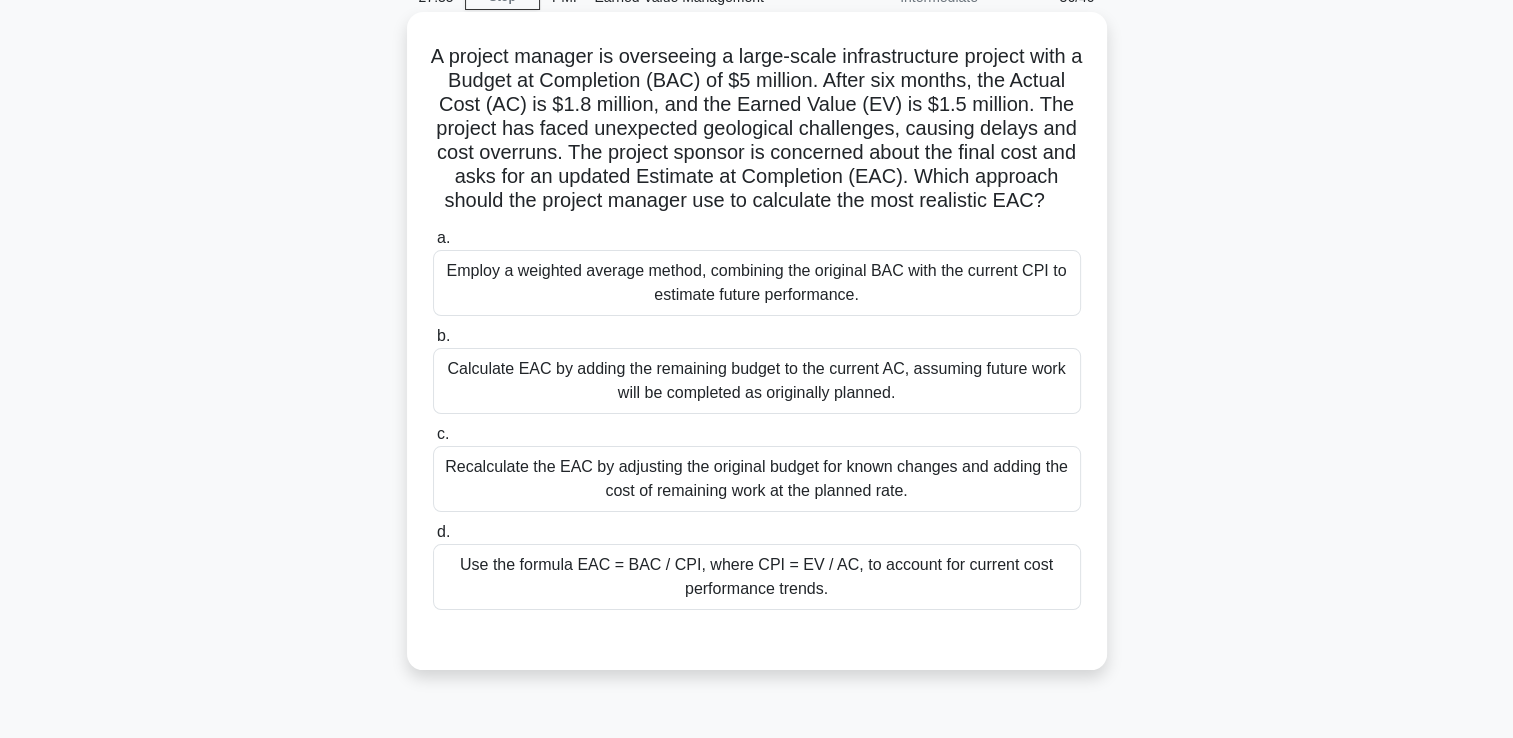 click on "Use the formula EAC = BAC / CPI, where CPI = EV / AC, to account for current cost performance trends." at bounding box center (757, 577) 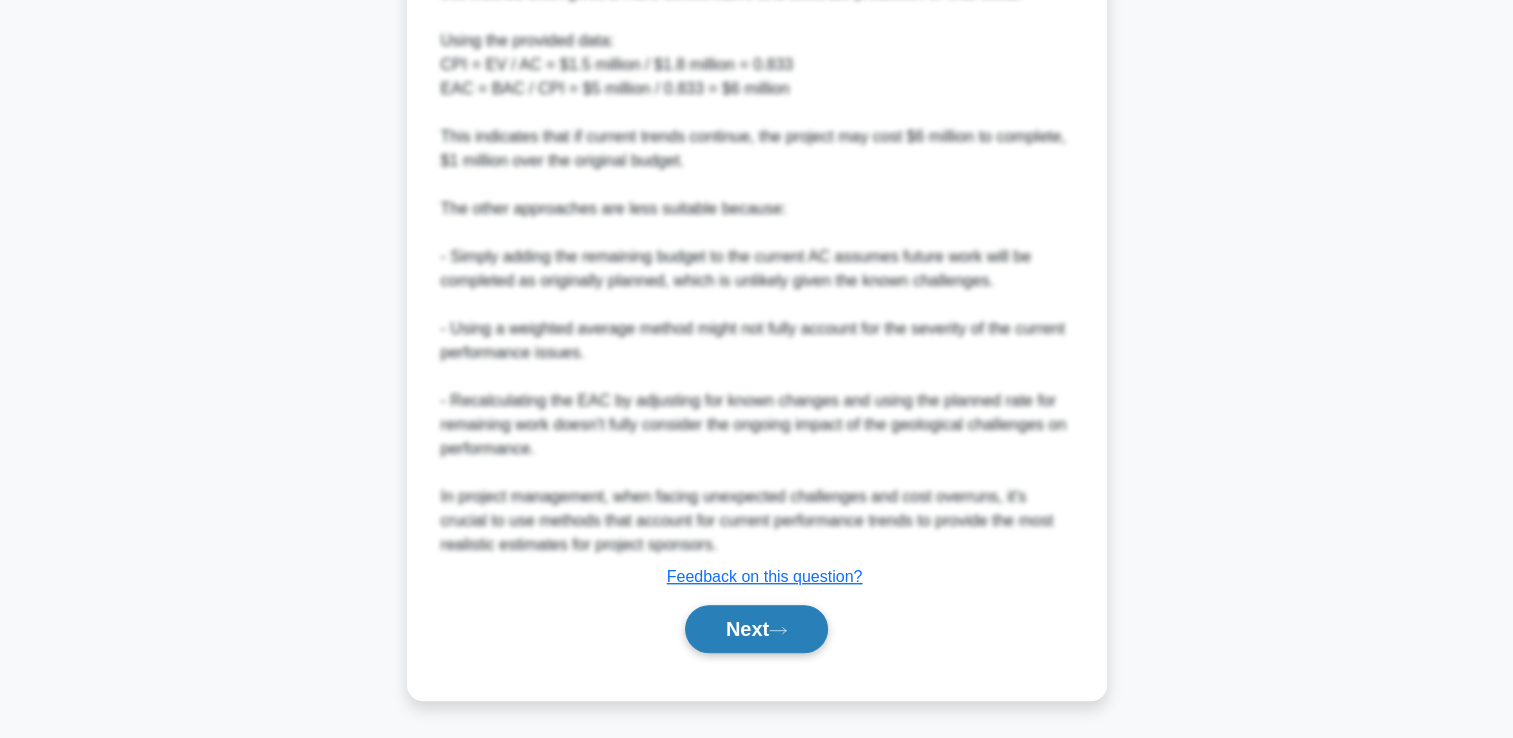 click on "Next" at bounding box center [756, 629] 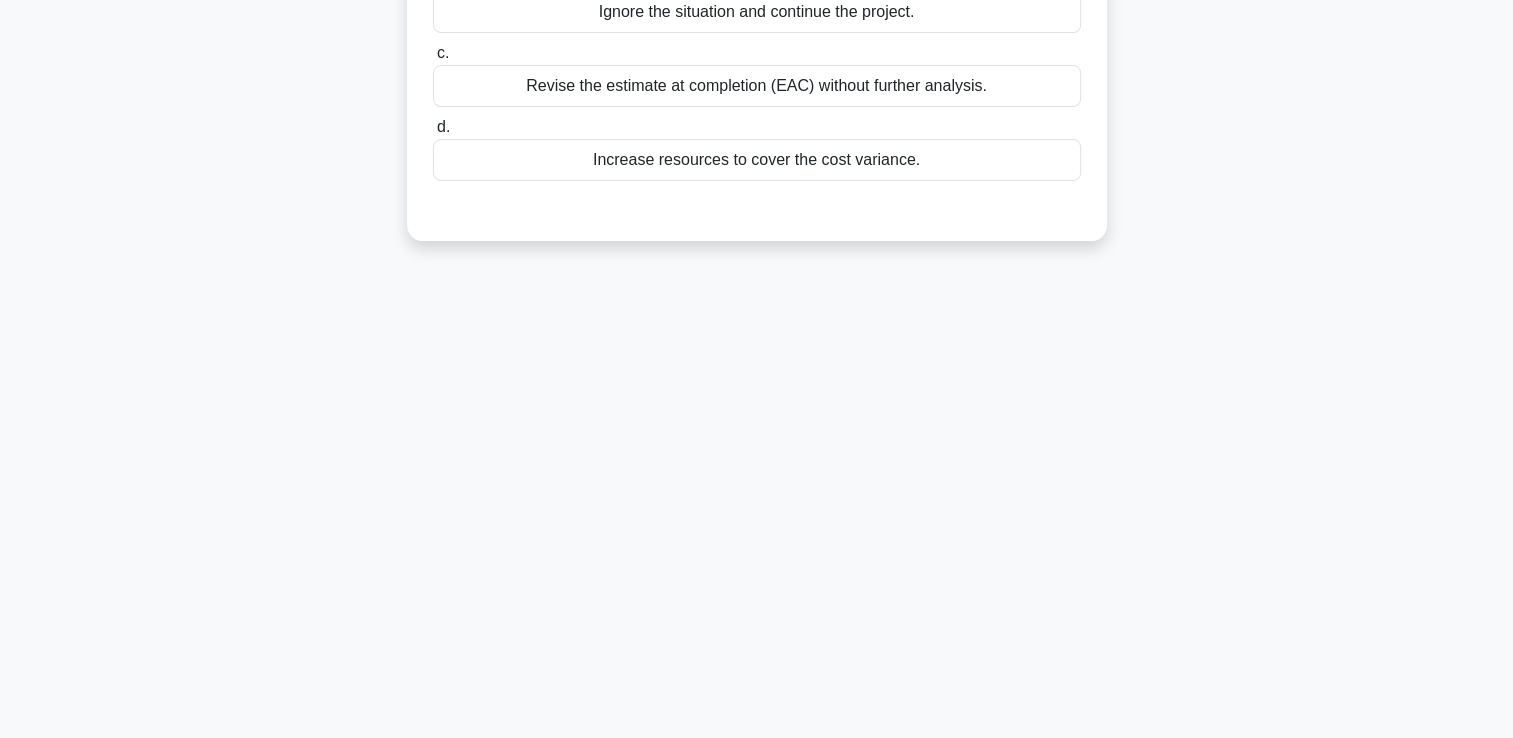 scroll, scrollTop: 0, scrollLeft: 0, axis: both 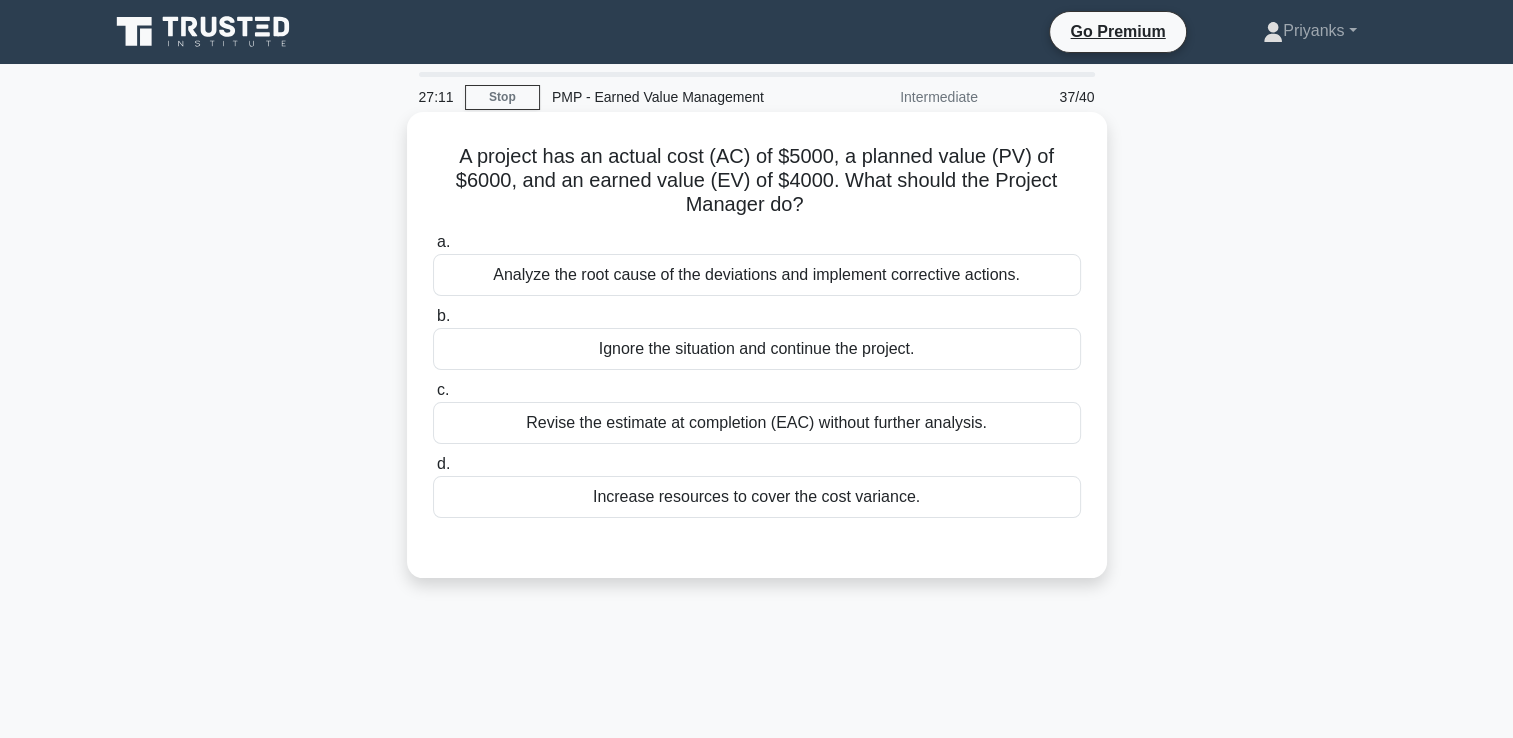 click on "Analyze the root cause of the deviations and implement corrective actions." at bounding box center [757, 275] 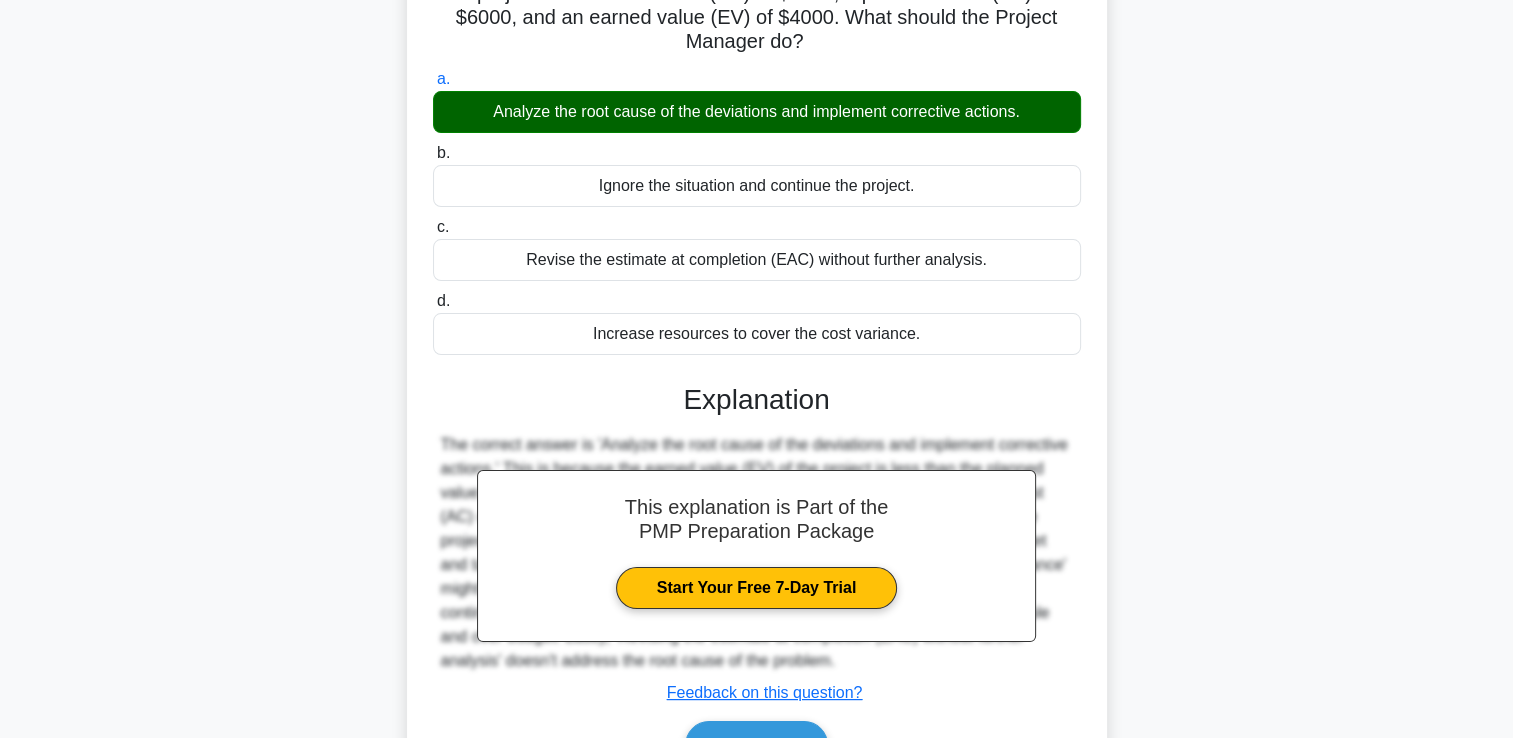 scroll, scrollTop: 342, scrollLeft: 0, axis: vertical 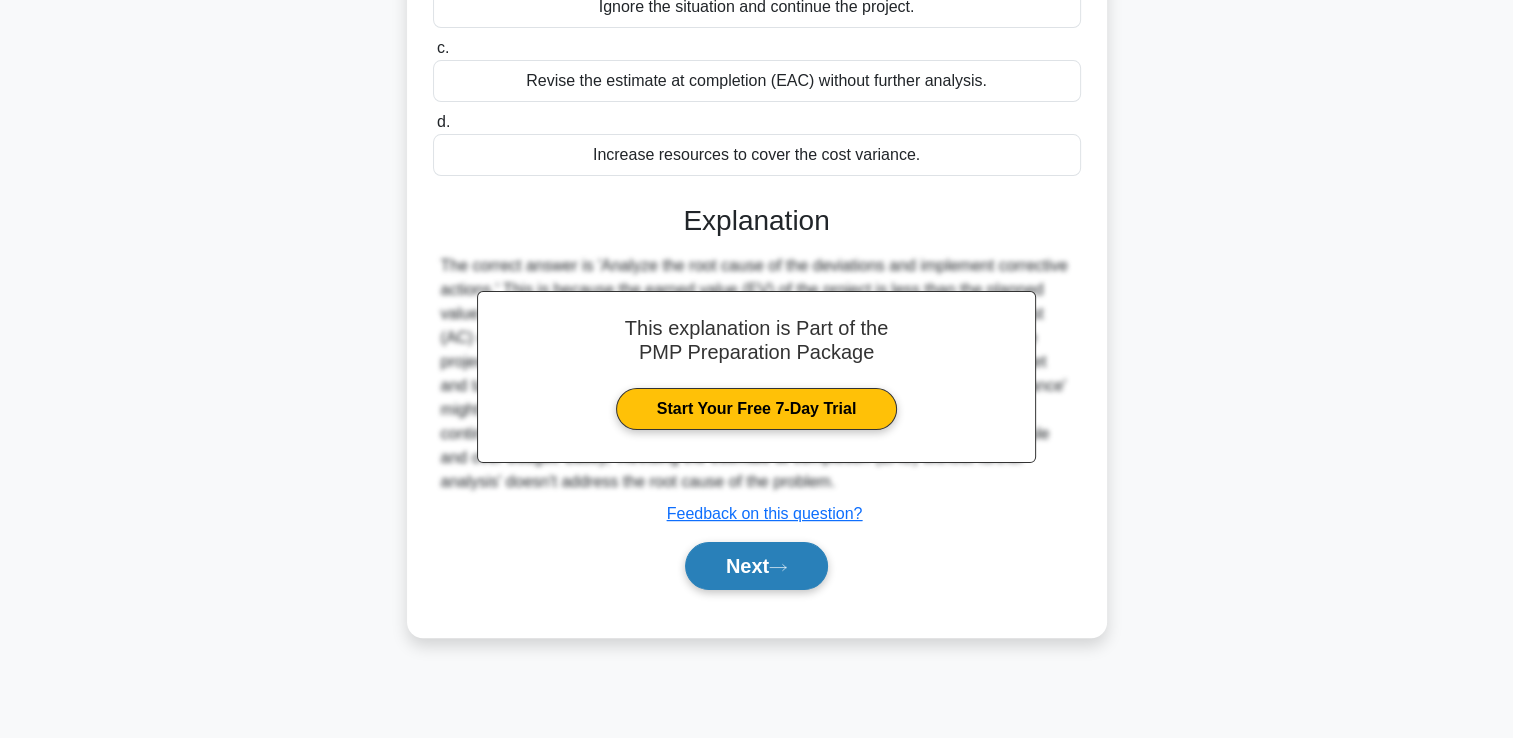 click on "Next" at bounding box center [756, 566] 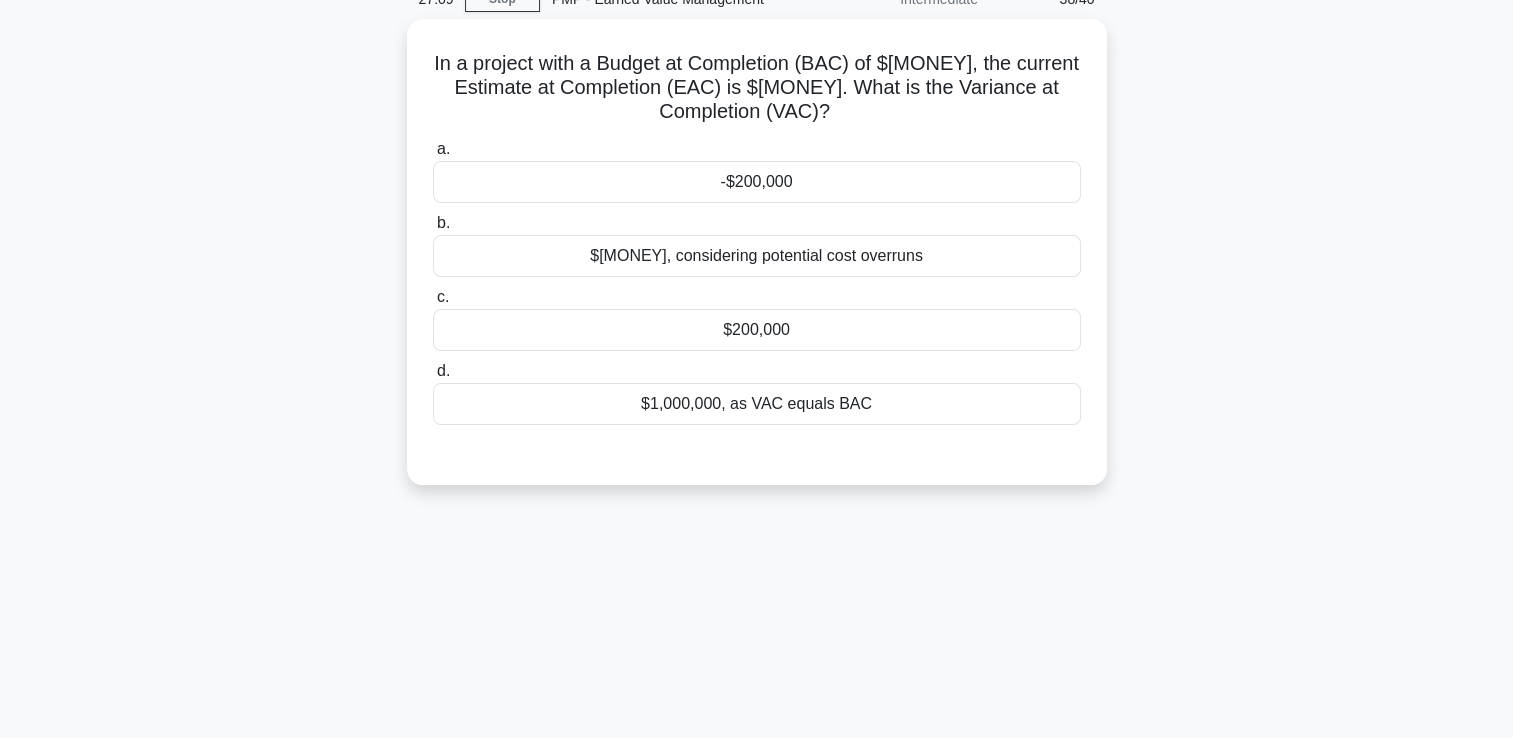 scroll, scrollTop: 0, scrollLeft: 0, axis: both 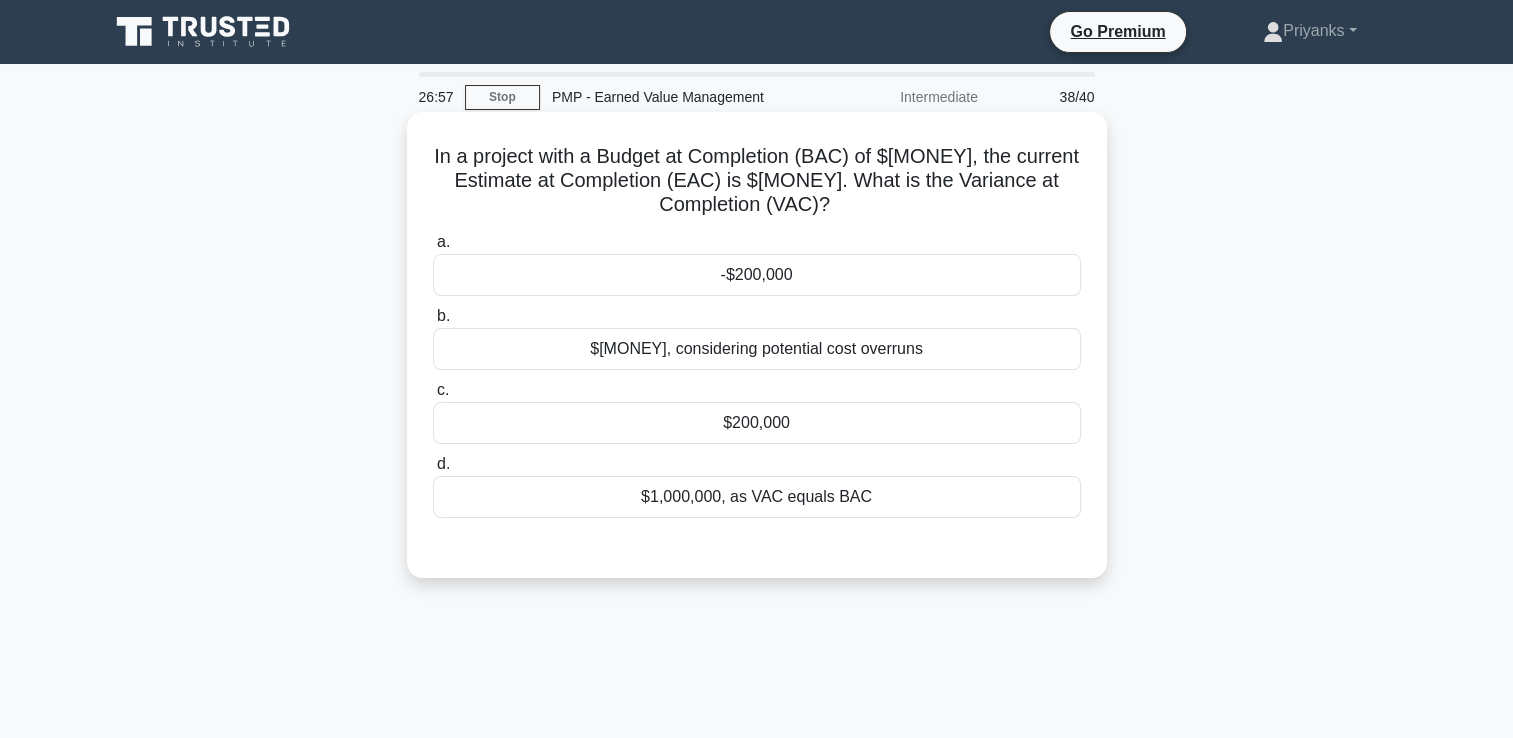 click on "-$200,000" at bounding box center [757, 275] 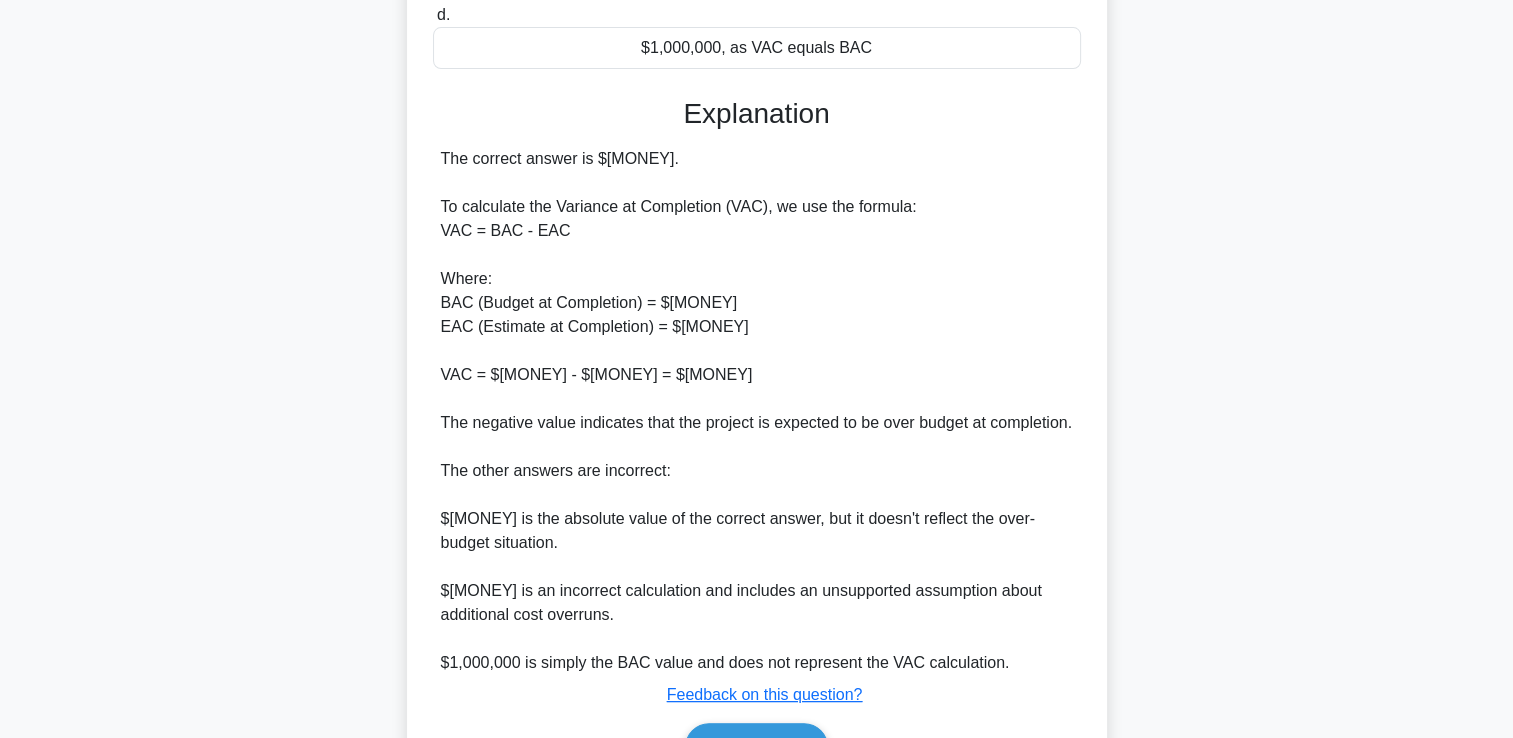 scroll, scrollTop: 500, scrollLeft: 0, axis: vertical 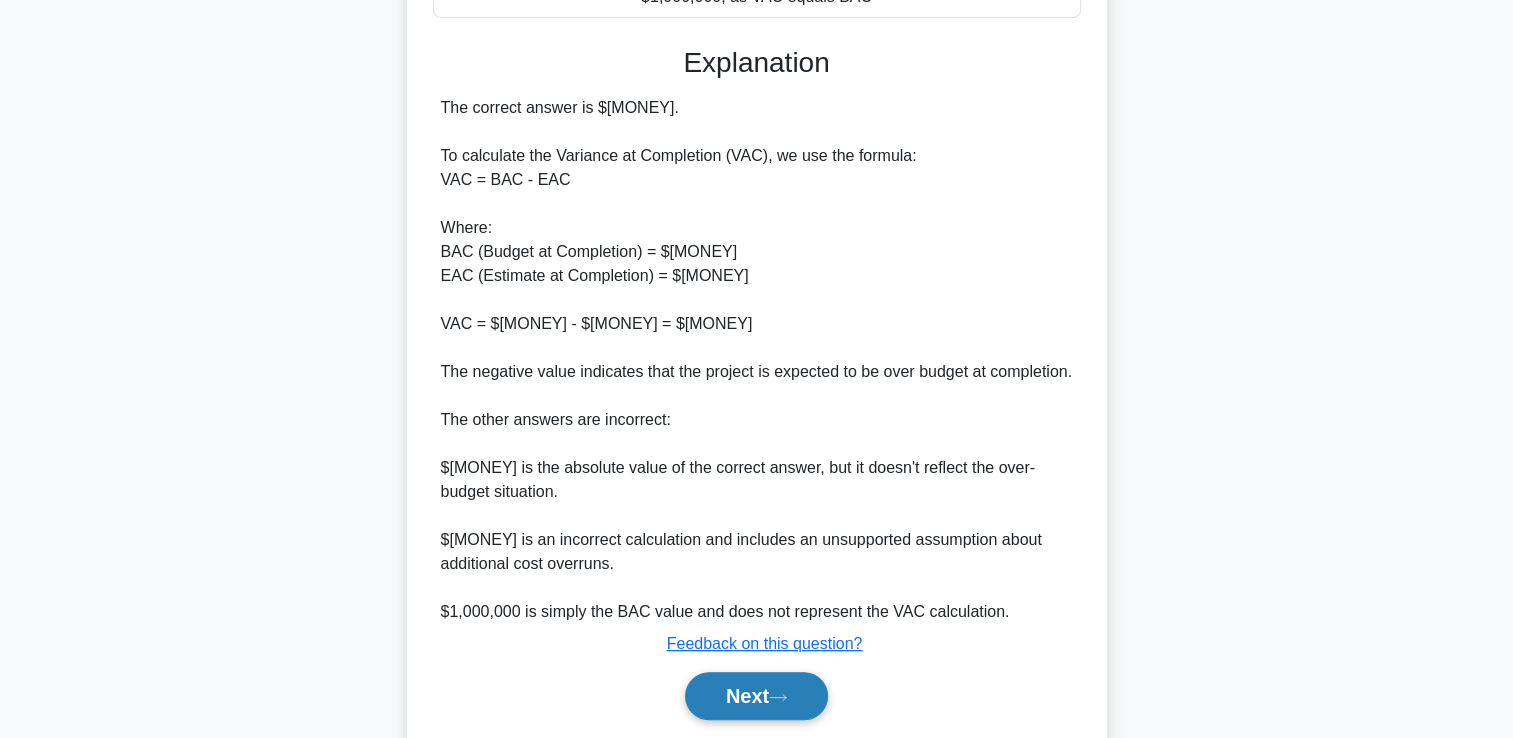 click on "Next" at bounding box center (756, 696) 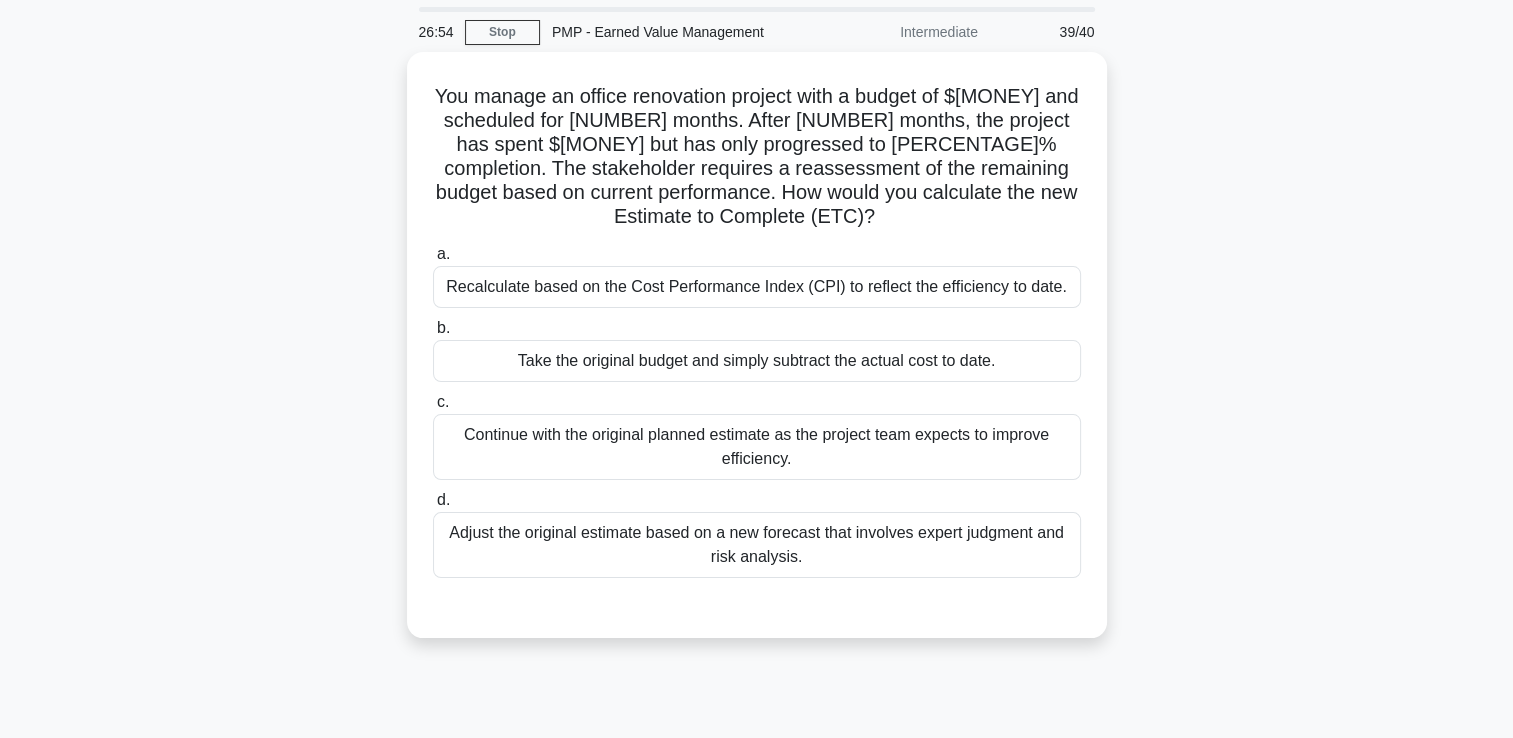 scroll, scrollTop: 0, scrollLeft: 0, axis: both 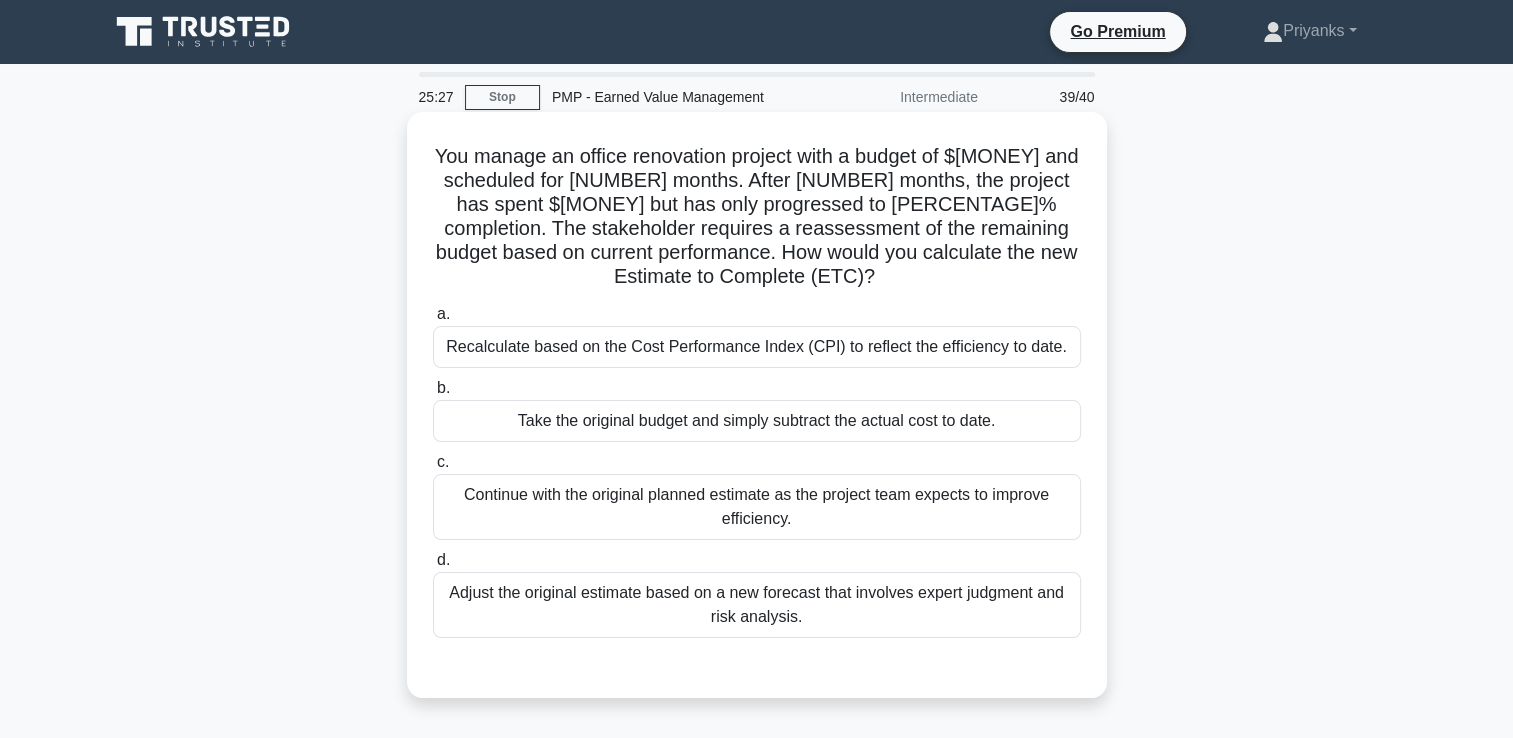 click on "Recalculate based on the Cost Performance Index (CPI) to reflect the efficiency to date." at bounding box center (757, 347) 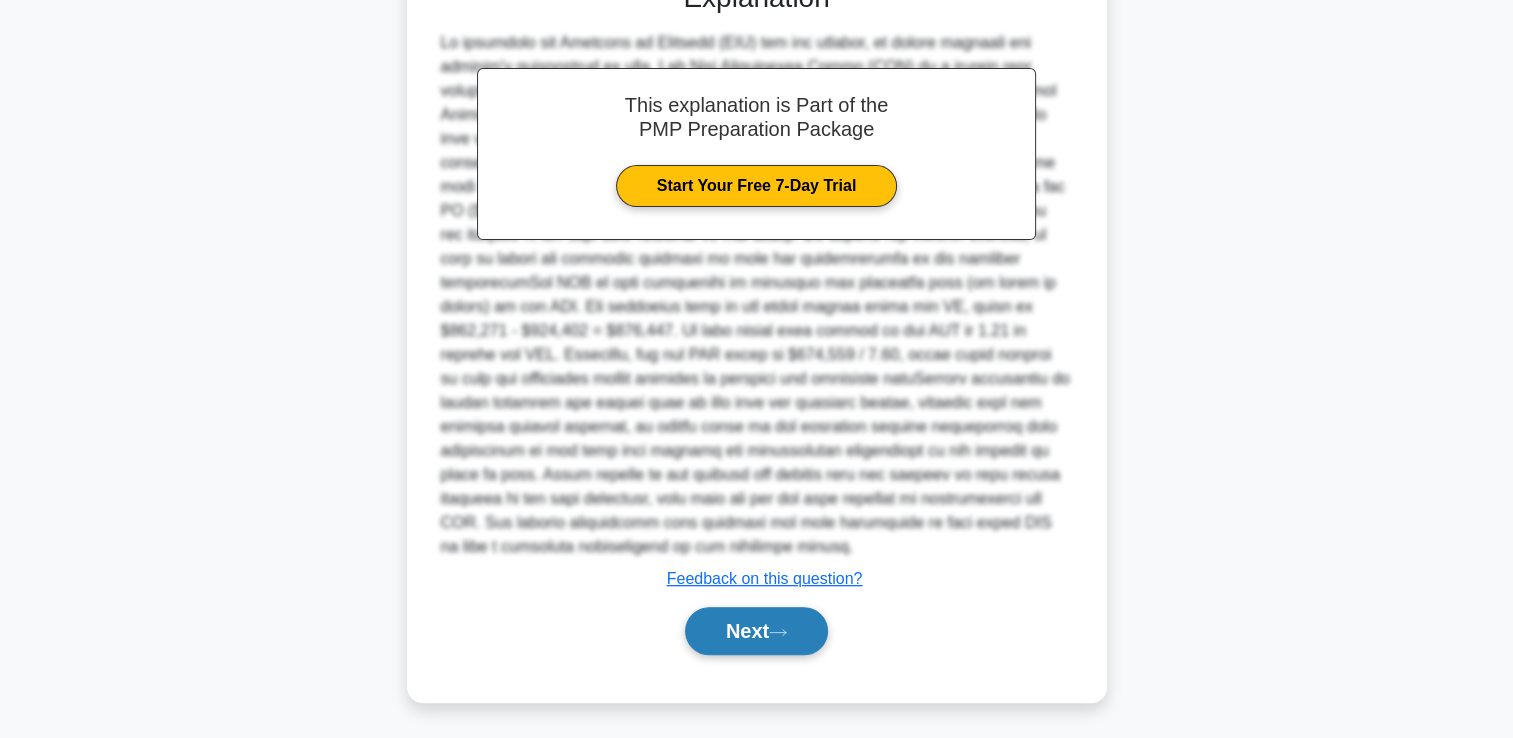 click 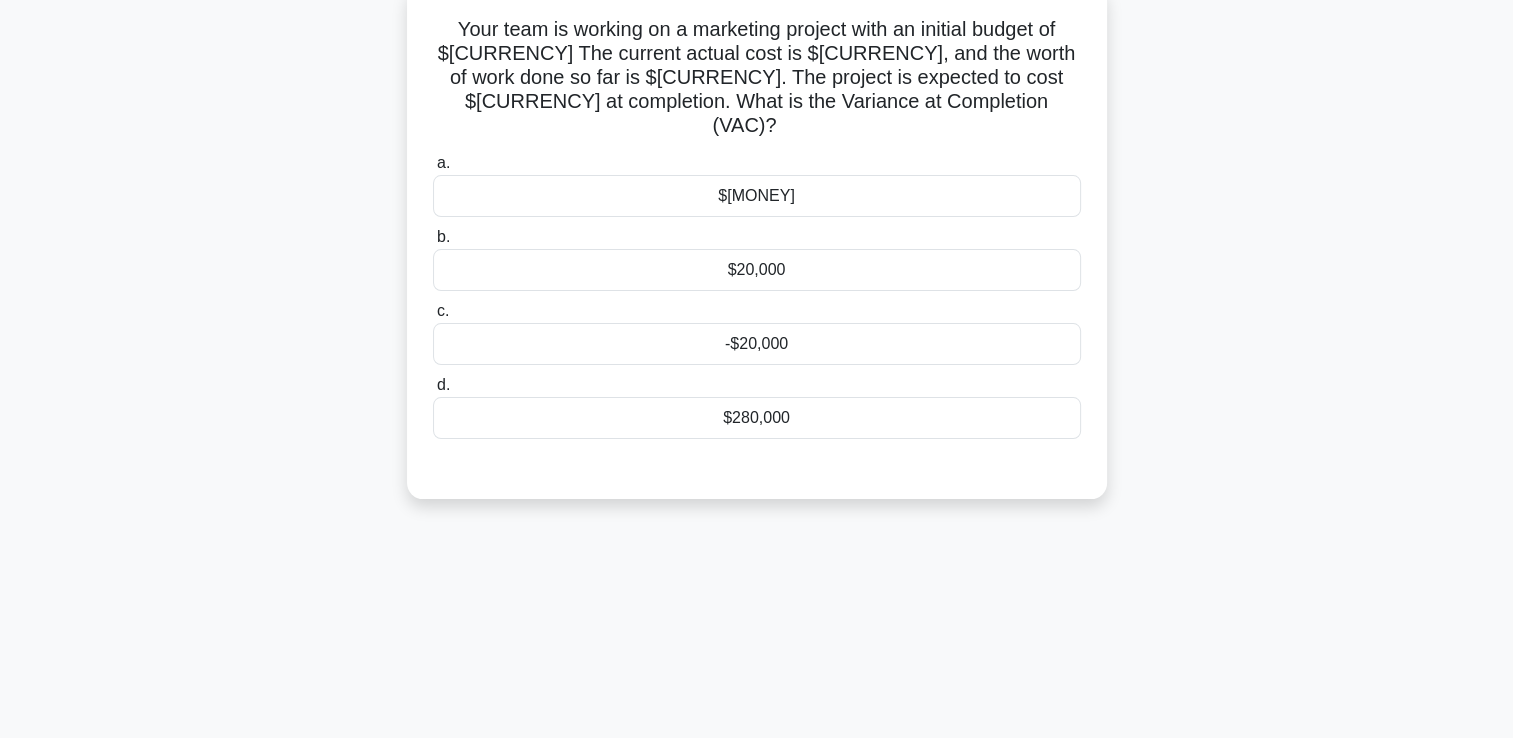 scroll, scrollTop: 0, scrollLeft: 0, axis: both 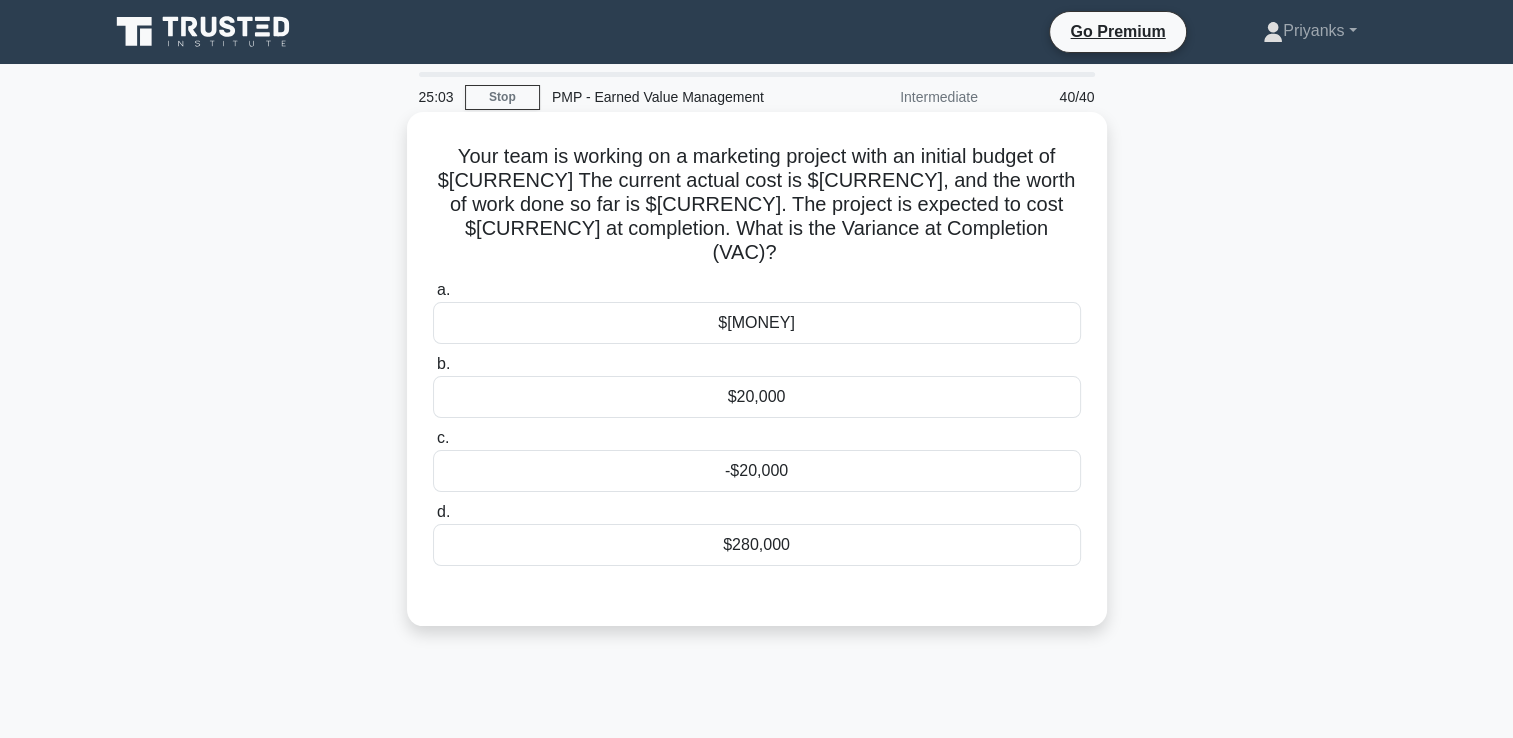 click on "-$20,000" at bounding box center [757, 471] 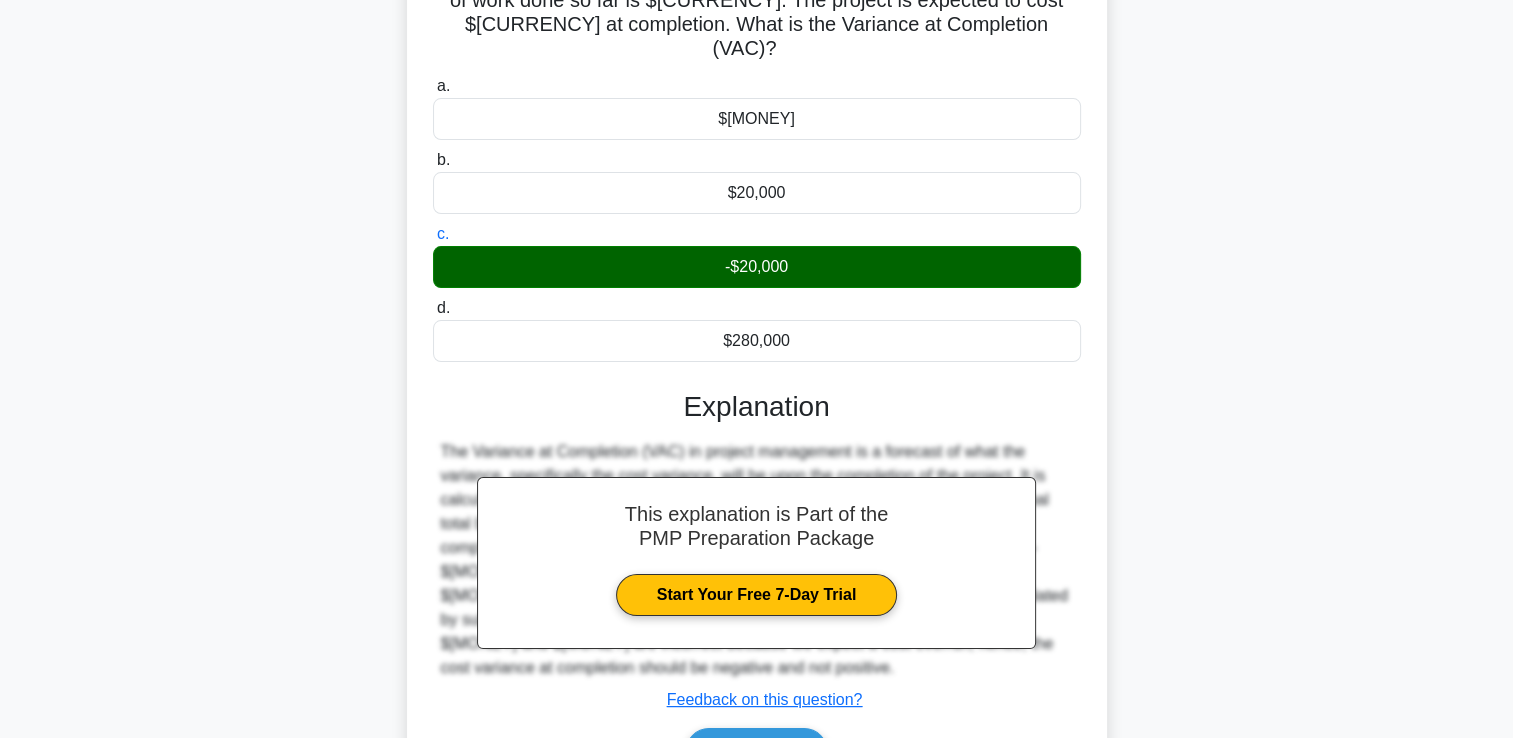 scroll, scrollTop: 342, scrollLeft: 0, axis: vertical 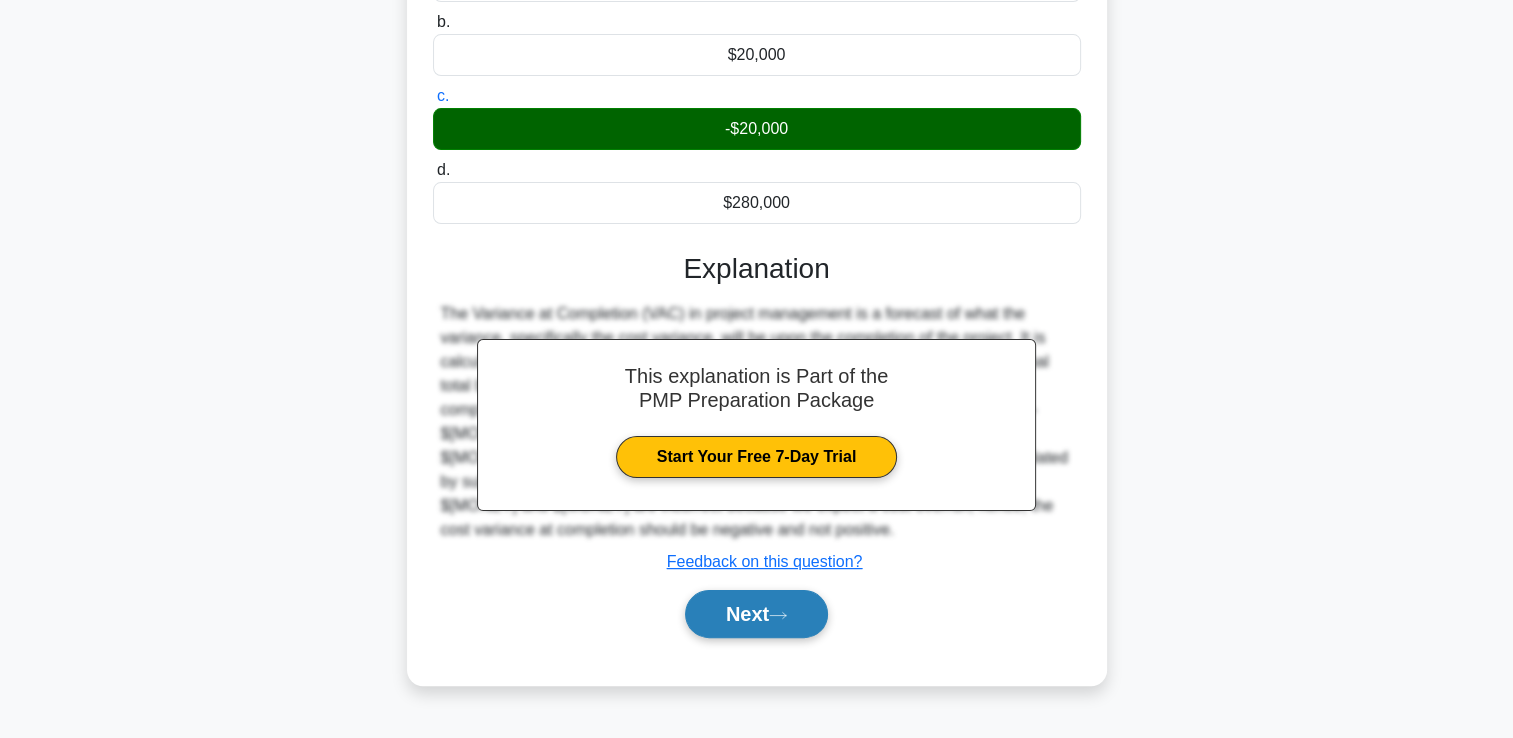 click on "Next" at bounding box center [756, 614] 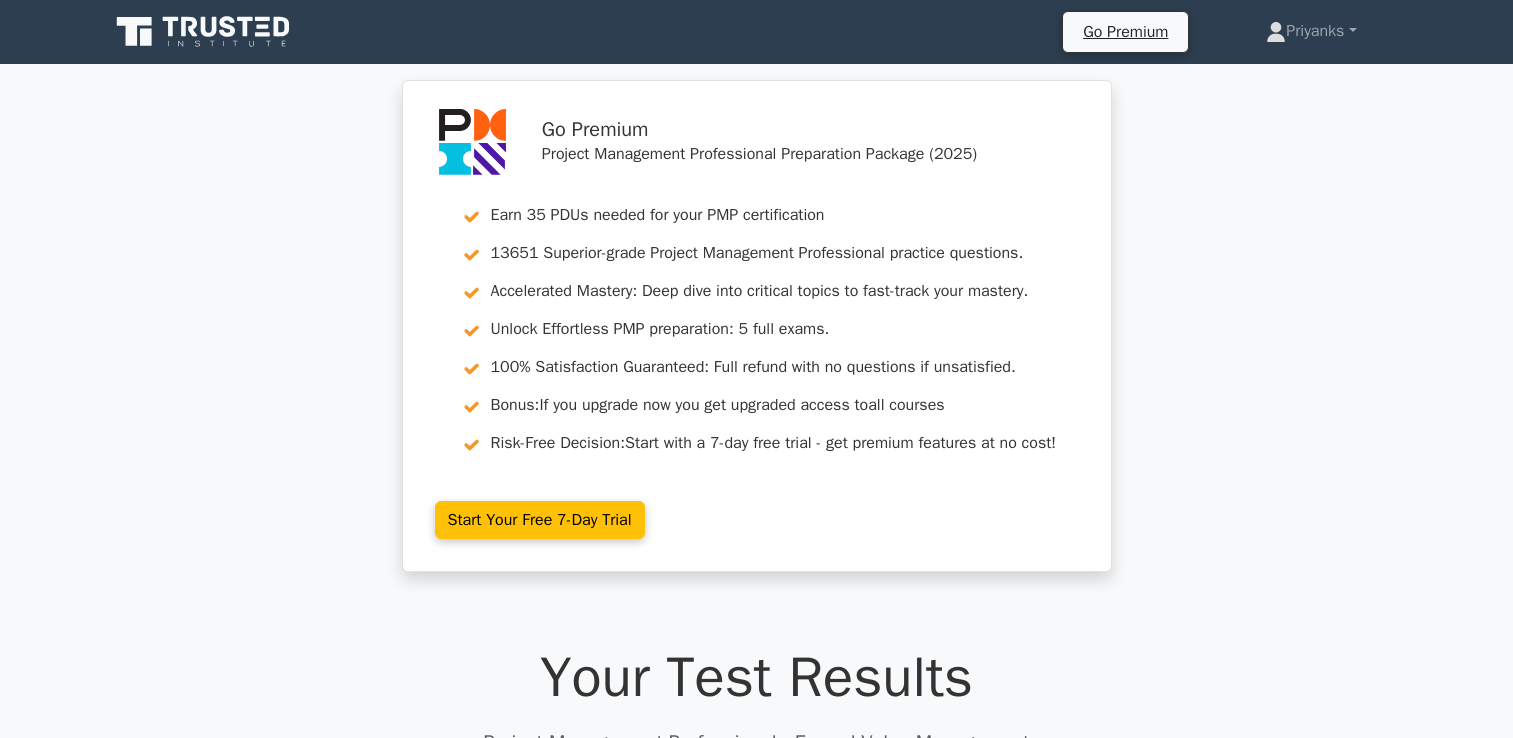 scroll, scrollTop: 0, scrollLeft: 0, axis: both 